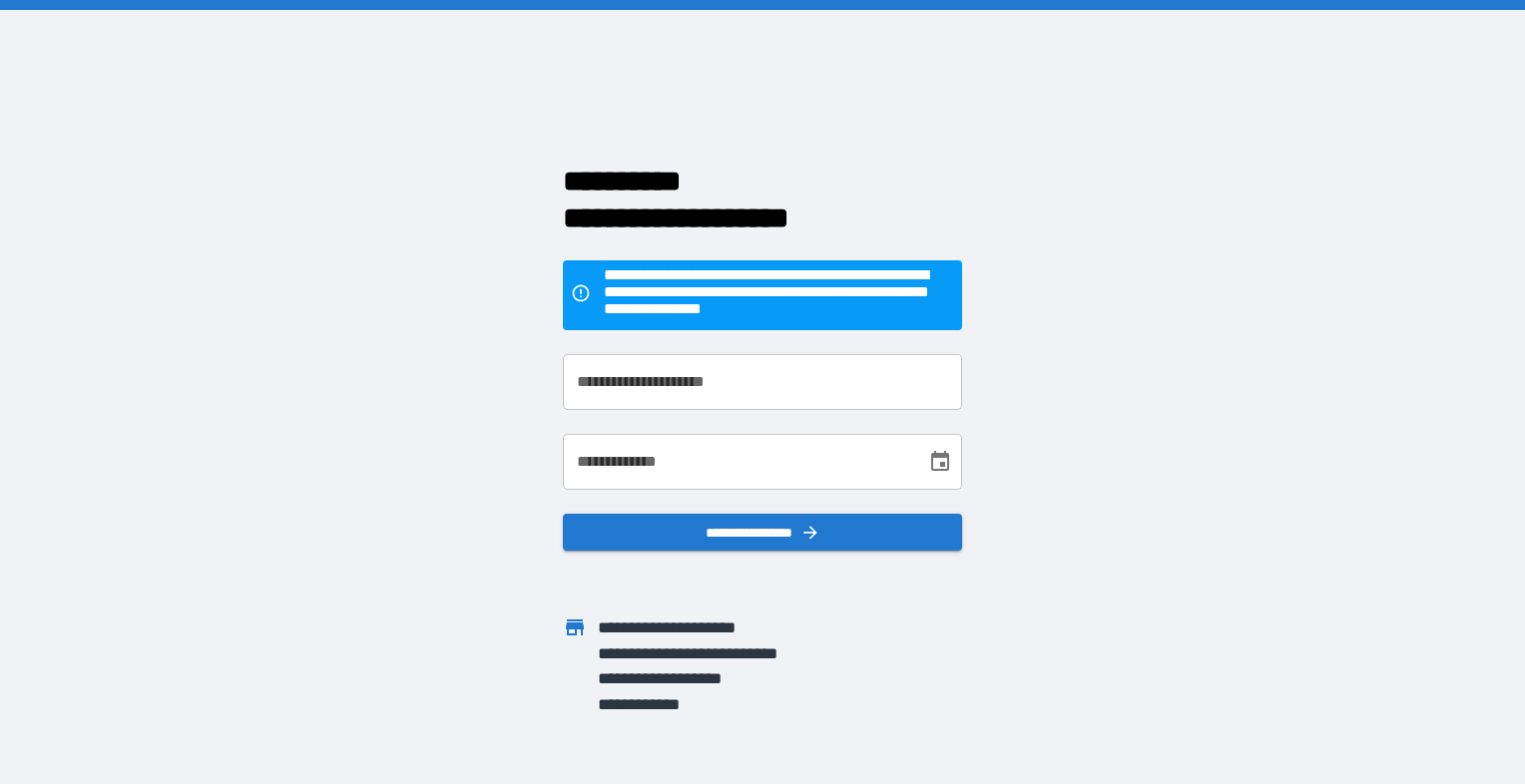 scroll, scrollTop: 0, scrollLeft: 0, axis: both 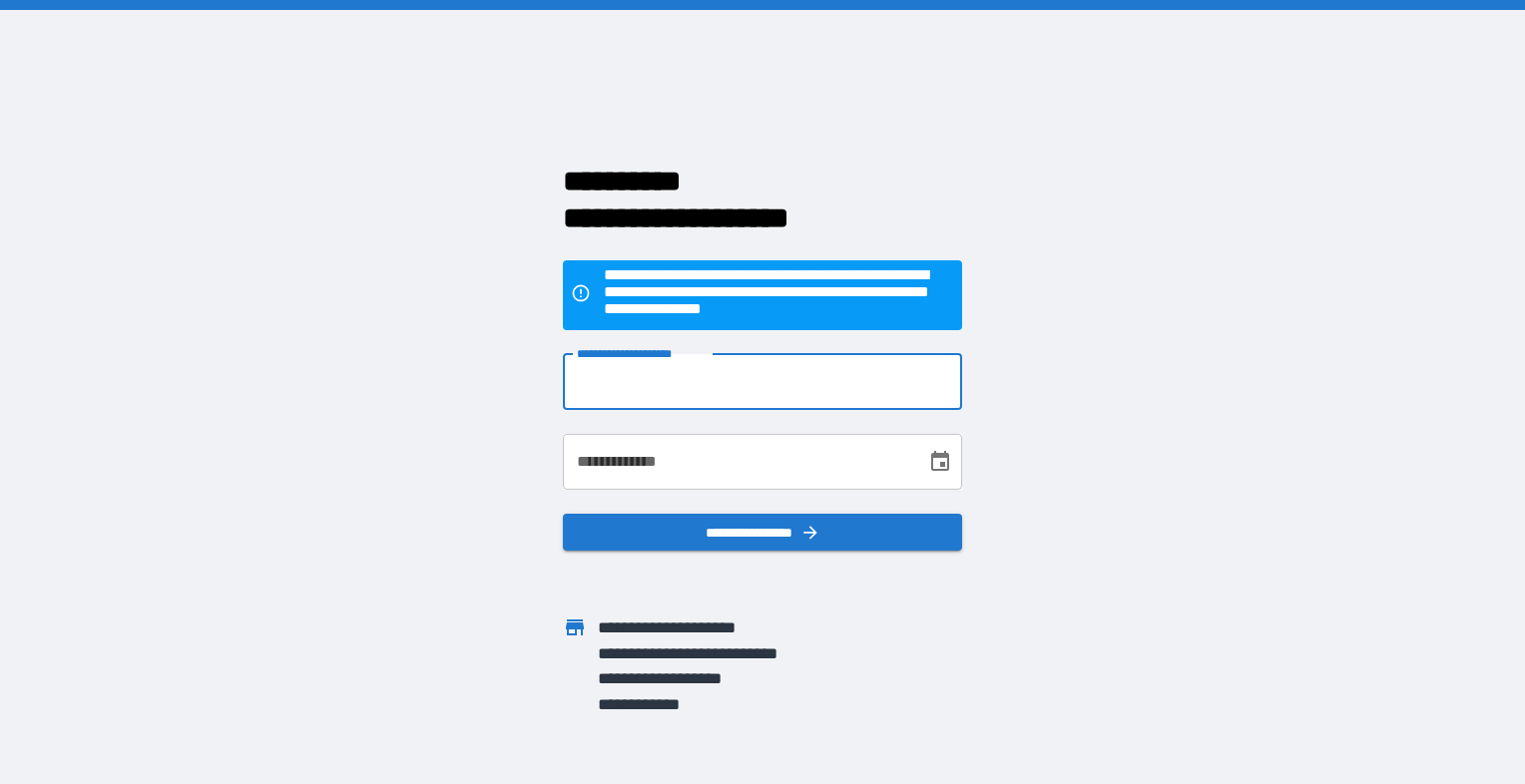 click on "**********" at bounding box center [762, 382] 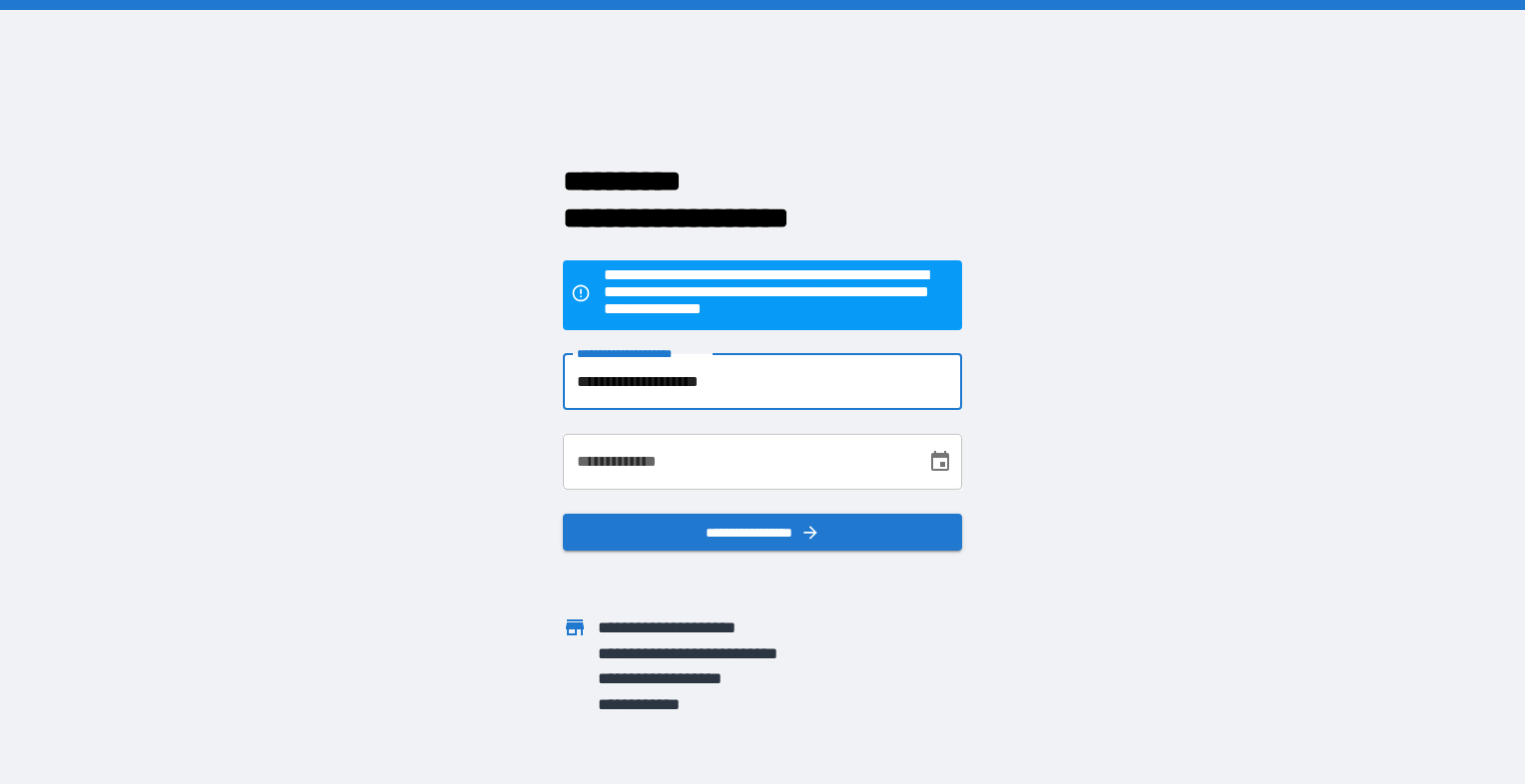 type on "**********" 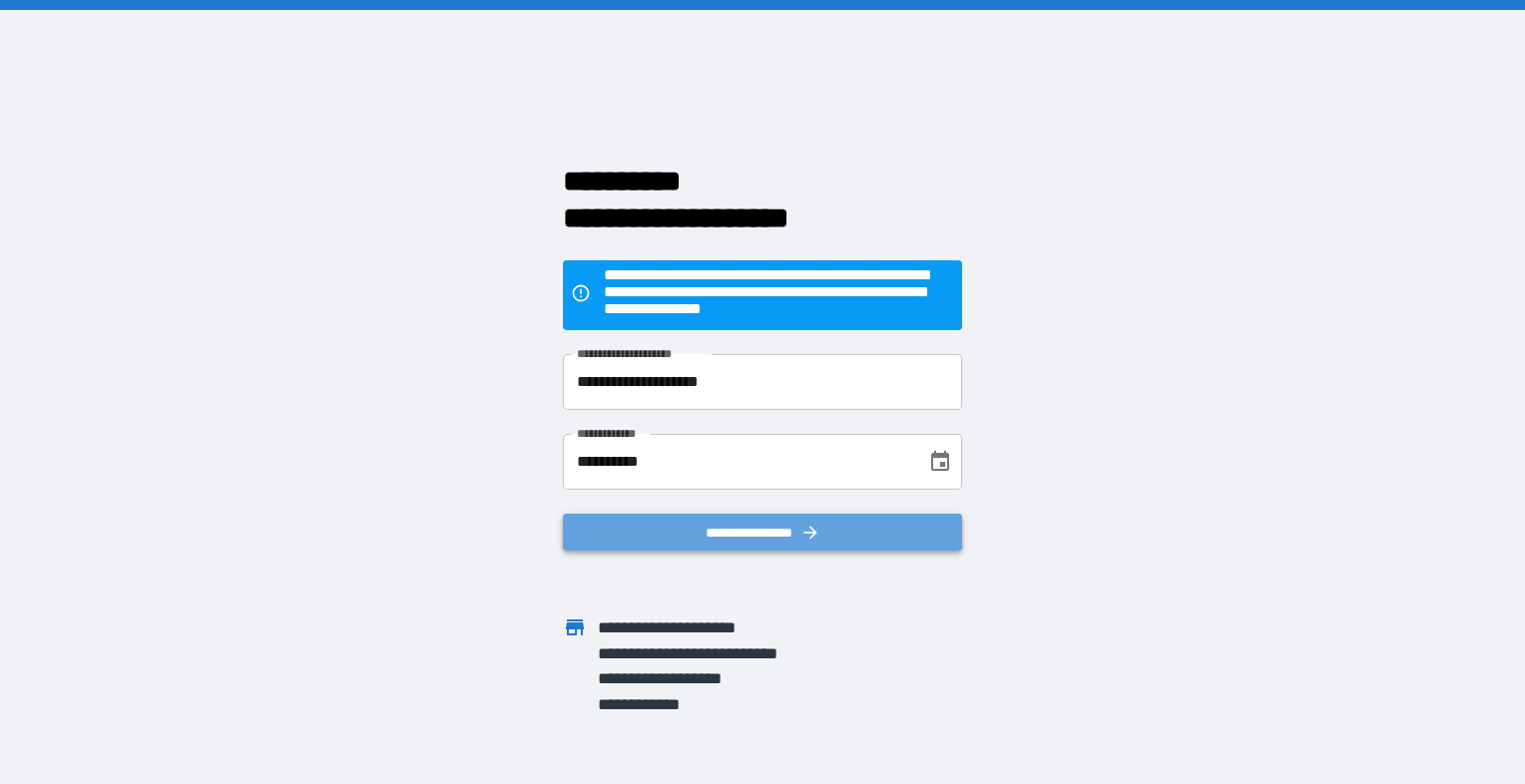 click on "**********" at bounding box center [762, 533] 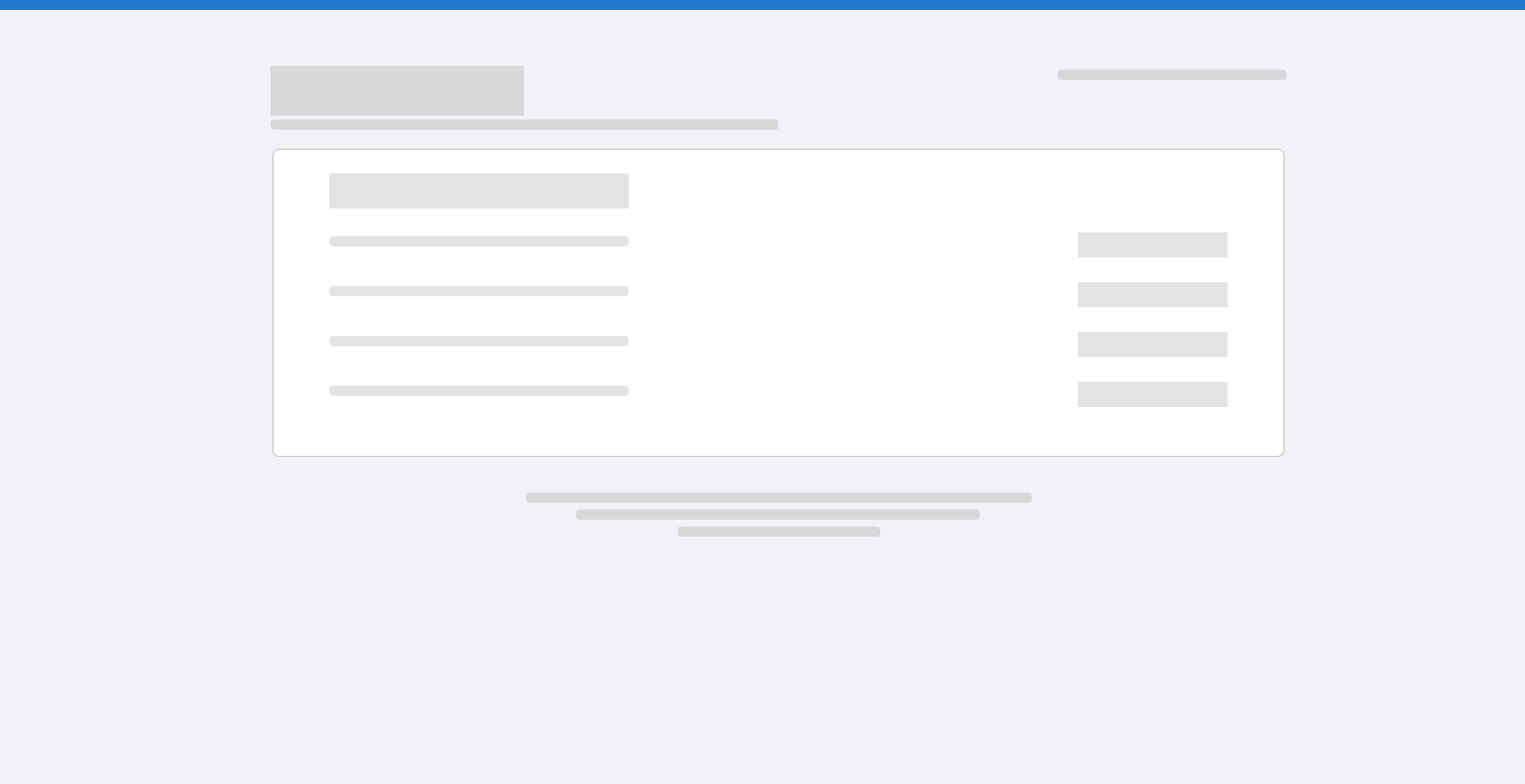 scroll, scrollTop: 0, scrollLeft: 0, axis: both 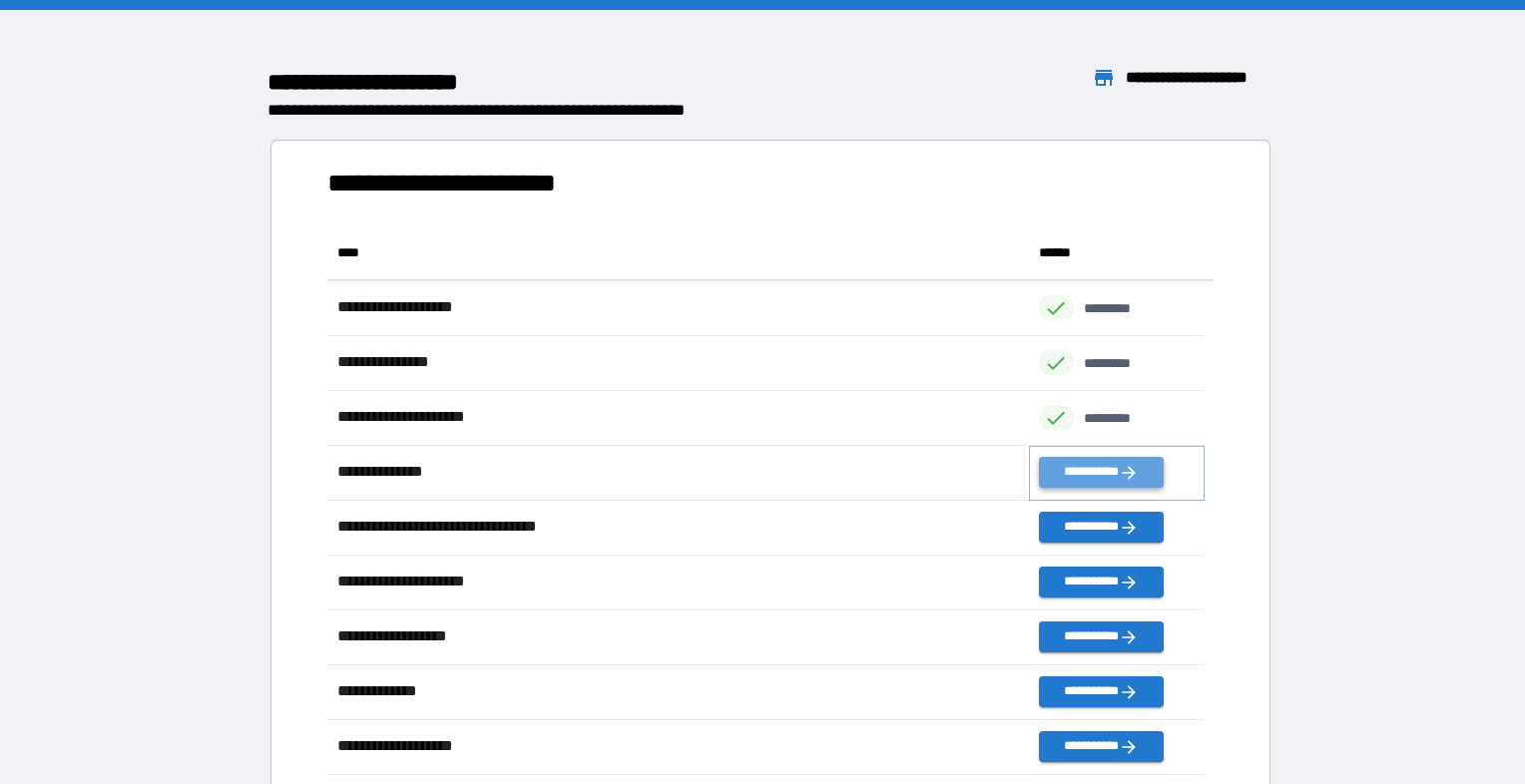 click on "**********" at bounding box center (1101, 472) 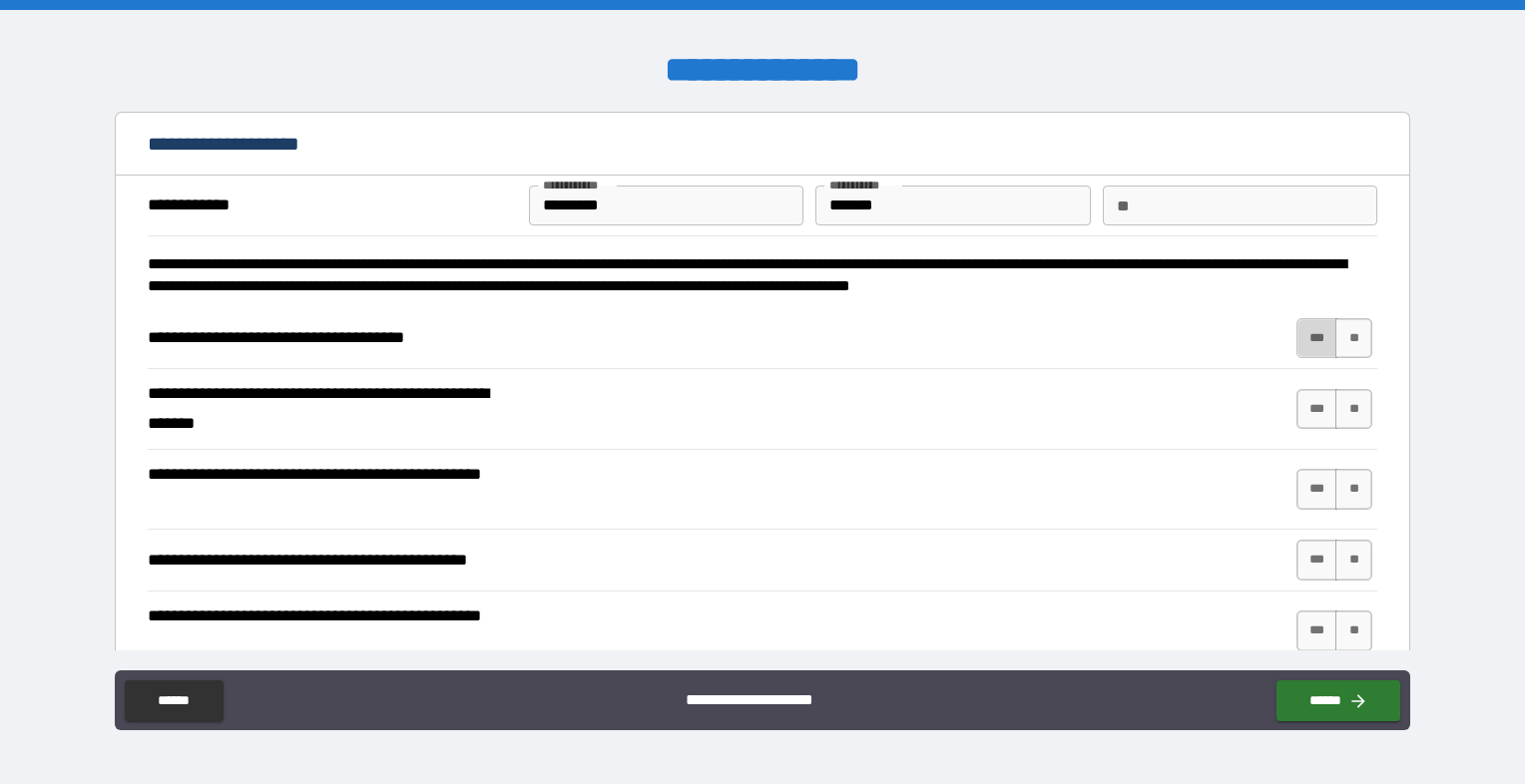 click on "***" at bounding box center (1317, 338) 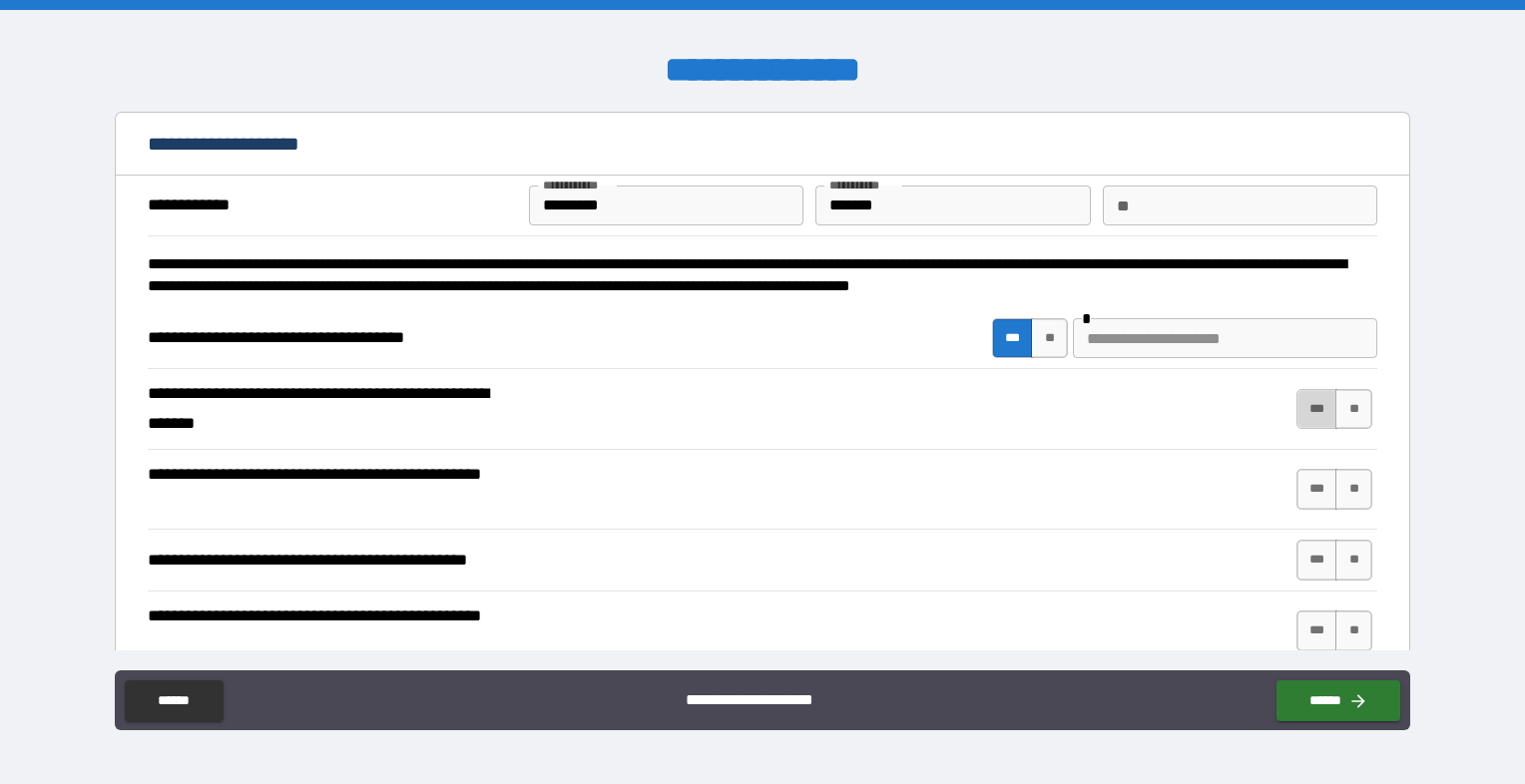 click on "***" at bounding box center [1317, 409] 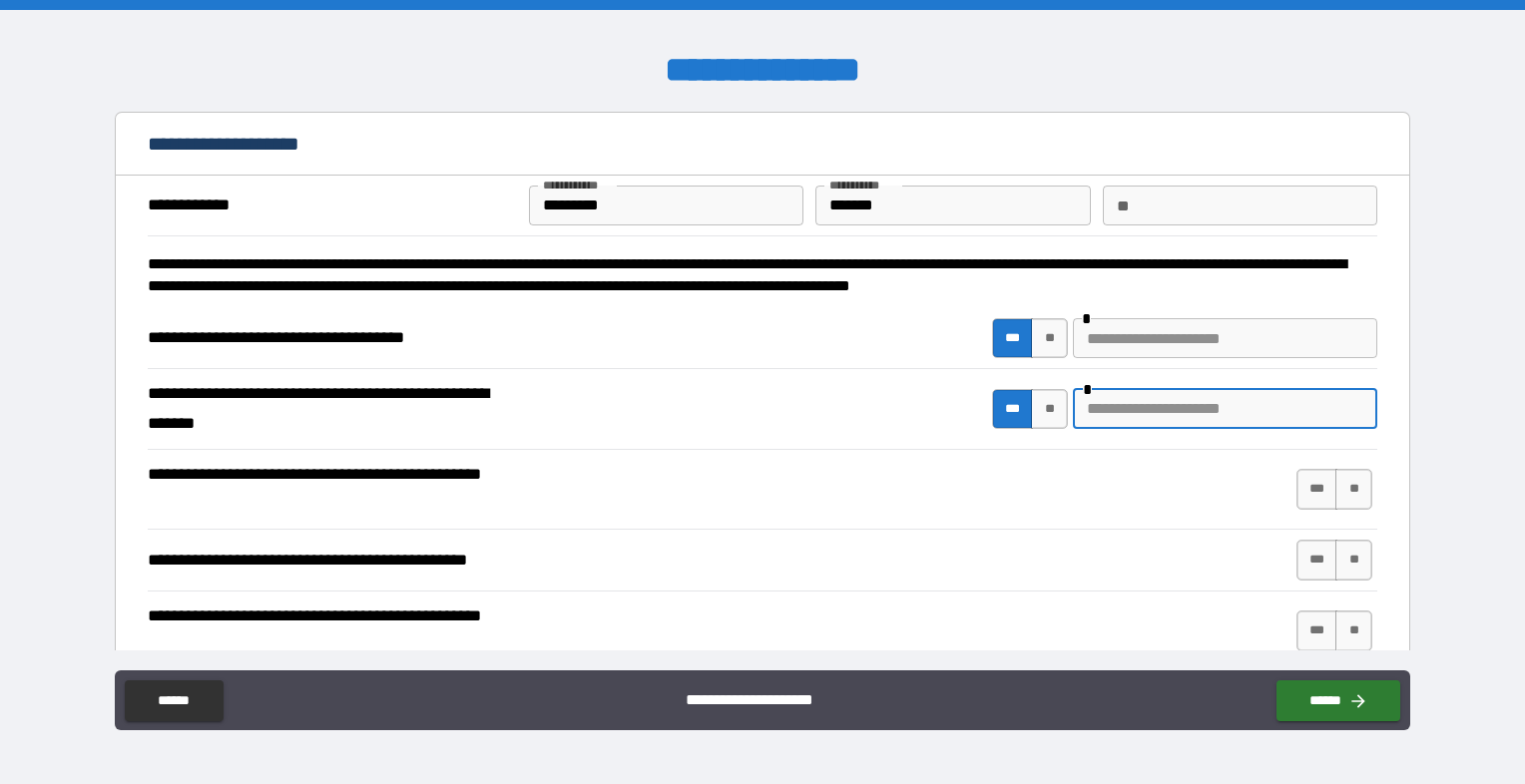 click at bounding box center (1225, 409) 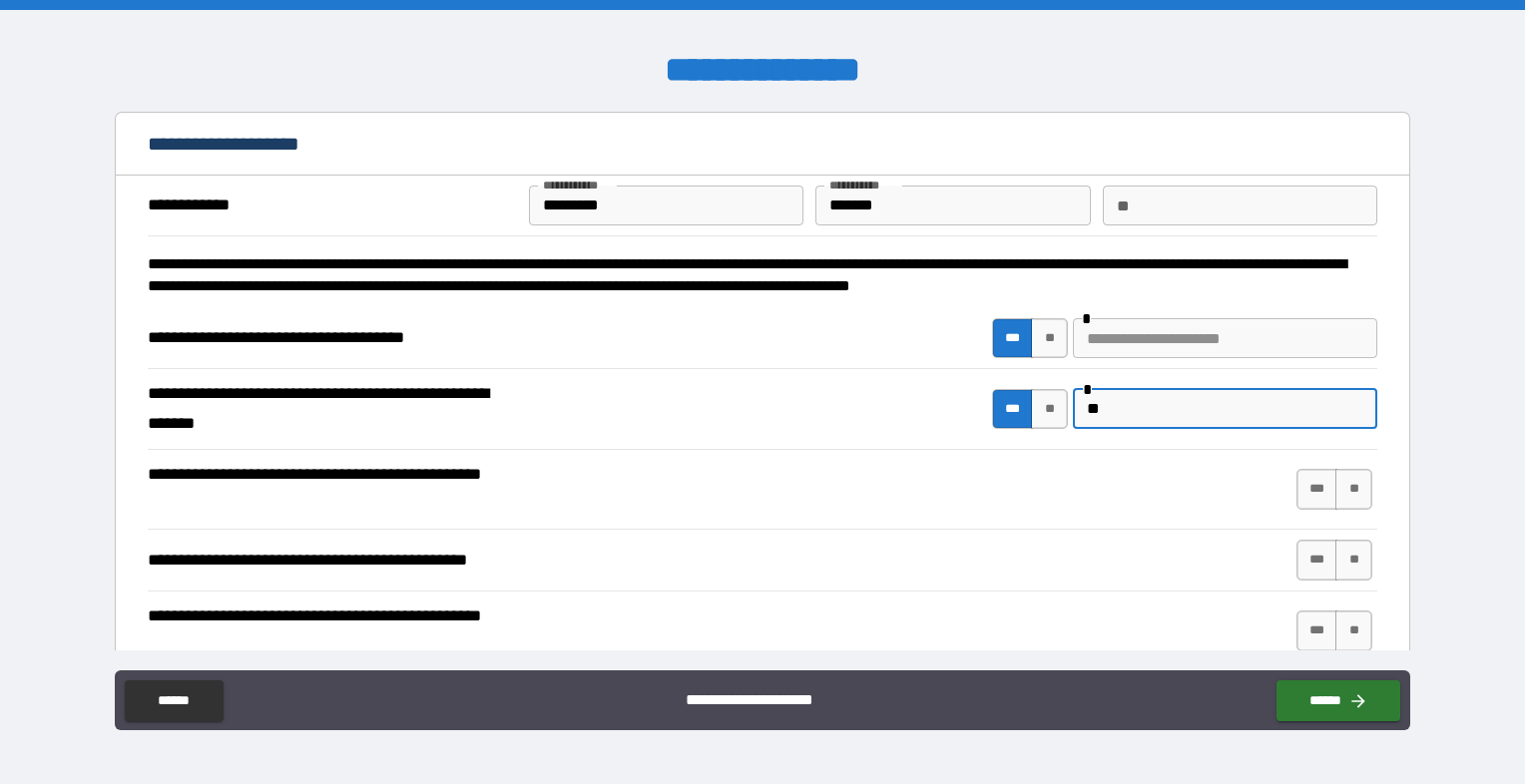 type on "*" 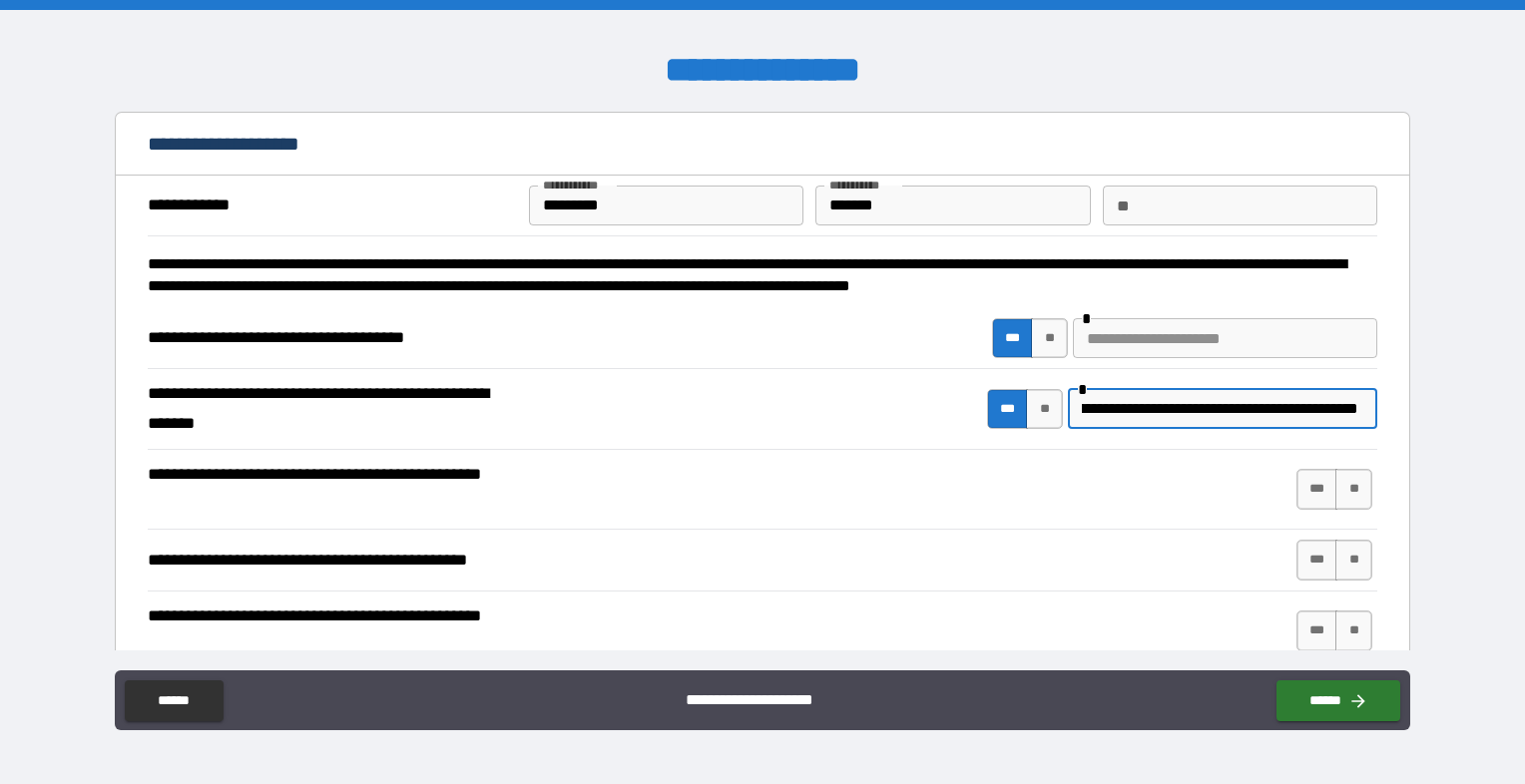 scroll, scrollTop: 0, scrollLeft: 304, axis: horizontal 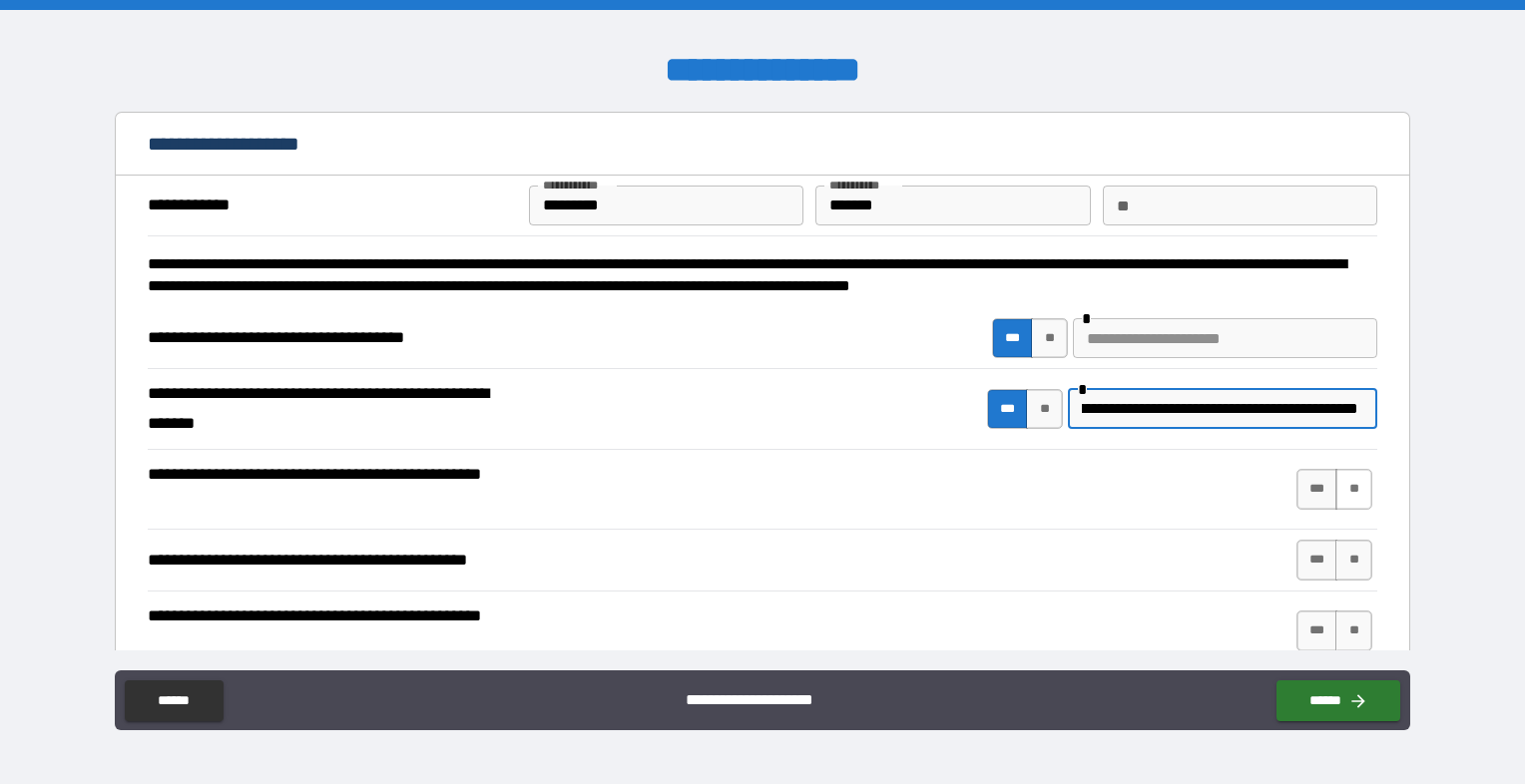 type on "**********" 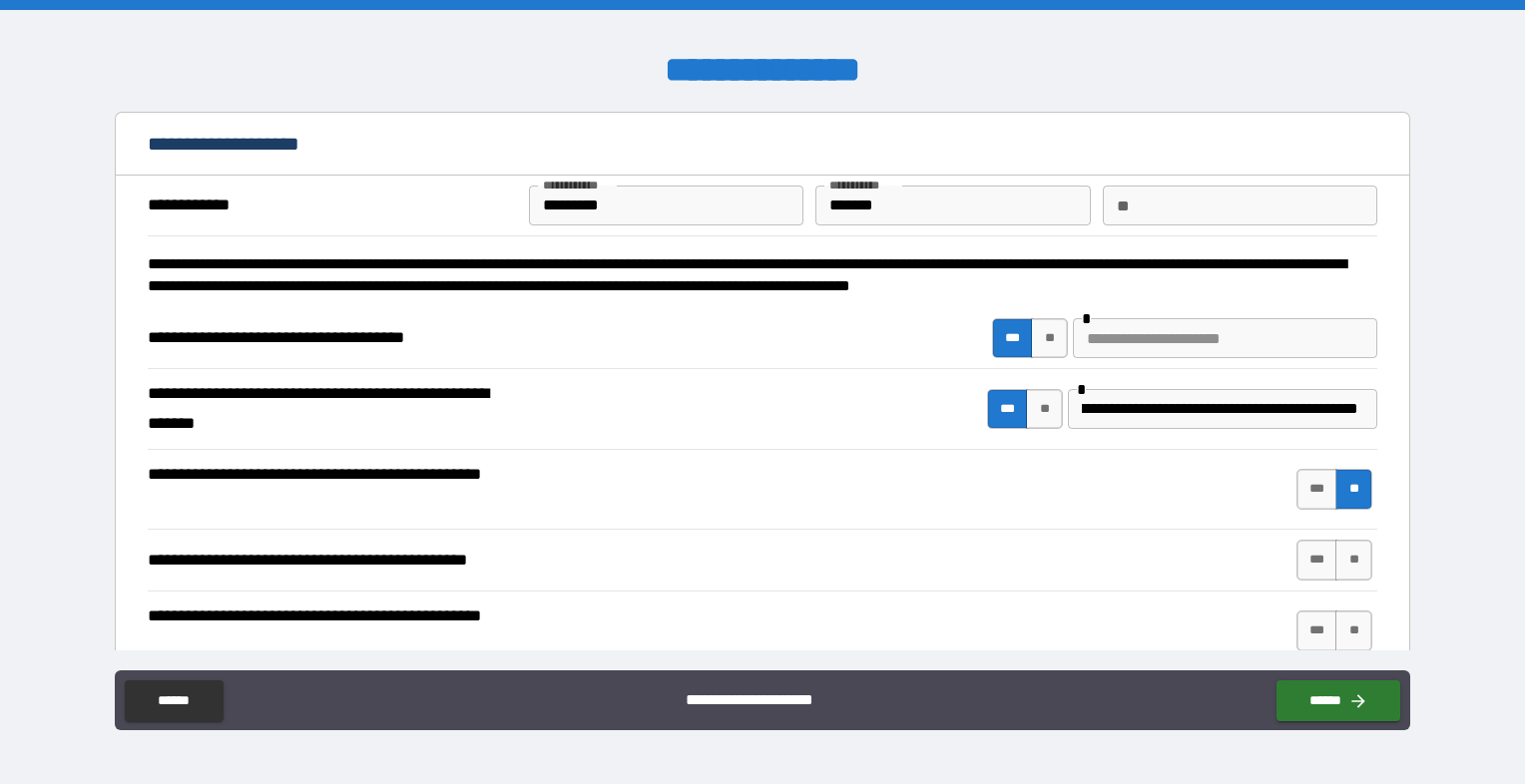 scroll, scrollTop: 0, scrollLeft: 0, axis: both 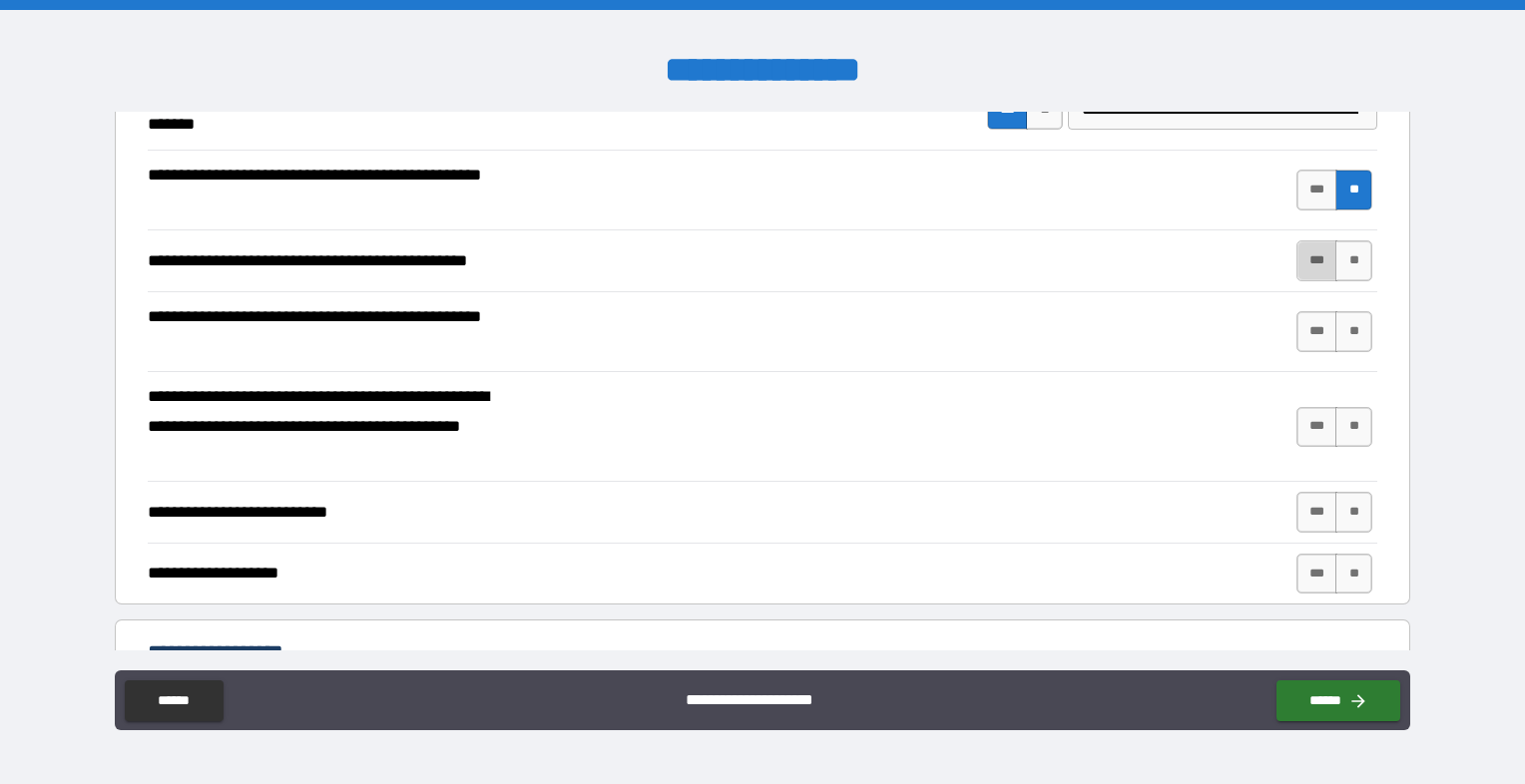 click on "***" at bounding box center [1317, 260] 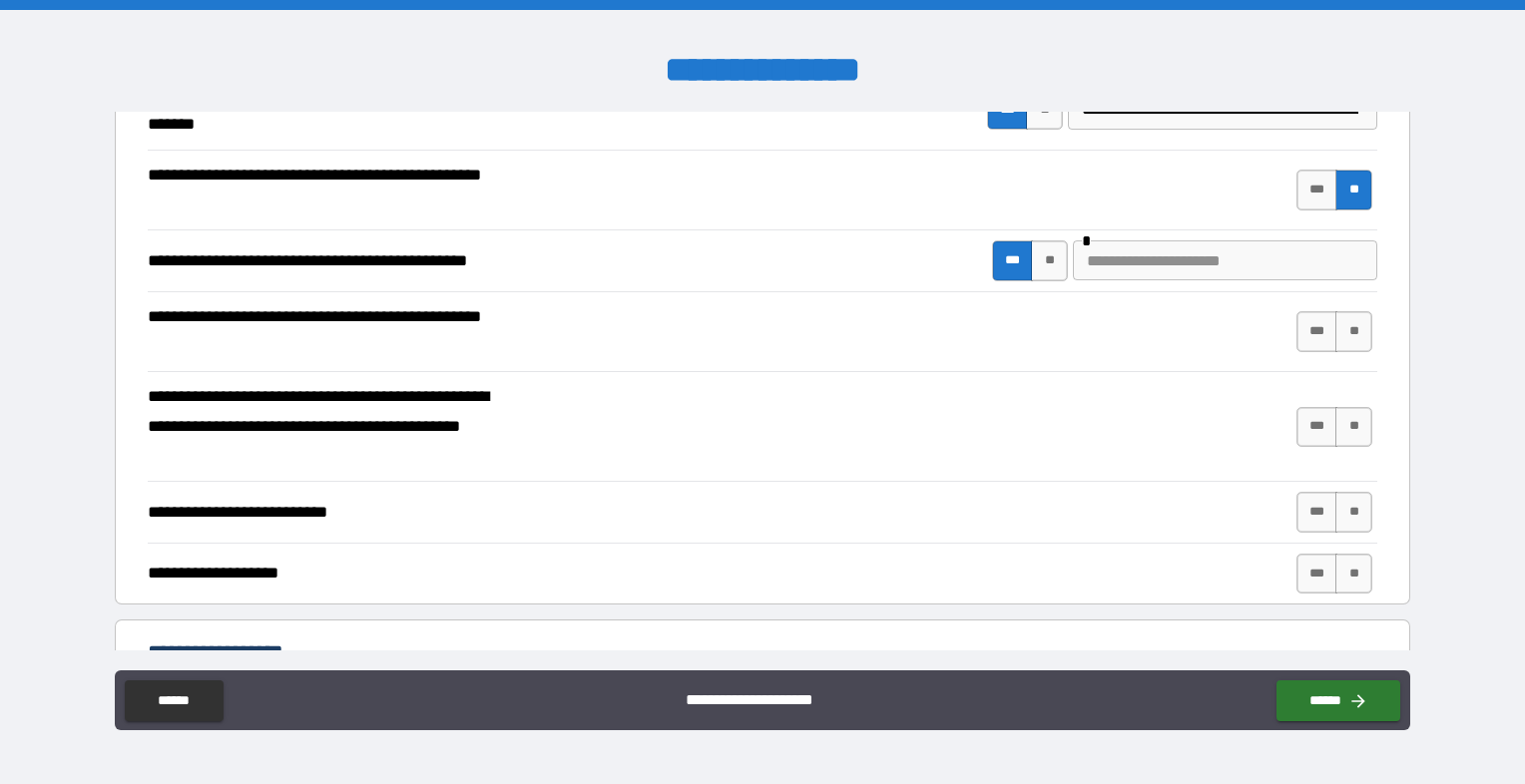 click at bounding box center (1225, 260) 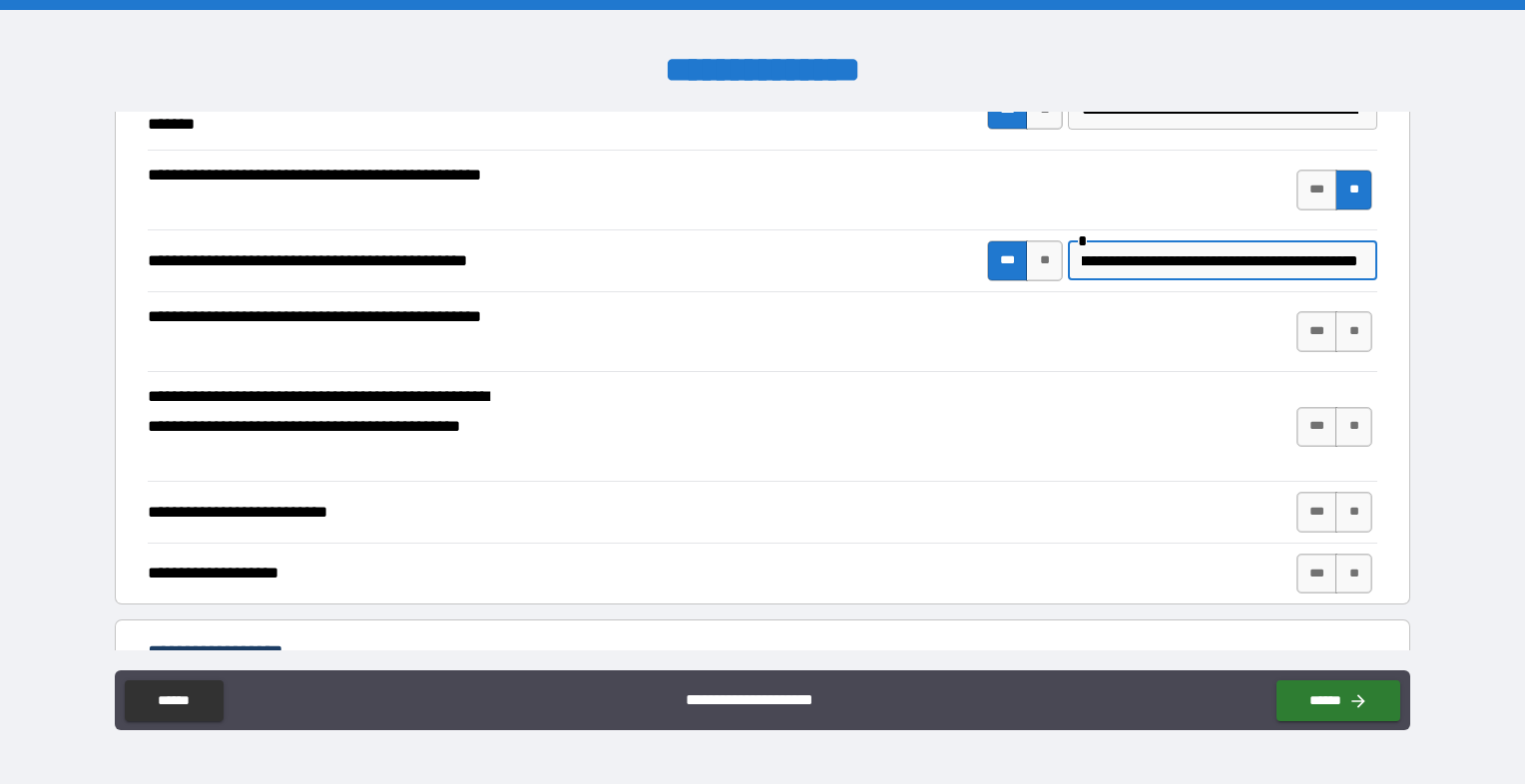 scroll, scrollTop: 0, scrollLeft: 160, axis: horizontal 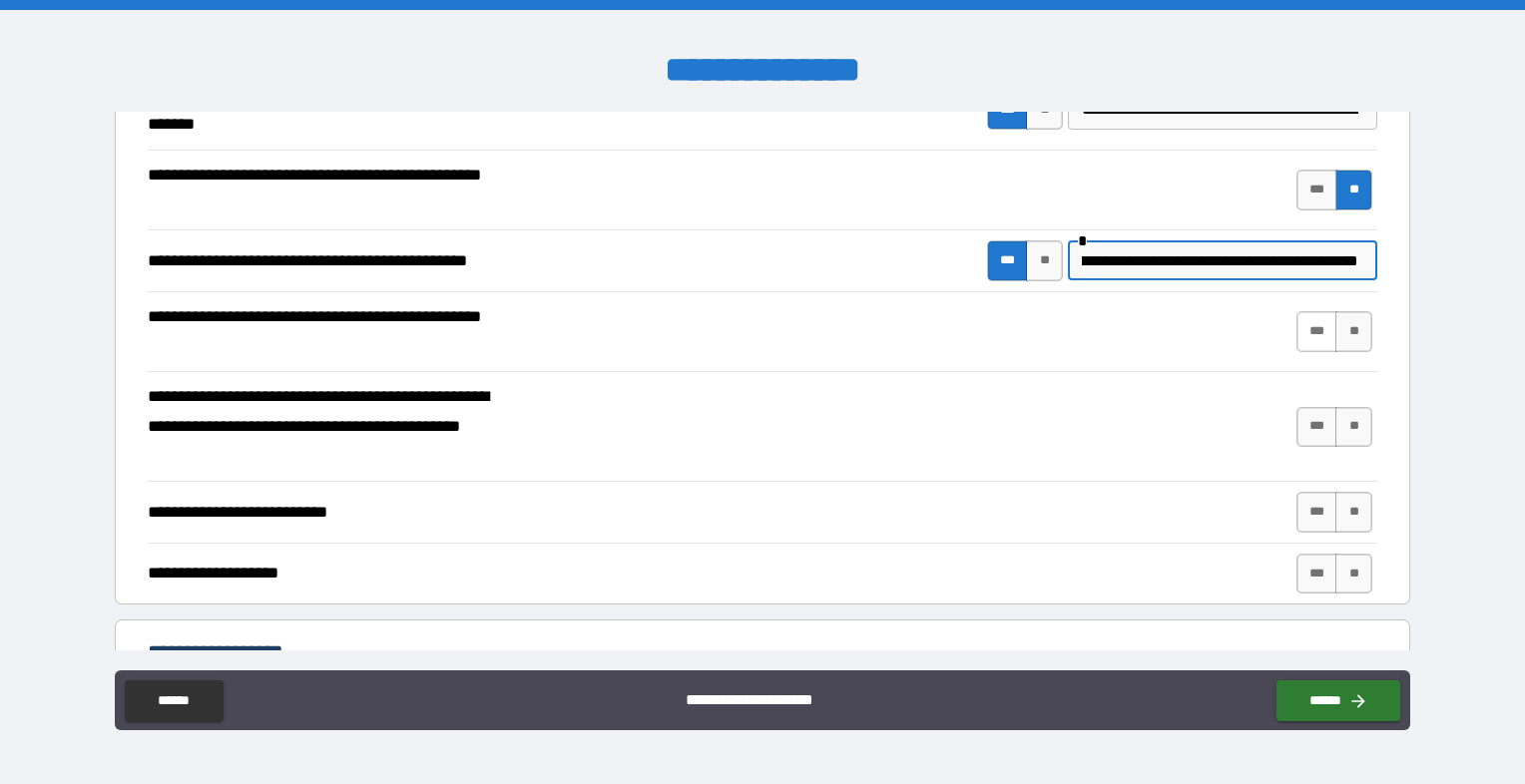 type on "**********" 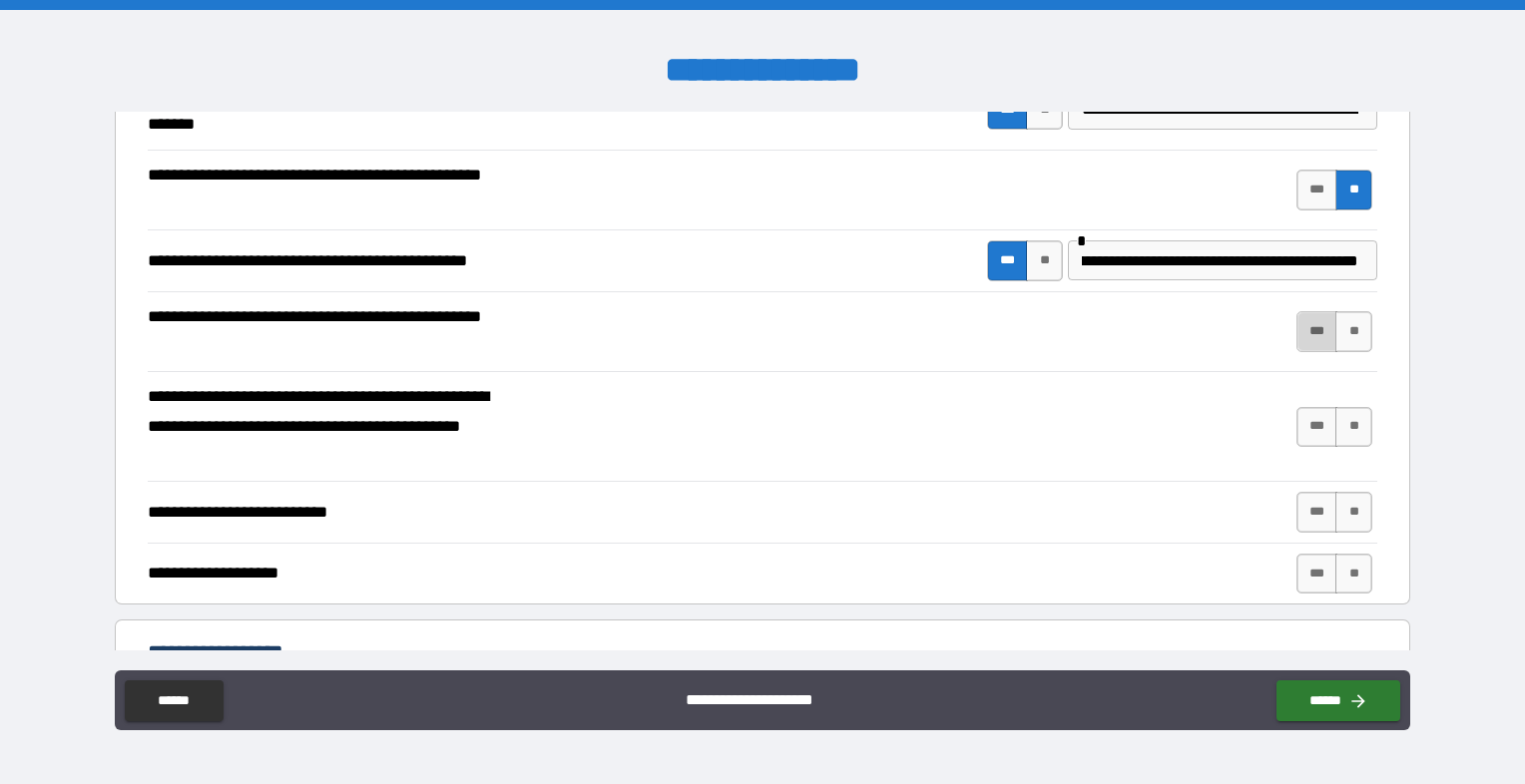 click on "***" at bounding box center (1317, 331) 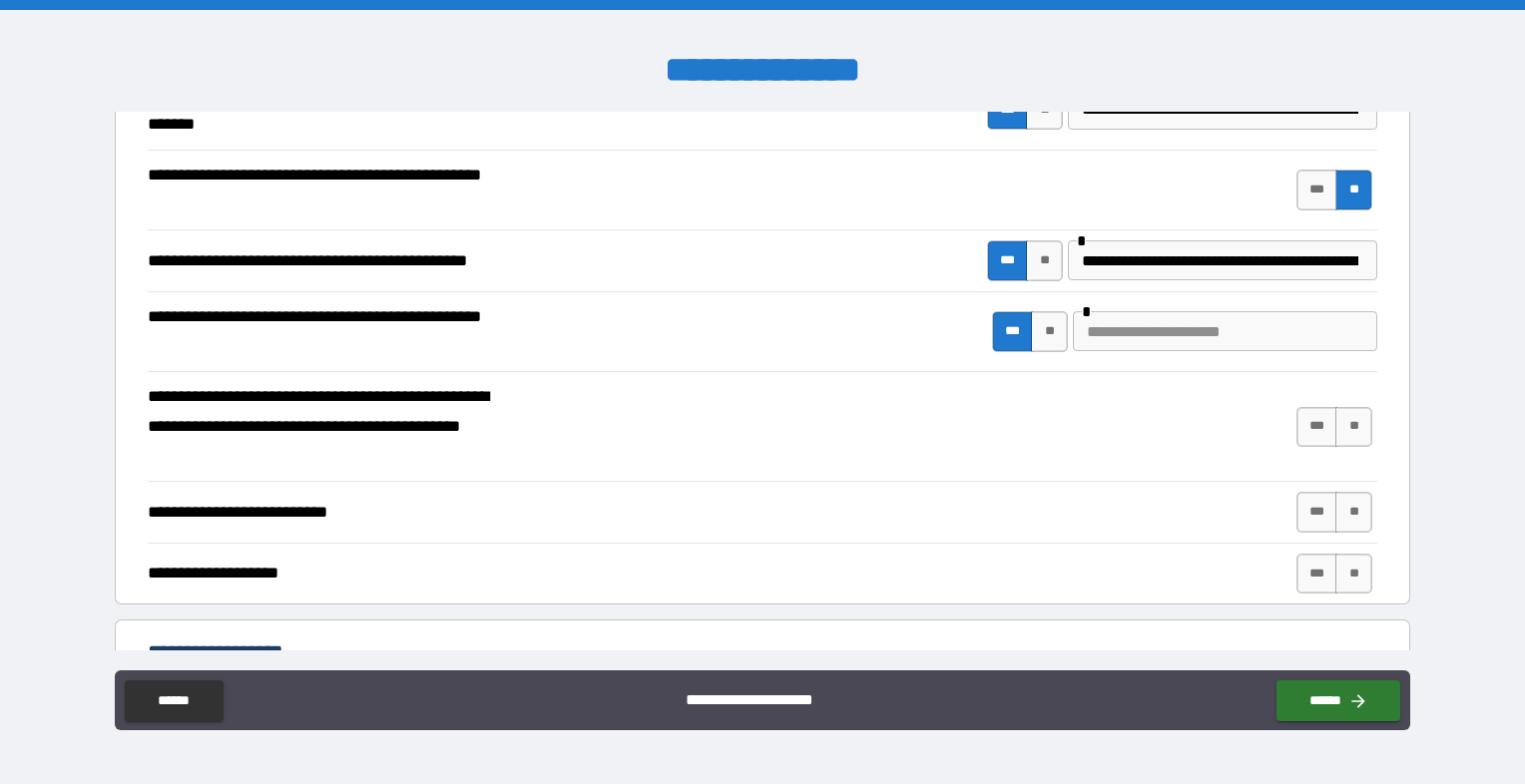 click at bounding box center (1225, 331) 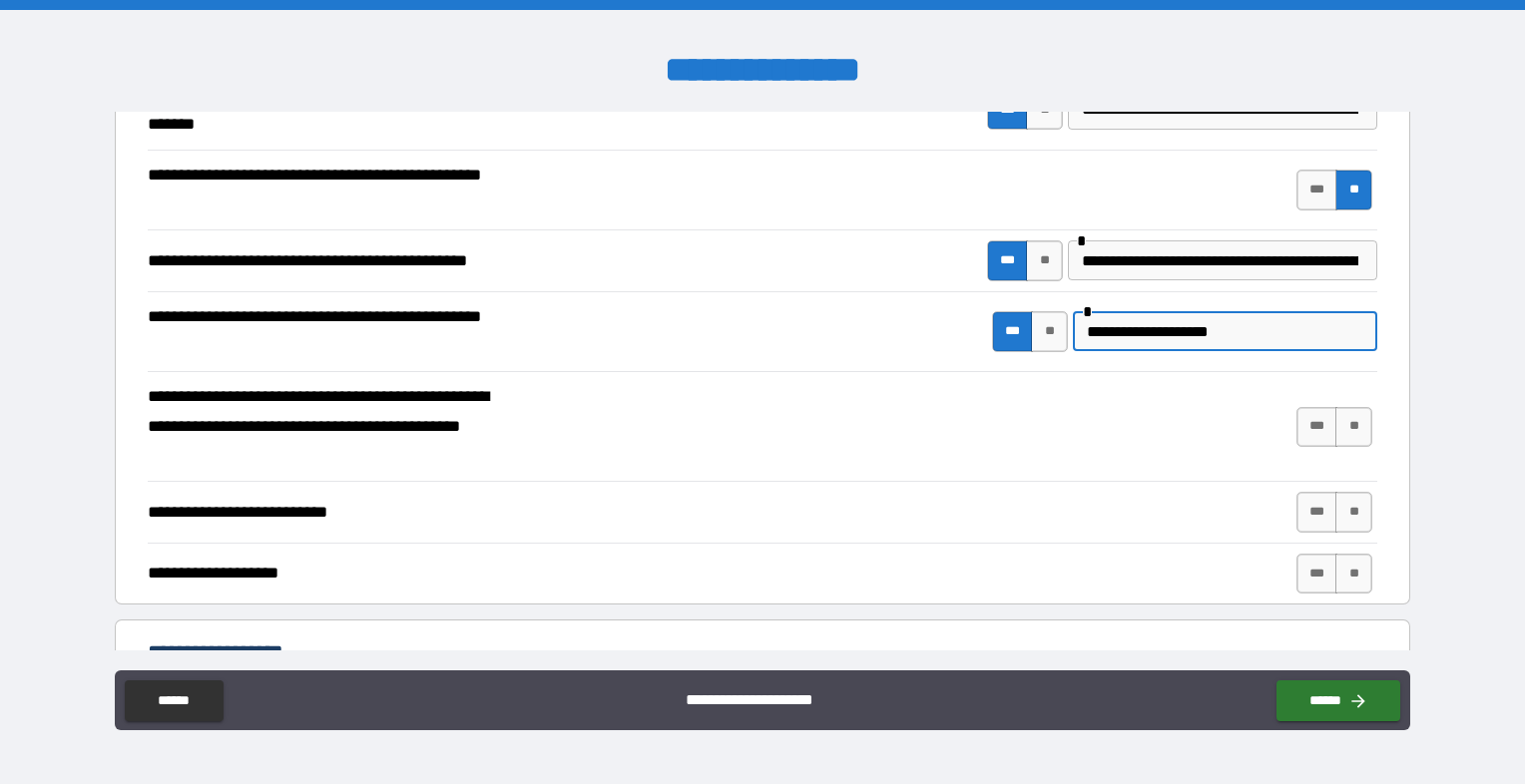 click on "**********" at bounding box center [1225, 331] 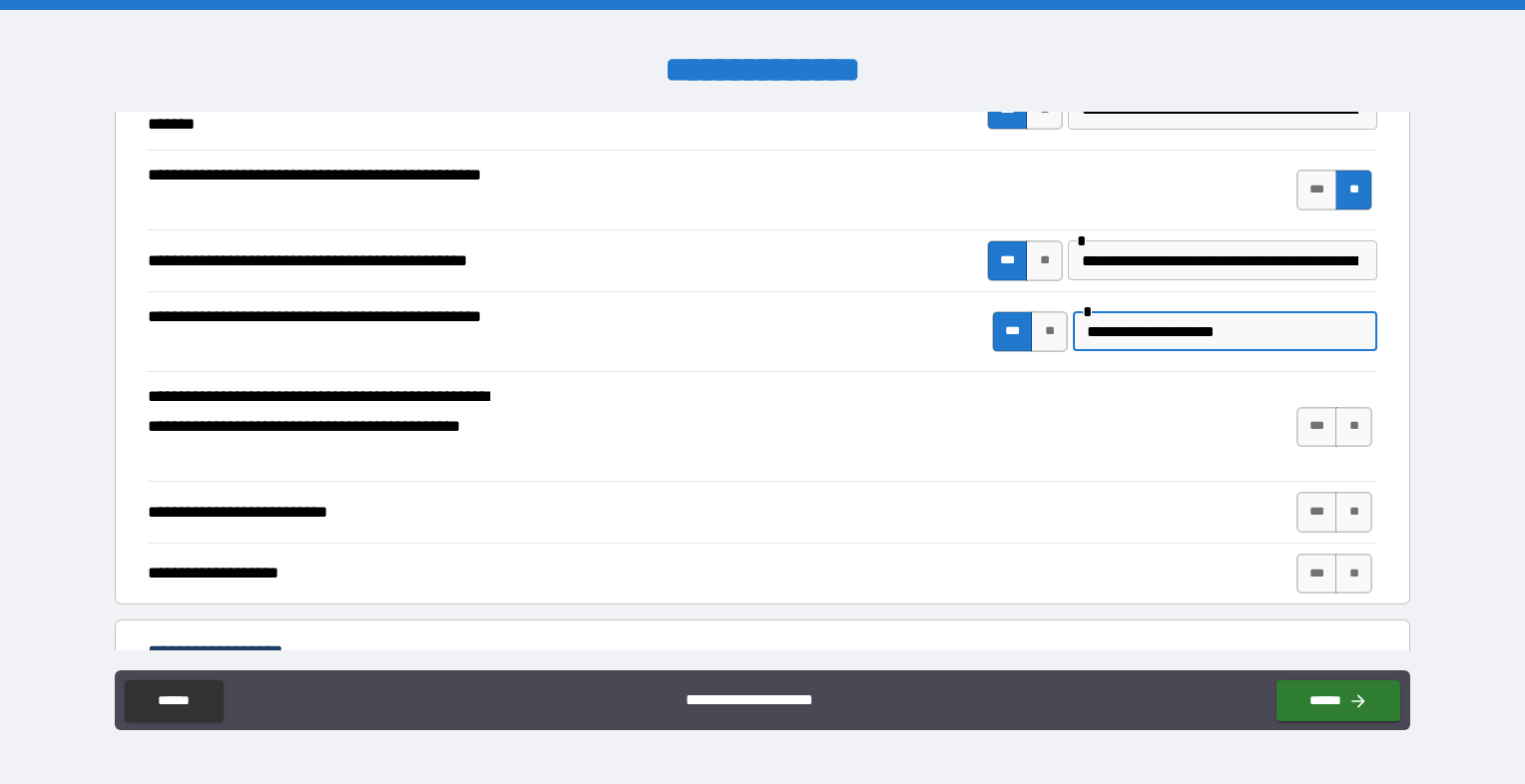 click on "**********" at bounding box center (1225, 331) 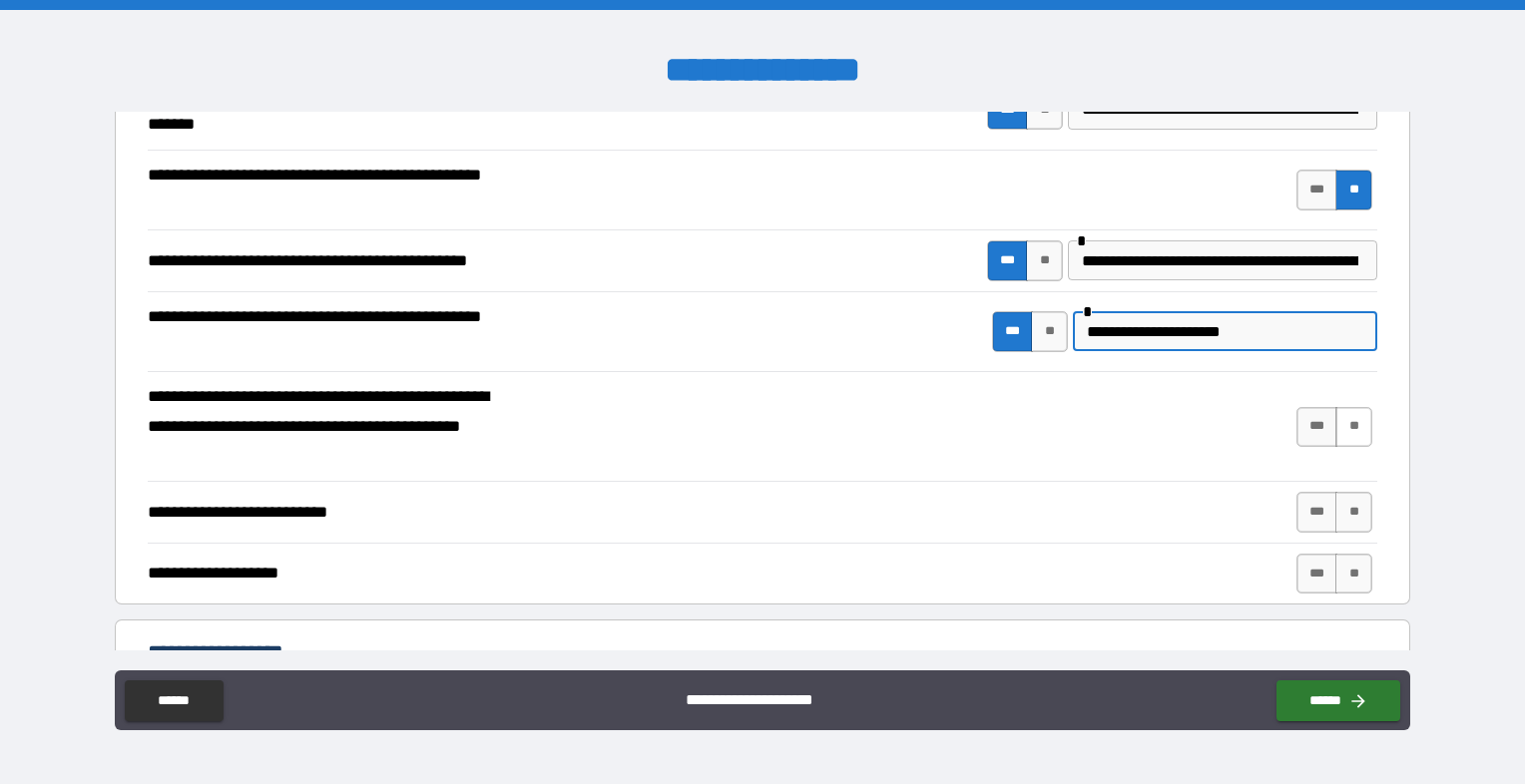 type on "**********" 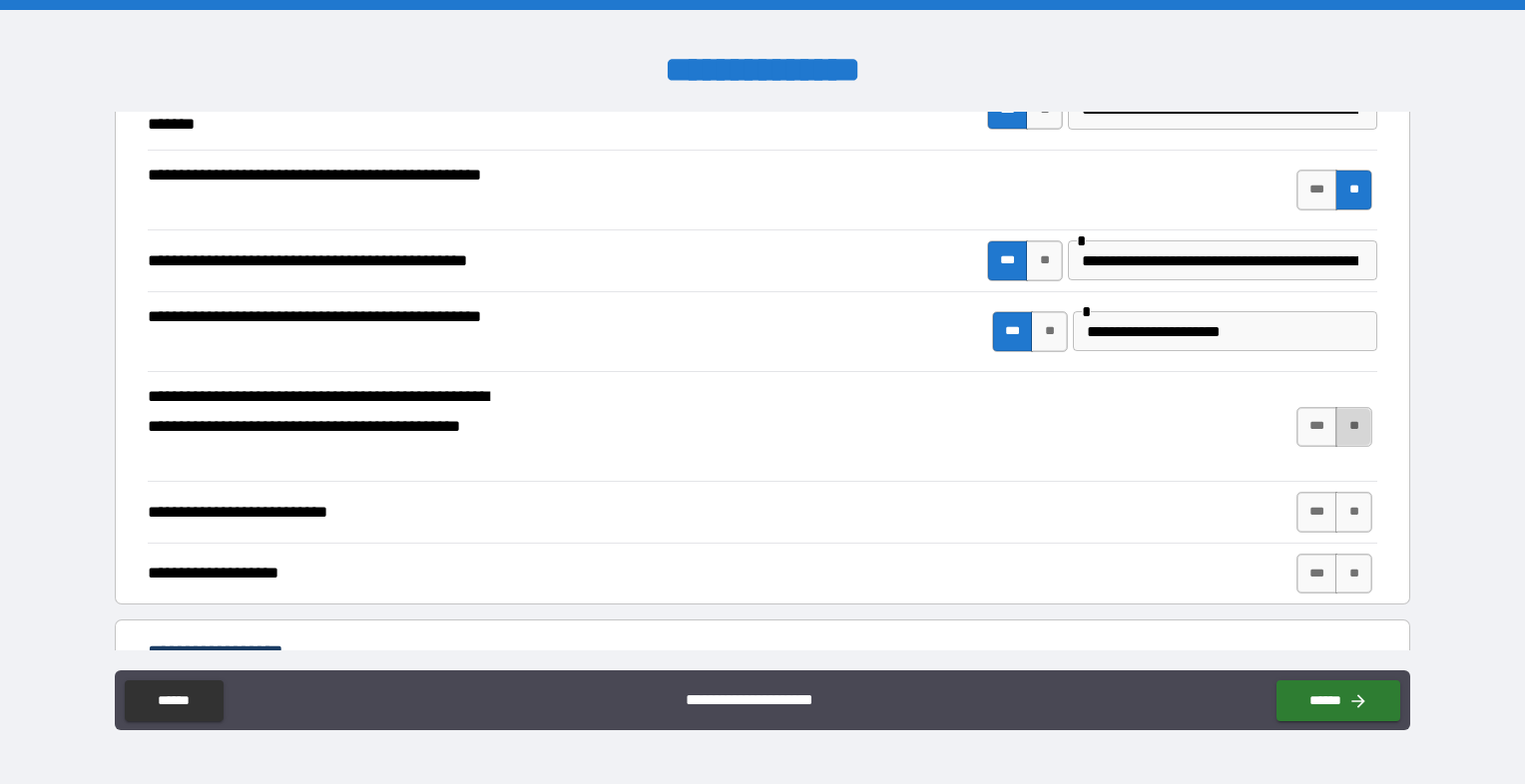 click on "**" at bounding box center [1353, 427] 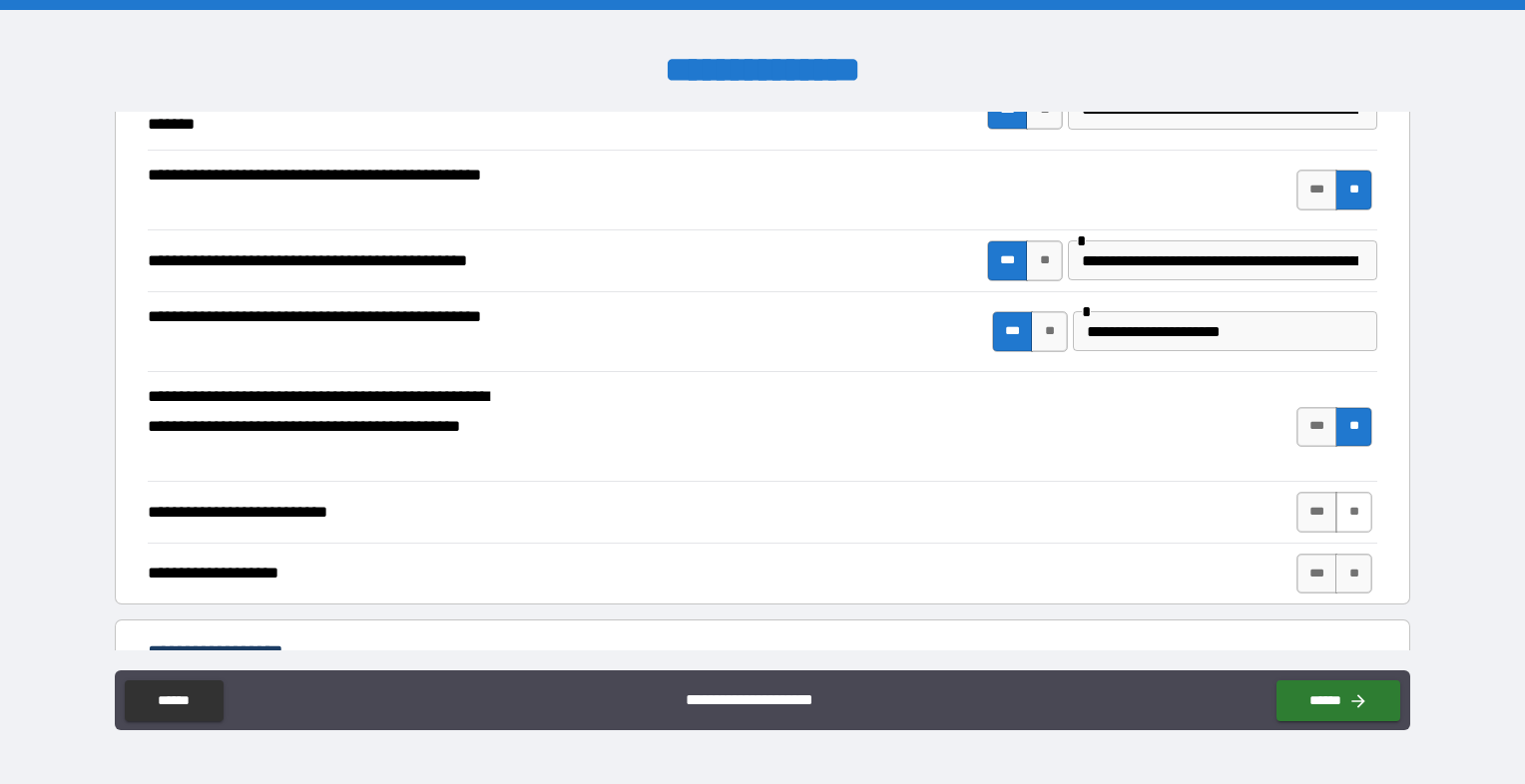 click on "**" at bounding box center [1353, 512] 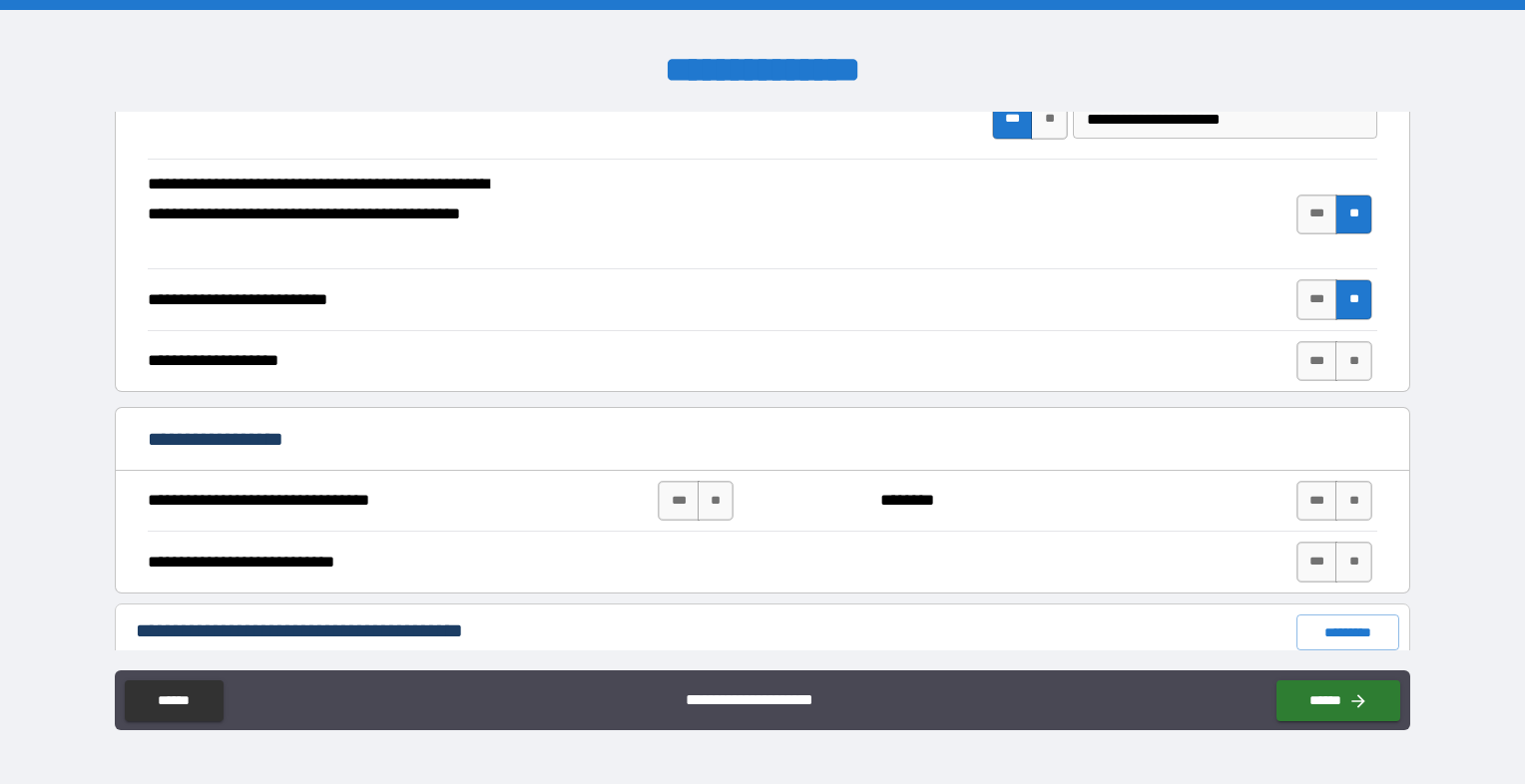 scroll, scrollTop: 598, scrollLeft: 0, axis: vertical 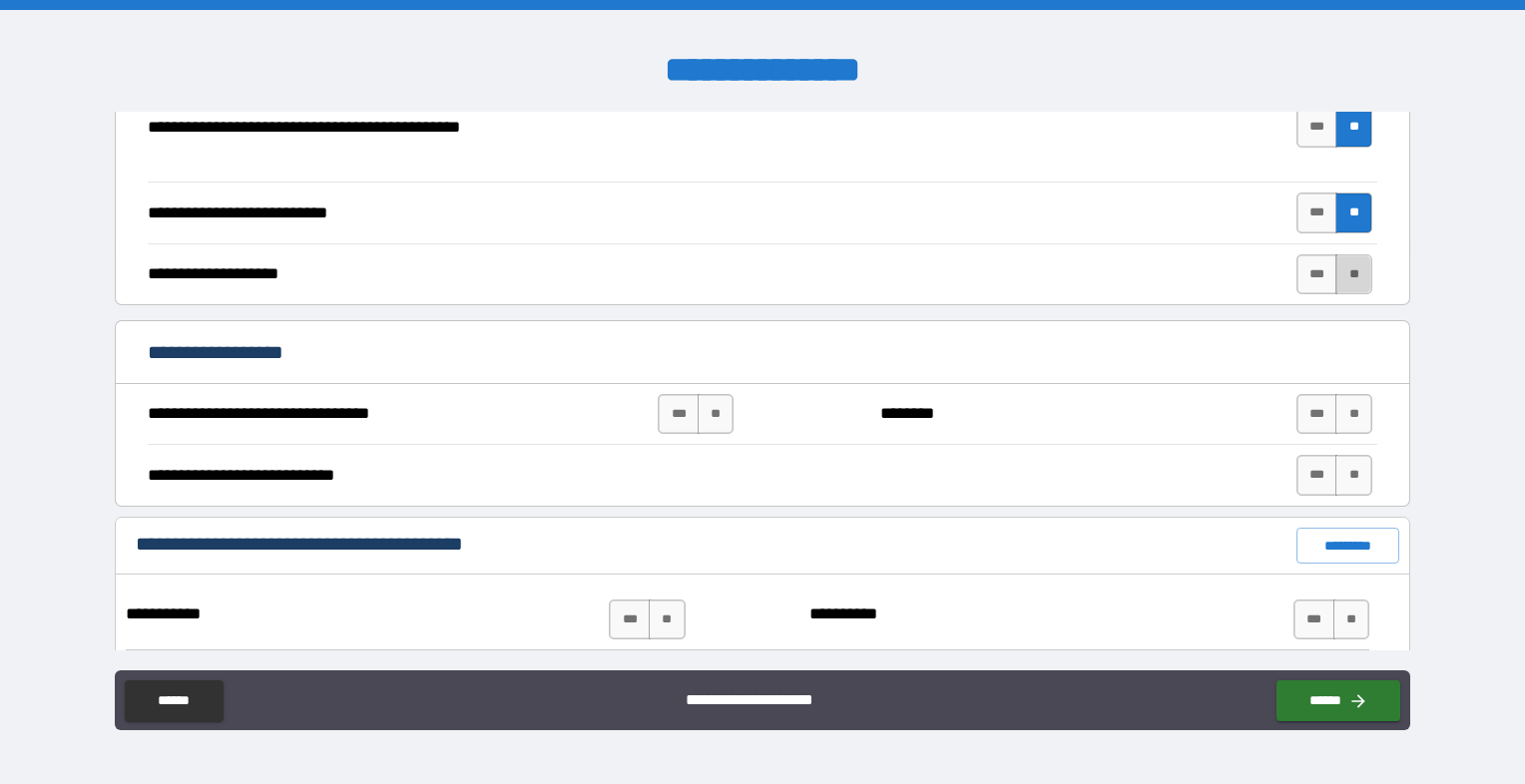 click on "**" at bounding box center (1353, 274) 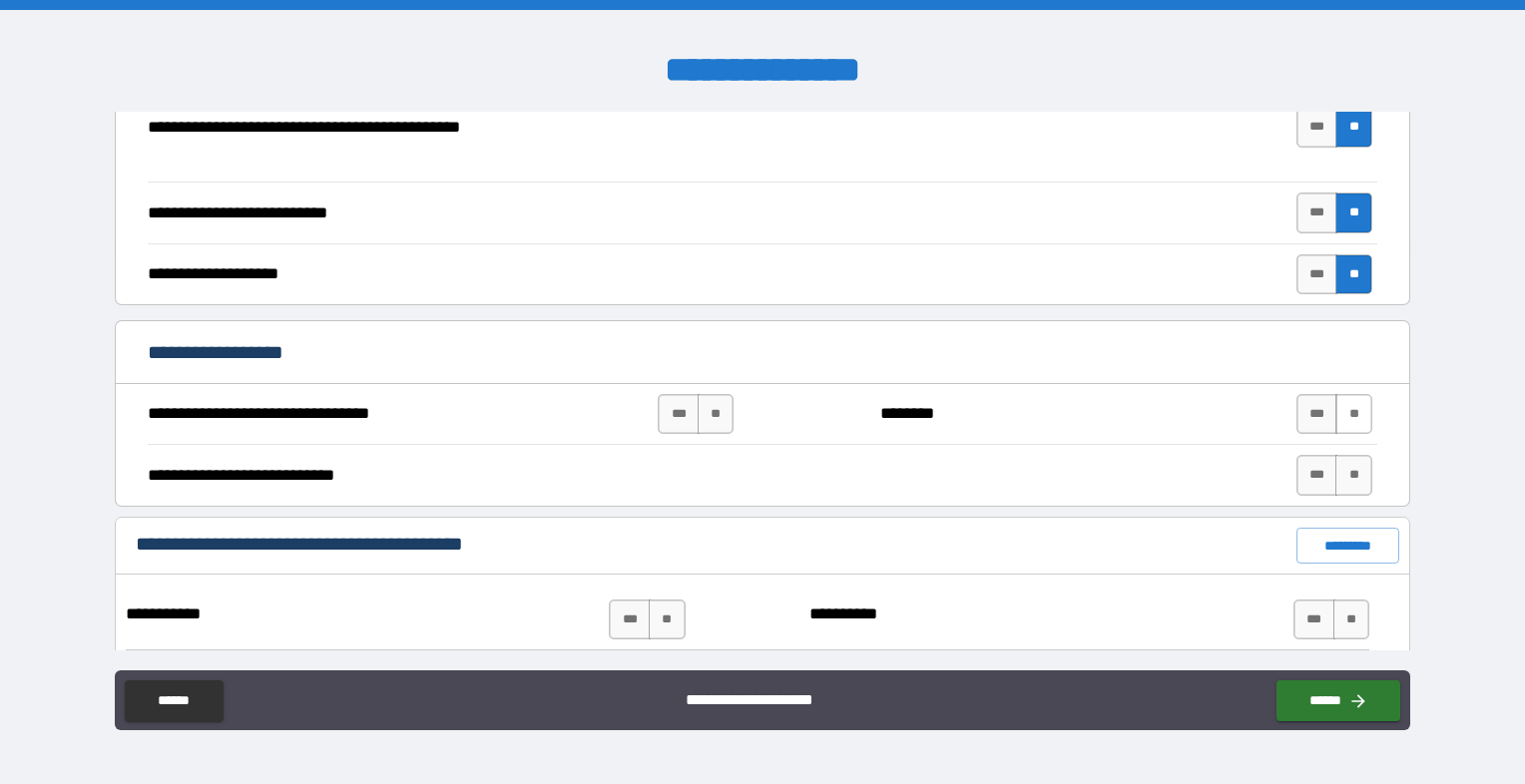 click on "**" at bounding box center (1353, 414) 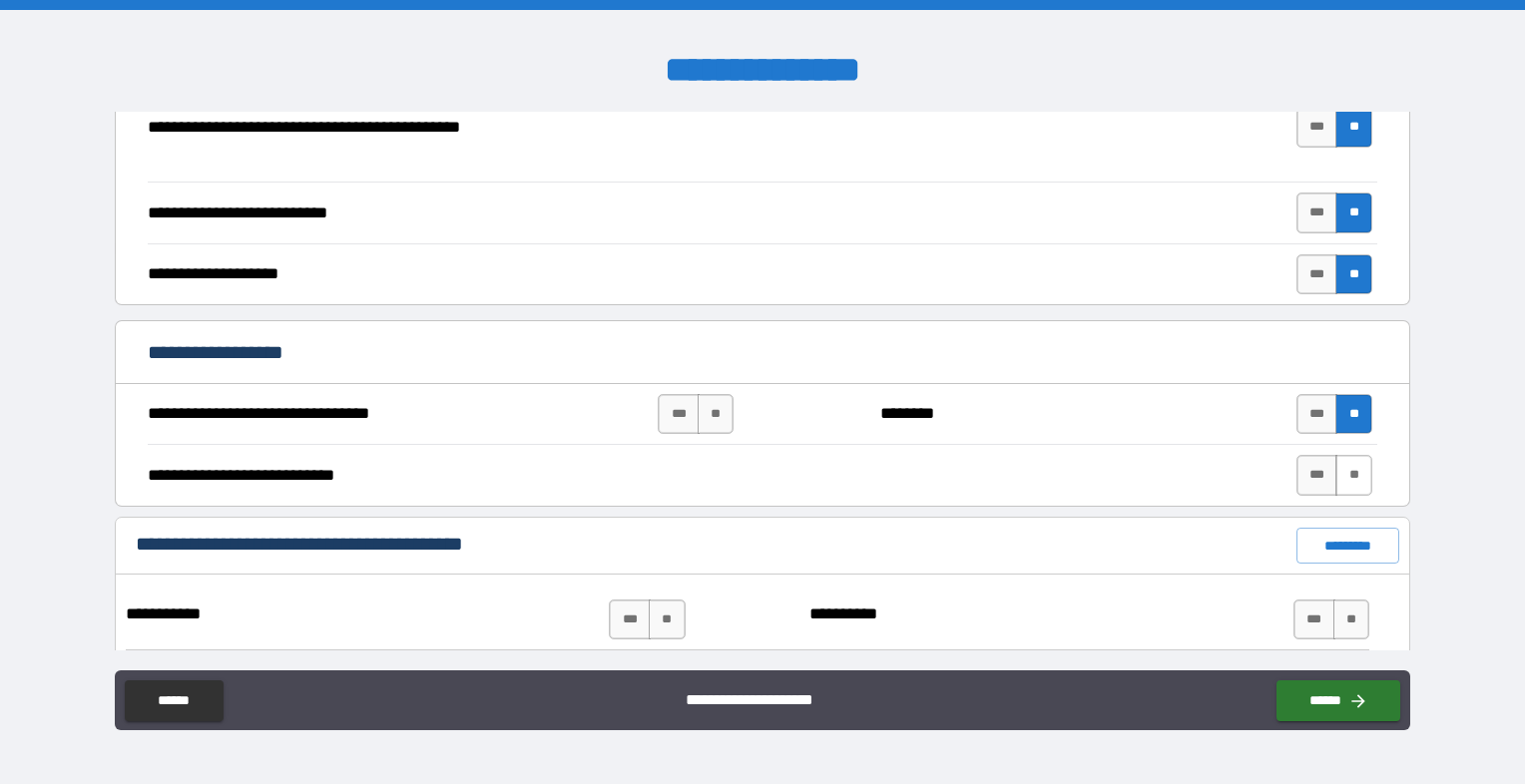 click on "**" at bounding box center [1353, 475] 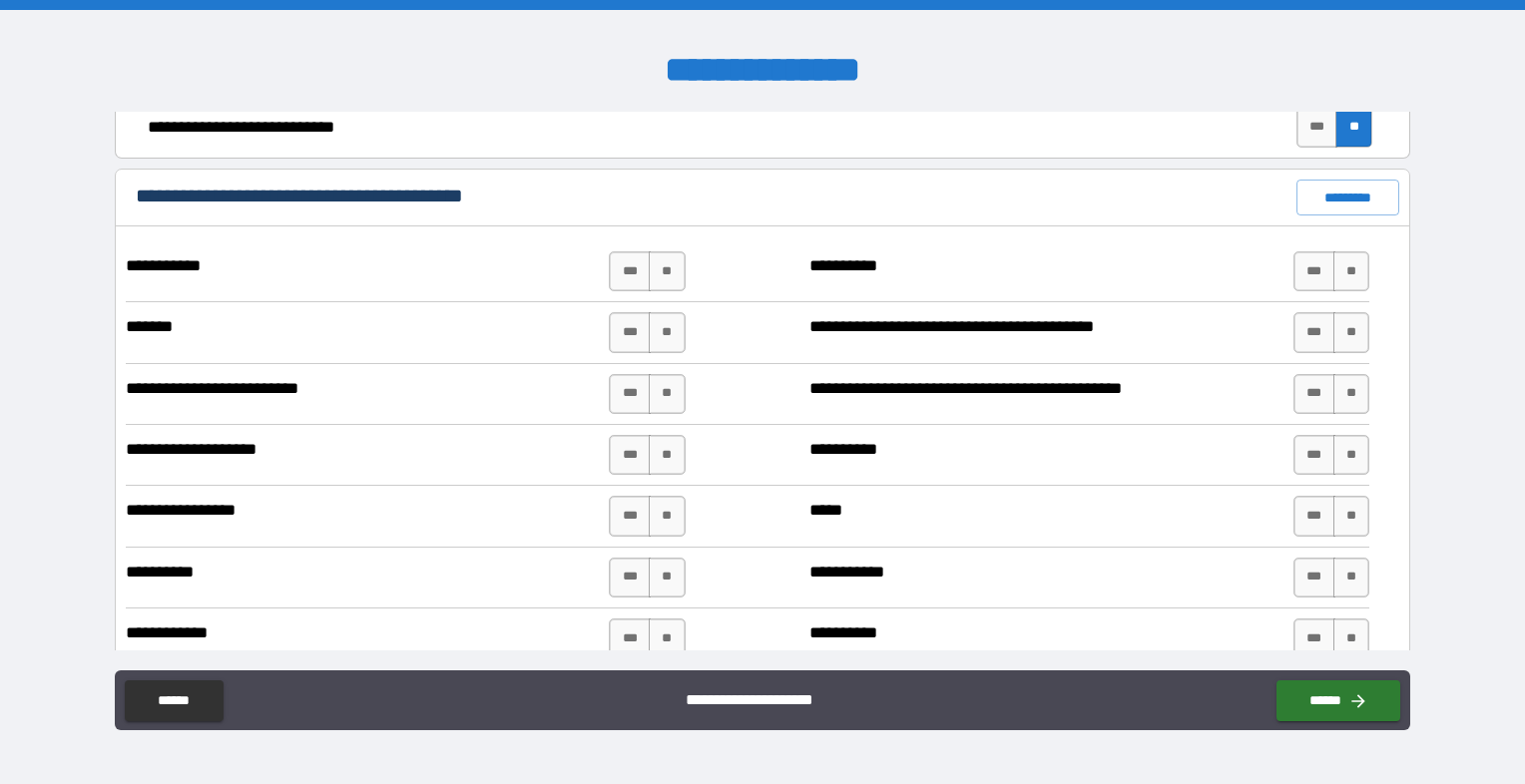 scroll, scrollTop: 997, scrollLeft: 0, axis: vertical 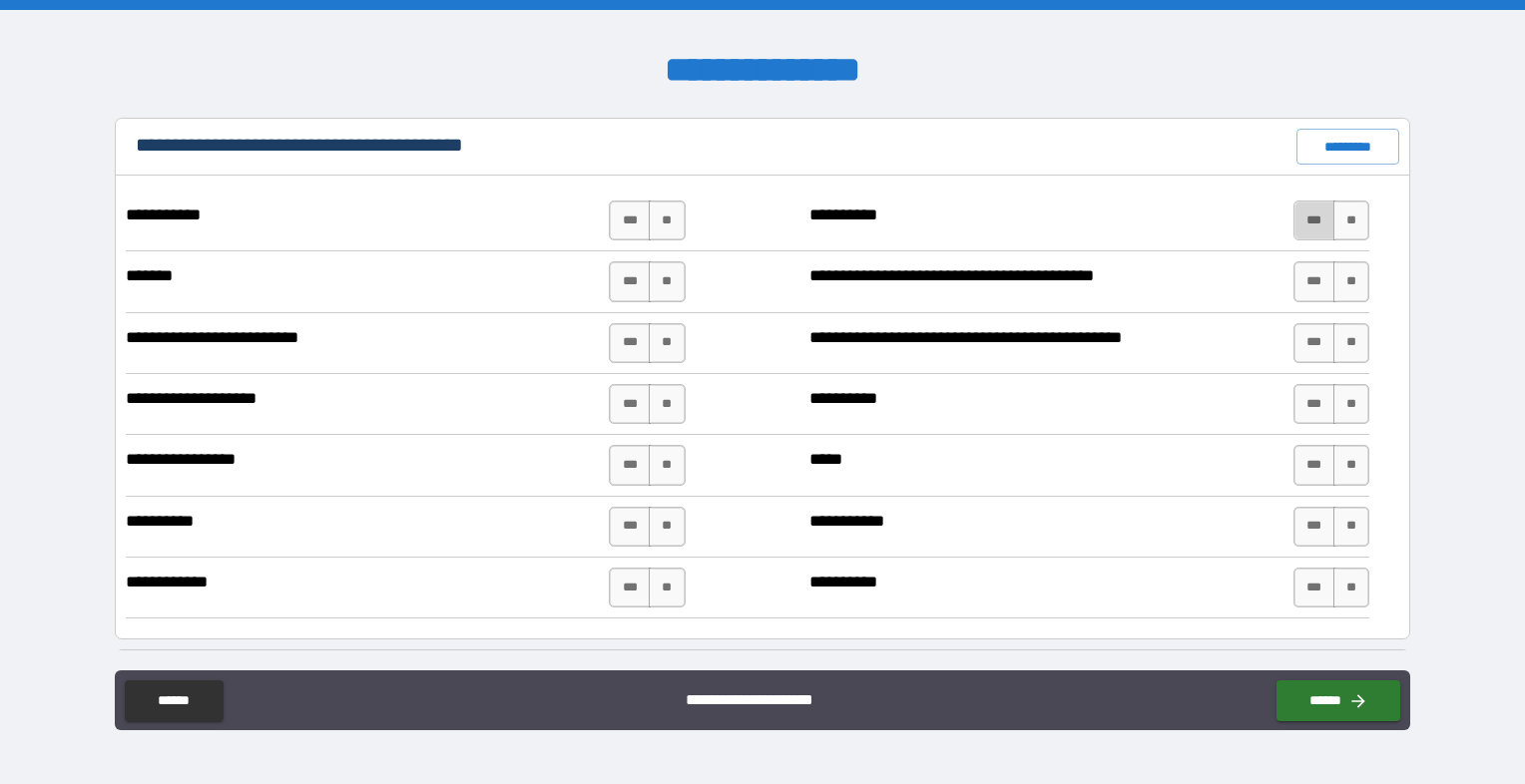 click on "***" at bounding box center [1314, 220] 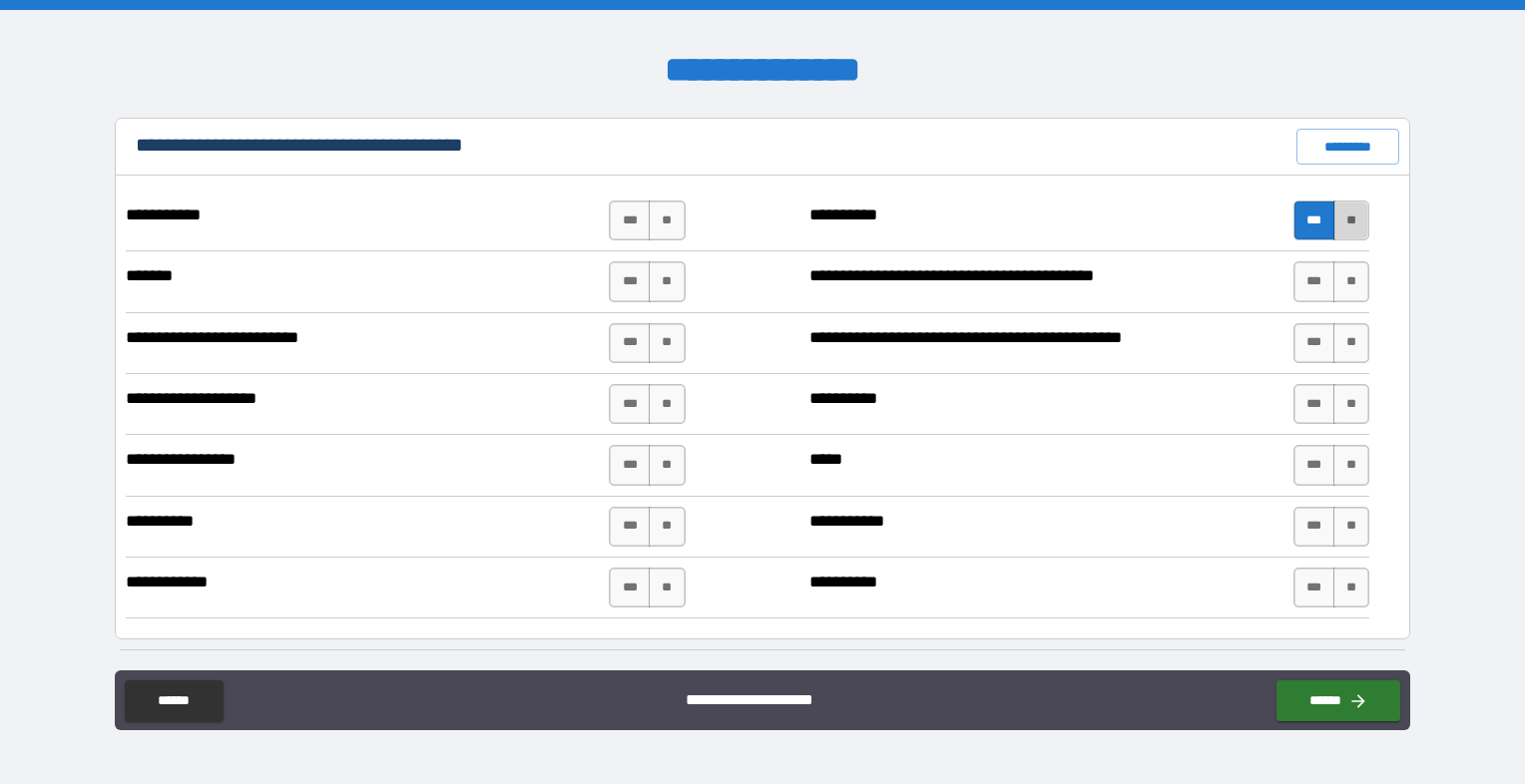 click on "**" at bounding box center [1351, 220] 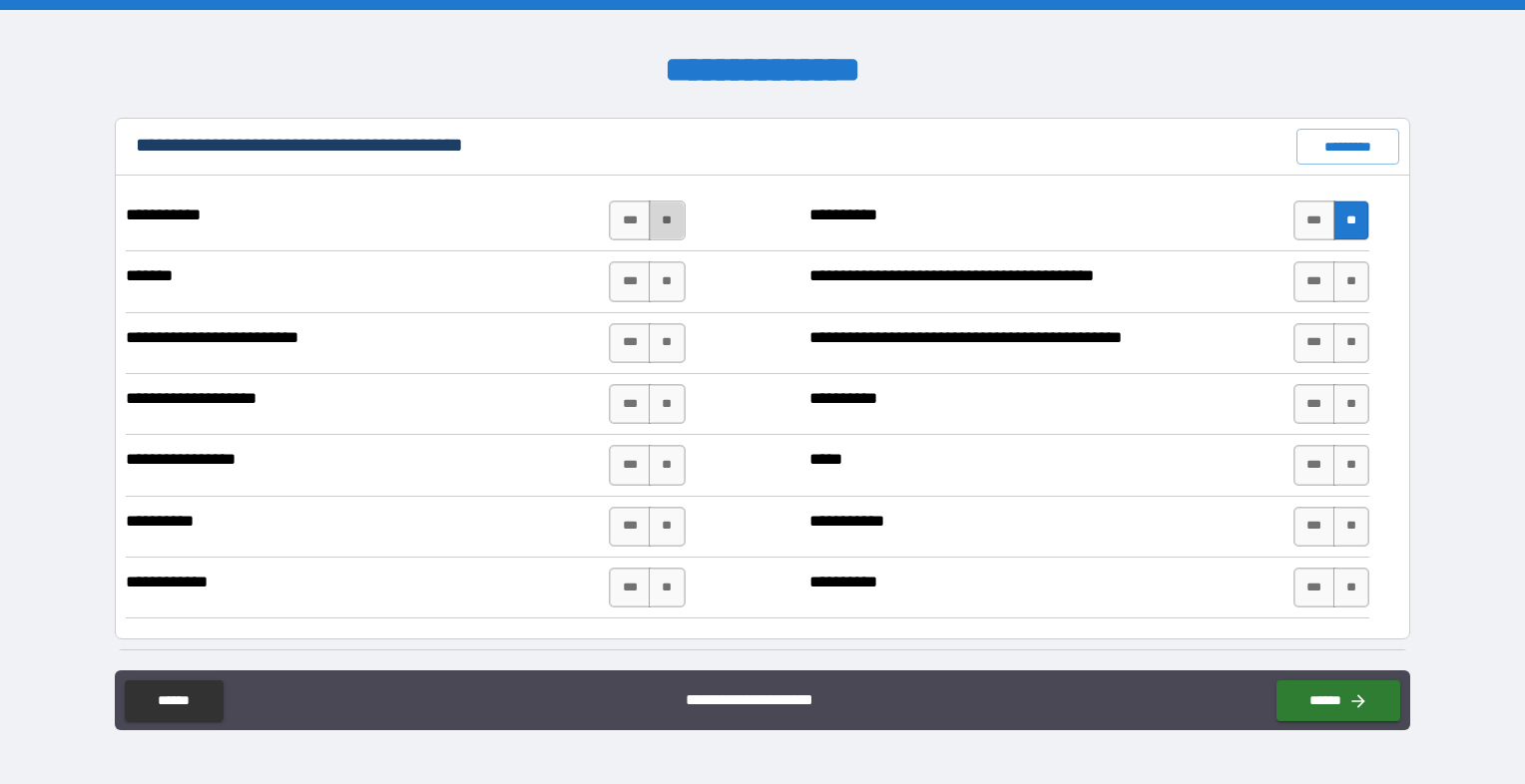 click on "**" at bounding box center [667, 220] 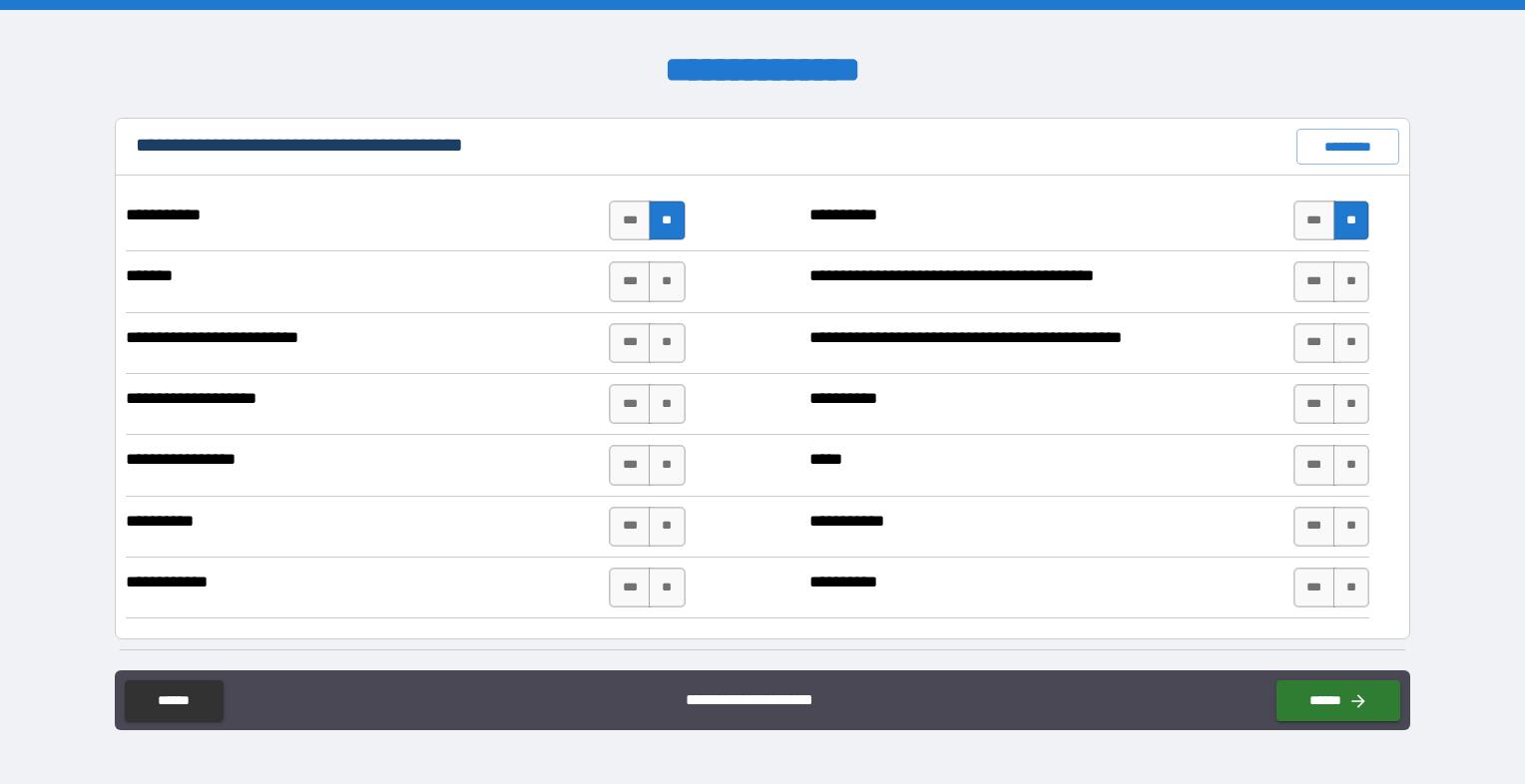 click on "**********" at bounding box center [748, 281] 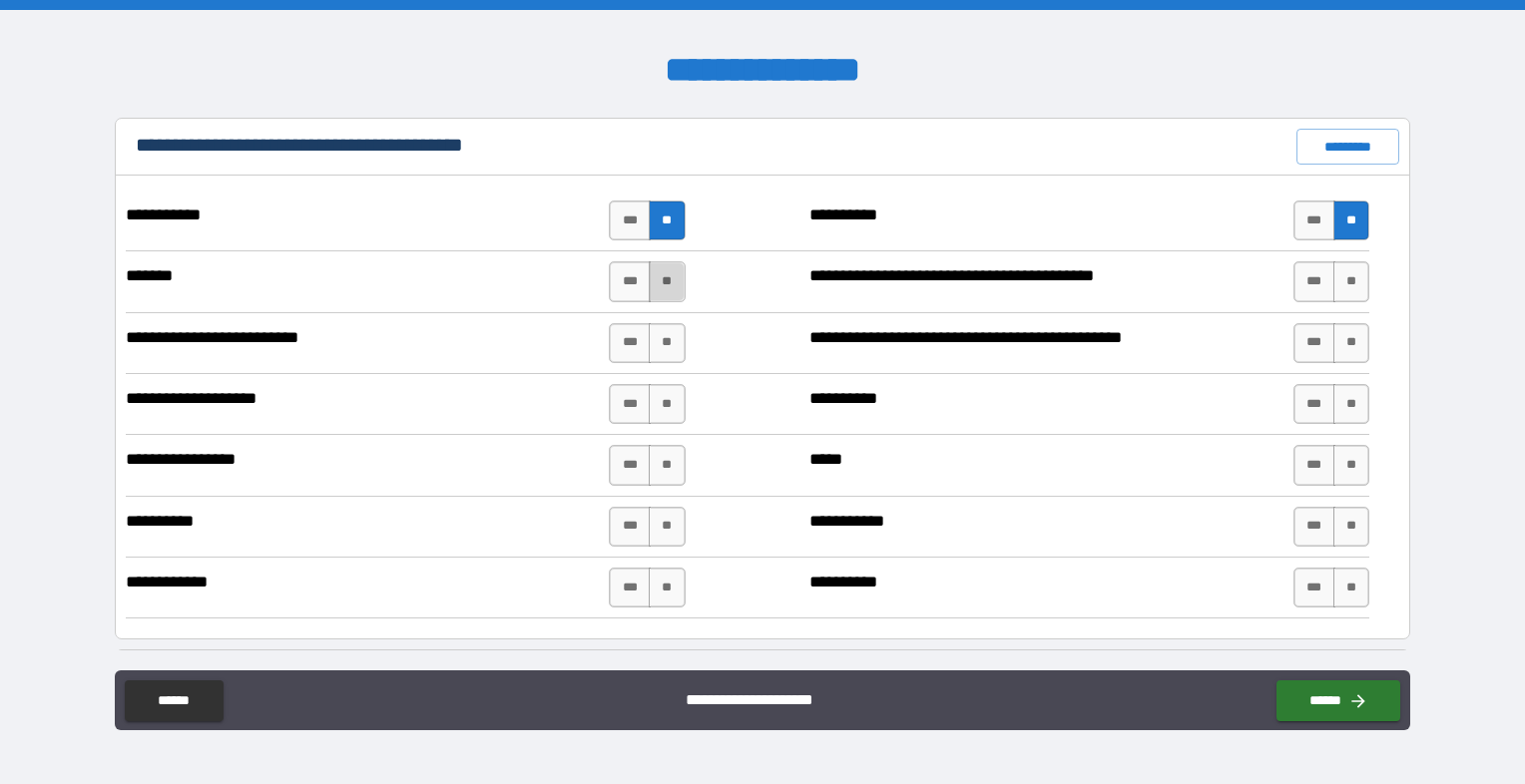 click on "**" at bounding box center [667, 281] 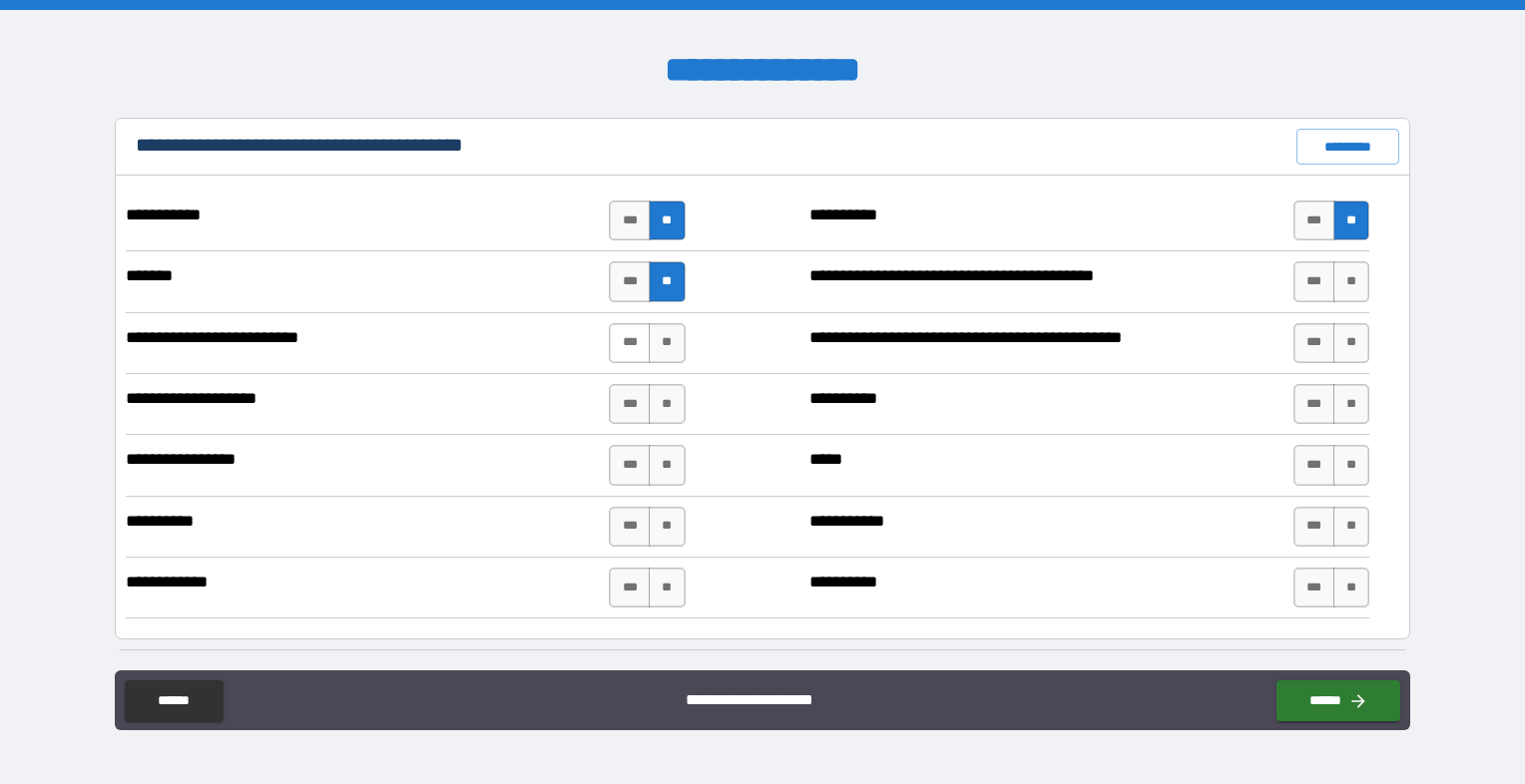 click on "***" at bounding box center (630, 343) 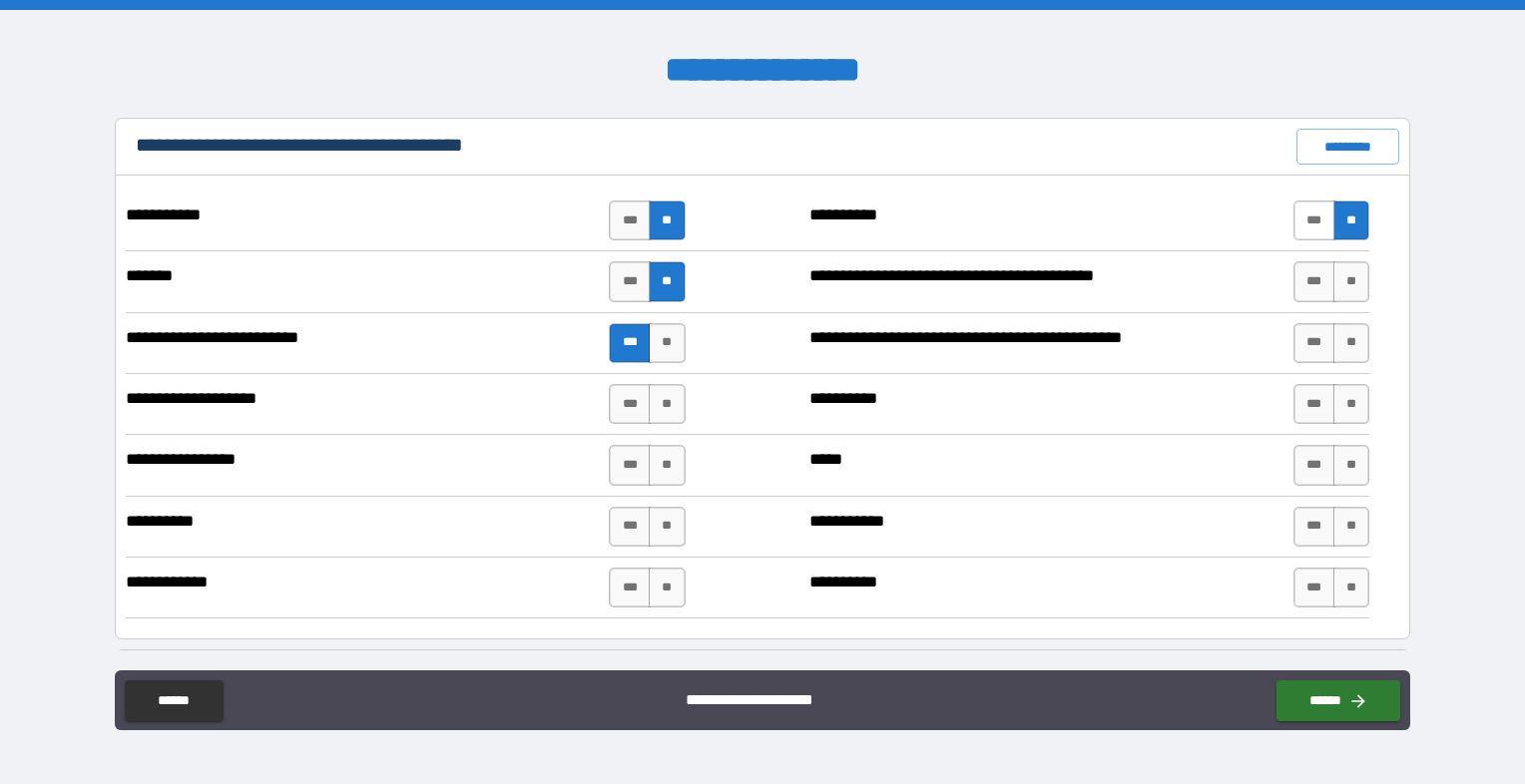 click on "***" at bounding box center (1314, 220) 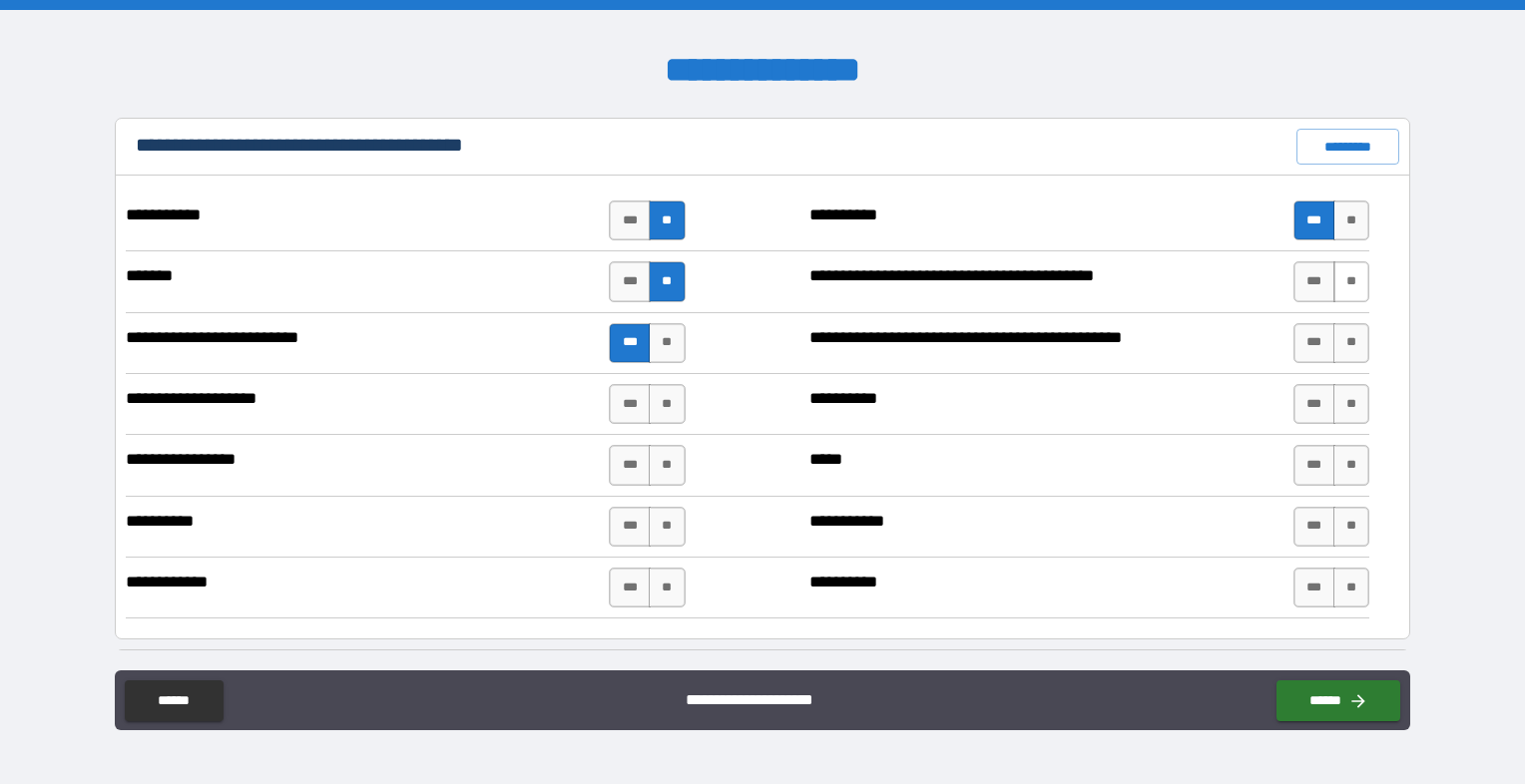 click on "**" at bounding box center (1351, 281) 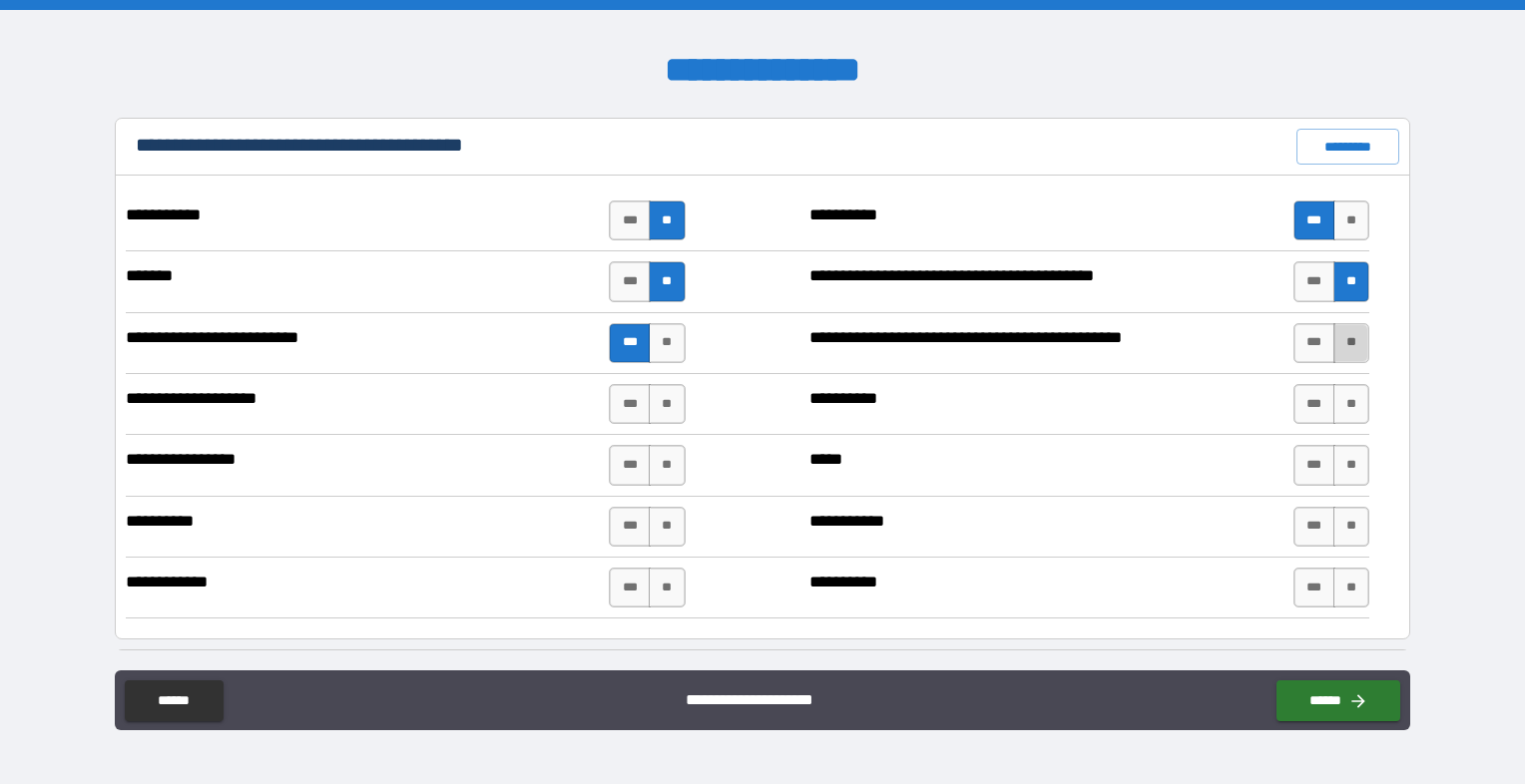 click on "**" at bounding box center [1351, 343] 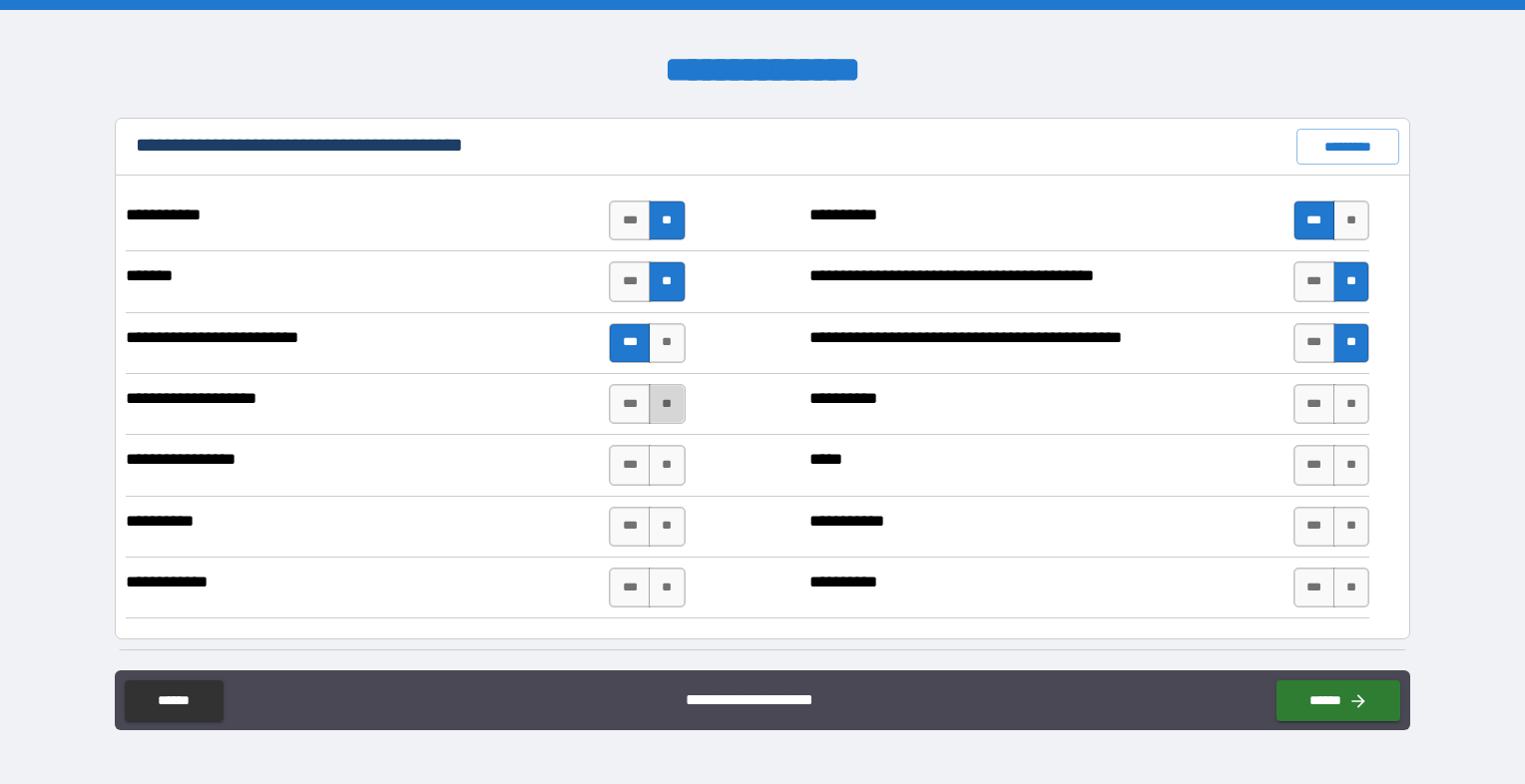 click on "**" at bounding box center [667, 404] 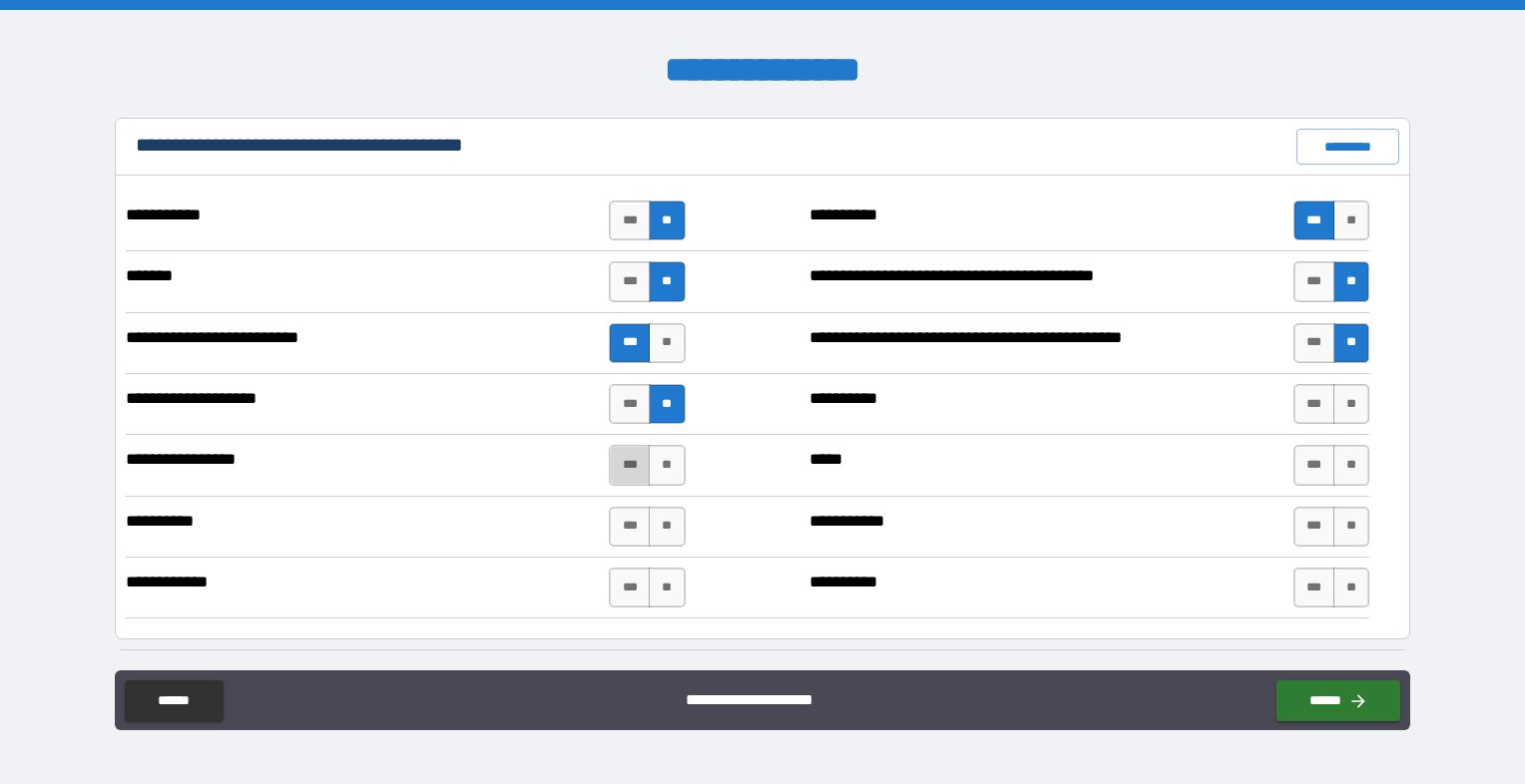 click on "***" at bounding box center [630, 465] 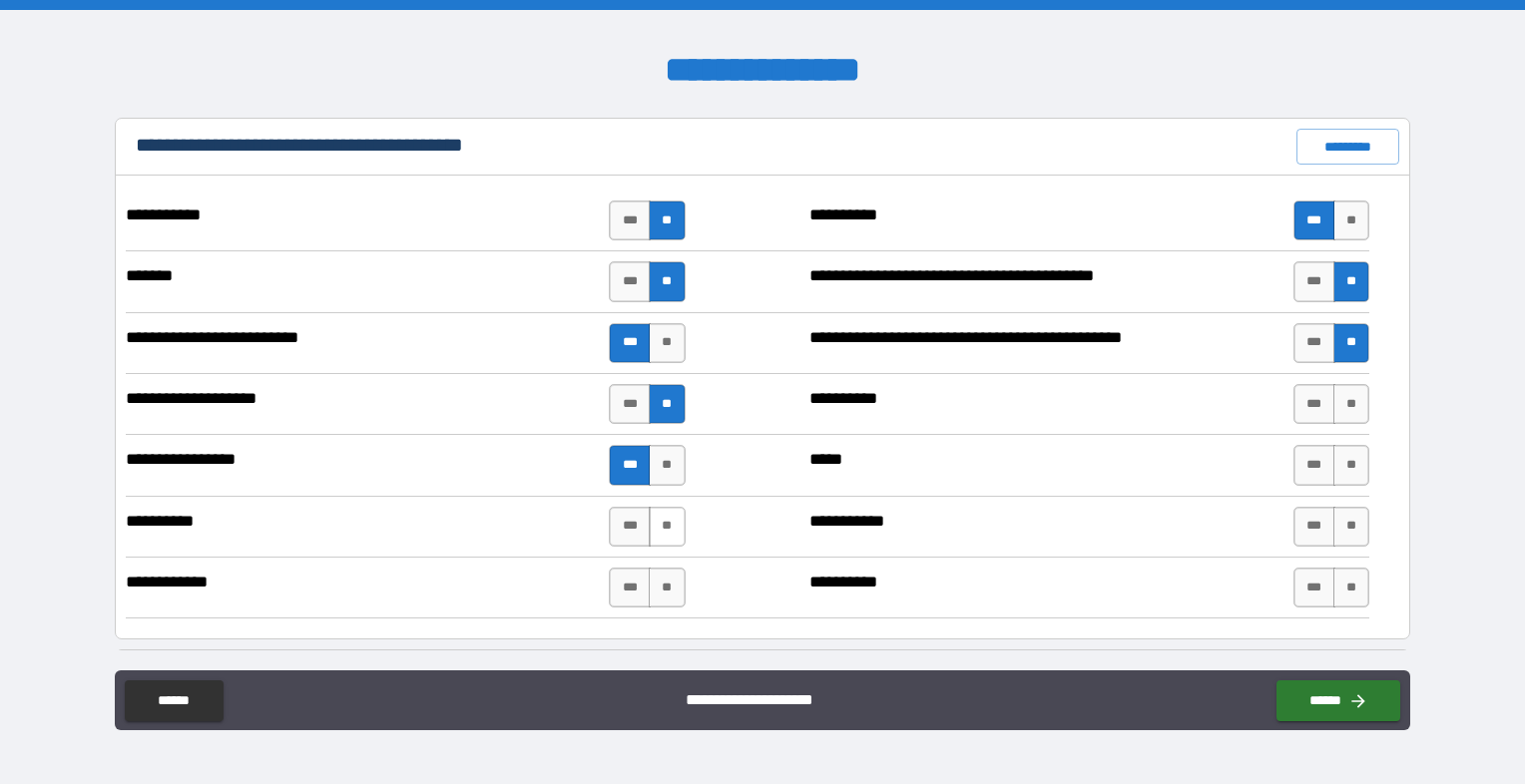 click on "**" at bounding box center (667, 527) 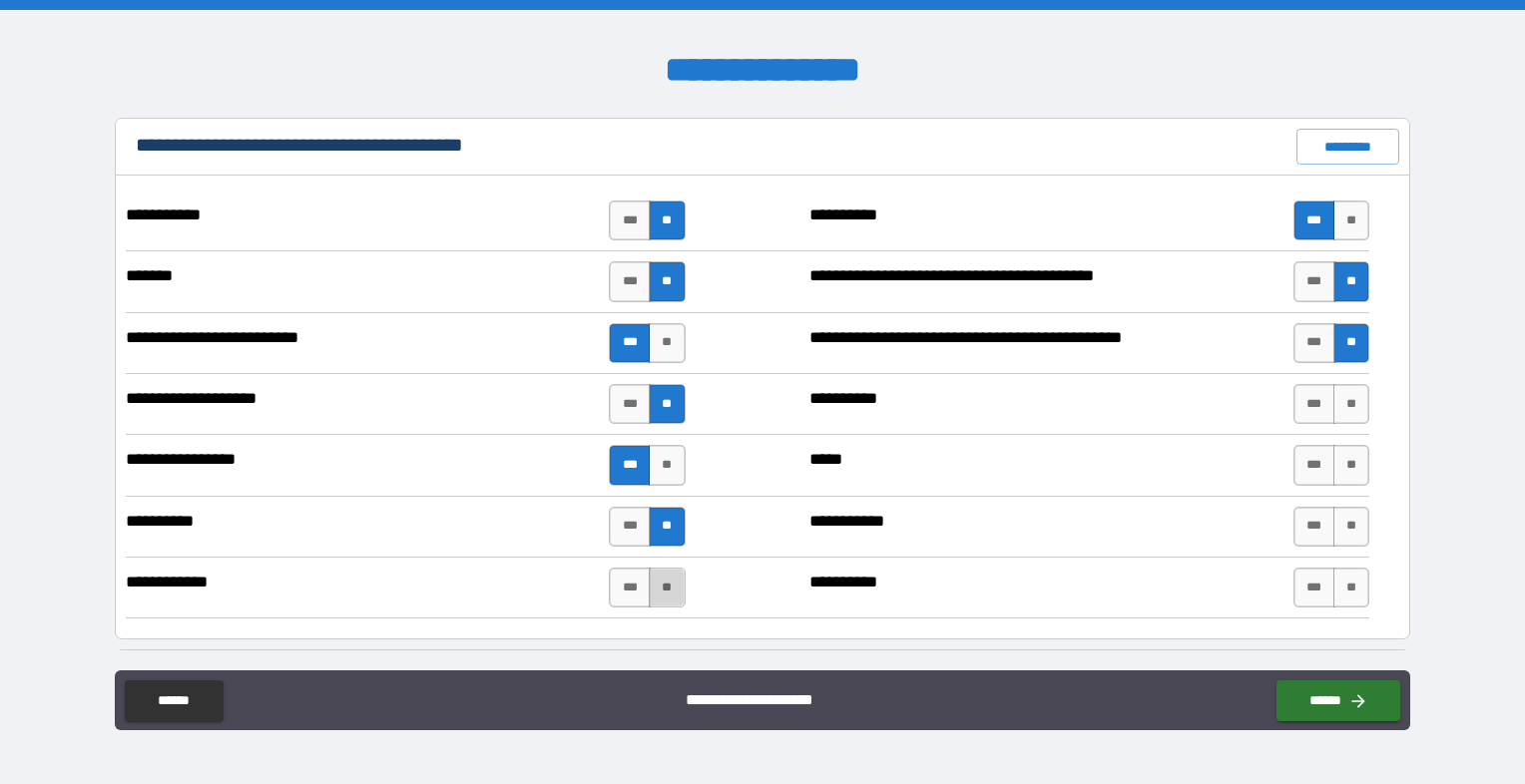 click on "**" at bounding box center [667, 588] 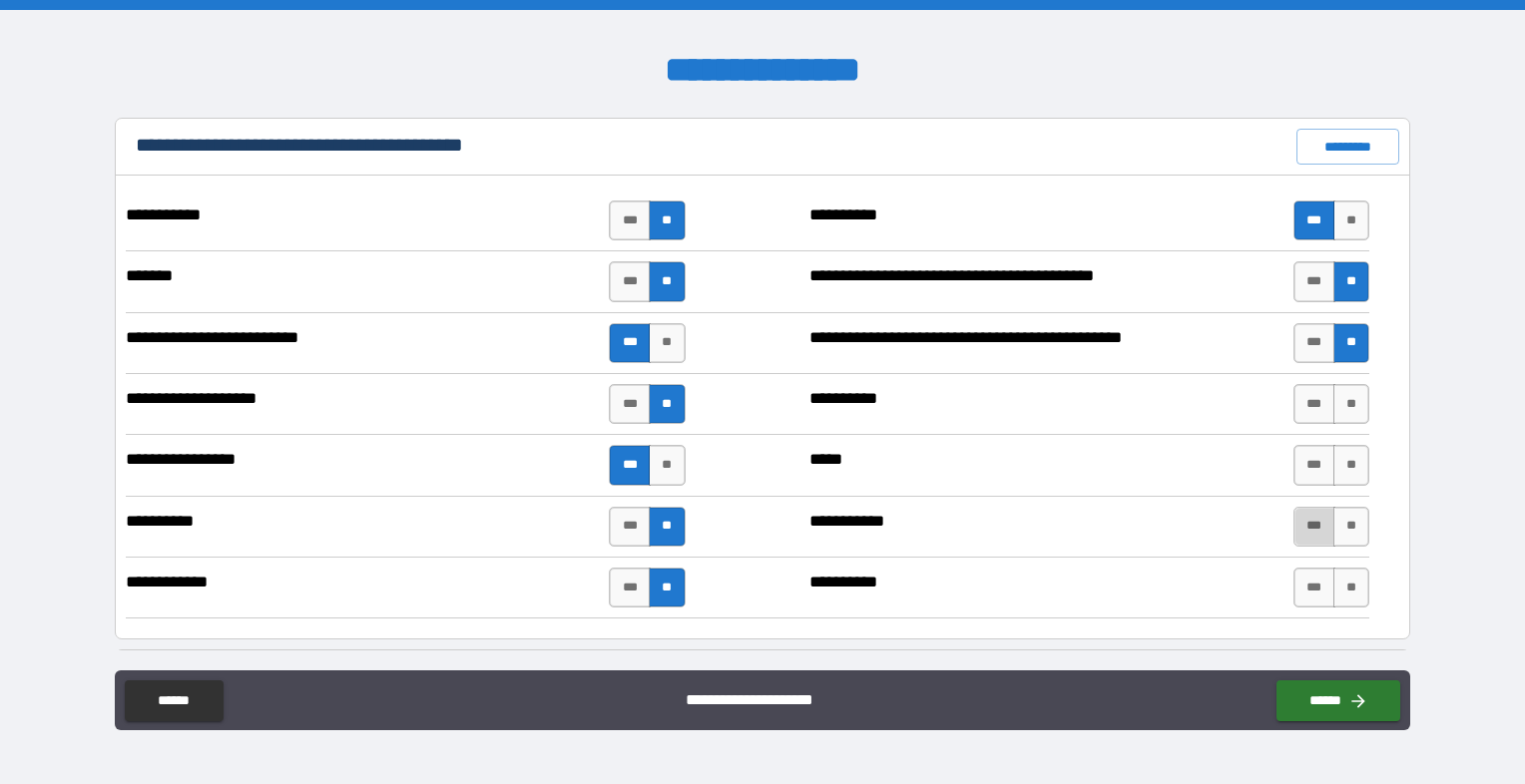 click on "***" at bounding box center [1314, 527] 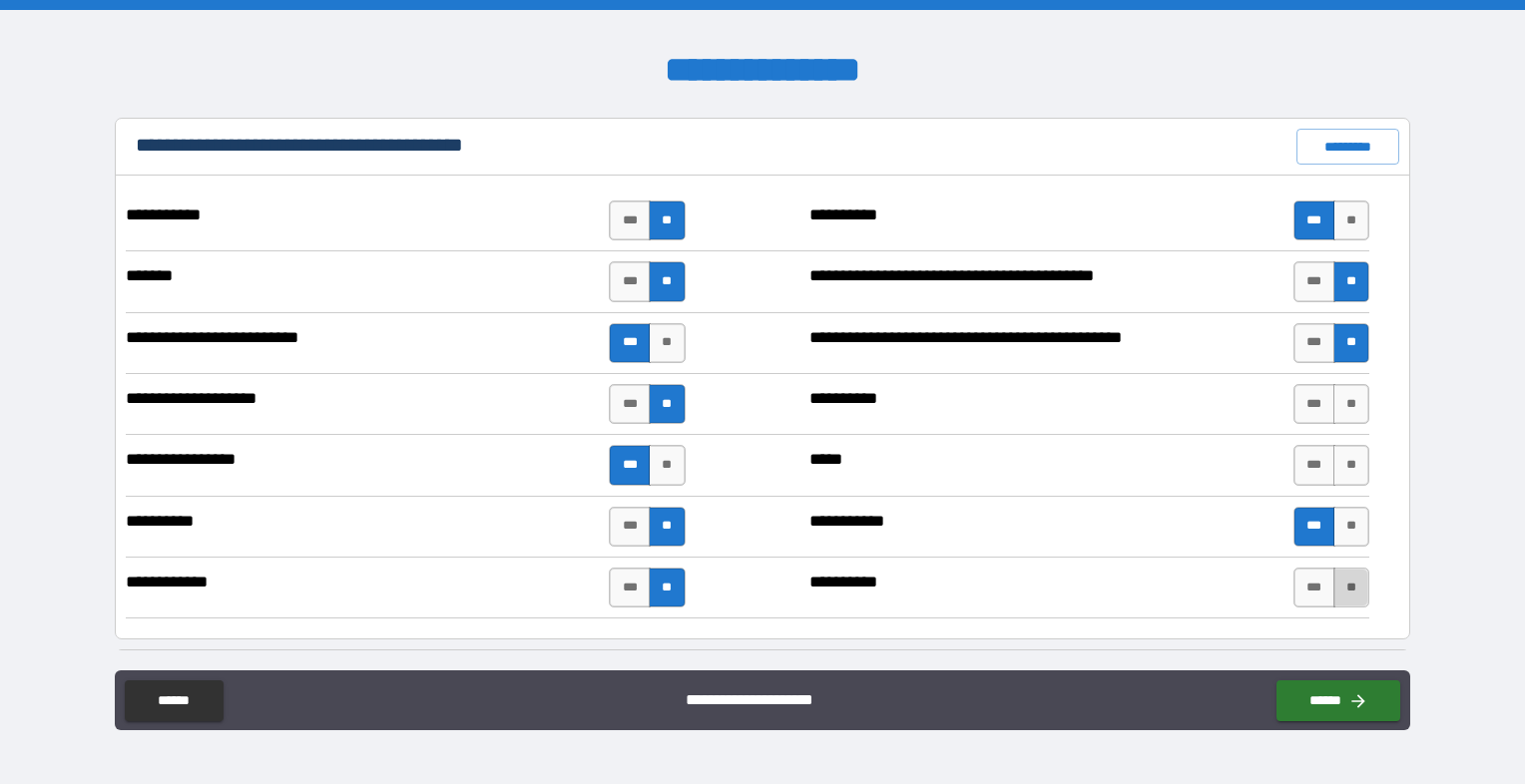 click on "**" at bounding box center [1351, 588] 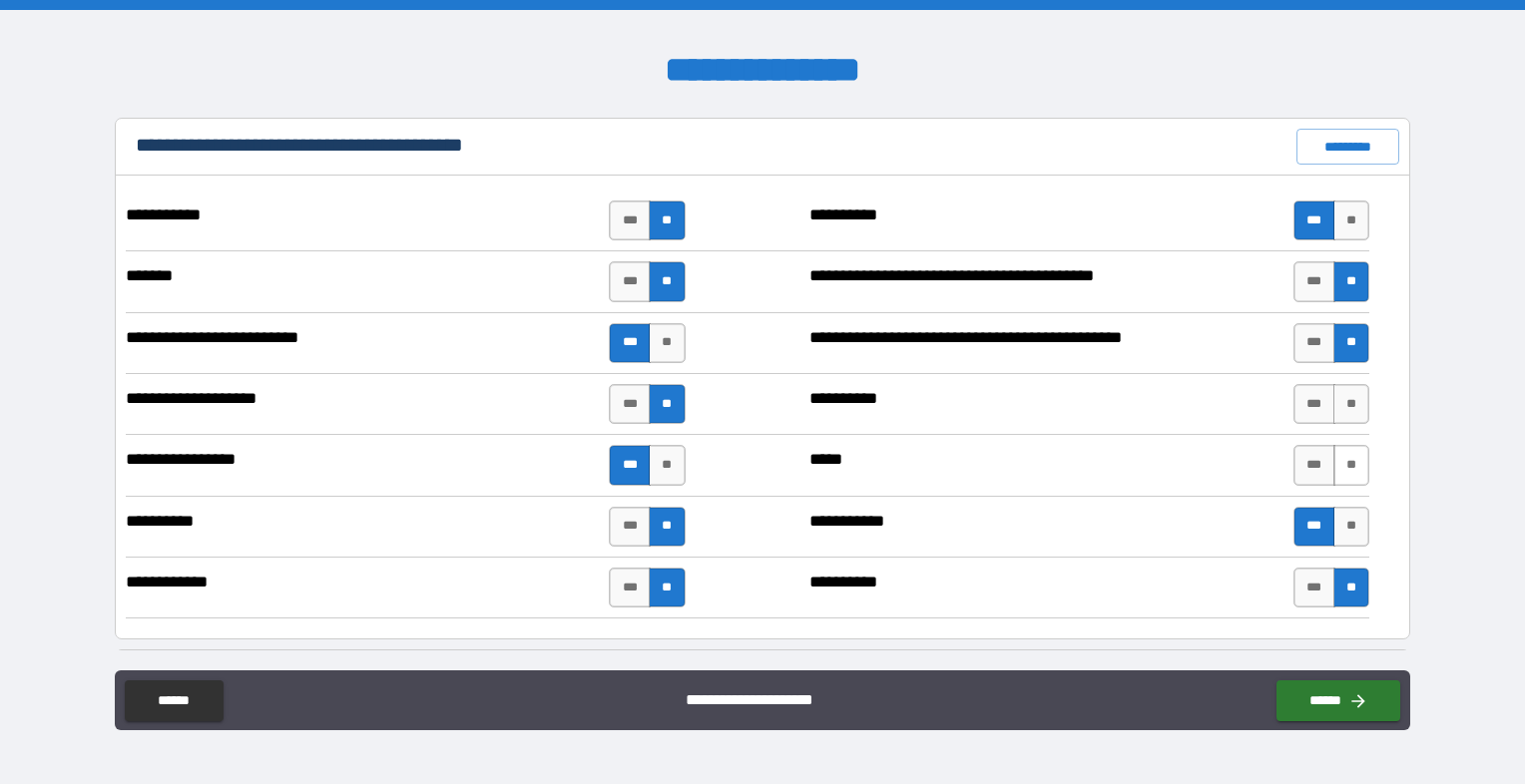 click on "**" at bounding box center (1351, 465) 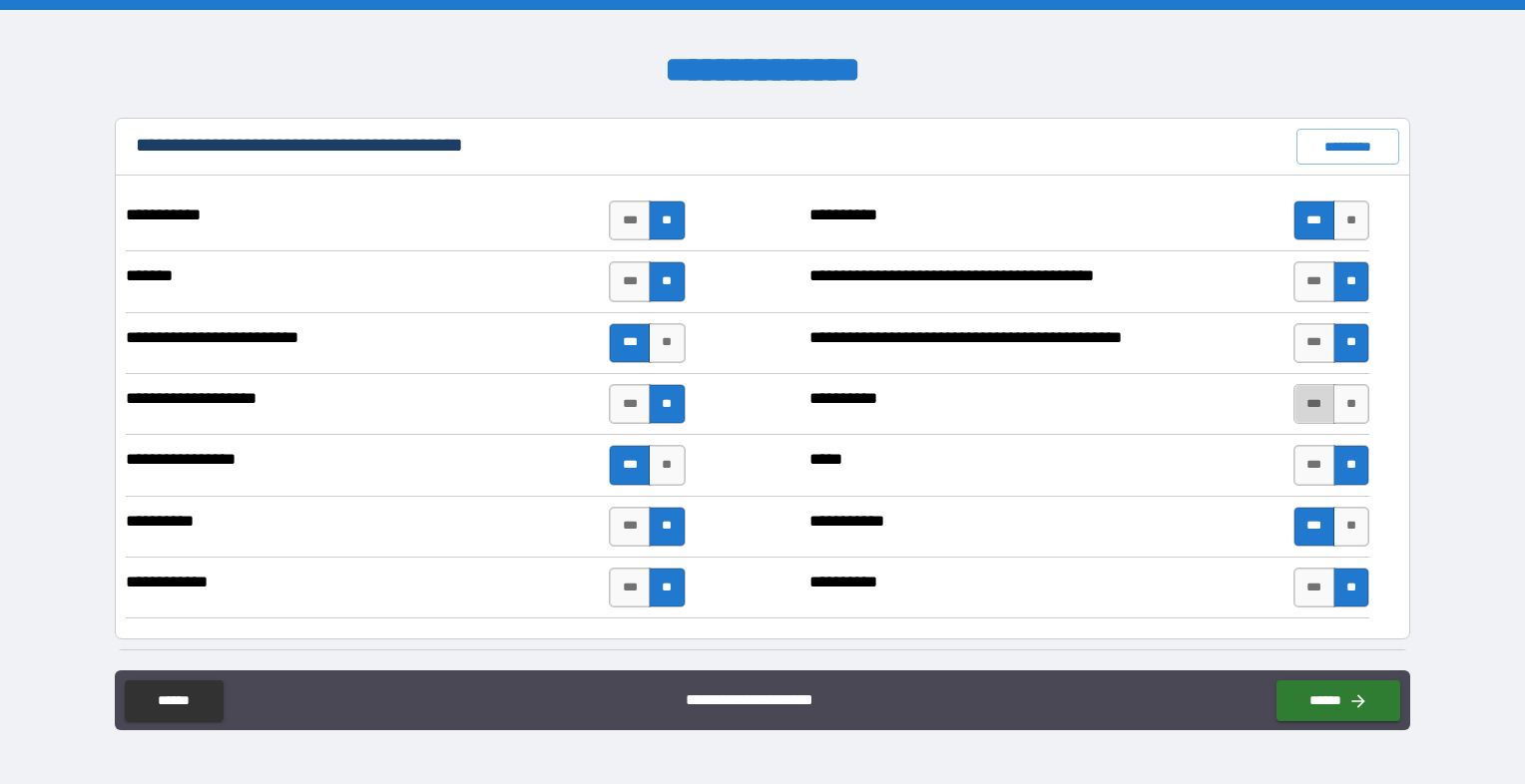 click on "***" at bounding box center (1314, 404) 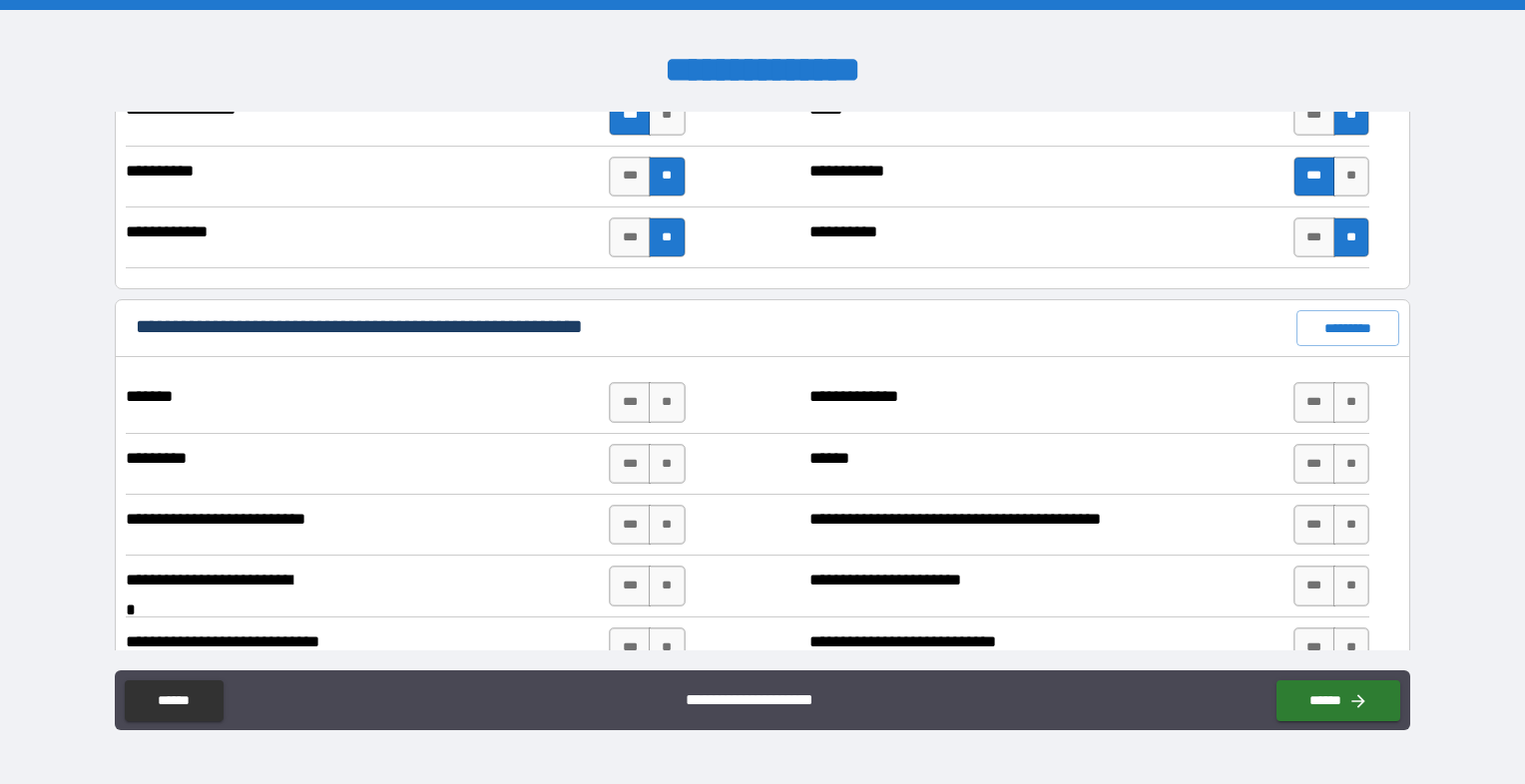 scroll, scrollTop: 1396, scrollLeft: 0, axis: vertical 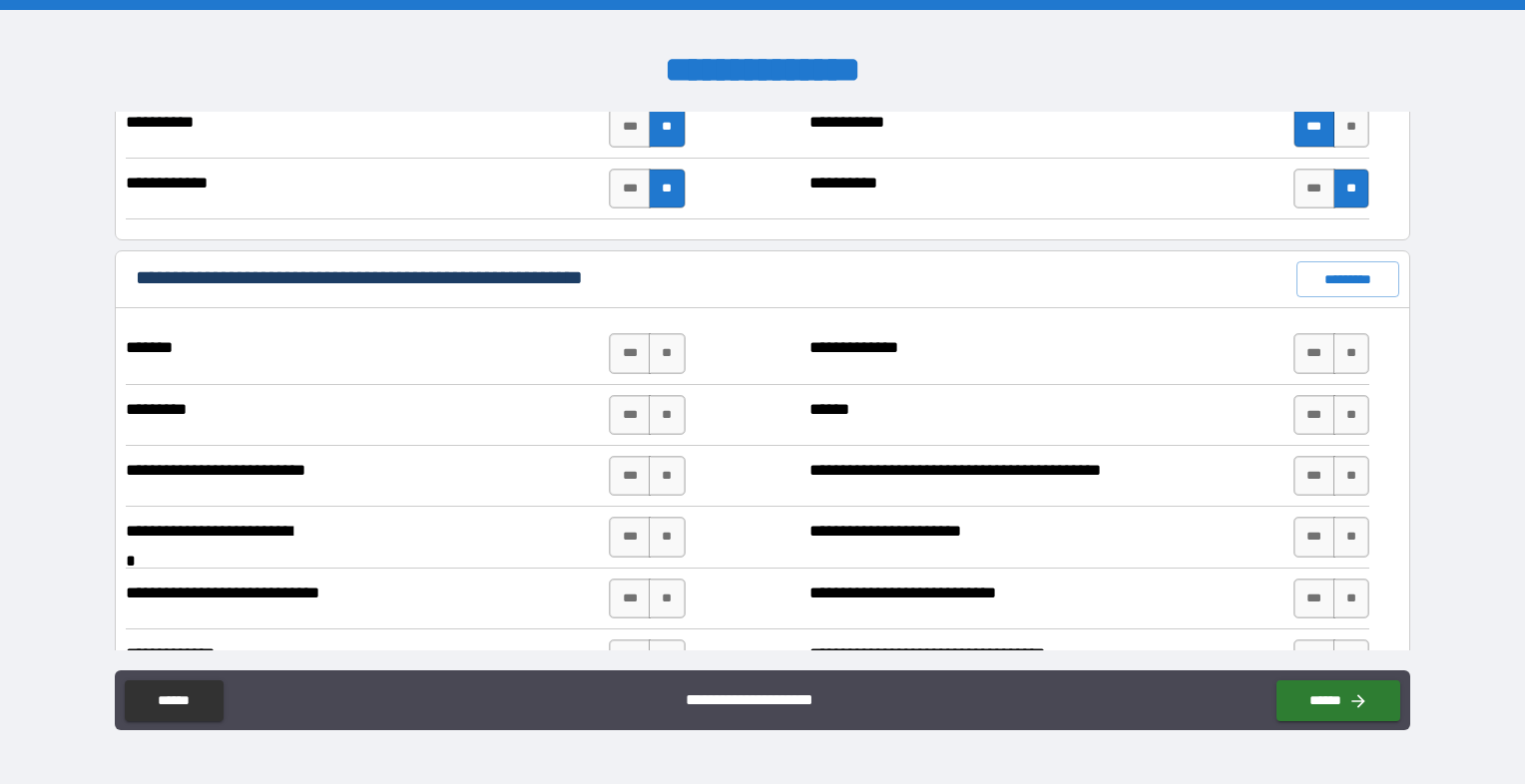 click on "**********" at bounding box center [1089, 189] 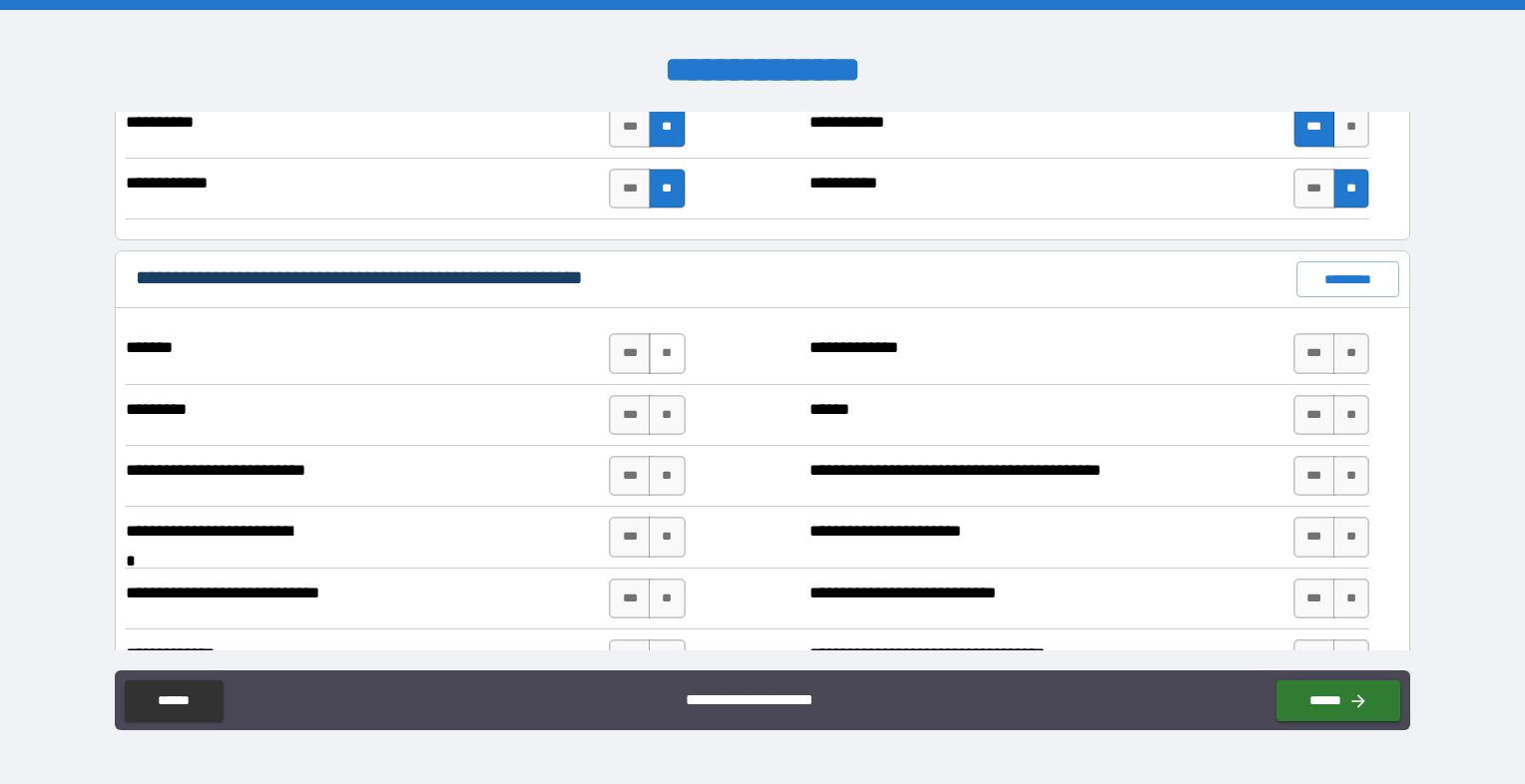 click on "**" at bounding box center (667, 353) 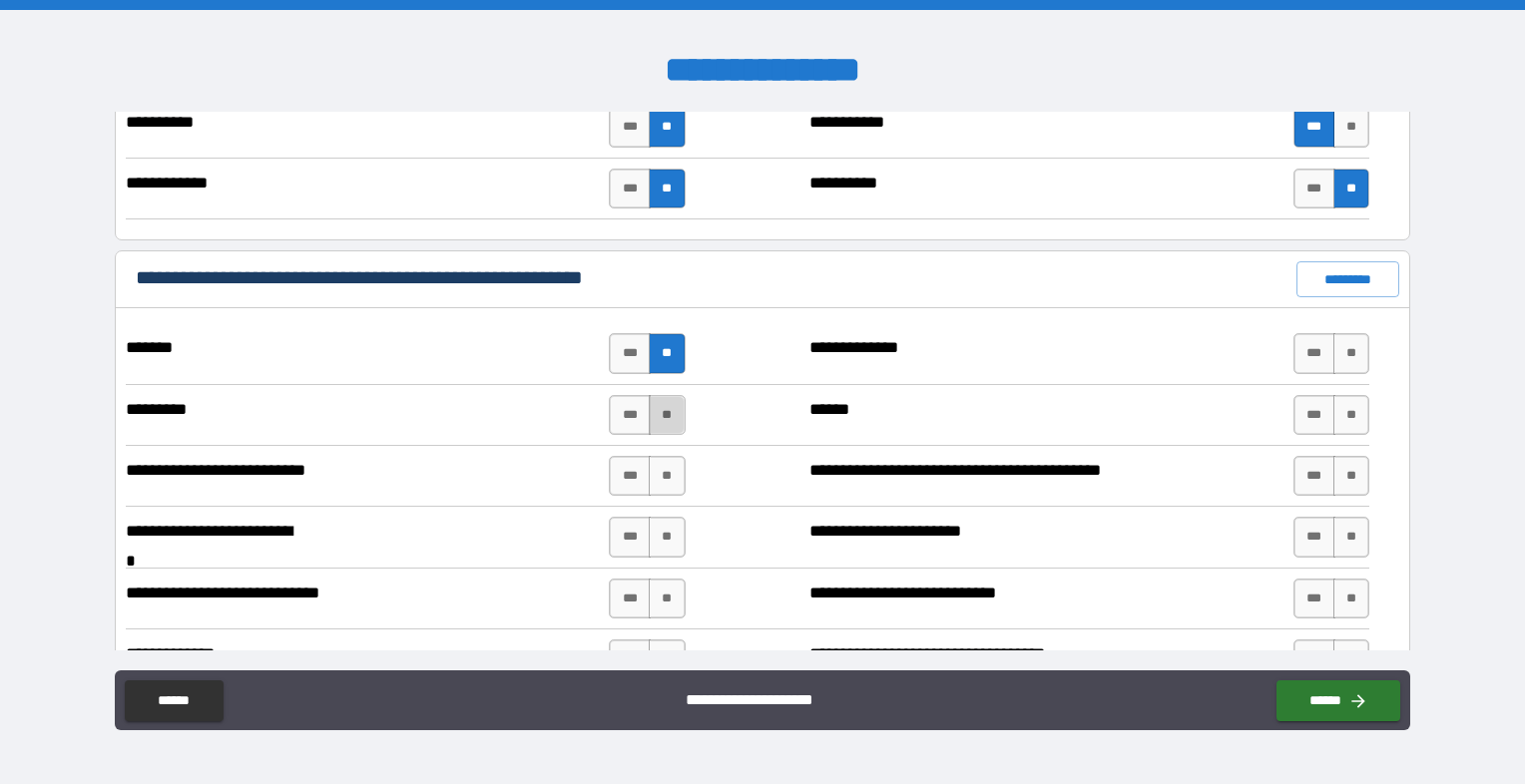 click on "**" at bounding box center [667, 415] 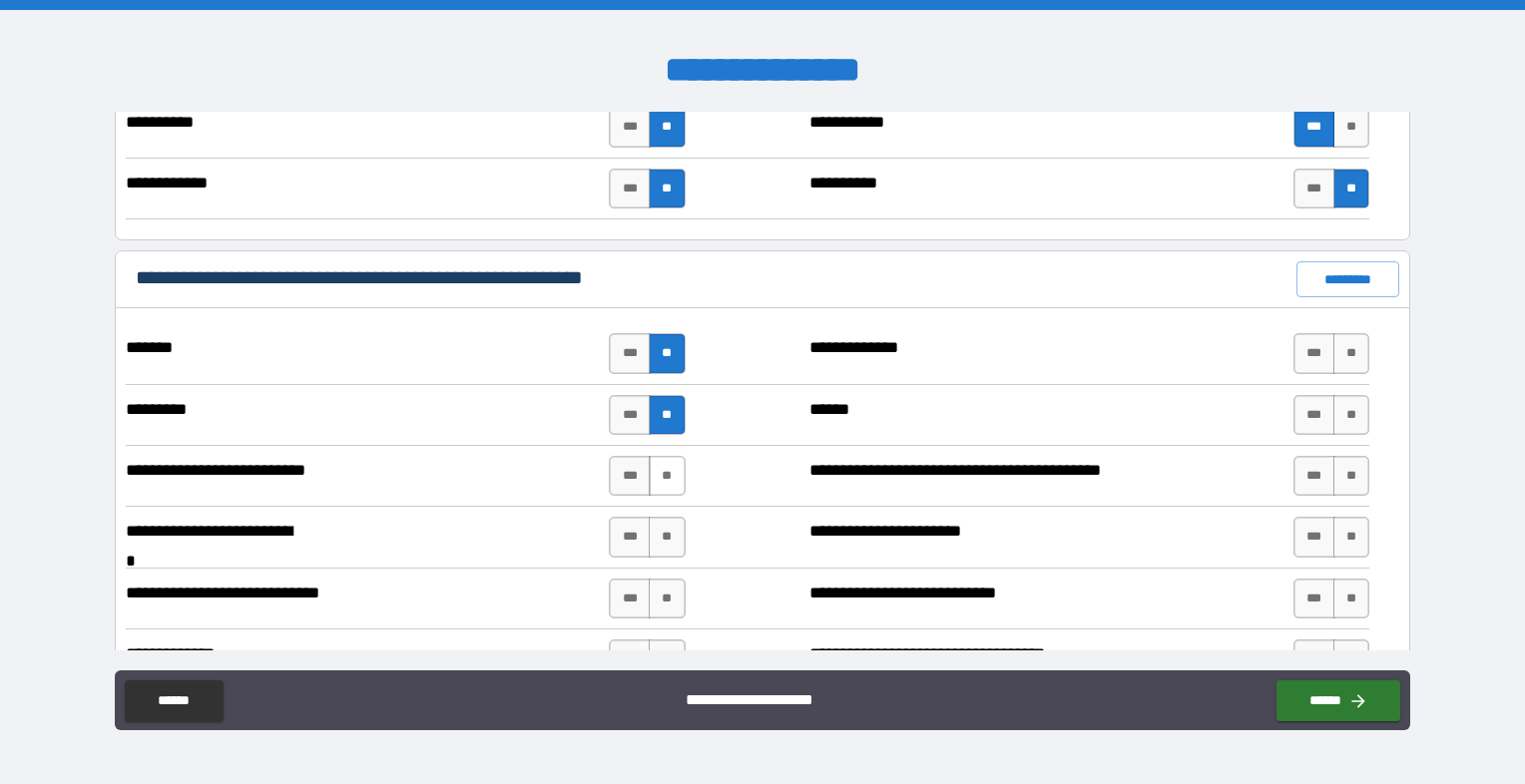 click on "**" at bounding box center [667, 476] 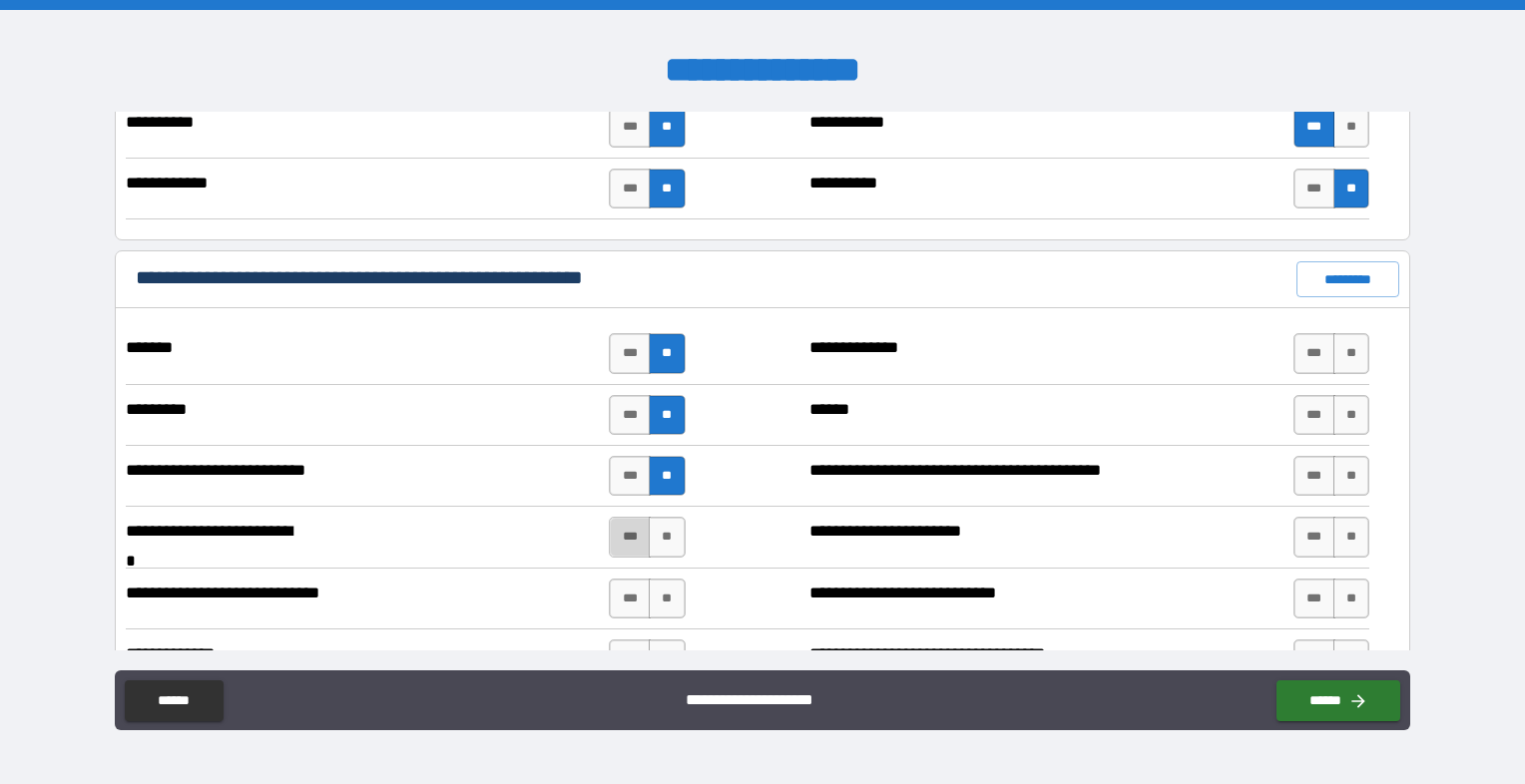 click on "***" at bounding box center (630, 537) 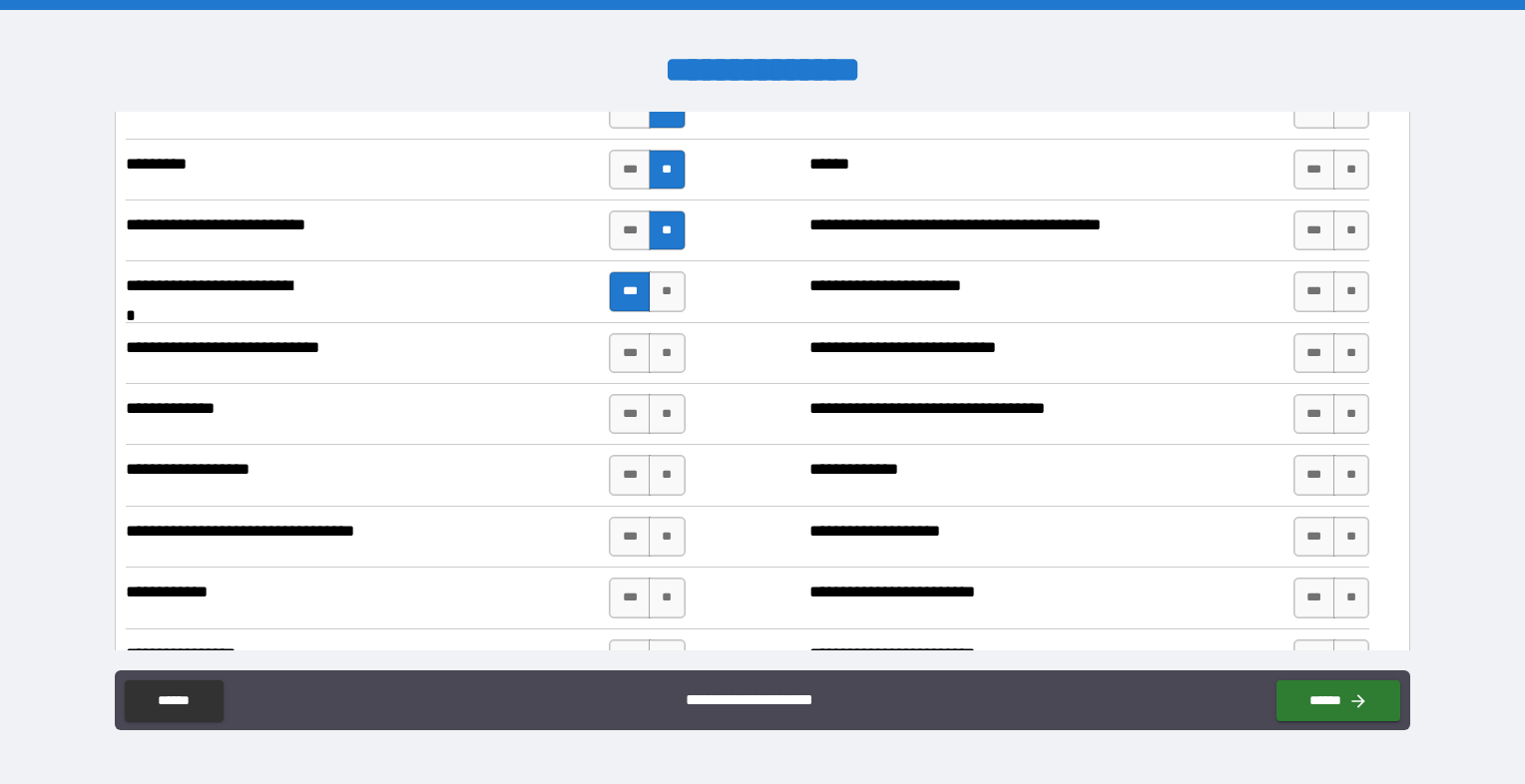 scroll, scrollTop: 1696, scrollLeft: 0, axis: vertical 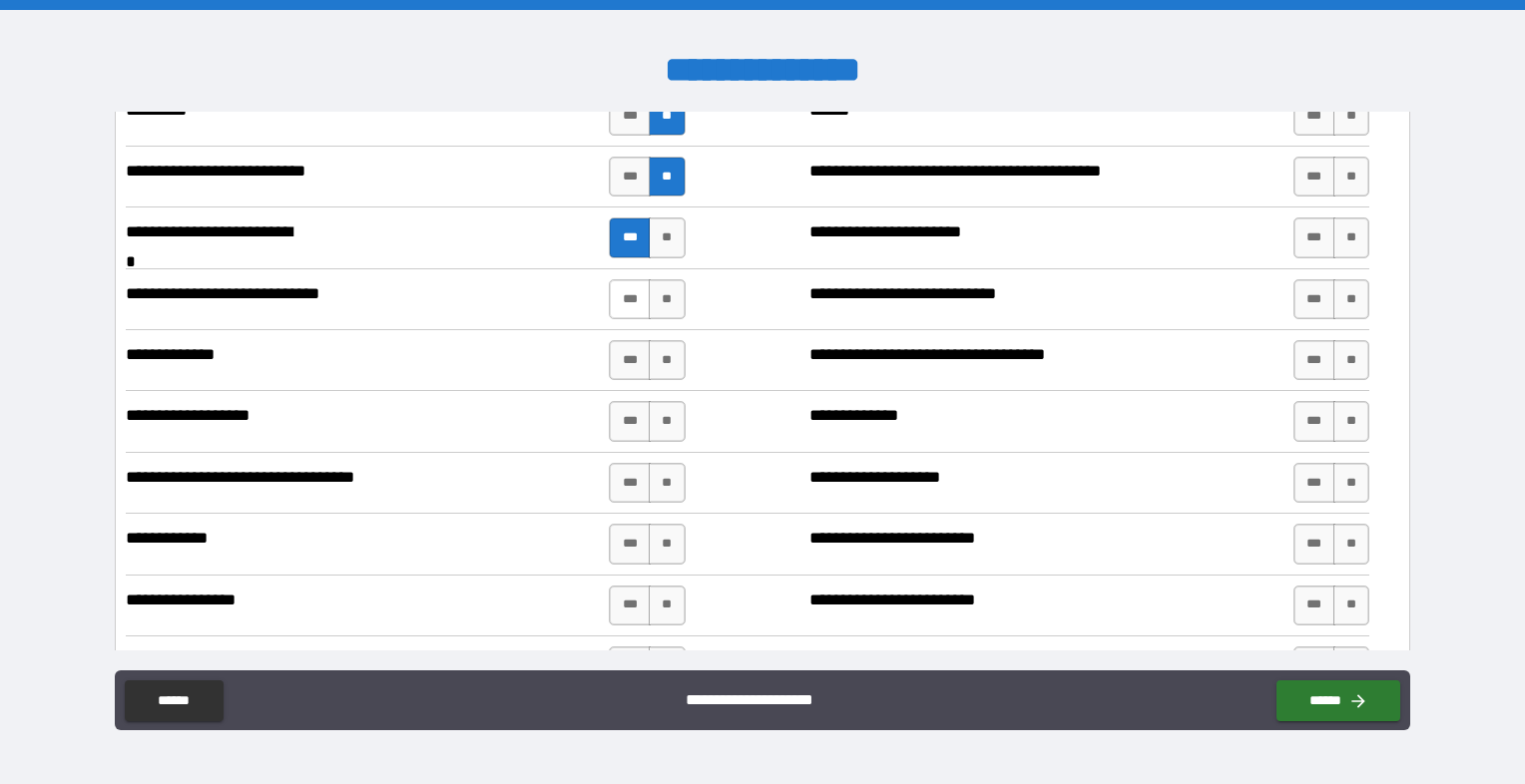 click on "***" at bounding box center (630, 299) 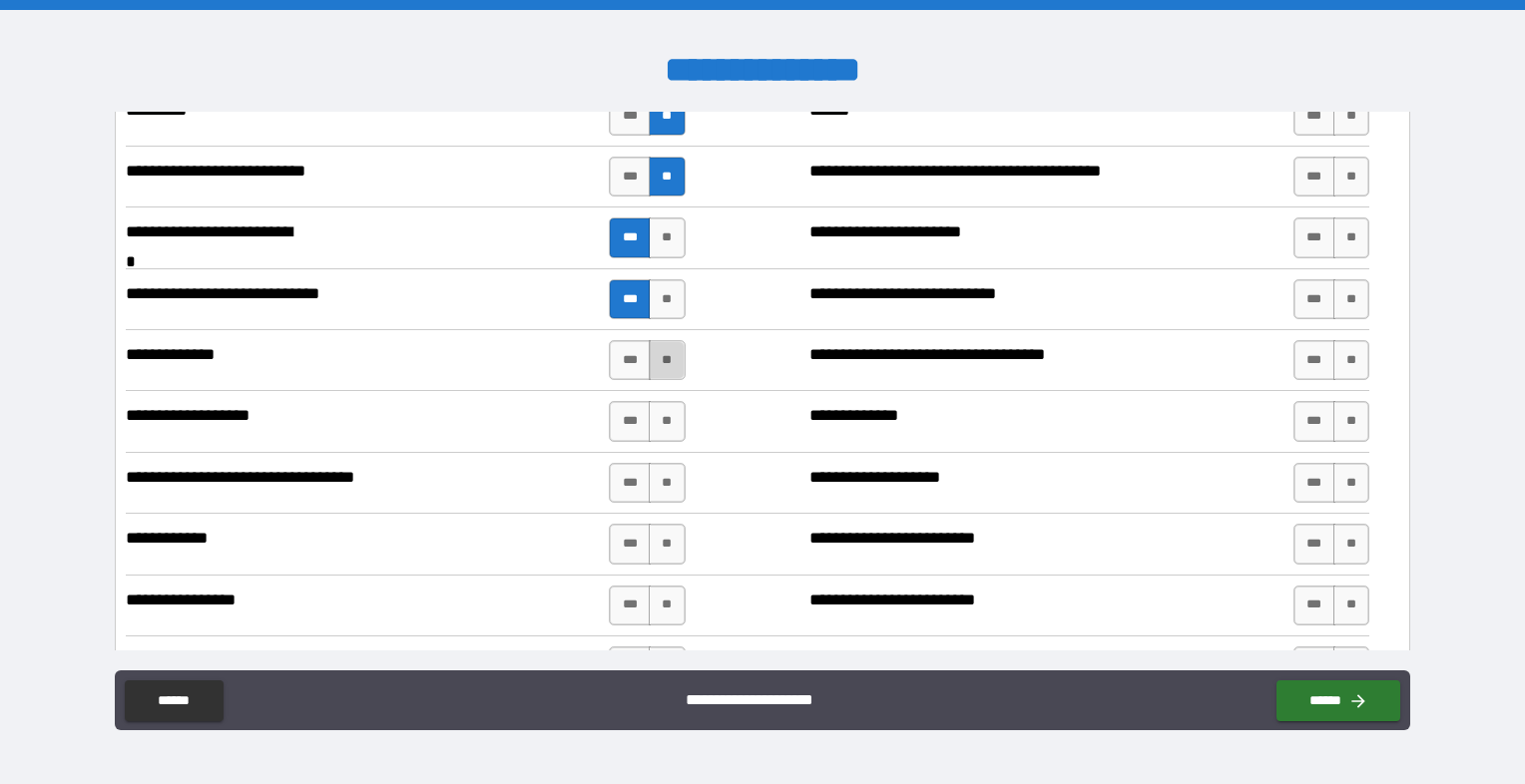 click on "**" at bounding box center (667, 360) 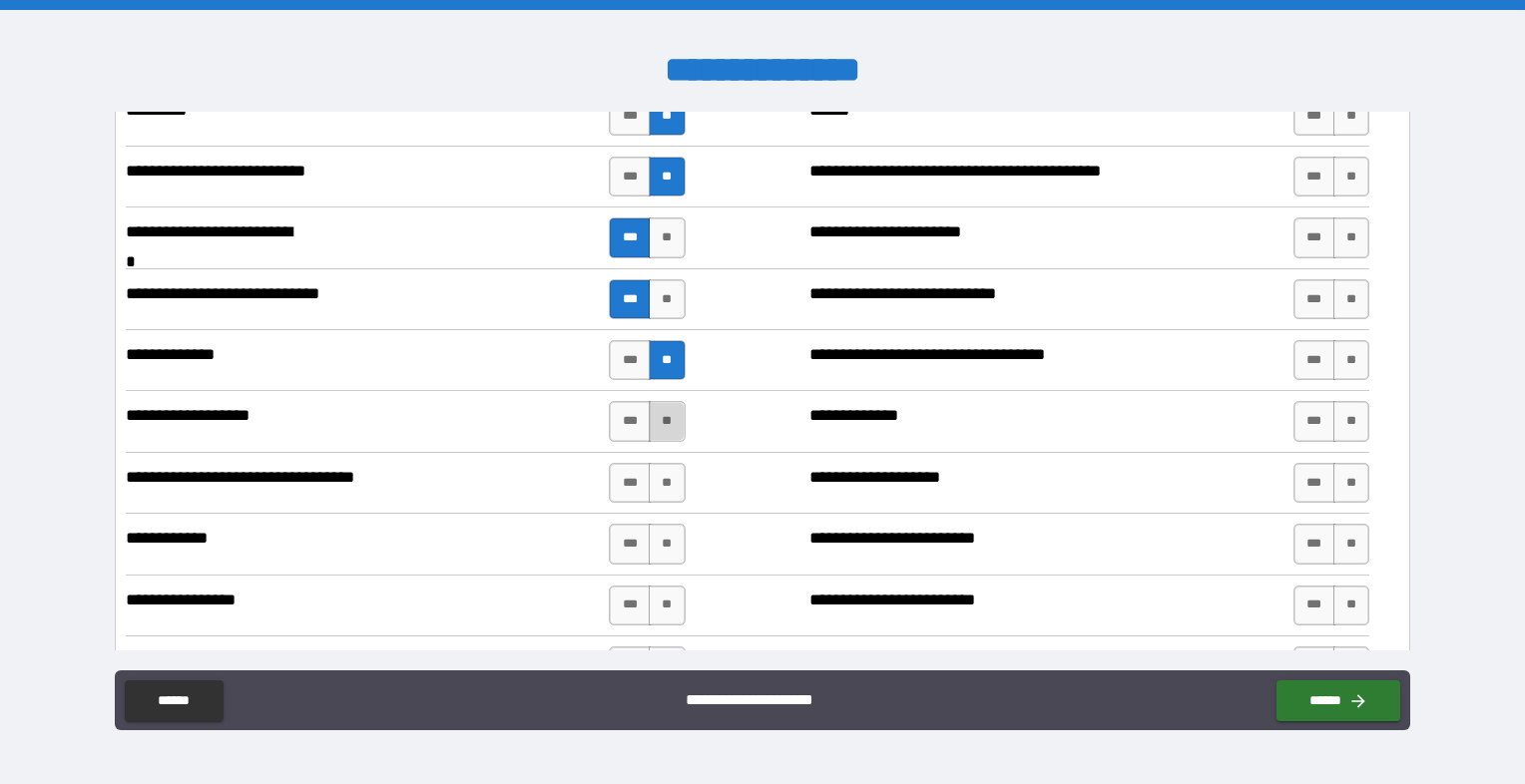 click on "**" at bounding box center [667, 421] 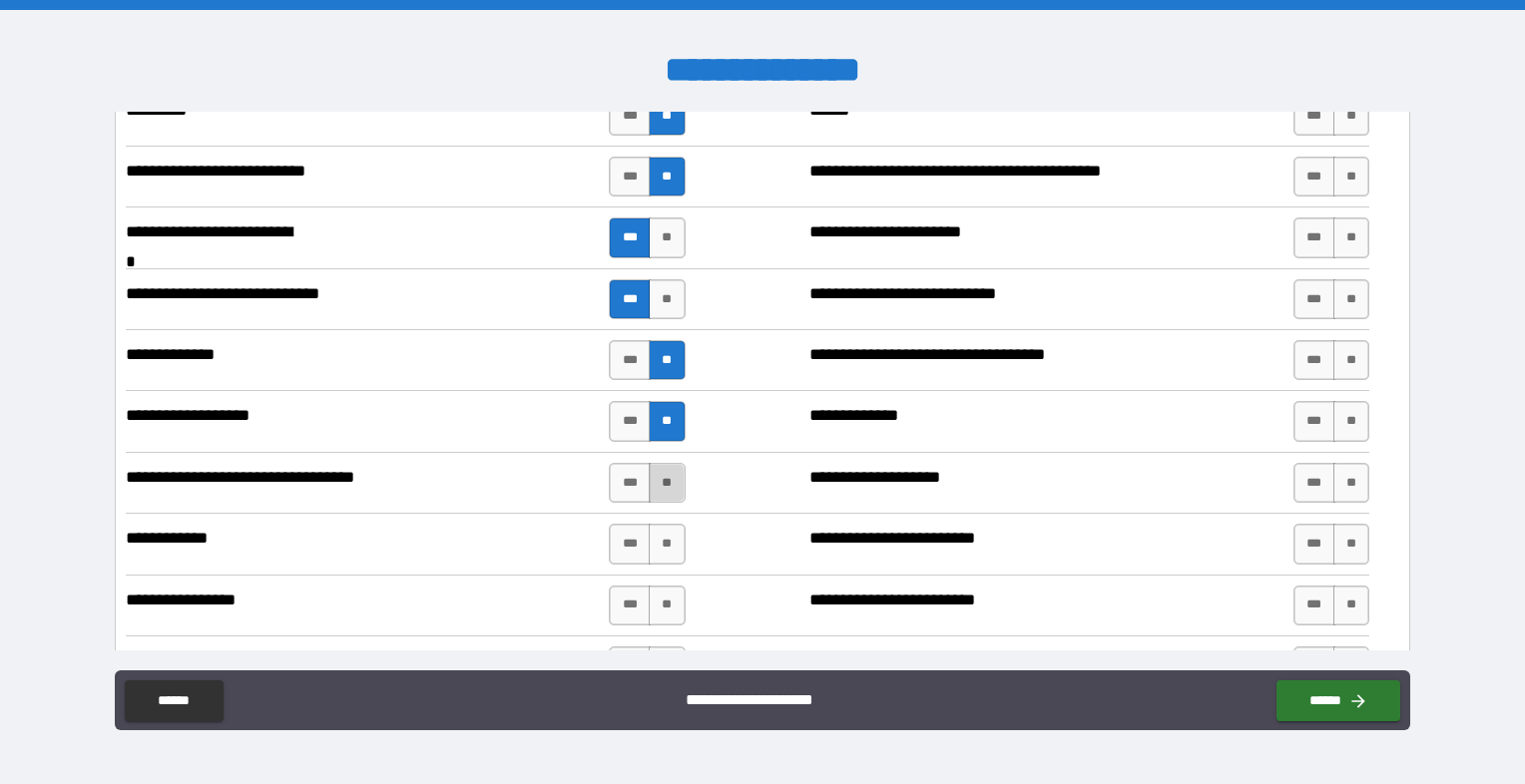 click on "**" at bounding box center [667, 483] 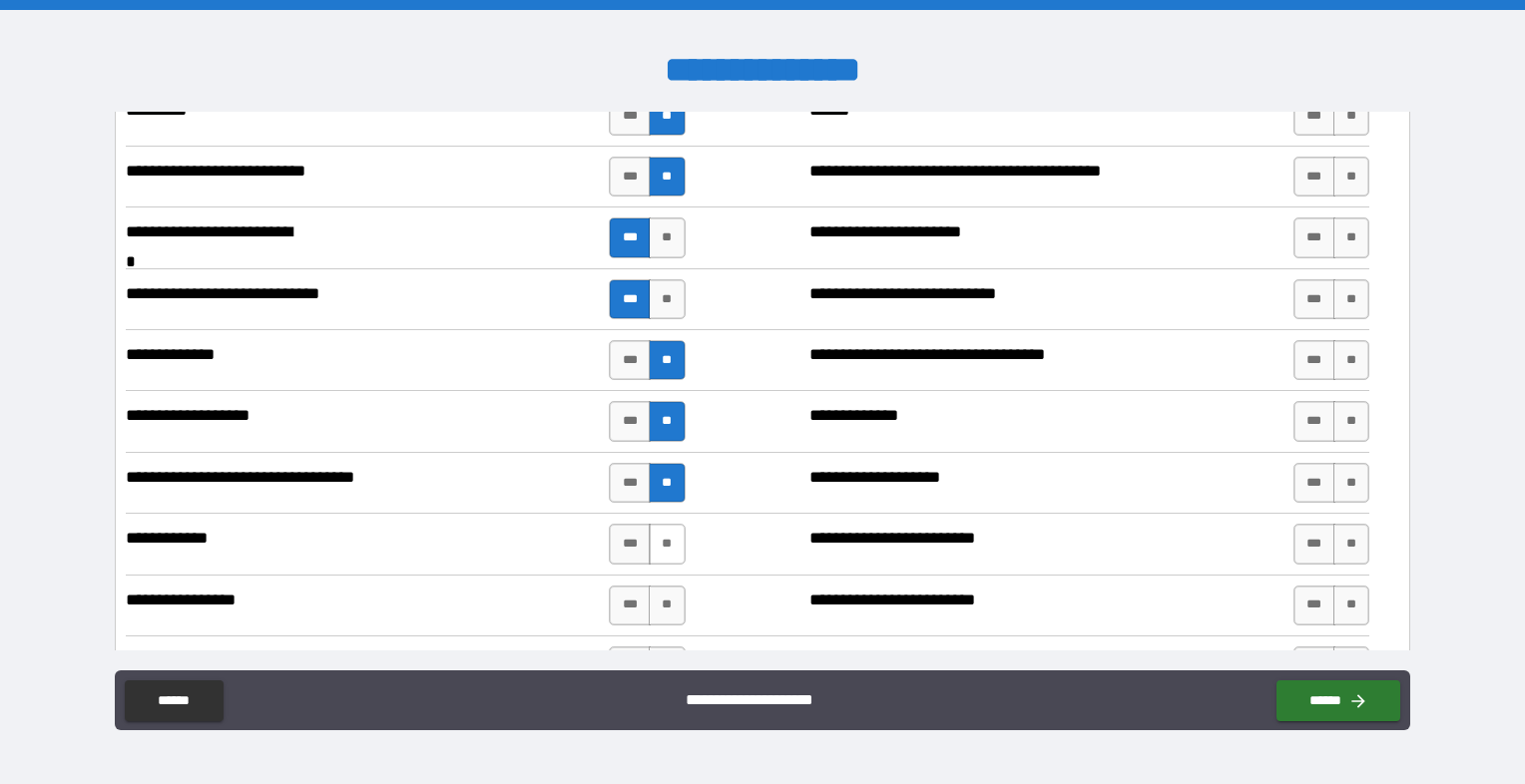 click on "**" at bounding box center [667, 544] 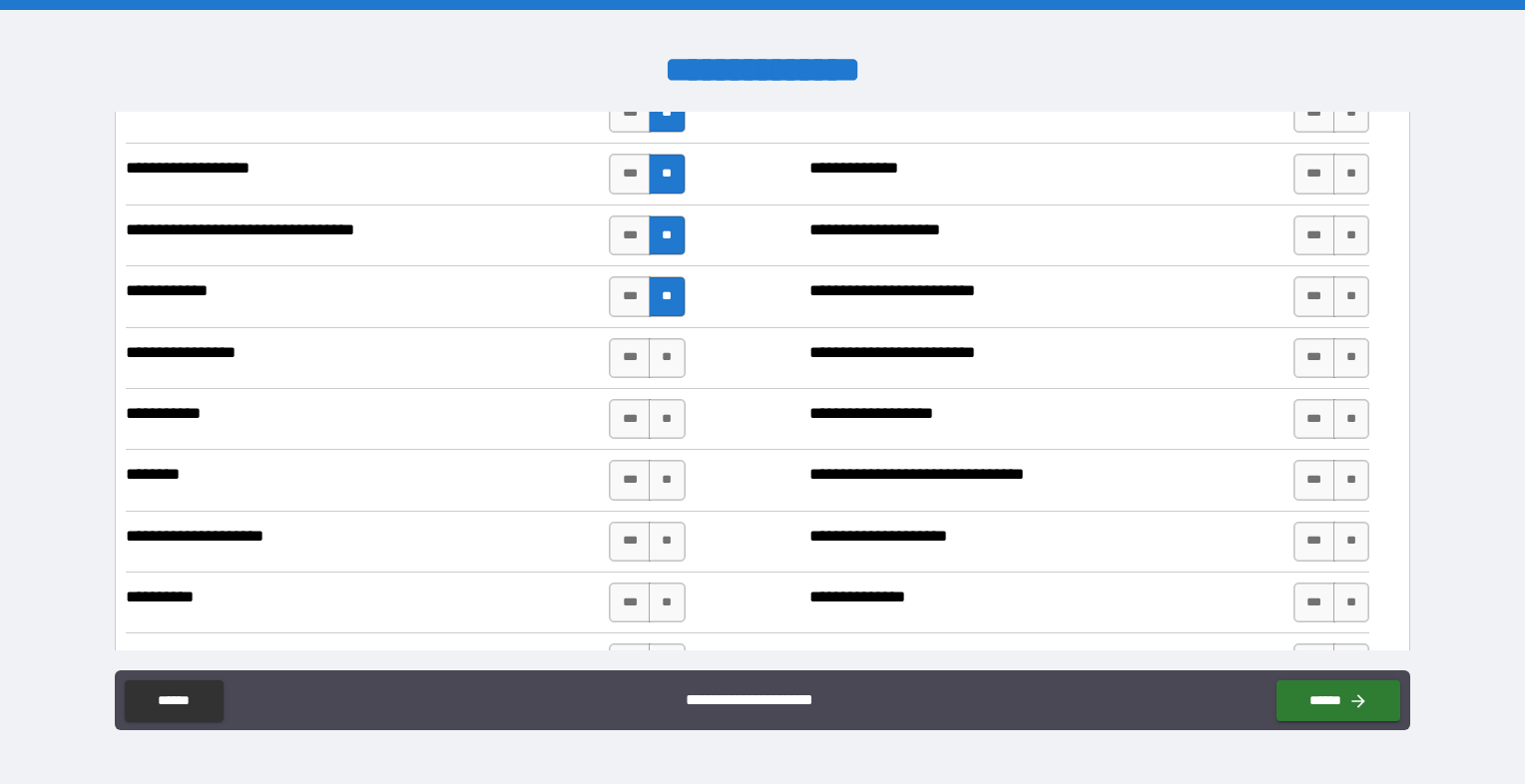 scroll, scrollTop: 1995, scrollLeft: 0, axis: vertical 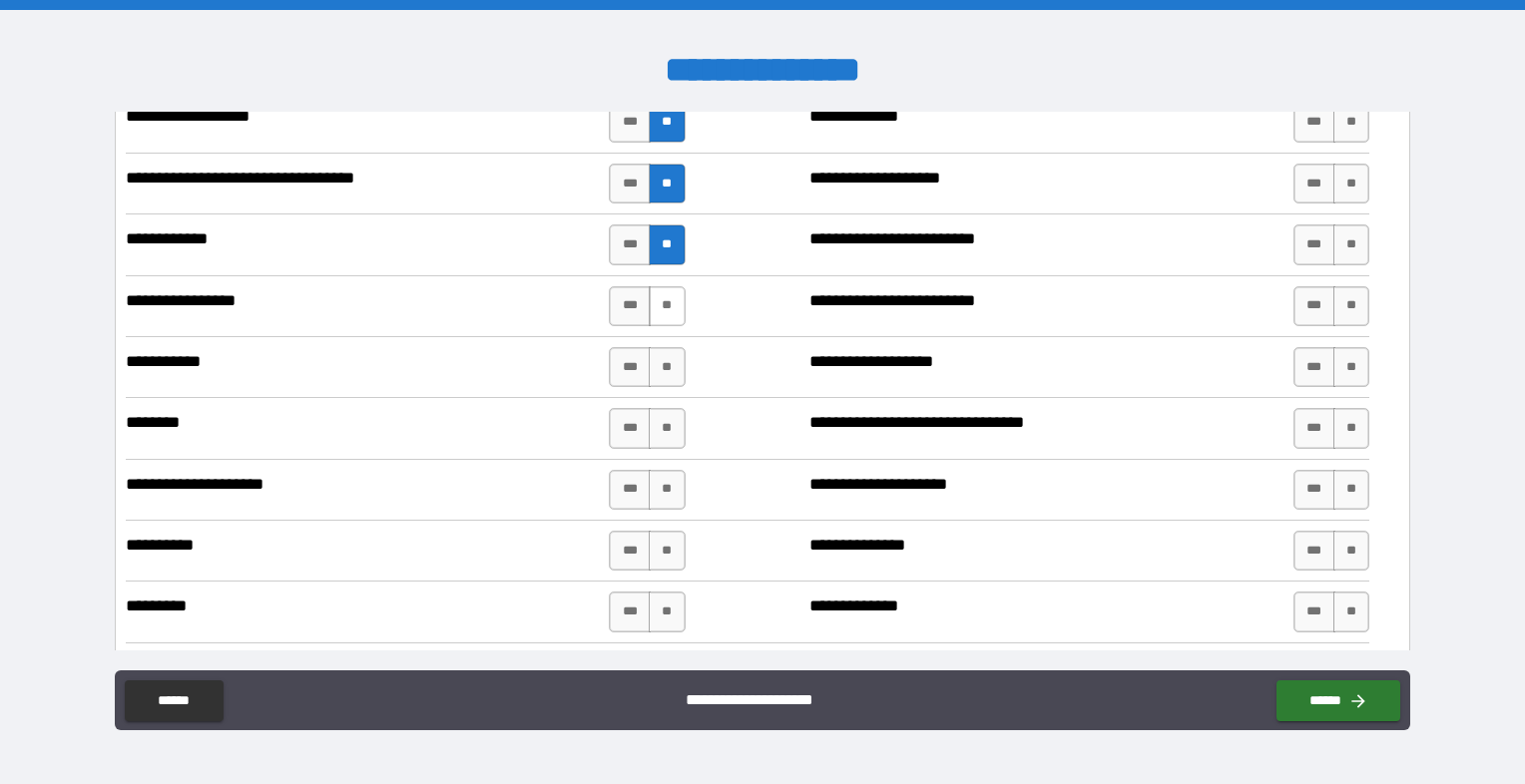 click on "**" at bounding box center (667, 306) 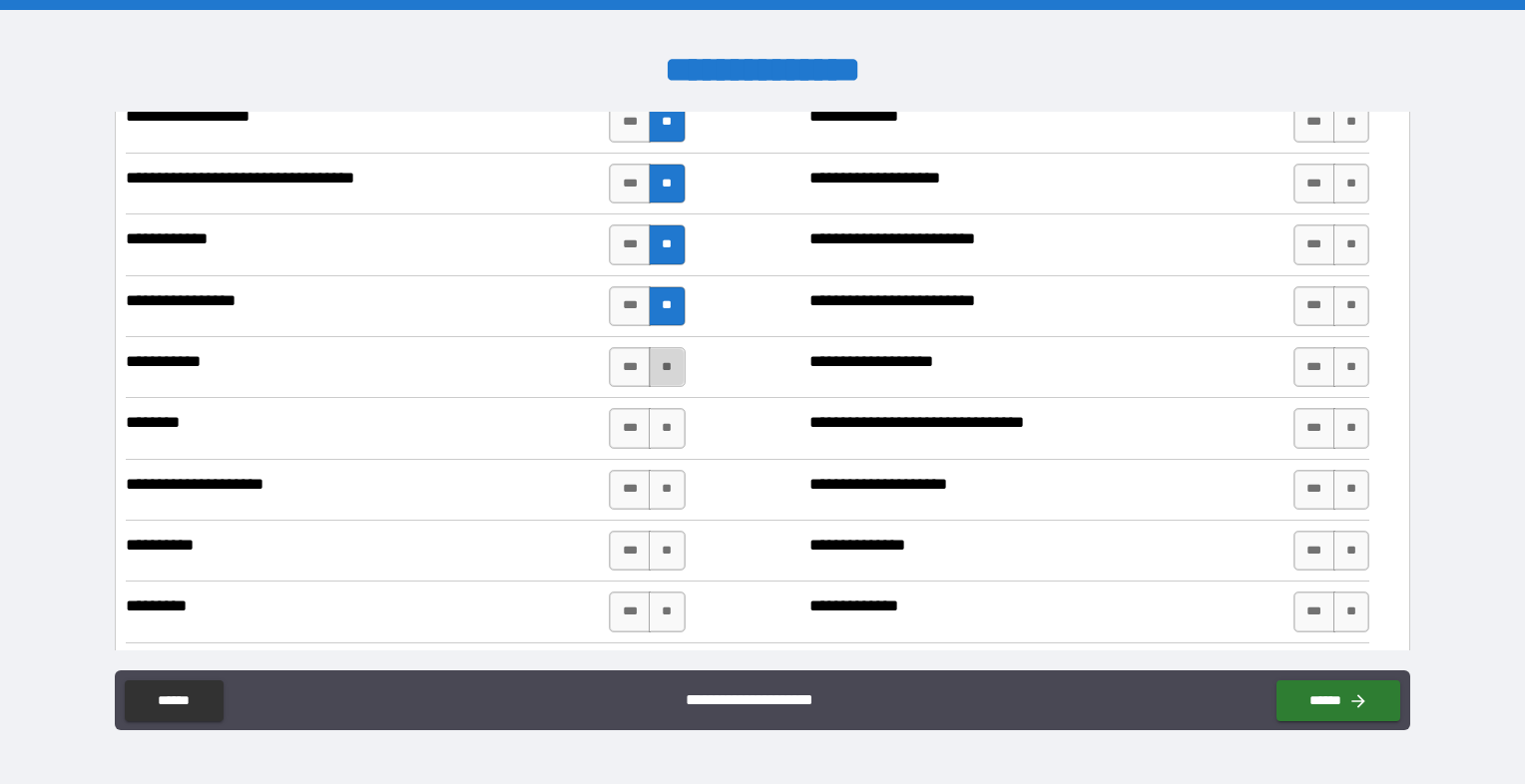 click on "**" at bounding box center [667, 367] 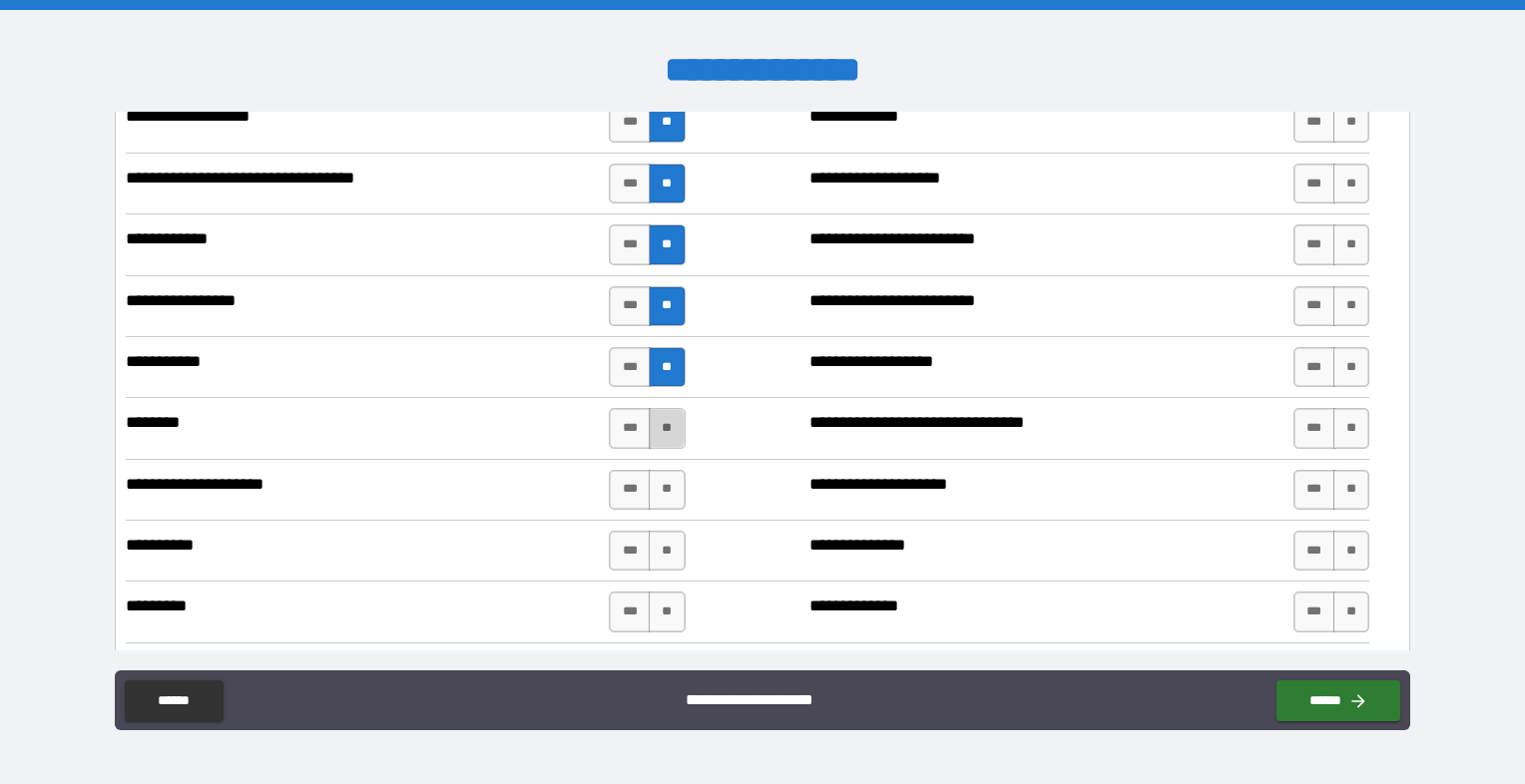 click on "**" at bounding box center [667, 428] 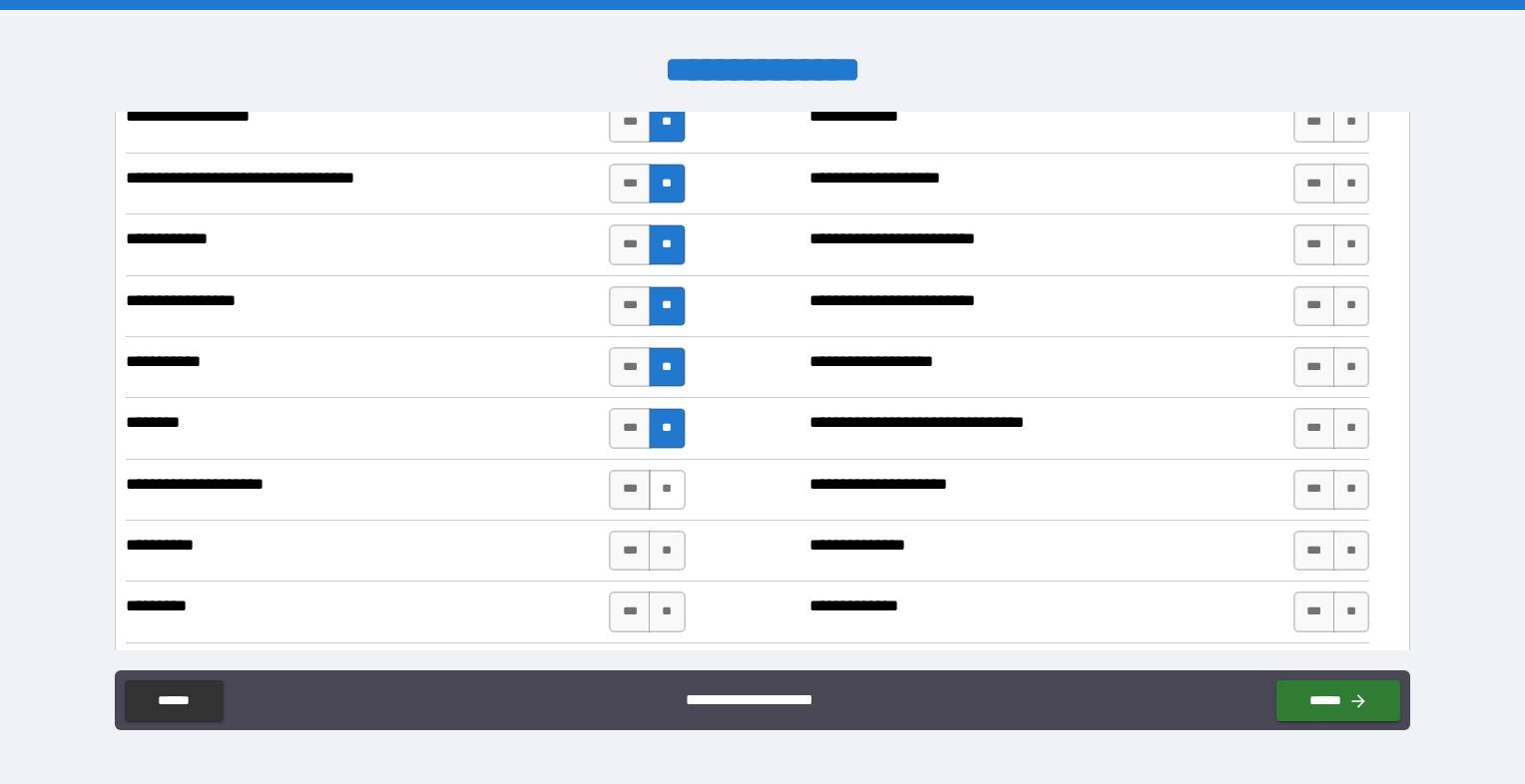 click on "**" at bounding box center (667, 490) 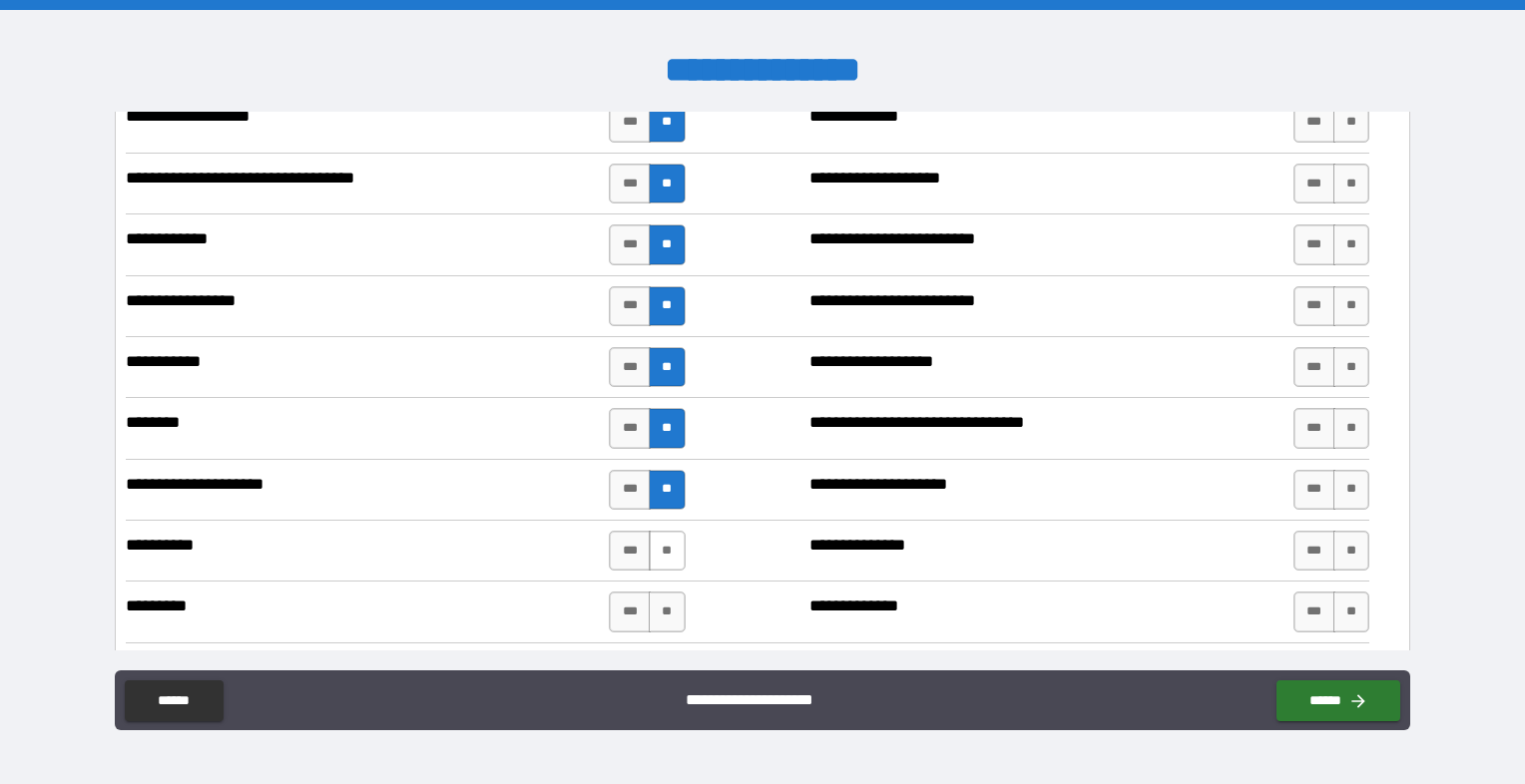 click on "**" at bounding box center [667, 551] 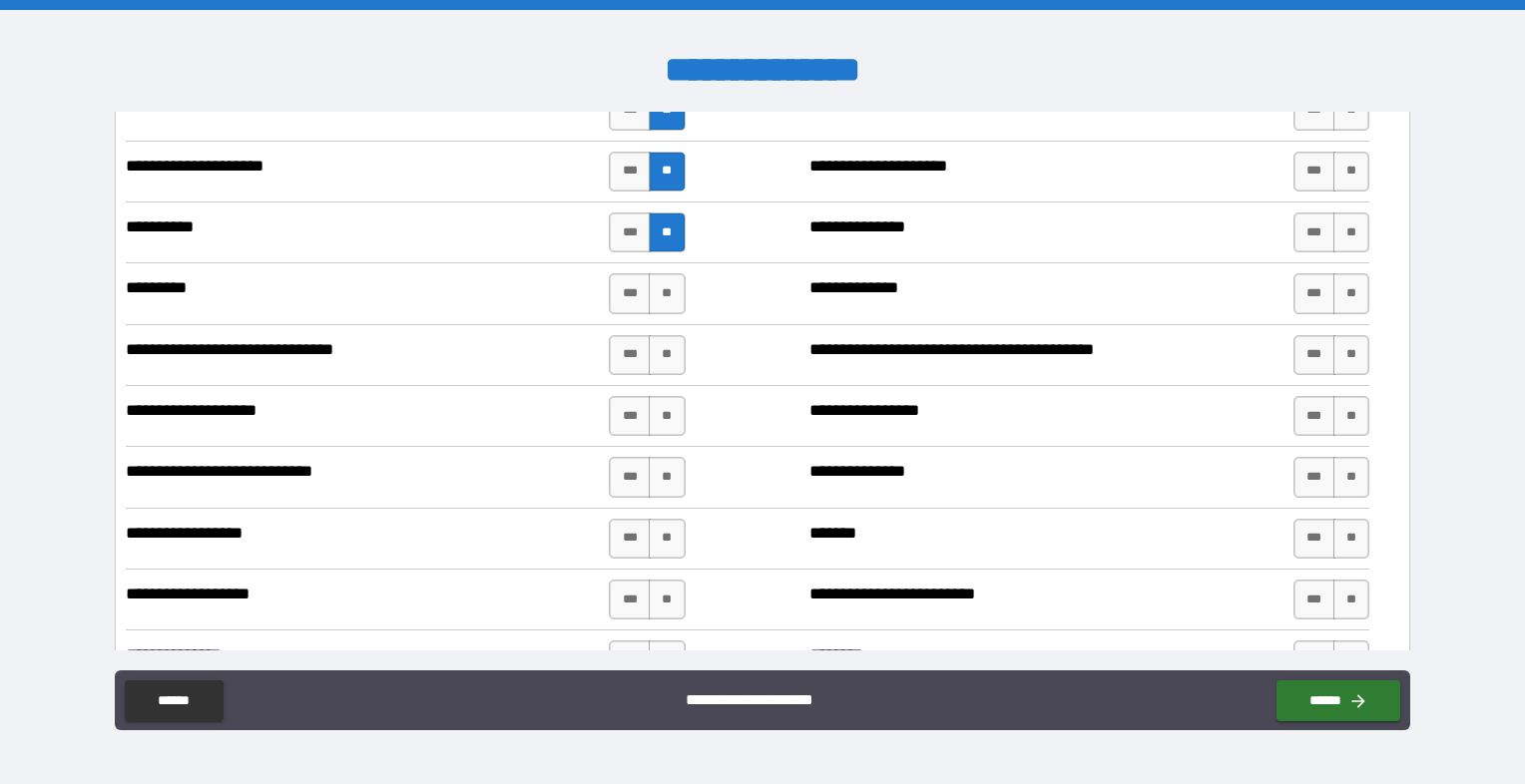 scroll, scrollTop: 2394, scrollLeft: 0, axis: vertical 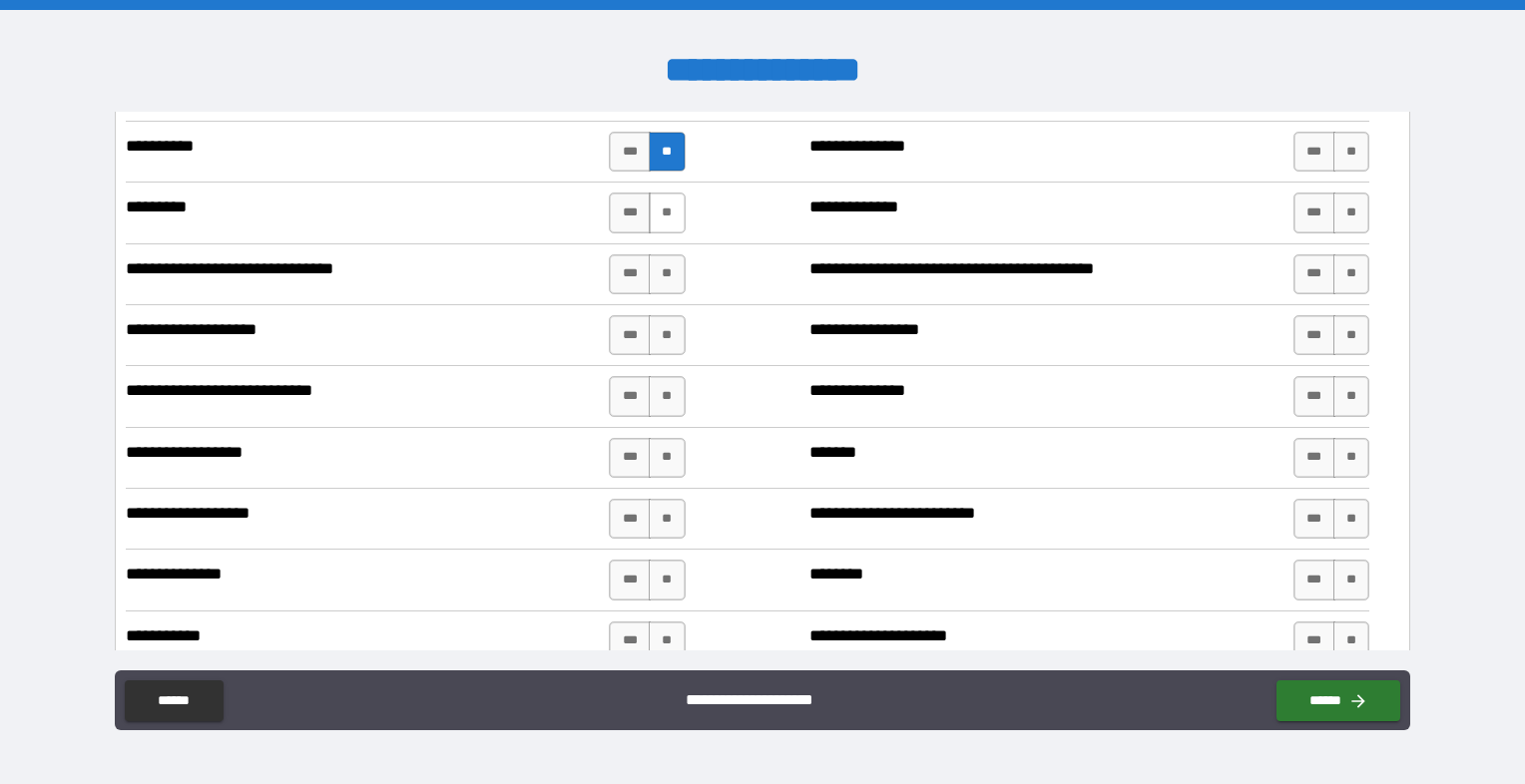 click on "**" at bounding box center [667, 212] 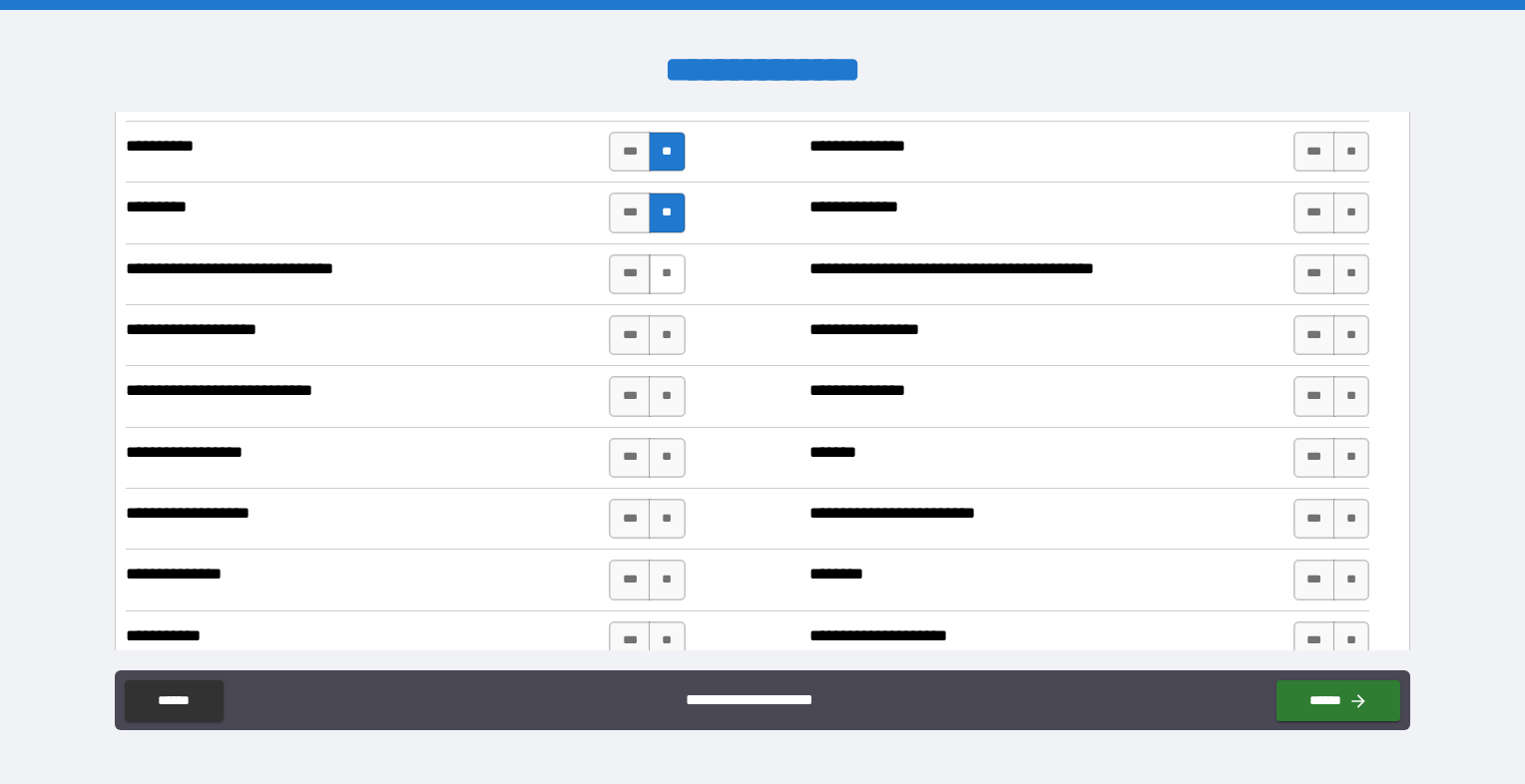 click on "**" at bounding box center (667, 274) 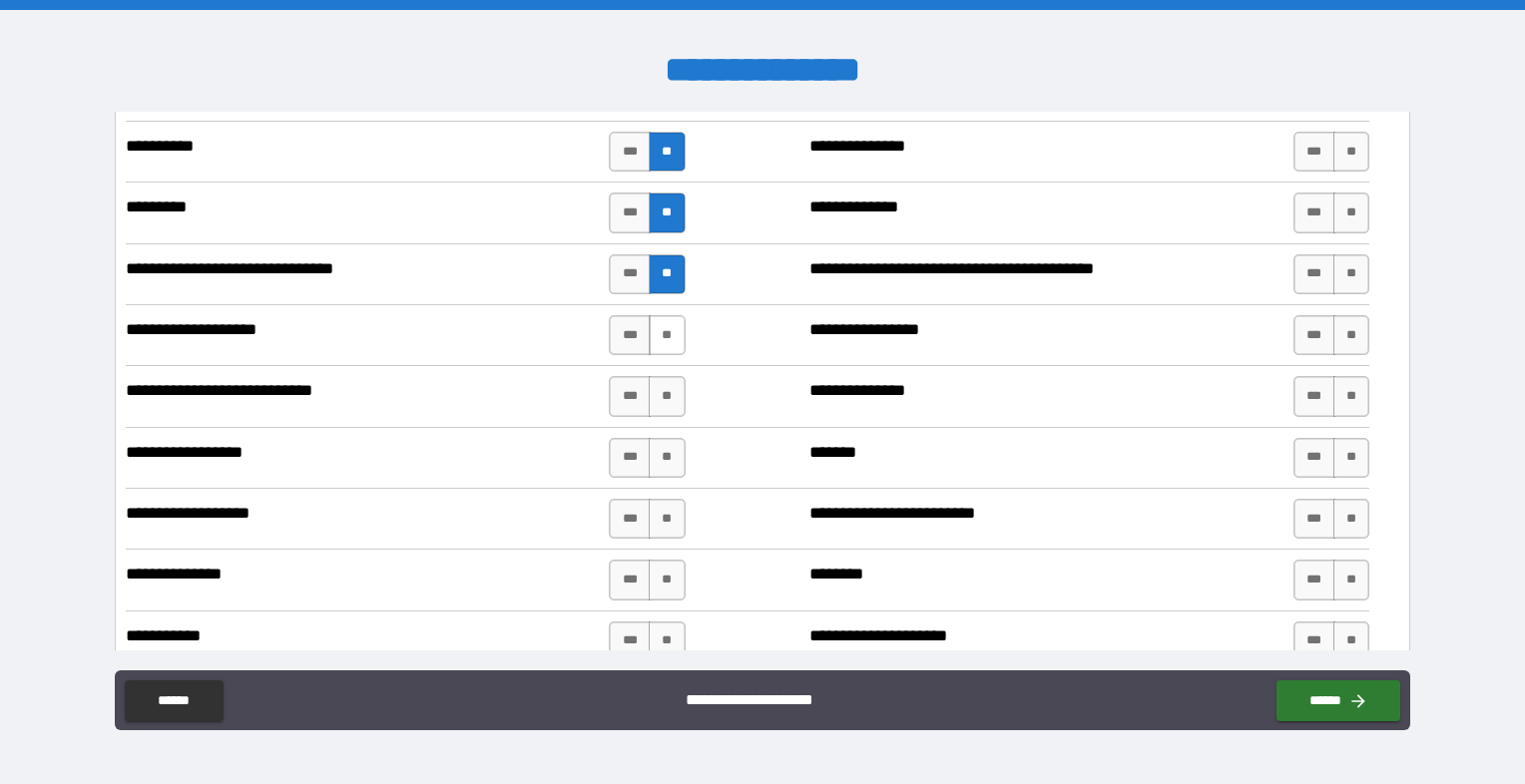 click on "**" at bounding box center (667, 335) 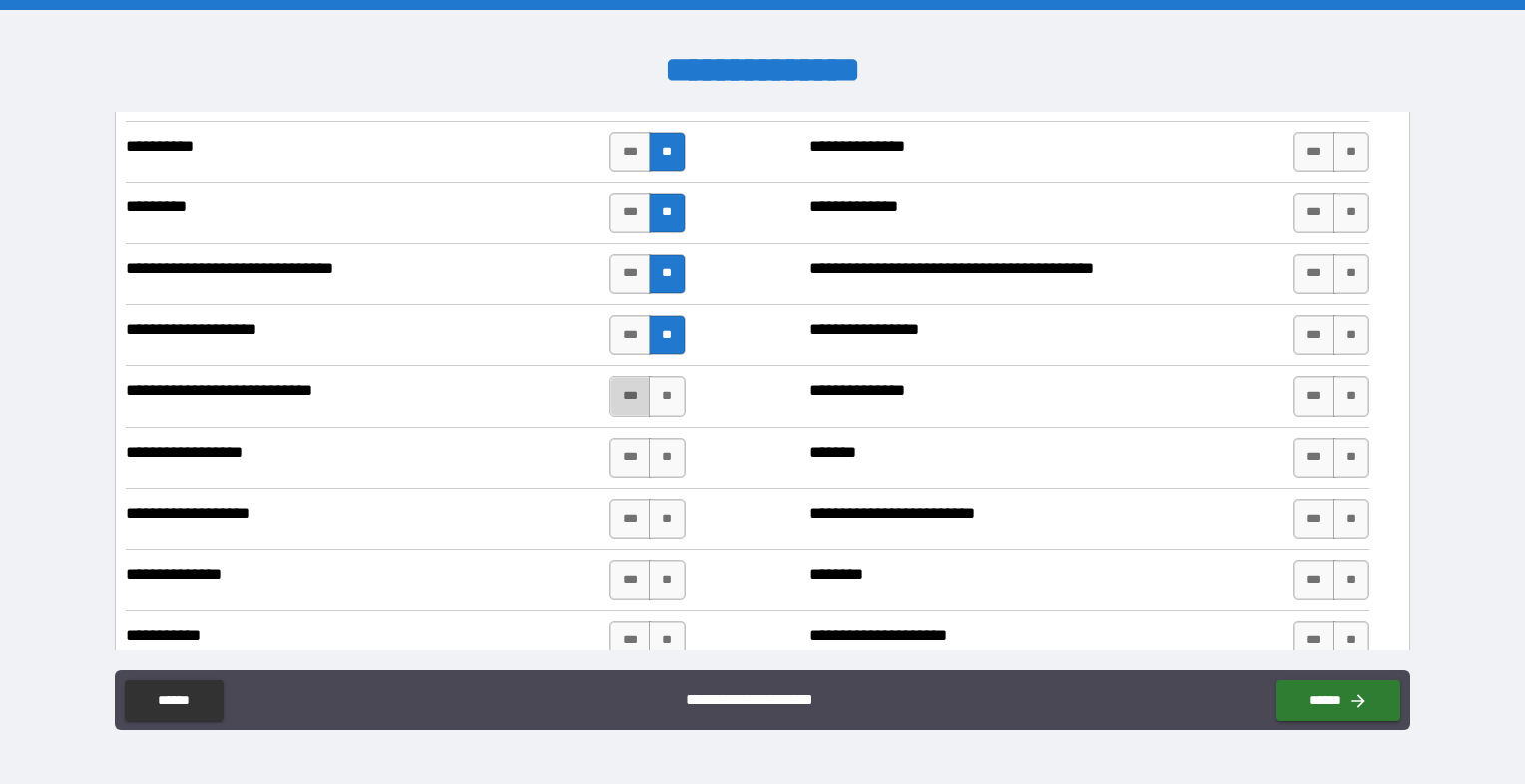 click on "***" at bounding box center (630, 396) 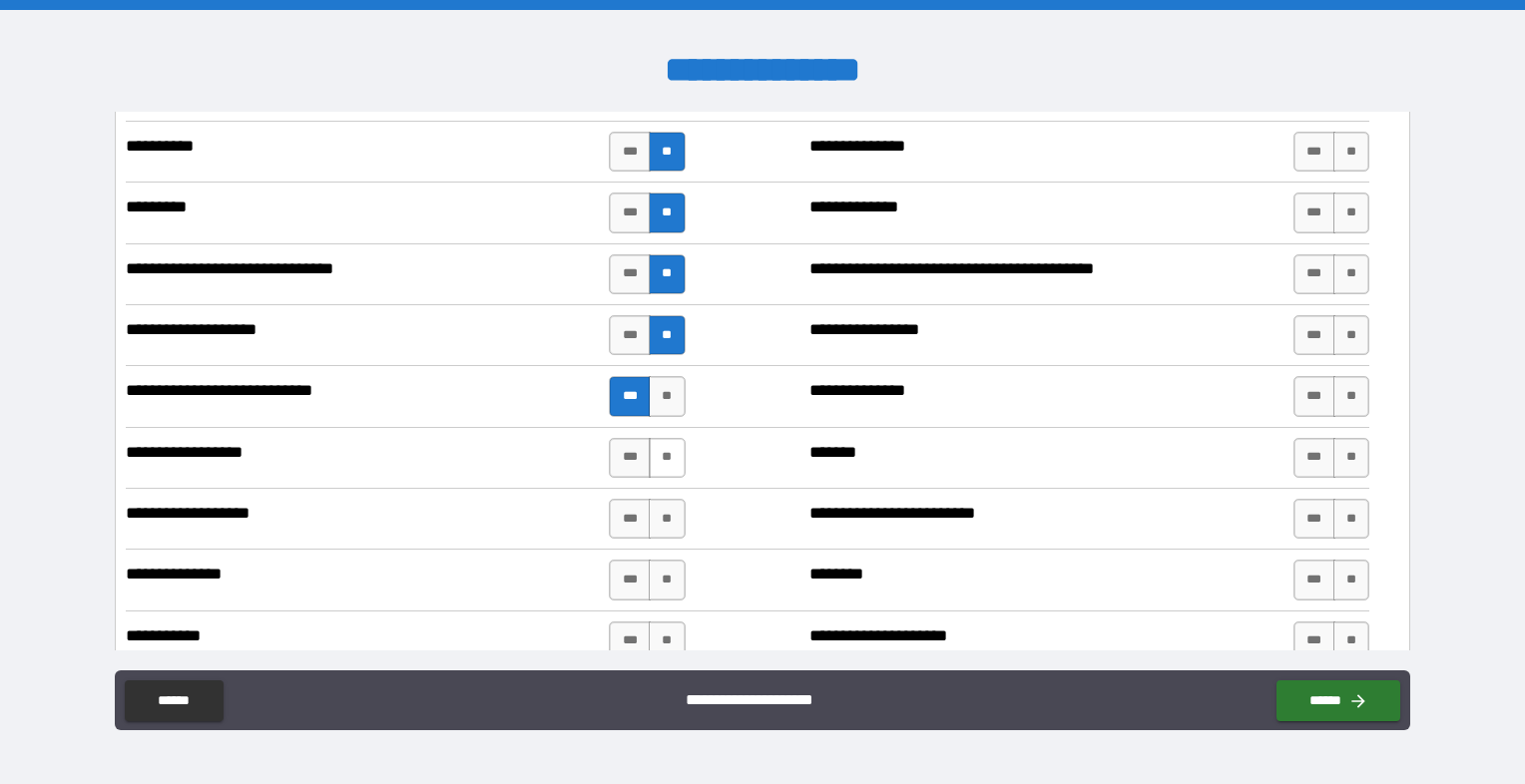 click on "**" at bounding box center (667, 458) 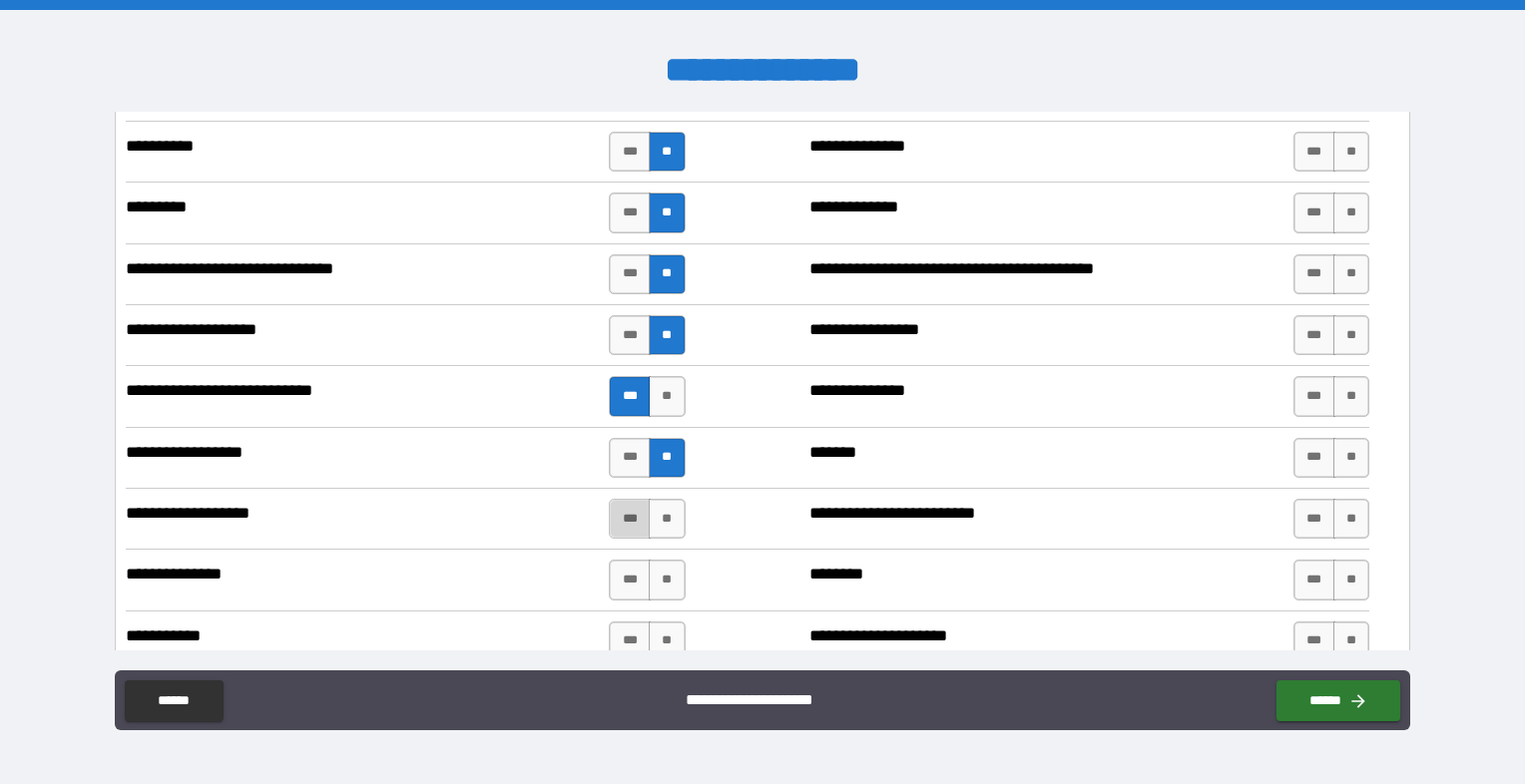 click on "***" at bounding box center (630, 519) 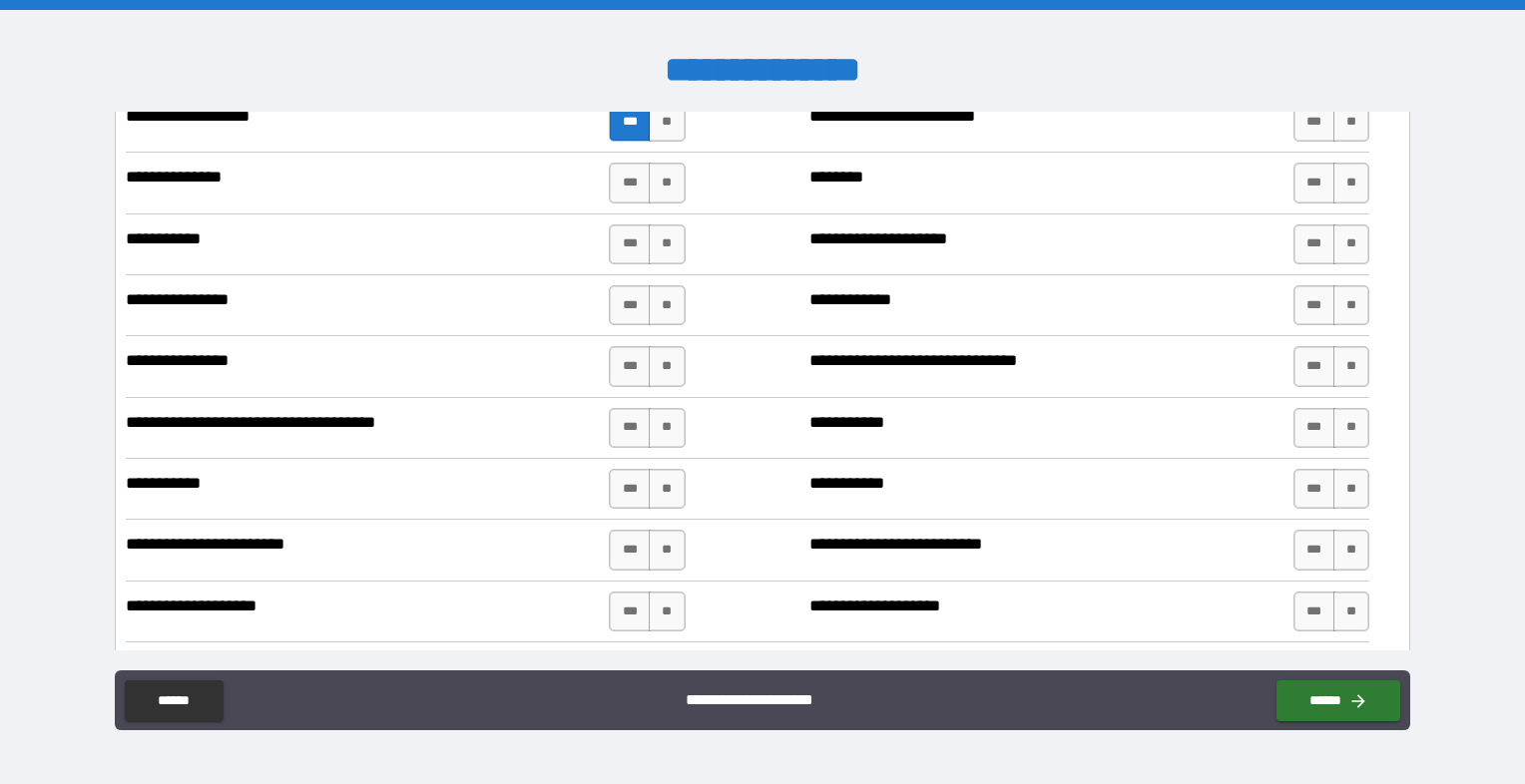 scroll, scrollTop: 2793, scrollLeft: 0, axis: vertical 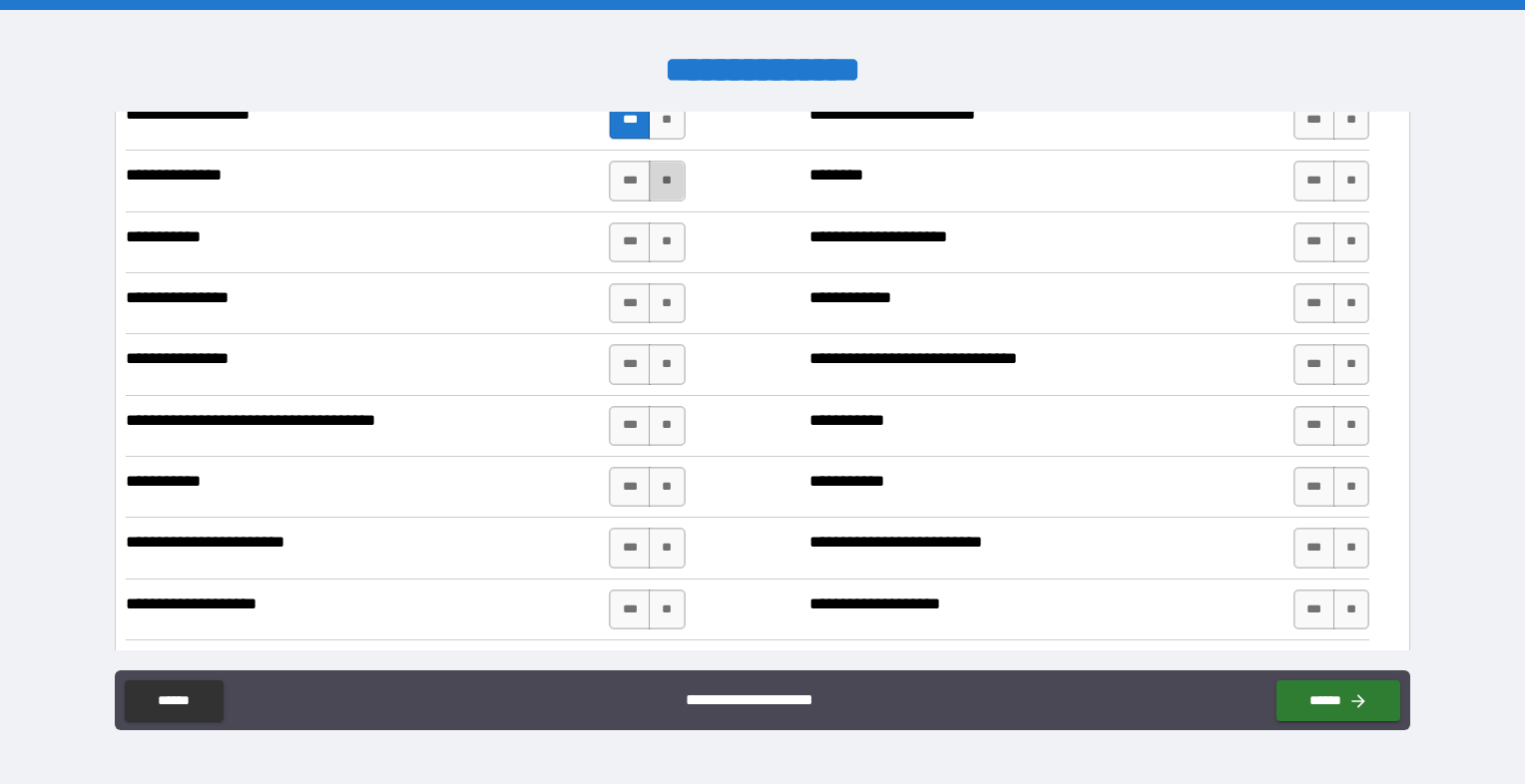 click on "**" at bounding box center [667, 181] 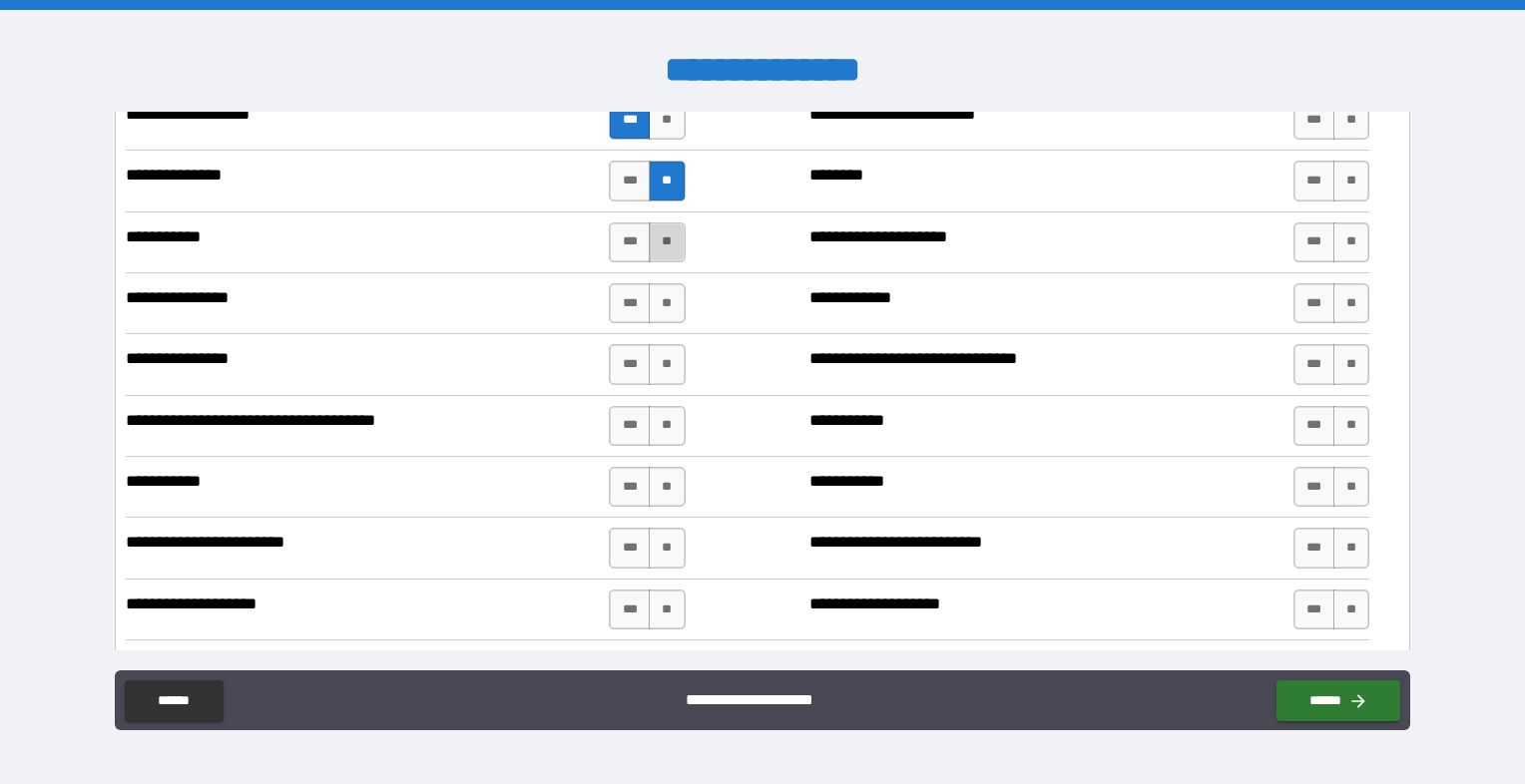 click on "**" at bounding box center [667, 242] 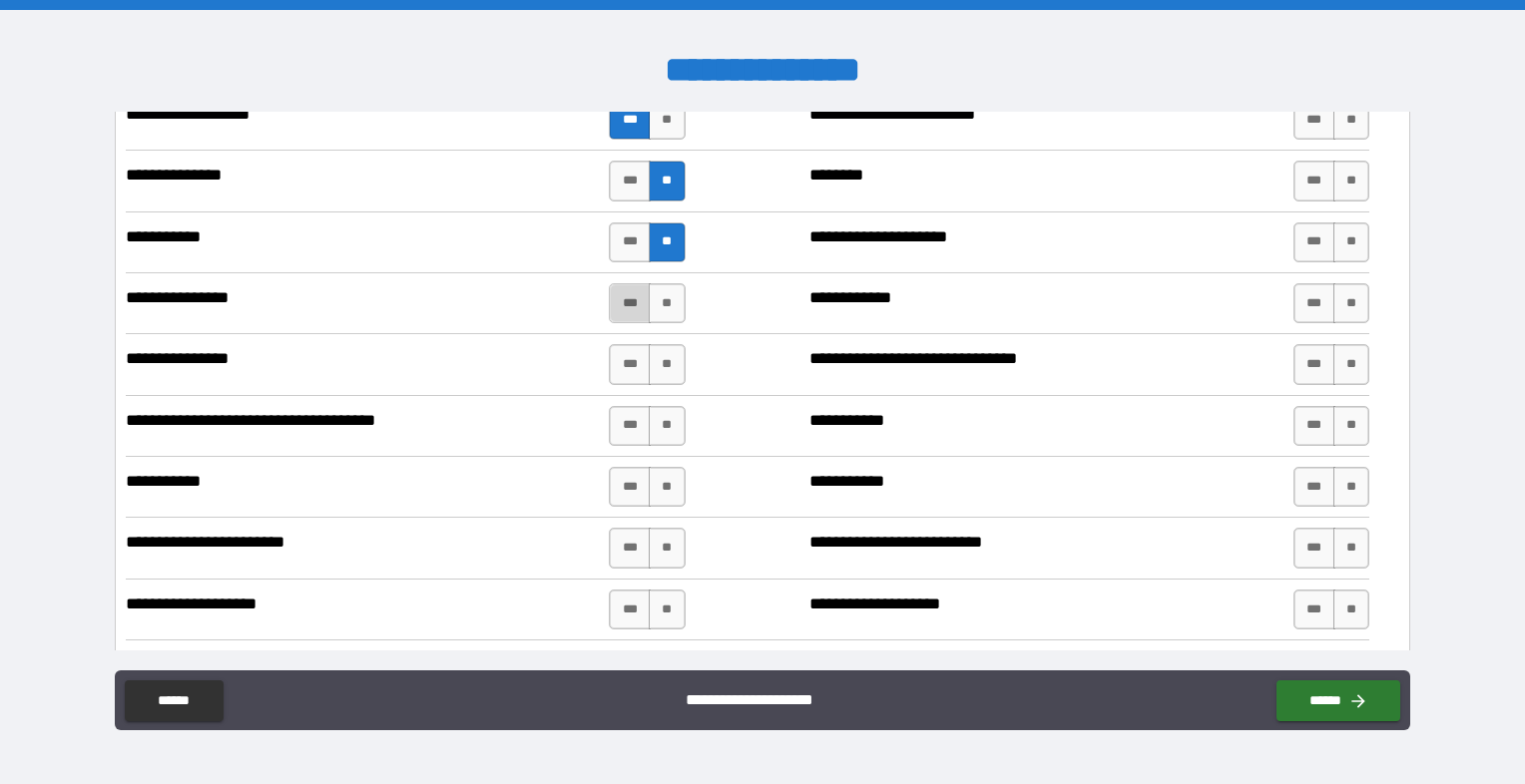 click on "***" at bounding box center [630, 303] 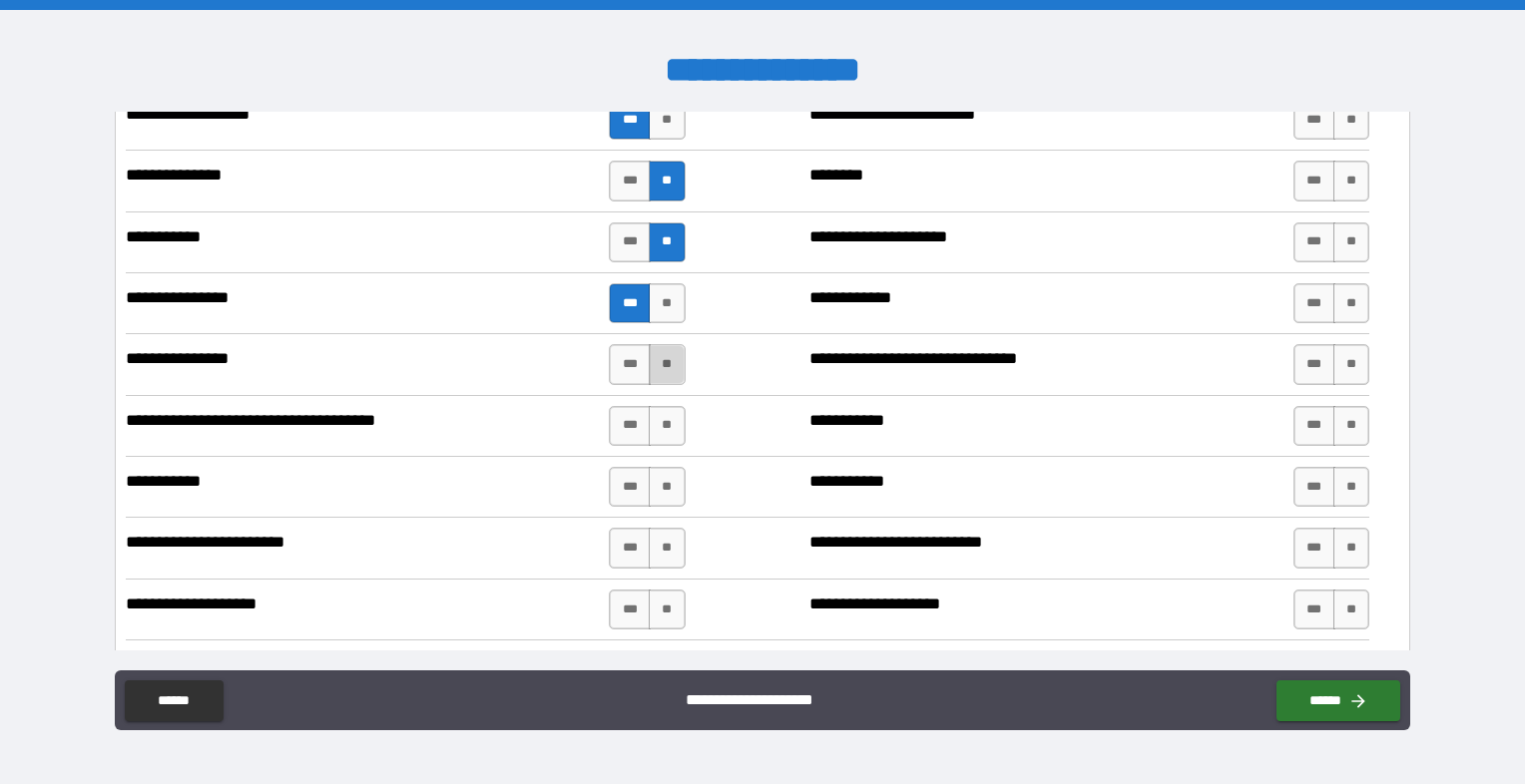 click on "**" at bounding box center [667, 364] 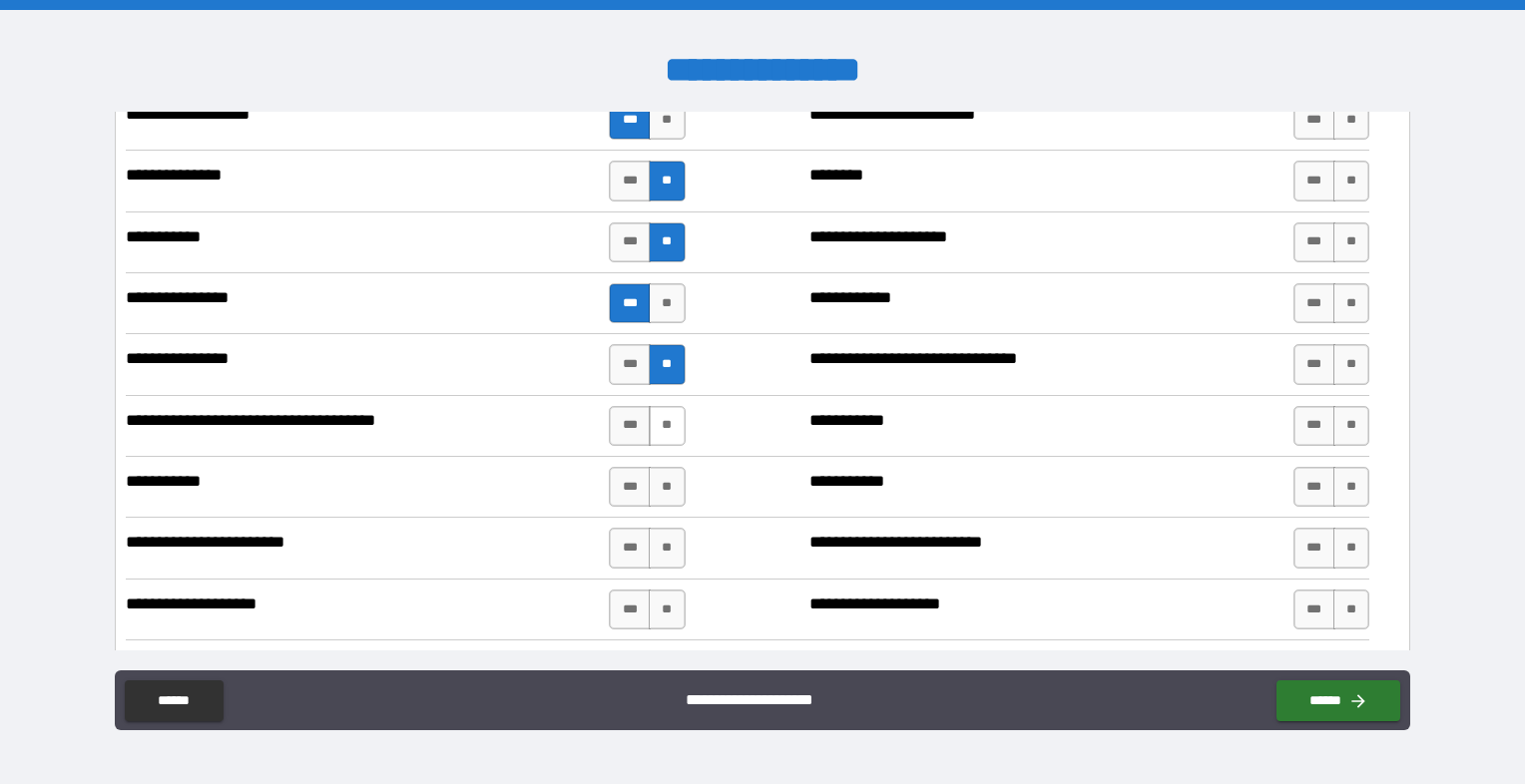 click on "**" at bounding box center (667, 426) 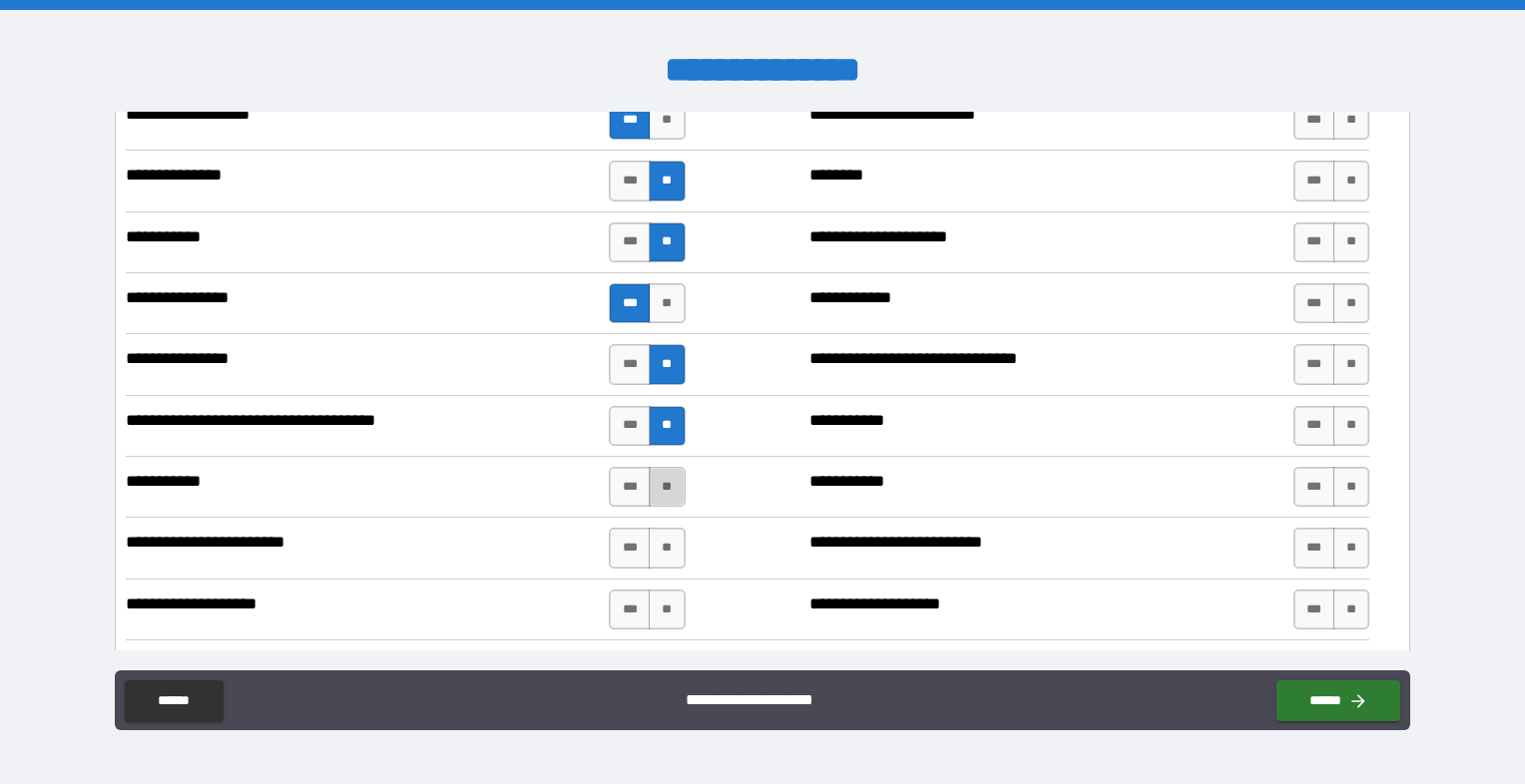 click on "**" at bounding box center (667, 487) 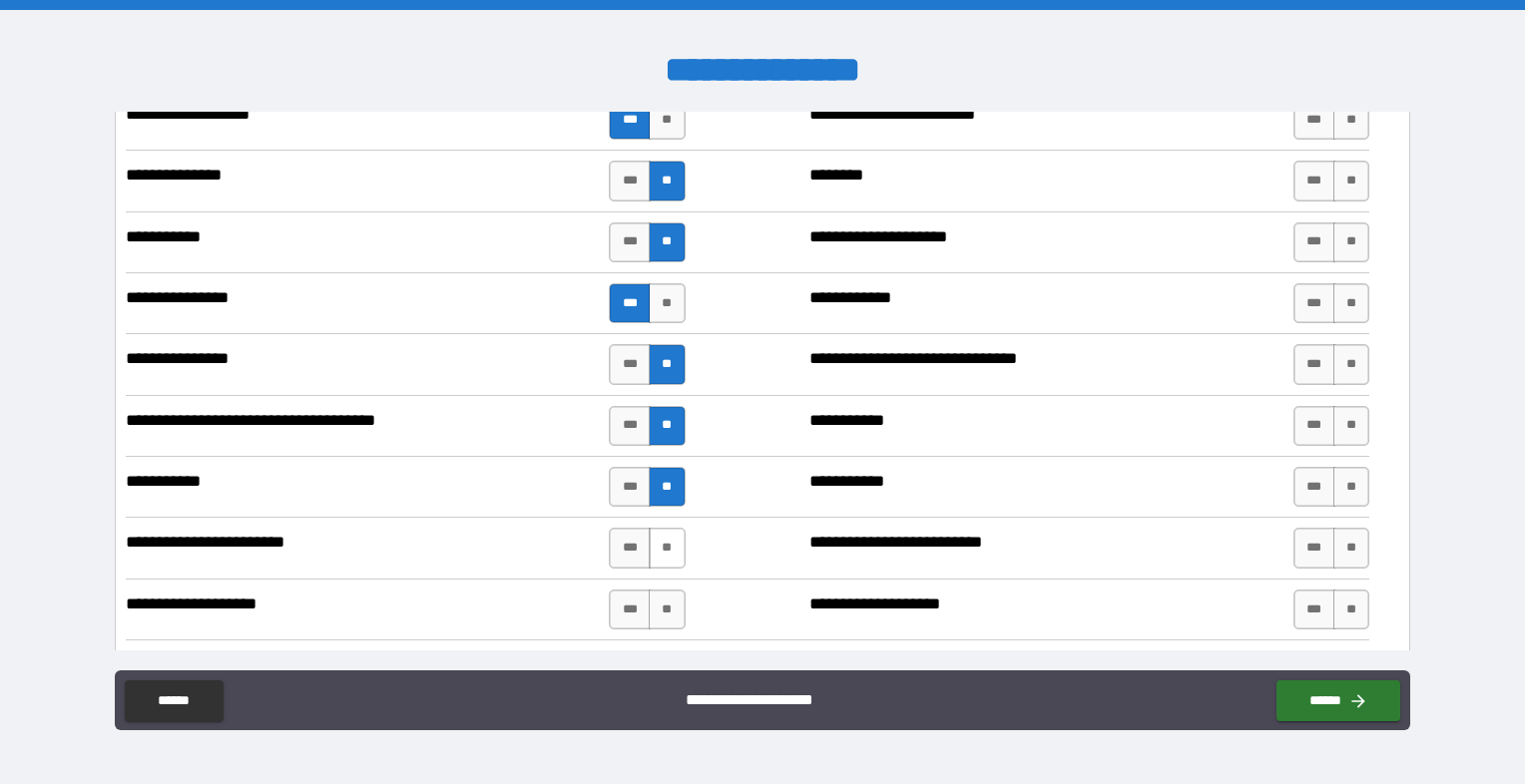 click on "**" at bounding box center (667, 548) 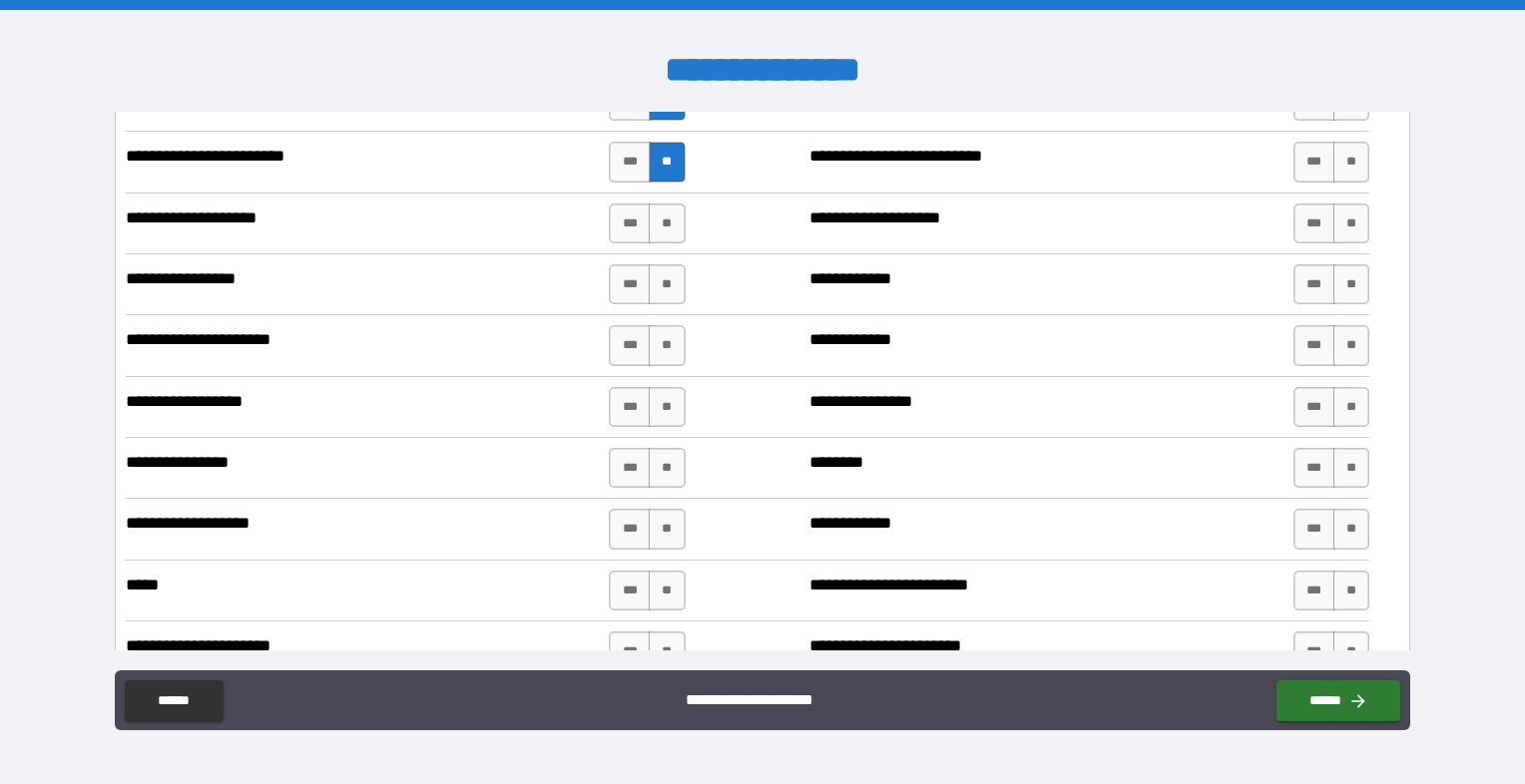 scroll, scrollTop: 3192, scrollLeft: 0, axis: vertical 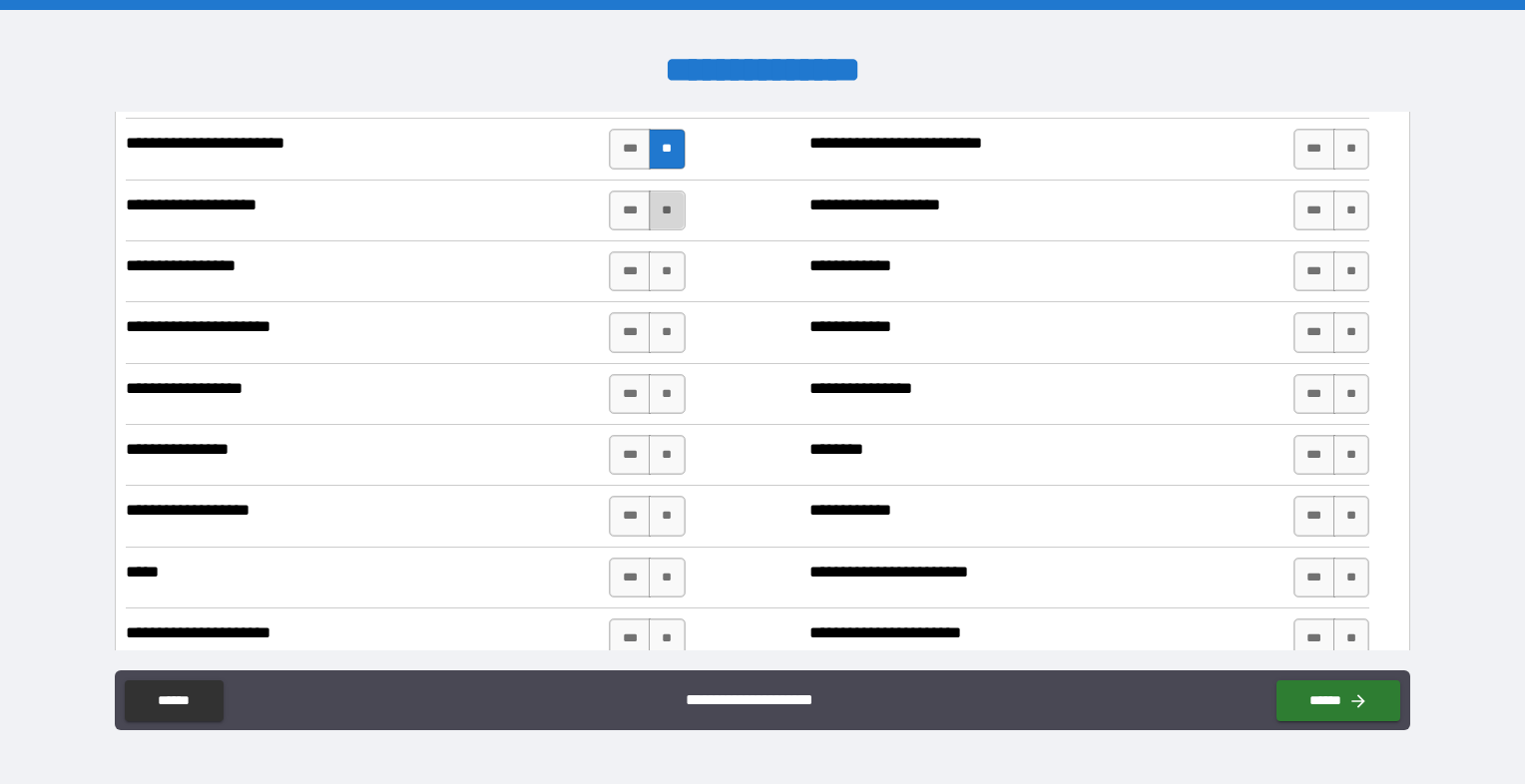 click on "**" at bounding box center (667, 210) 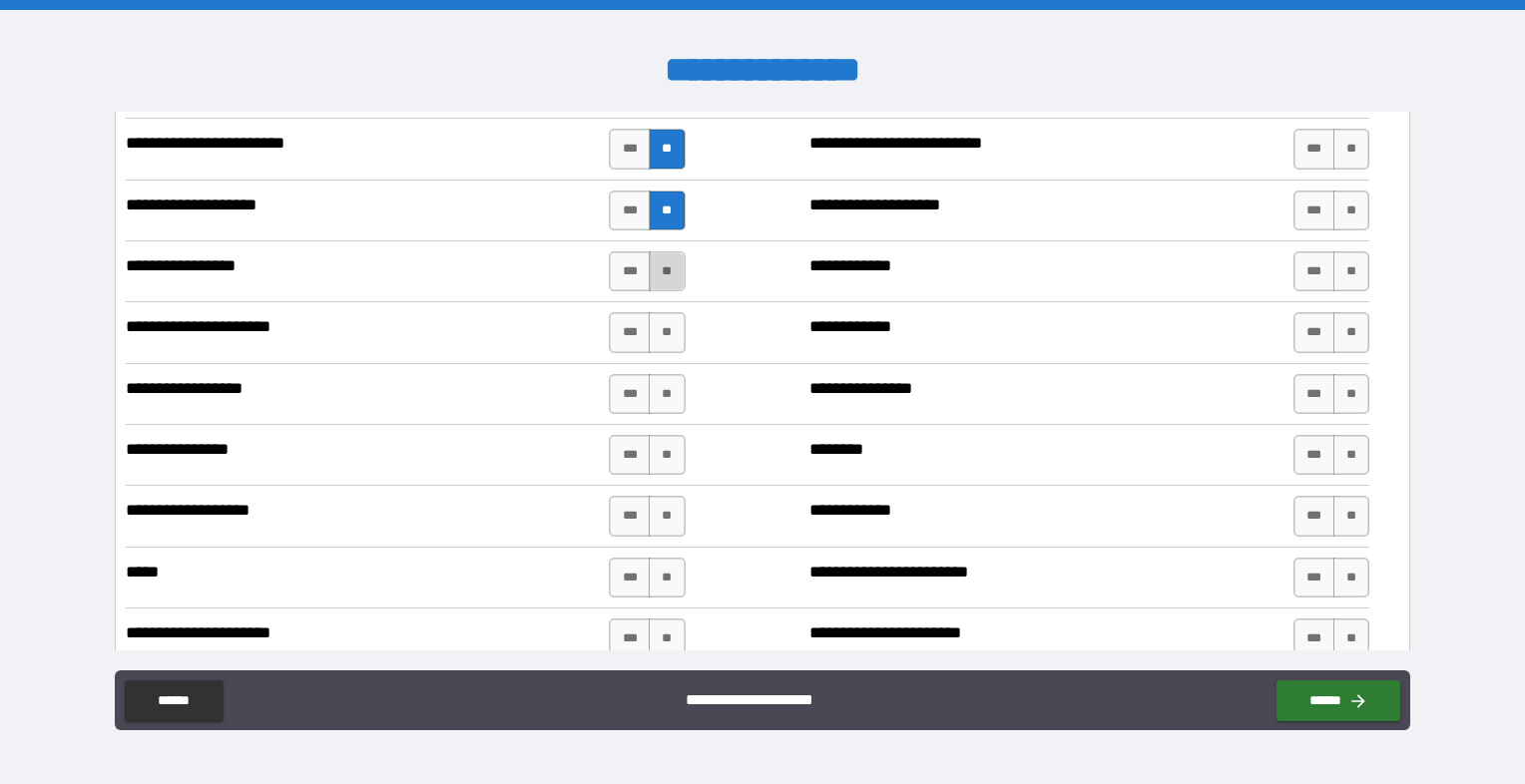 click on "**" at bounding box center (667, 271) 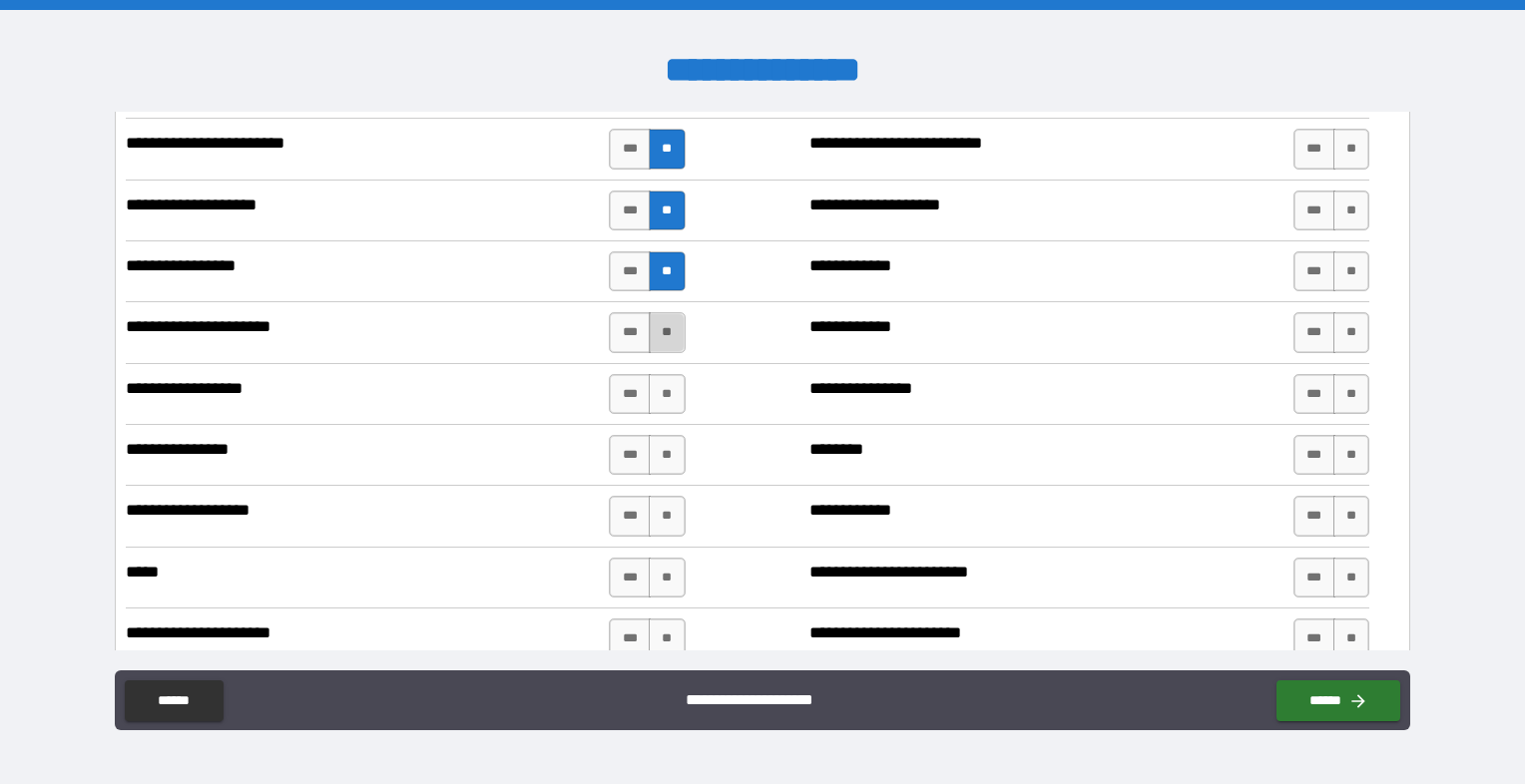 click on "**" at bounding box center (667, 332) 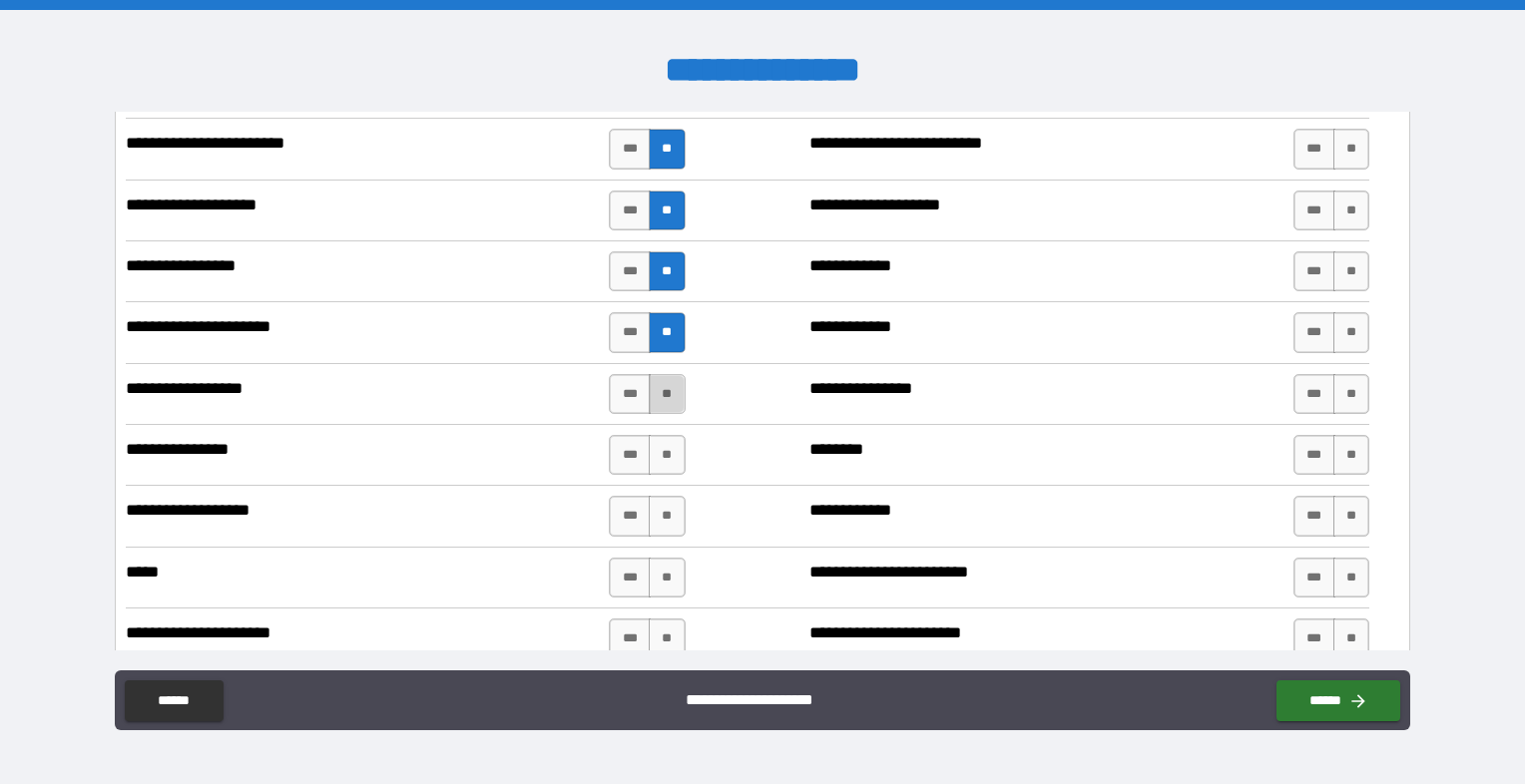 click on "**" at bounding box center (667, 394) 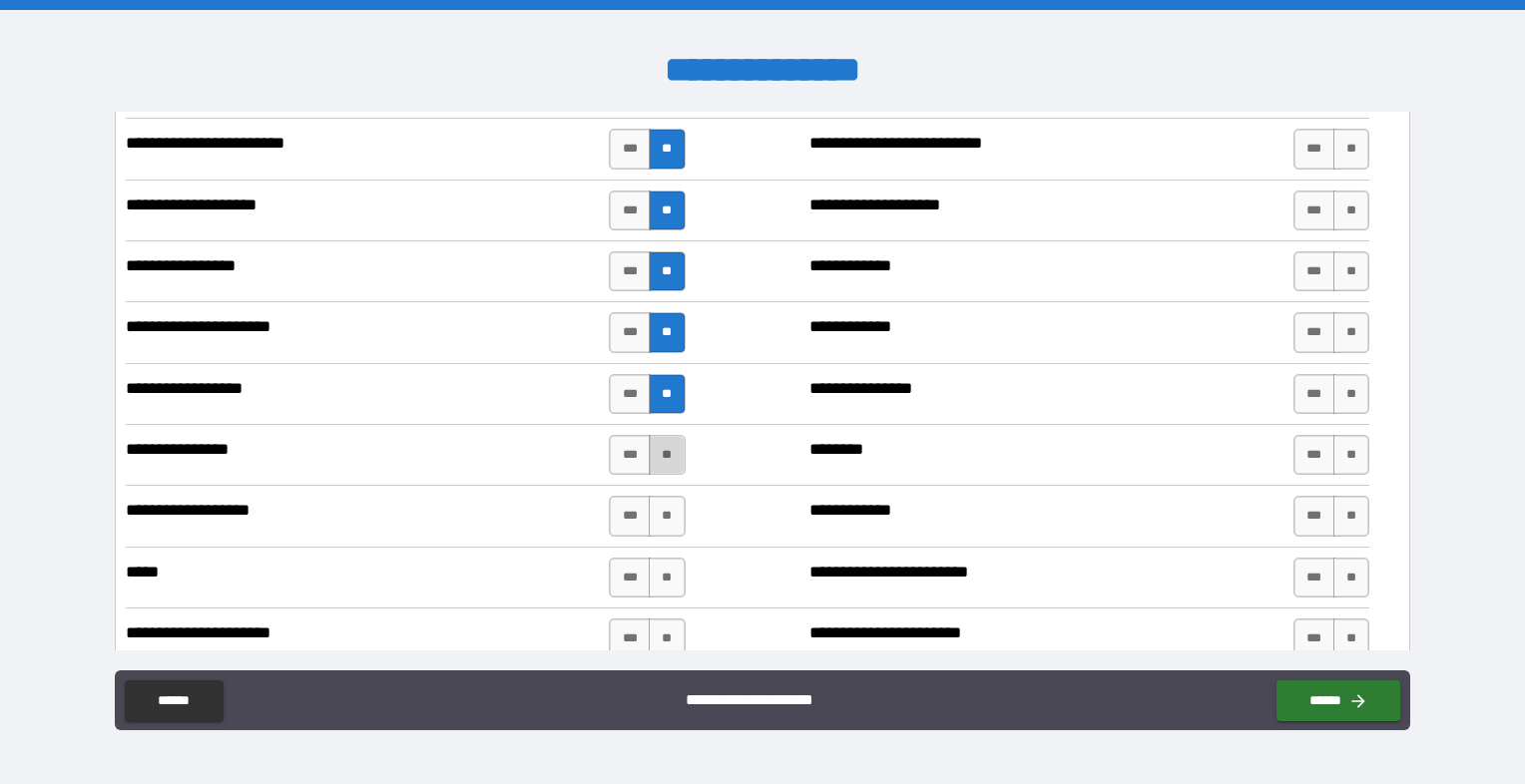 click on "**" at bounding box center [667, 455] 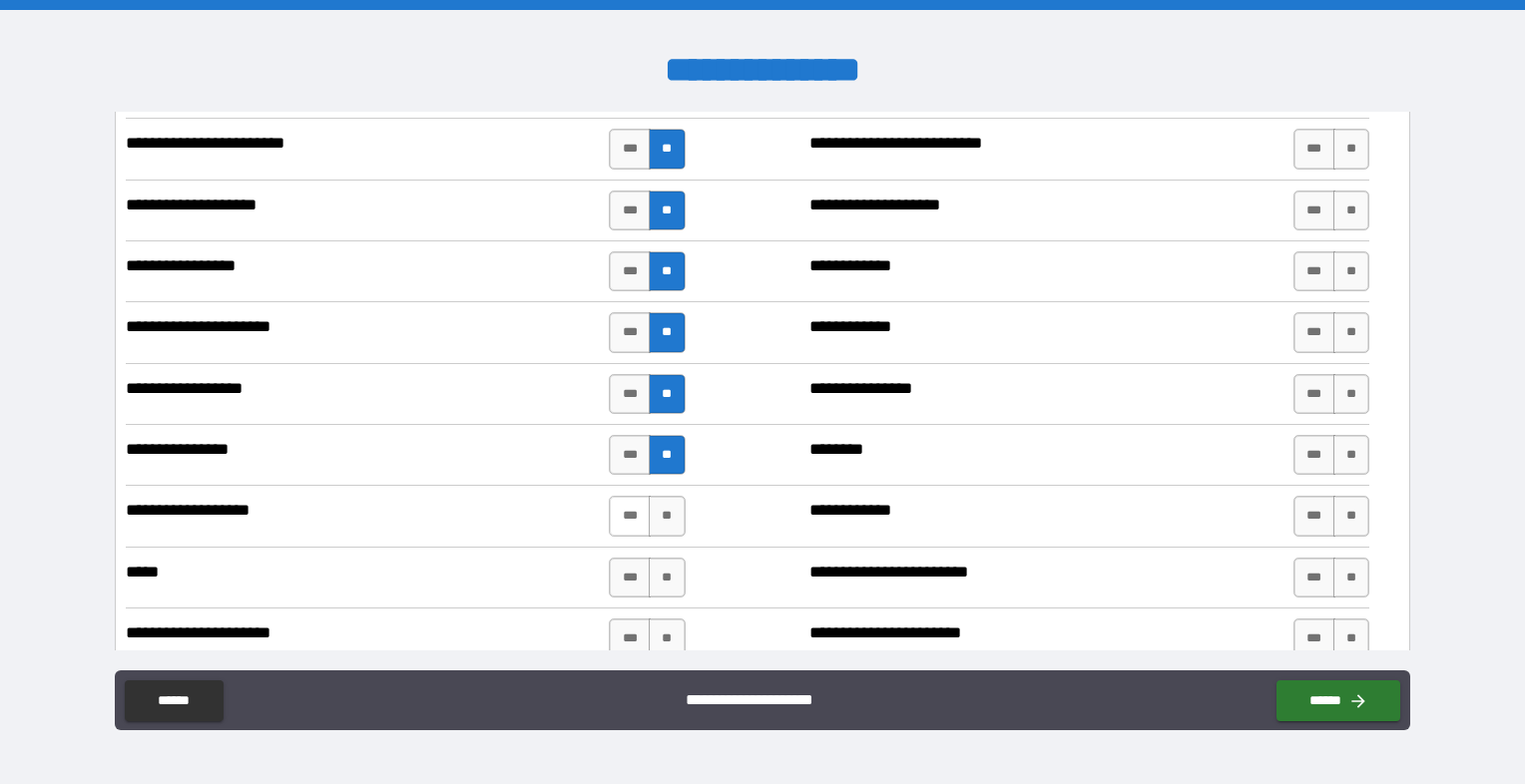 click on "***" at bounding box center (630, 516) 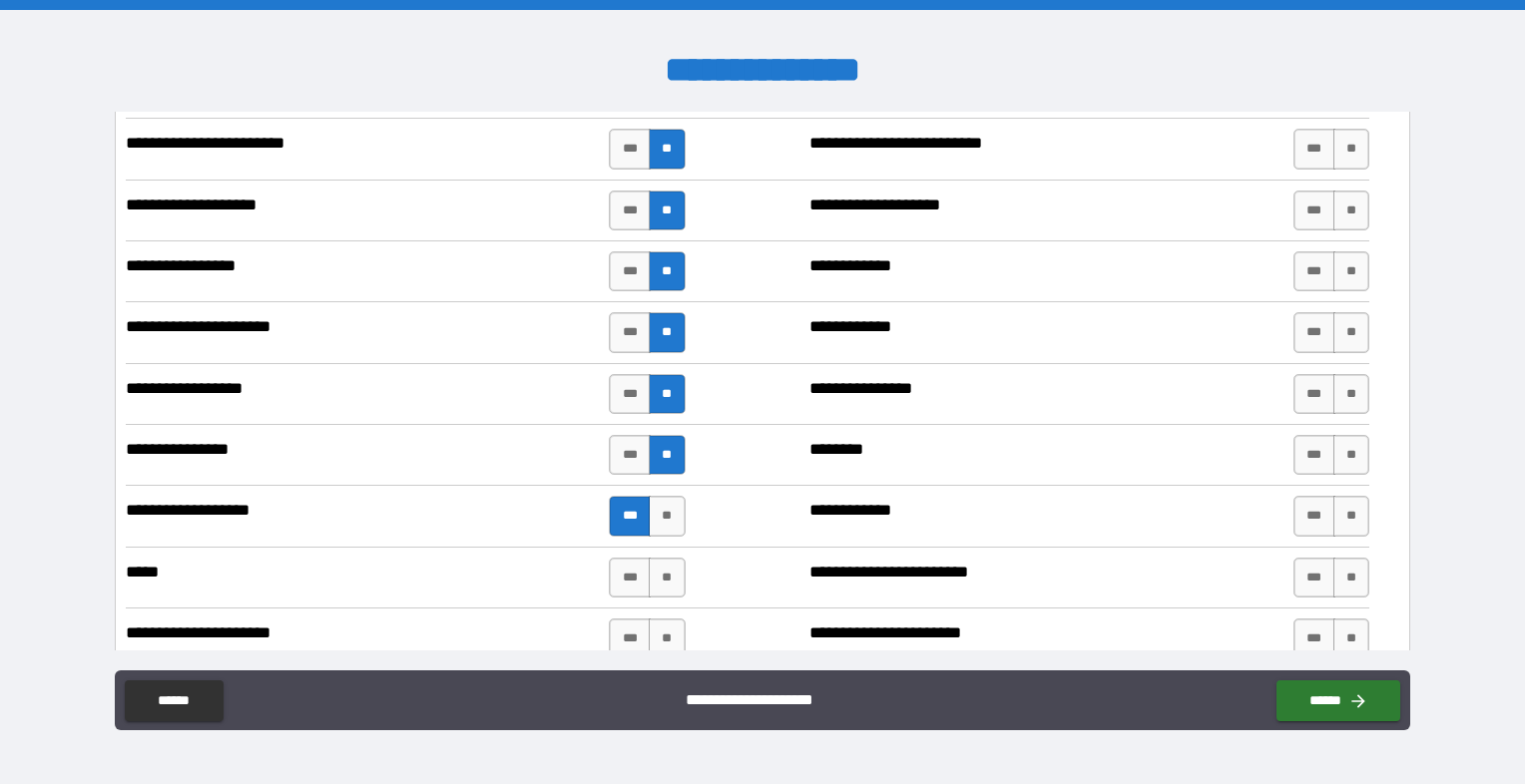 scroll, scrollTop: 3292, scrollLeft: 0, axis: vertical 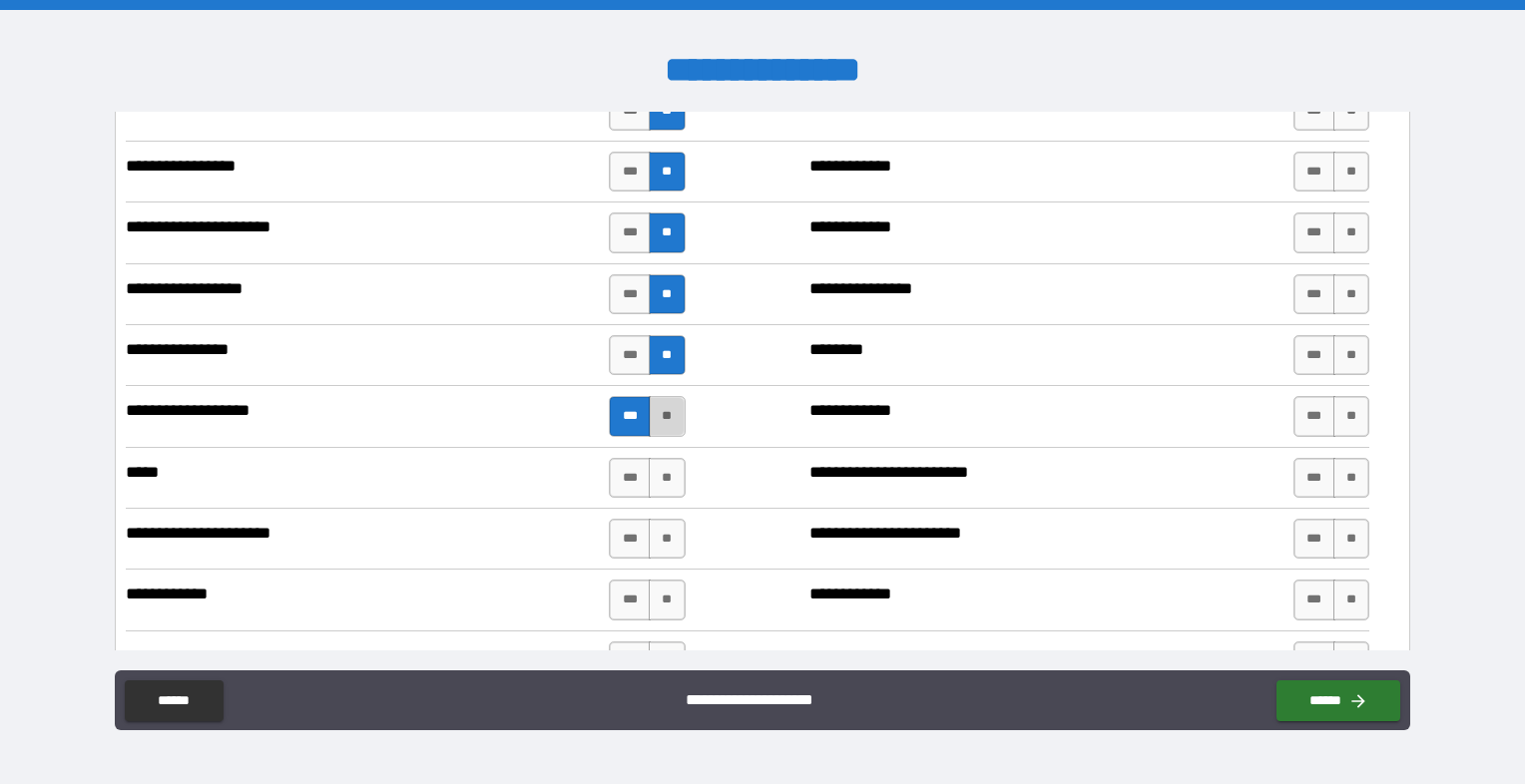 click on "**" at bounding box center [667, 416] 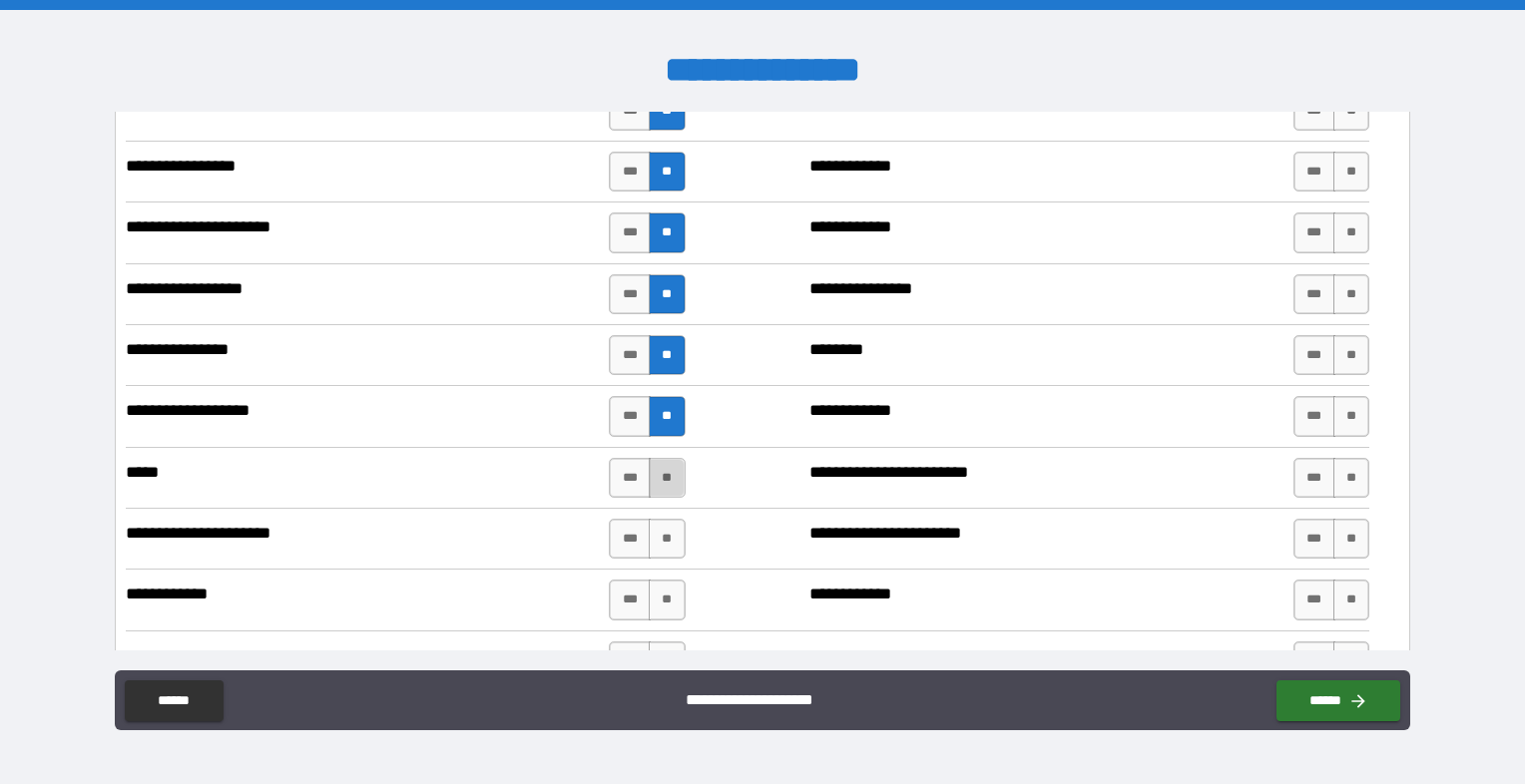 click on "**" at bounding box center (667, 478) 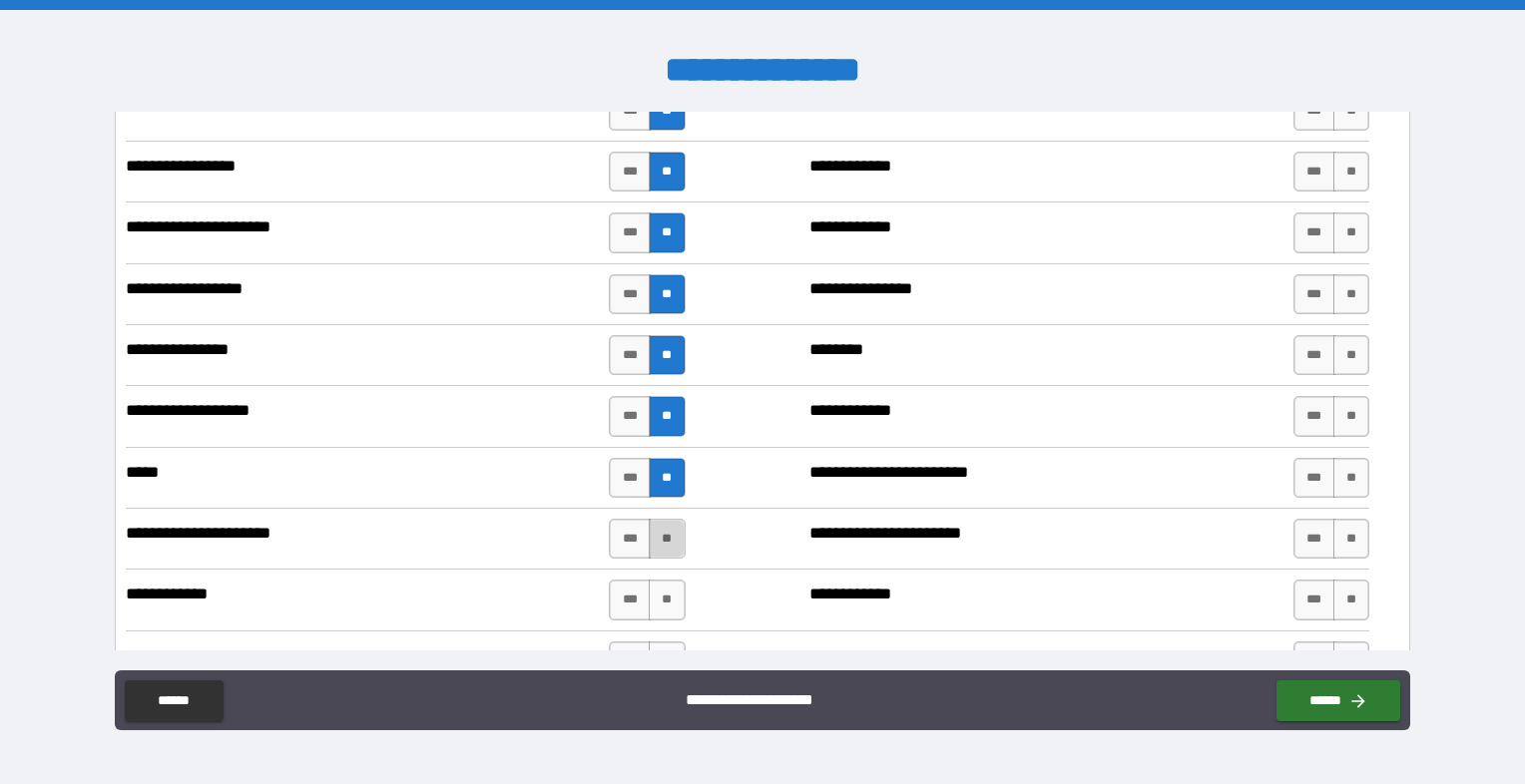 click on "**" at bounding box center [667, 539] 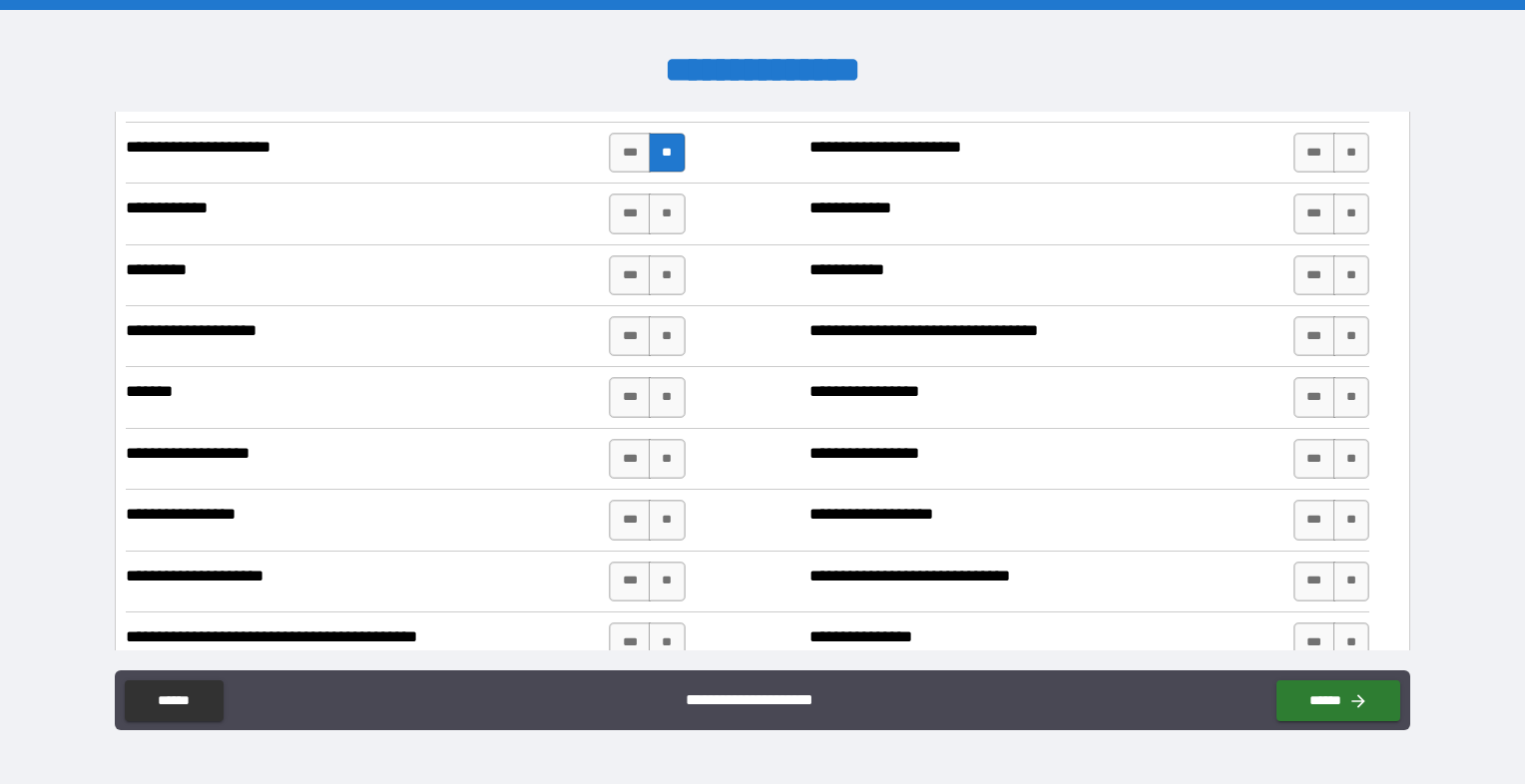 scroll, scrollTop: 3691, scrollLeft: 0, axis: vertical 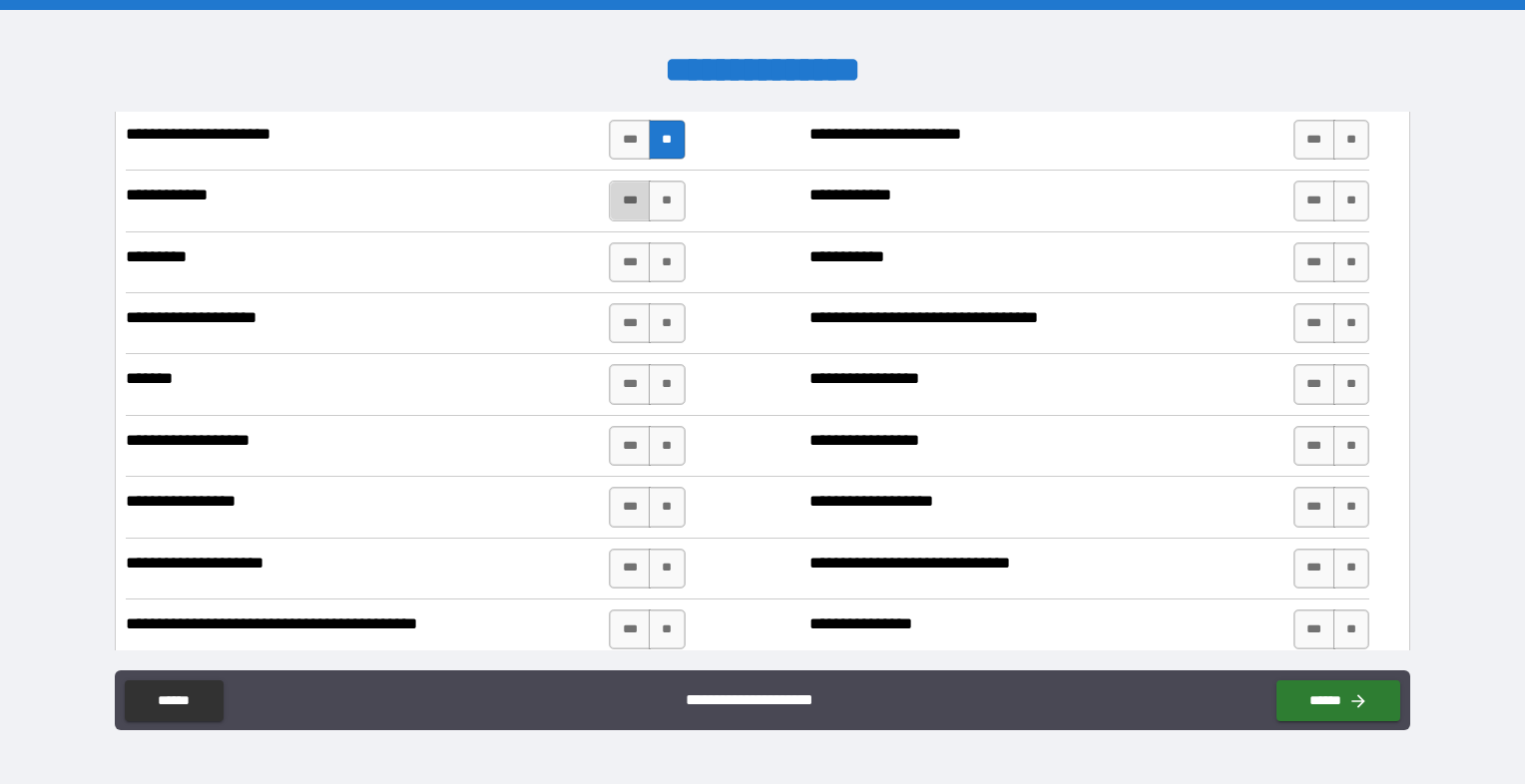 click on "***" at bounding box center (630, 200) 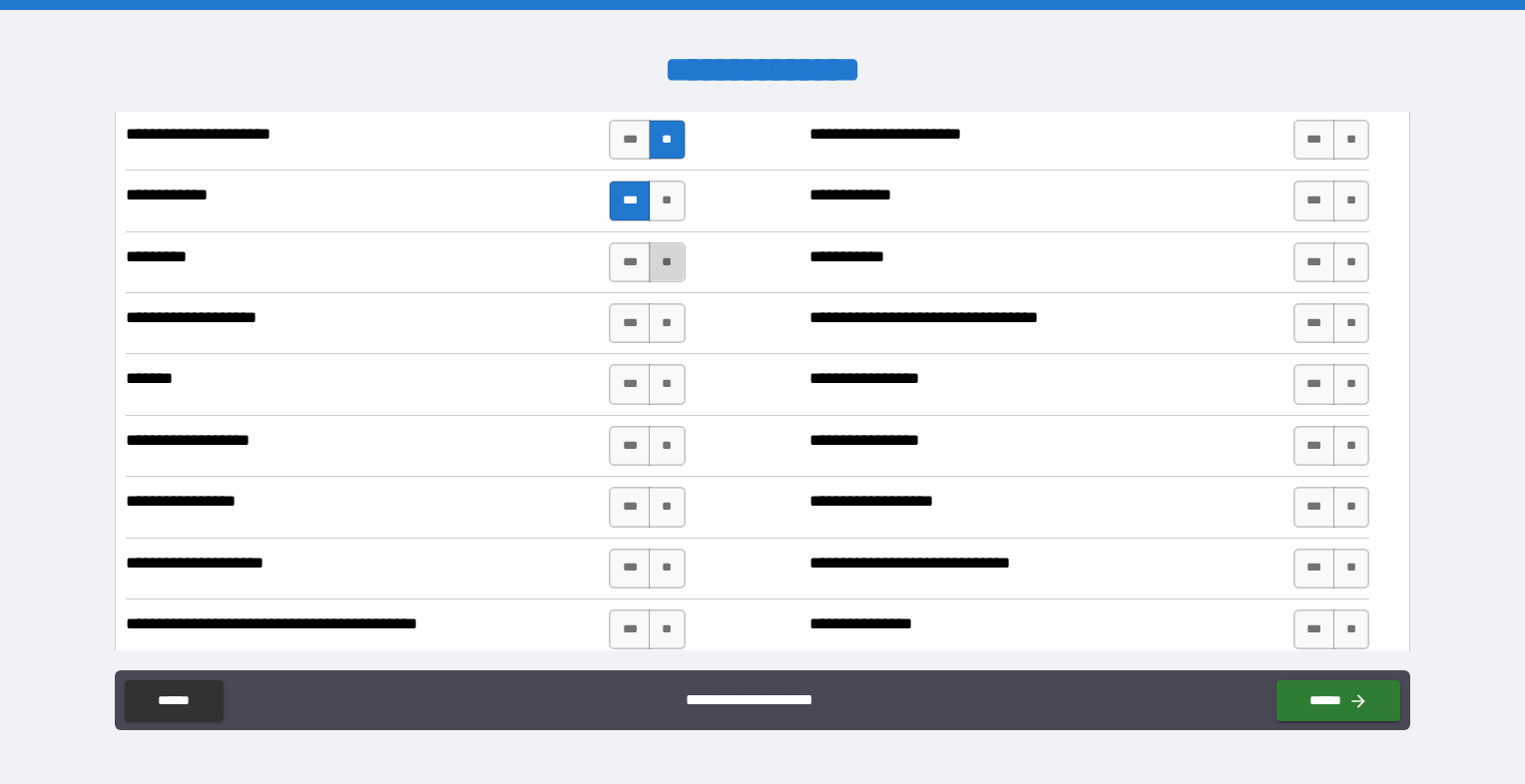 click on "**" at bounding box center [667, 262] 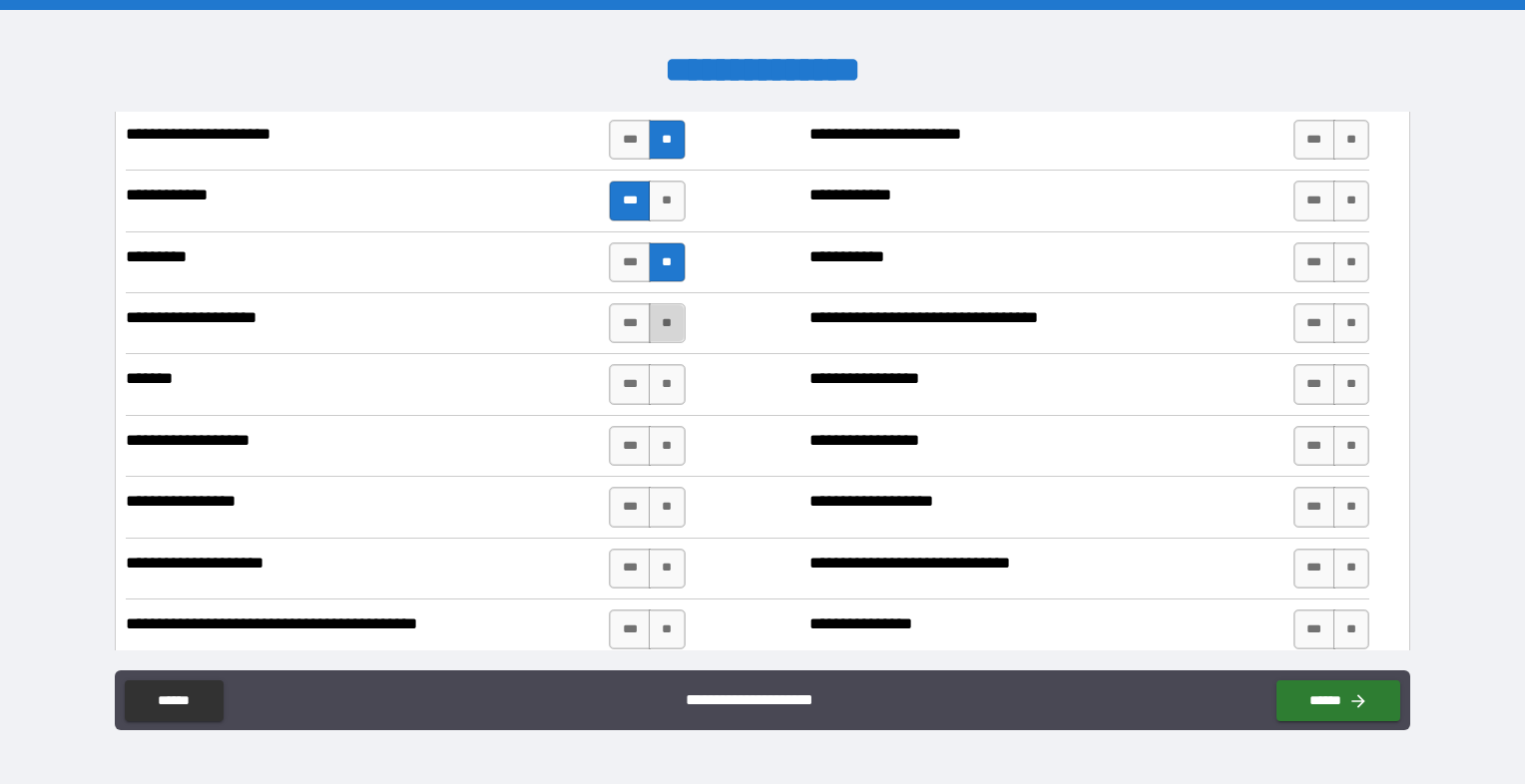 click on "**" at bounding box center [667, 323] 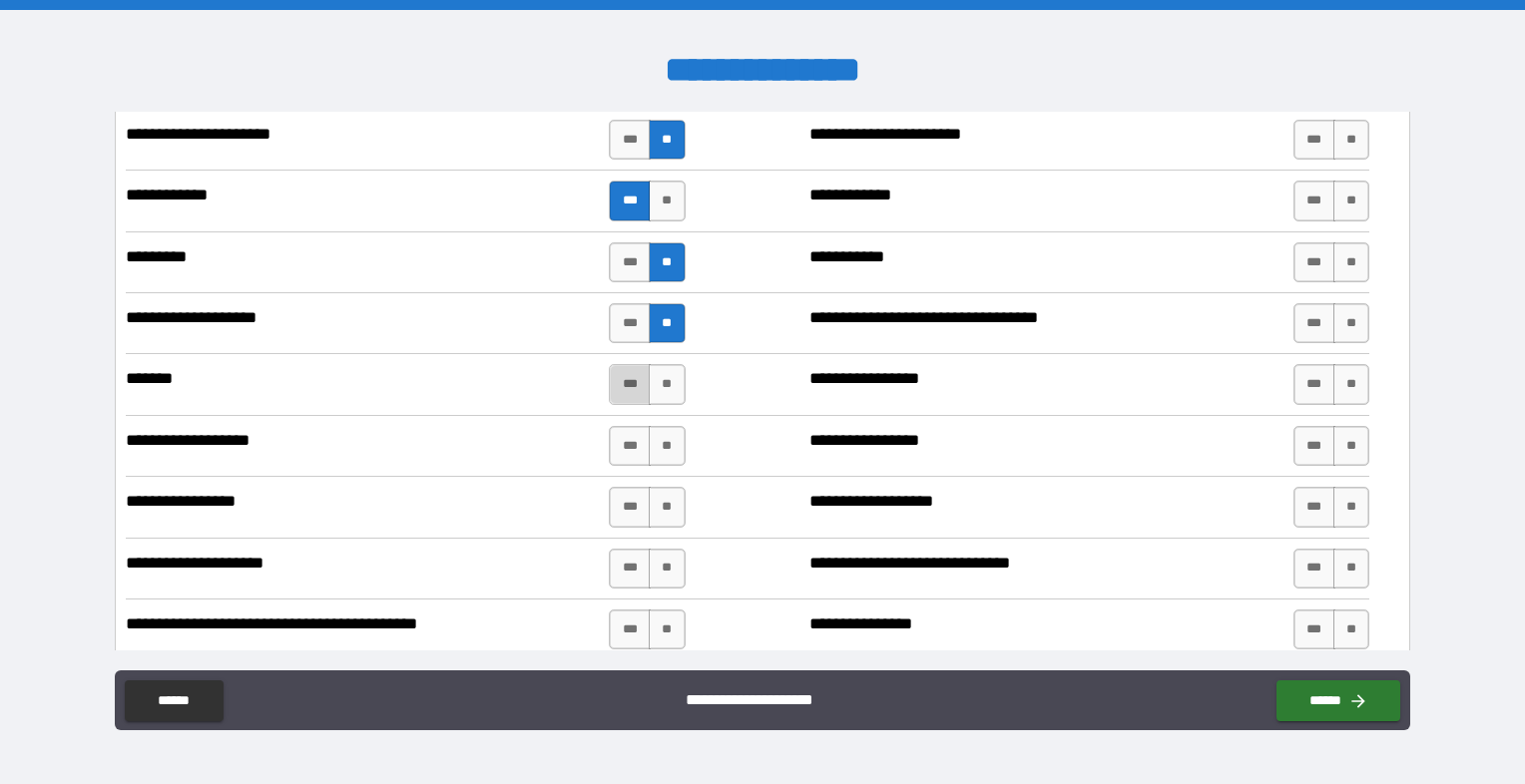 click on "***" at bounding box center [630, 384] 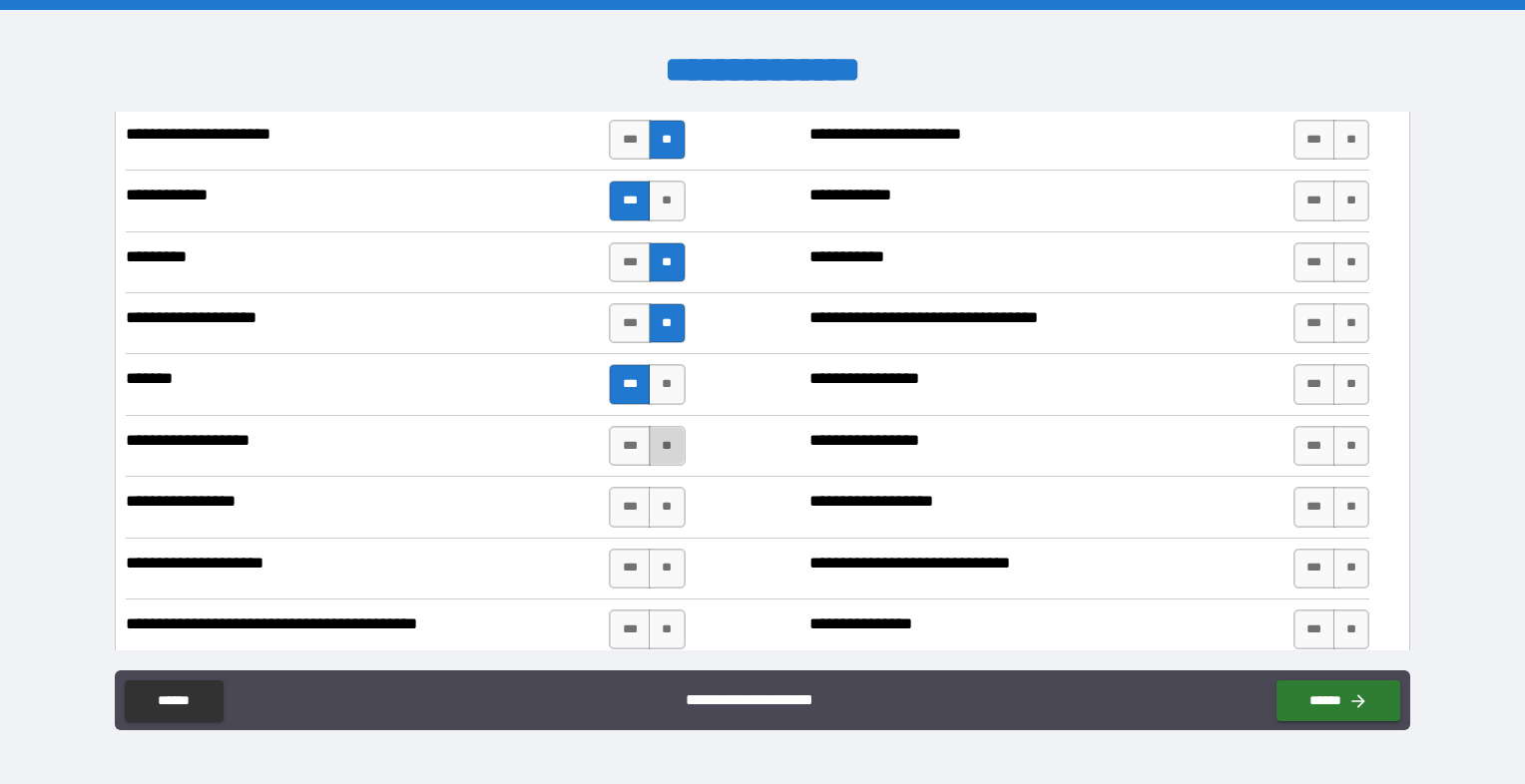 click on "**" at bounding box center [667, 446] 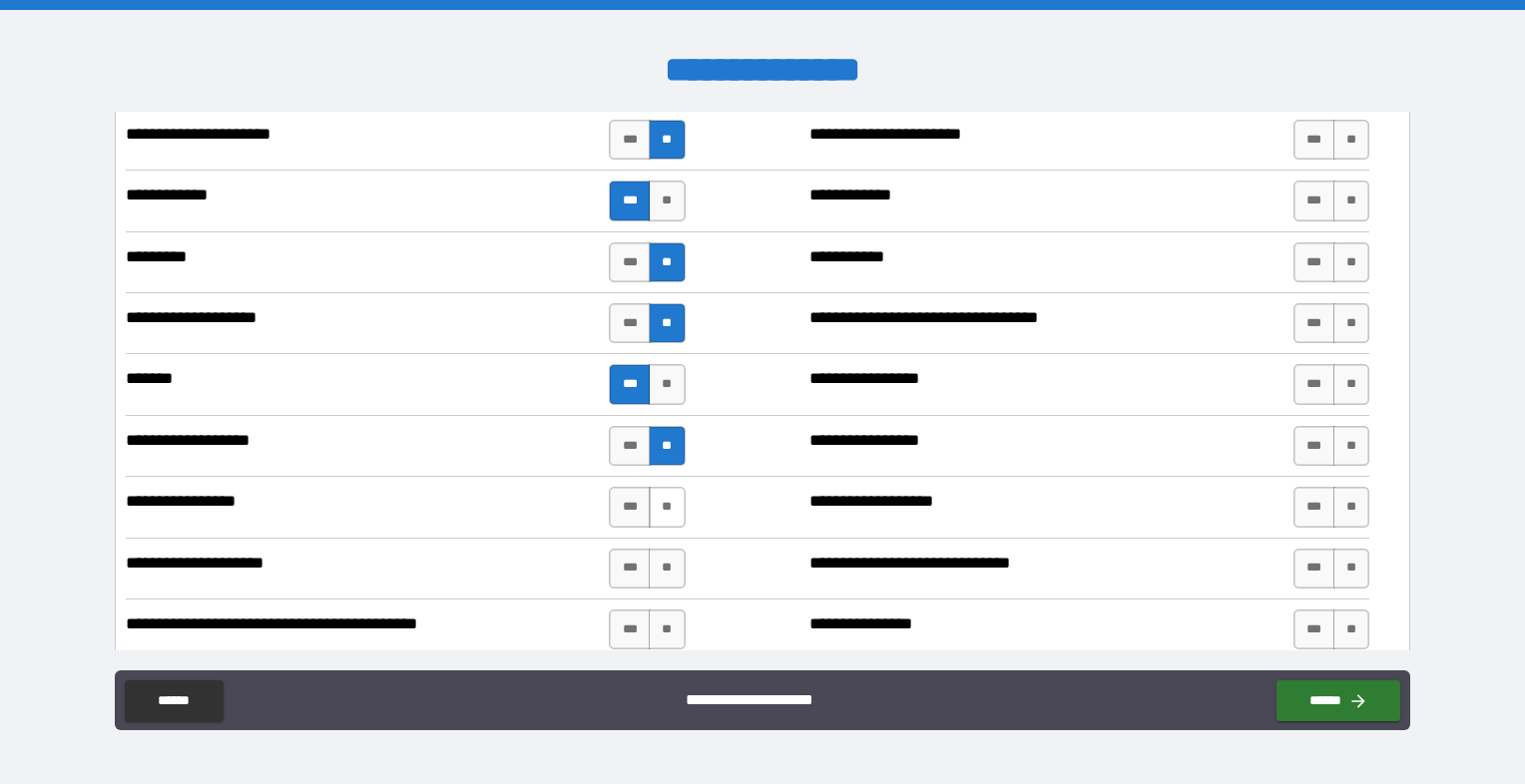 click on "**" at bounding box center (667, 507) 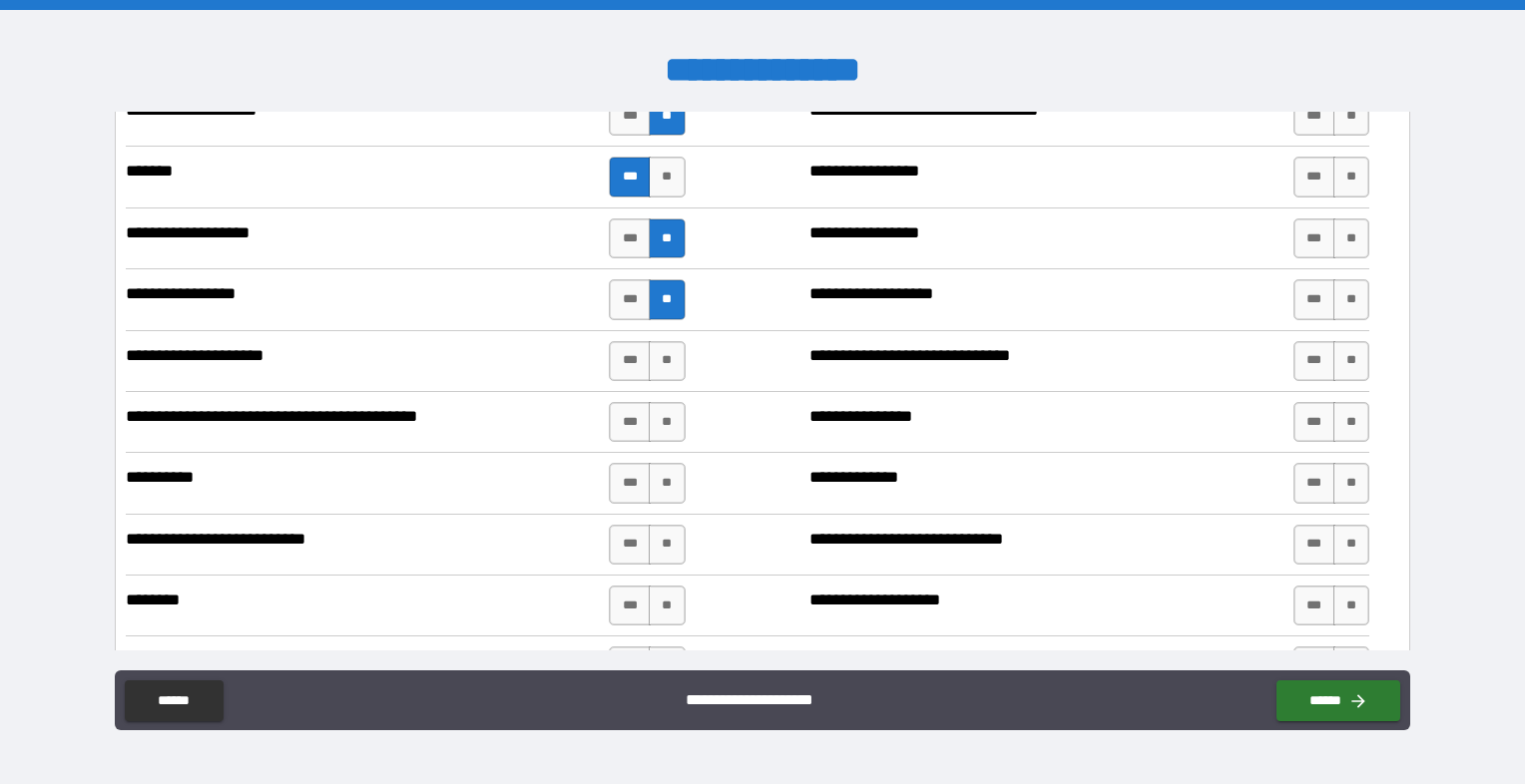 scroll, scrollTop: 3990, scrollLeft: 0, axis: vertical 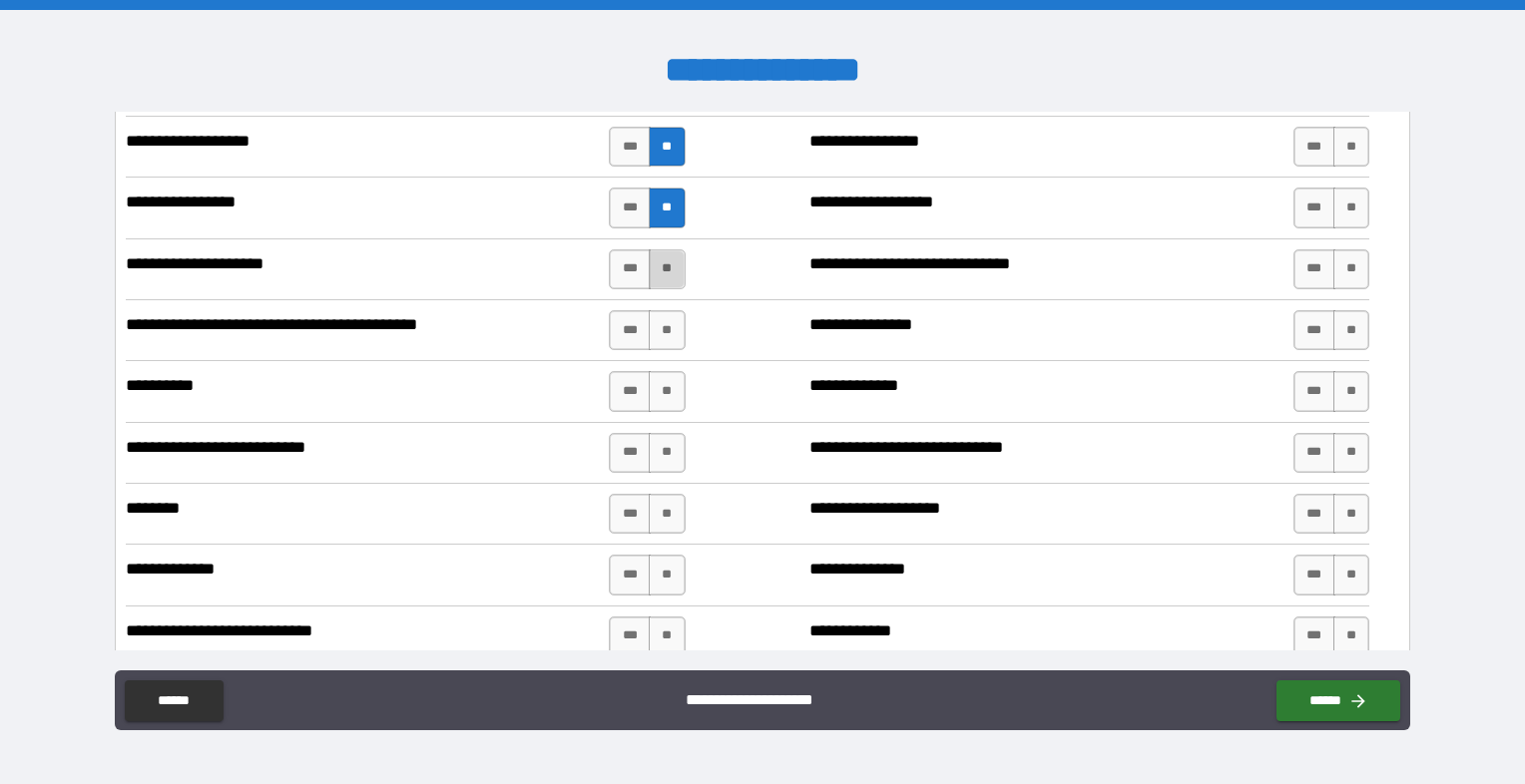 click on "**" at bounding box center [667, 269] 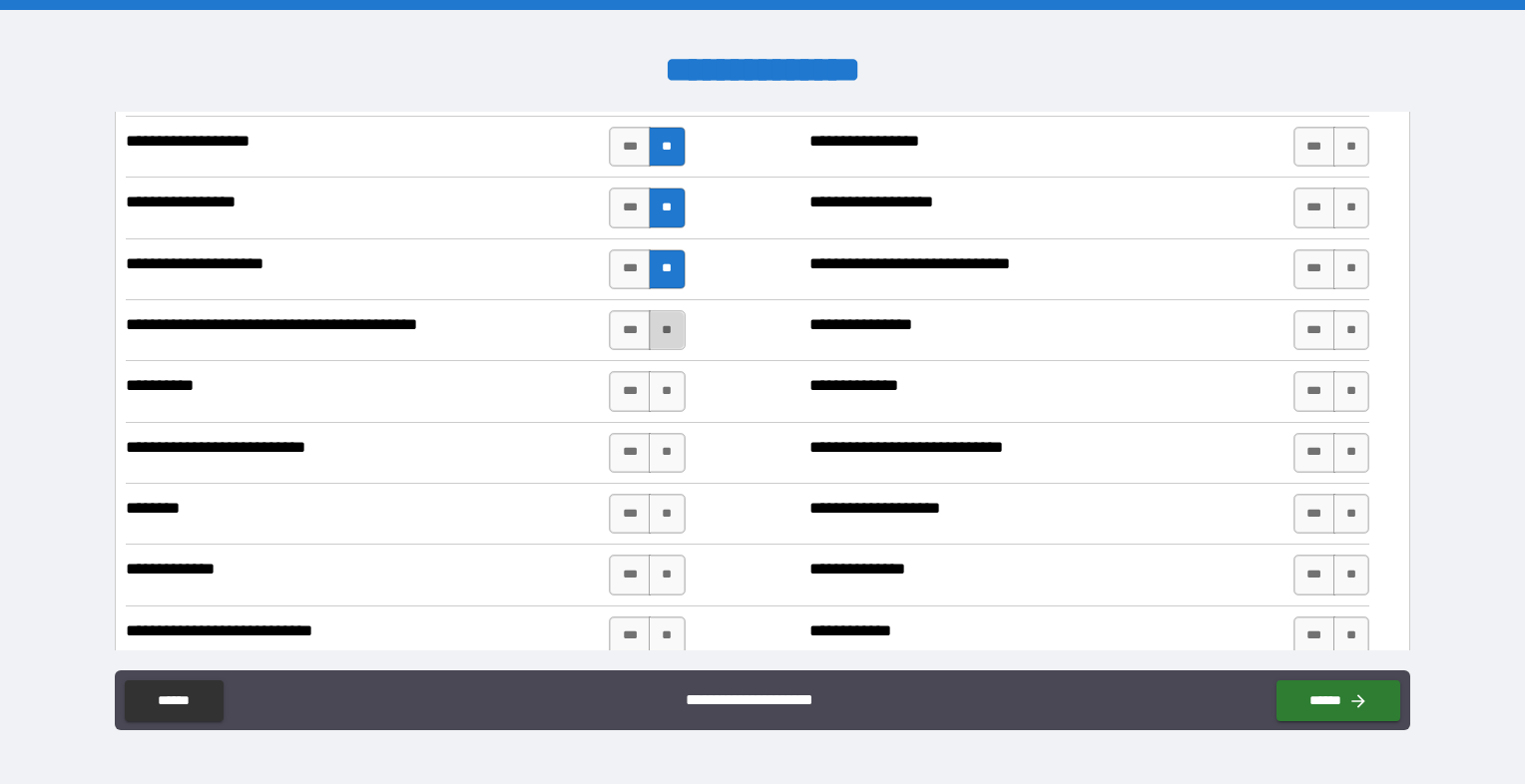 click on "**" at bounding box center [667, 330] 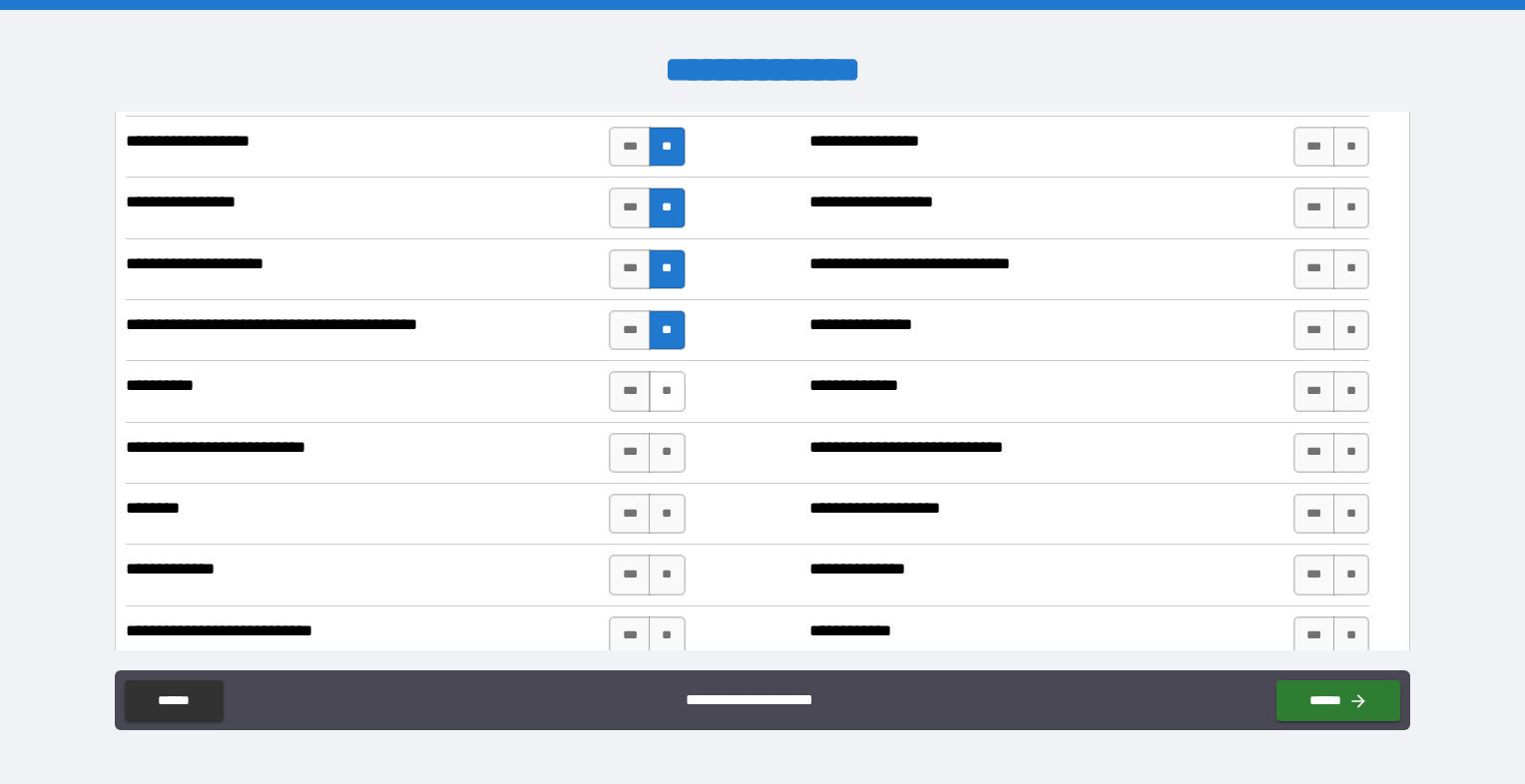 click on "**" at bounding box center (667, 391) 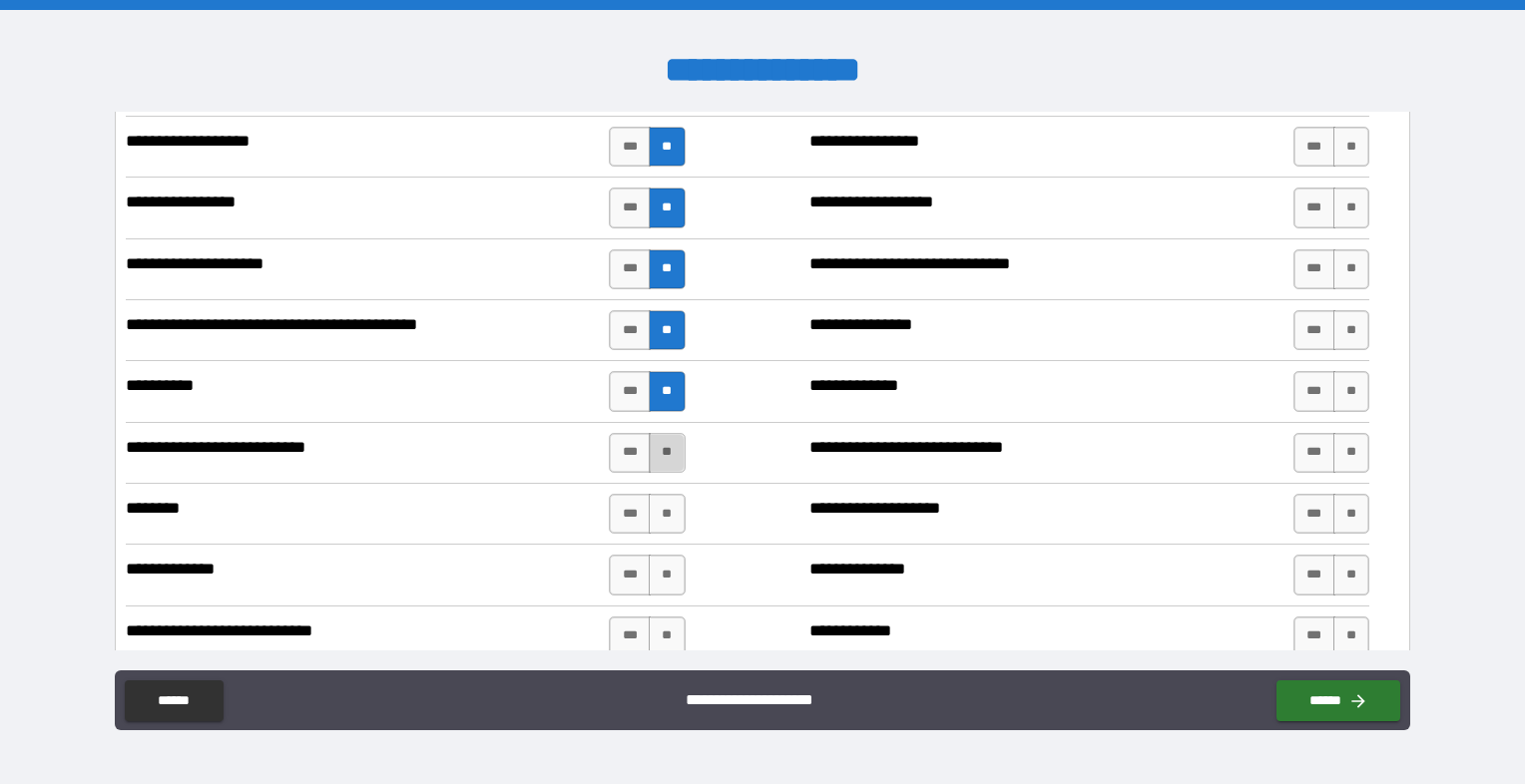 click on "**" at bounding box center [667, 453] 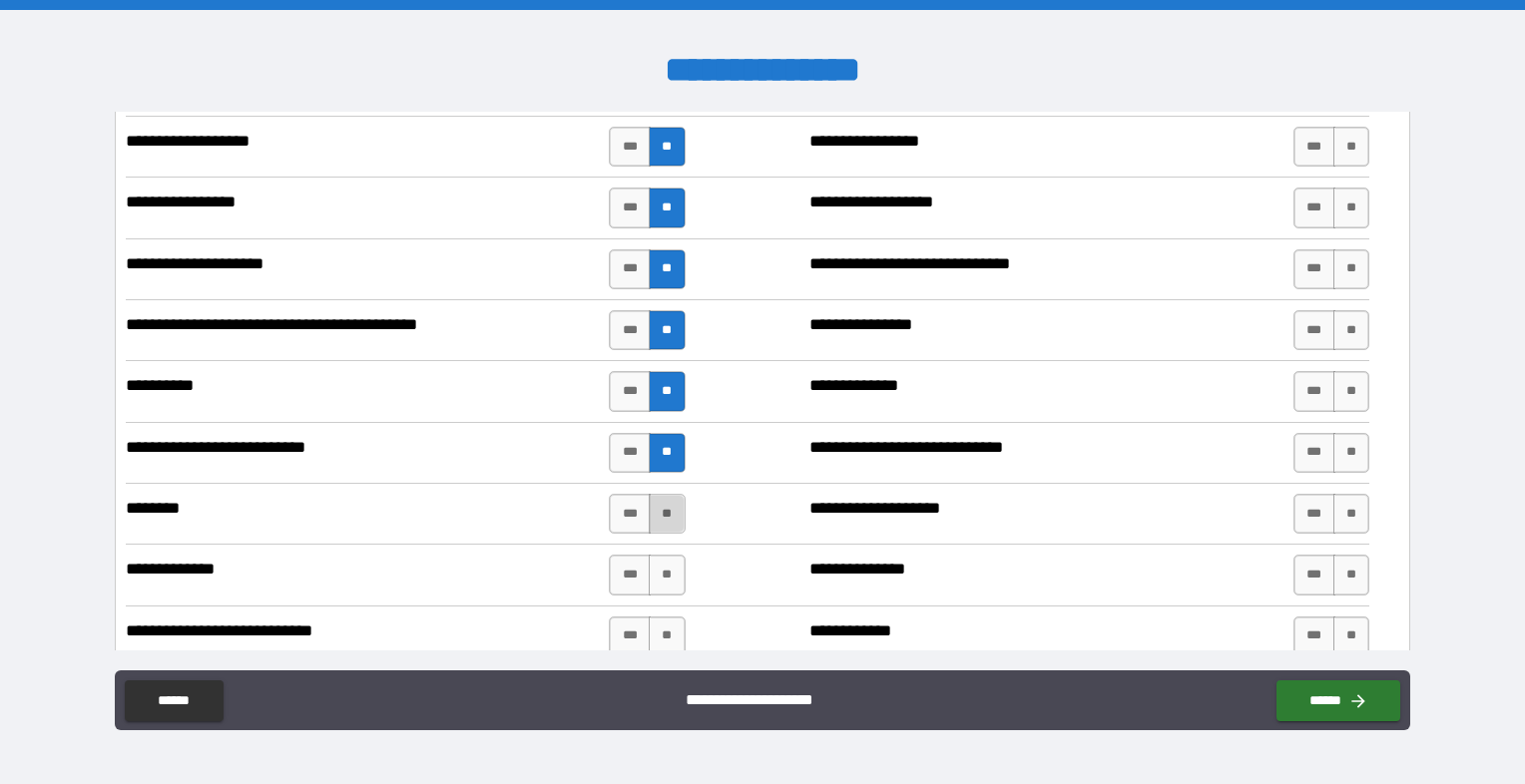click on "**" at bounding box center (667, 514) 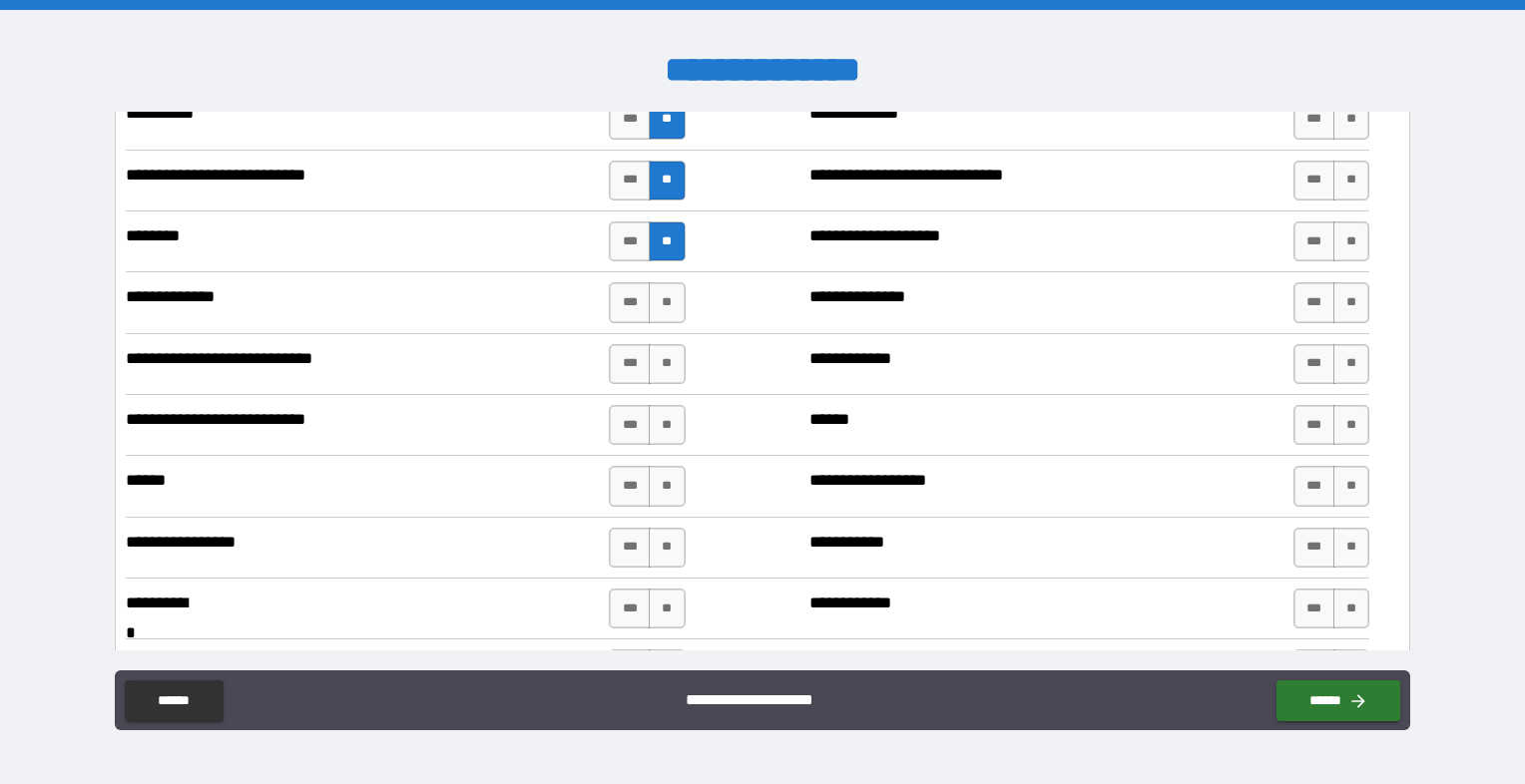 scroll, scrollTop: 4389, scrollLeft: 0, axis: vertical 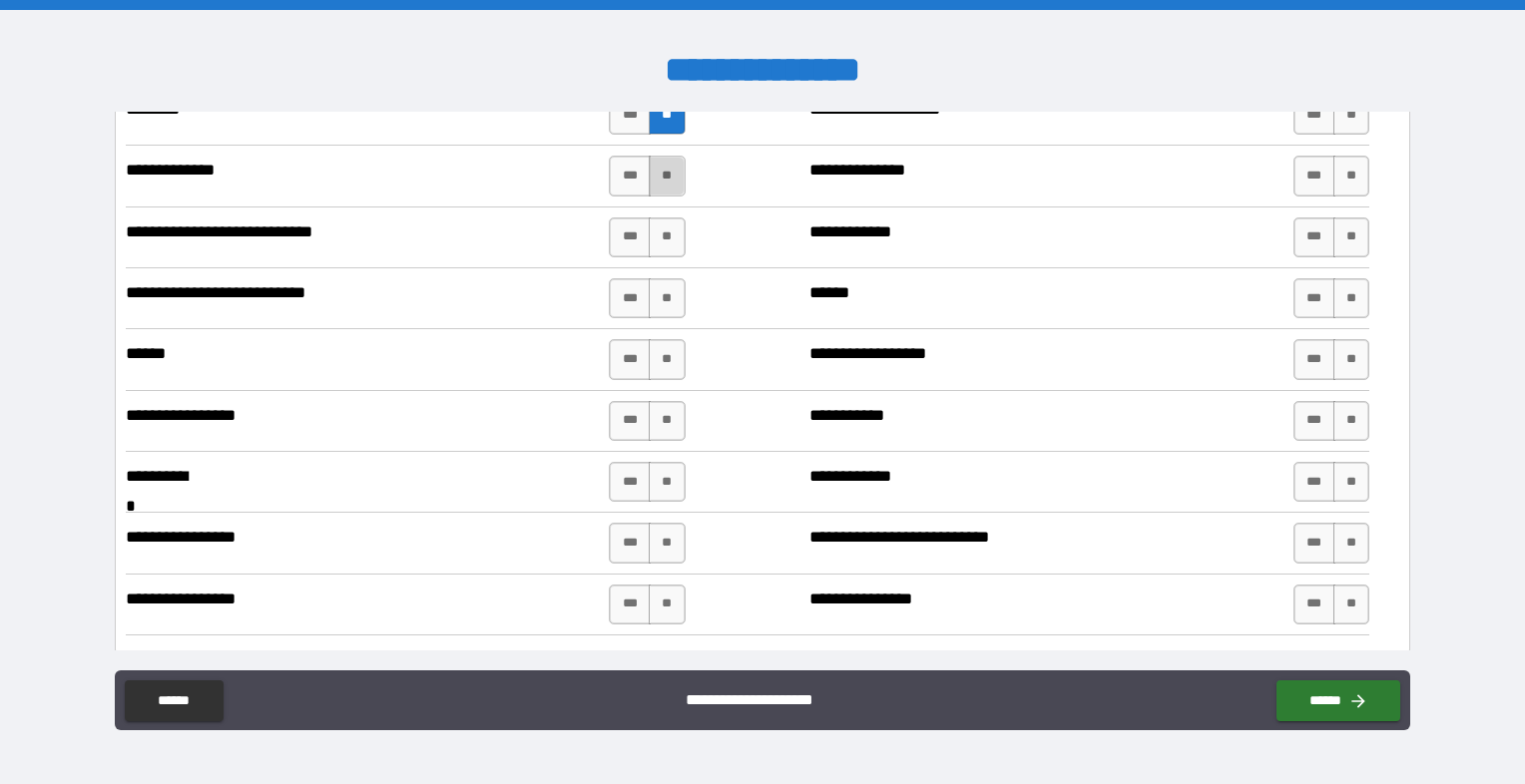 click on "**" at bounding box center [667, 176] 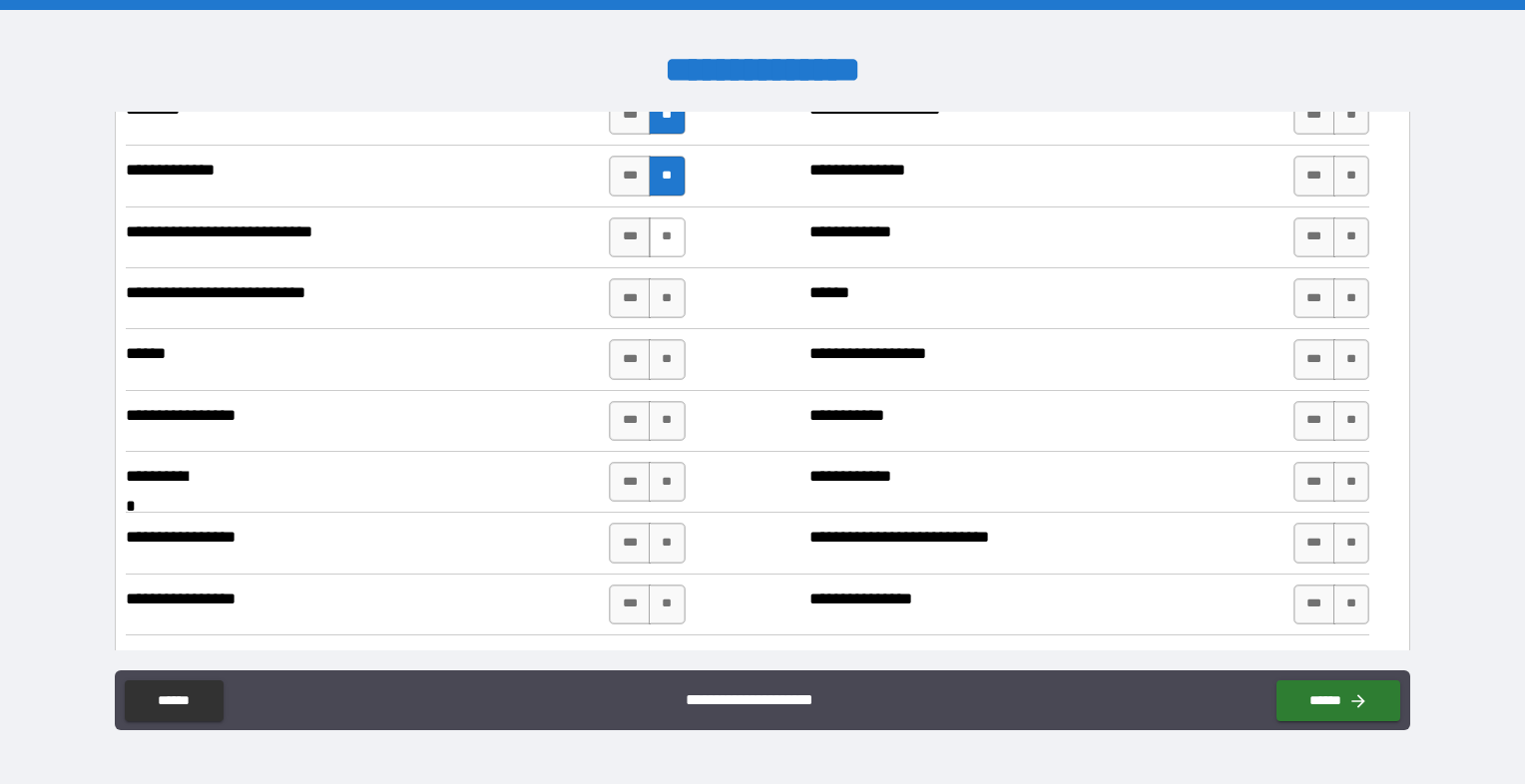 click on "**" at bounding box center (667, 237) 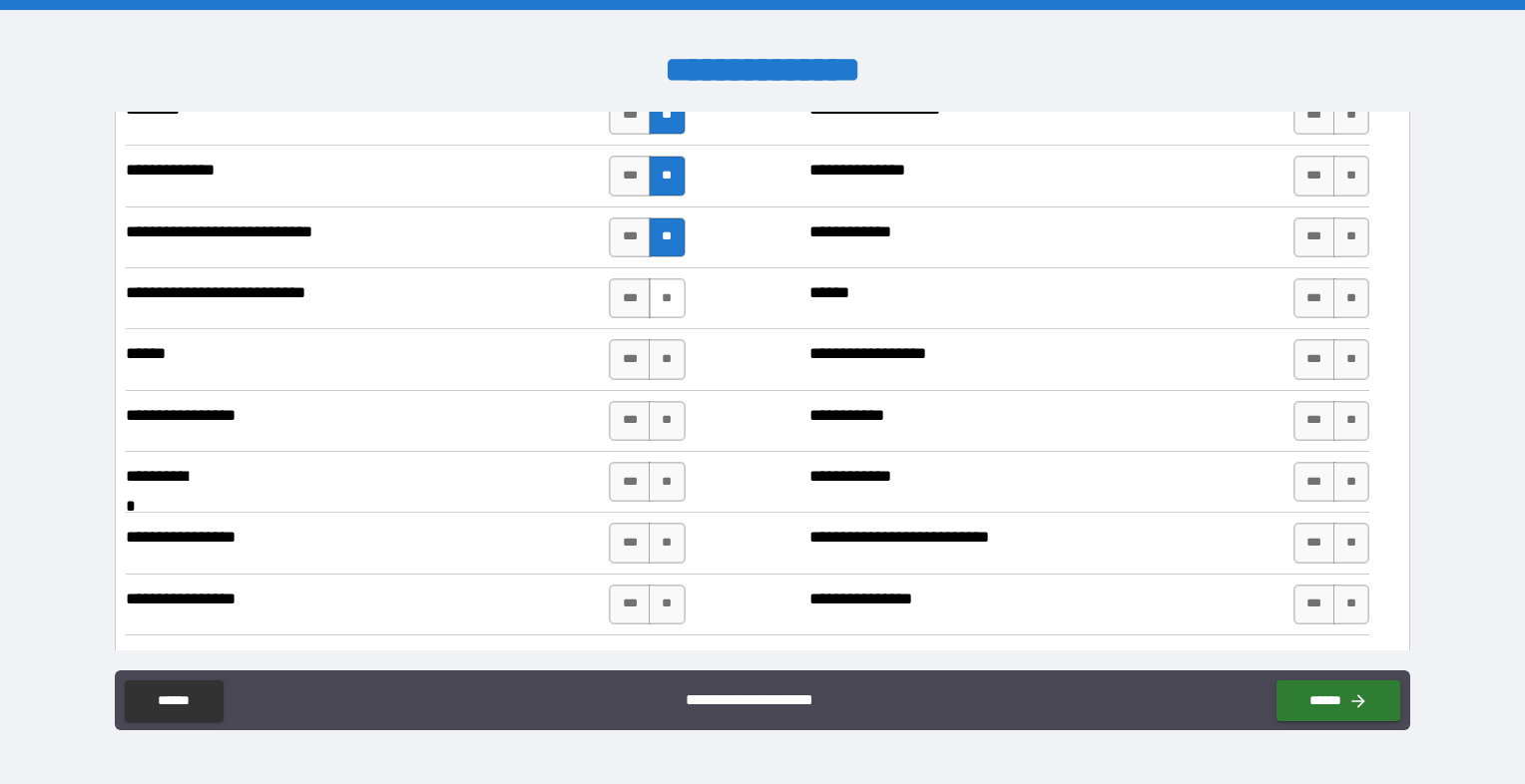 click on "**" at bounding box center (667, 298) 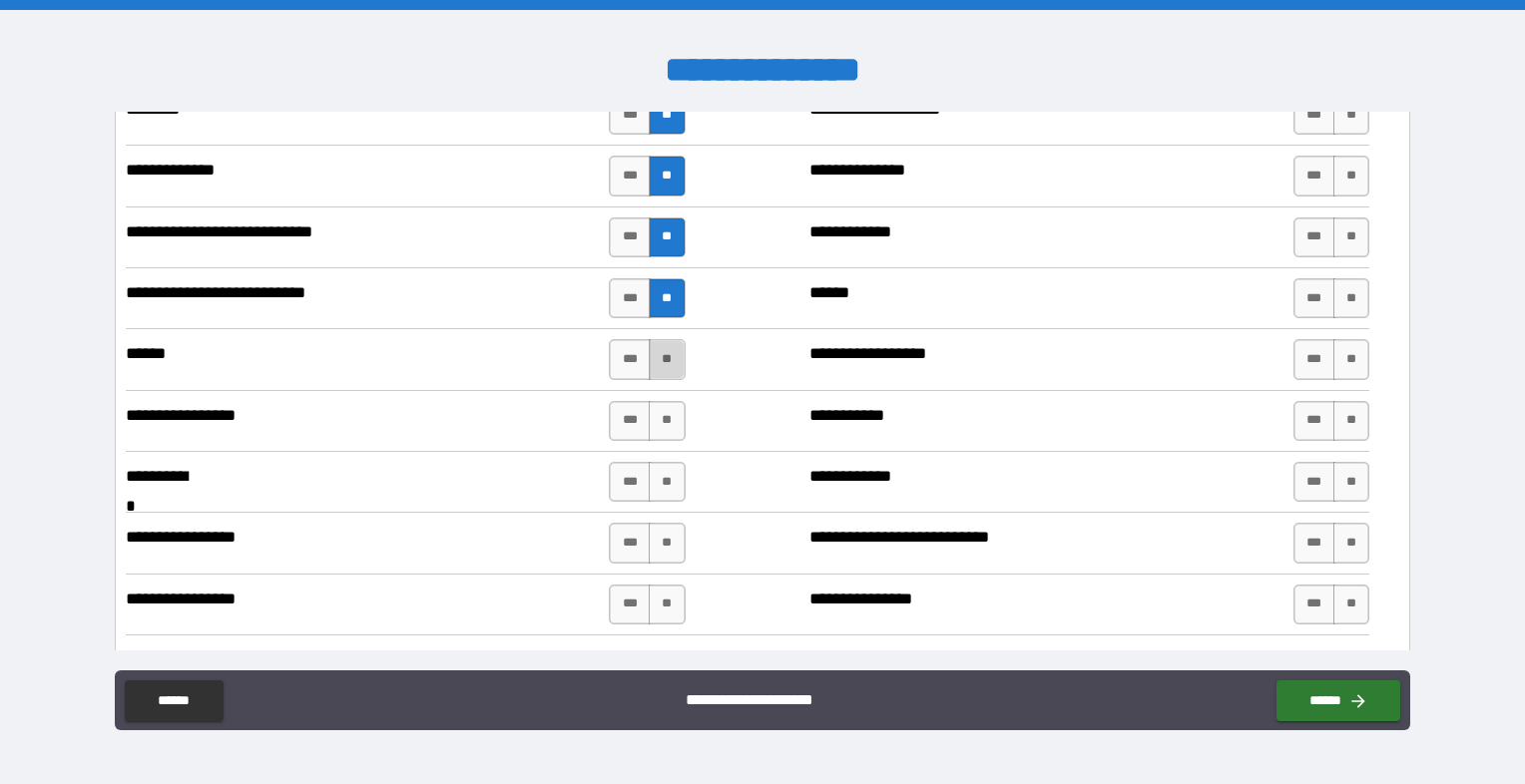 click on "**" at bounding box center [667, 359] 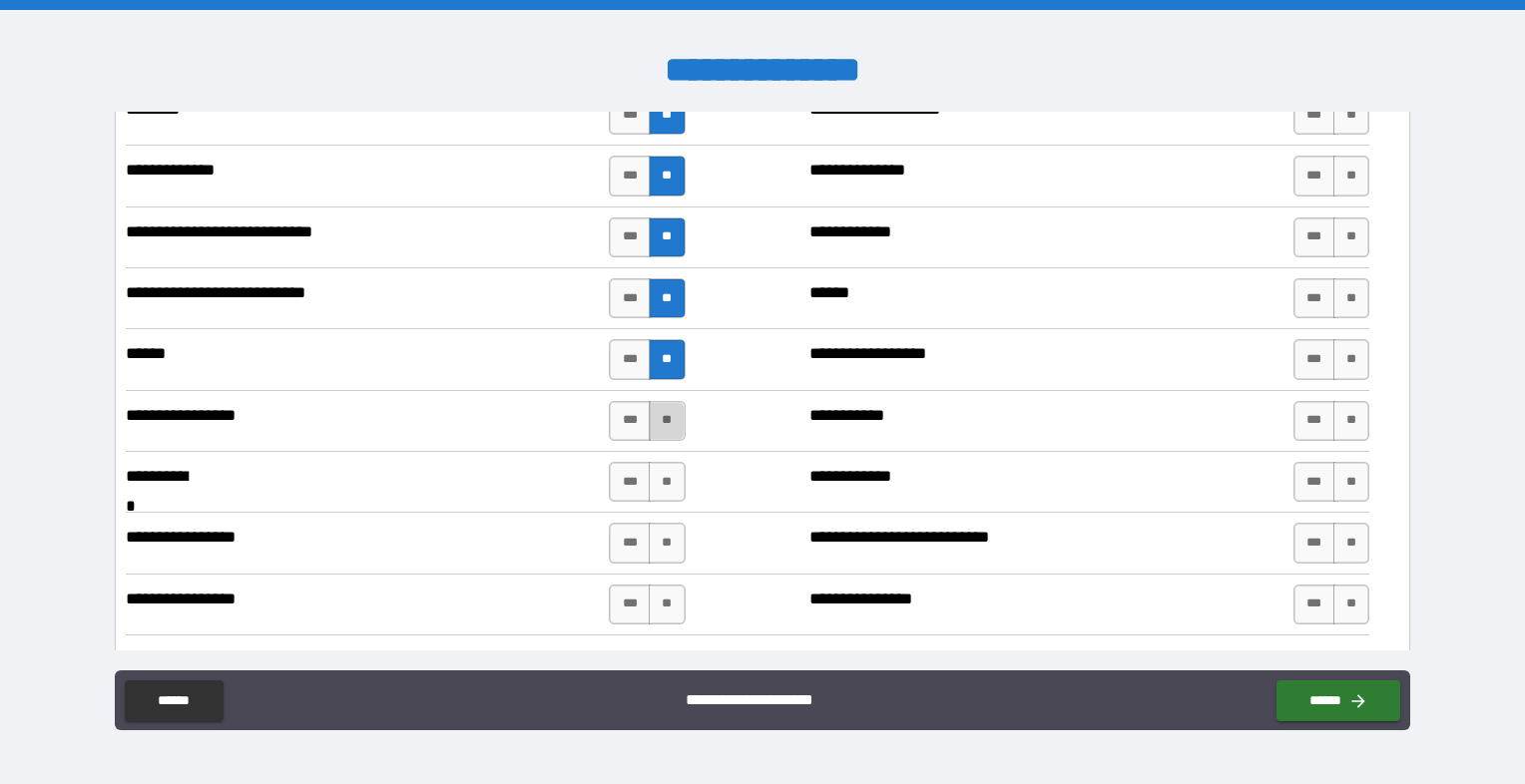 click on "**" at bounding box center (667, 421) 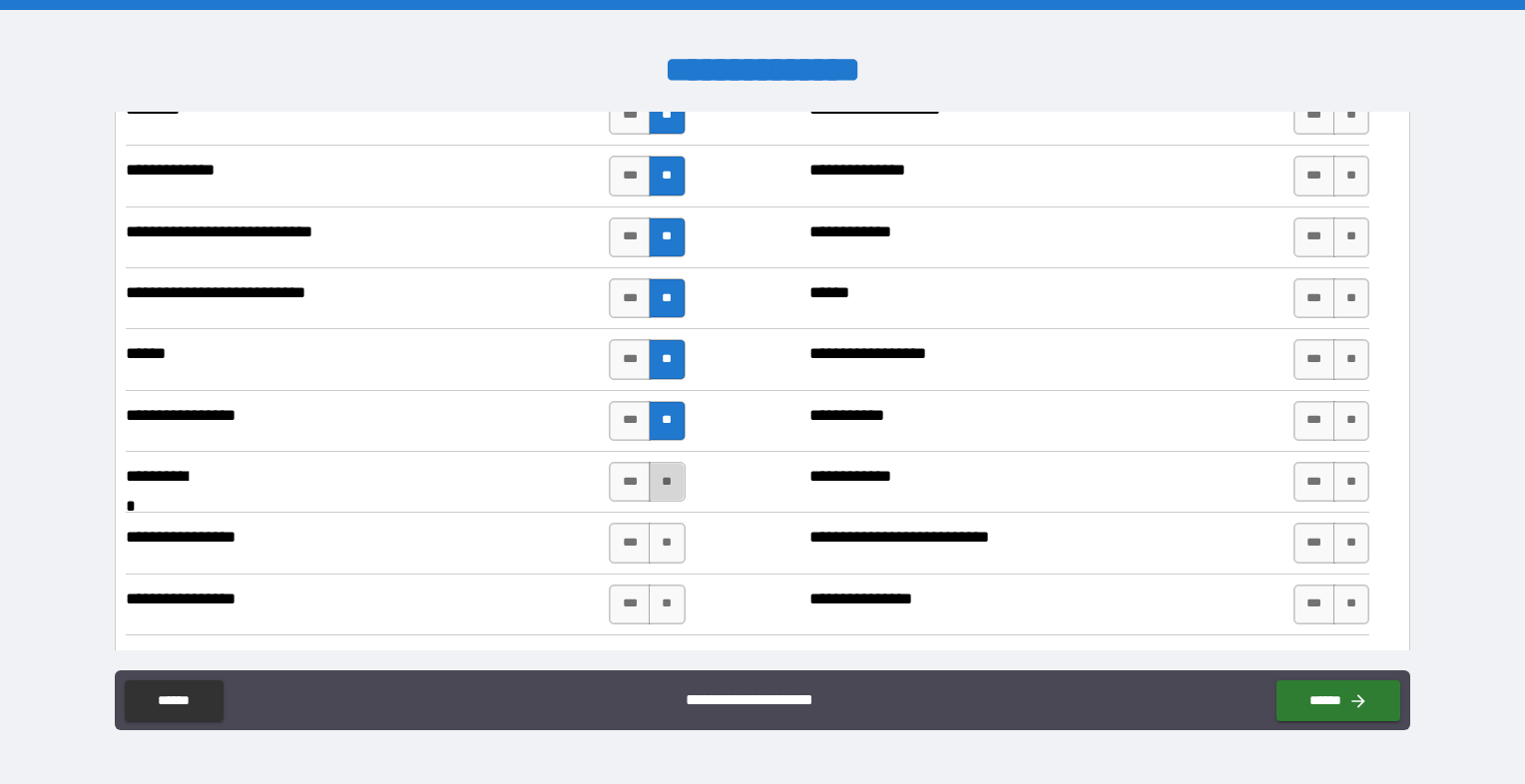 click on "**" at bounding box center [667, 482] 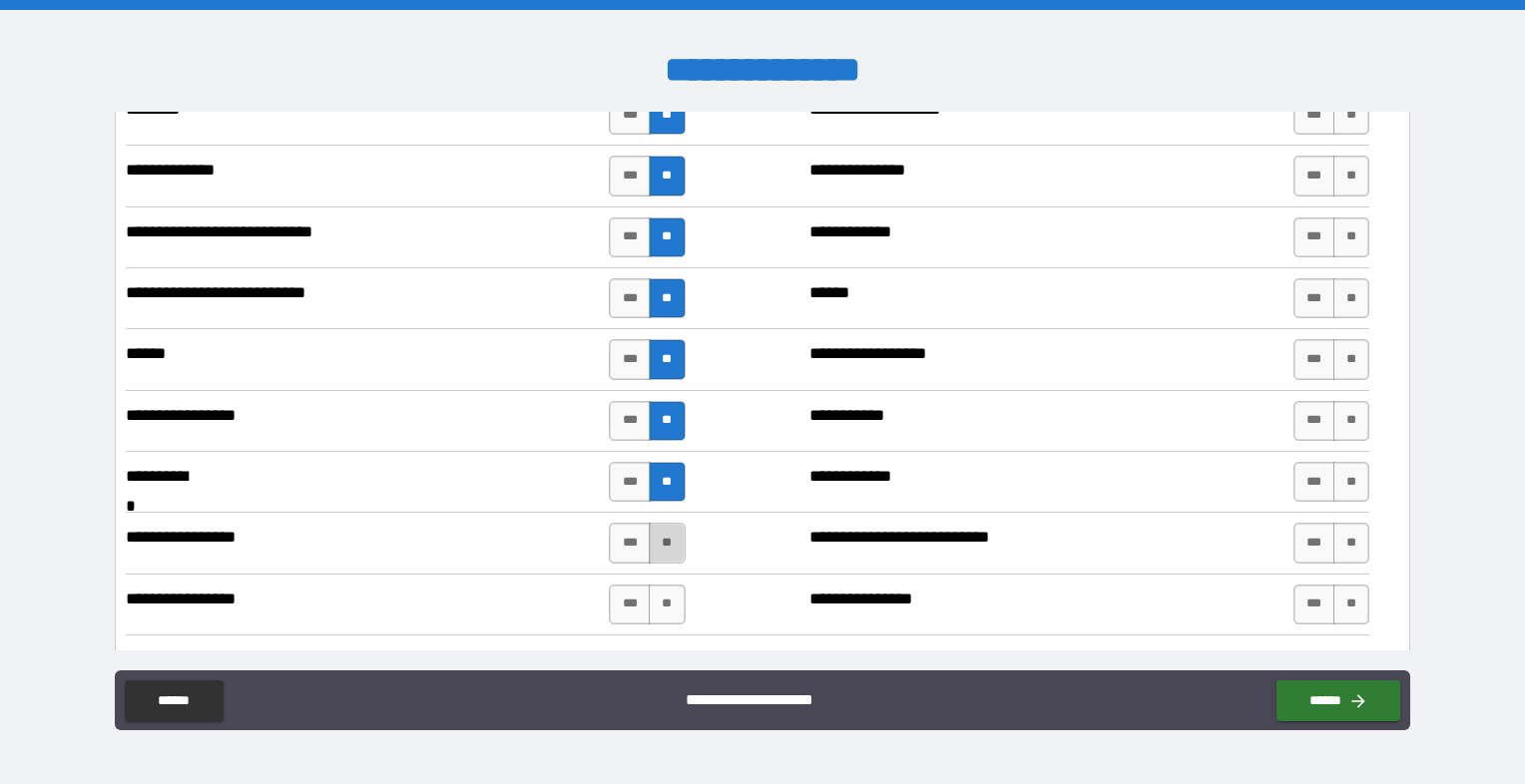 click on "**" at bounding box center [667, 543] 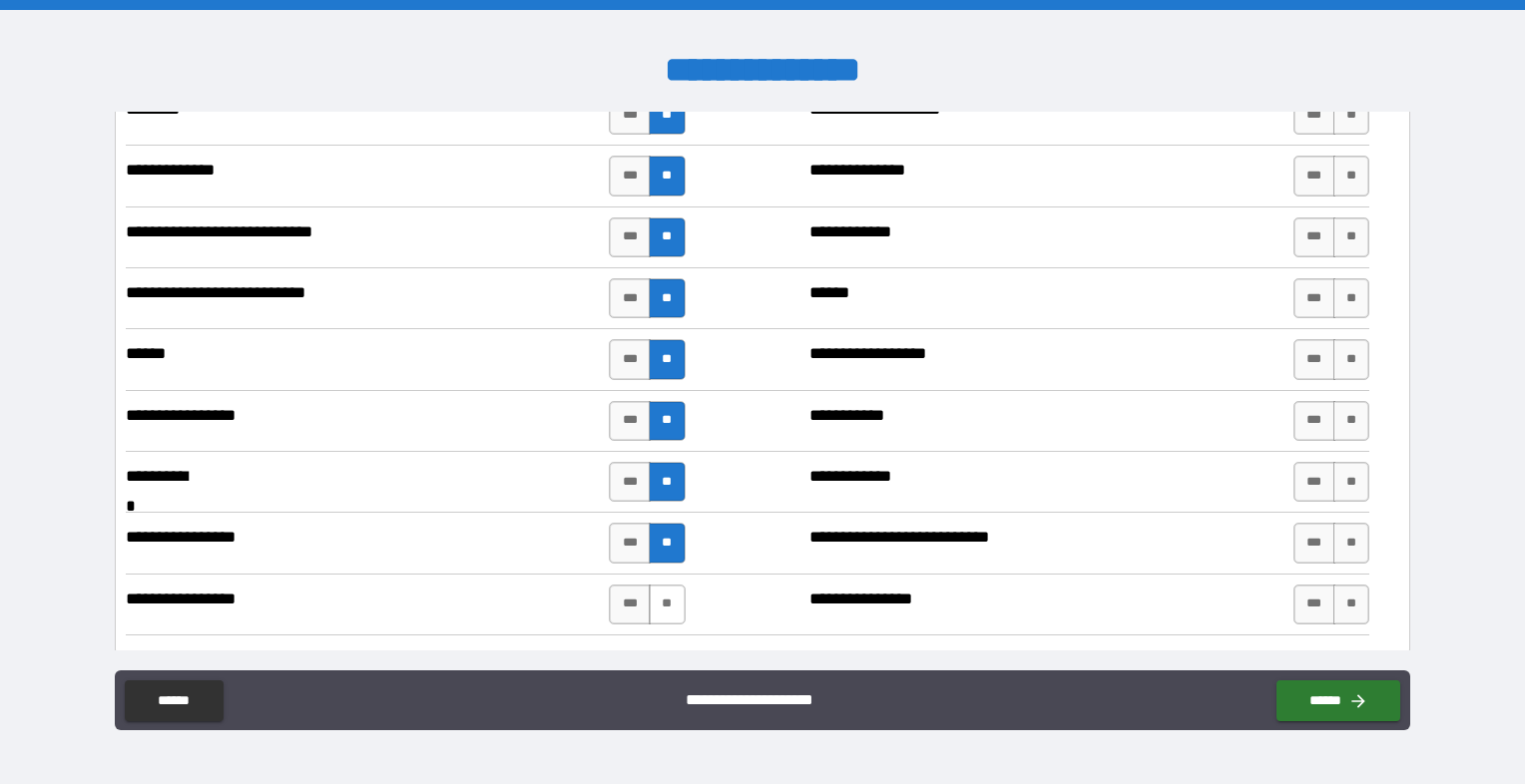 click on "**" at bounding box center (667, 604) 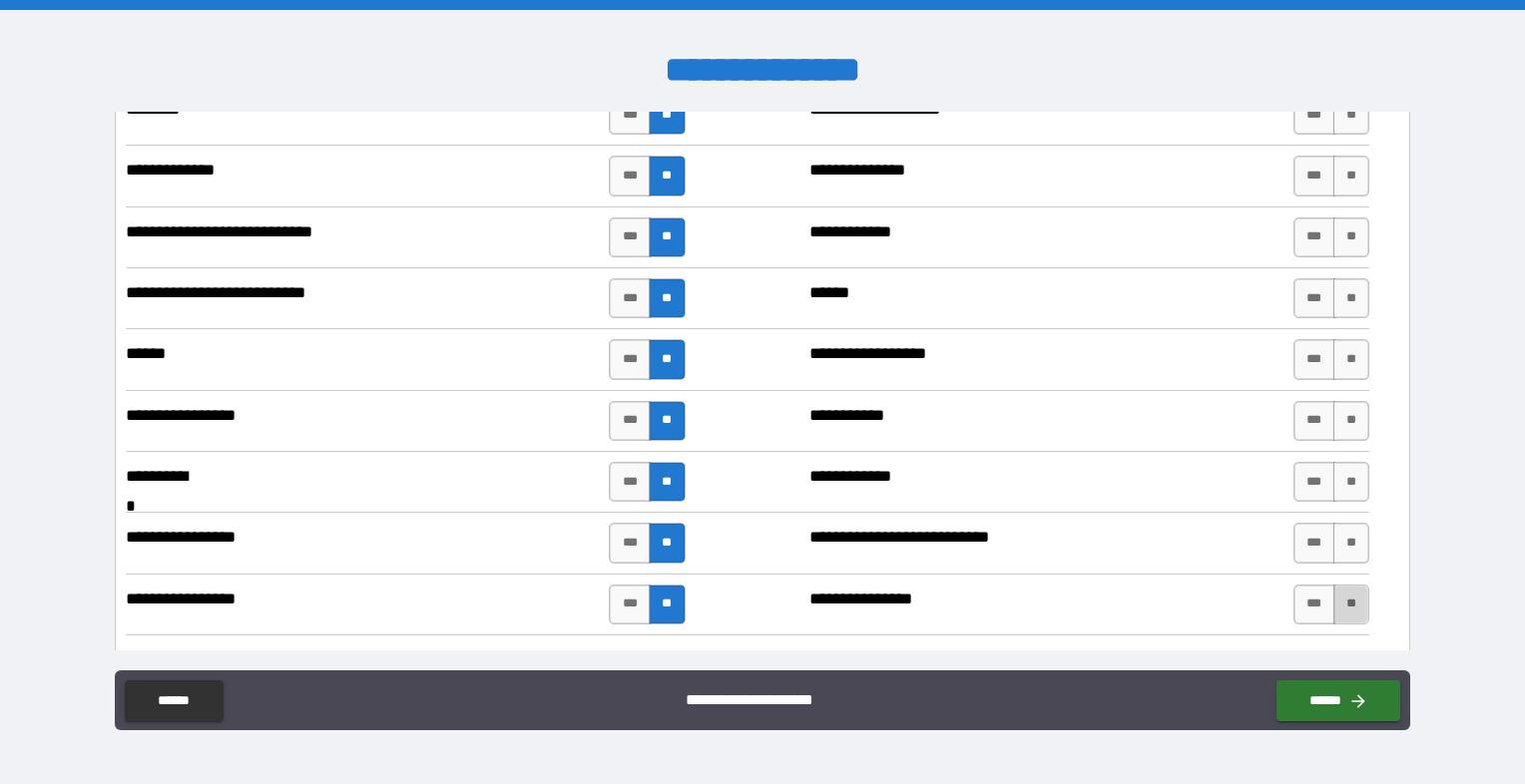 click on "**" at bounding box center [1351, 604] 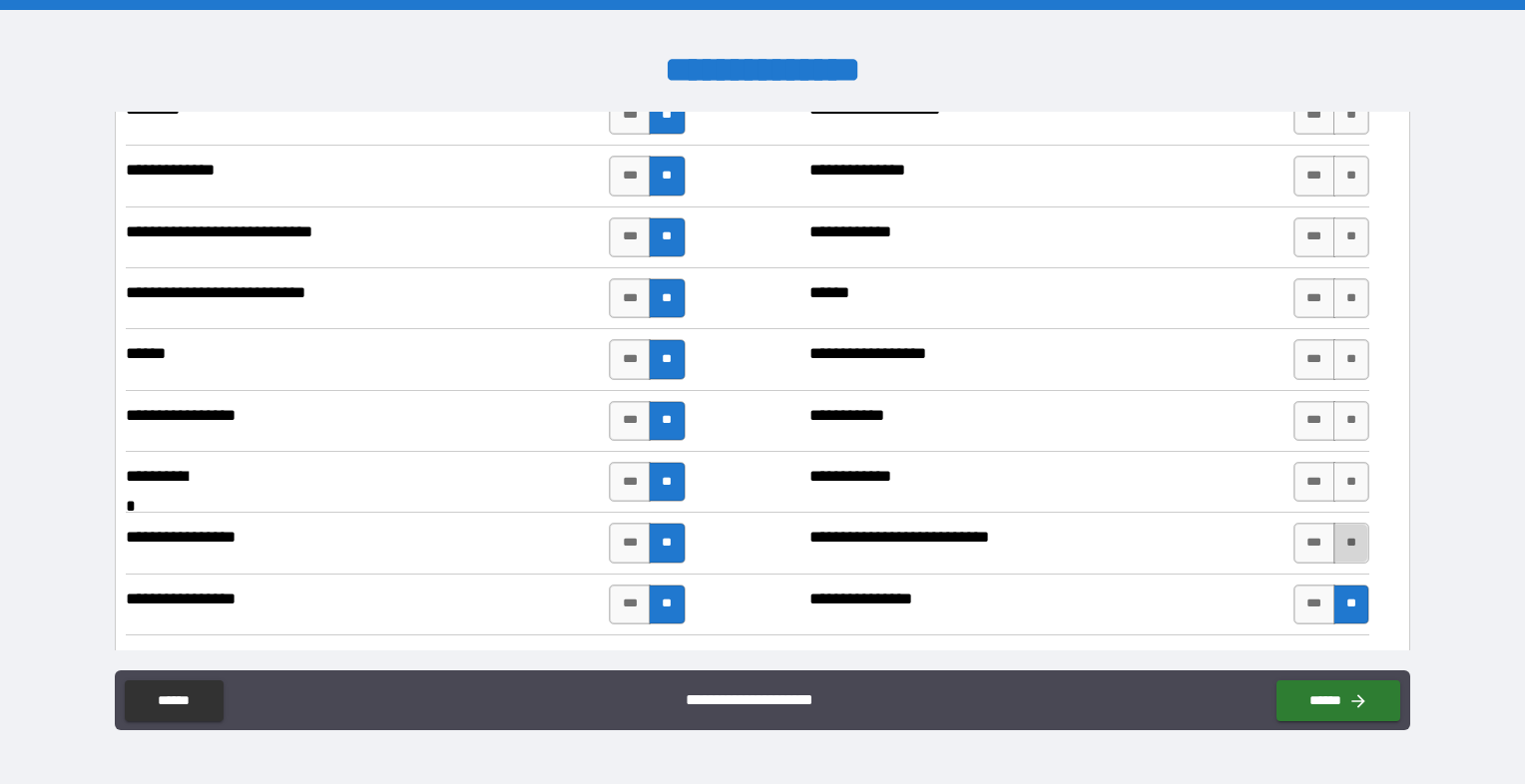 click on "**" at bounding box center (1351, 543) 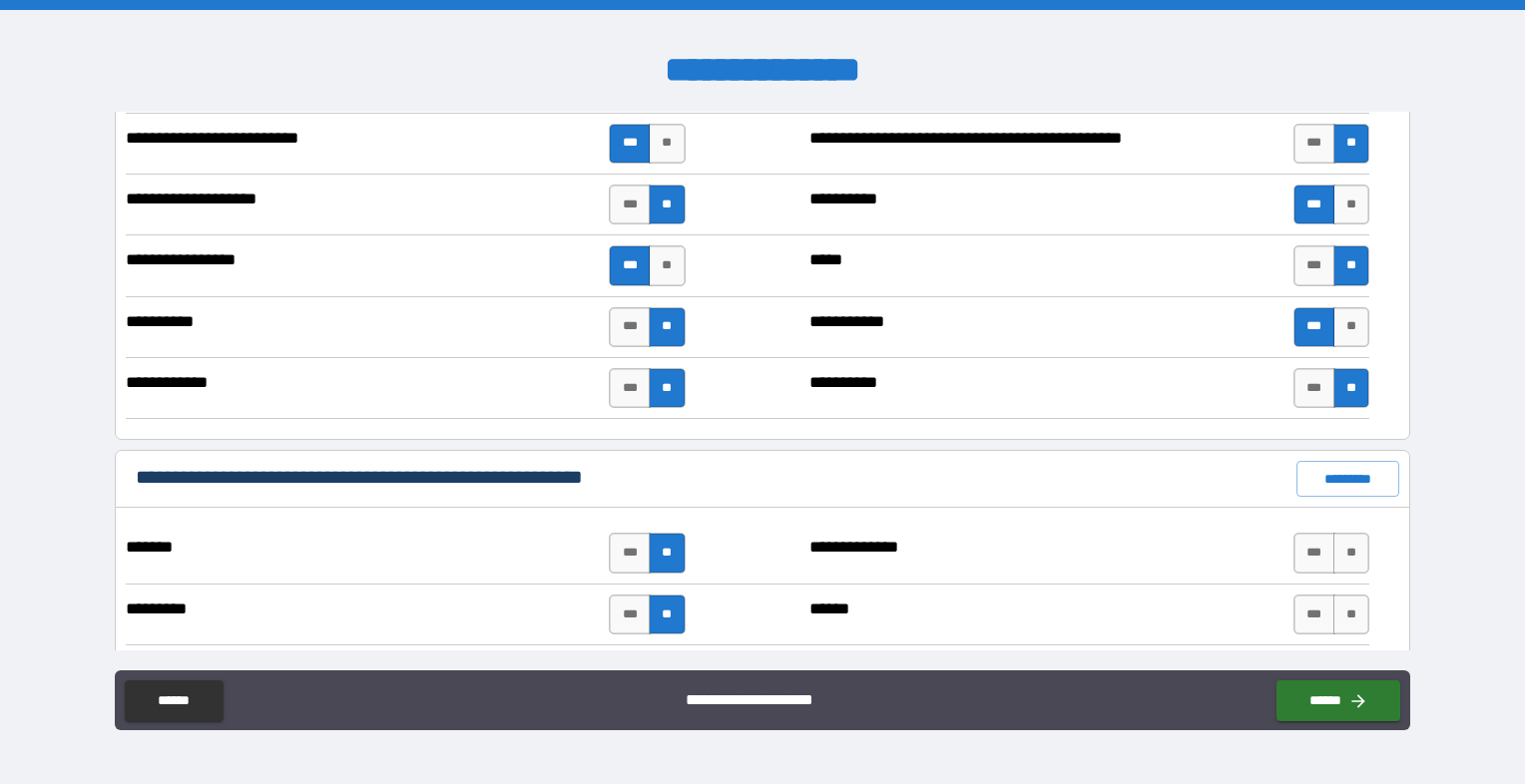 scroll, scrollTop: 1396, scrollLeft: 0, axis: vertical 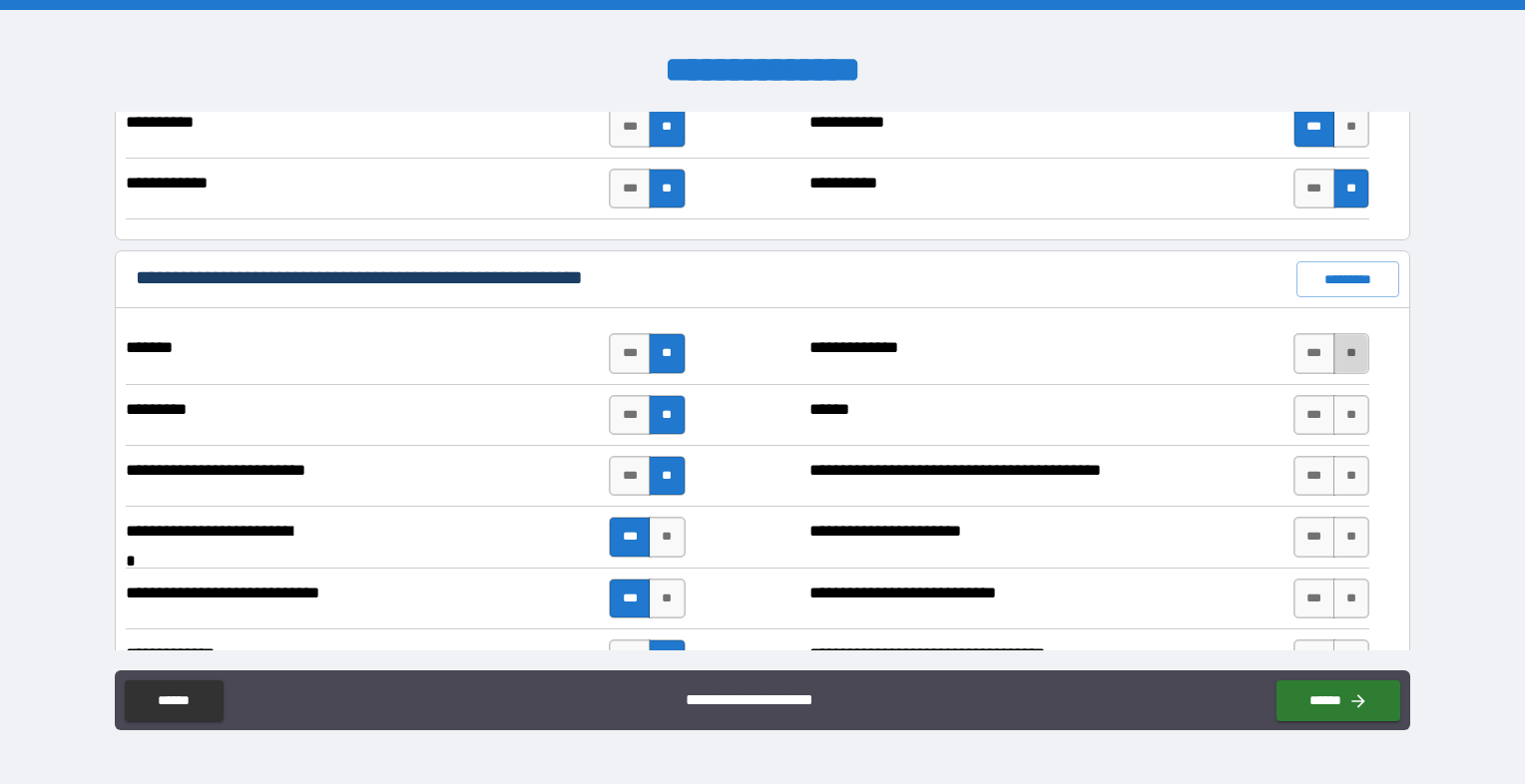 click on "**" at bounding box center (1351, 353) 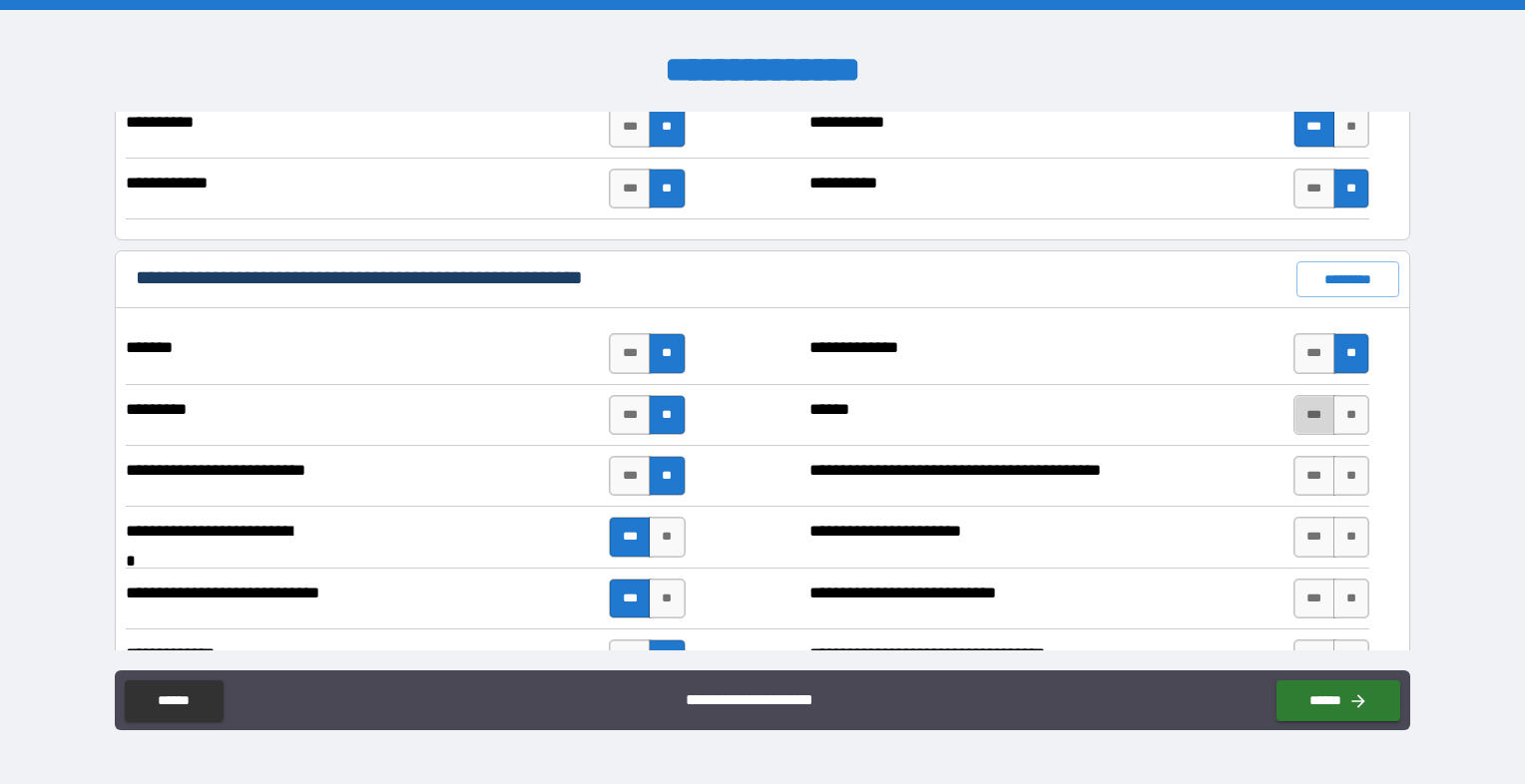 click on "***" at bounding box center (1314, 415) 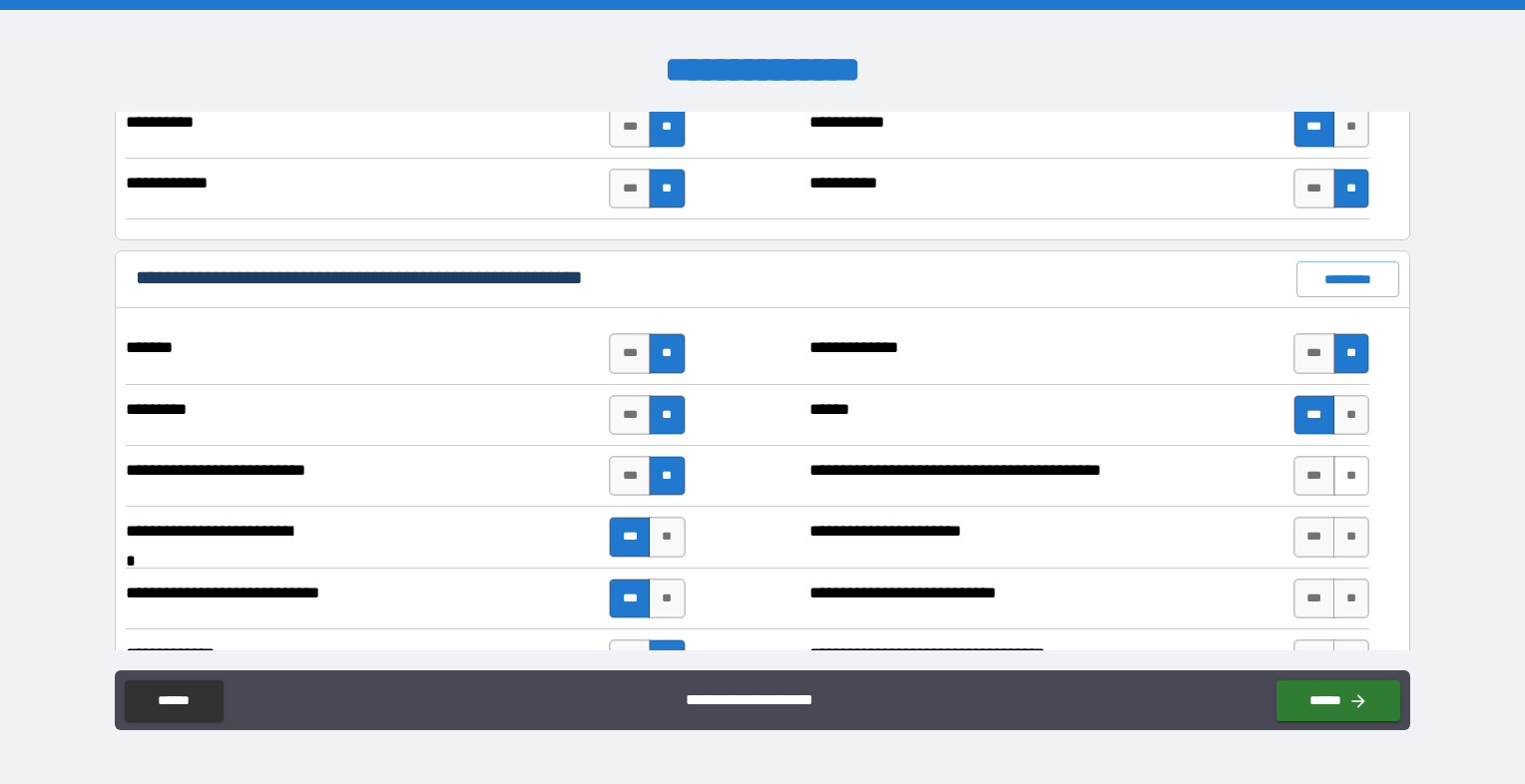 click on "**" at bounding box center (1351, 476) 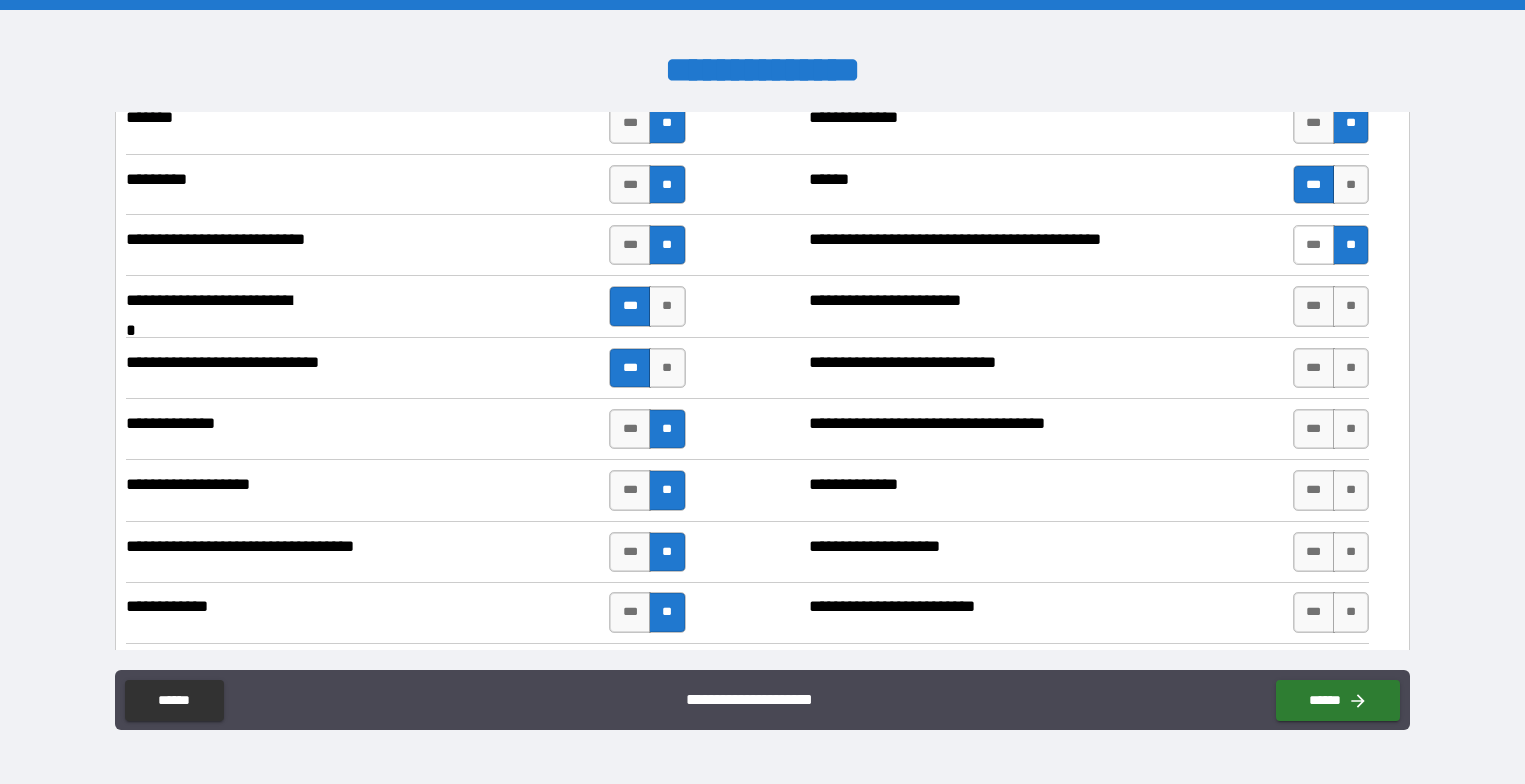 scroll, scrollTop: 1696, scrollLeft: 0, axis: vertical 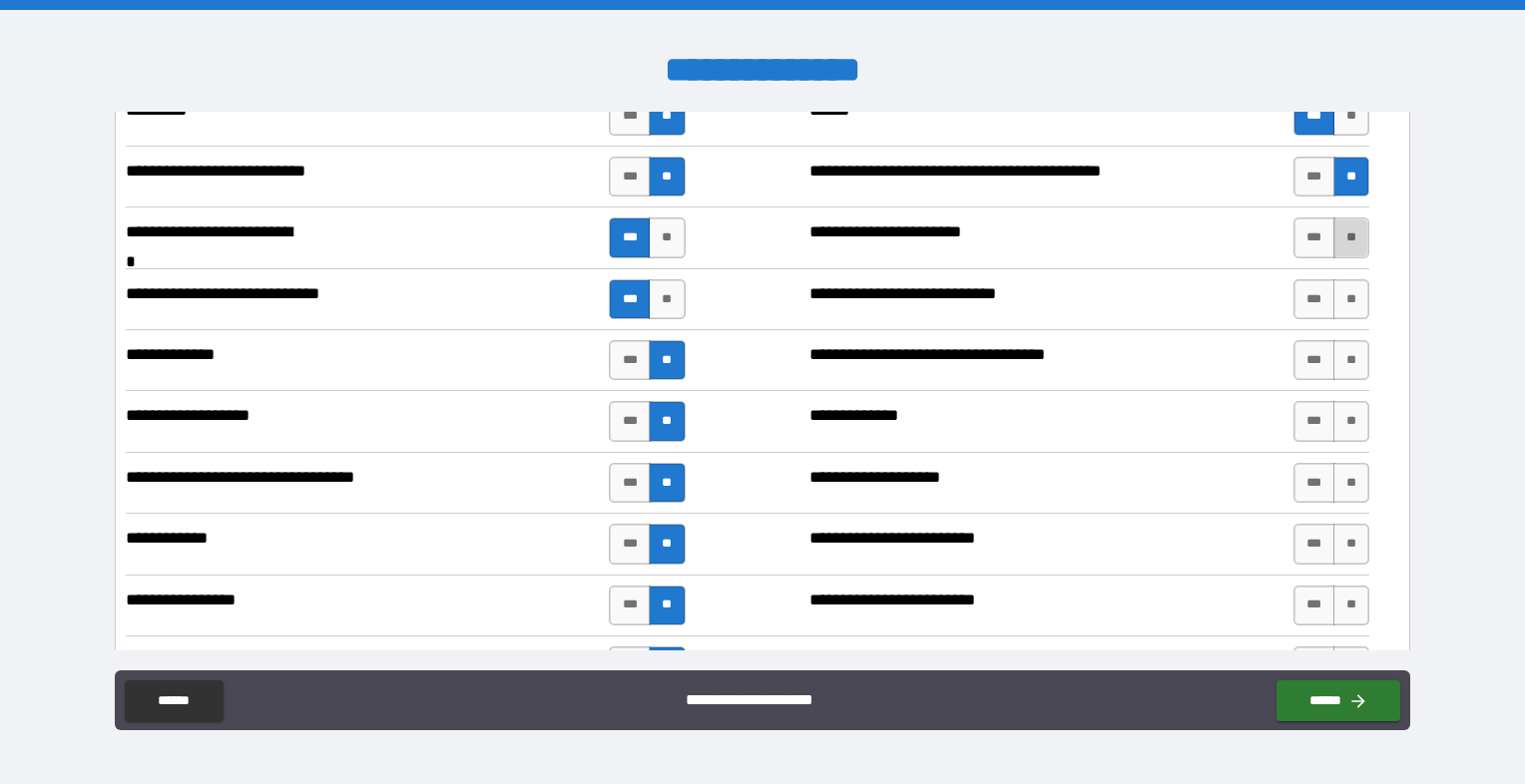 click on "**" at bounding box center (1351, 237) 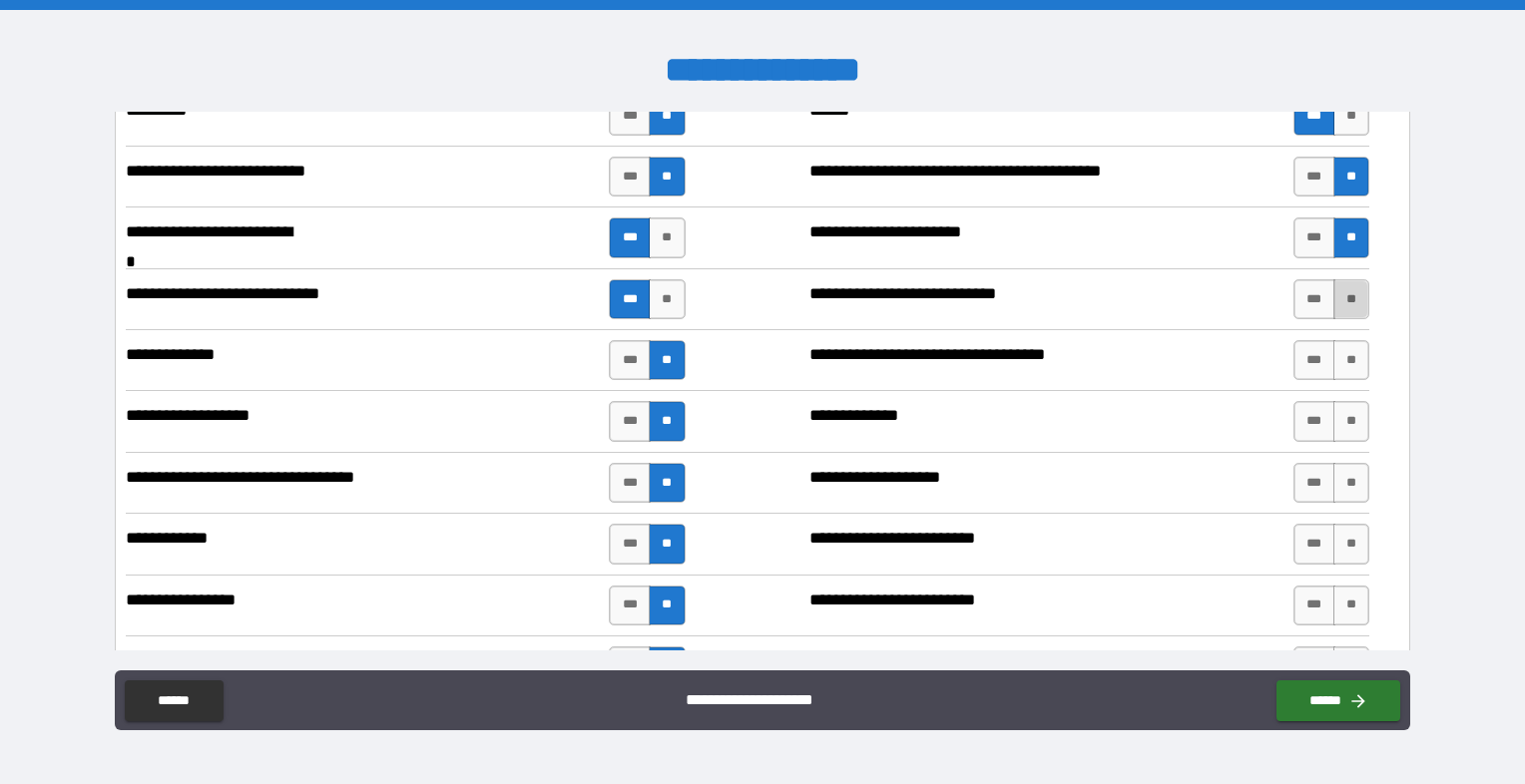 click on "**" at bounding box center [1351, 299] 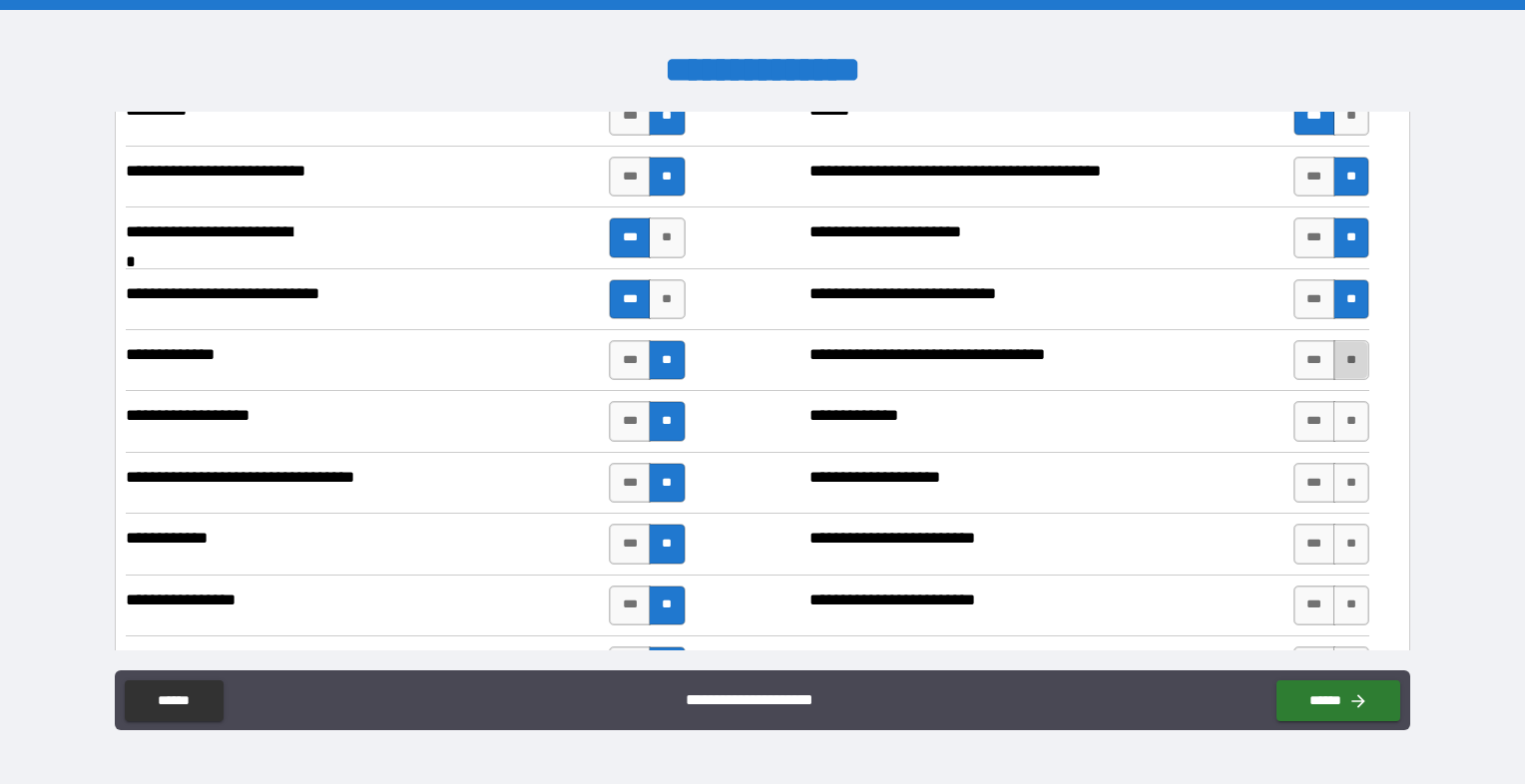 click on "**" at bounding box center (1351, 360) 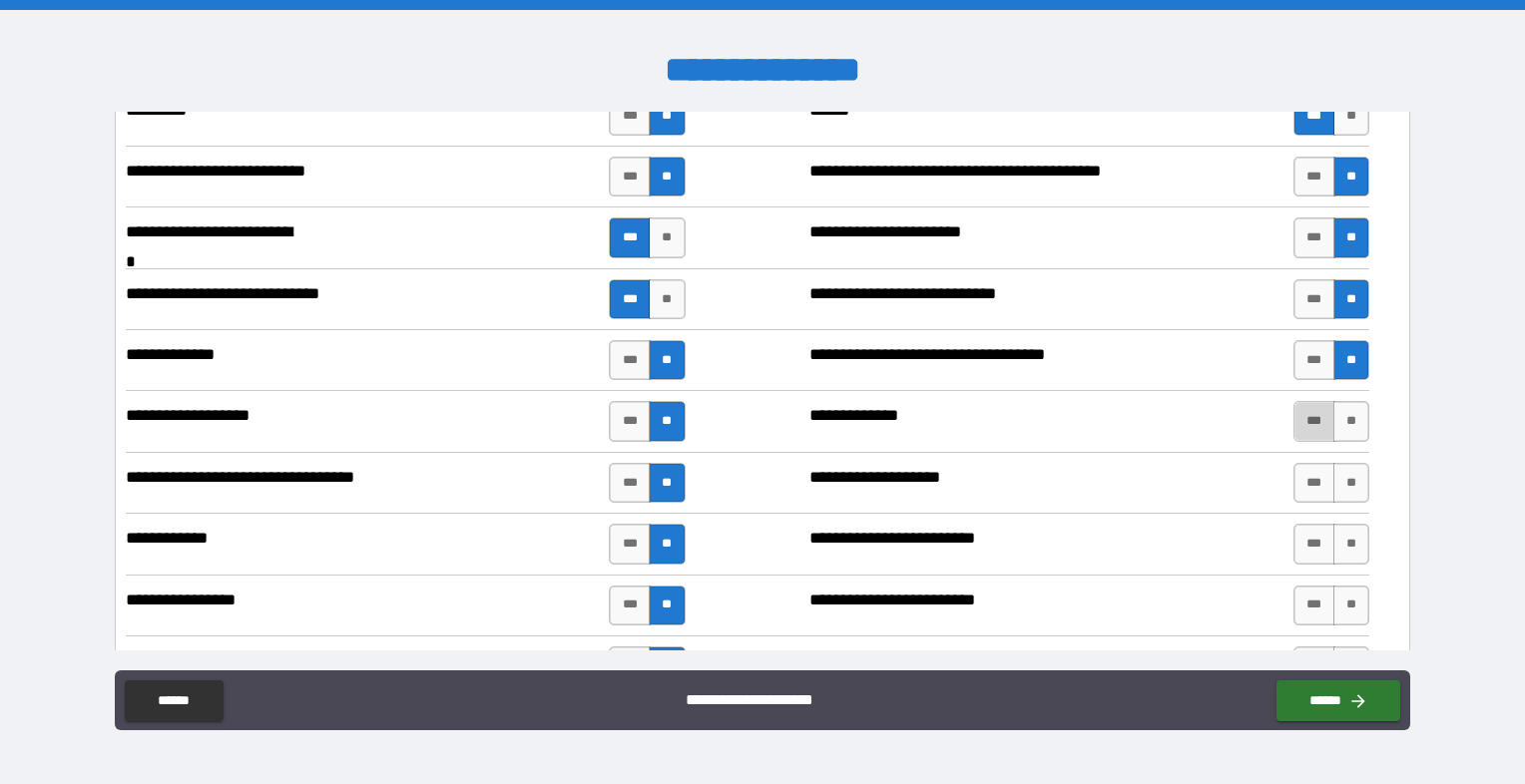 click on "***" at bounding box center [1314, 421] 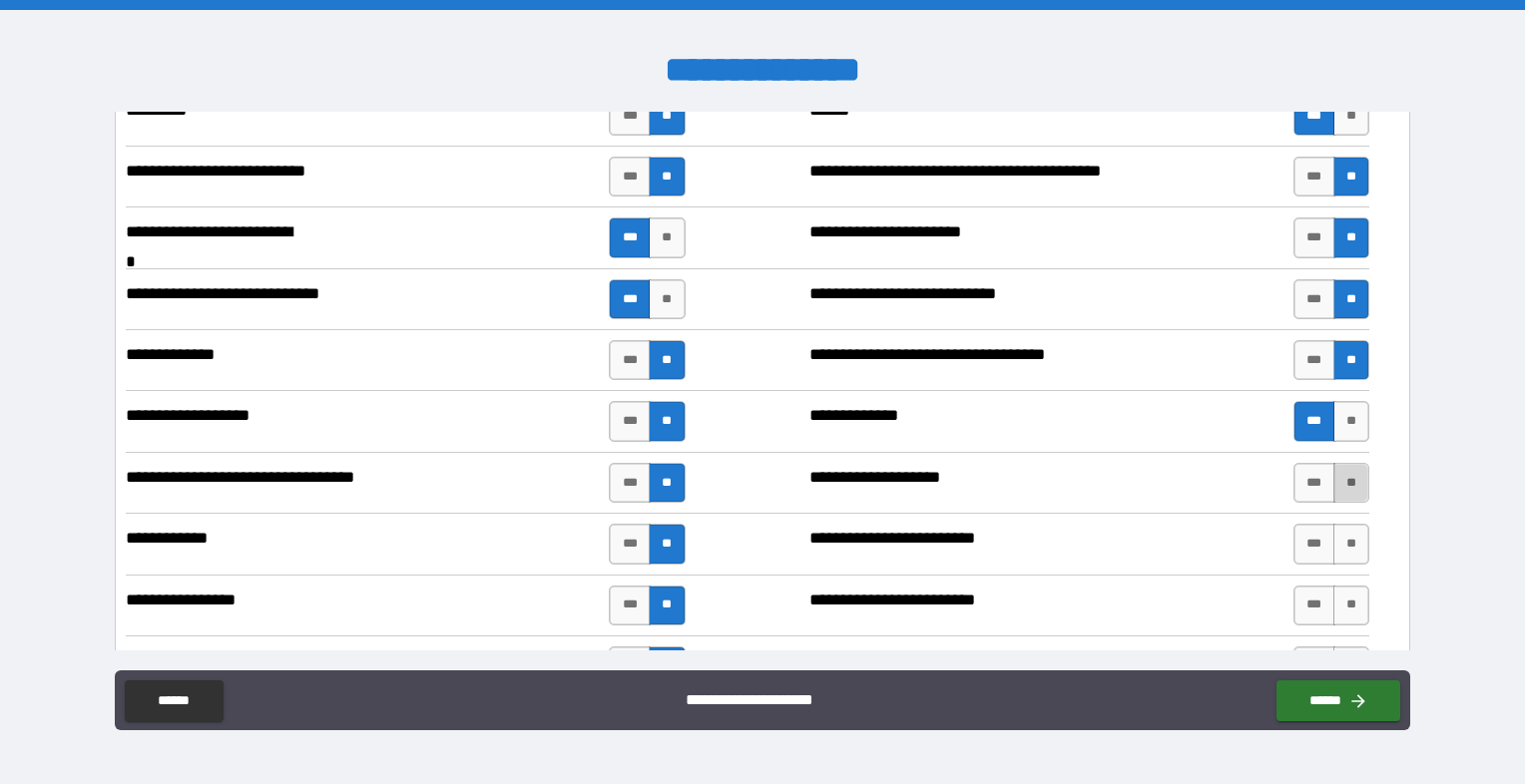 click on "**" at bounding box center [1351, 483] 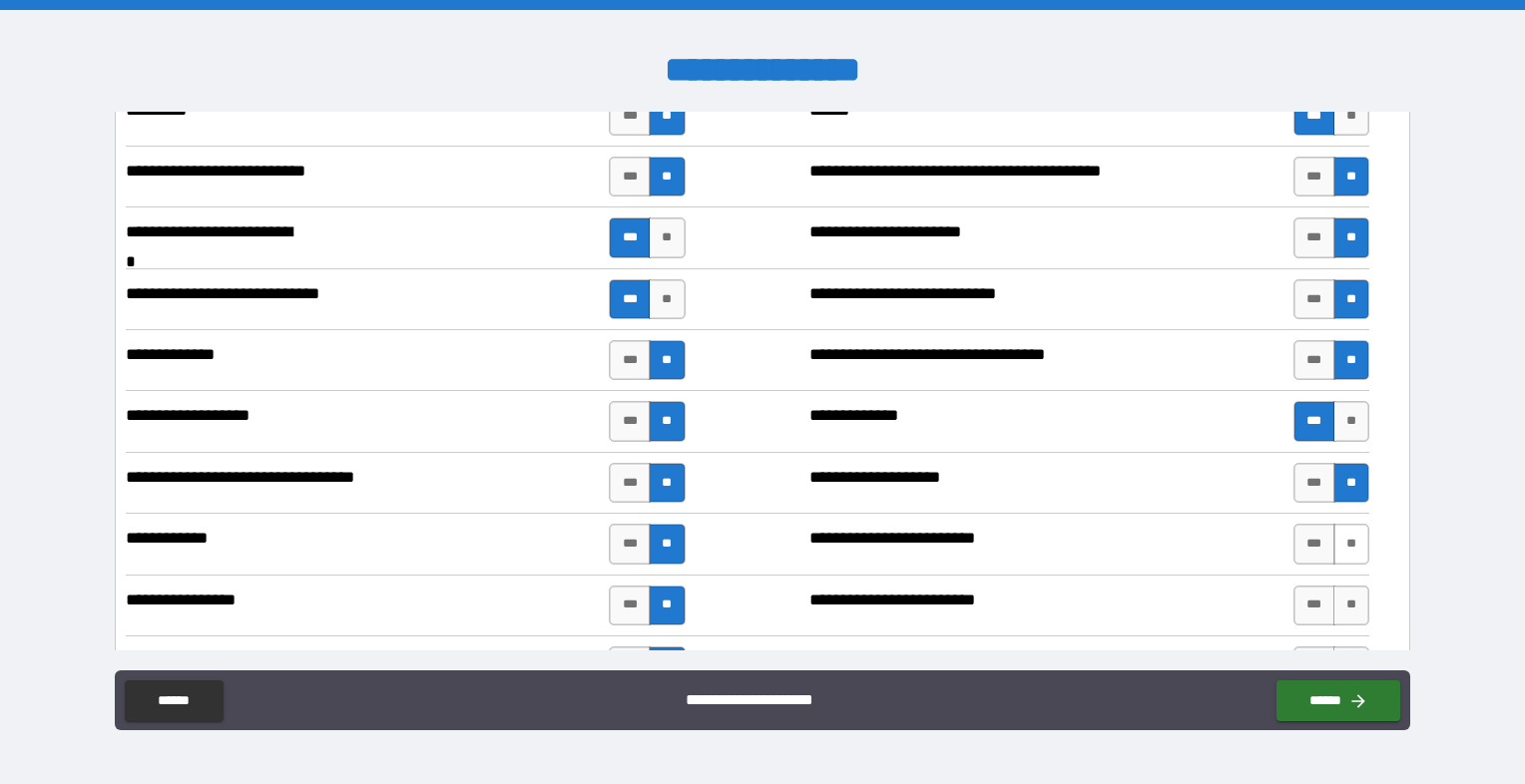 click on "**" at bounding box center [1351, 544] 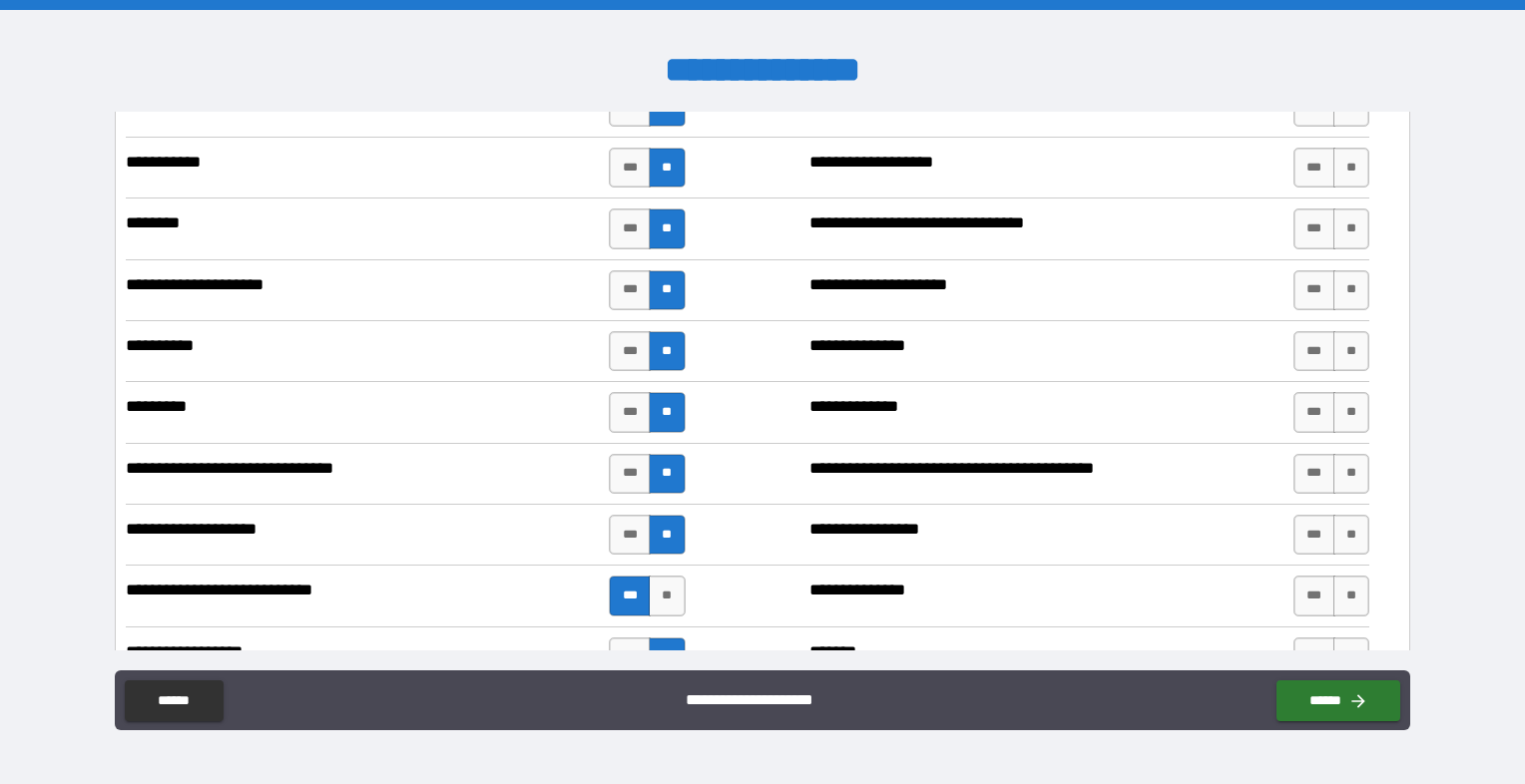 scroll, scrollTop: 2095, scrollLeft: 0, axis: vertical 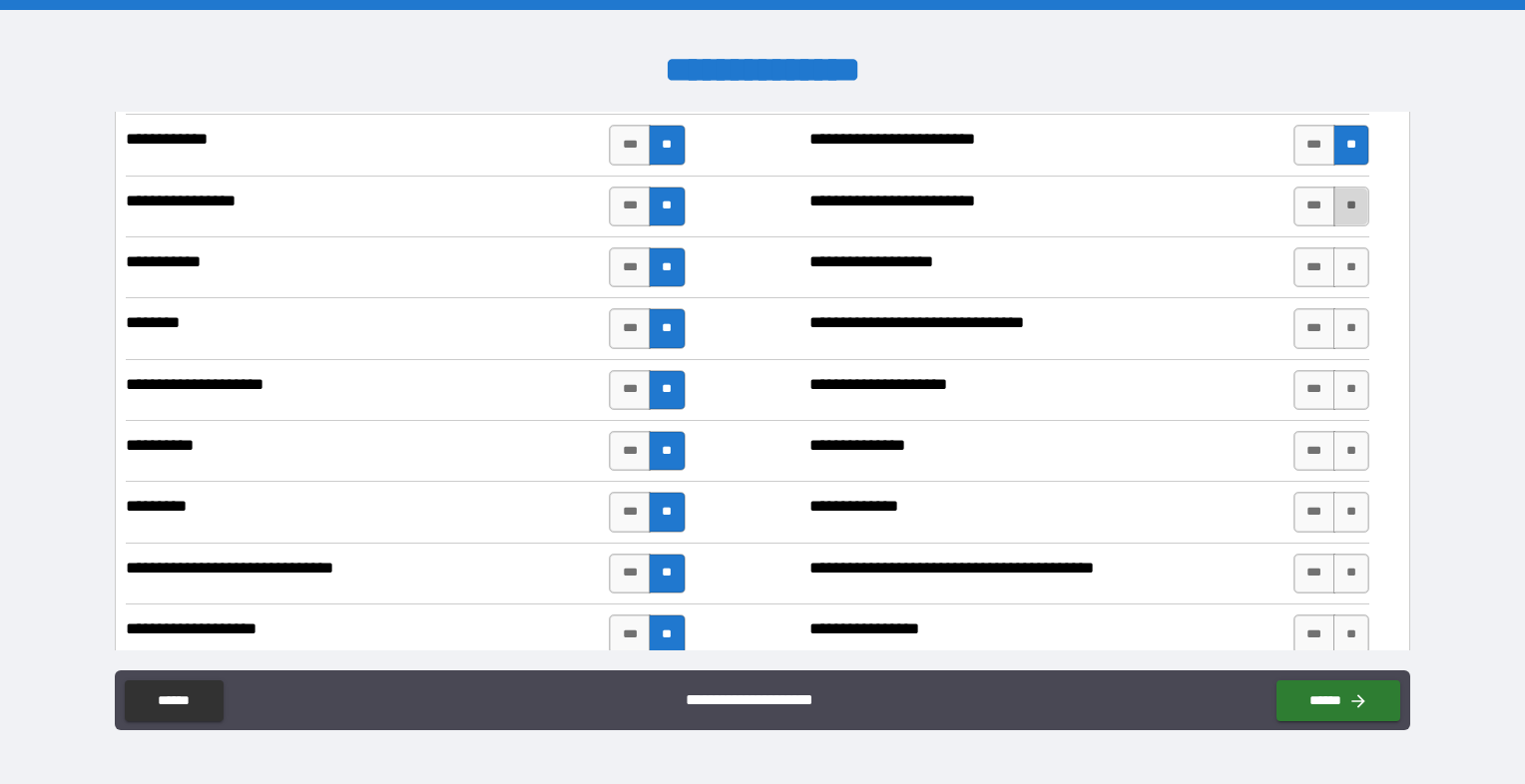 click on "**" at bounding box center [1351, 206] 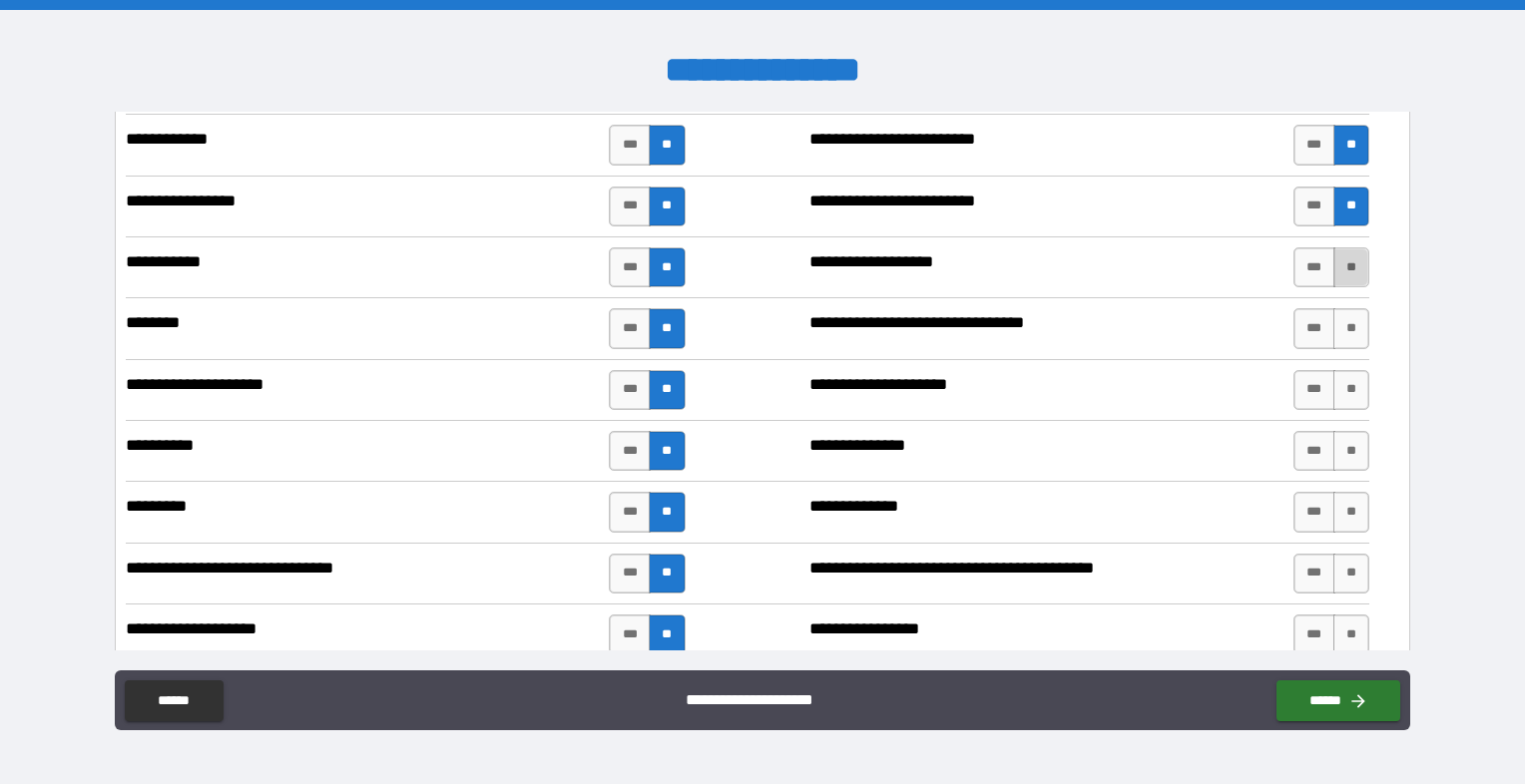 click on "**" at bounding box center [1351, 267] 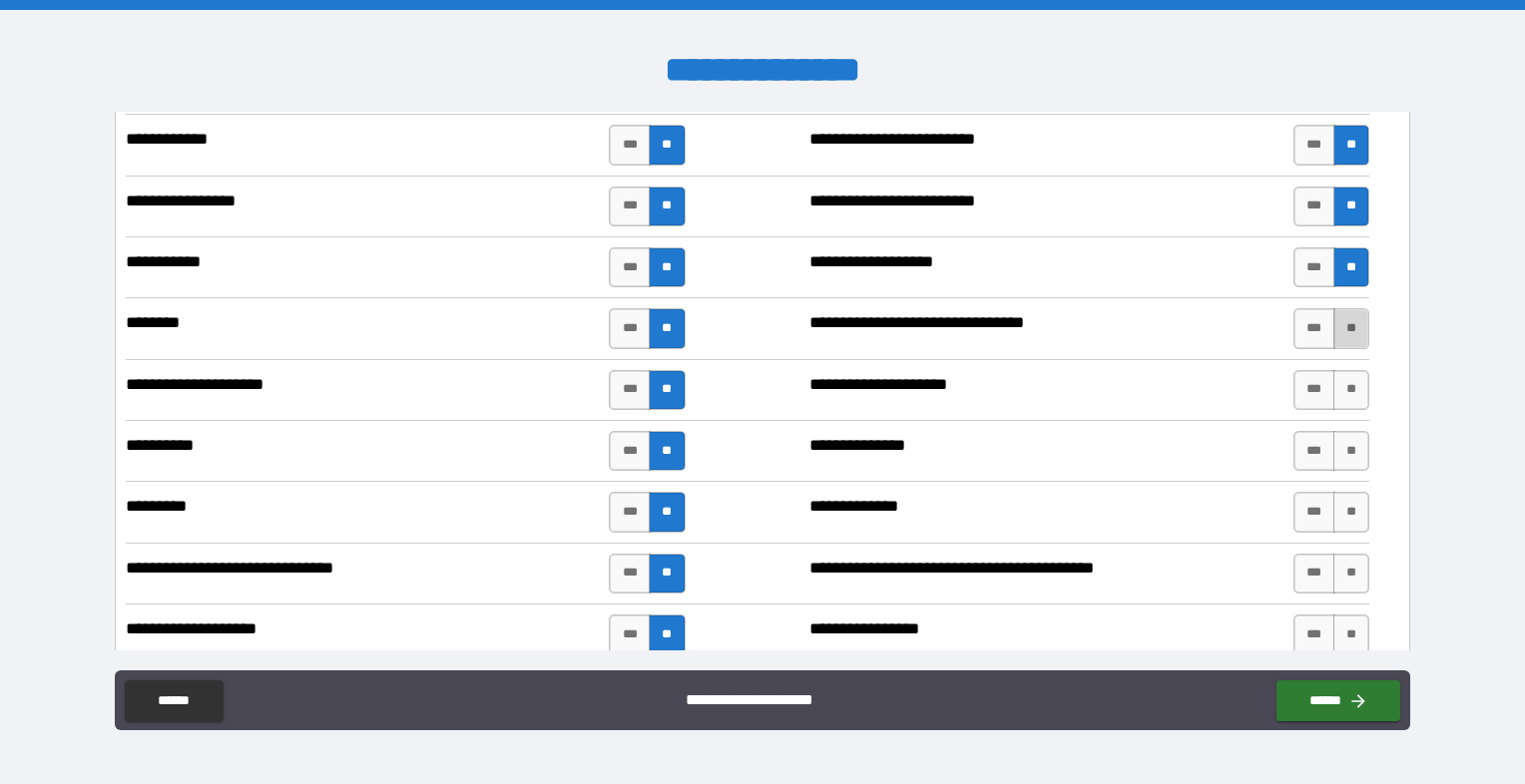 click on "**" at bounding box center (1351, 328) 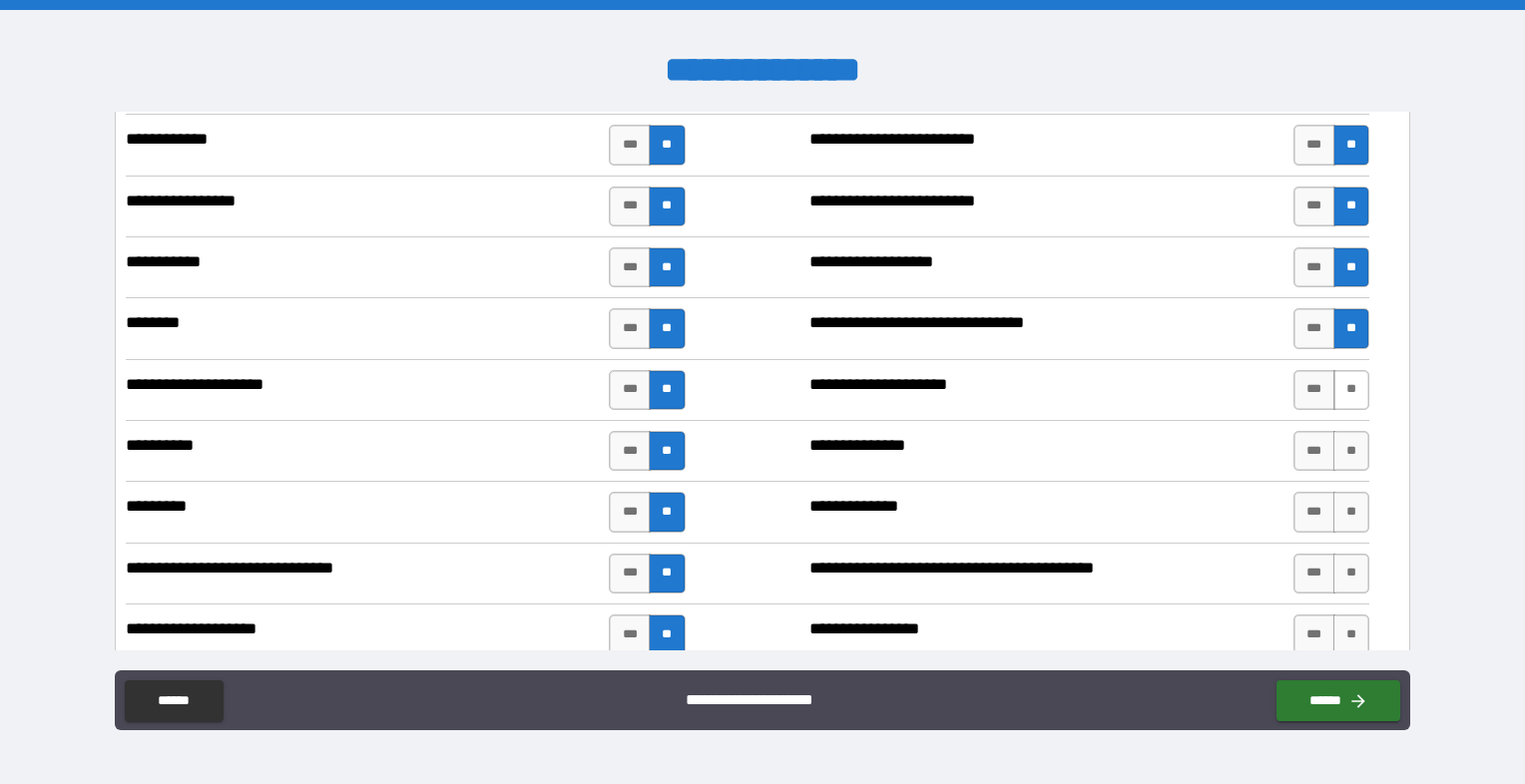 click on "**" at bounding box center (1351, 390) 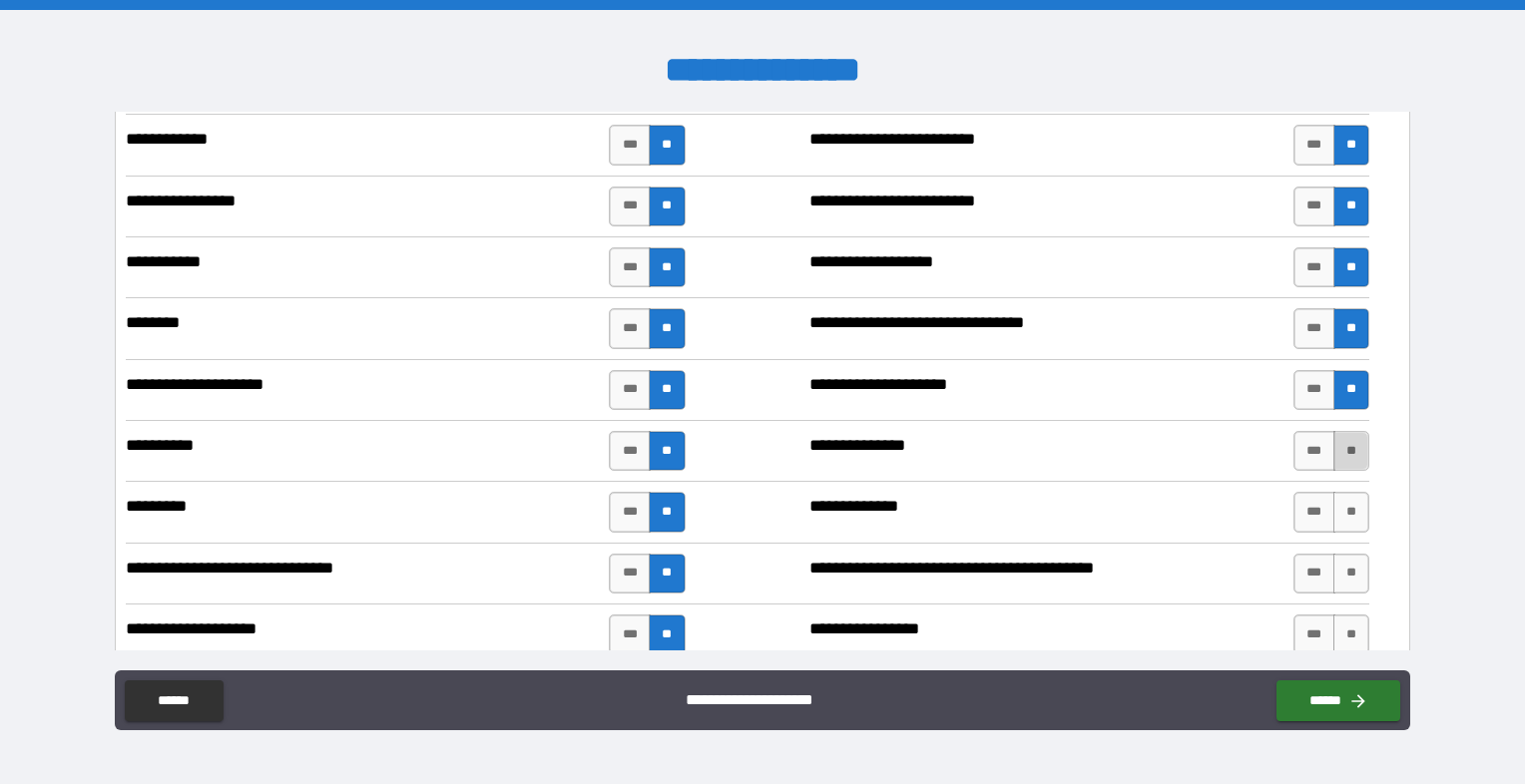 click on "**" at bounding box center (1351, 451) 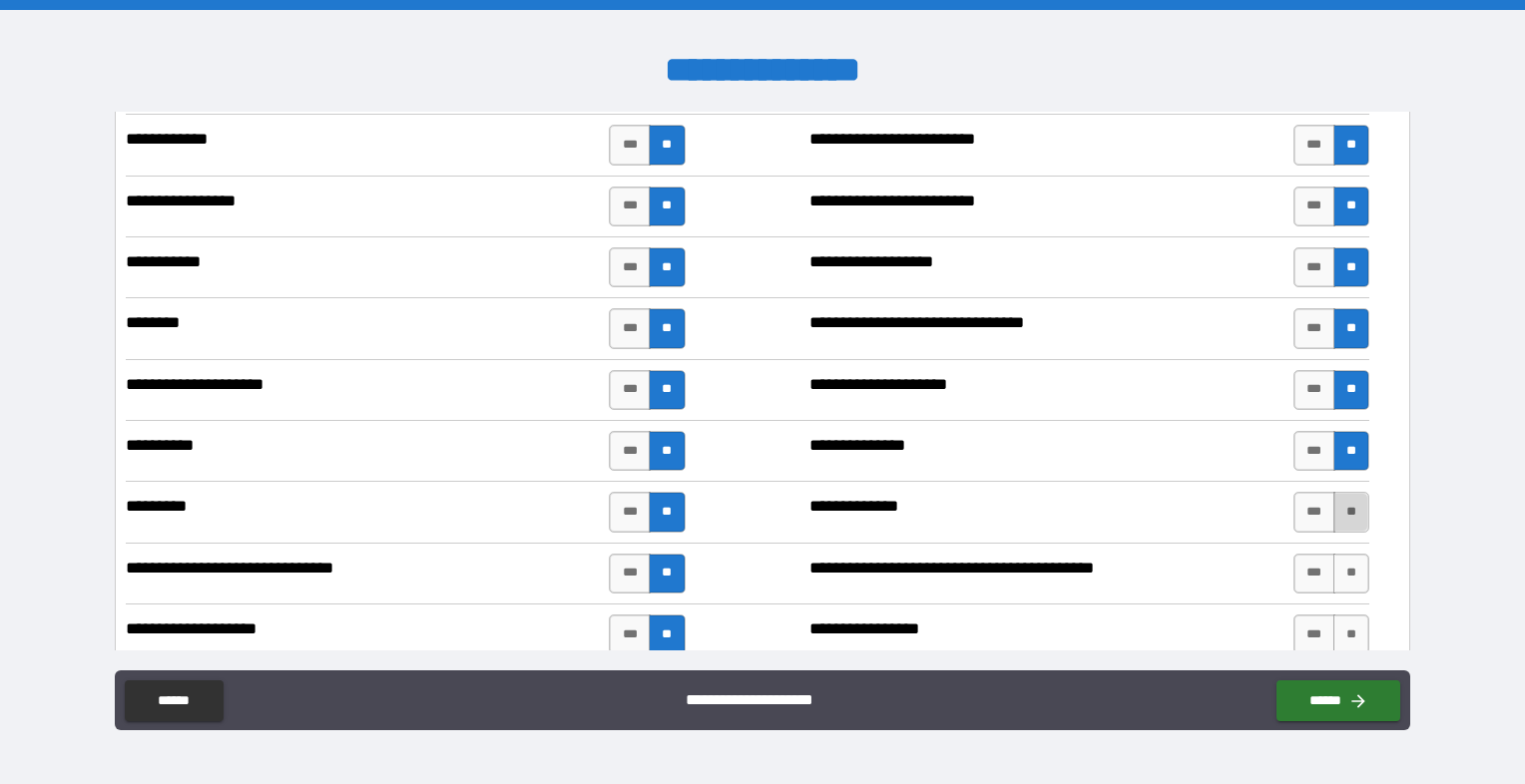 click on "**" at bounding box center [1351, 512] 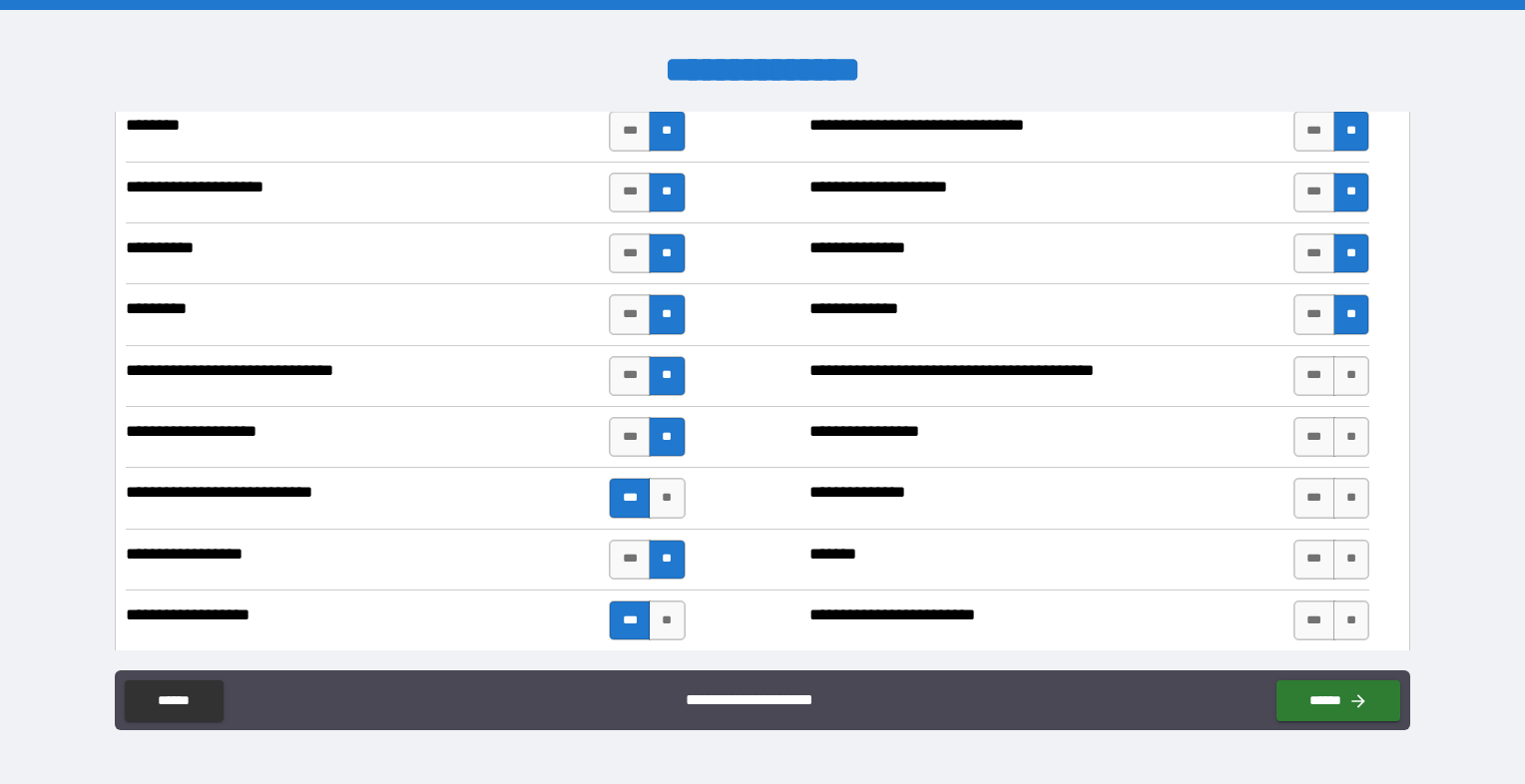 scroll, scrollTop: 2294, scrollLeft: 0, axis: vertical 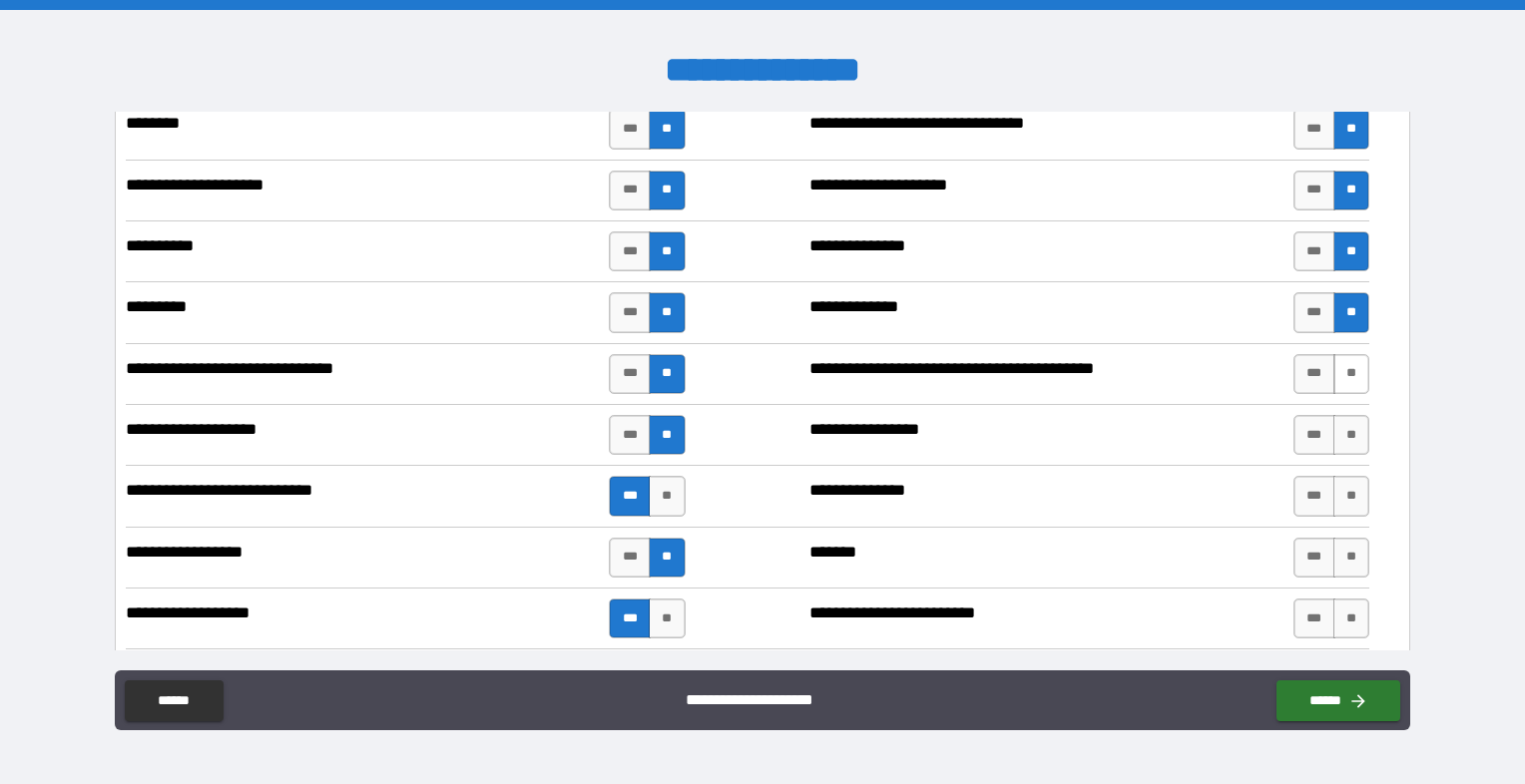 click on "**" at bounding box center (1351, 374) 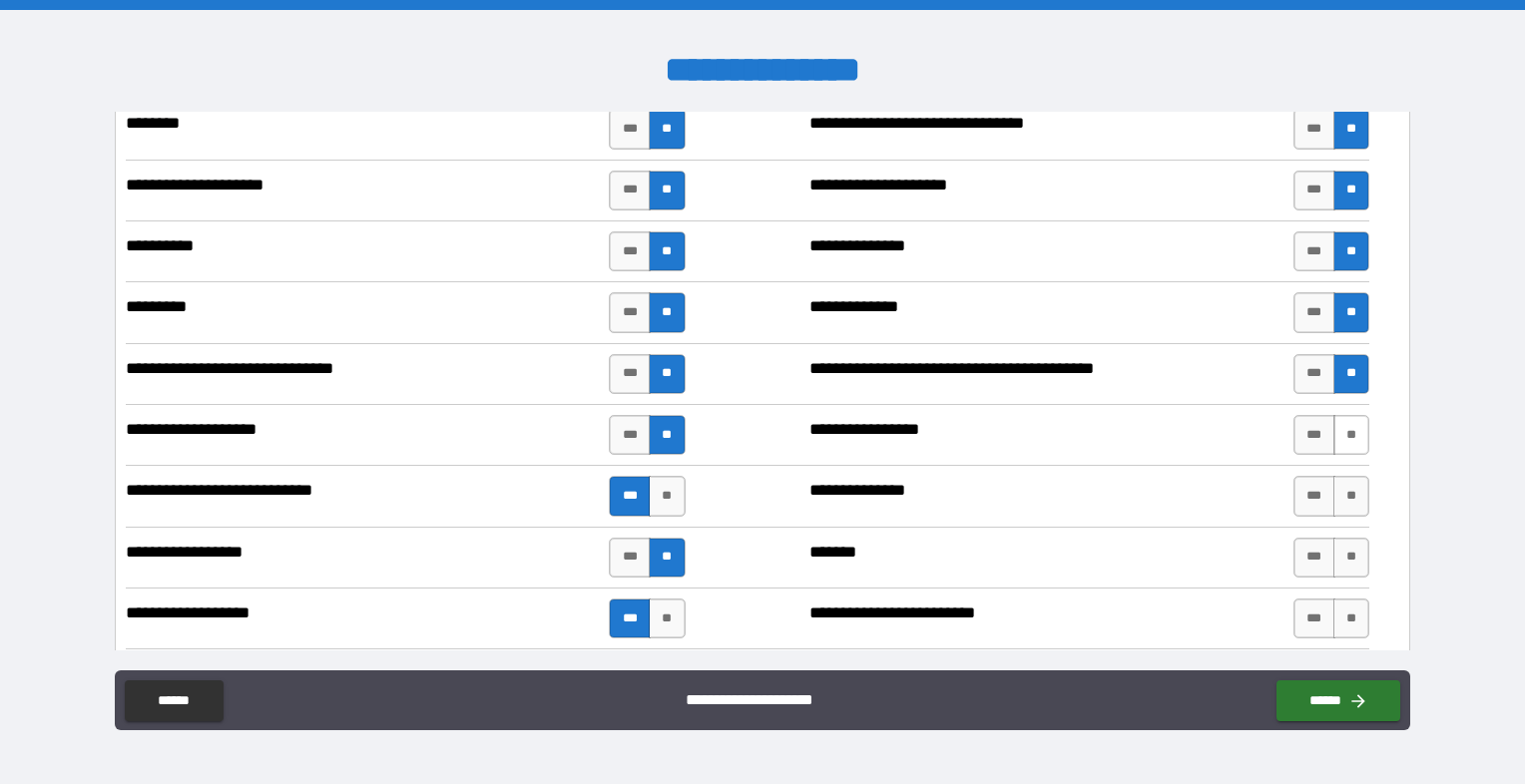 click on "**" at bounding box center [1351, 435] 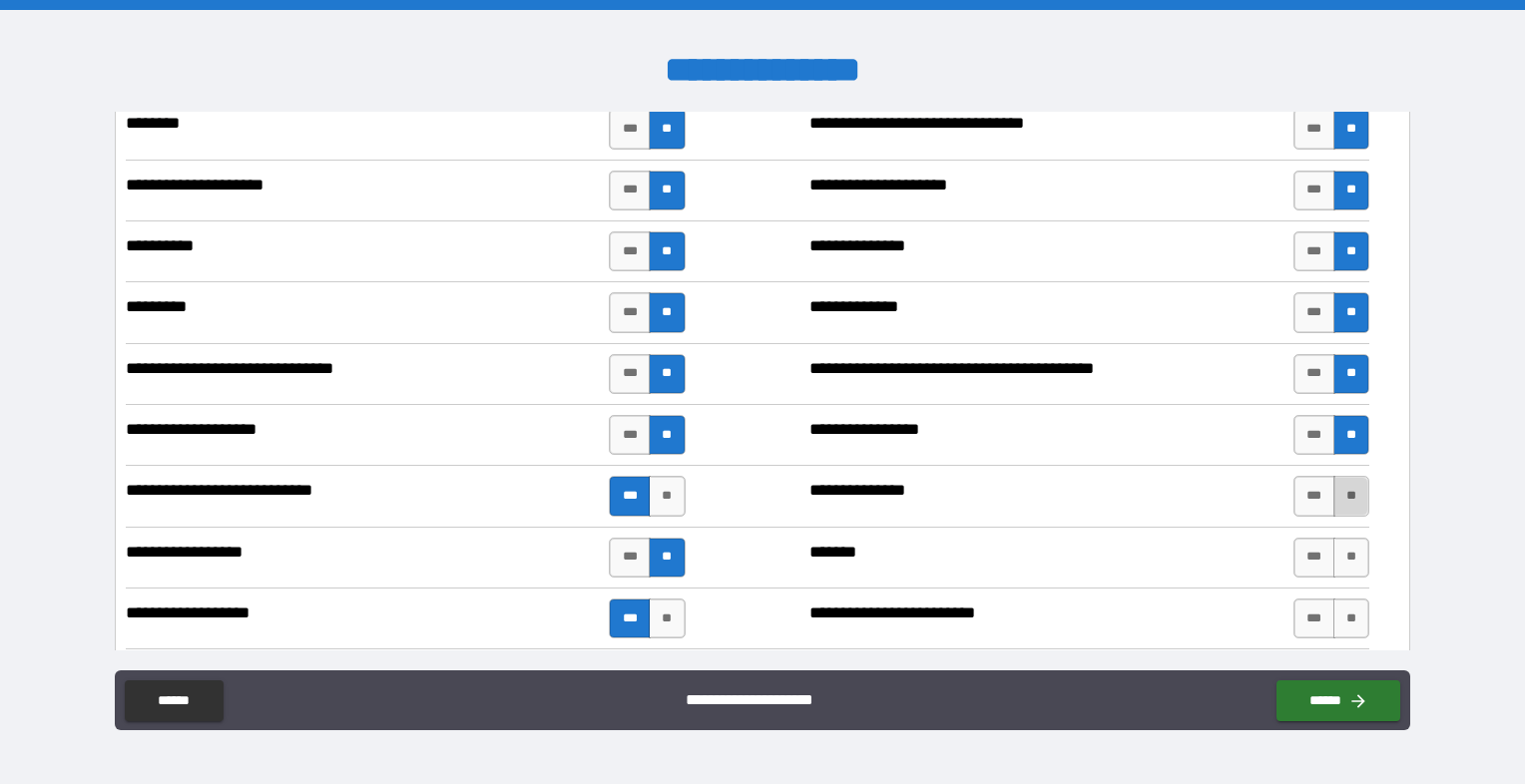 click on "**" at bounding box center (1351, 496) 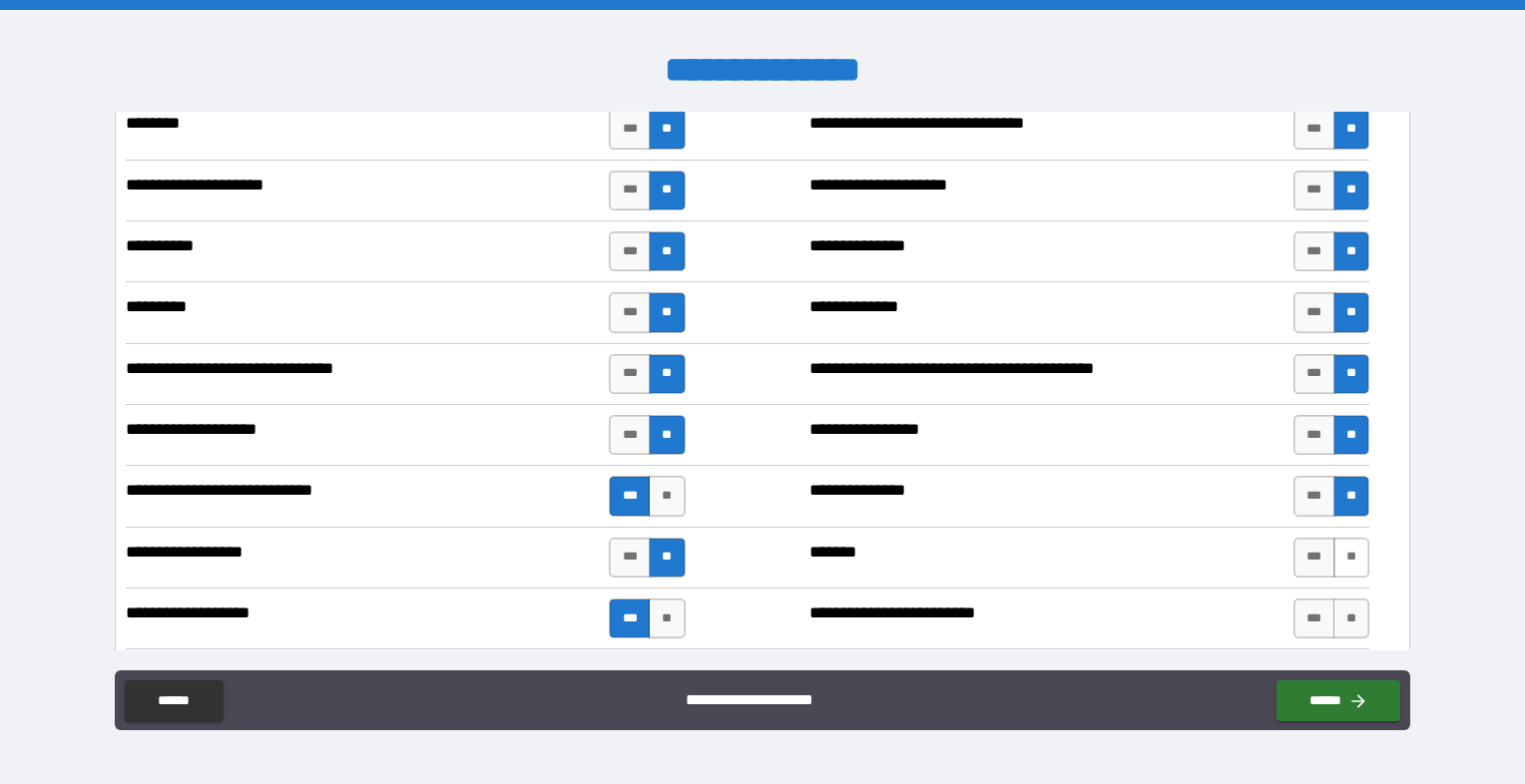 click on "**" at bounding box center (1351, 558) 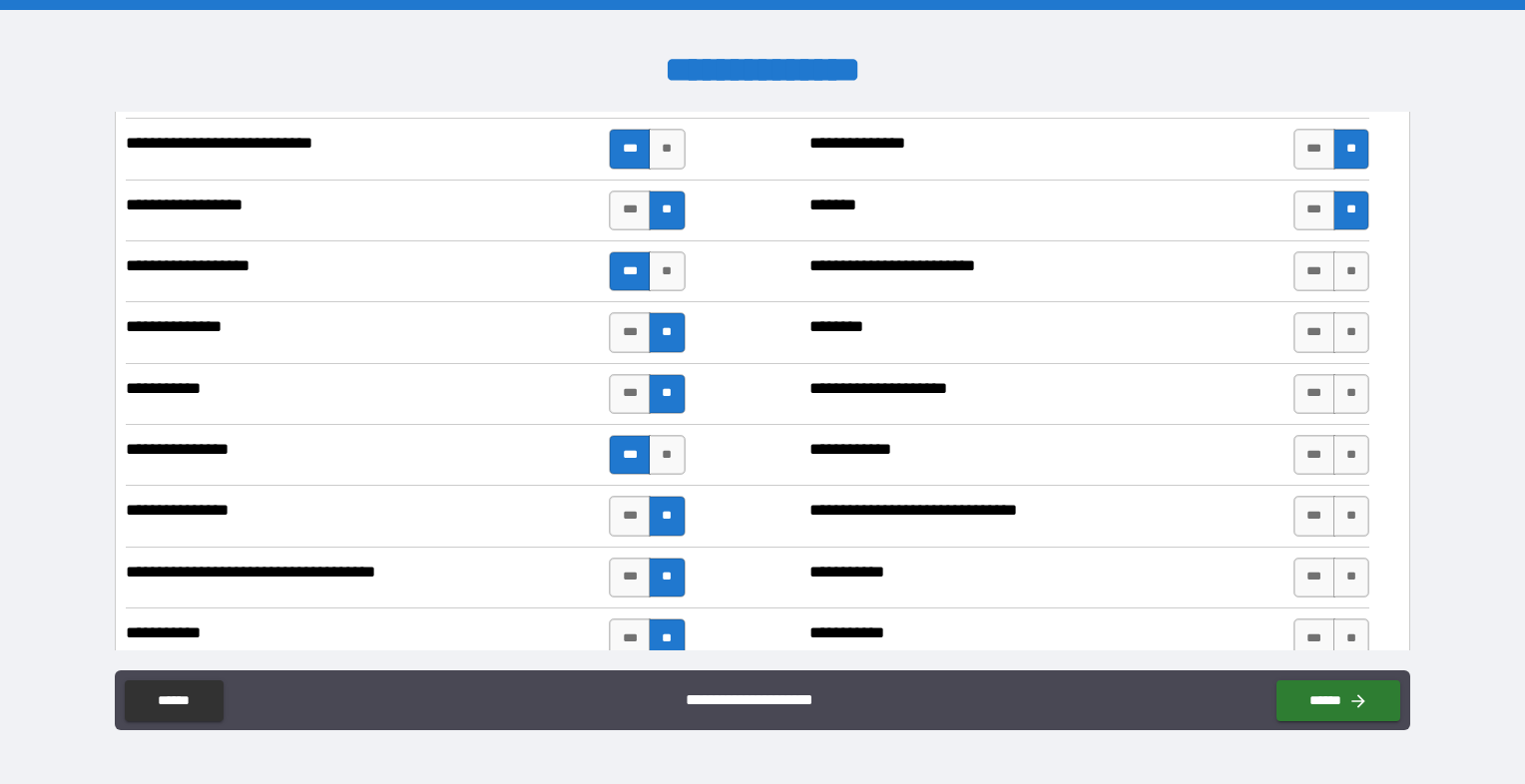 scroll, scrollTop: 2693, scrollLeft: 0, axis: vertical 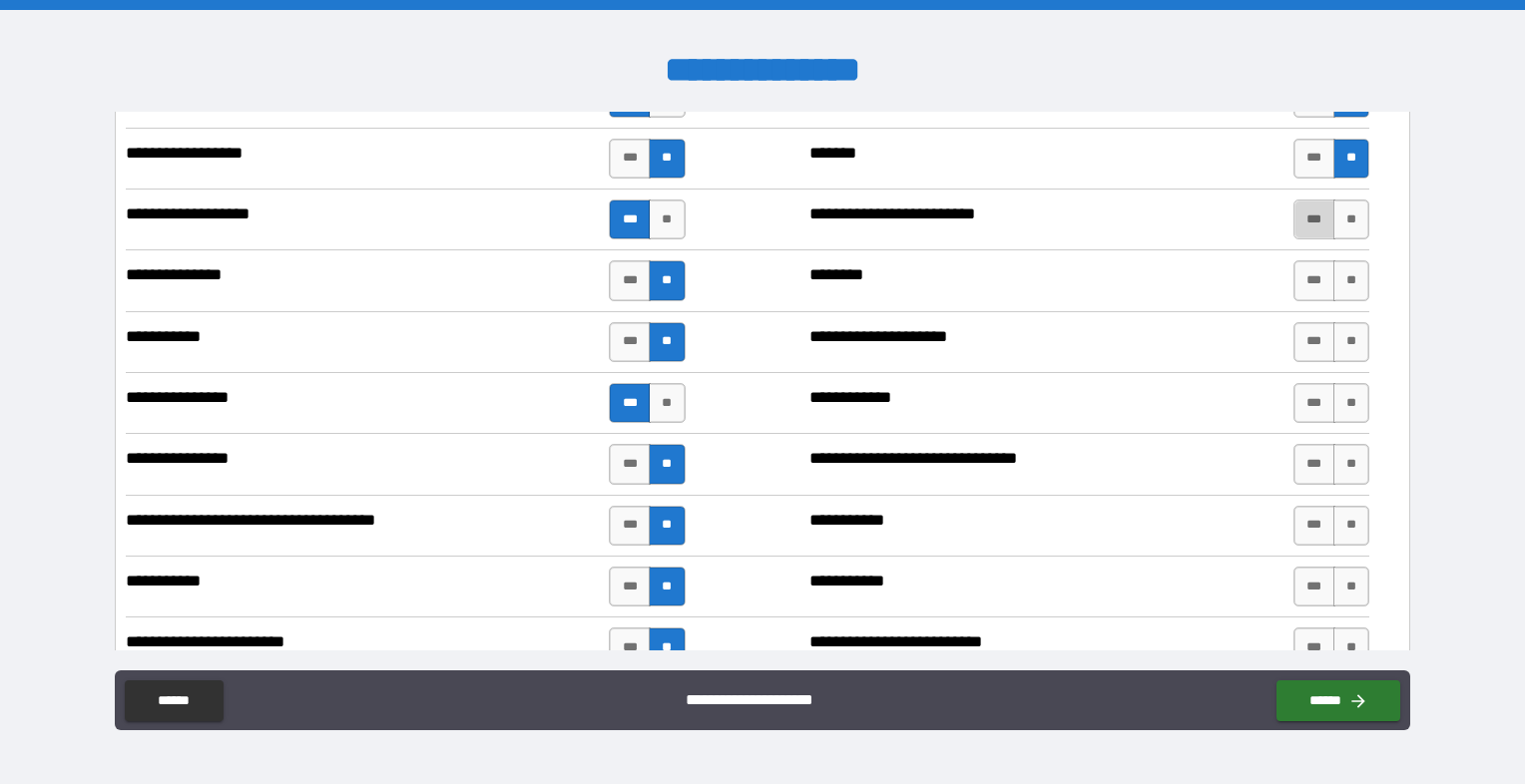 click on "***" at bounding box center (1314, 219) 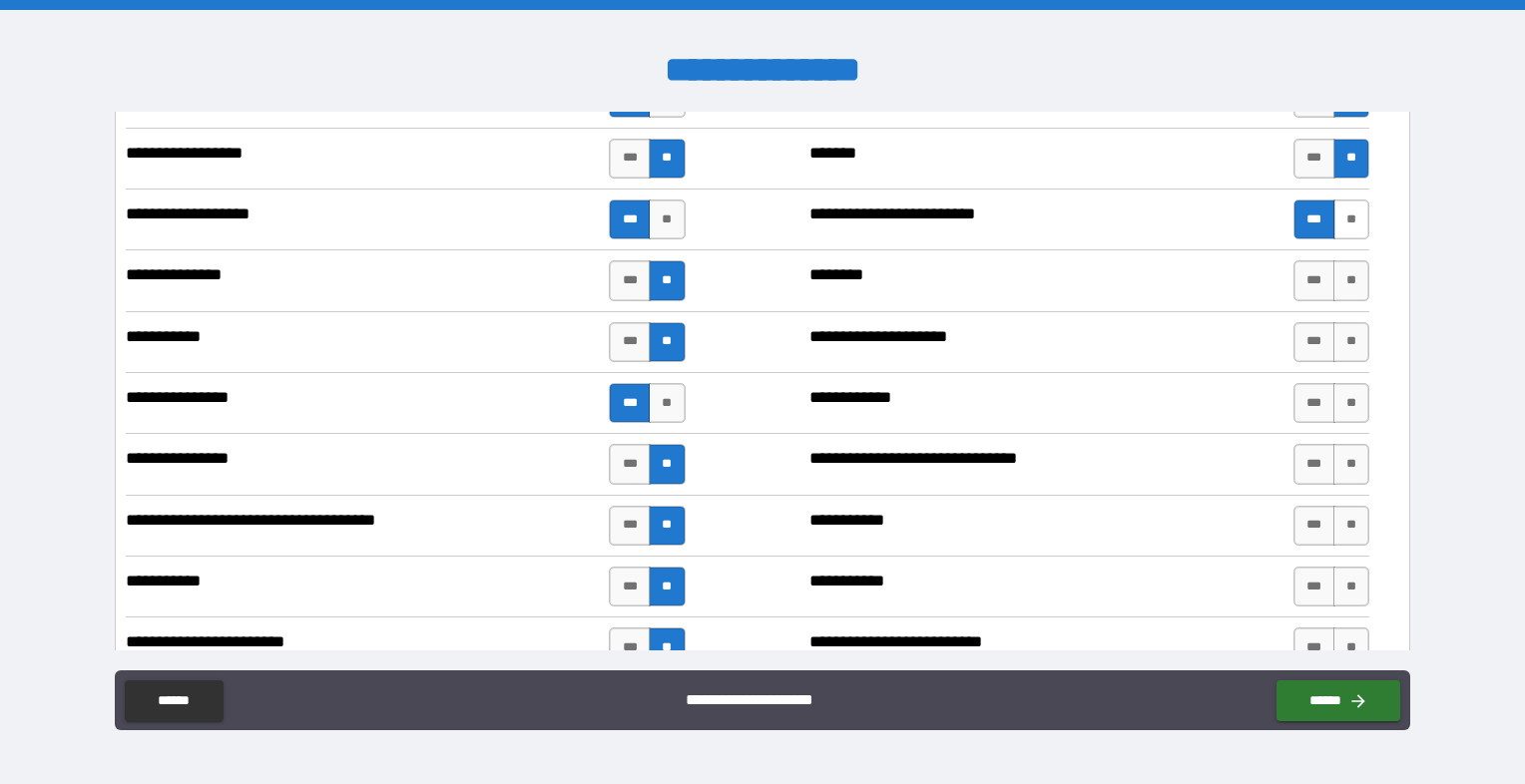 click on "**" at bounding box center [1351, 219] 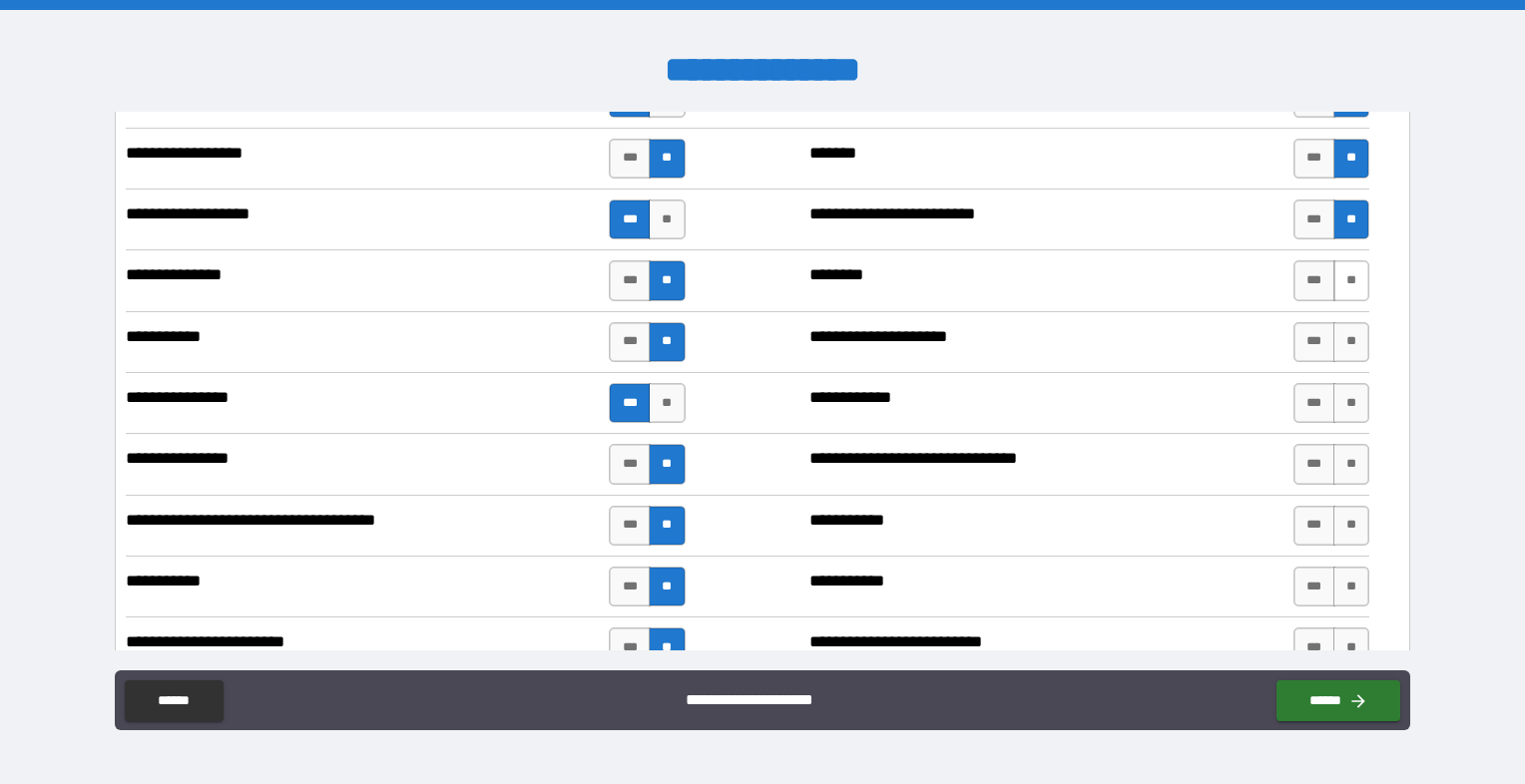 click on "**" at bounding box center [1351, 280] 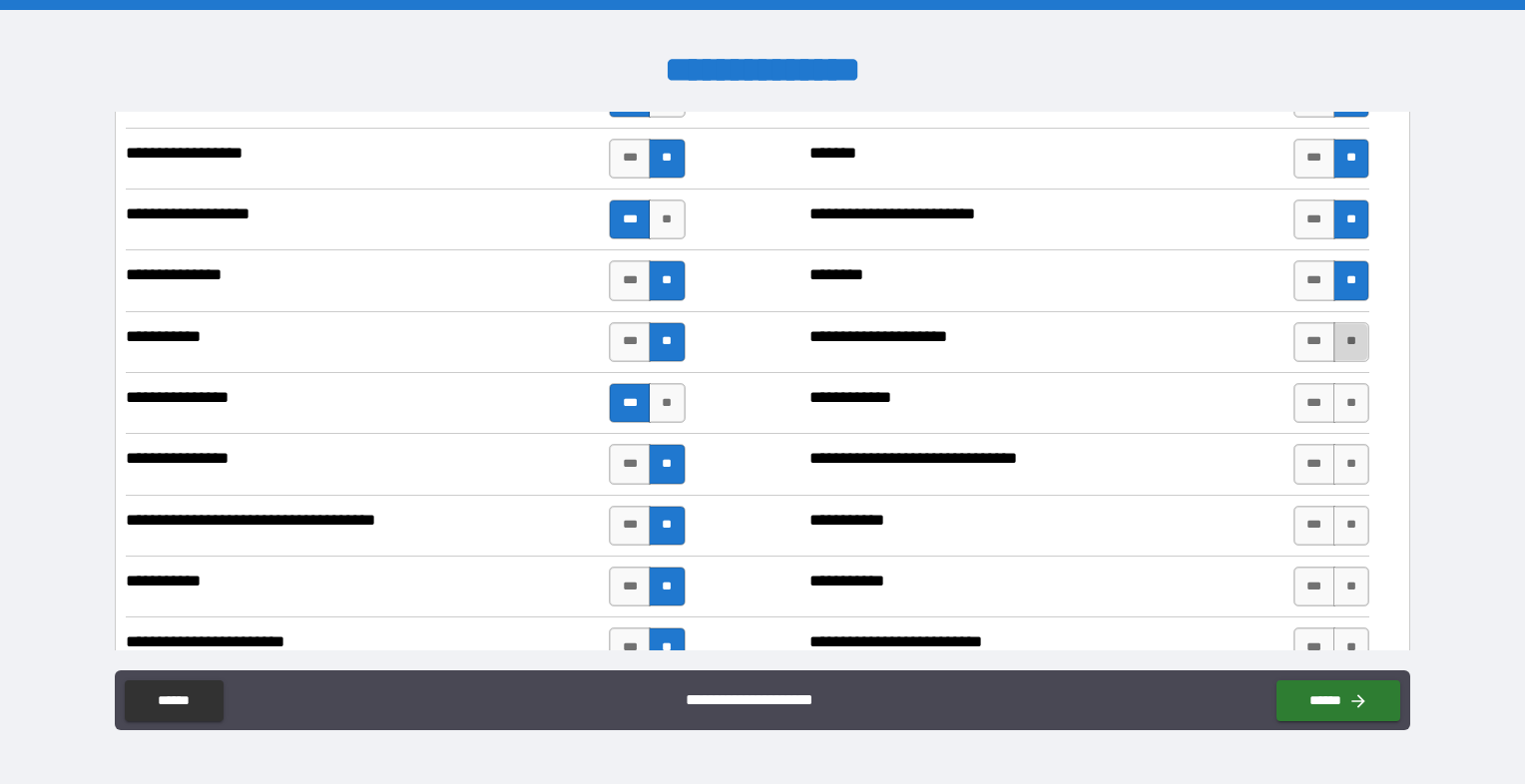 click on "**" at bounding box center [1351, 342] 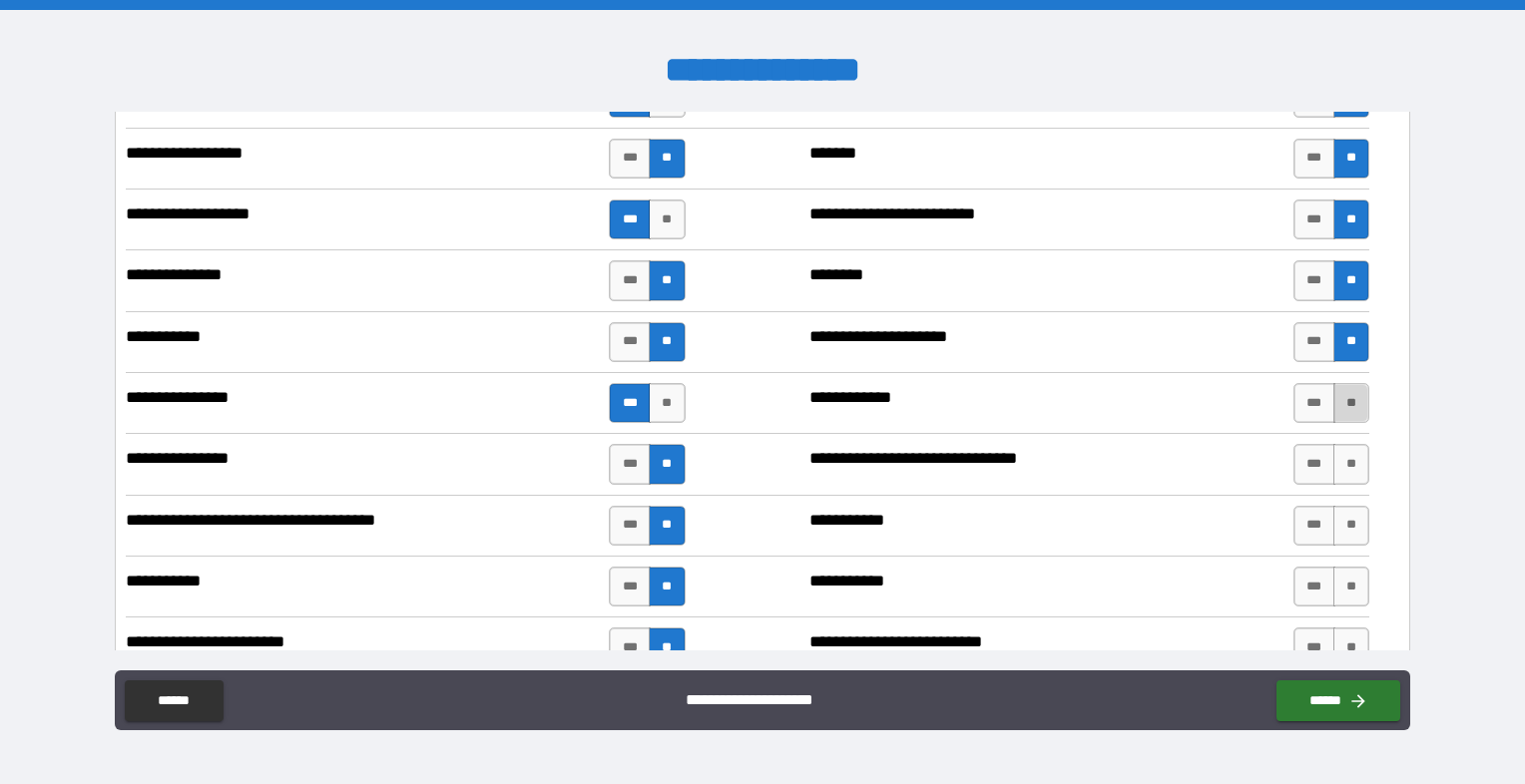 click on "**" at bounding box center [1351, 403] 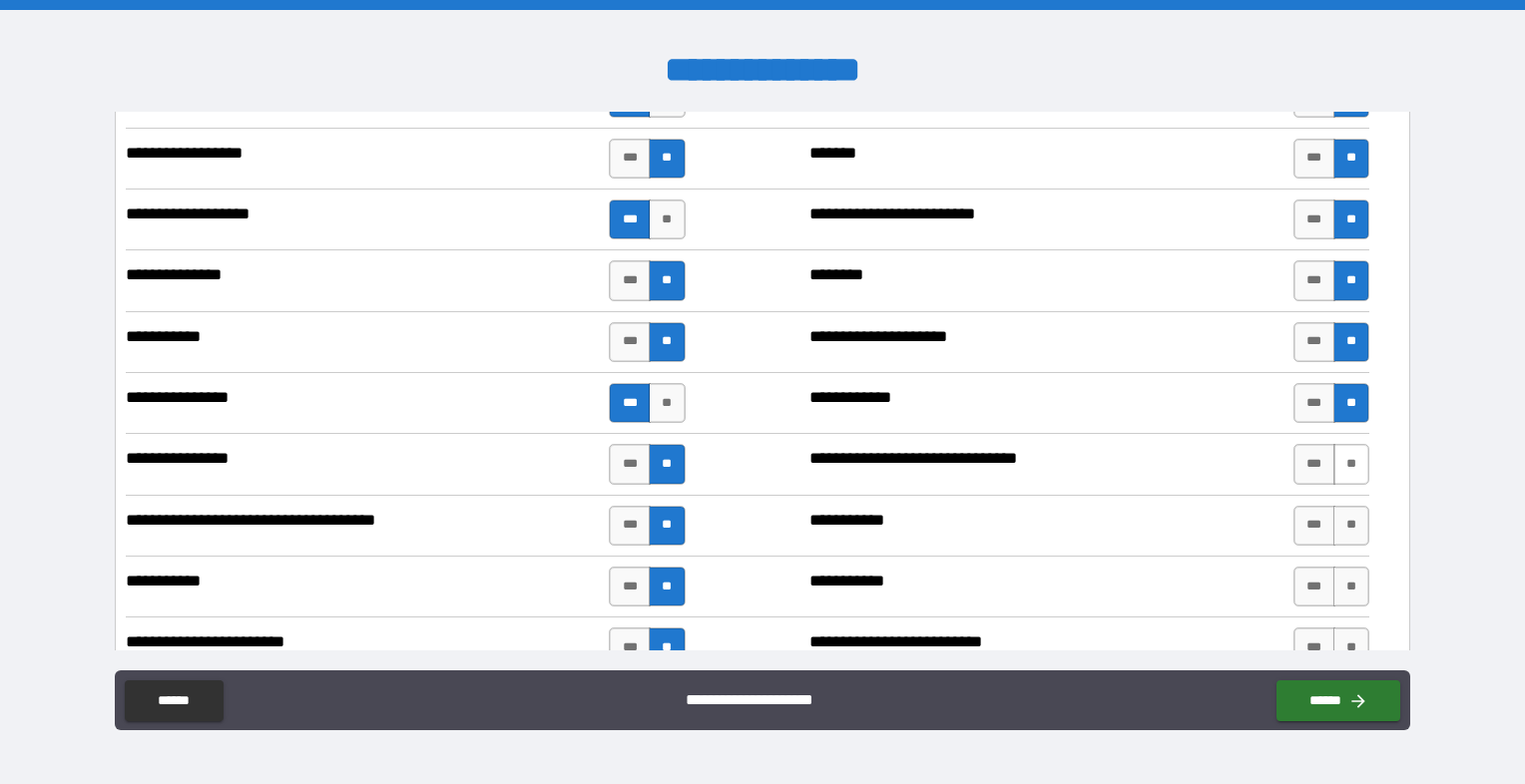 click on "**" at bounding box center (1351, 464) 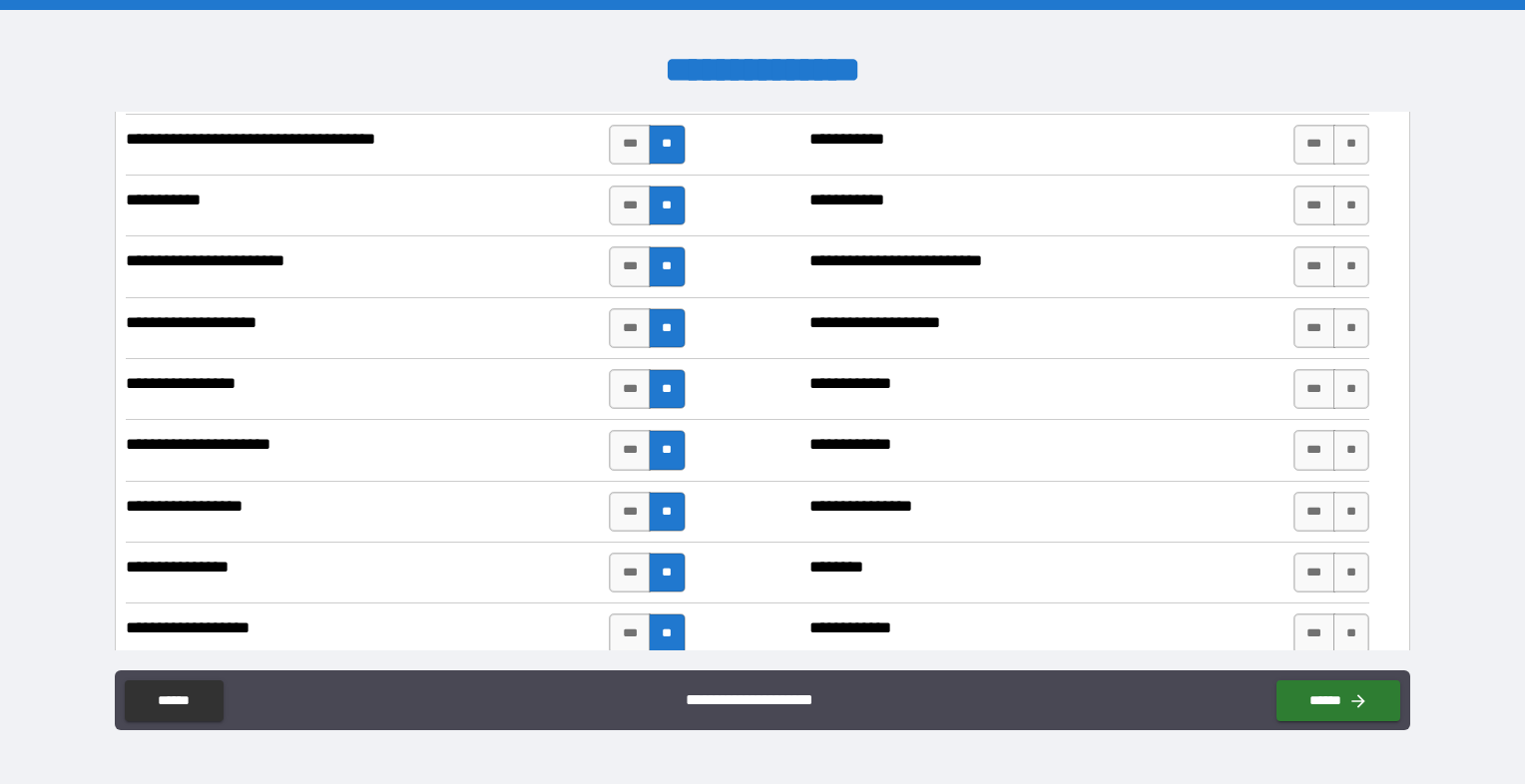 scroll, scrollTop: 3092, scrollLeft: 0, axis: vertical 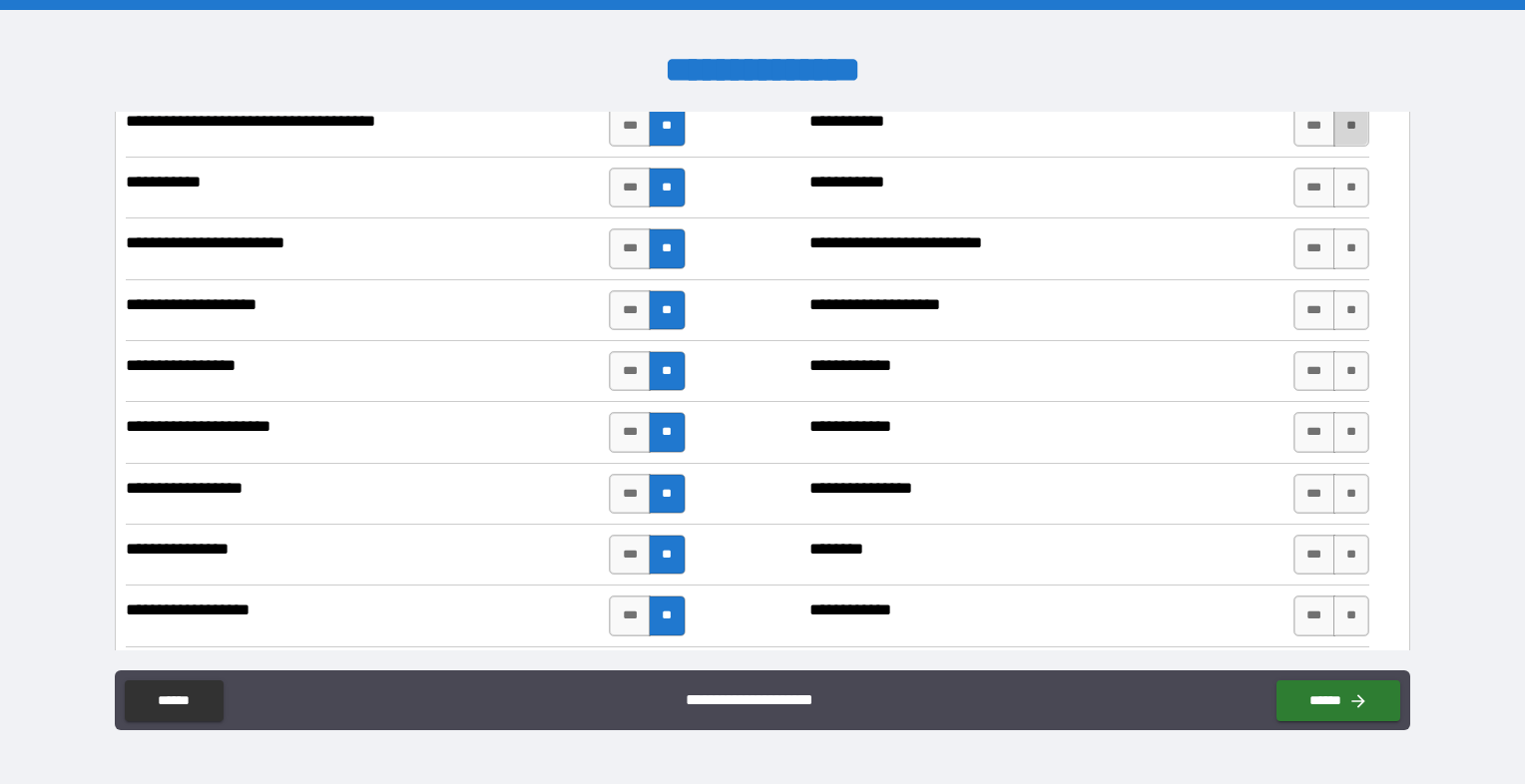 click on "**" at bounding box center [1351, 127] 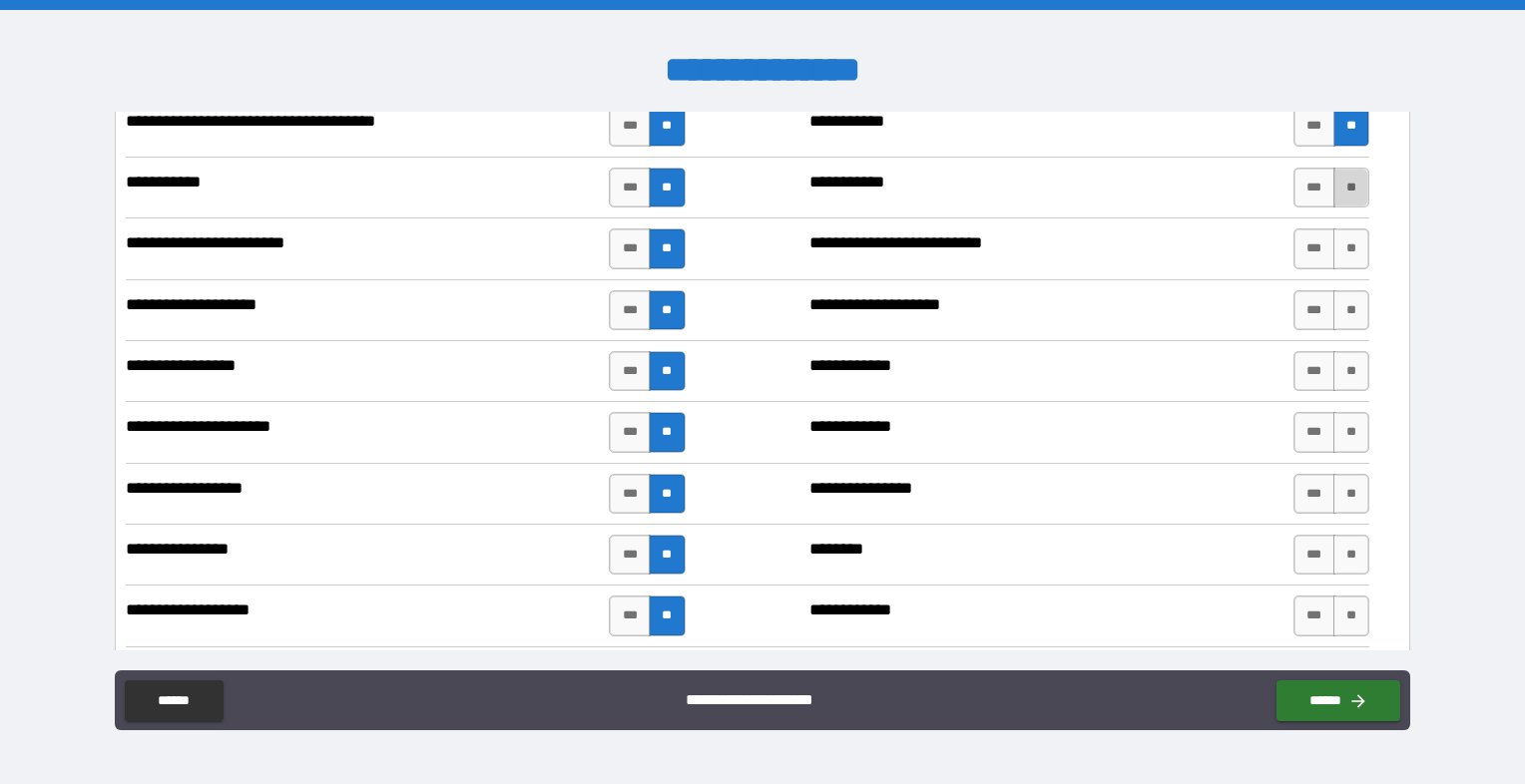click on "**" at bounding box center [1351, 188] 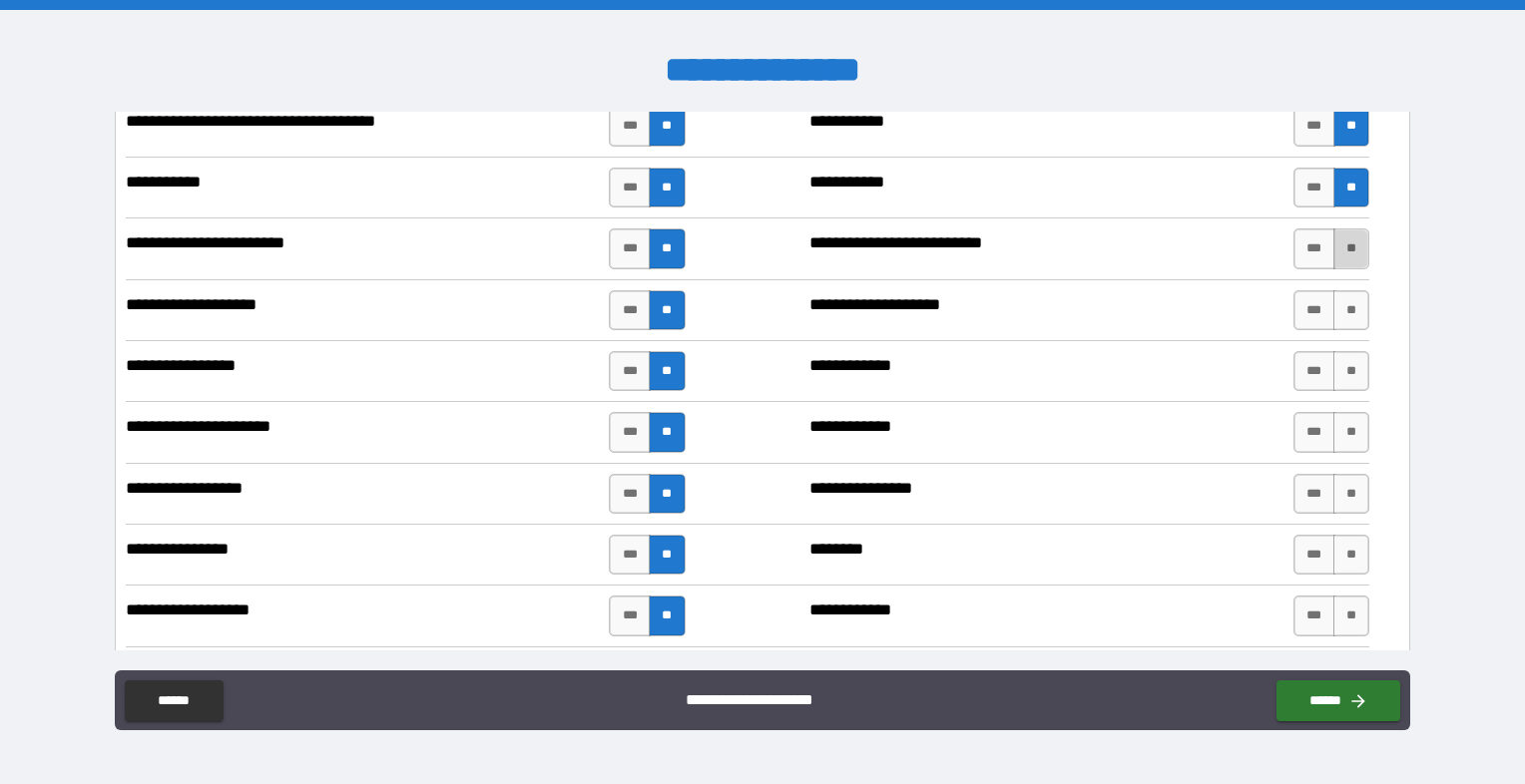 click on "**" at bounding box center (1351, 248) 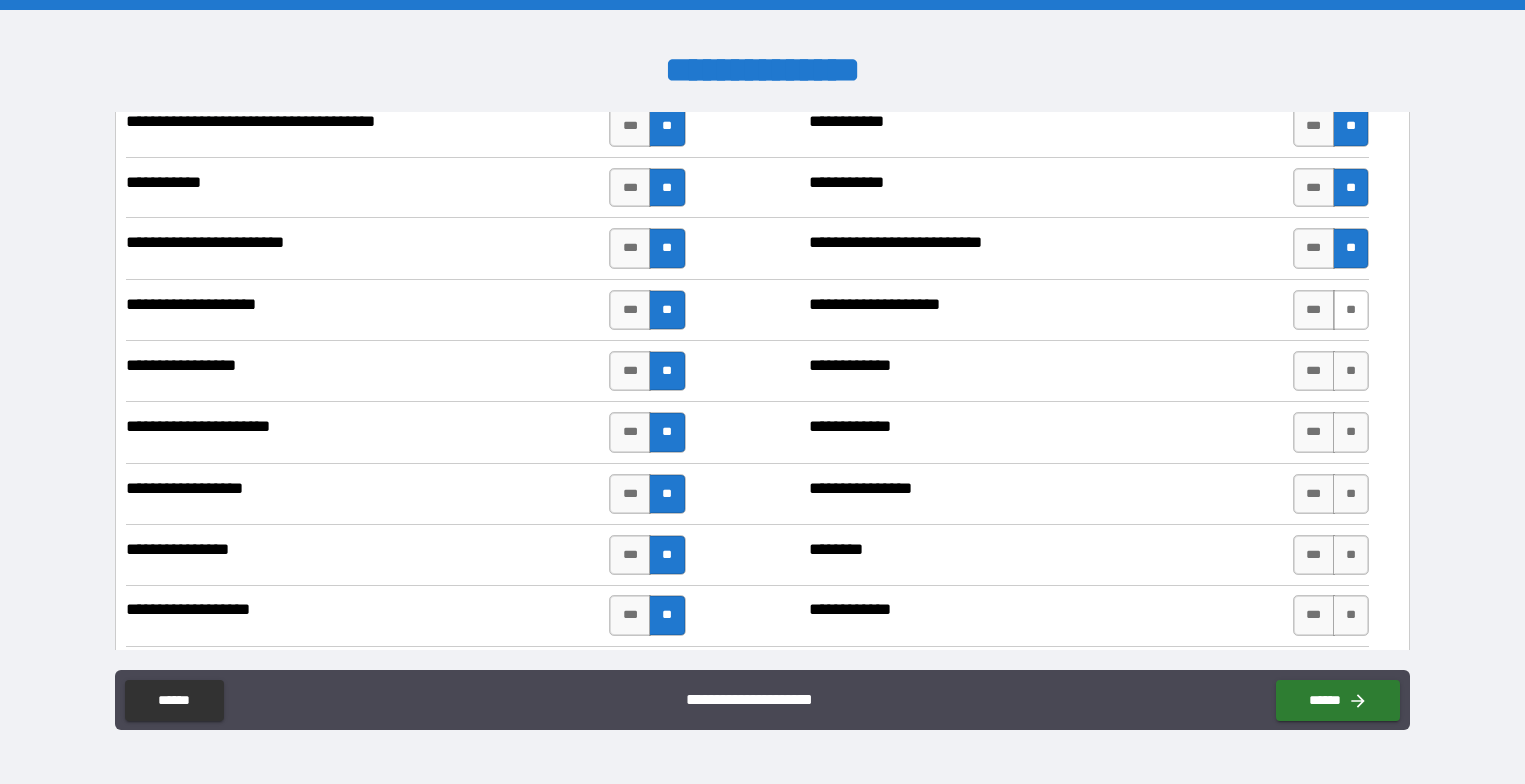 click on "**" at bounding box center [1351, 310] 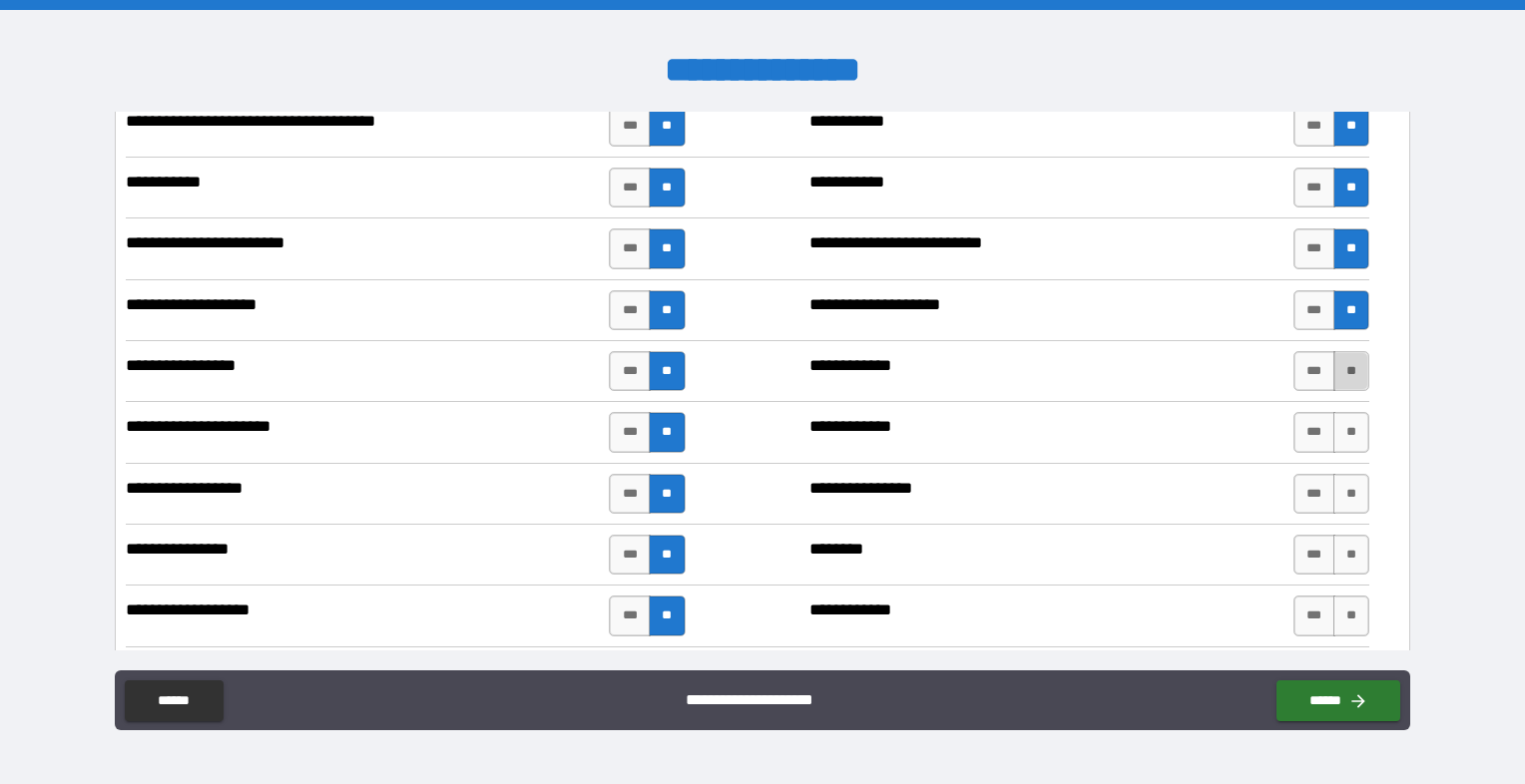 click on "**" at bounding box center (1351, 371) 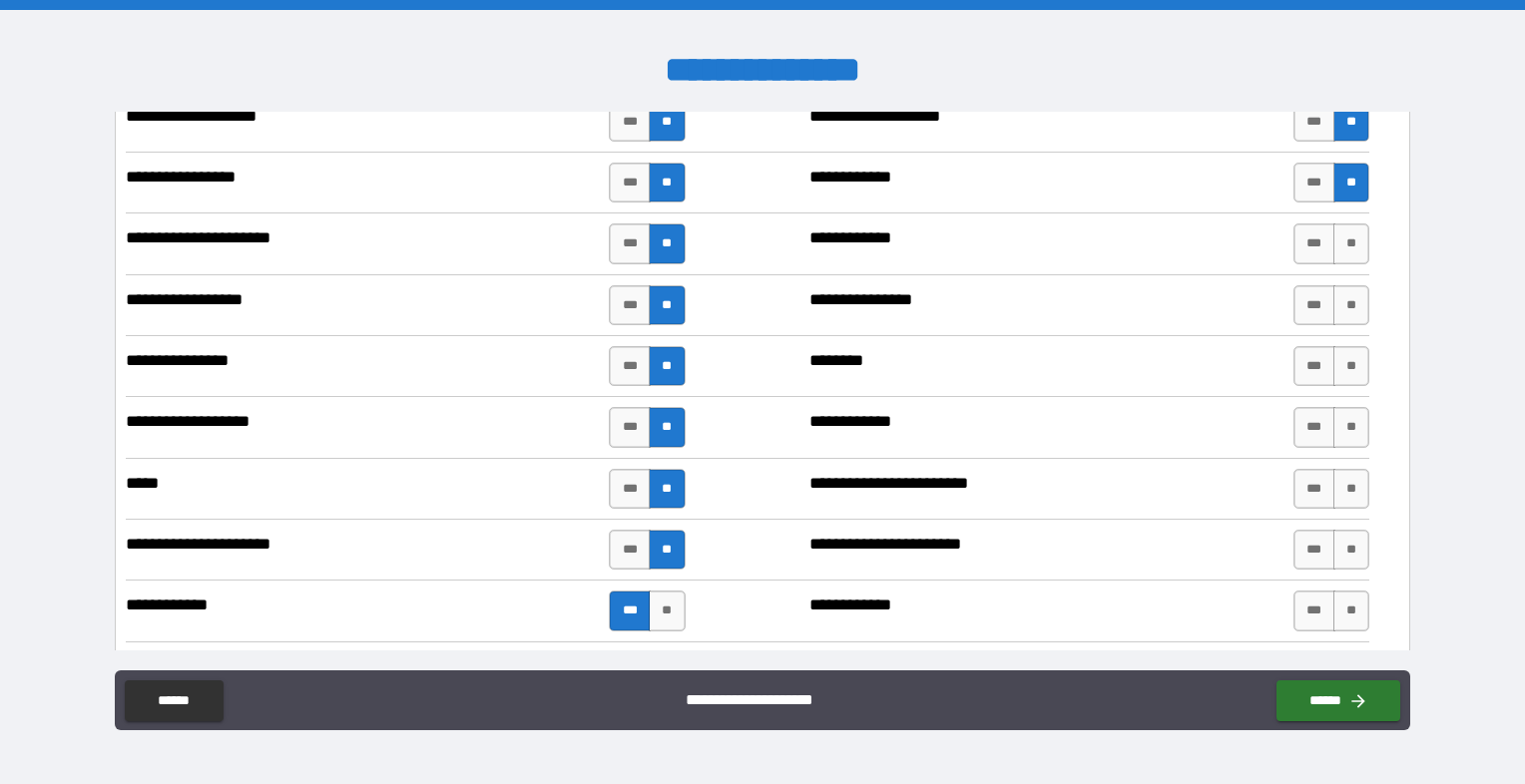 scroll, scrollTop: 3292, scrollLeft: 0, axis: vertical 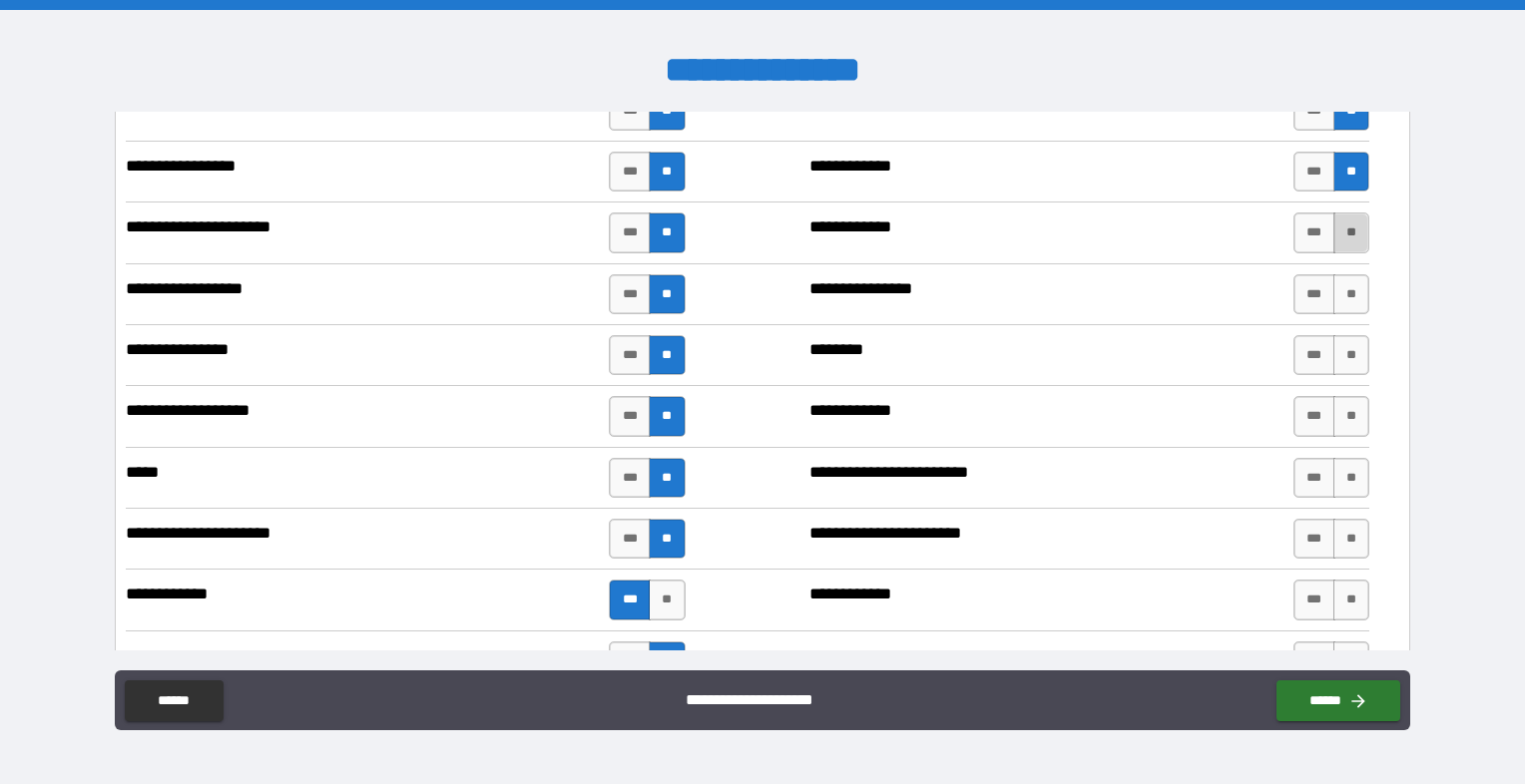 click on "**" at bounding box center (1351, 232) 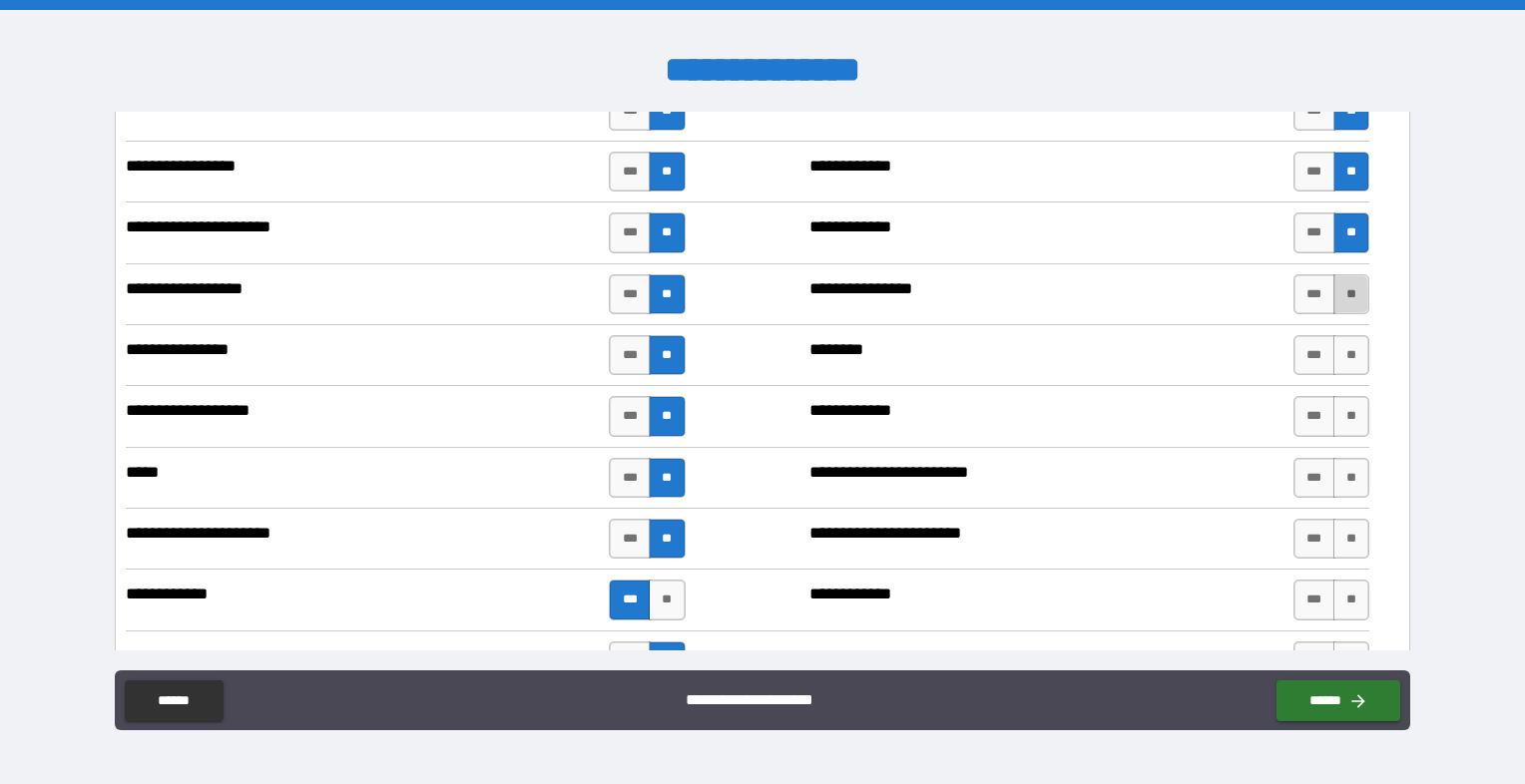 click on "**" at bounding box center [1351, 294] 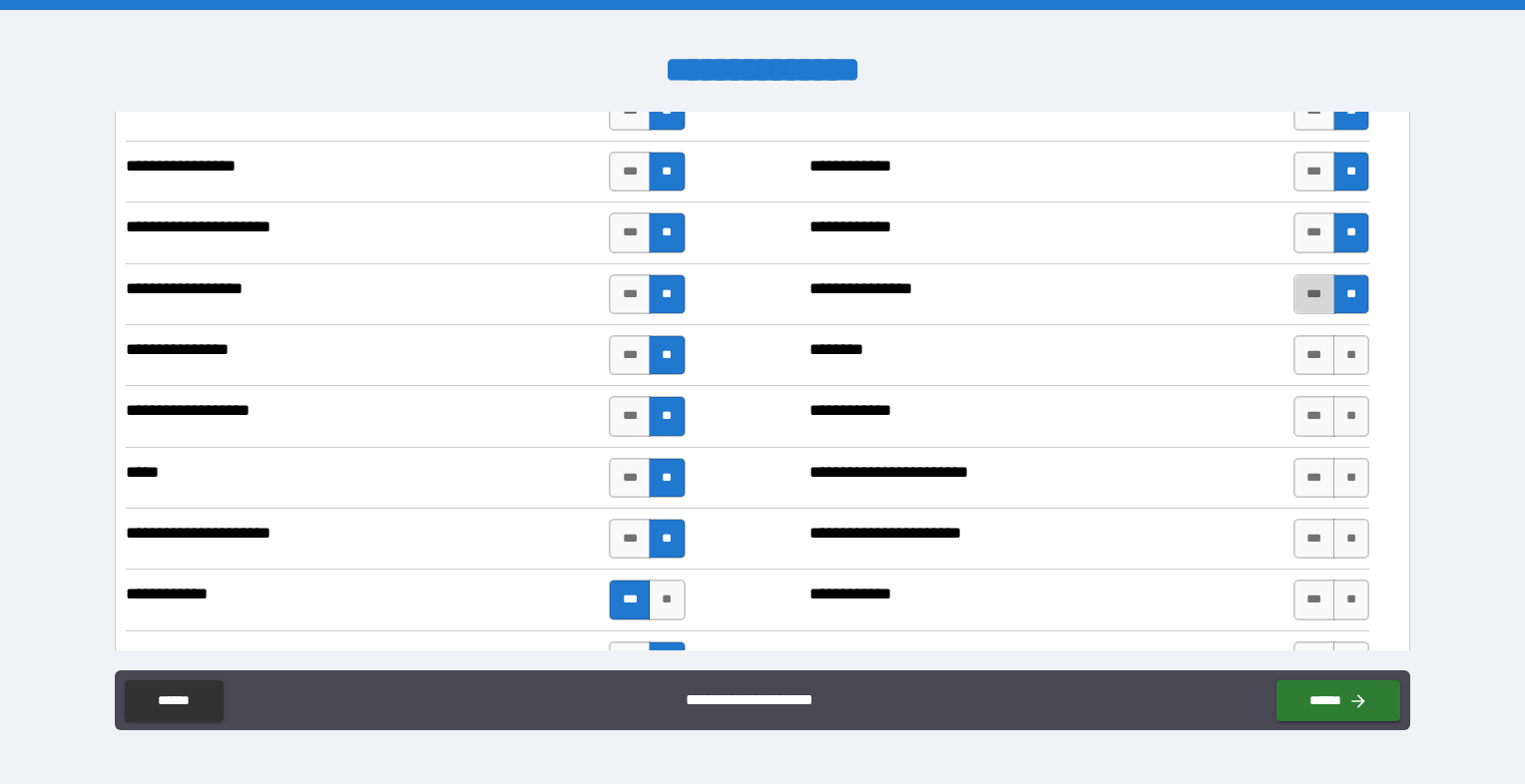 click on "***" at bounding box center (1314, 294) 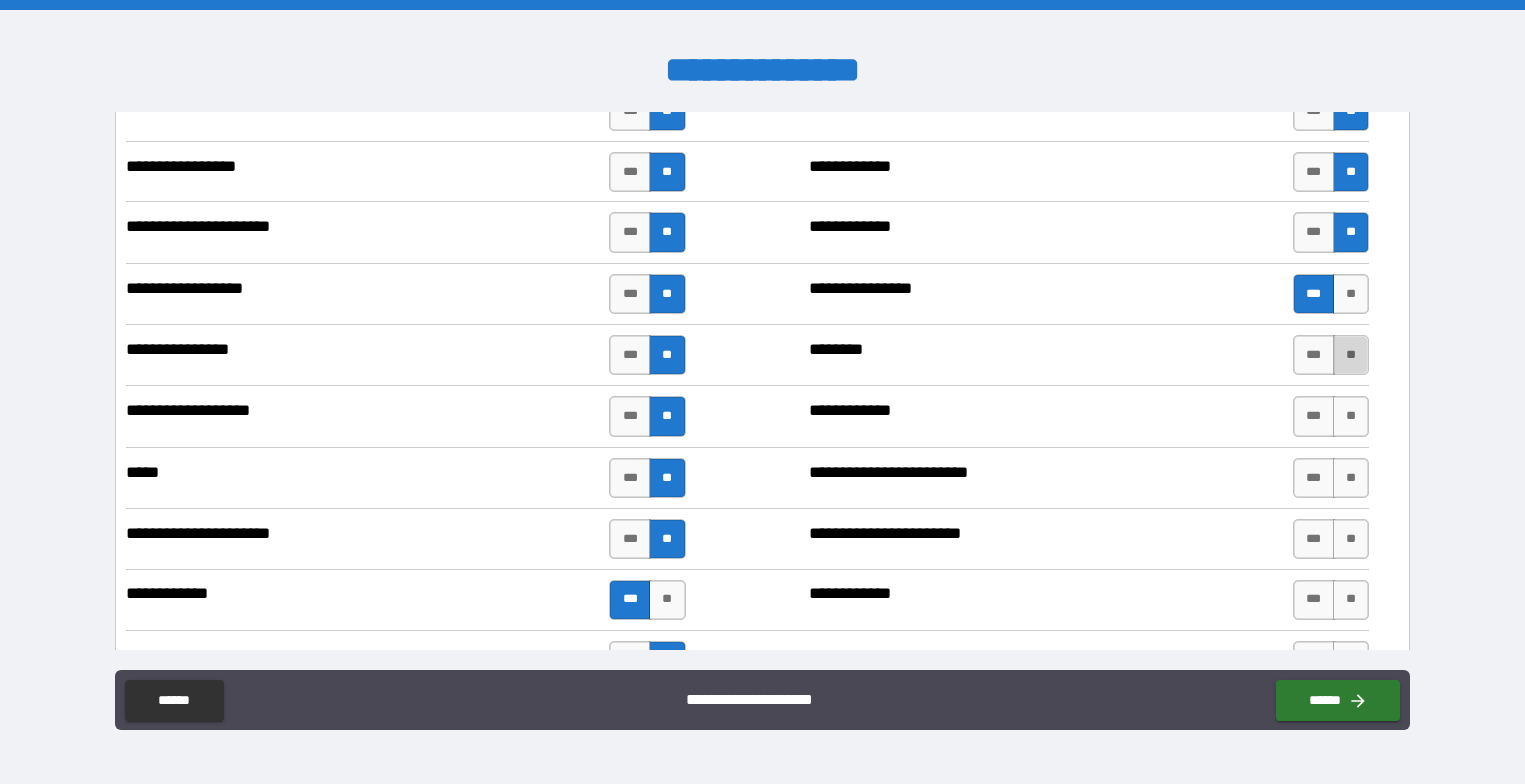 click on "**" at bounding box center [1351, 355] 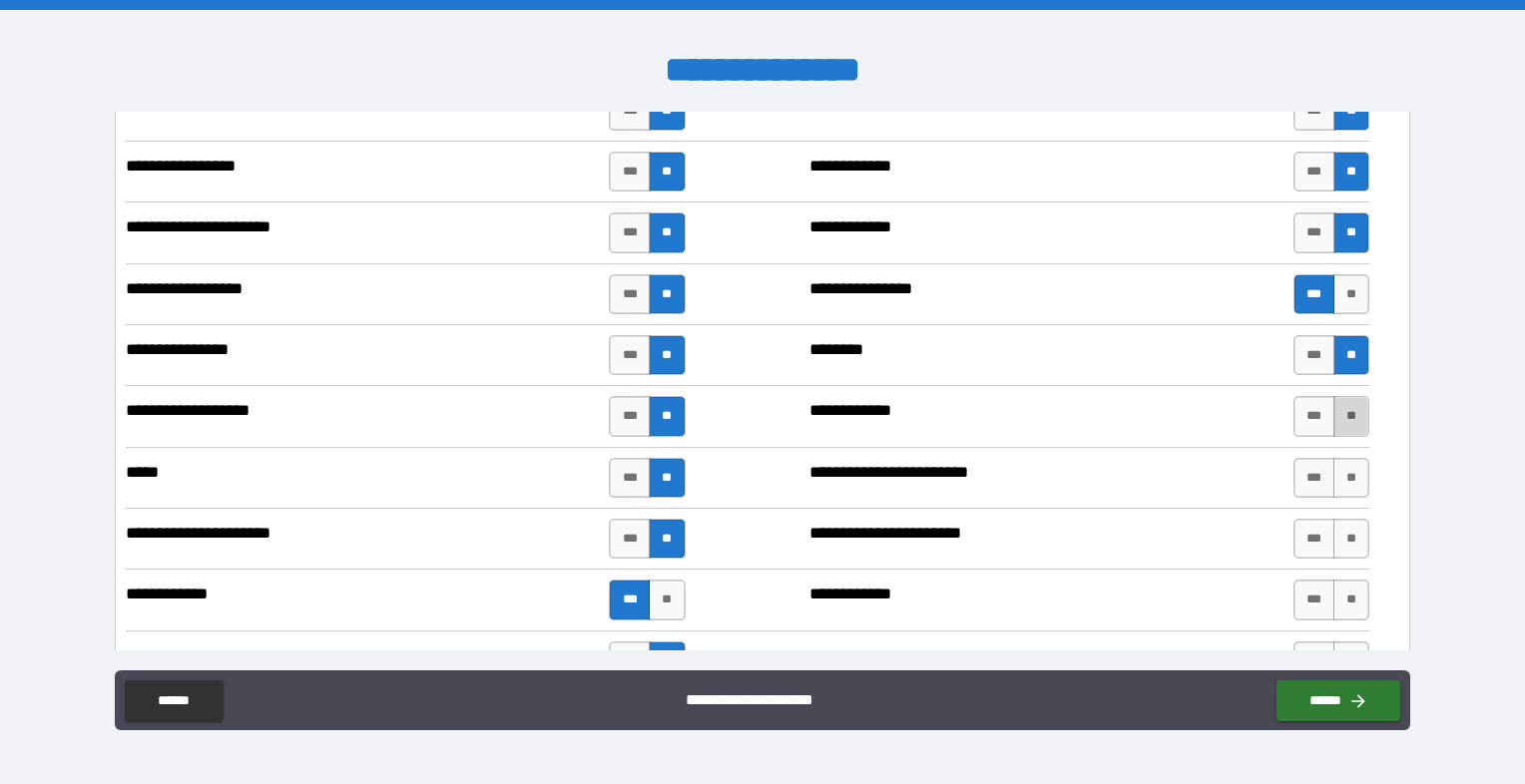 click on "**" at bounding box center [1351, 416] 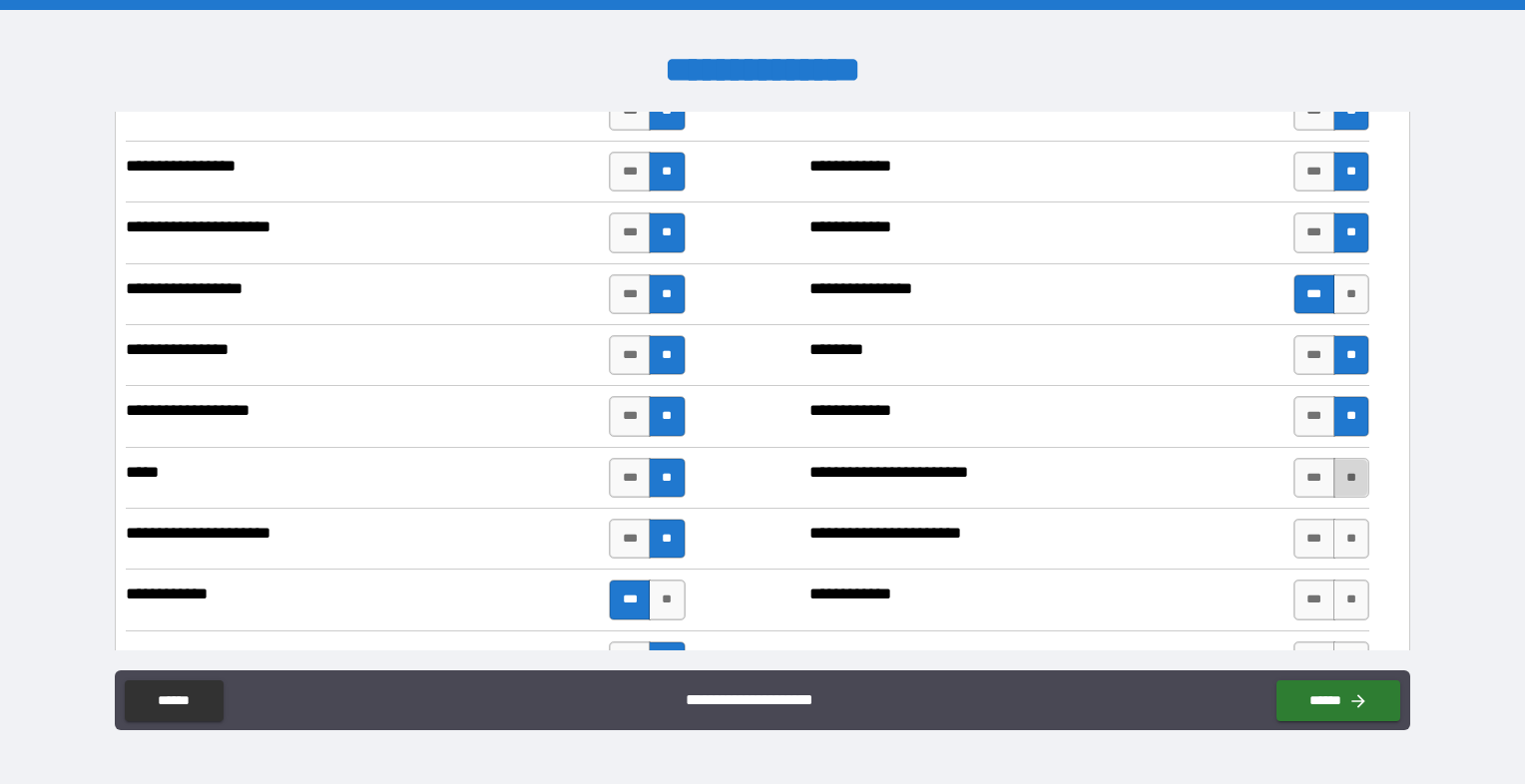 click on "**" at bounding box center [1351, 478] 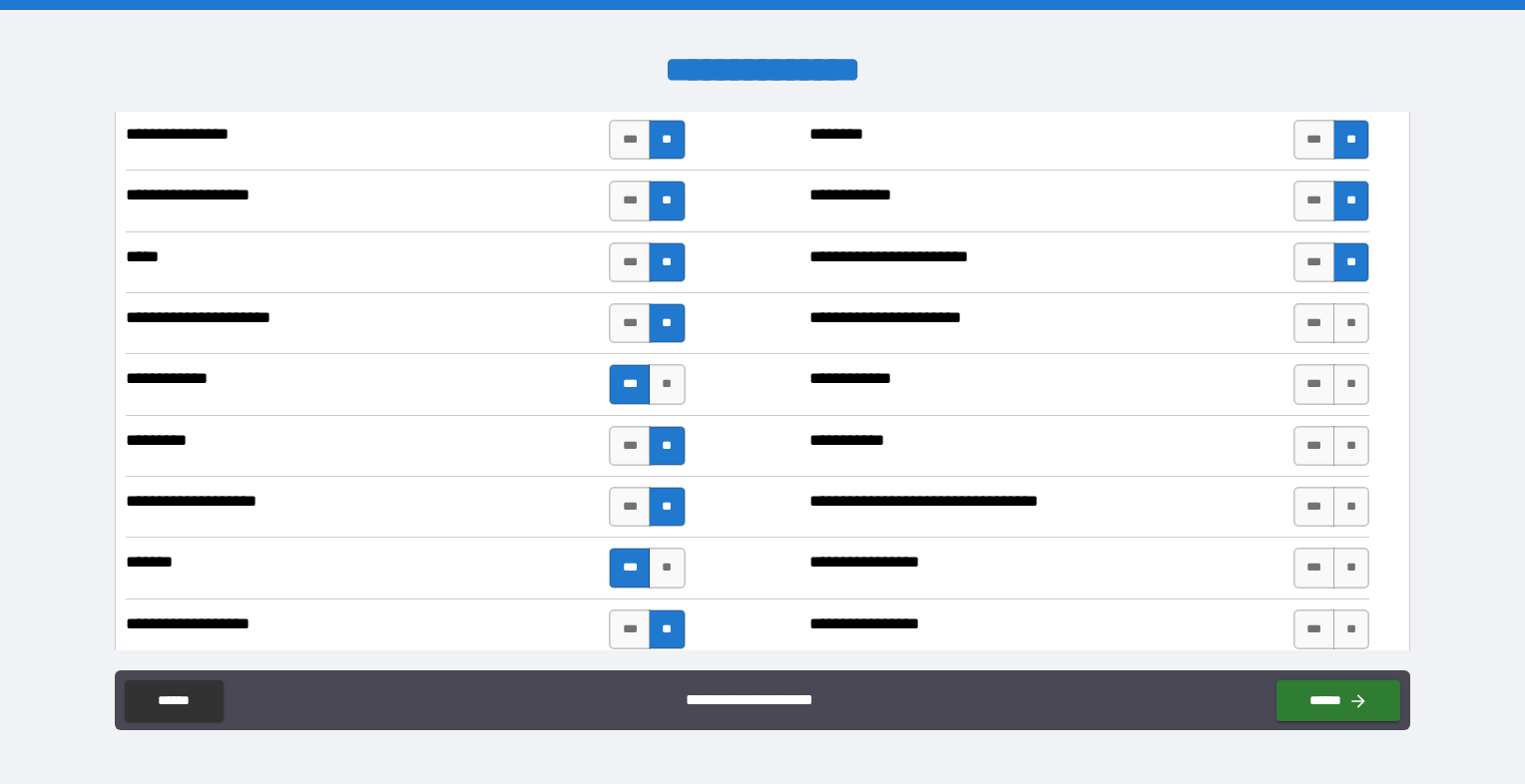 scroll, scrollTop: 3691, scrollLeft: 0, axis: vertical 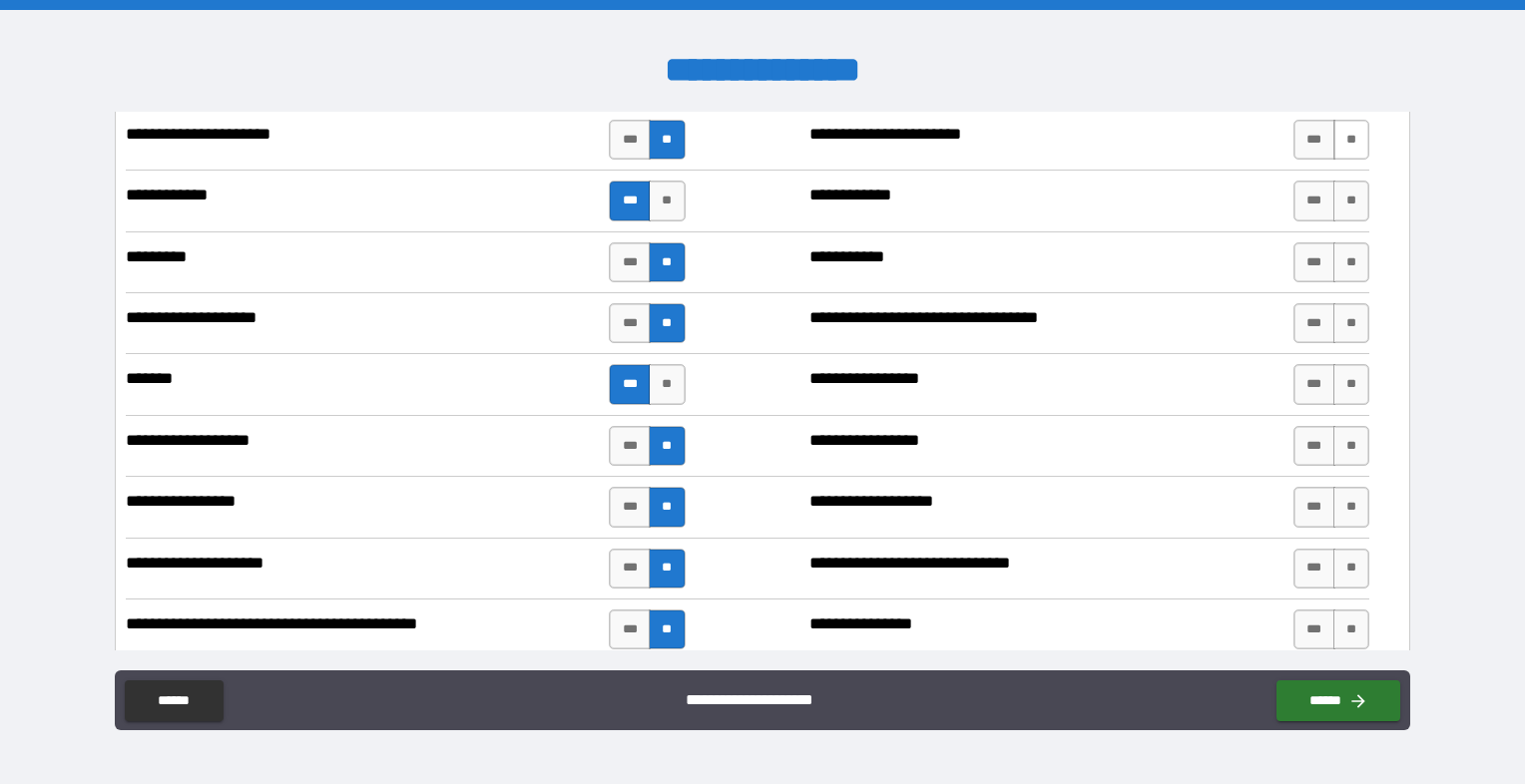 click on "**" at bounding box center (1351, 140) 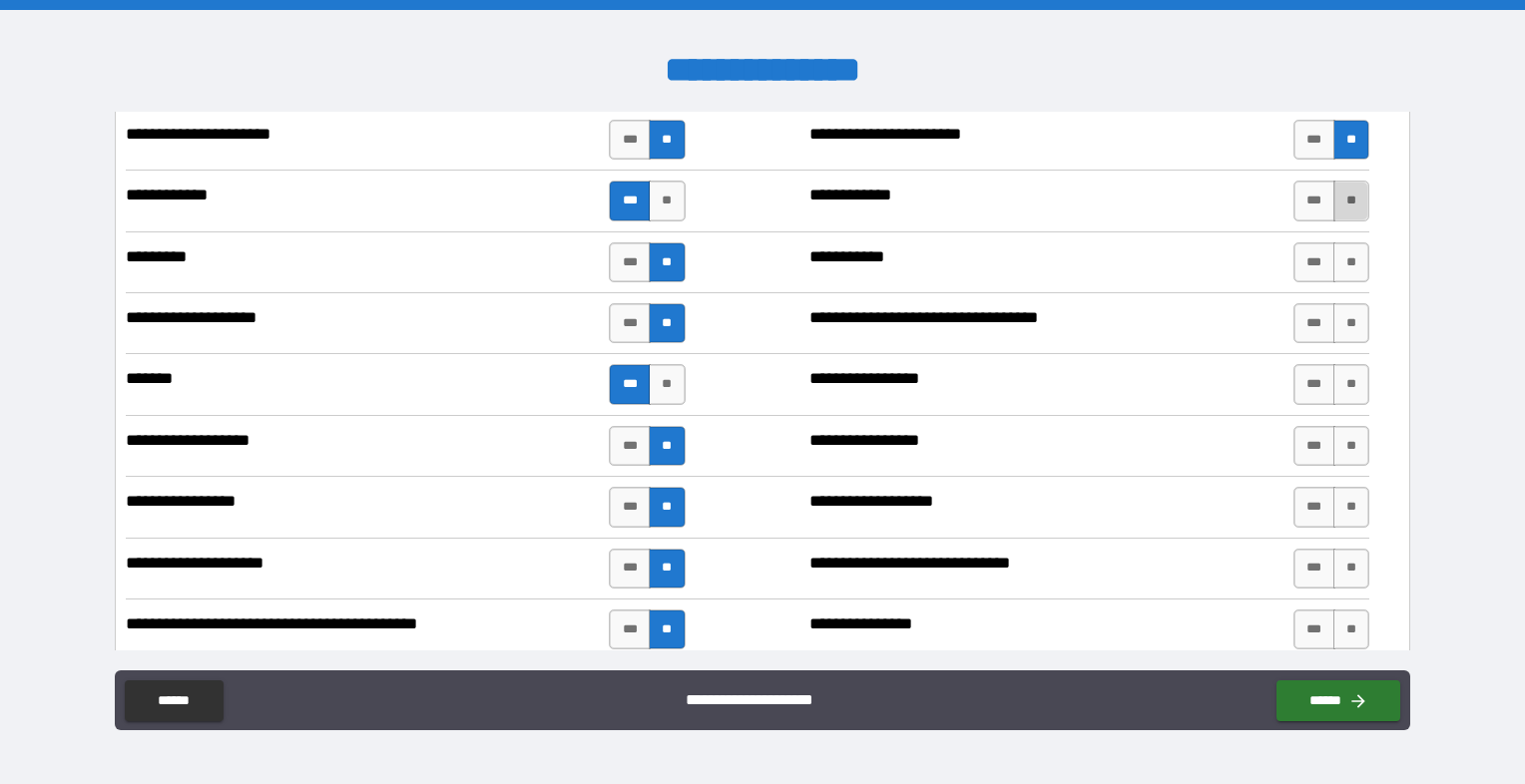 click on "**" at bounding box center (1351, 200) 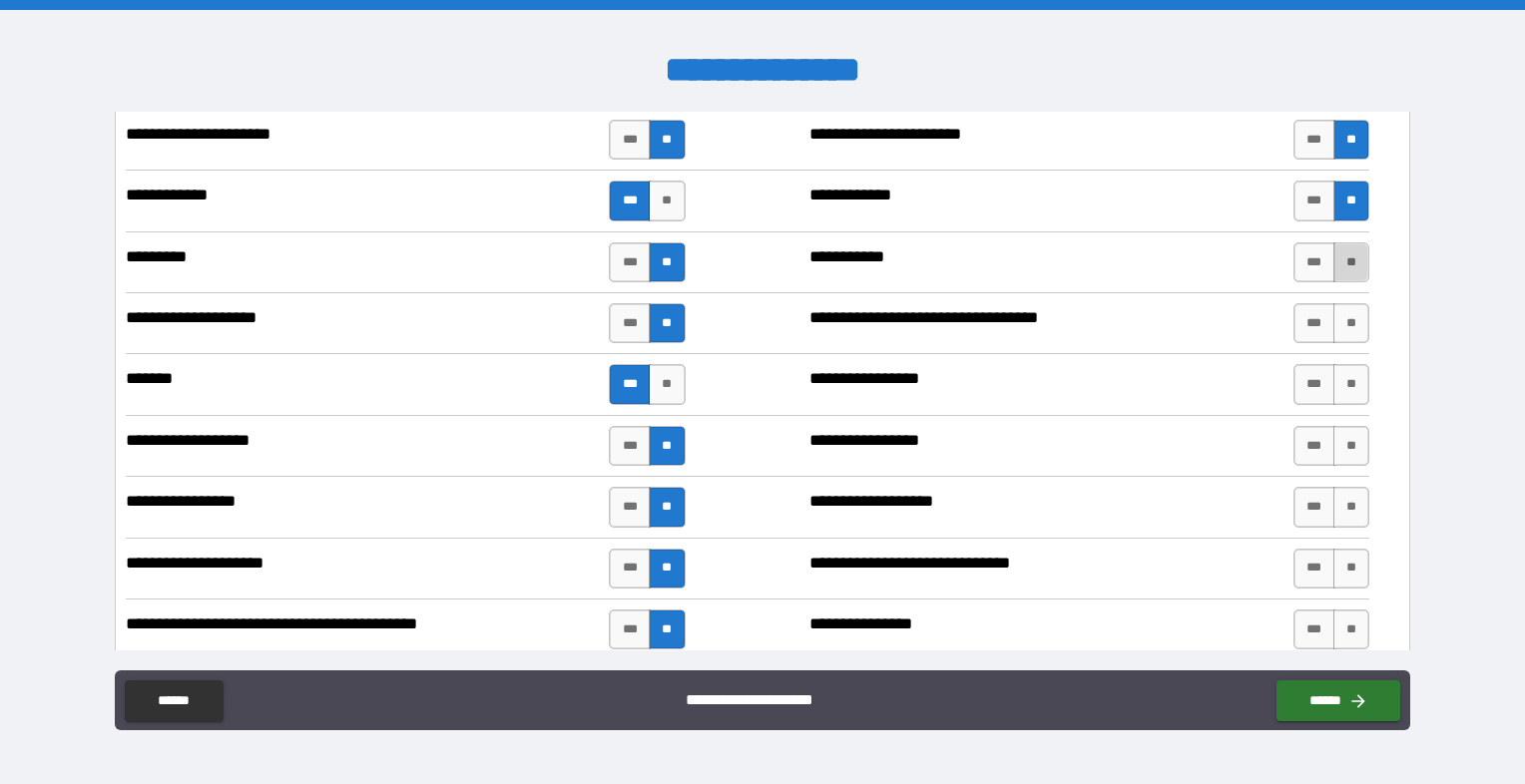 click on "**" at bounding box center (1351, 262) 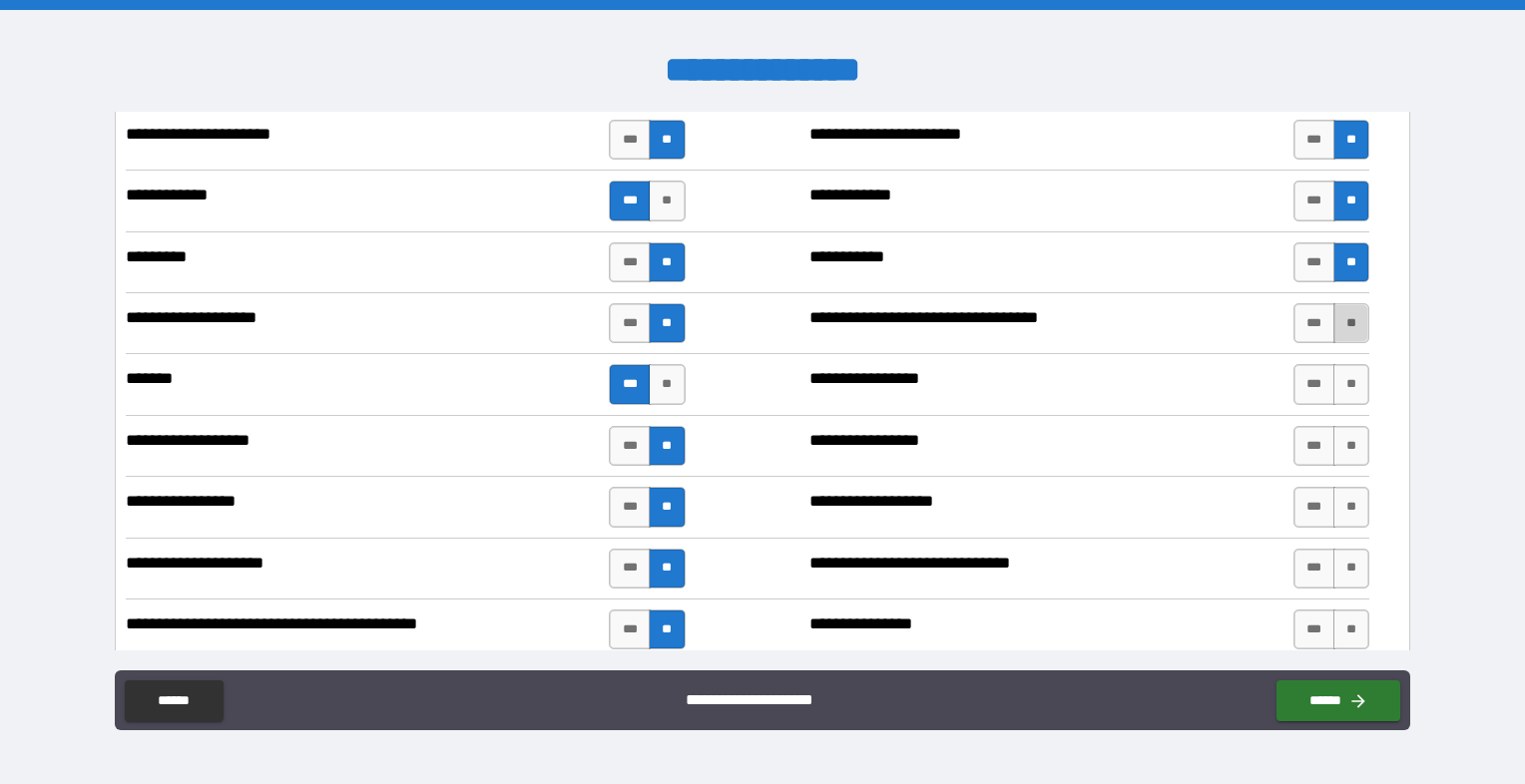 click on "**" at bounding box center (1351, 323) 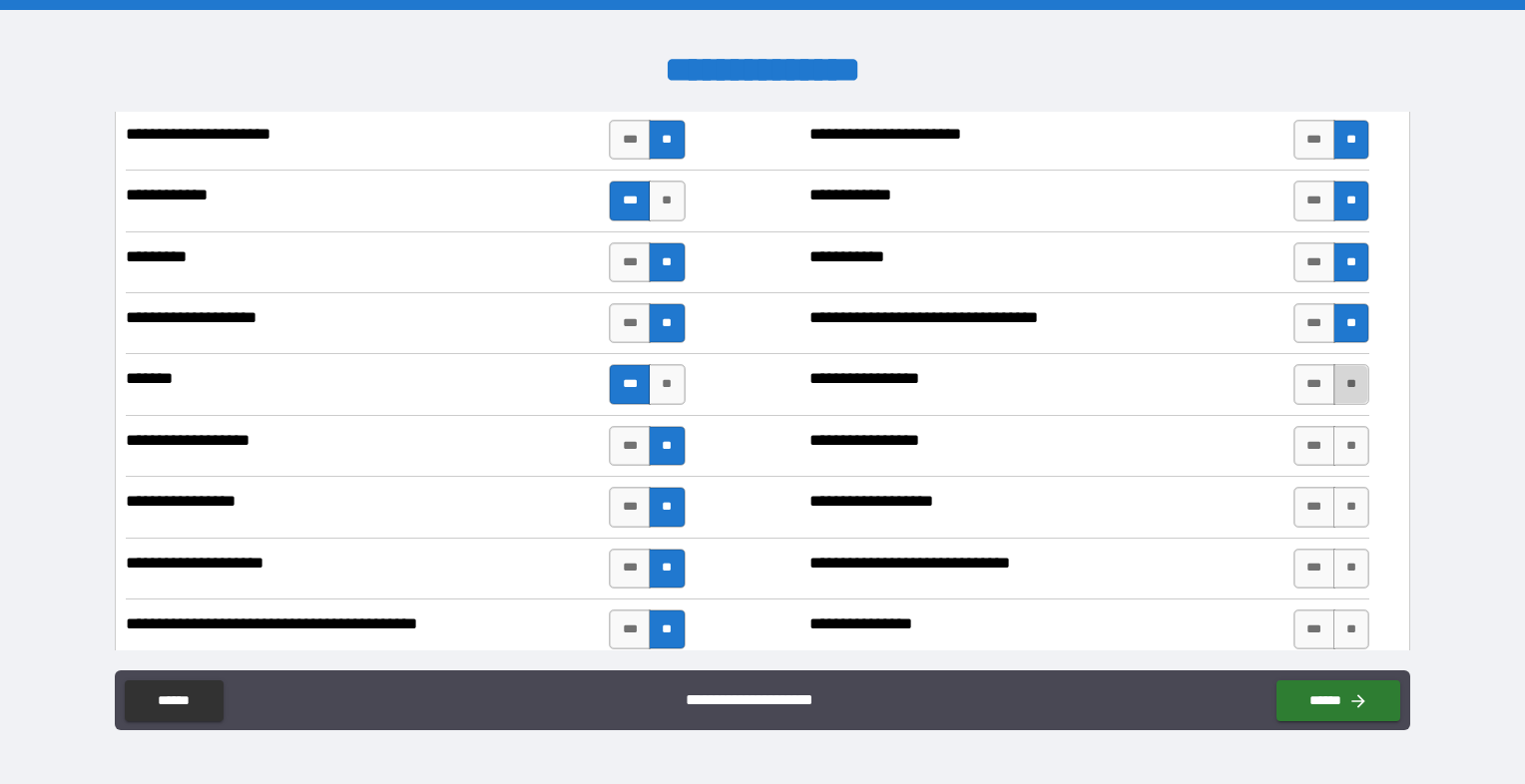 click on "**" at bounding box center (1351, 384) 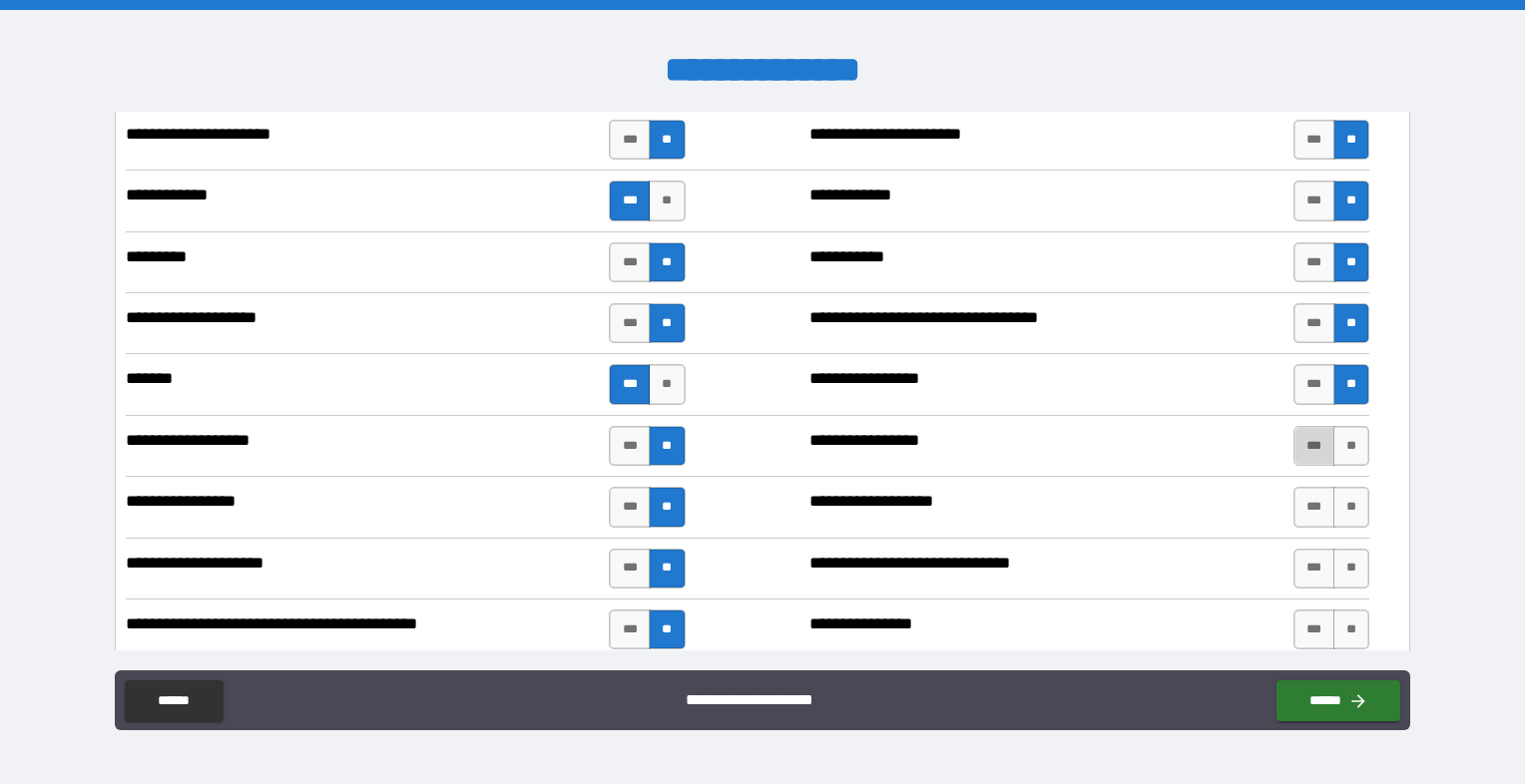 click on "***" at bounding box center [1314, 446] 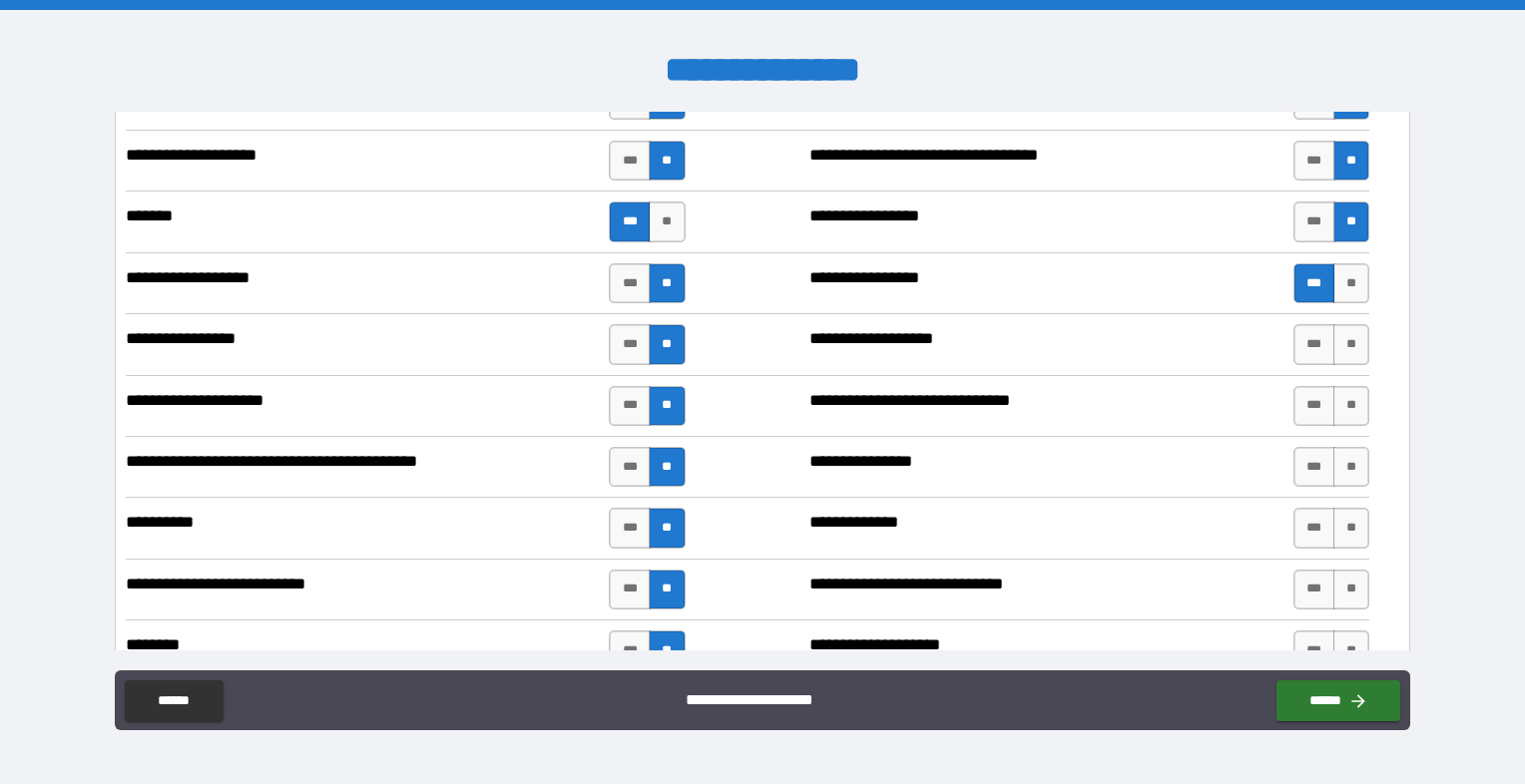 scroll, scrollTop: 3890, scrollLeft: 0, axis: vertical 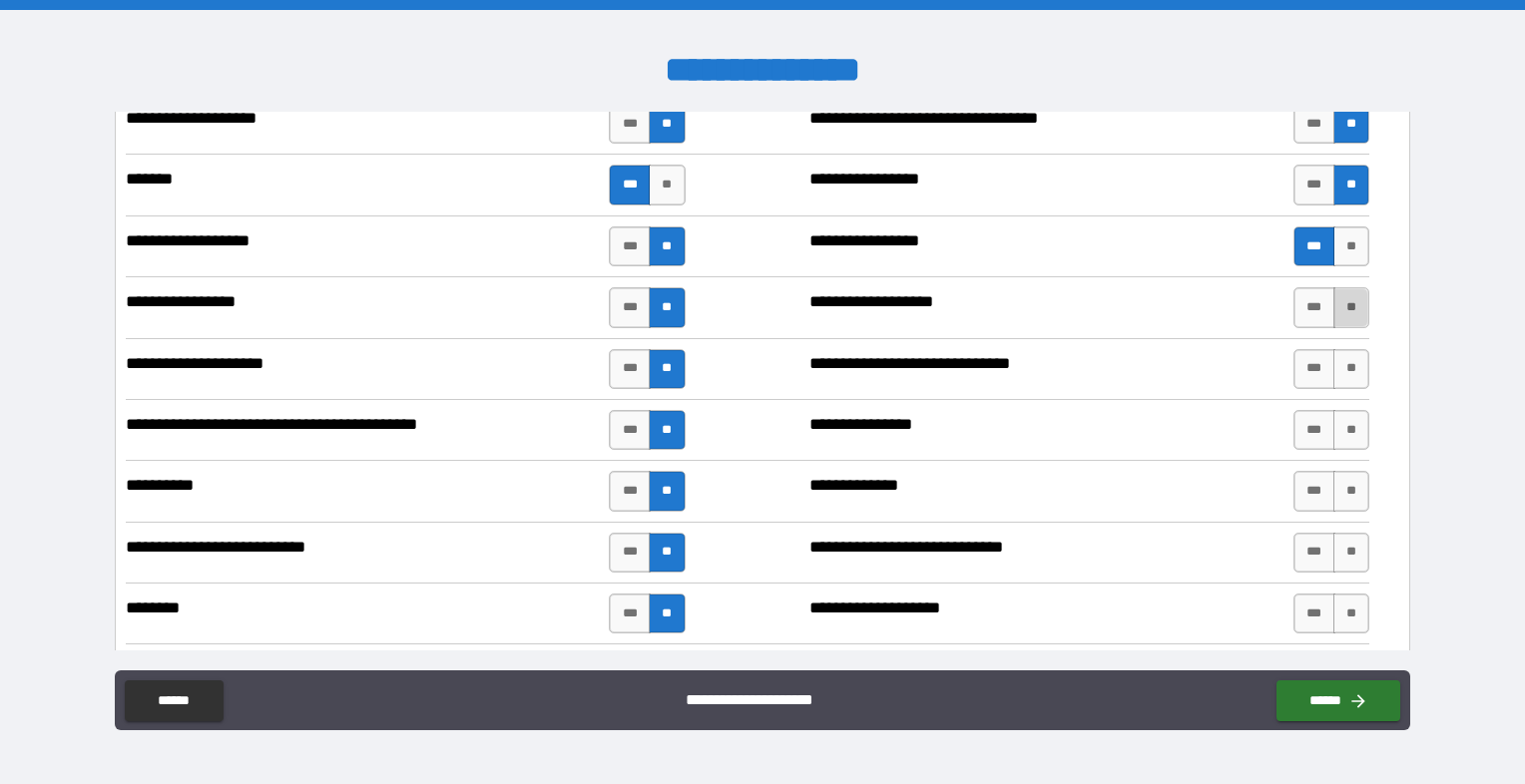 click on "**" at bounding box center (1351, 307) 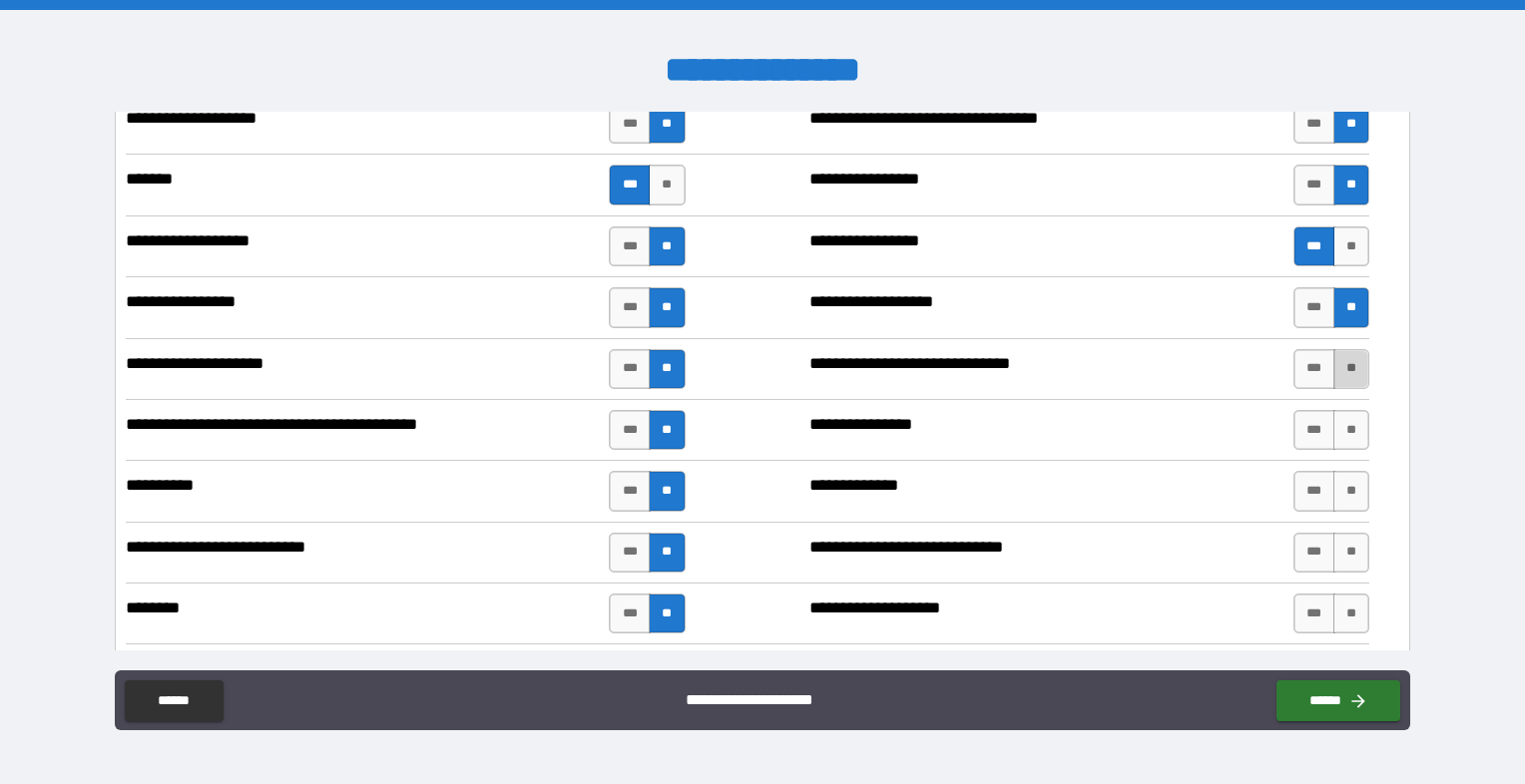click on "**" at bounding box center [1351, 369] 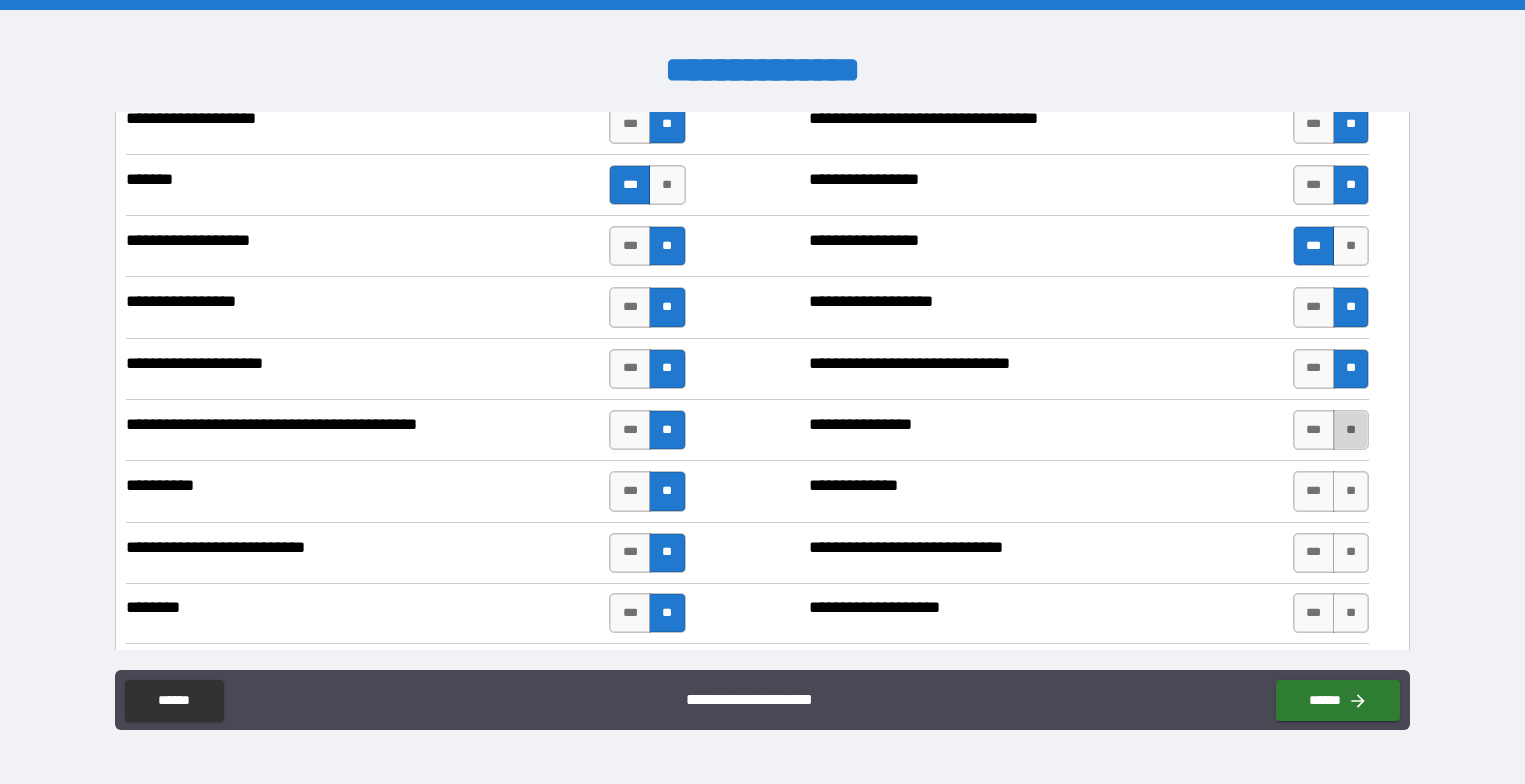 click on "**" at bounding box center [1351, 430] 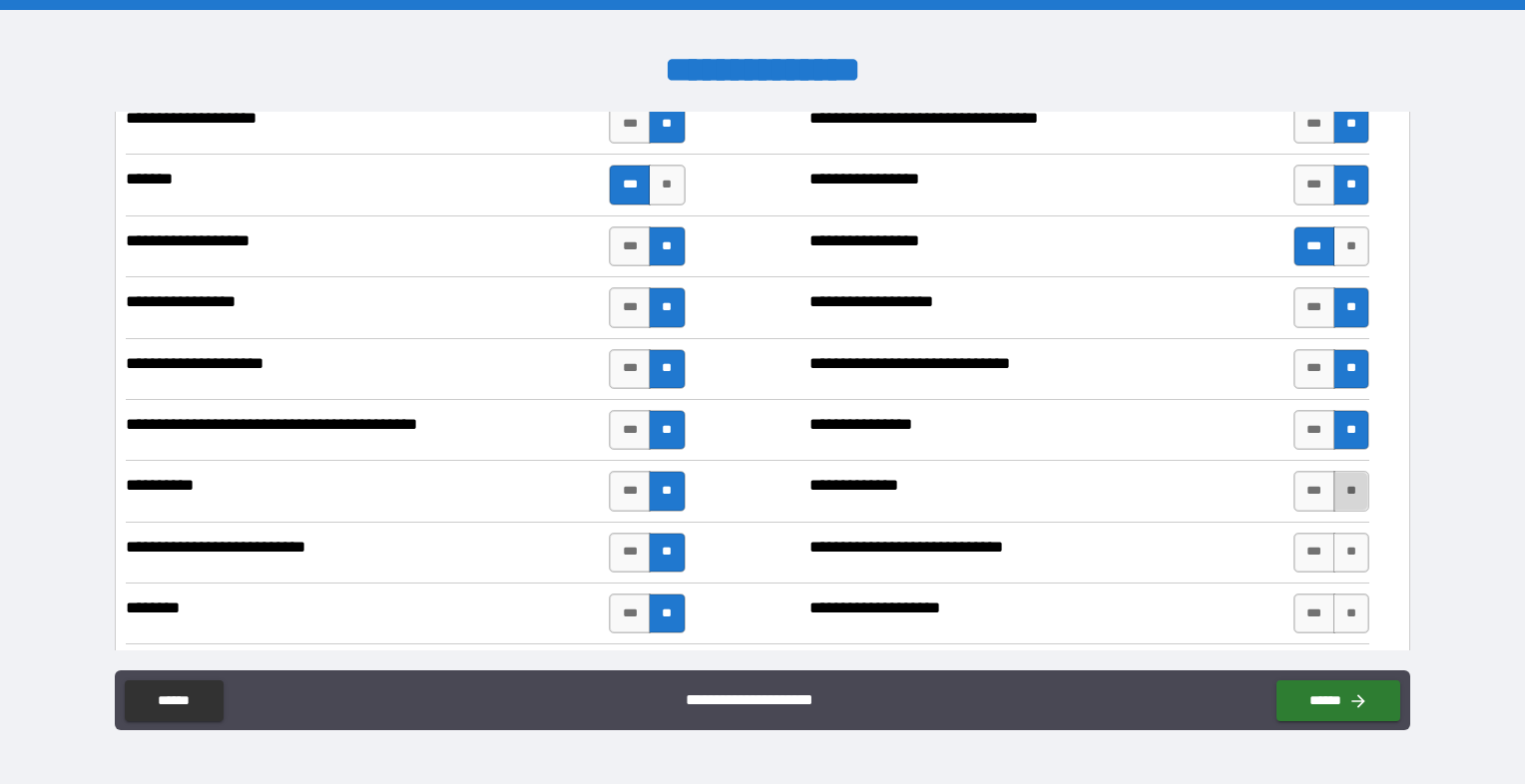 click on "**" at bounding box center (1351, 491) 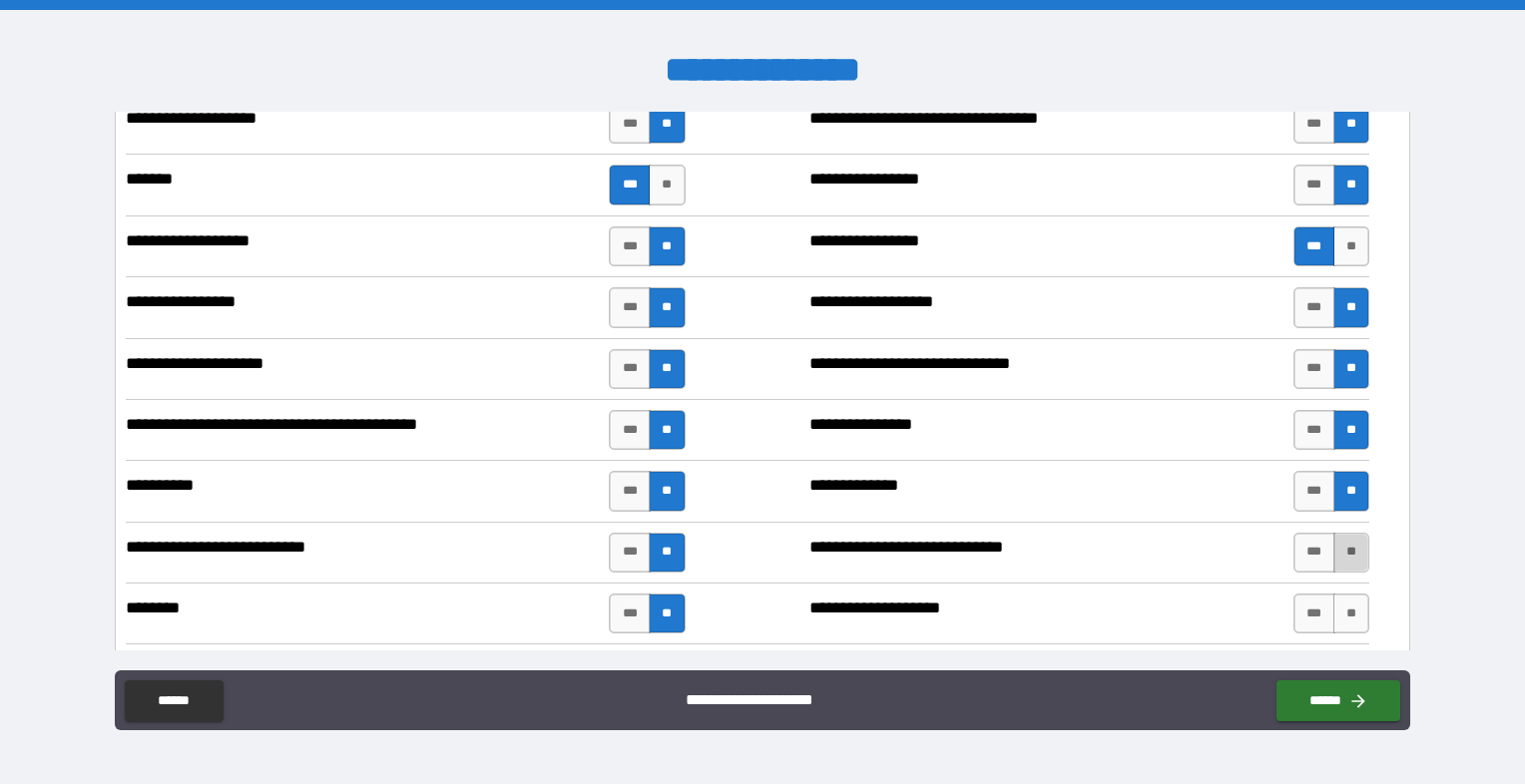 click on "**" at bounding box center (1351, 553) 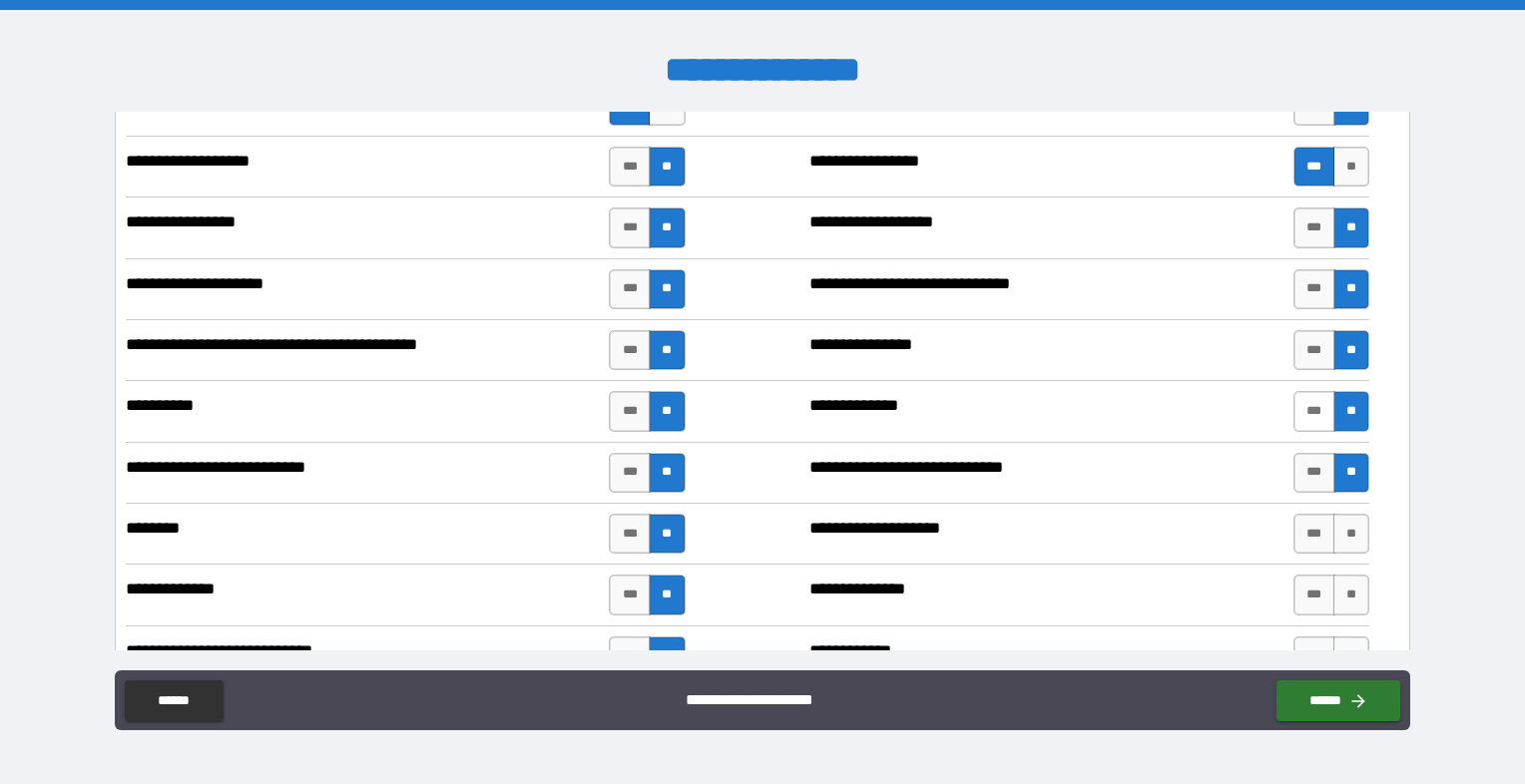 scroll, scrollTop: 4189, scrollLeft: 0, axis: vertical 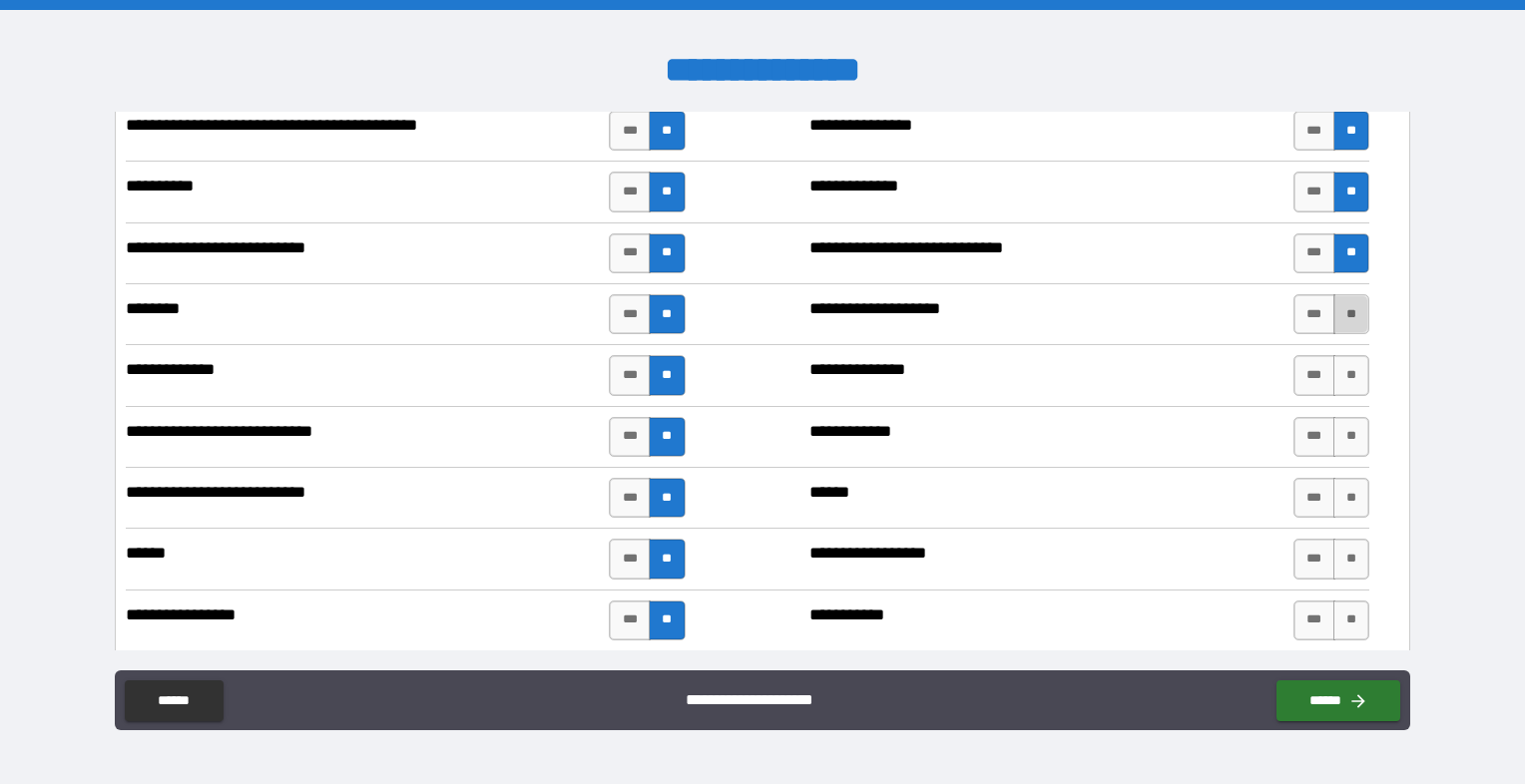 click on "**" at bounding box center (1351, 314) 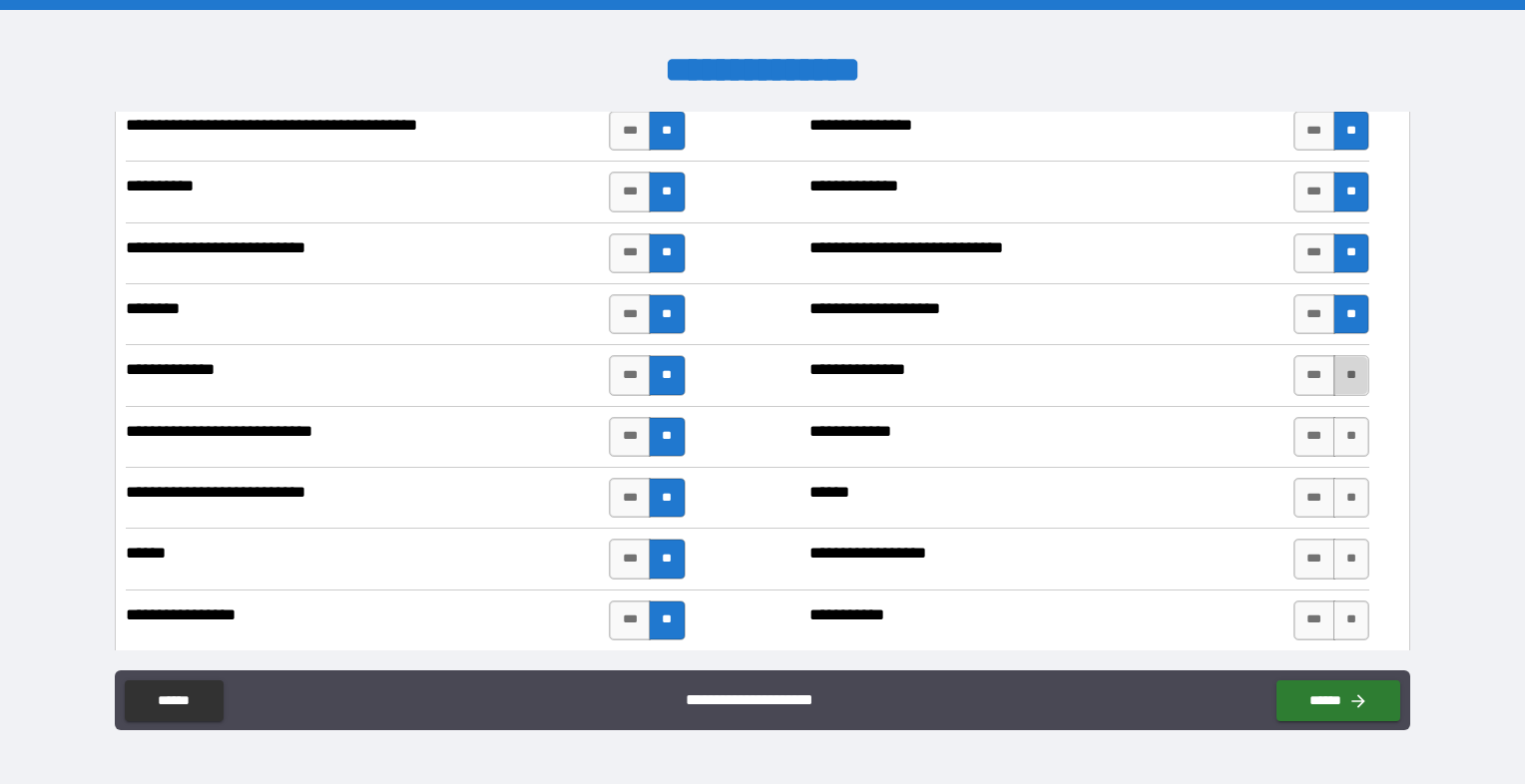 click on "**" at bounding box center [1351, 375] 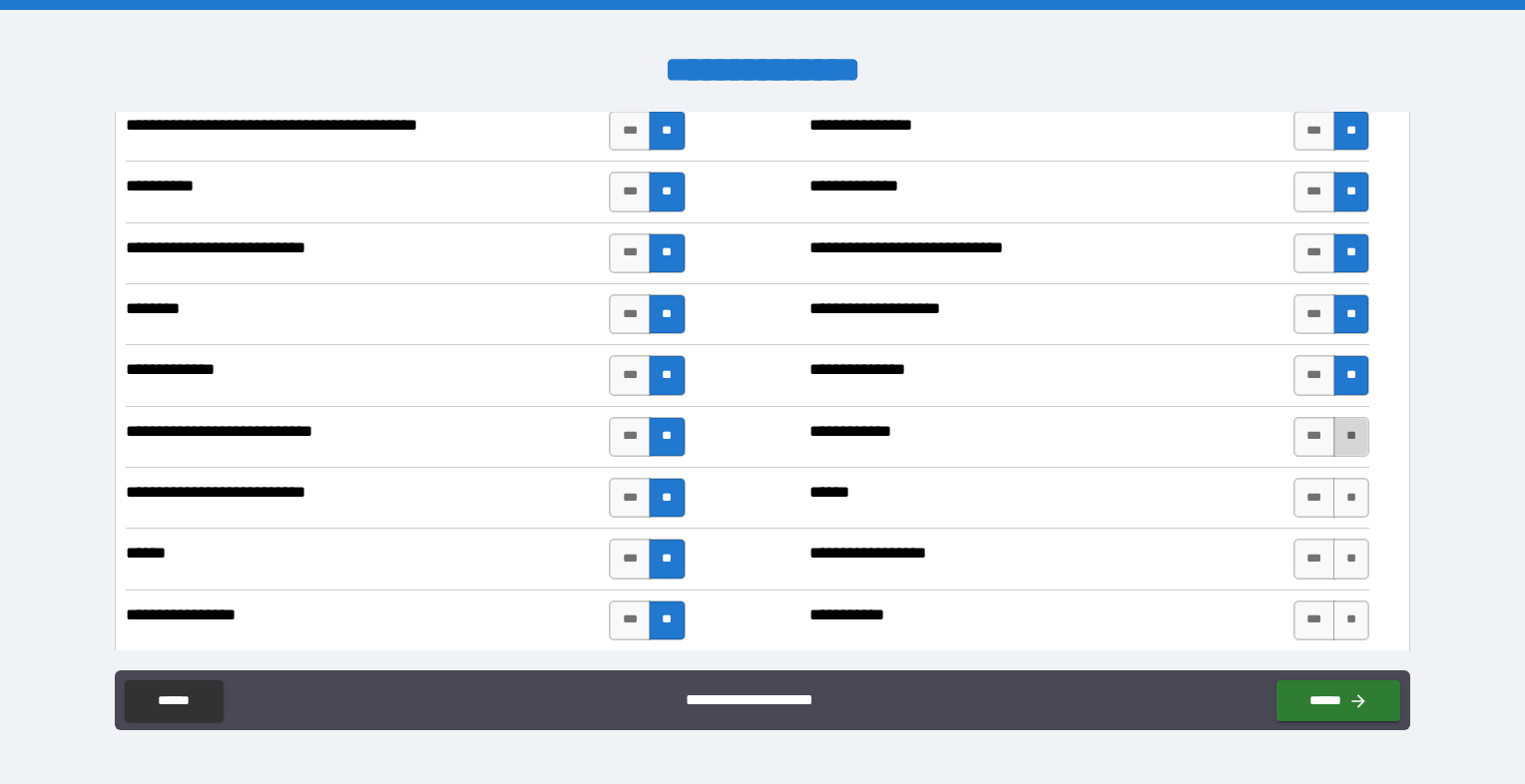 click on "**" at bounding box center (1351, 437) 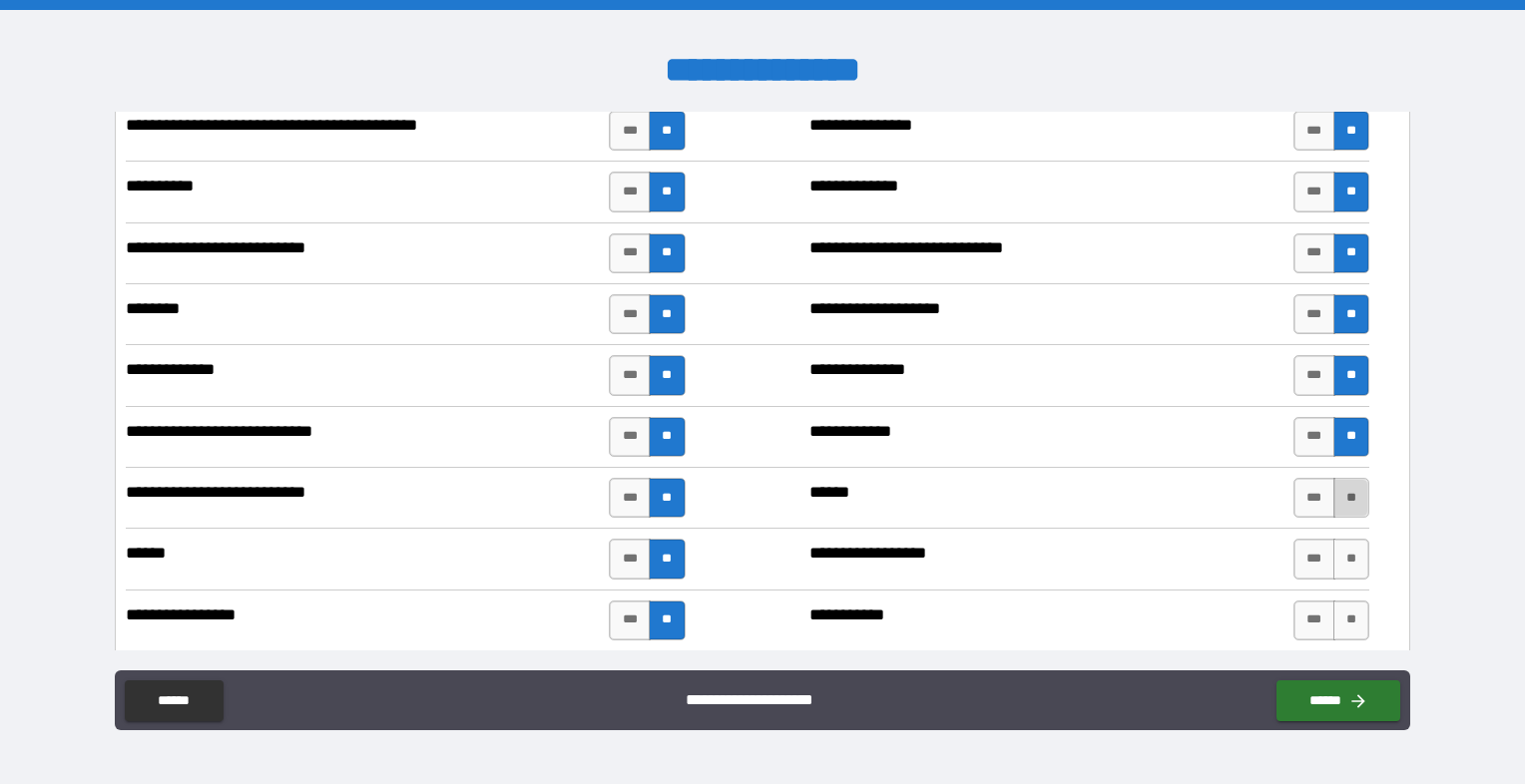 click on "**" at bounding box center [1351, 498] 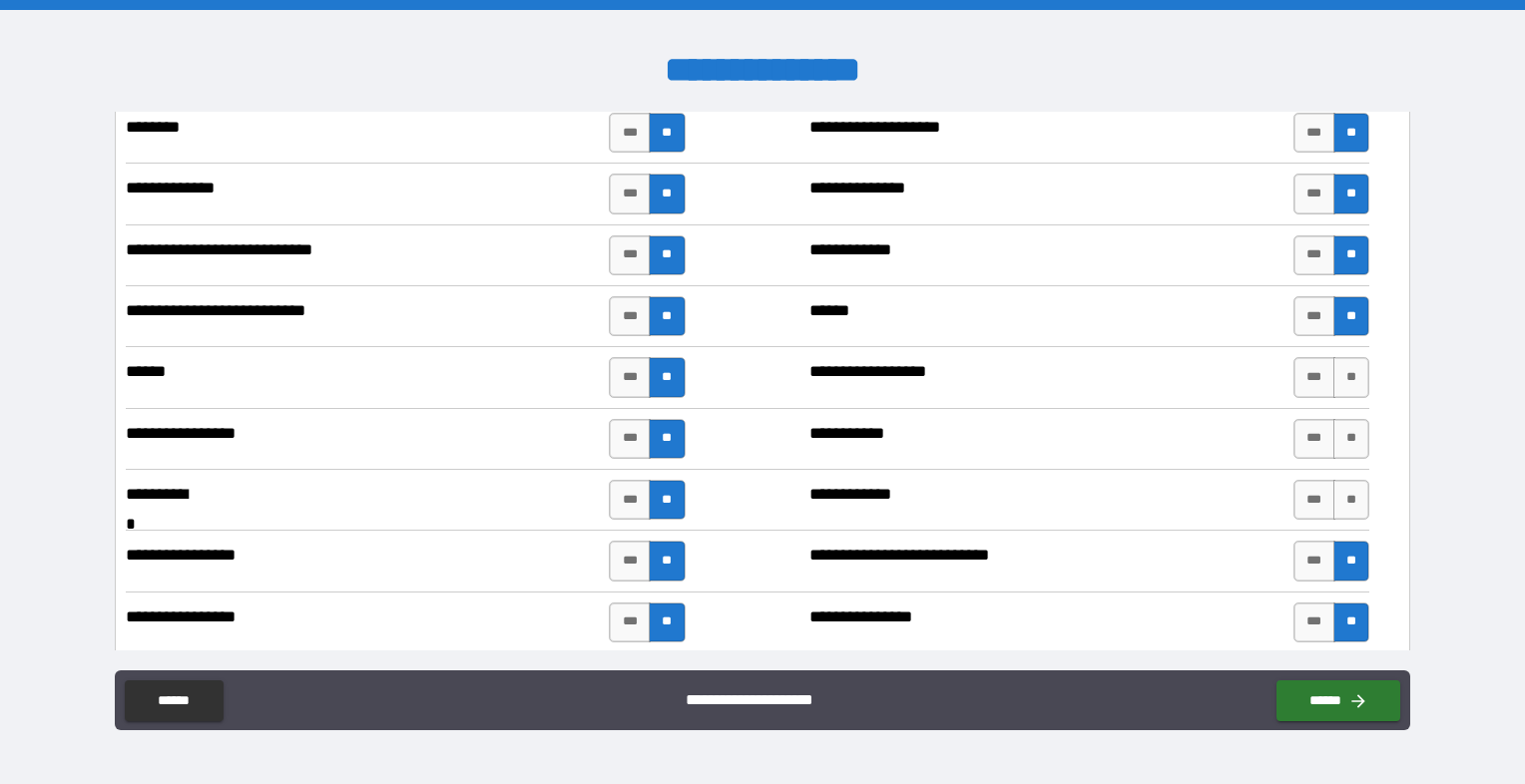 scroll, scrollTop: 4489, scrollLeft: 0, axis: vertical 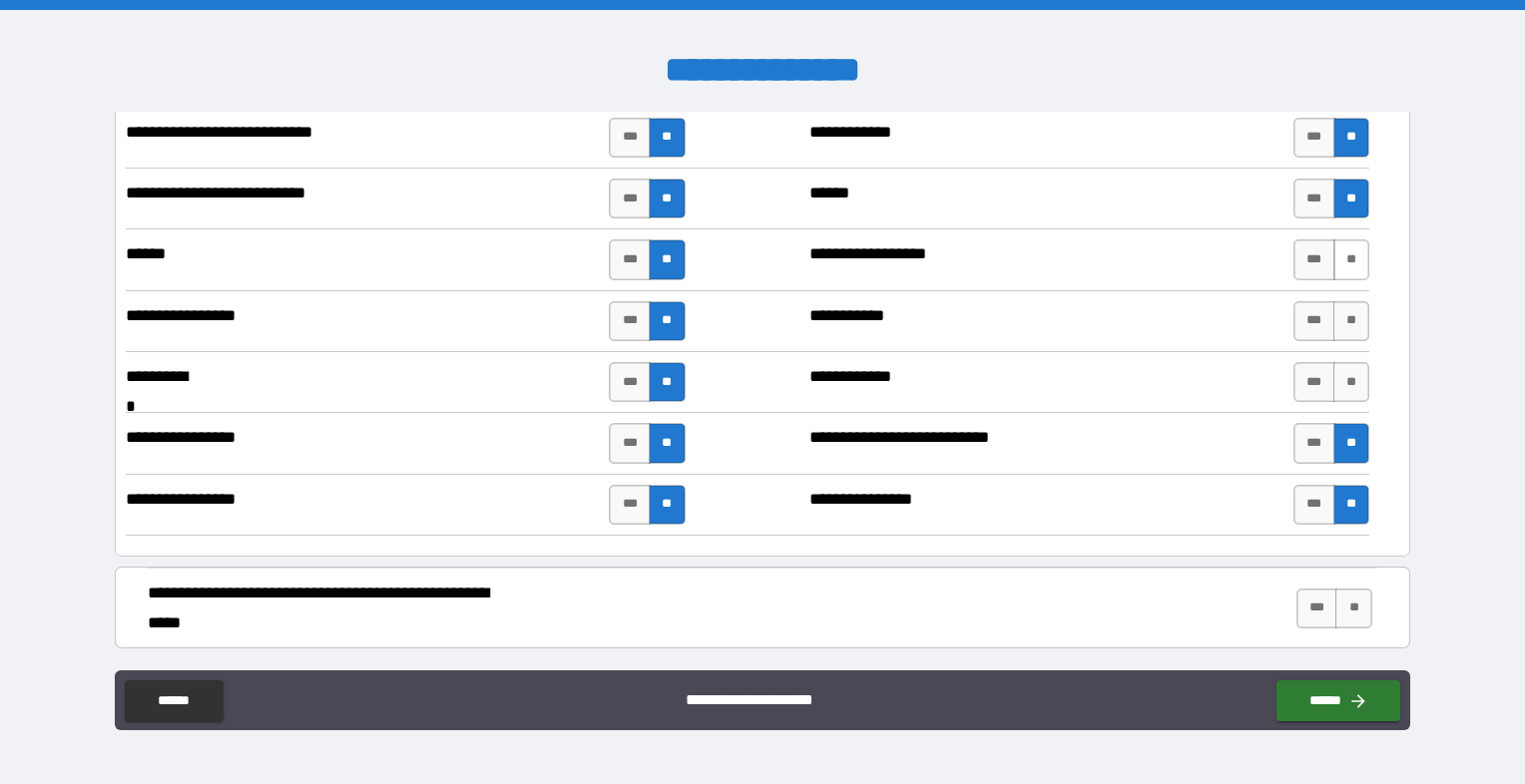 click on "**" at bounding box center (1351, 259) 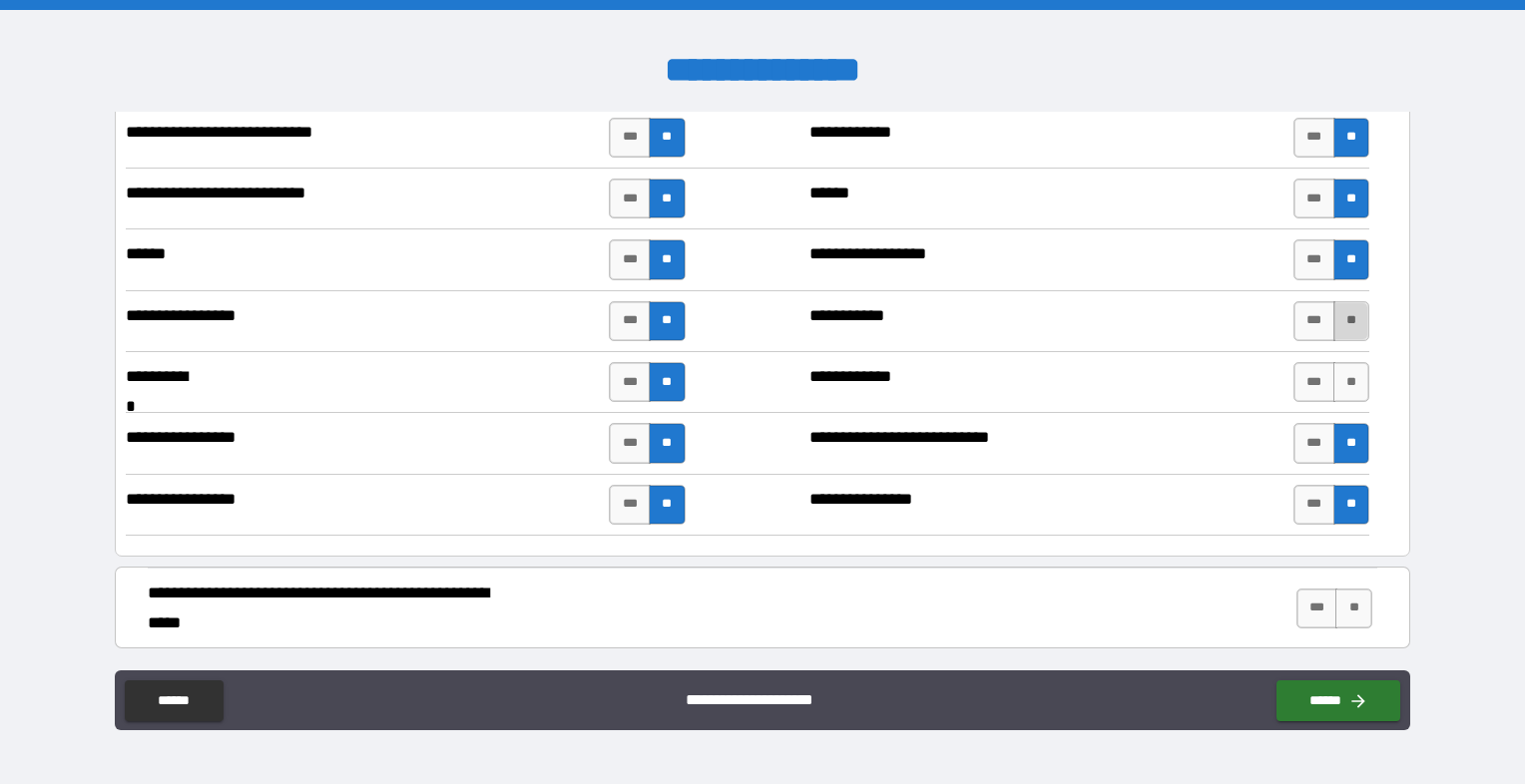 click on "**" at bounding box center (1351, 321) 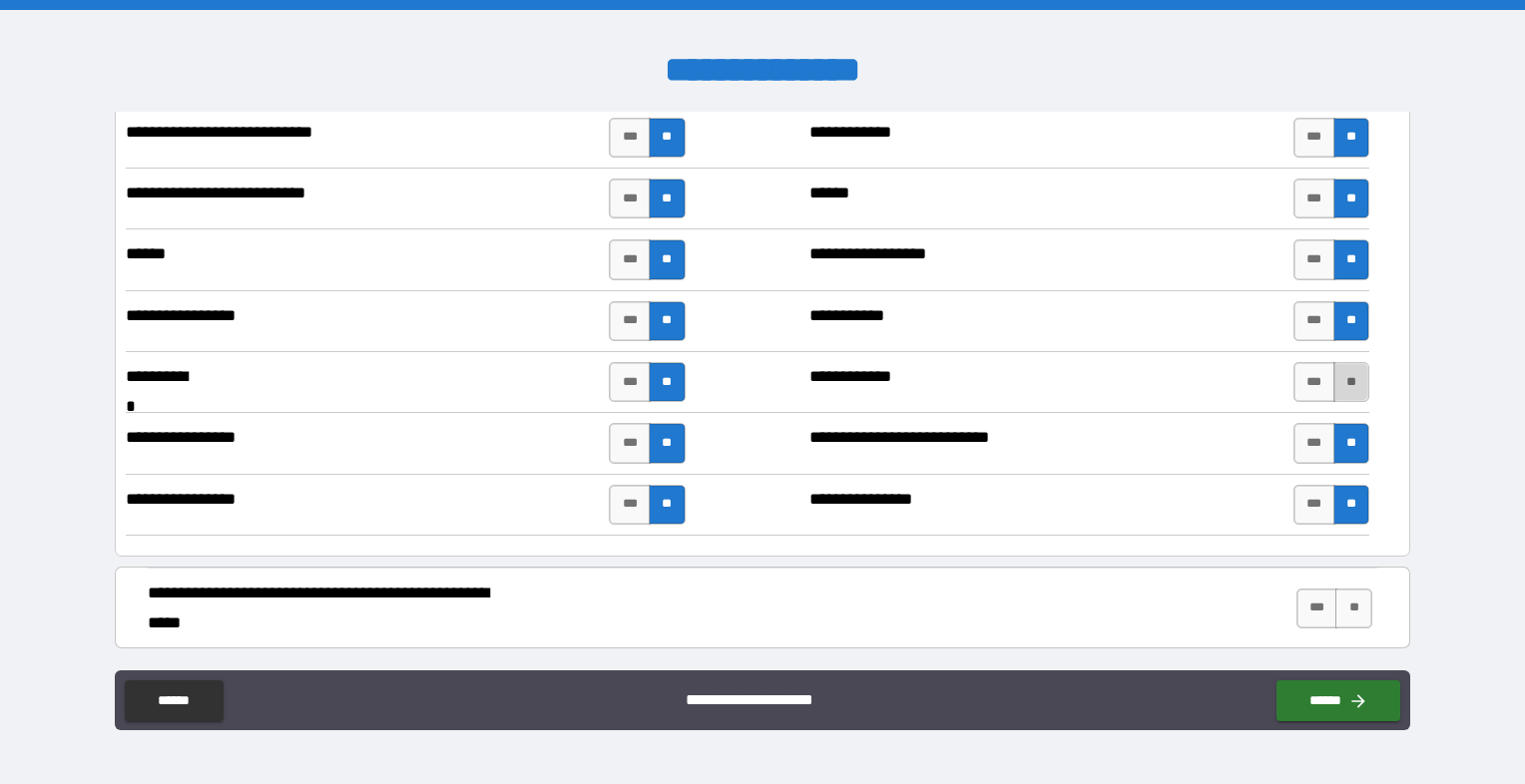 click on "**" at bounding box center (1351, 382) 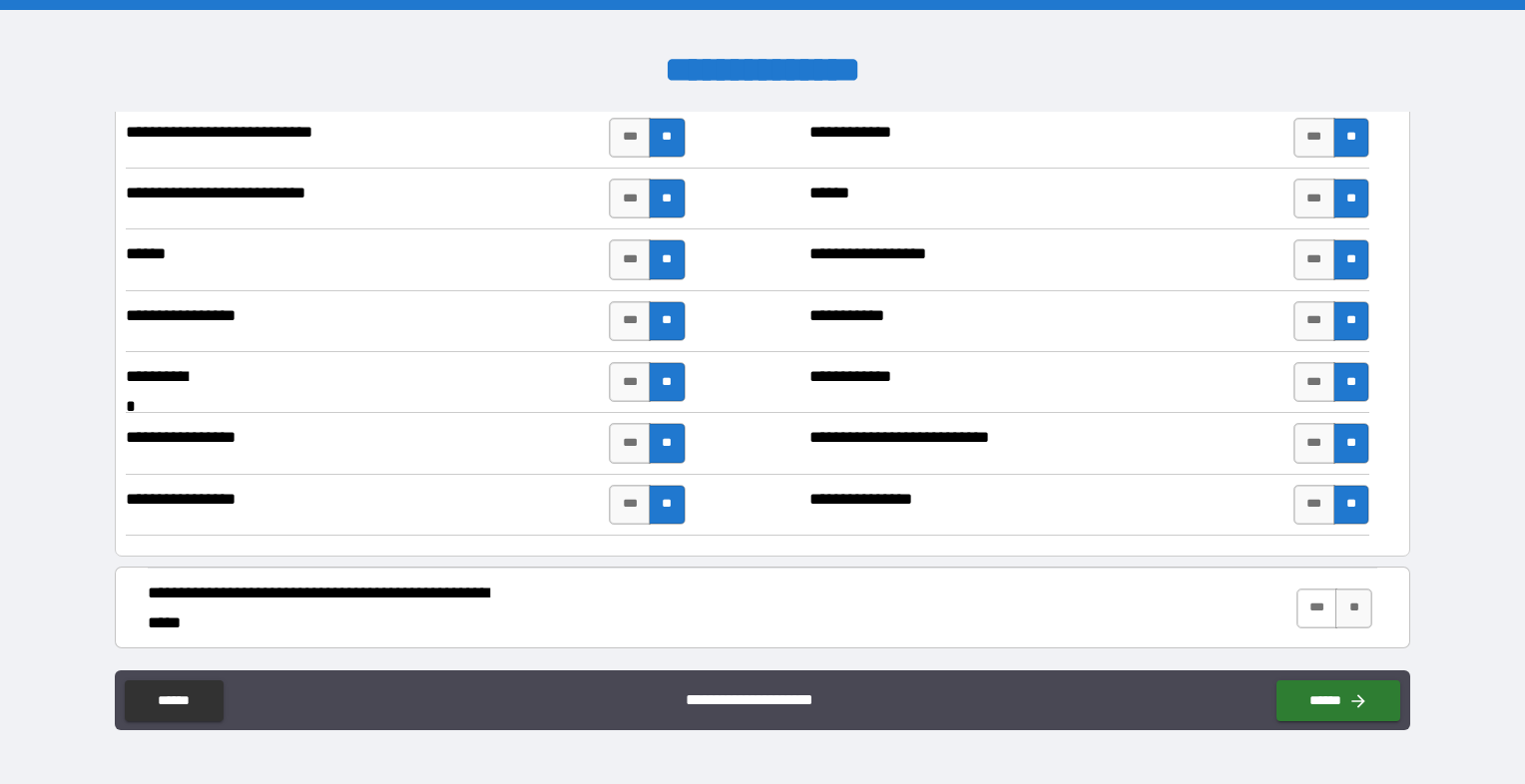 click on "***" at bounding box center (1317, 608) 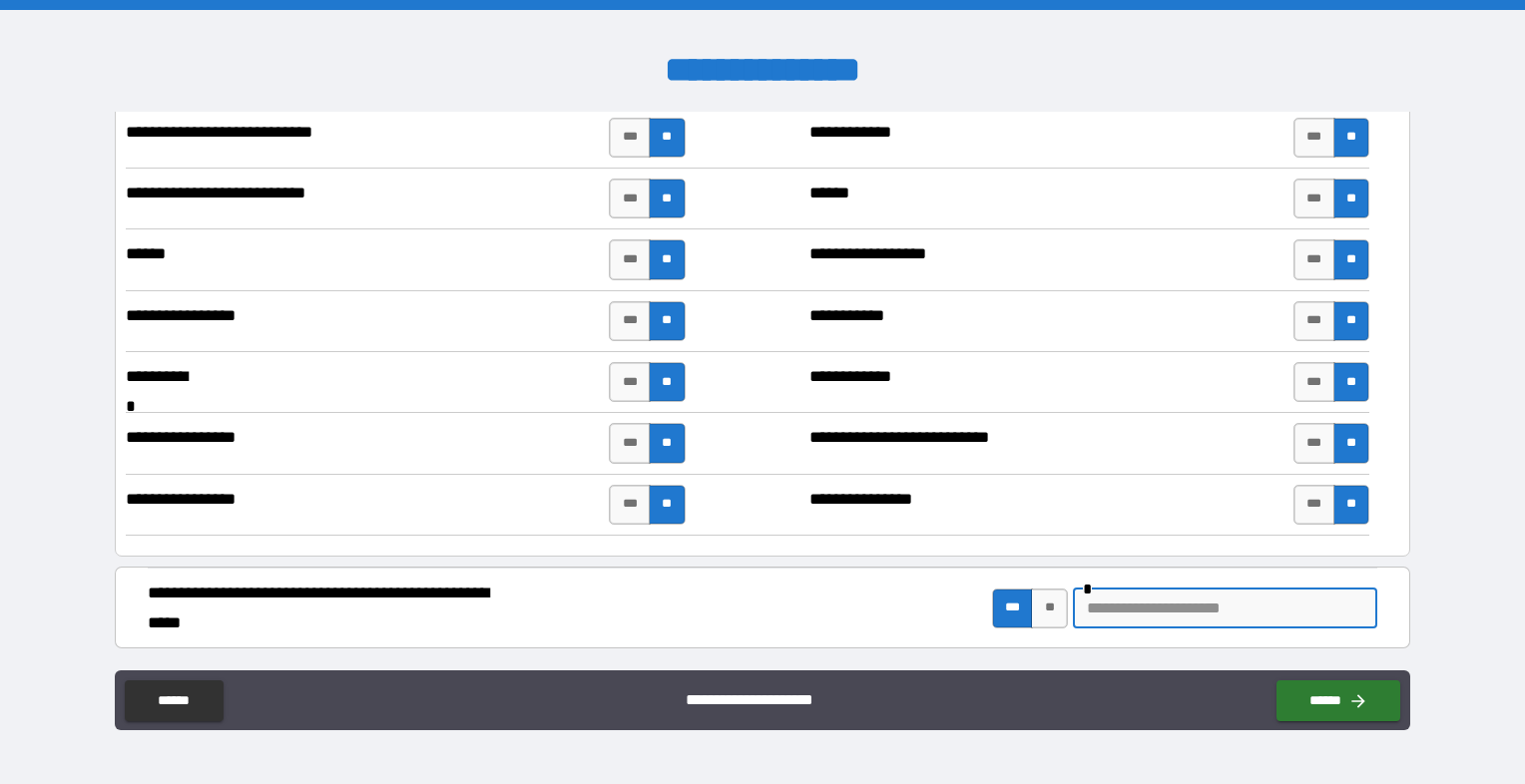 click at bounding box center (1225, 608) 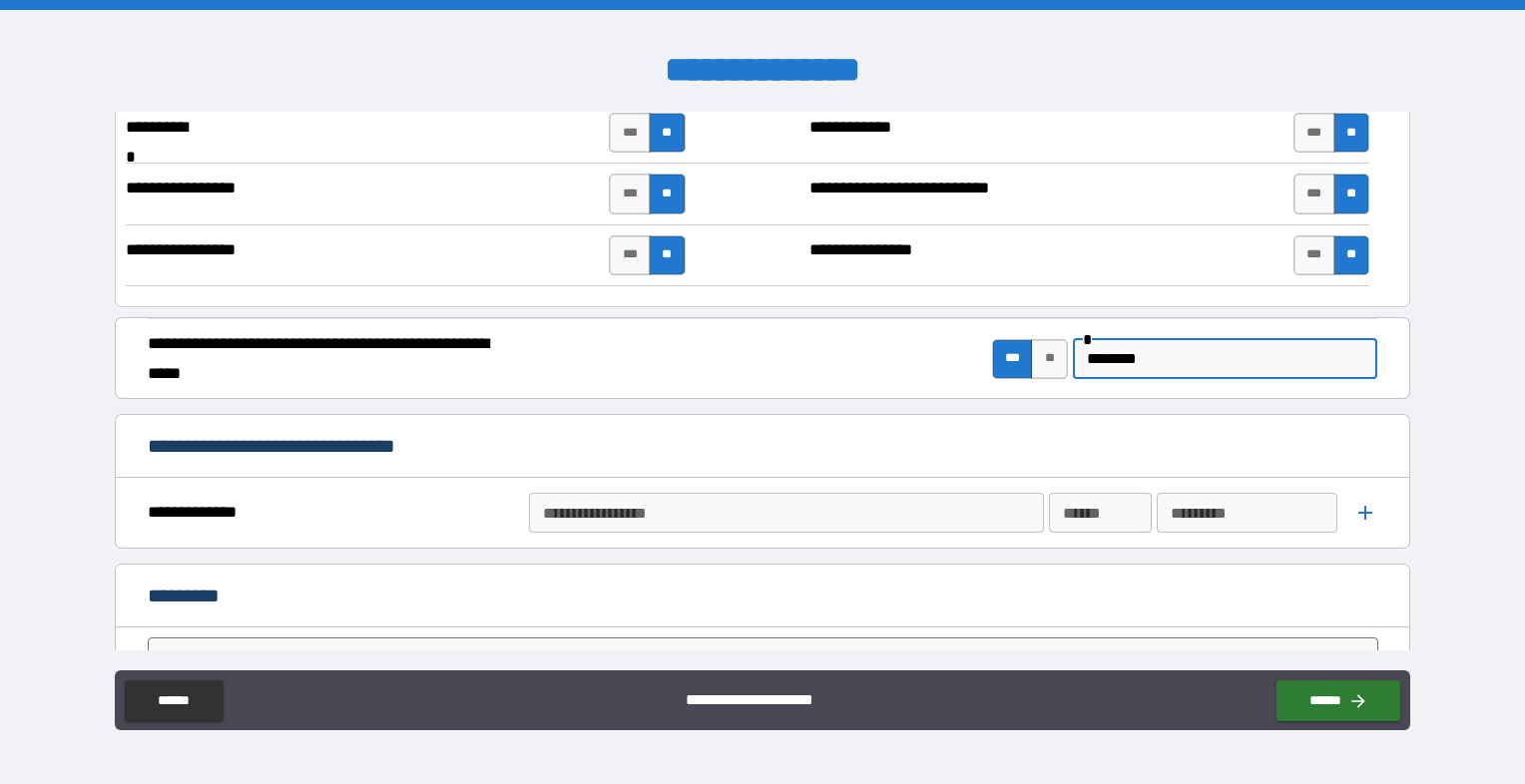 scroll, scrollTop: 4788, scrollLeft: 0, axis: vertical 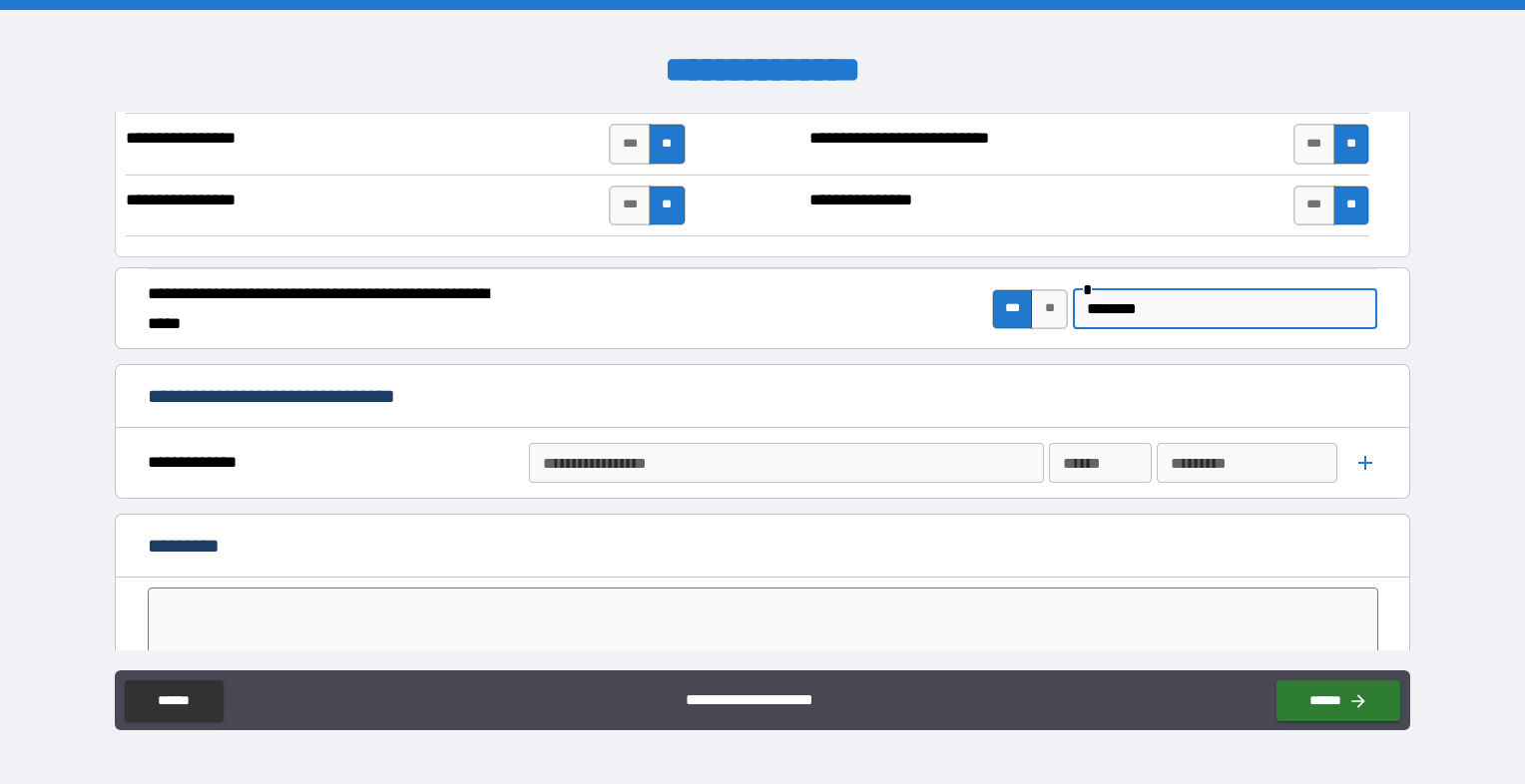 type on "********" 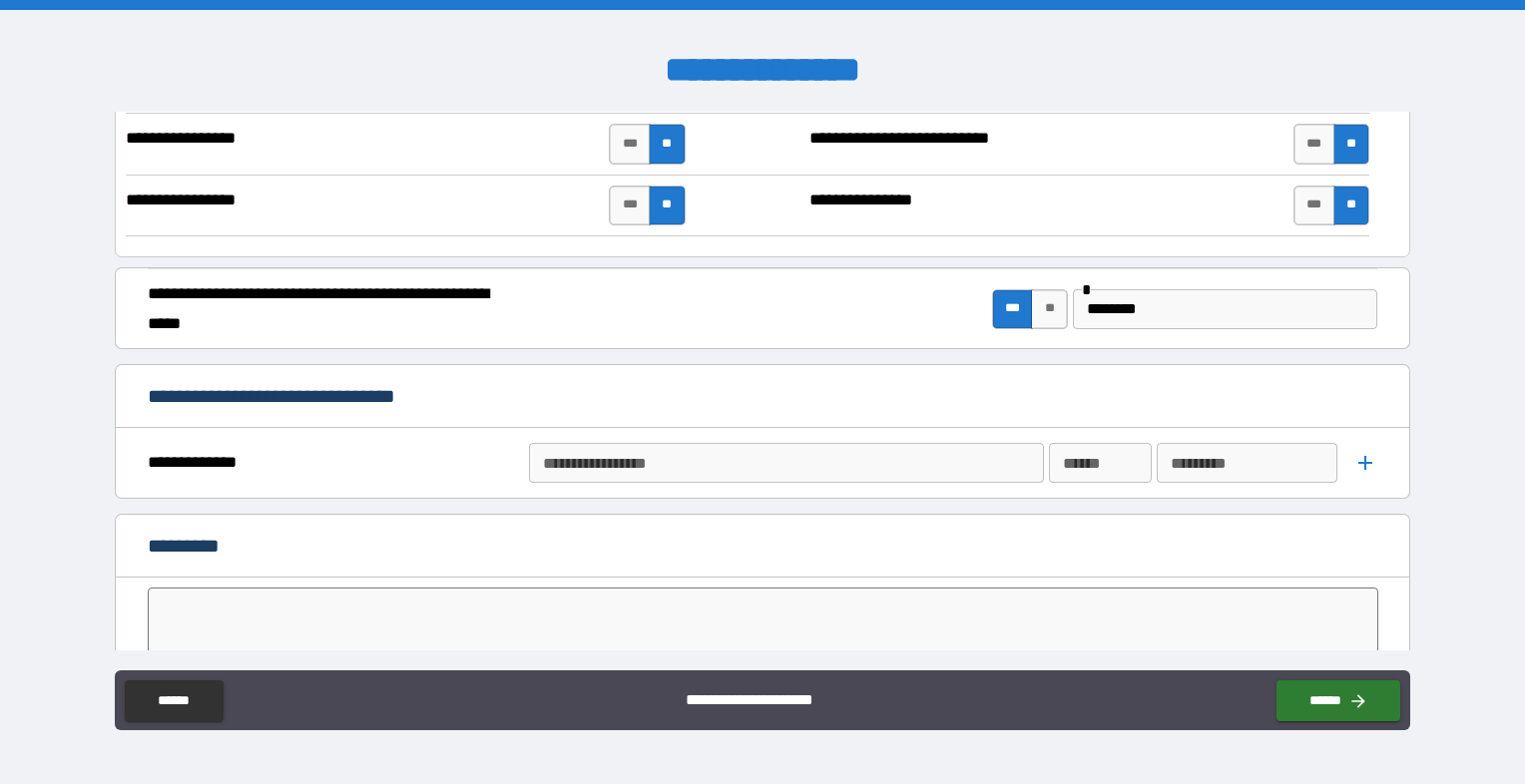 click on "**********" at bounding box center (762, 463) 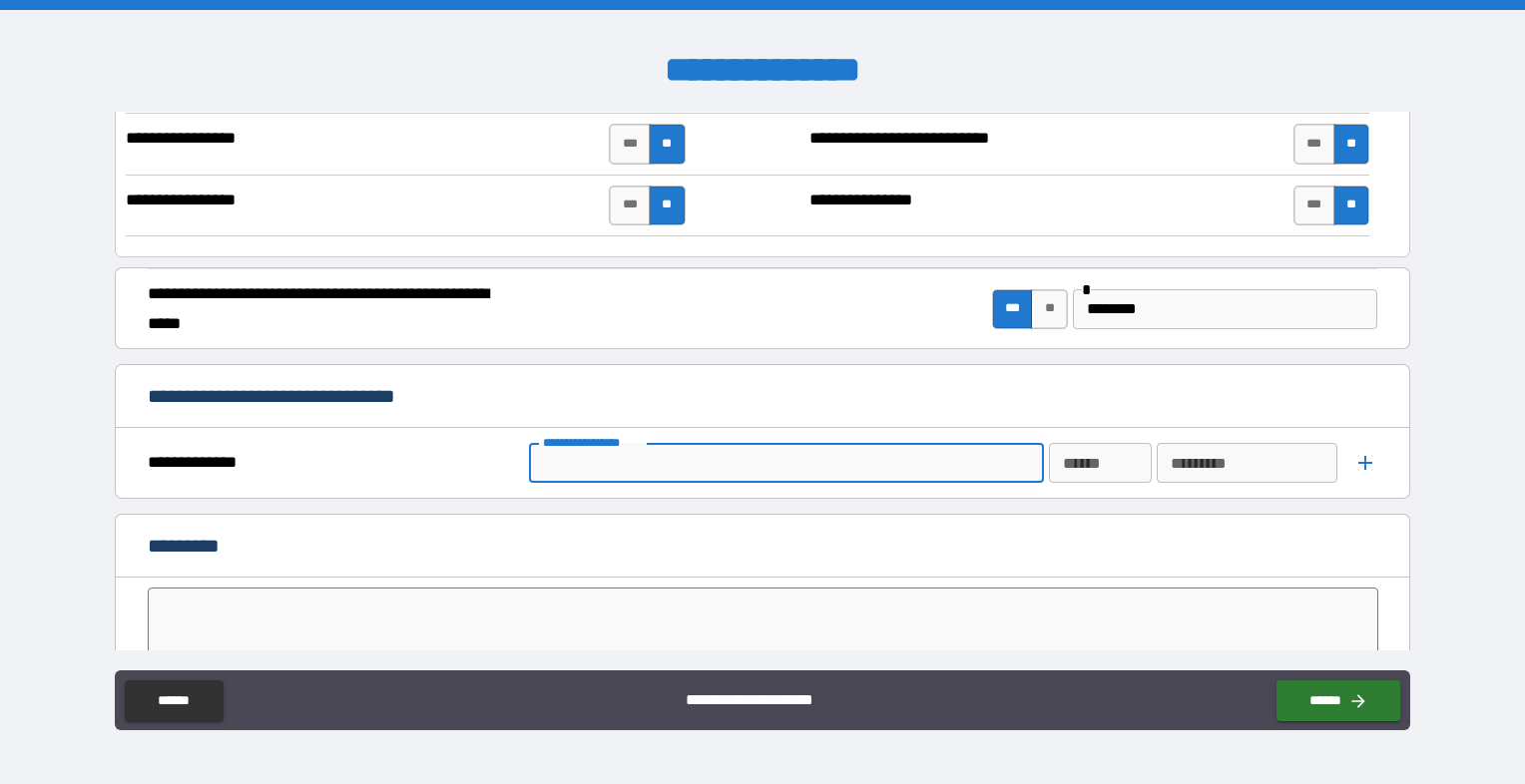 click on "**********" at bounding box center (784, 463) 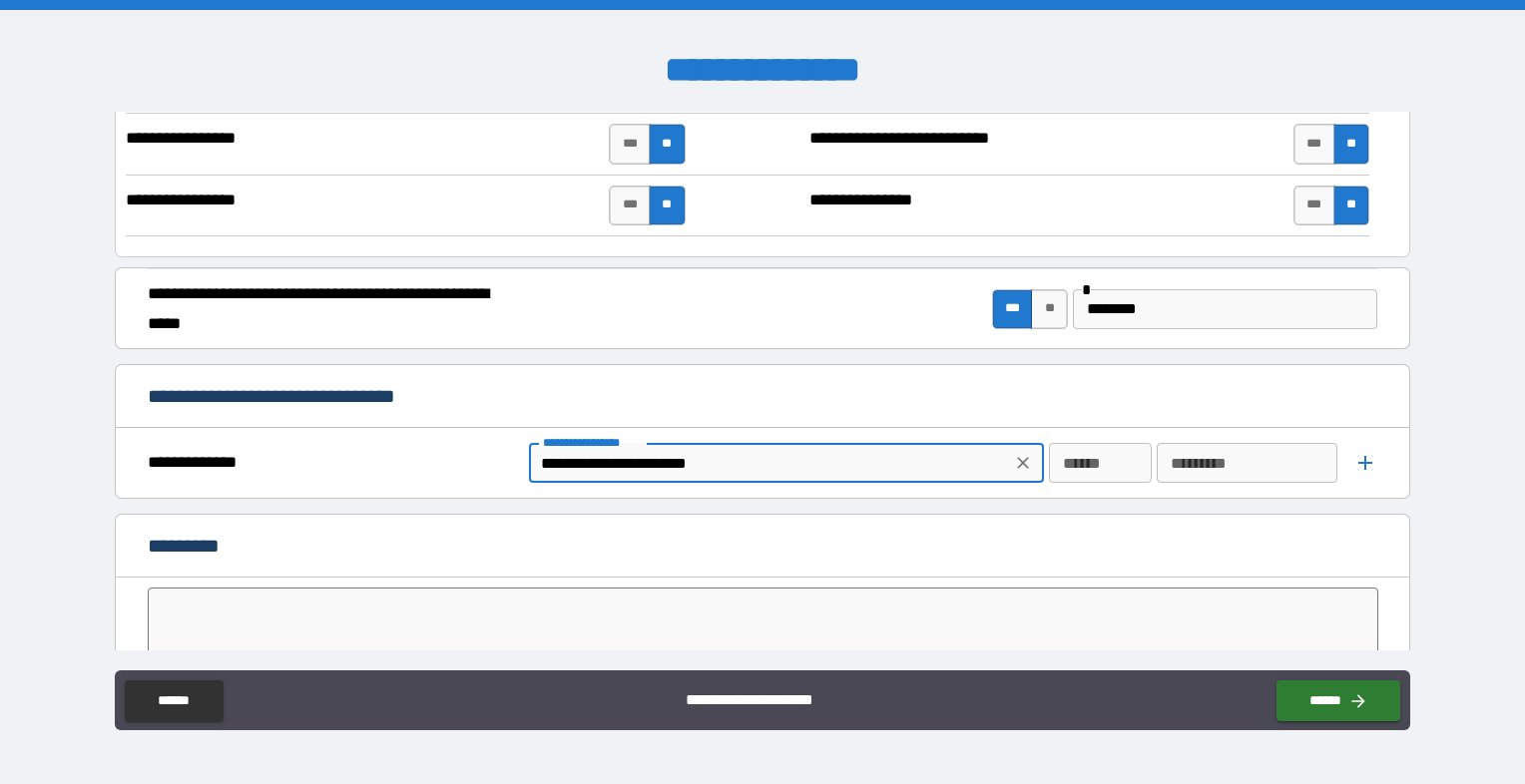 type on "**********" 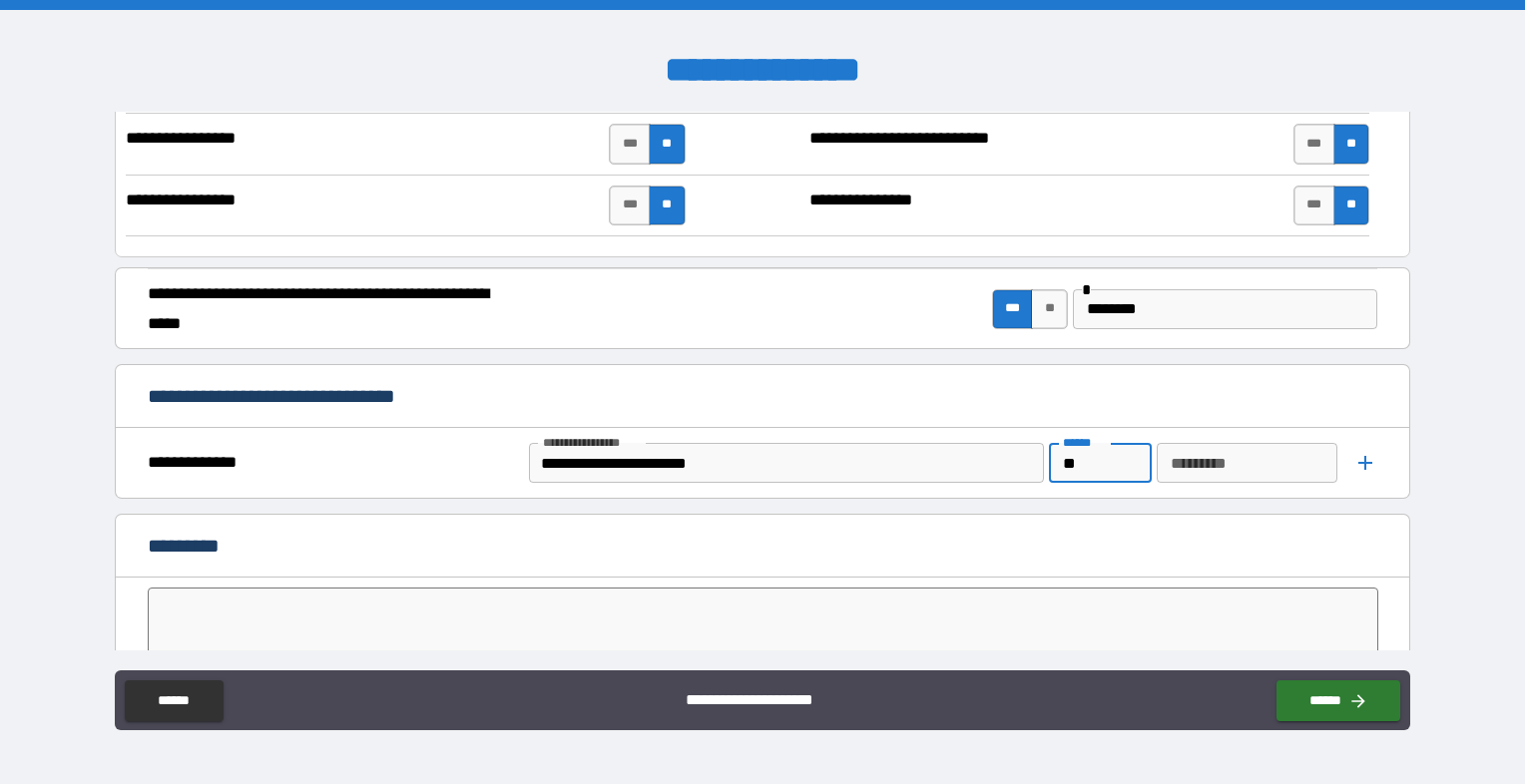 type on "**" 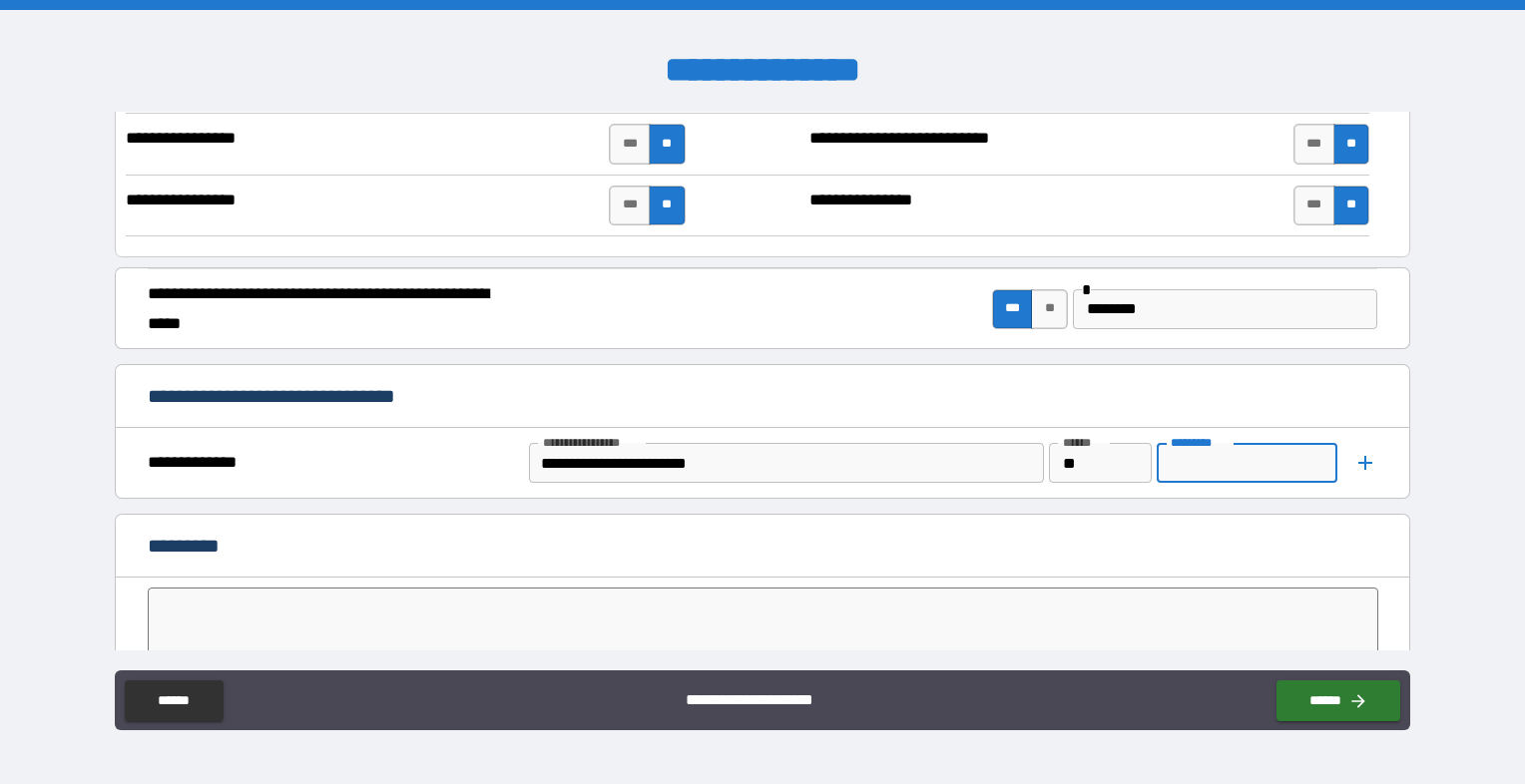 click on "*********" at bounding box center (1247, 463) 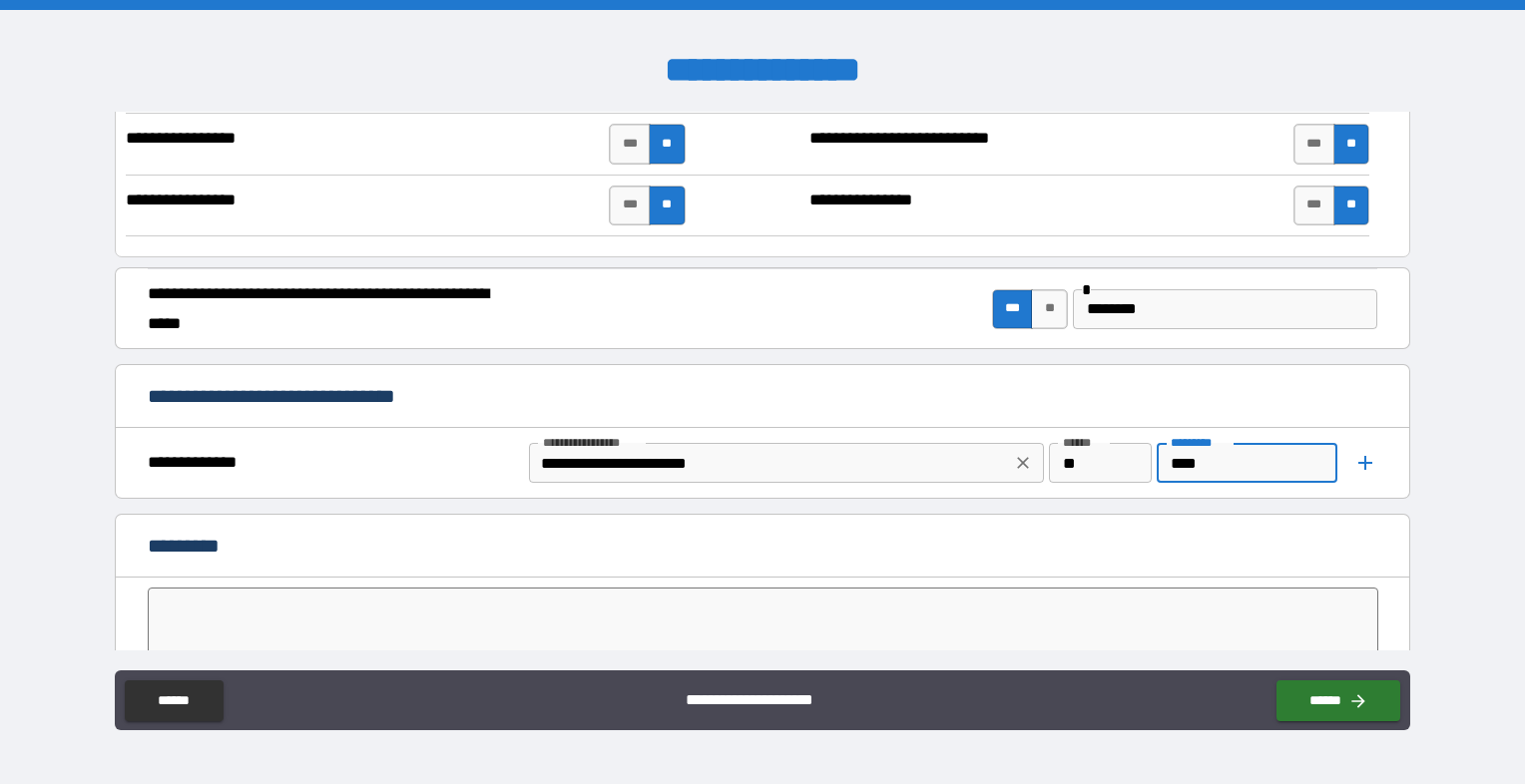 type on "****" 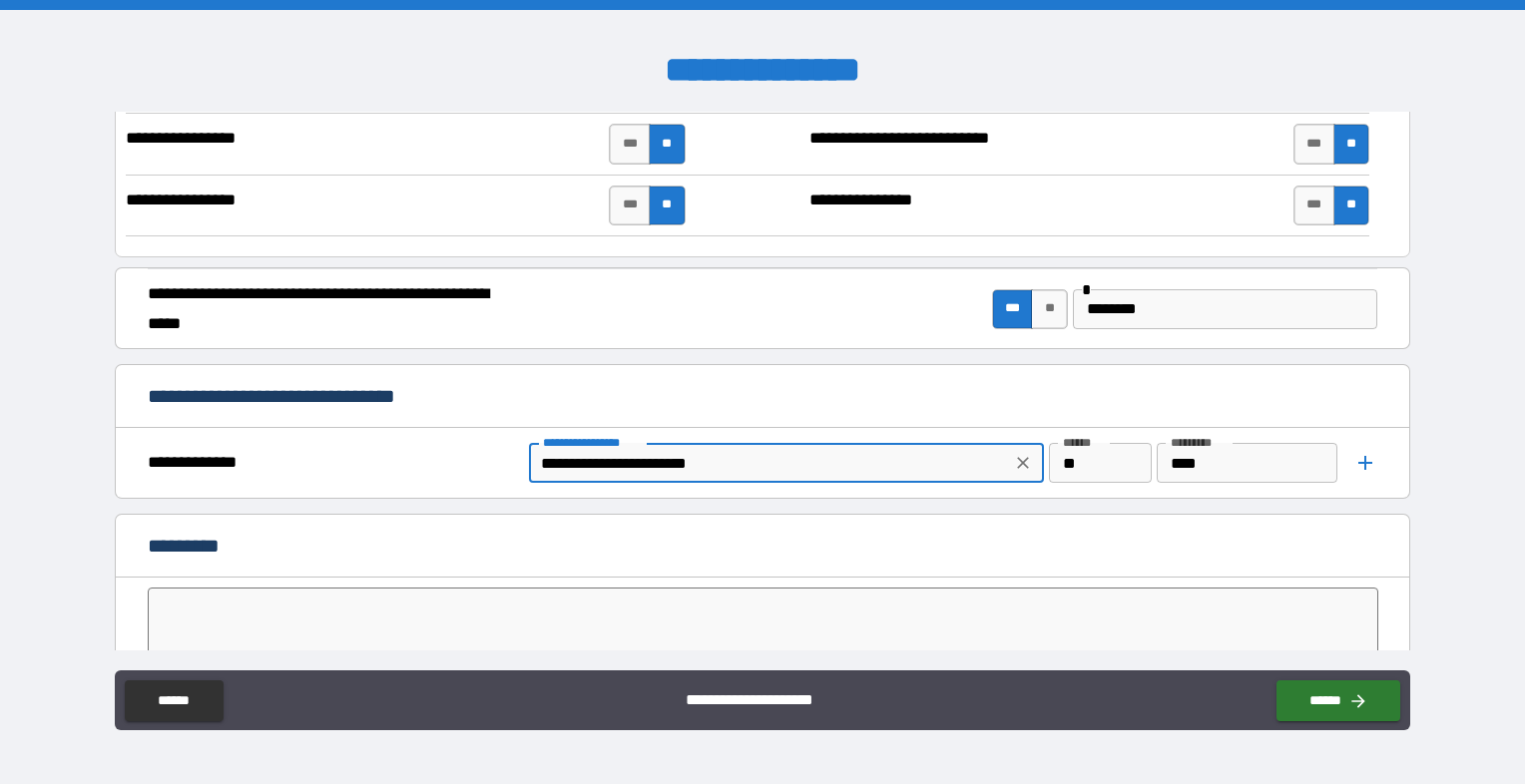 click on "**********" at bounding box center [769, 463] 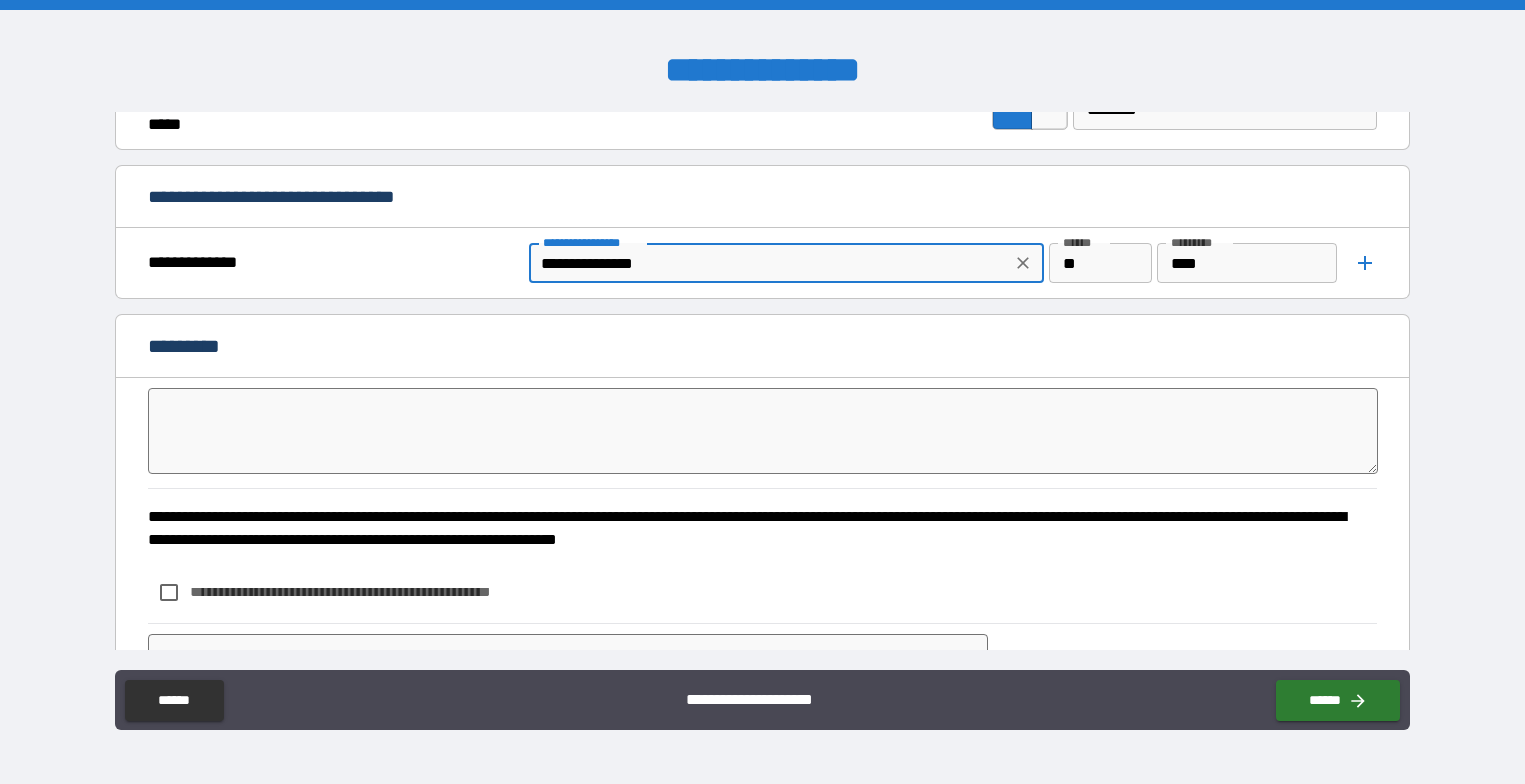 scroll, scrollTop: 5062, scrollLeft: 0, axis: vertical 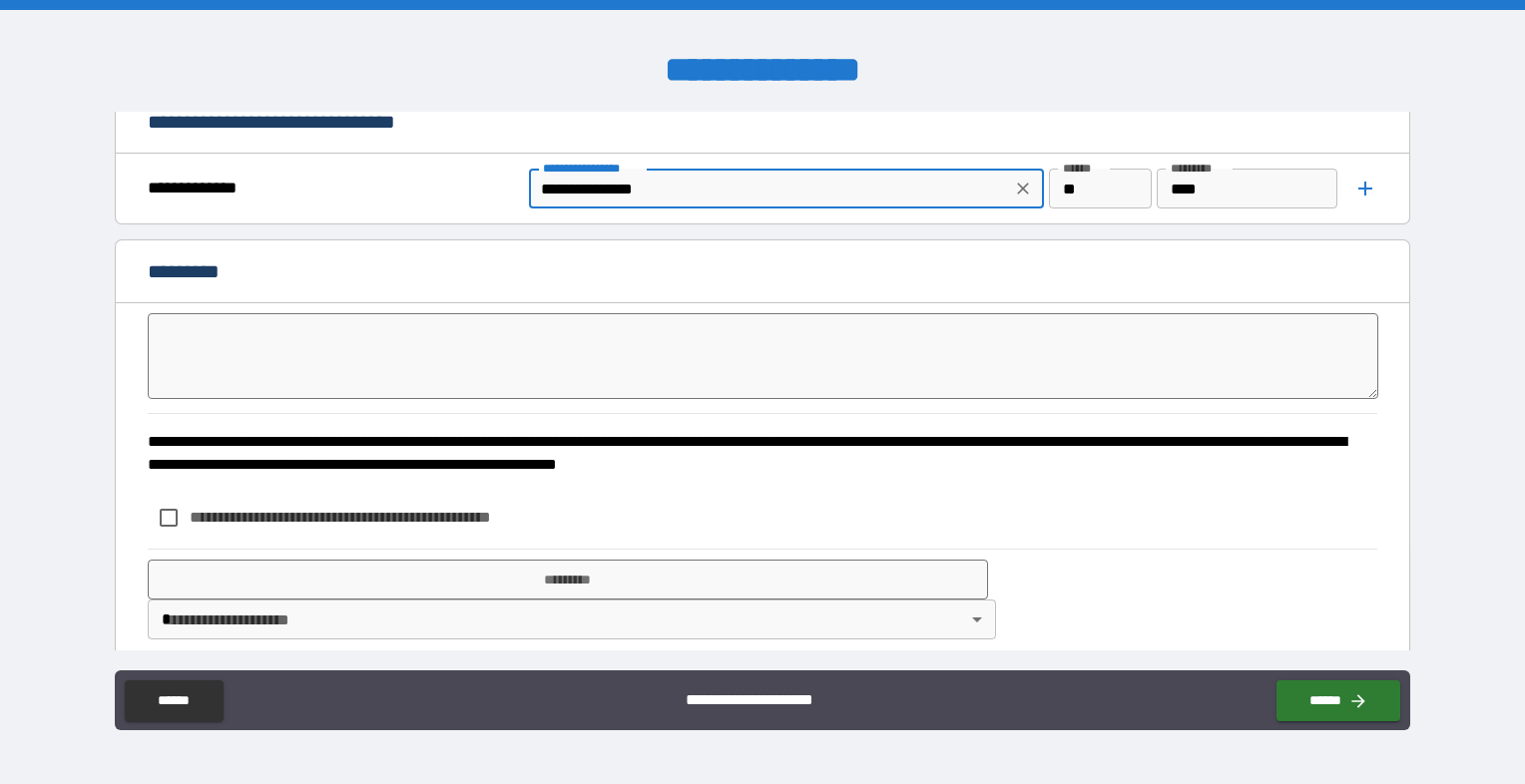 type on "**********" 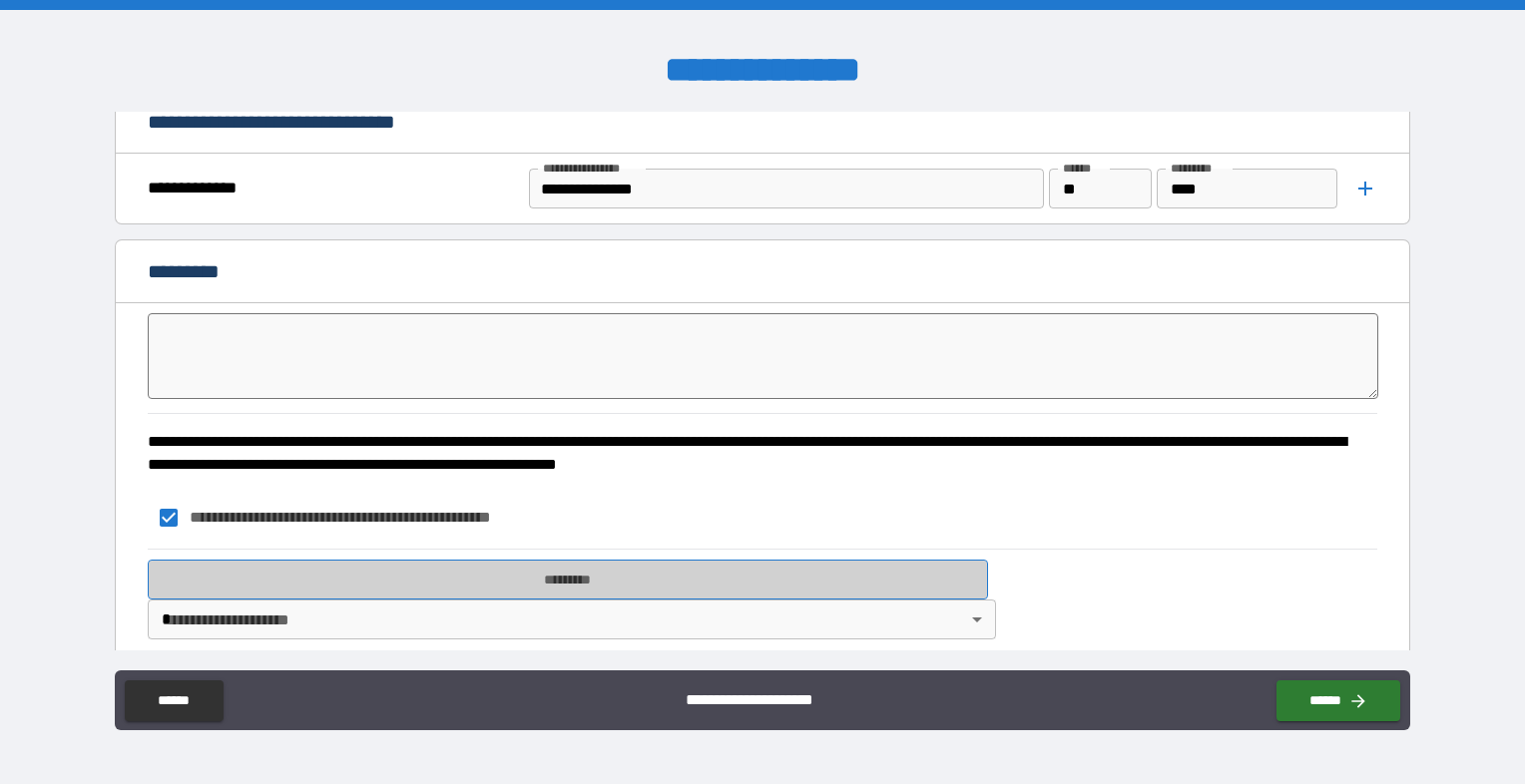 click on "*********" at bounding box center [568, 580] 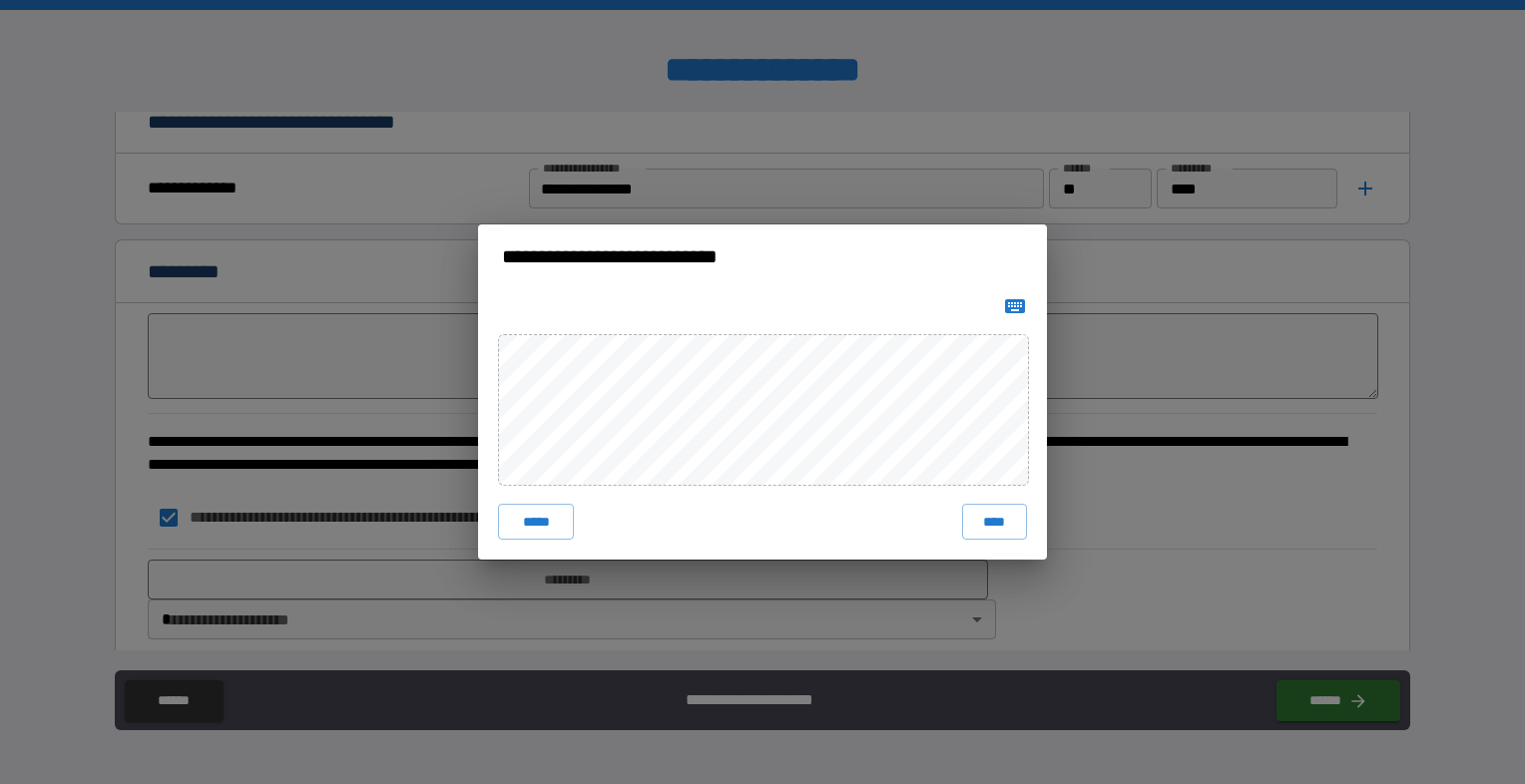 click on "**********" at bounding box center (762, 392) 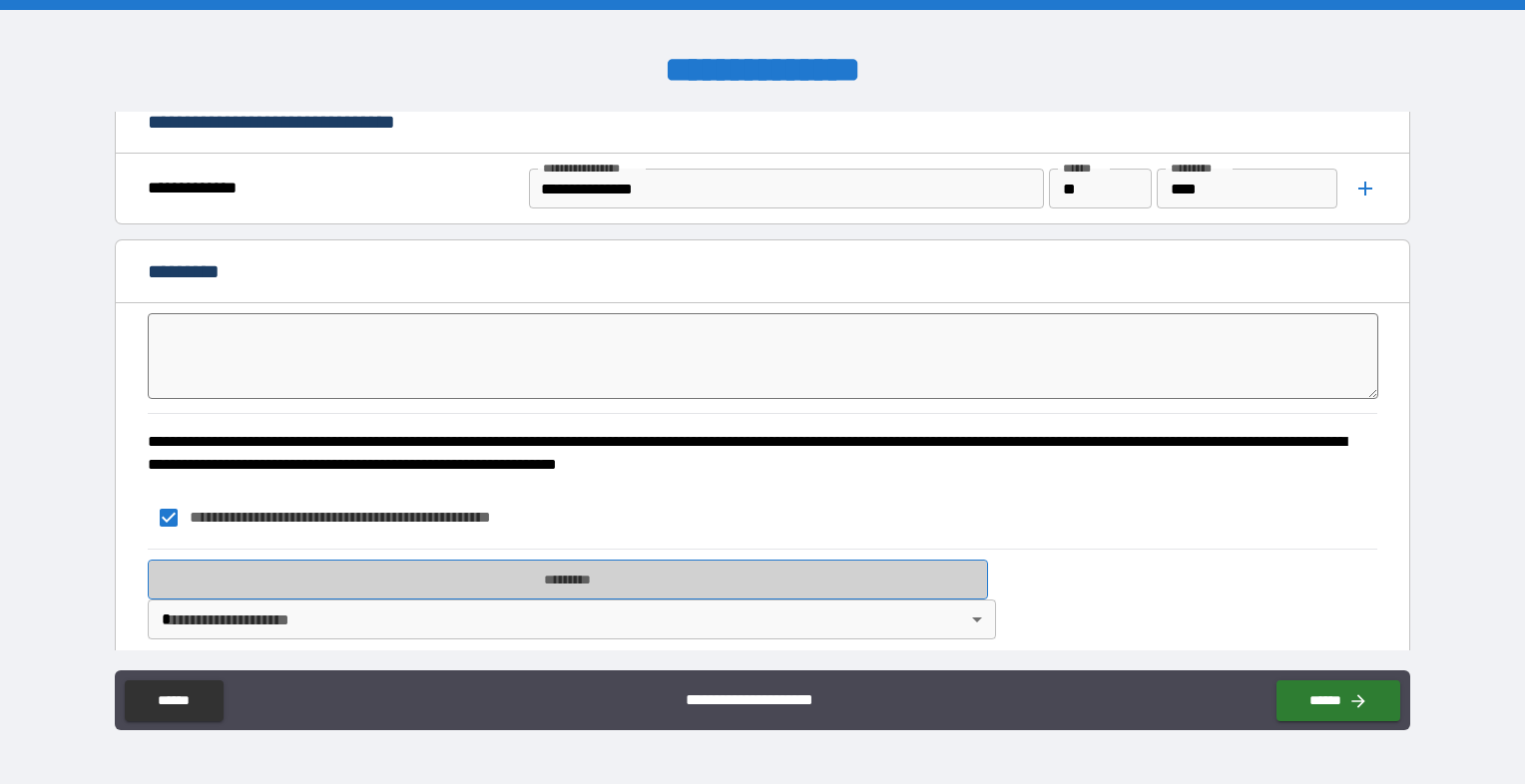 click on "*********" at bounding box center [568, 580] 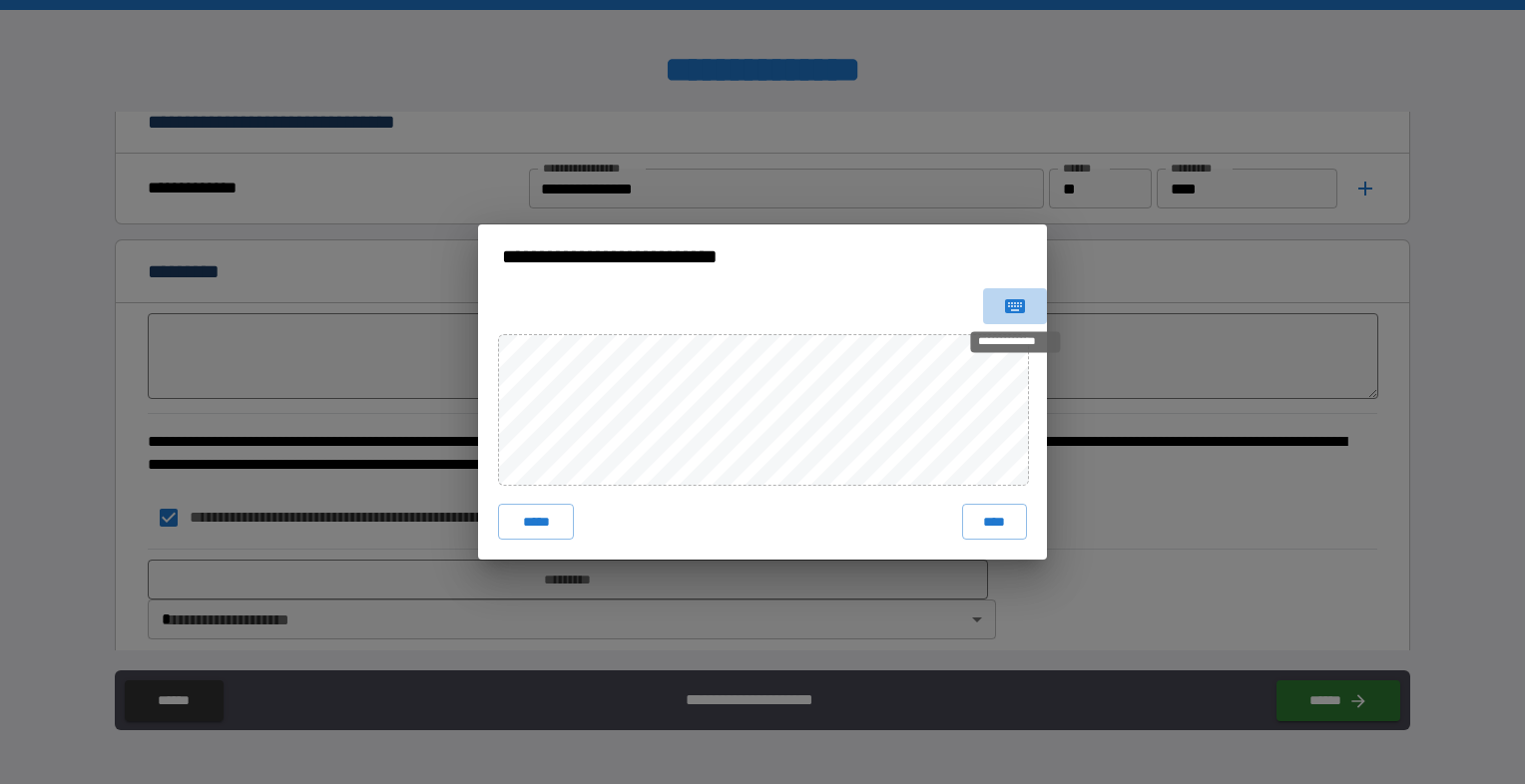 click 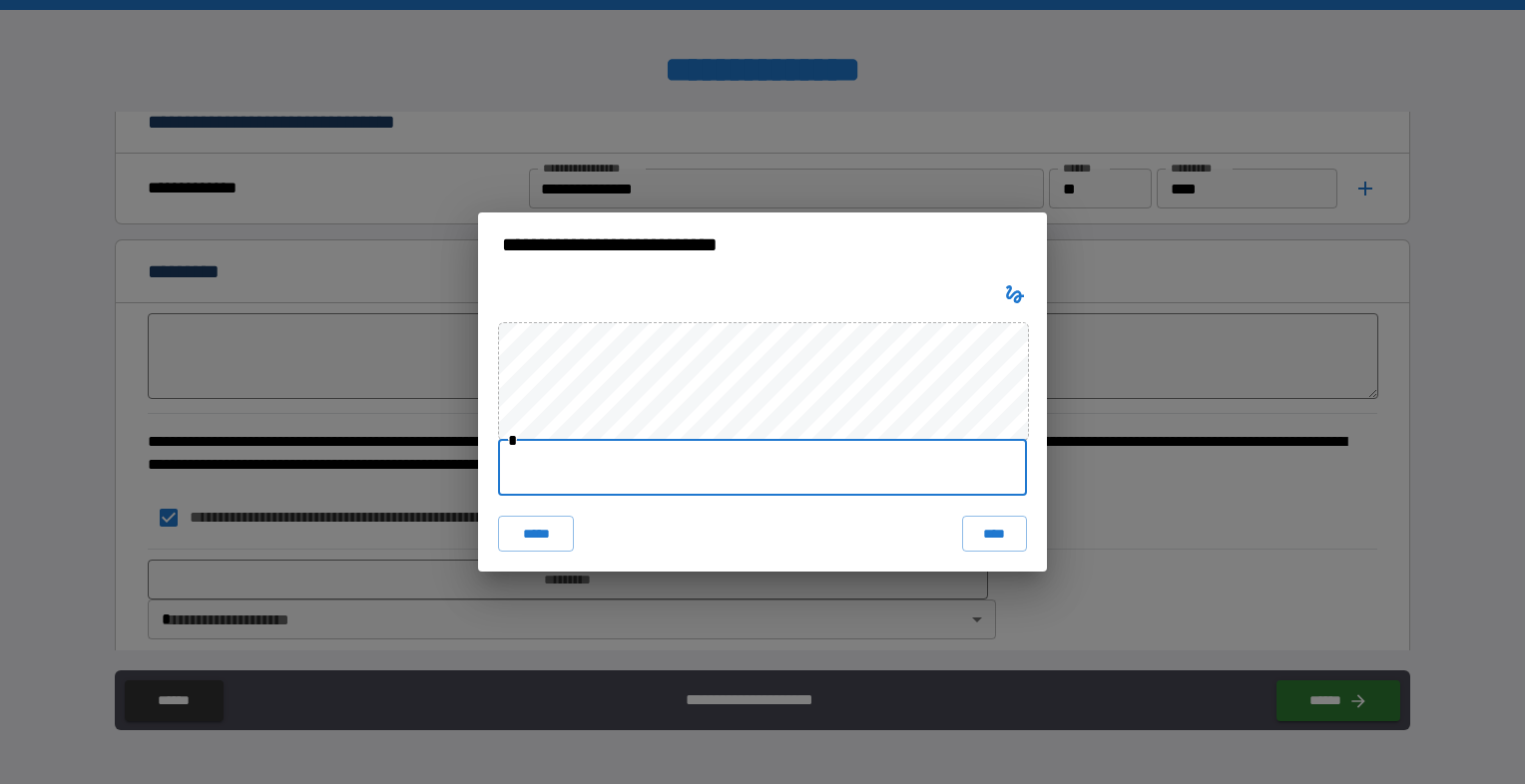 click at bounding box center [762, 468] 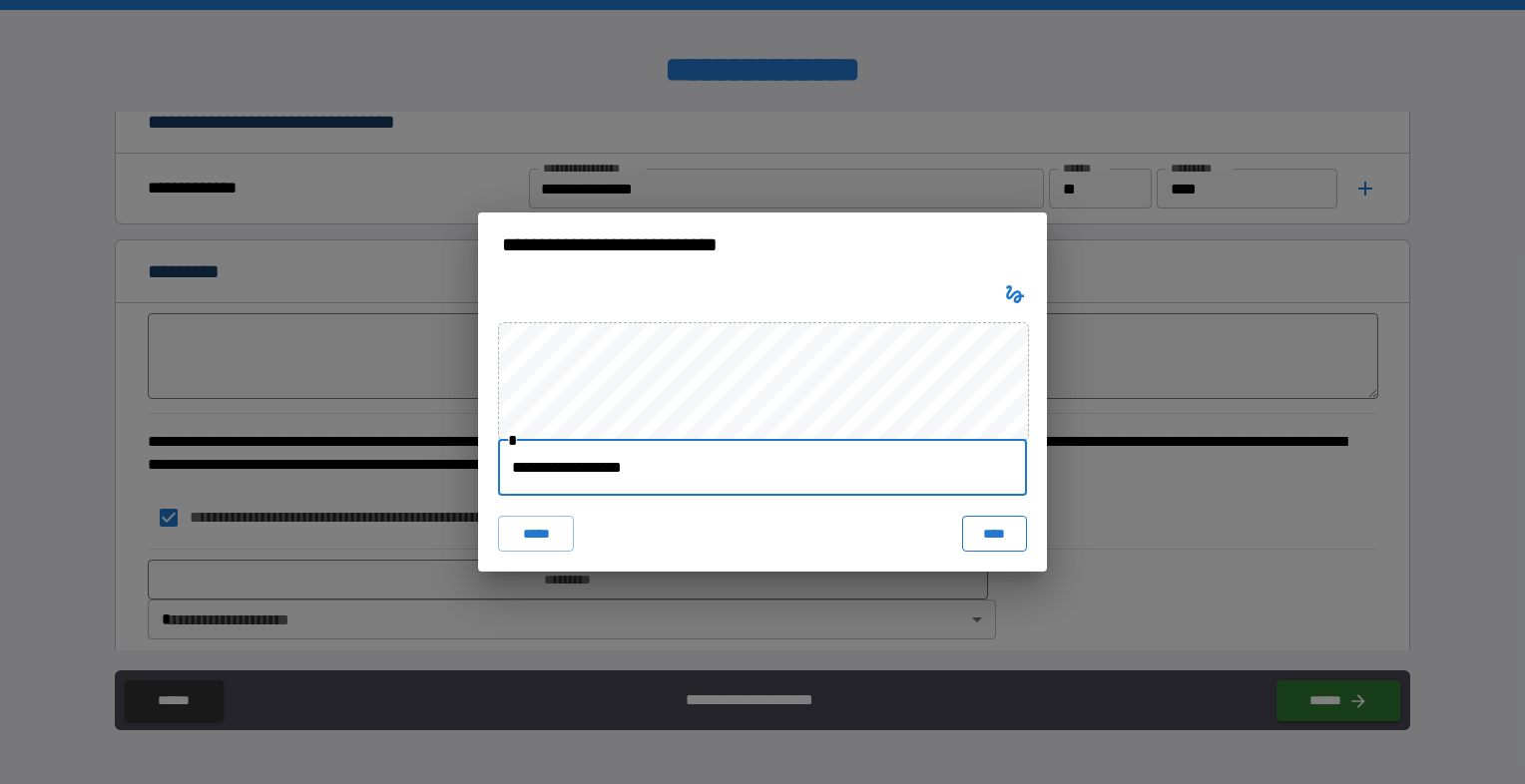 type on "**********" 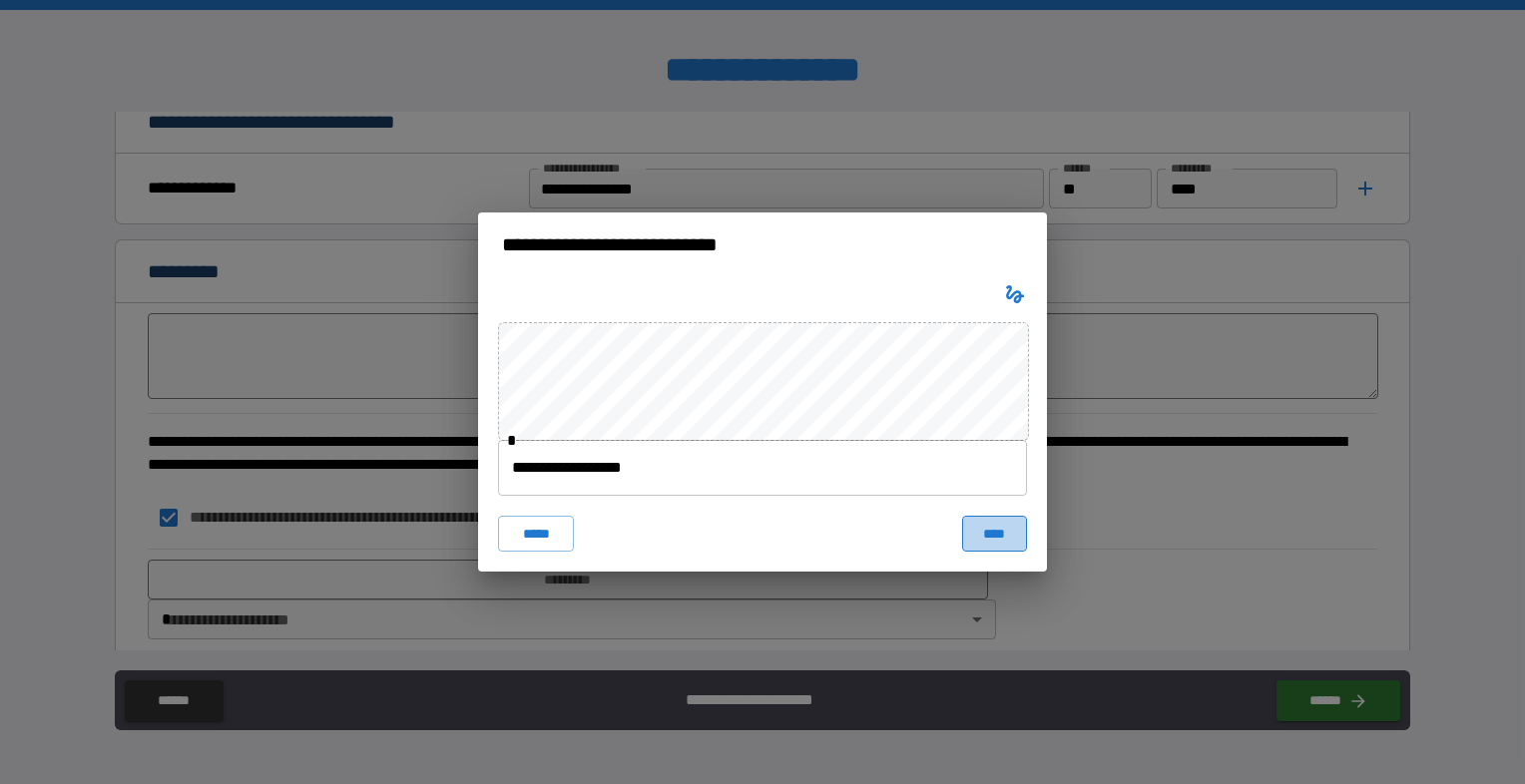 click on "****" at bounding box center [994, 534] 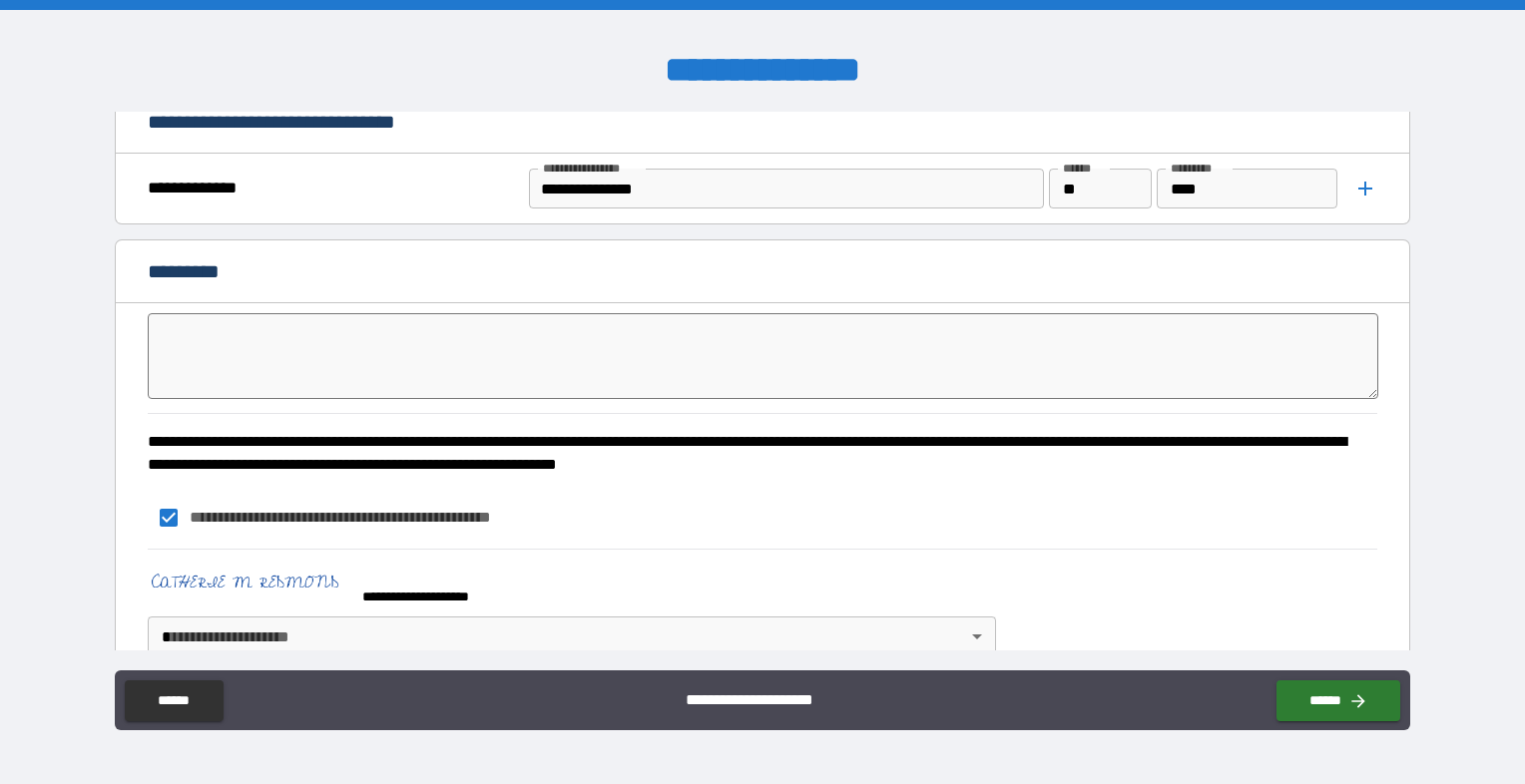 scroll, scrollTop: 5079, scrollLeft: 0, axis: vertical 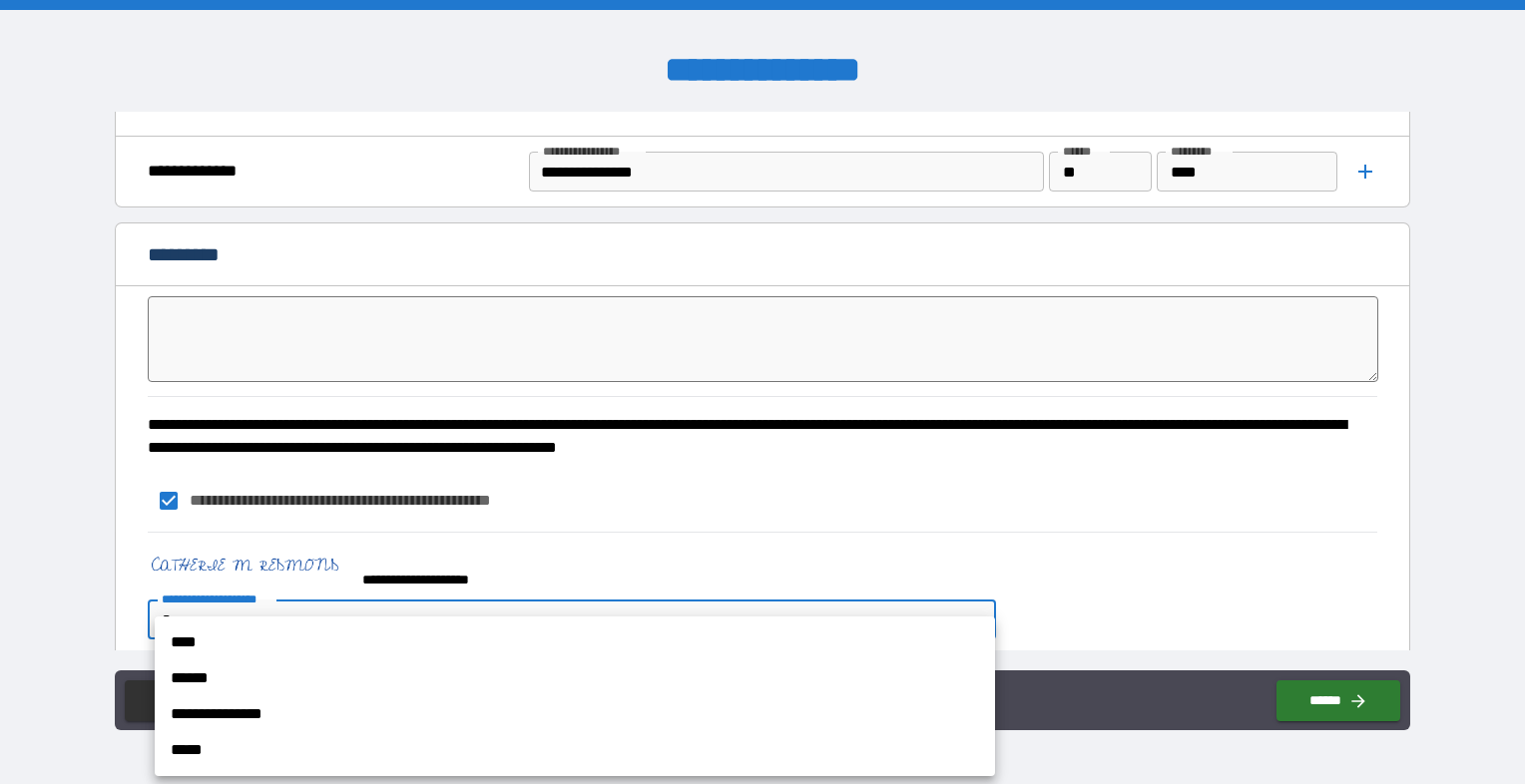 click on "**********" at bounding box center (762, 392) 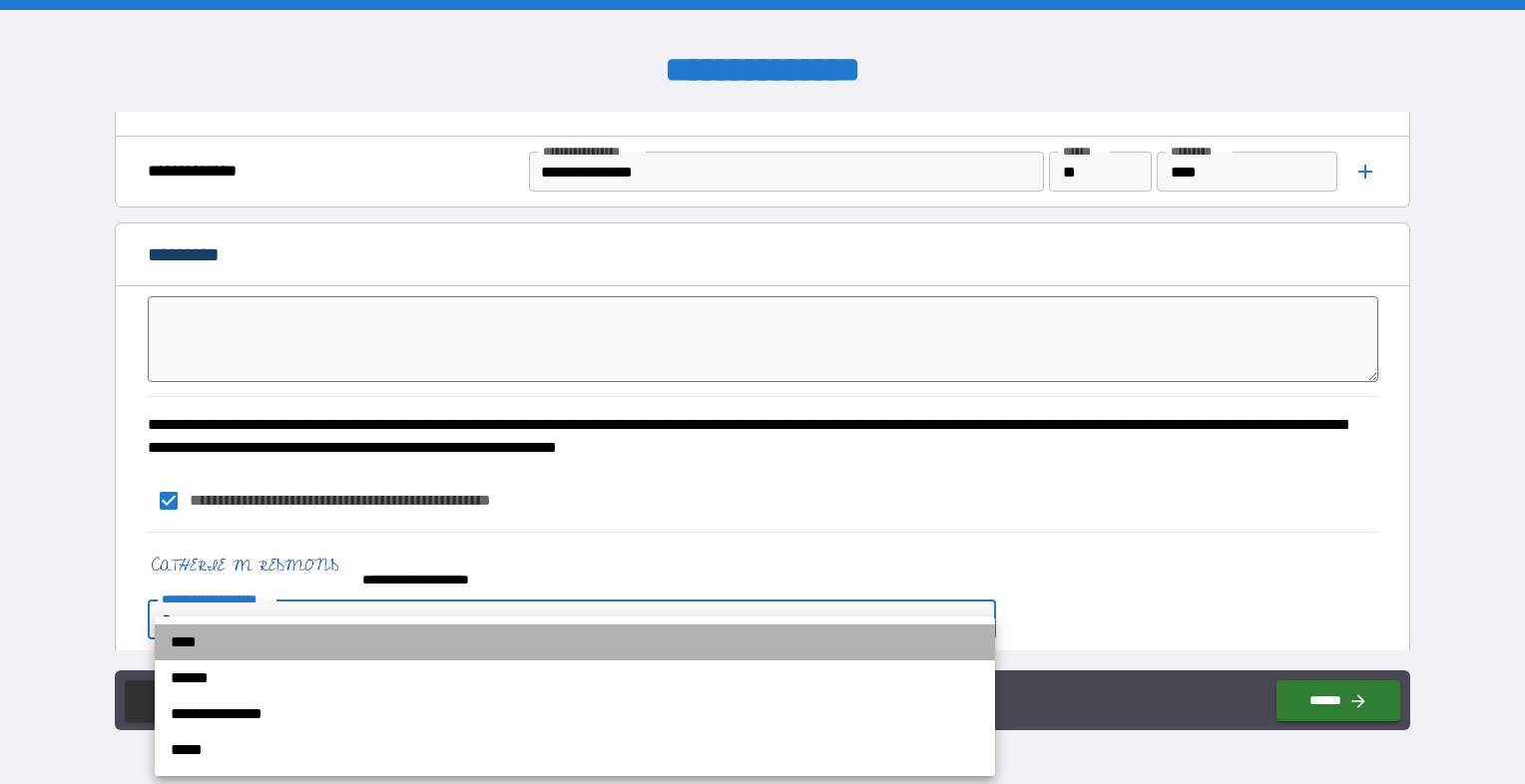 click on "****" at bounding box center (575, 642) 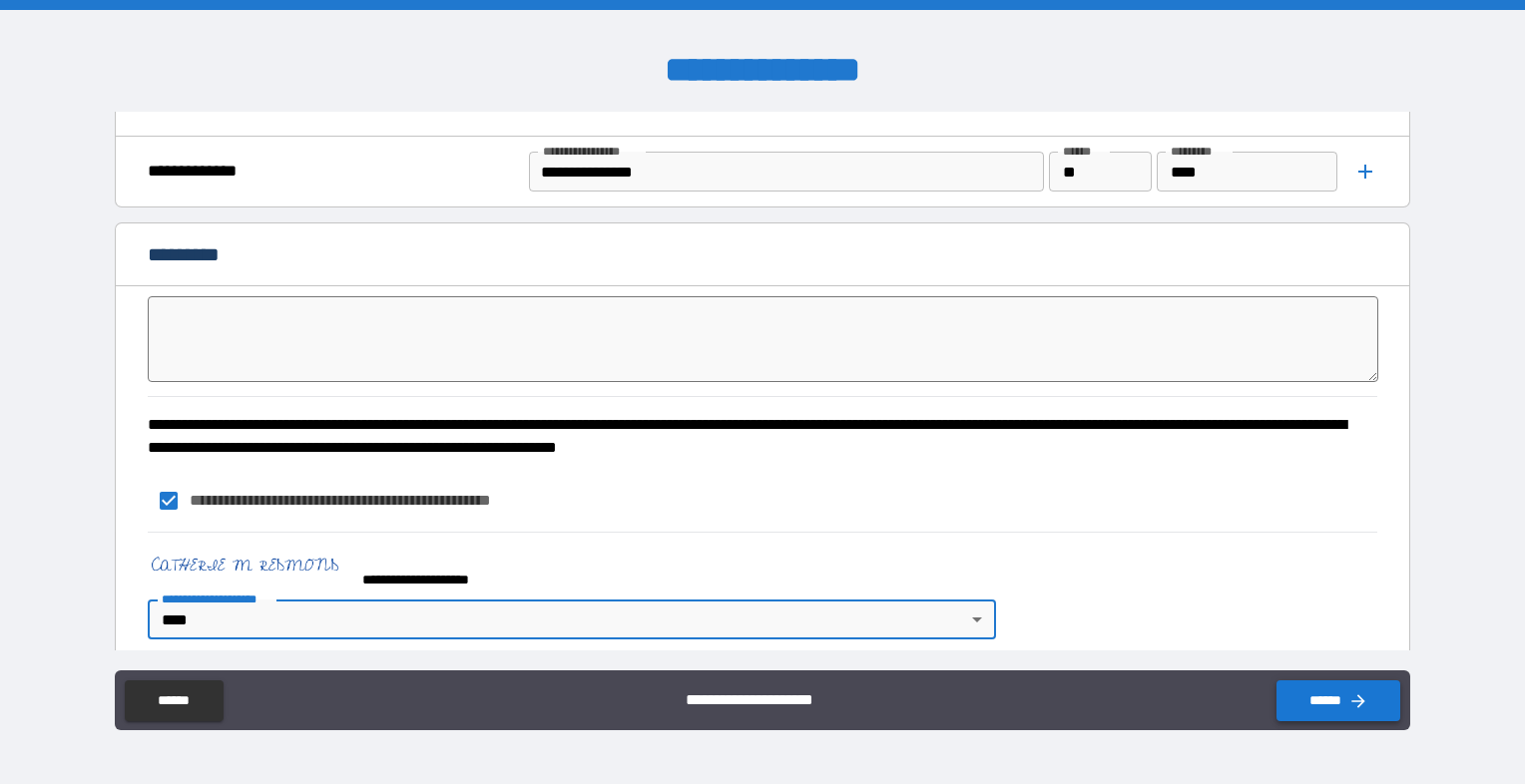 click on "******" at bounding box center (1338, 700) 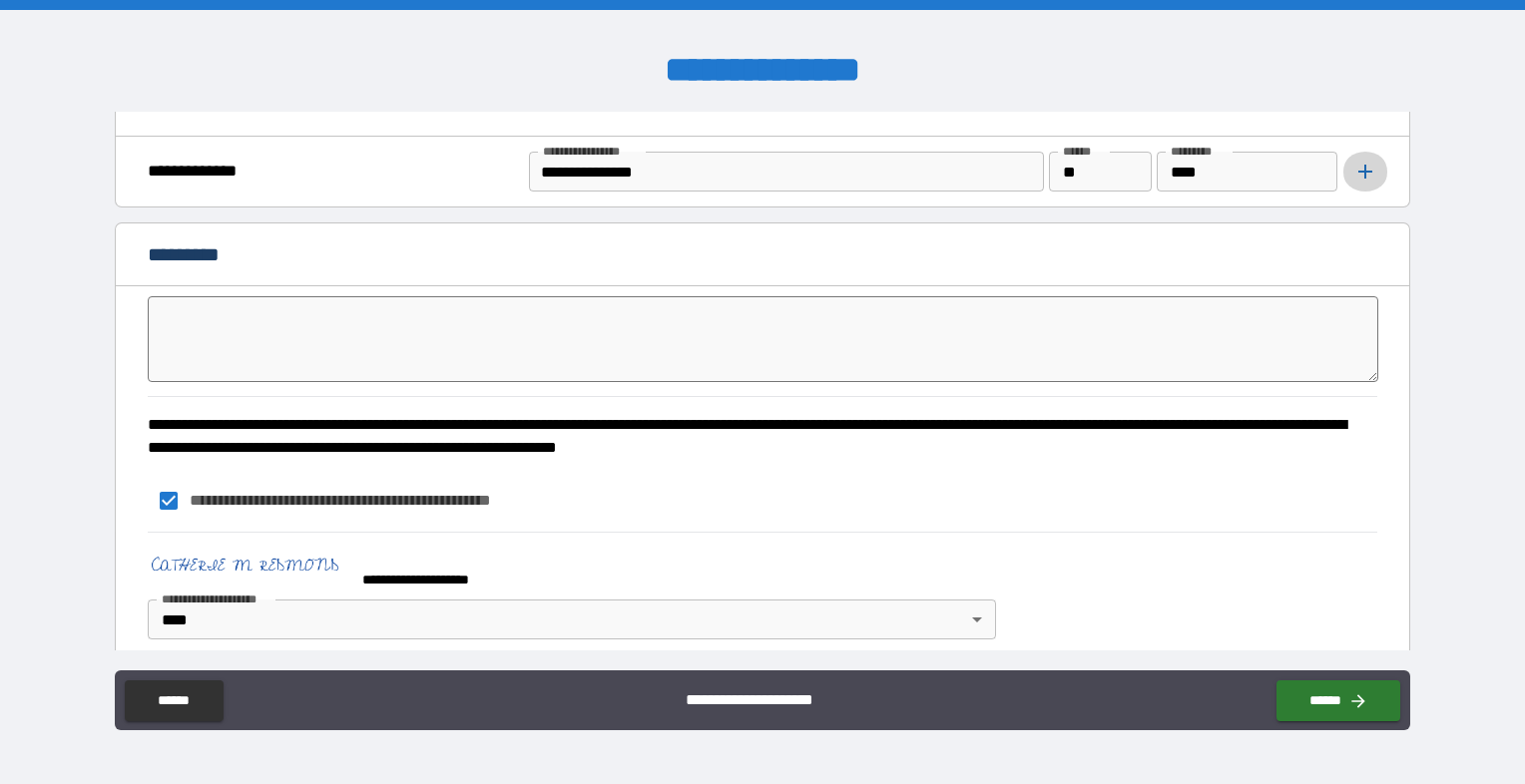 click 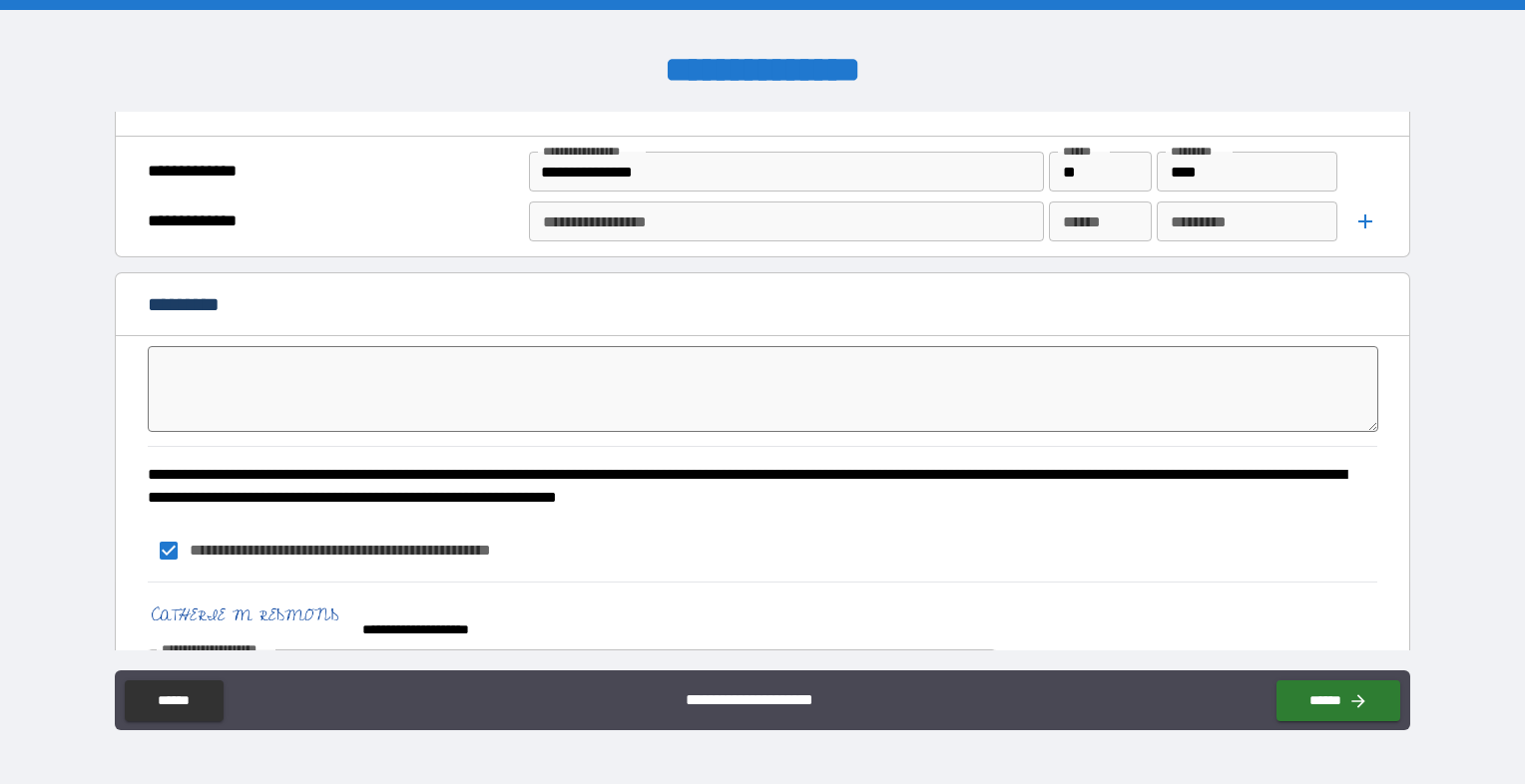 click on "**********" at bounding box center [786, 221] 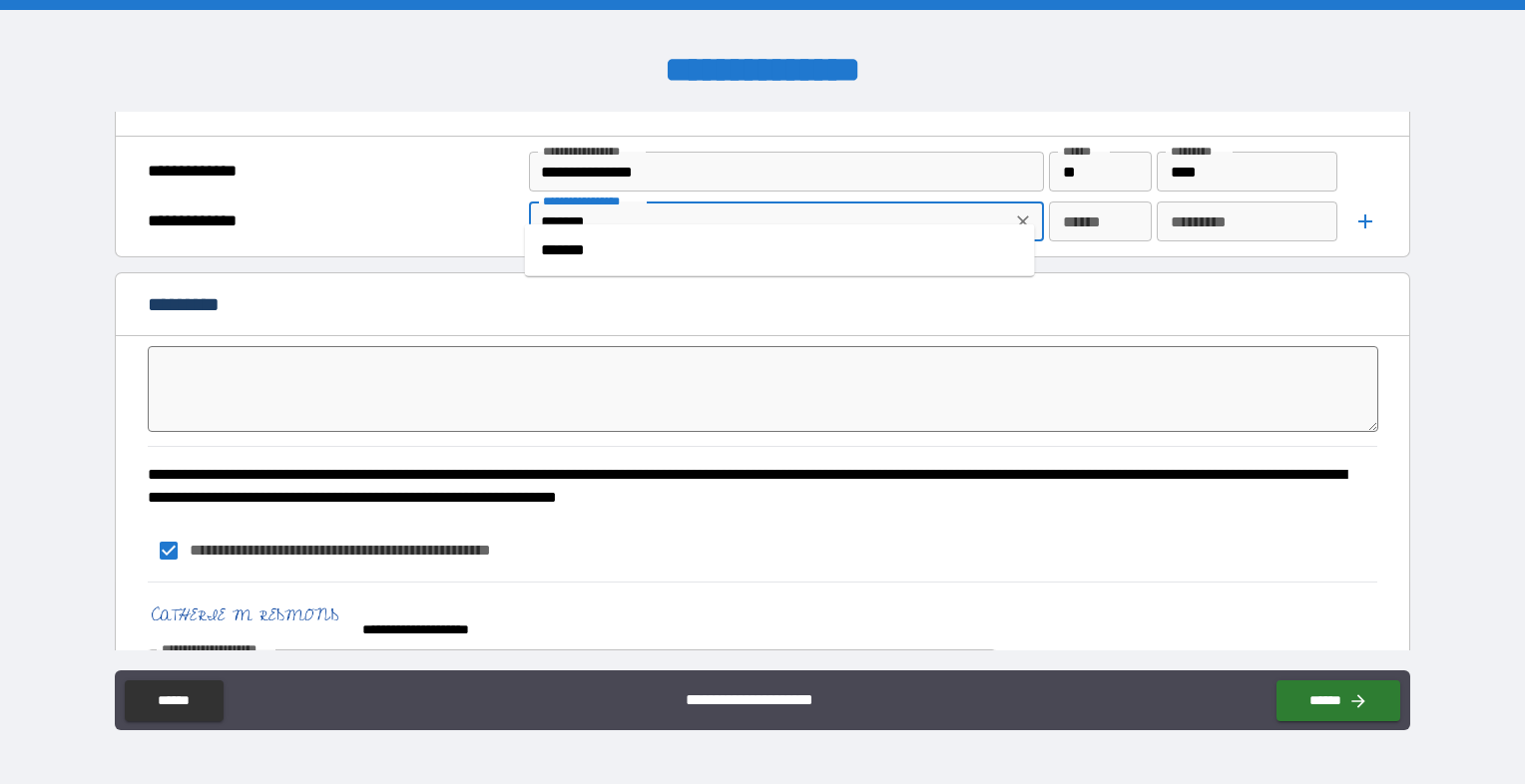 type on "*******" 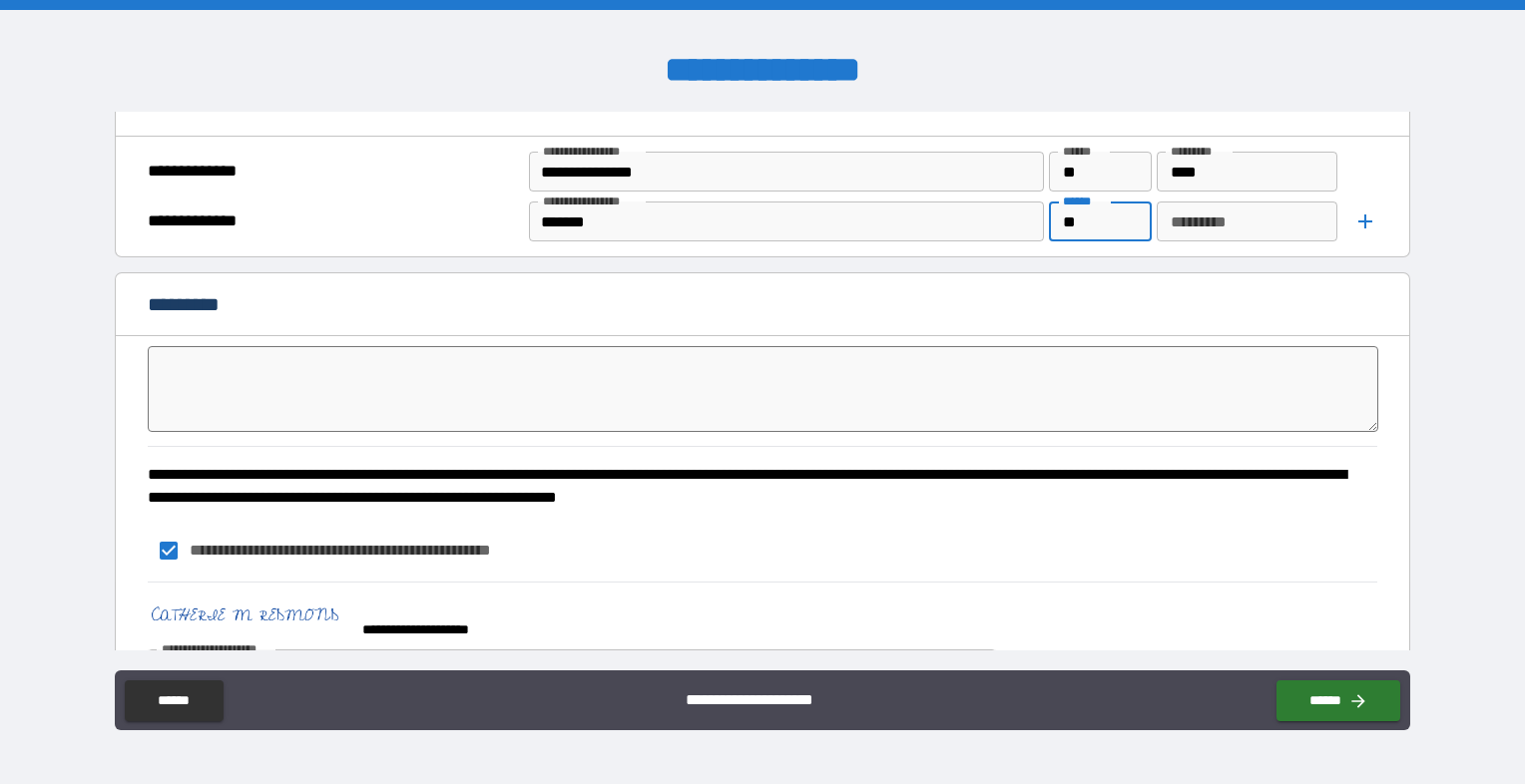 type on "**" 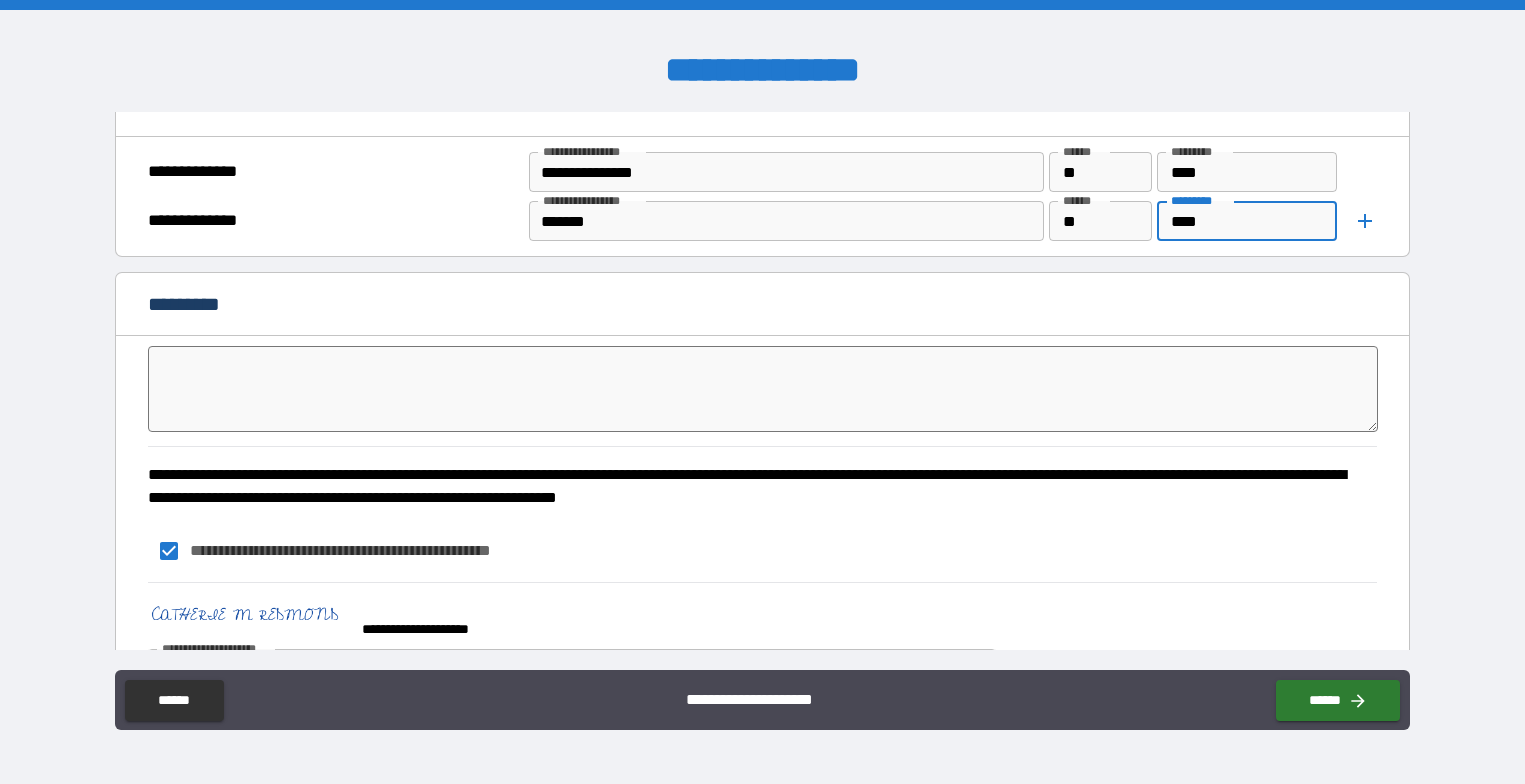 type on "****" 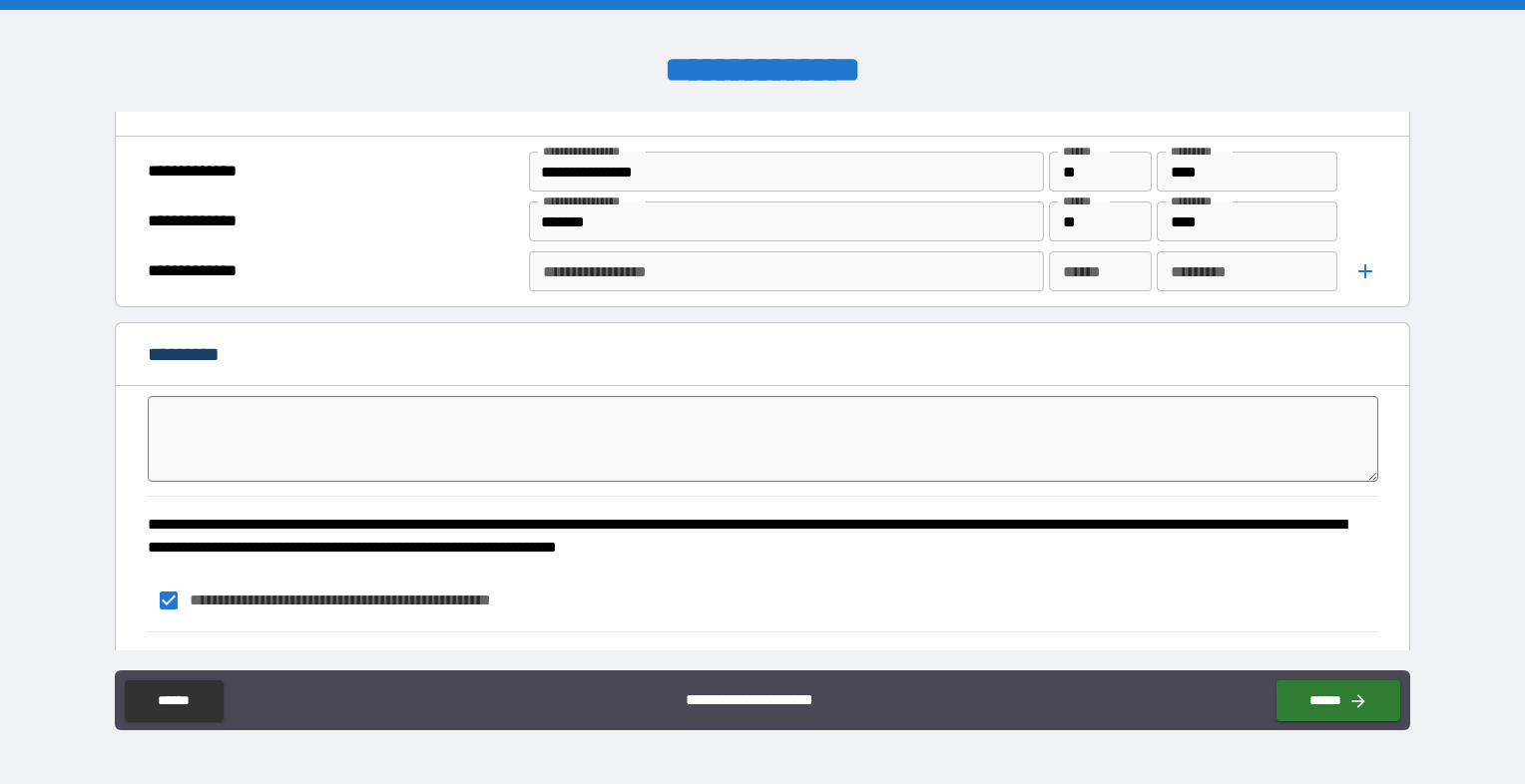 click on "**********" at bounding box center (784, 271) 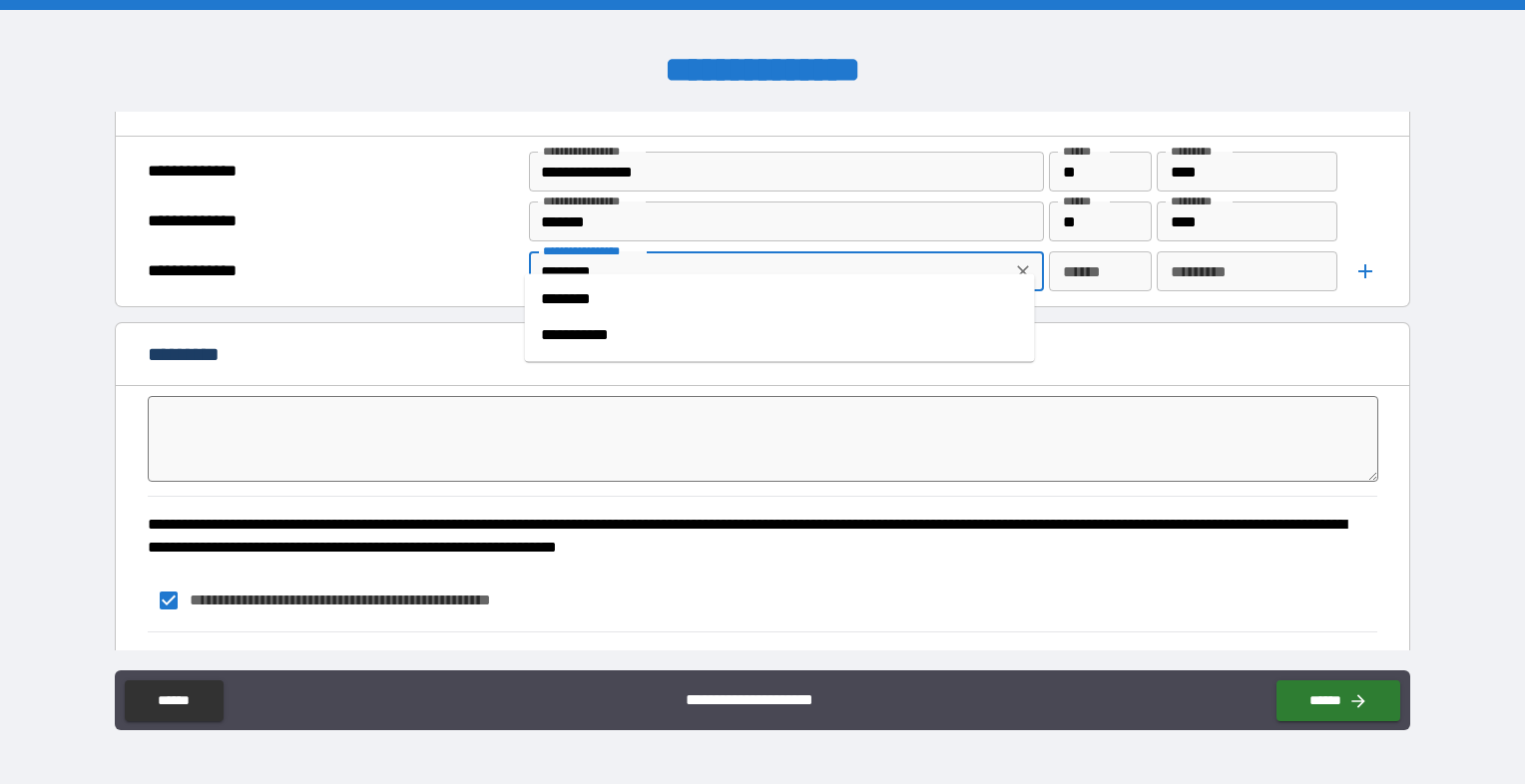 type on "********" 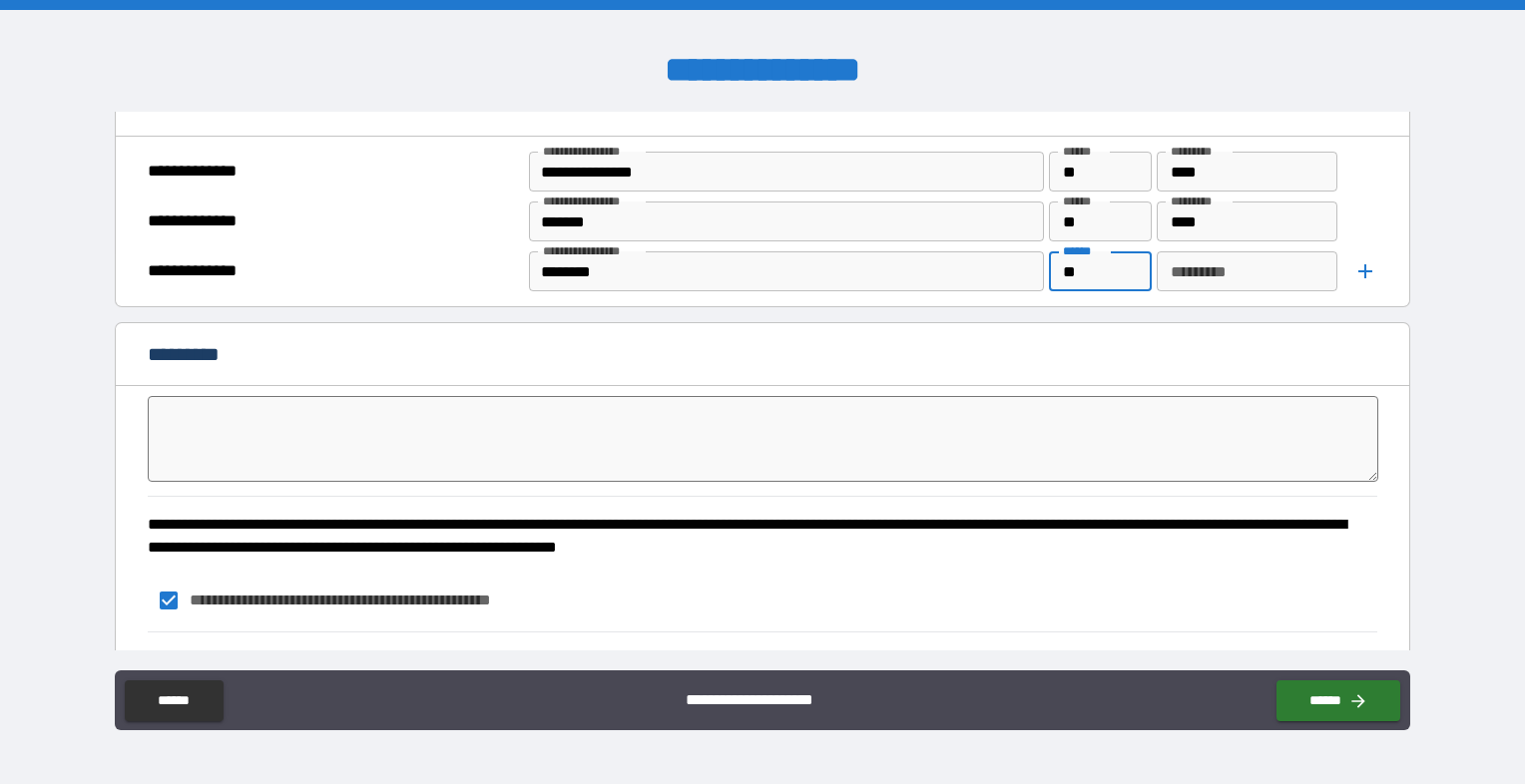 type on "**" 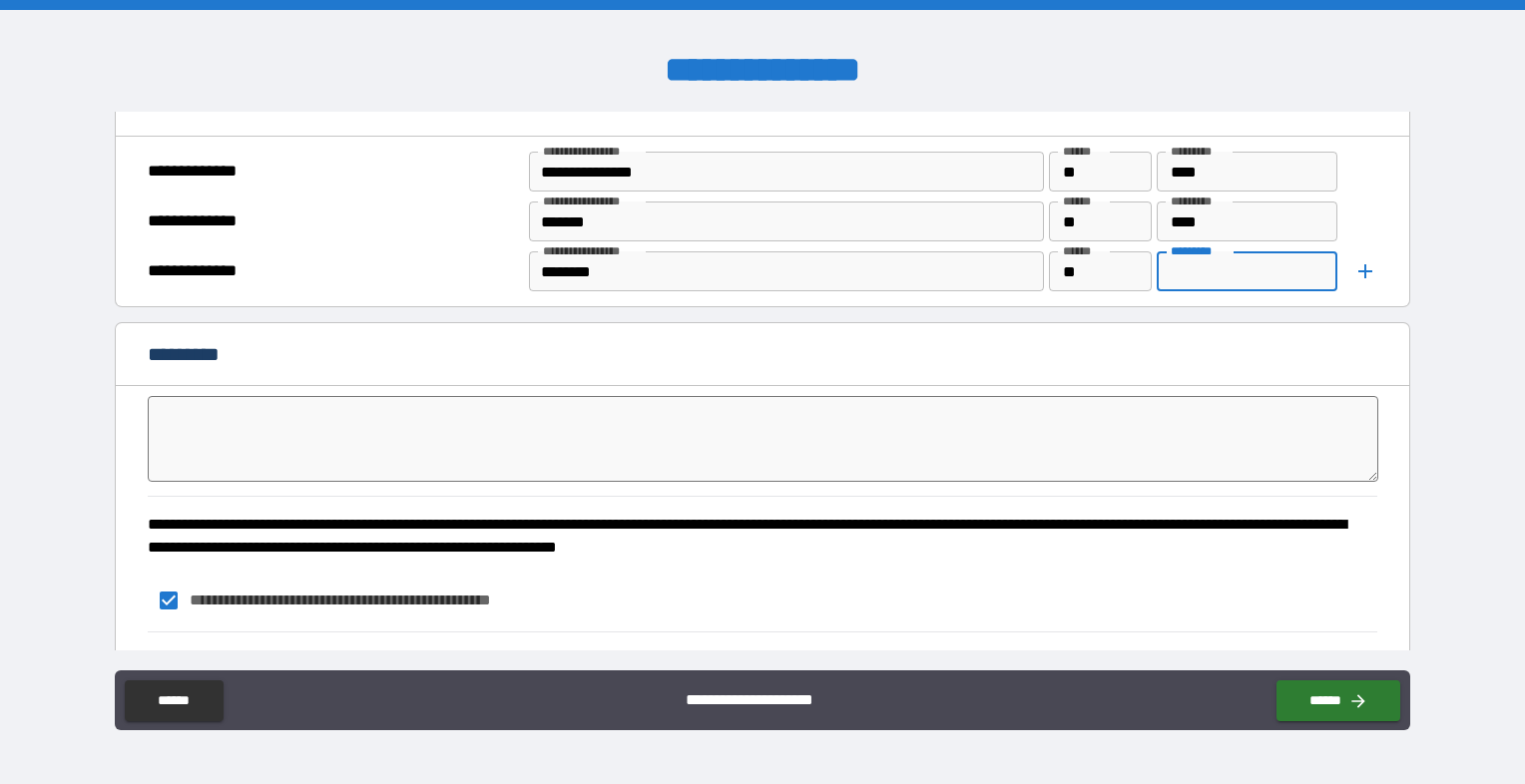 click on "*********" at bounding box center (1247, 271) 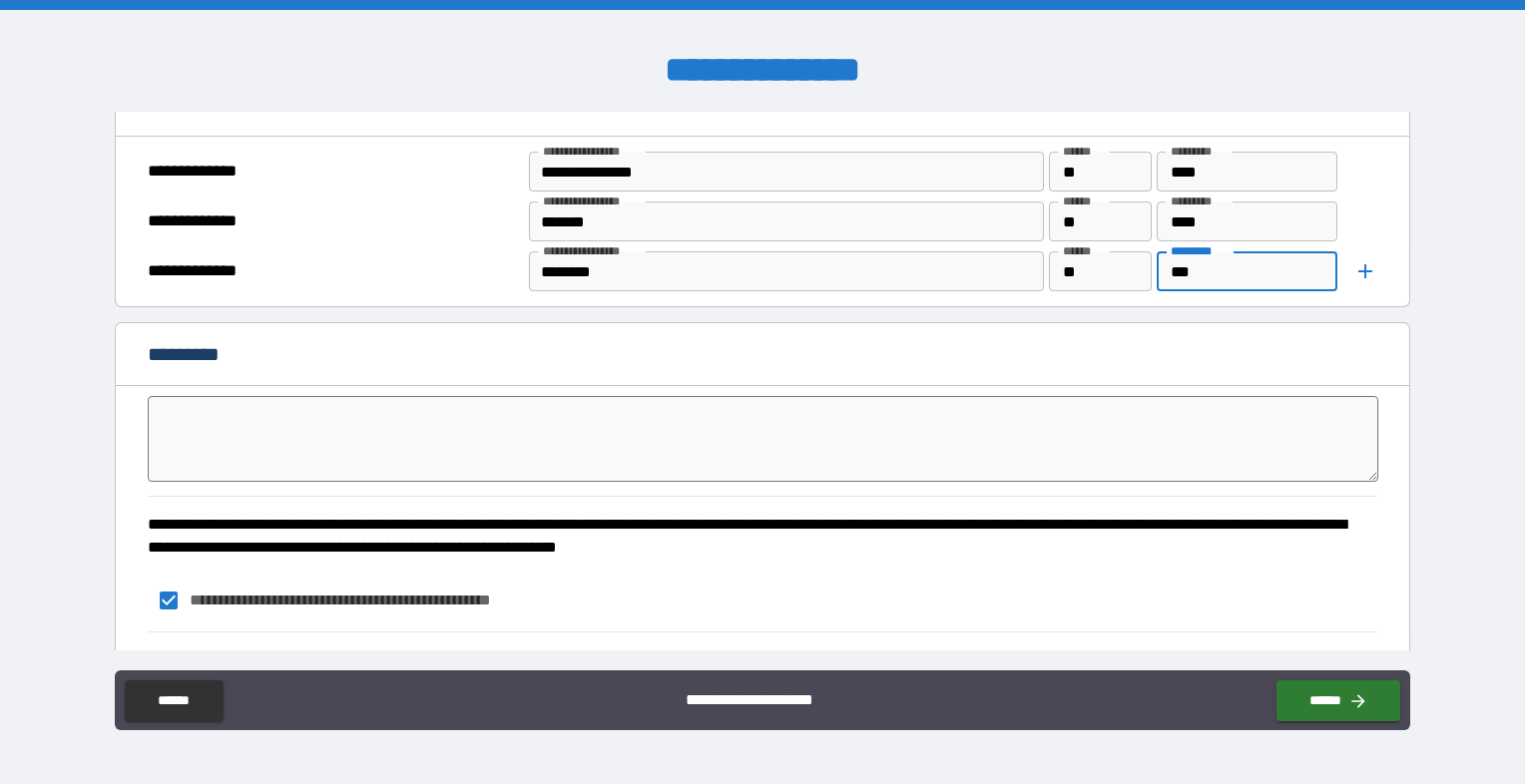 type on "***" 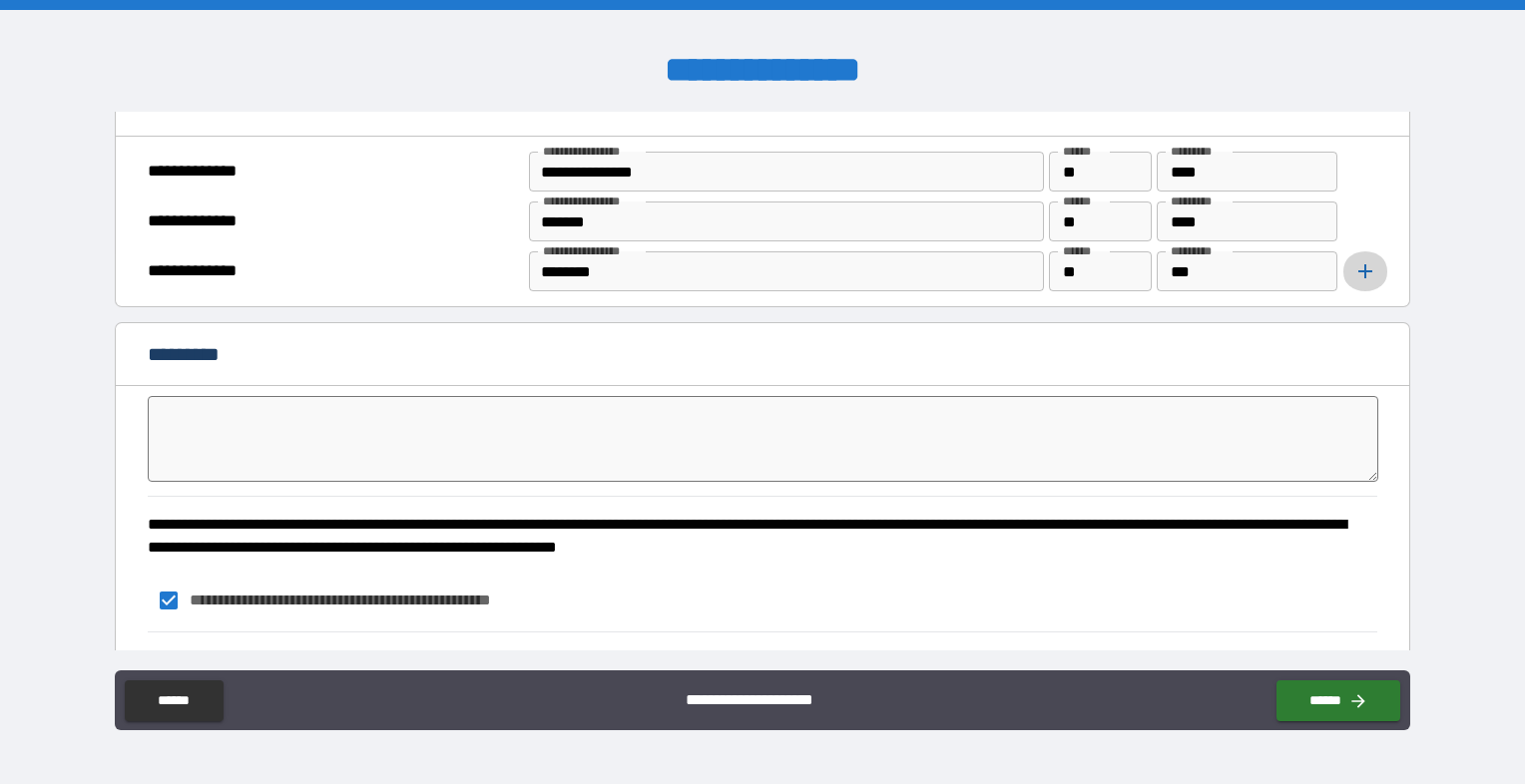 click 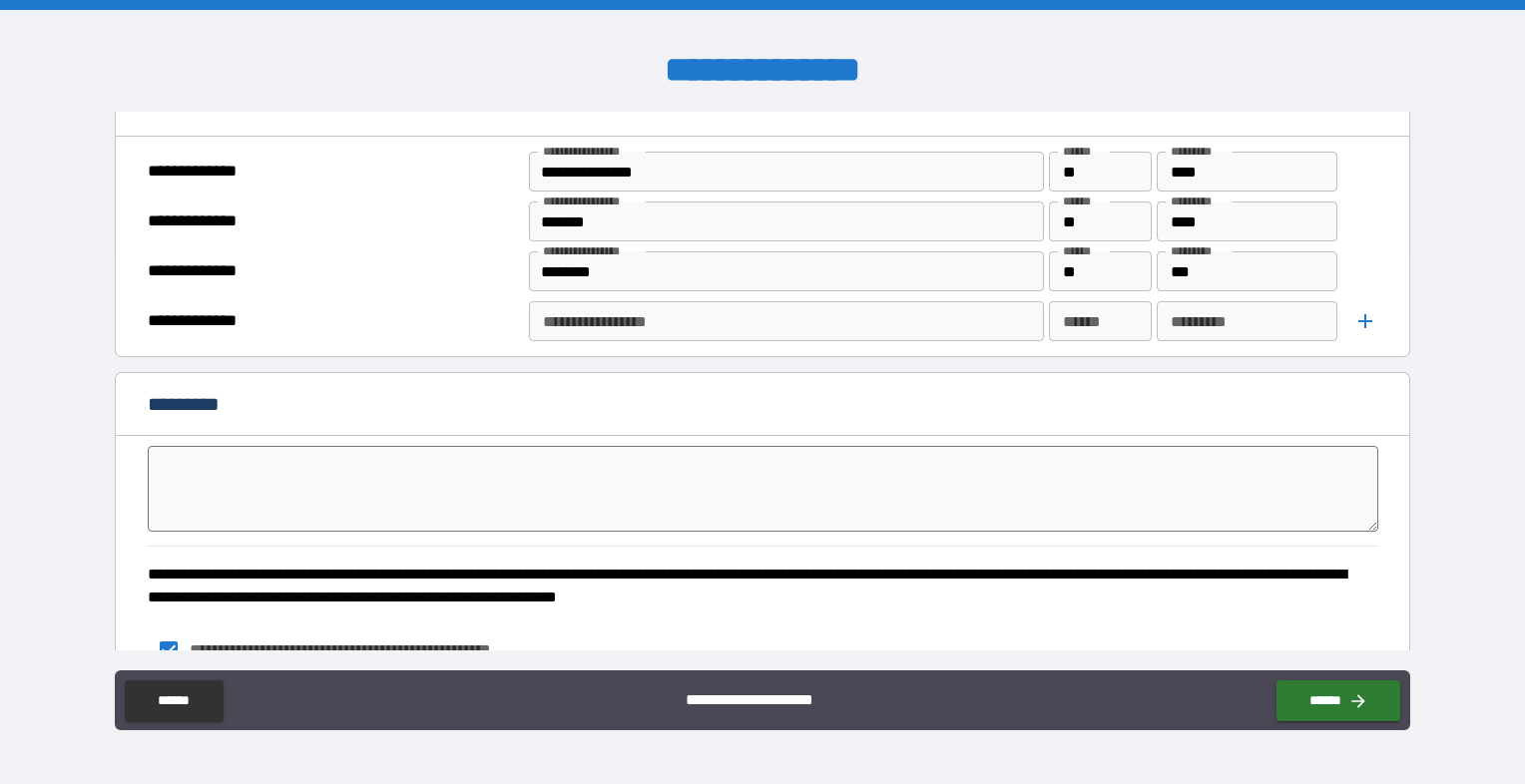 click on "**********" at bounding box center [784, 321] 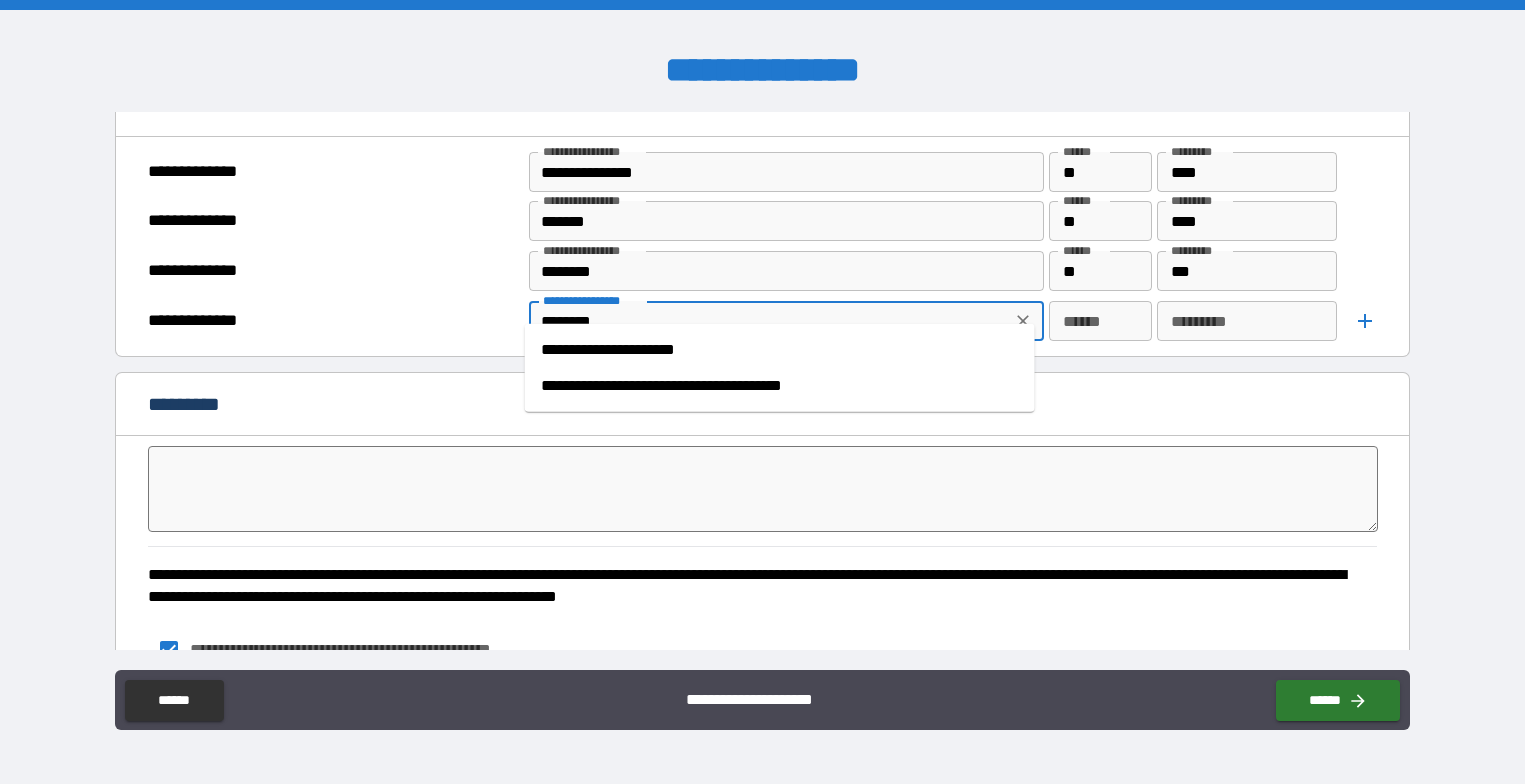 type on "********" 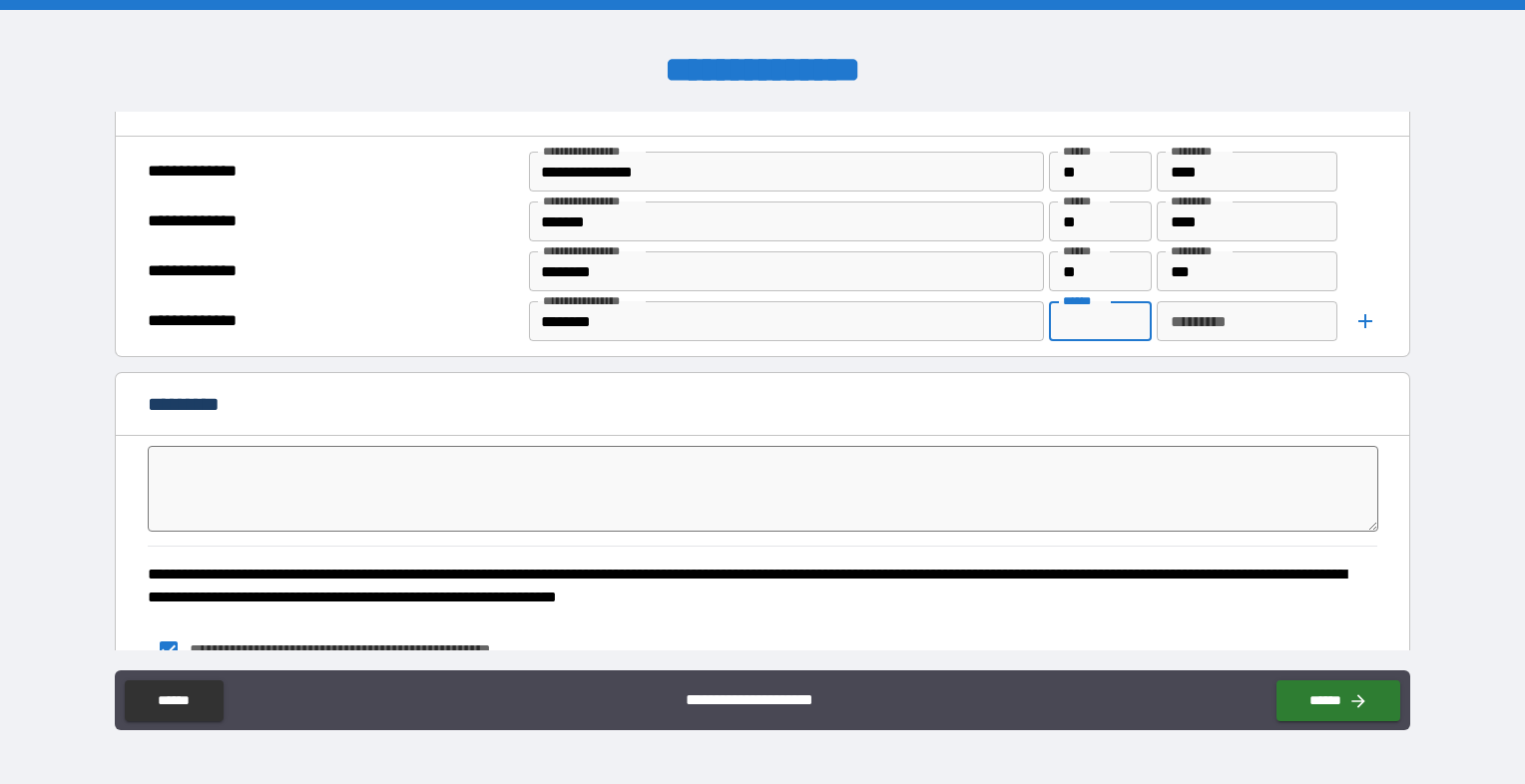 click on "******" at bounding box center [1100, 321] 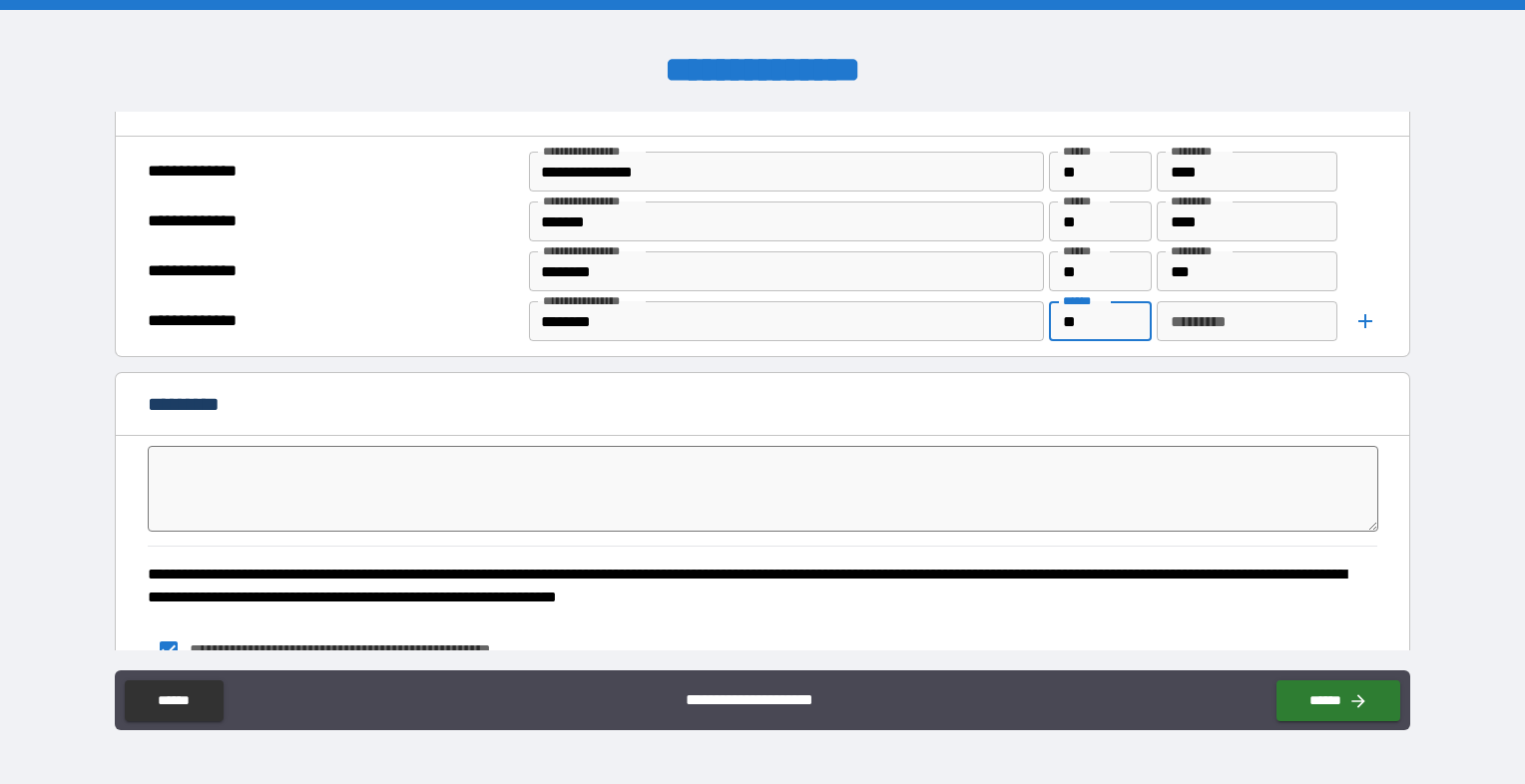 type on "**" 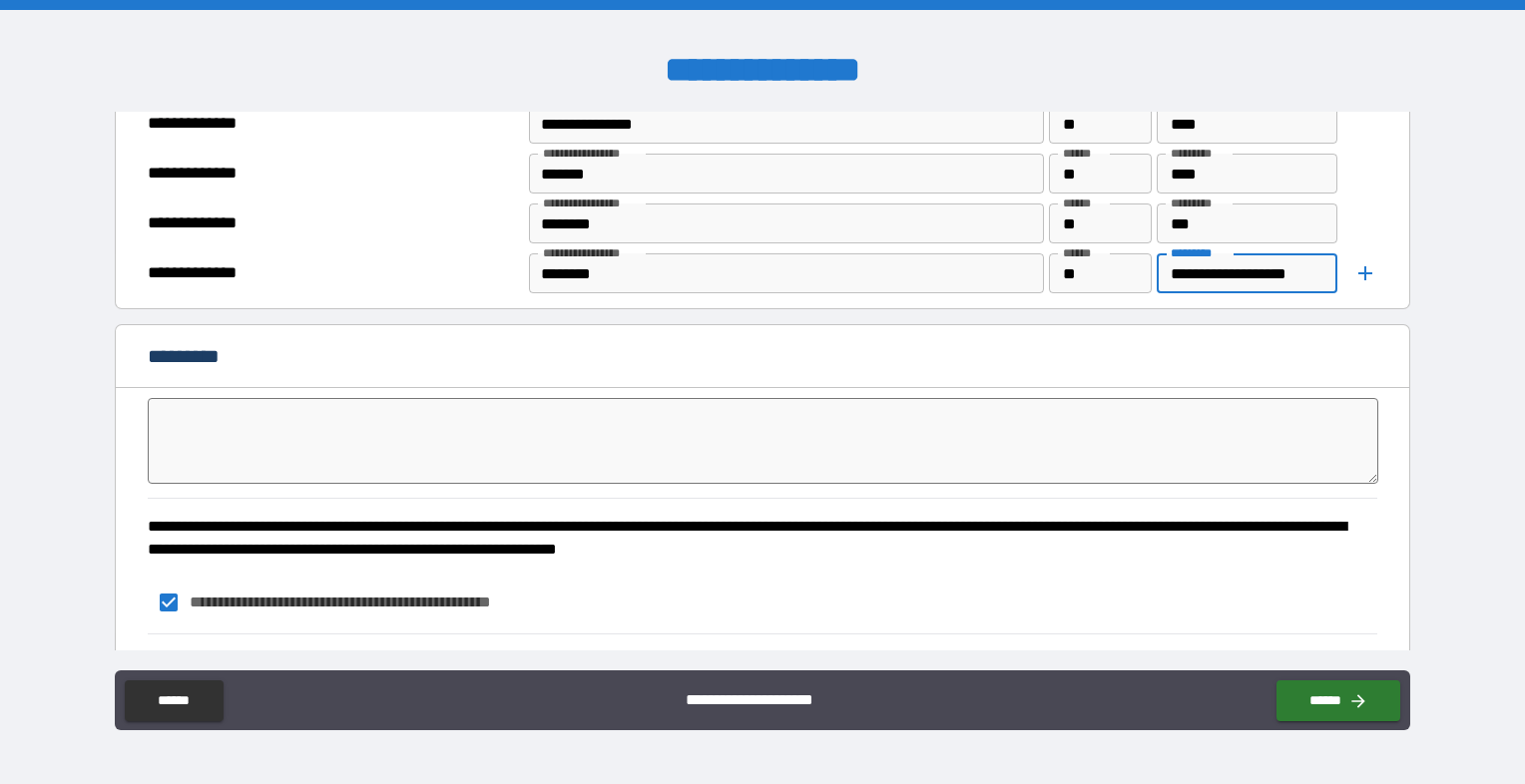 scroll, scrollTop: 5170, scrollLeft: 0, axis: vertical 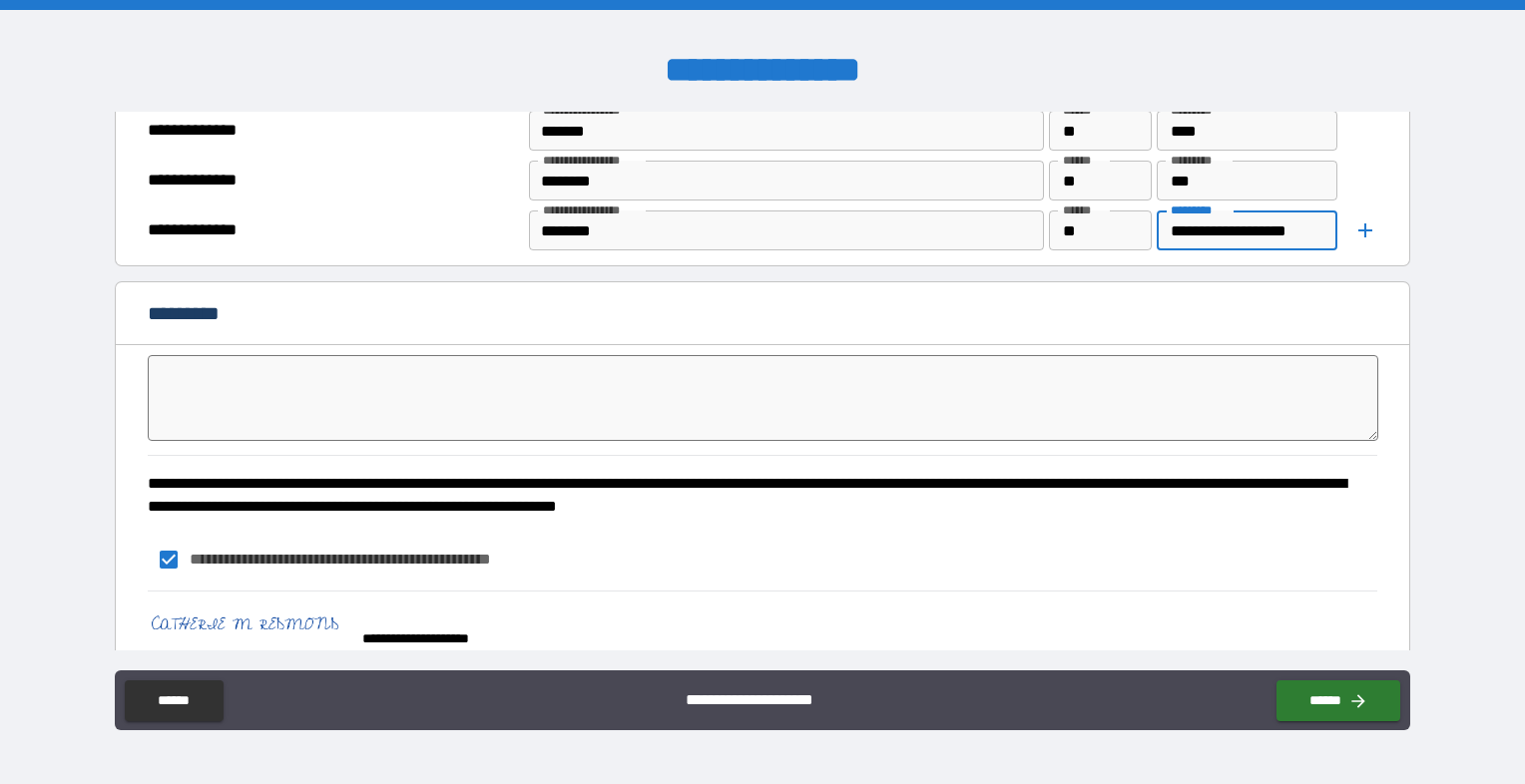 type on "**********" 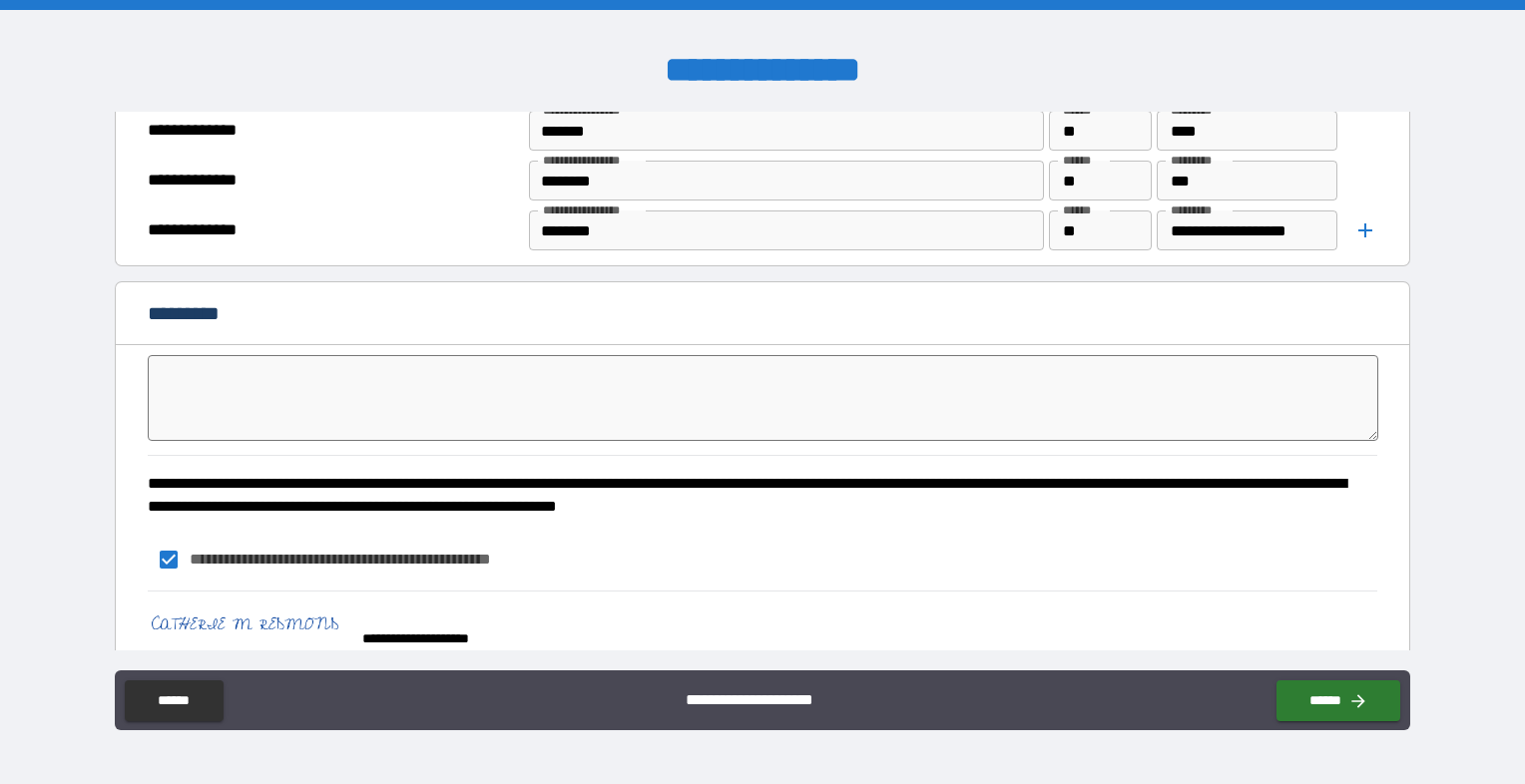 click at bounding box center (762, 398) 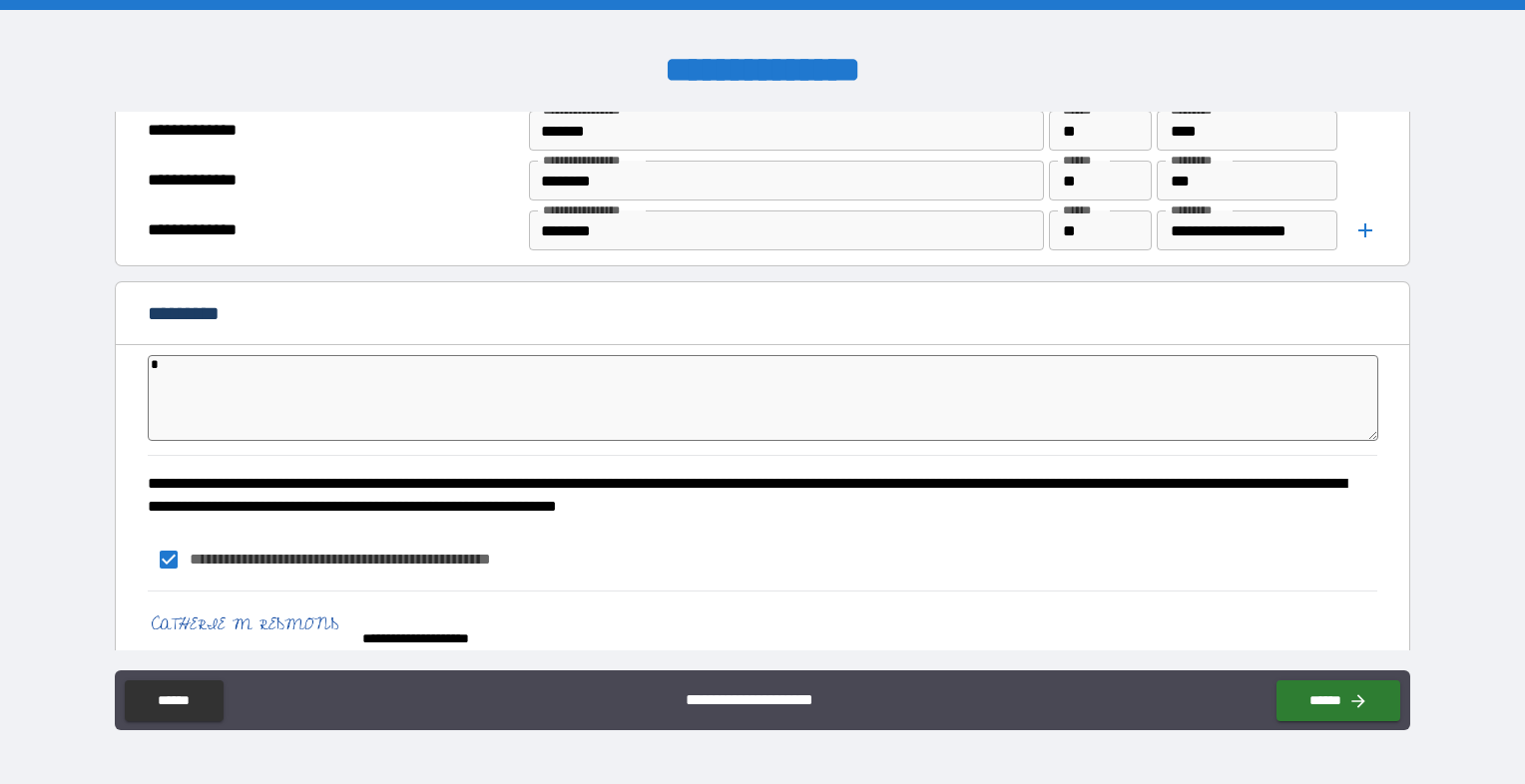 type on "*" 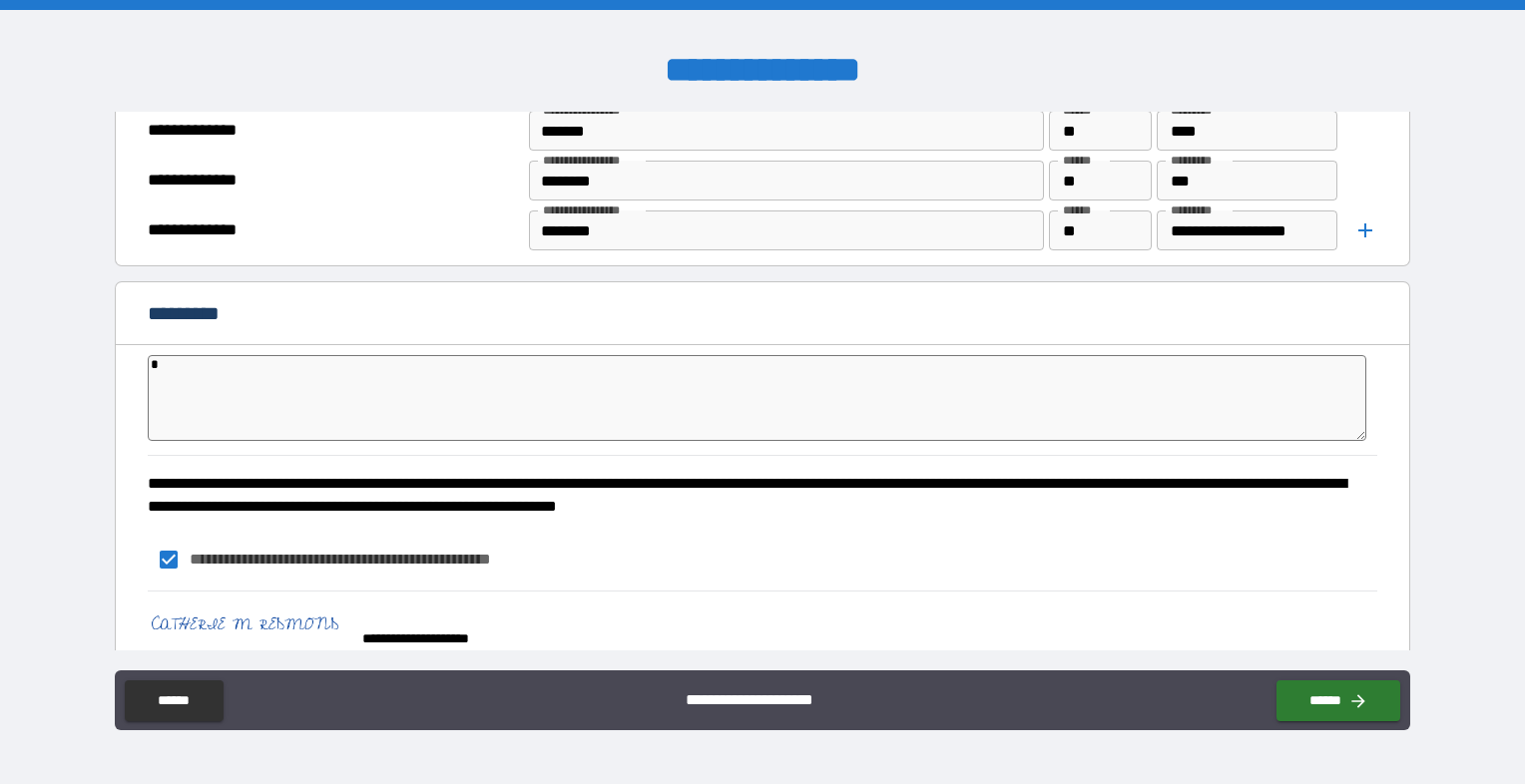 type on "**" 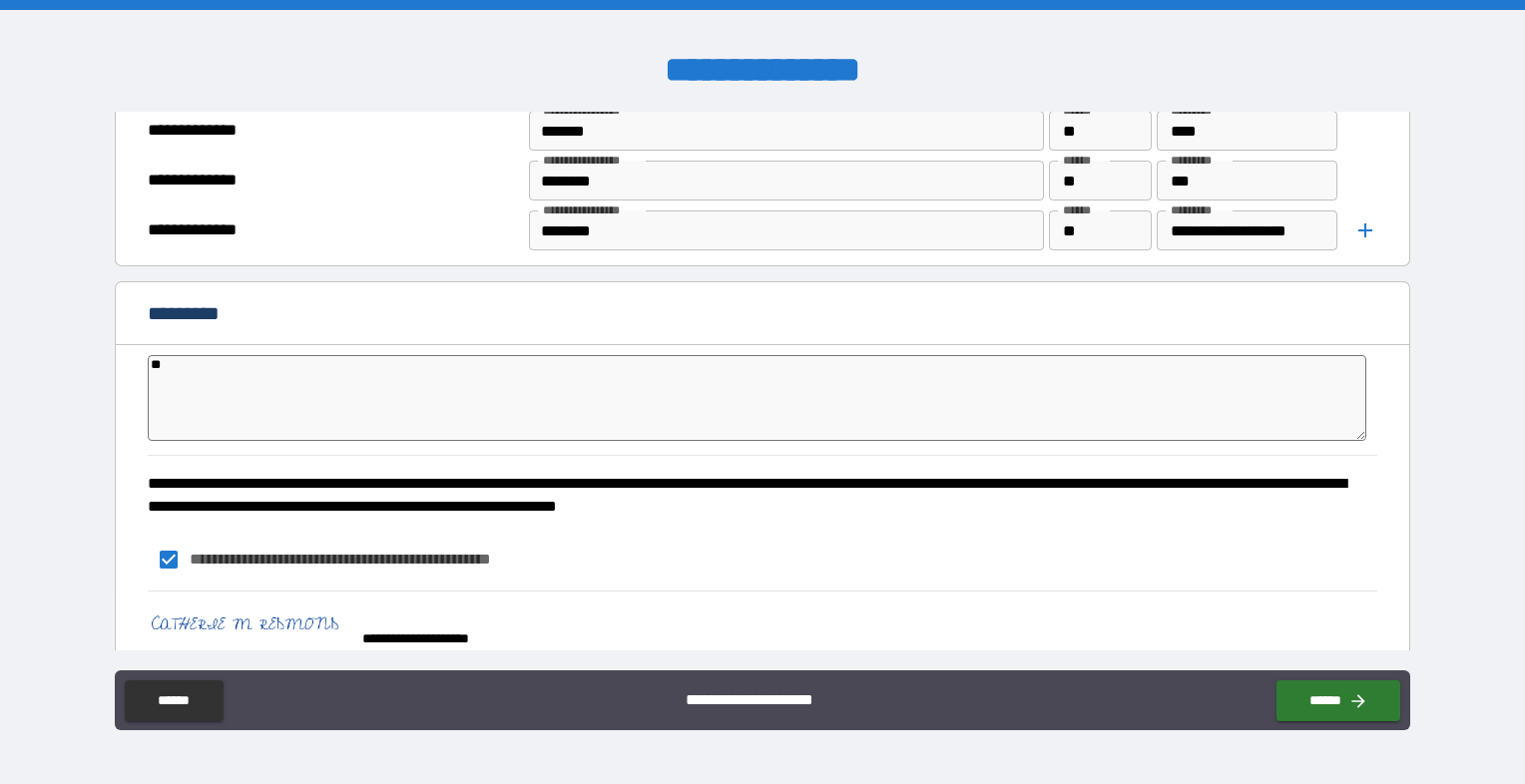 type on "*" 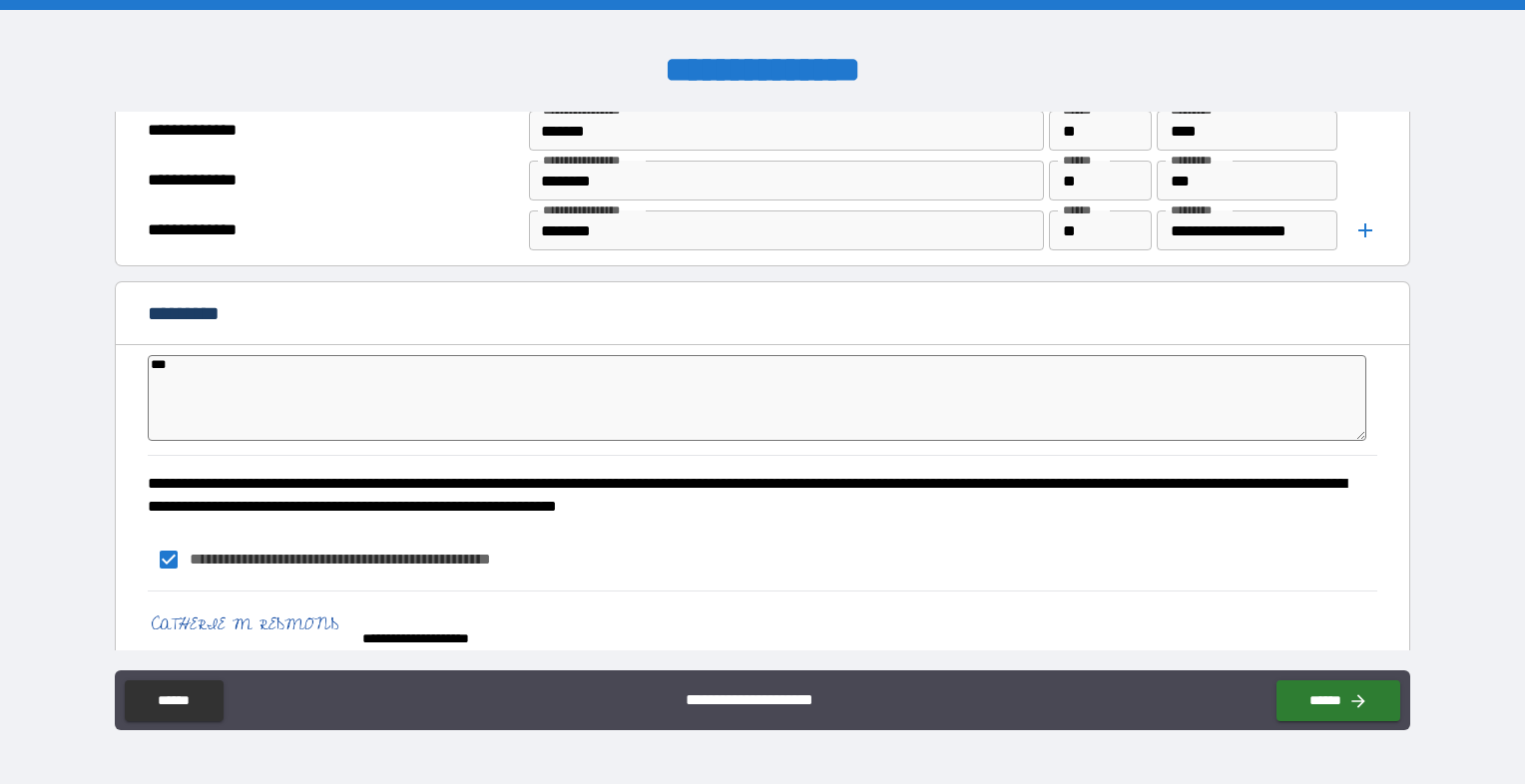type on "*" 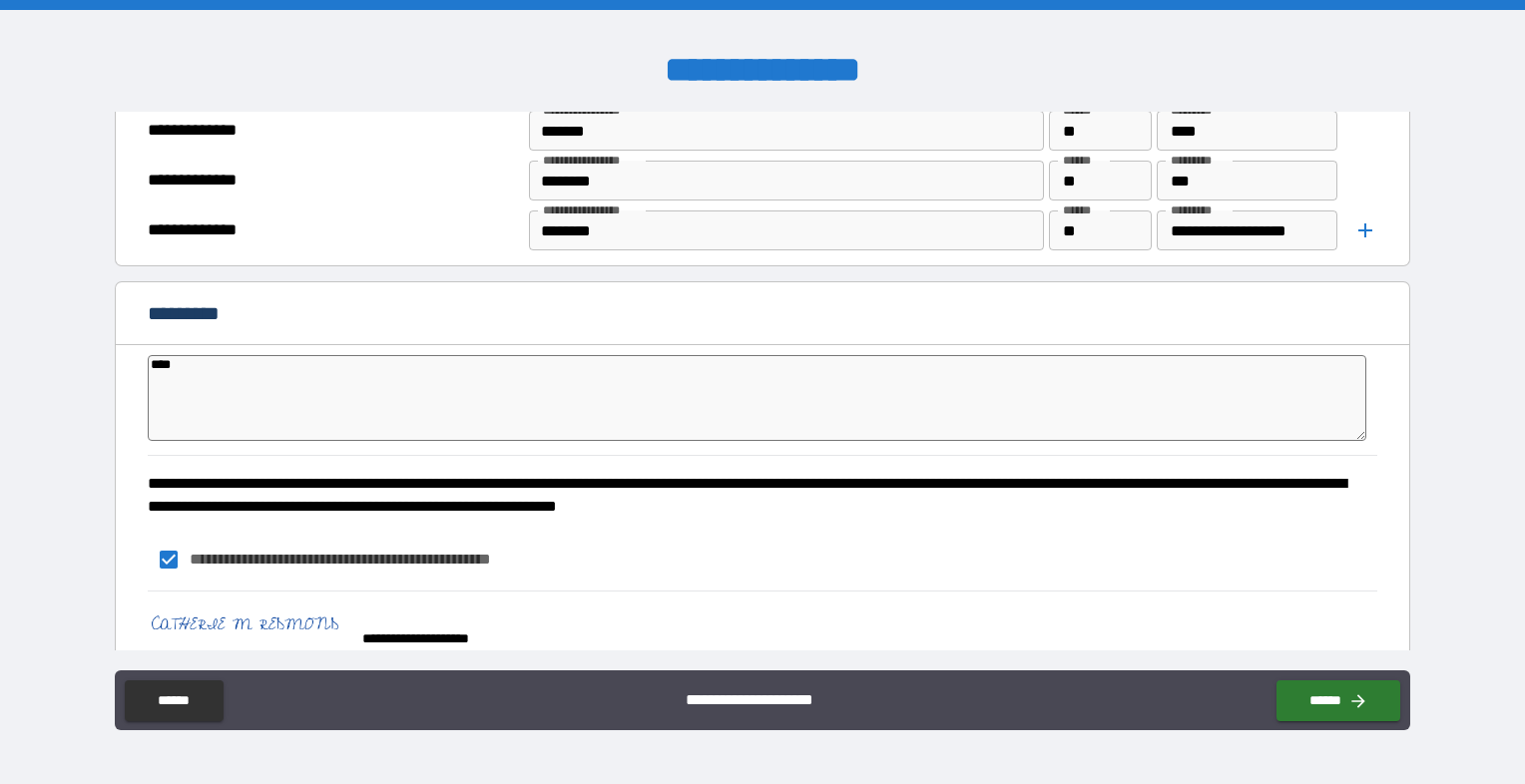type on "*" 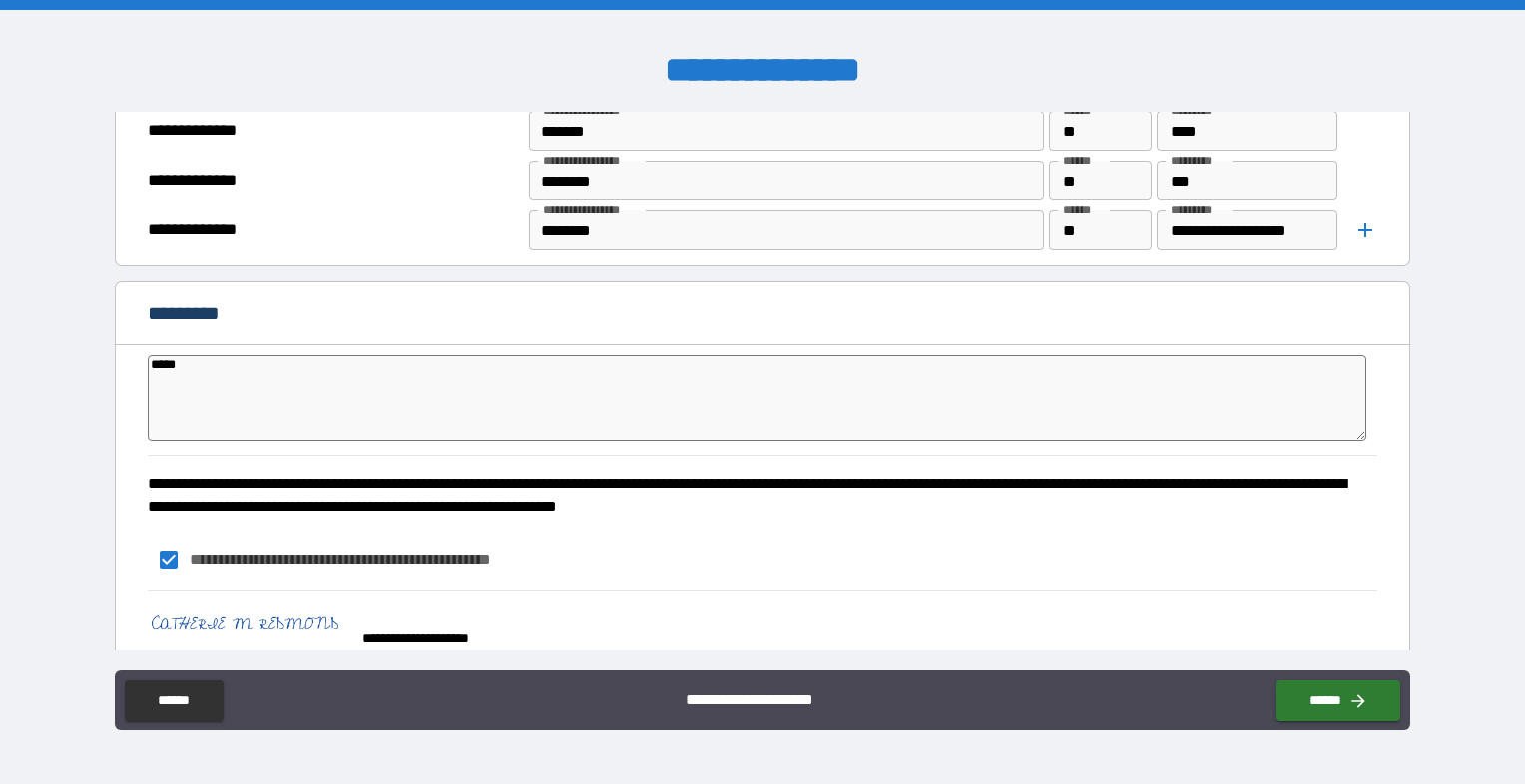 type on "*" 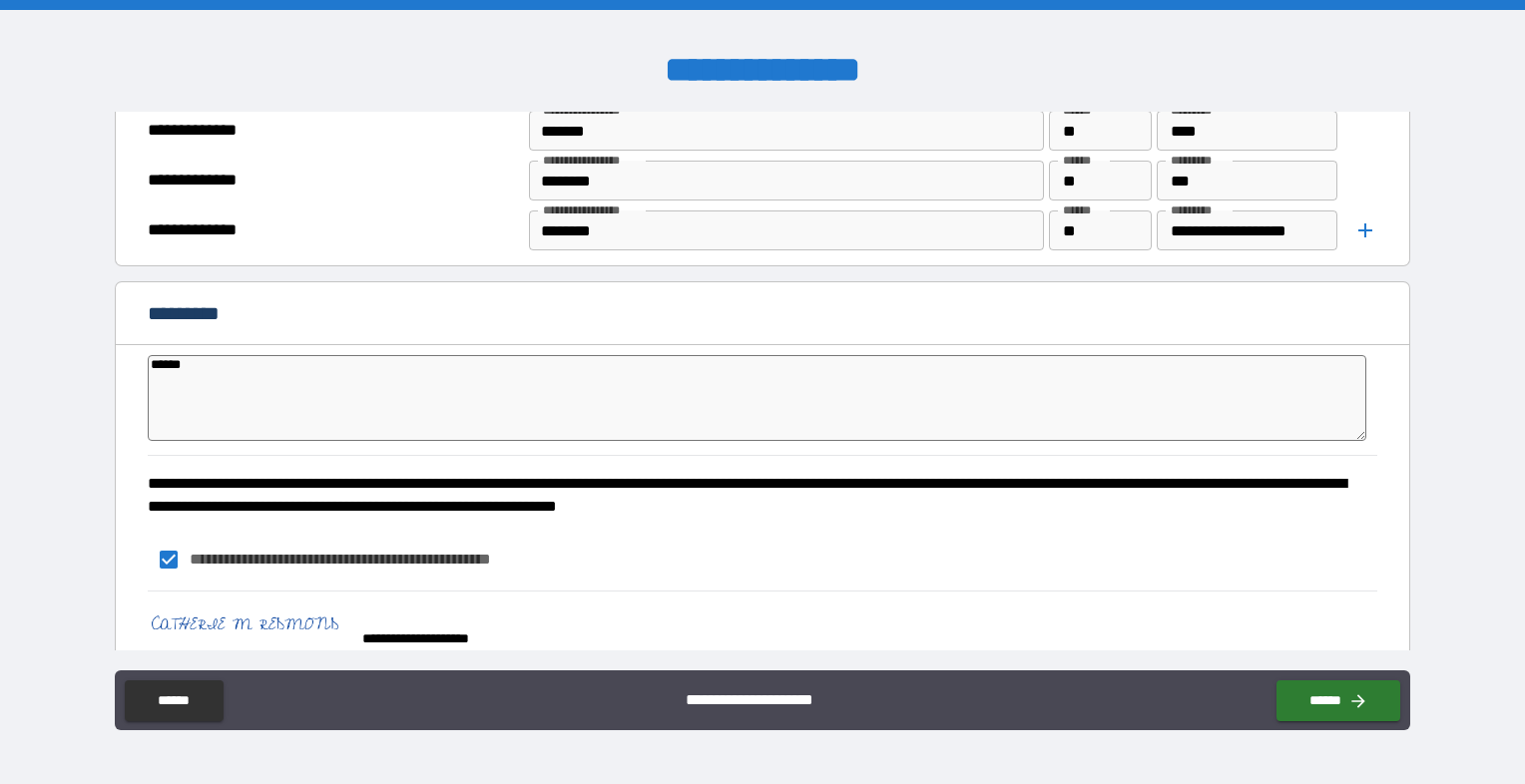 type on "*" 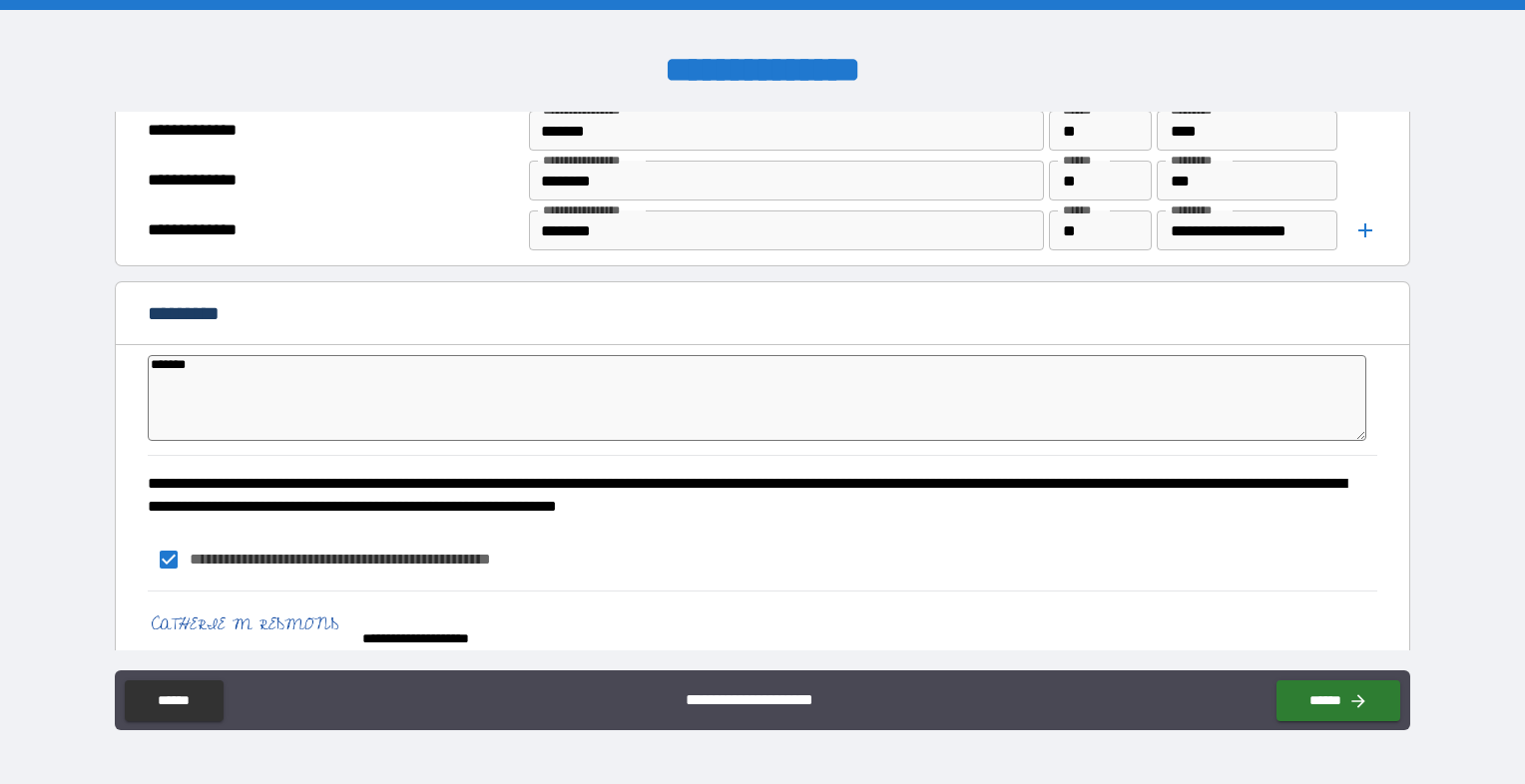 type on "*" 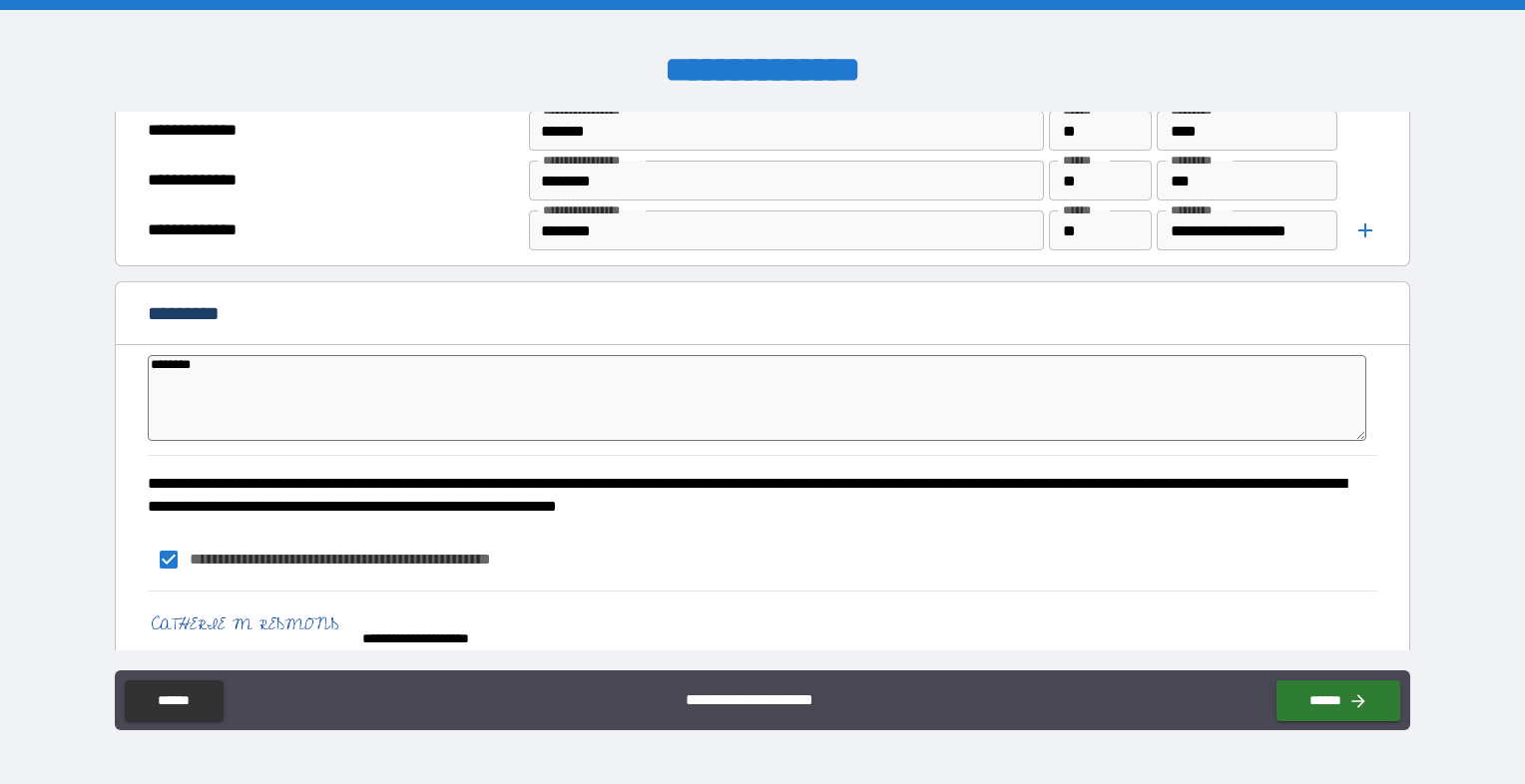 type on "*" 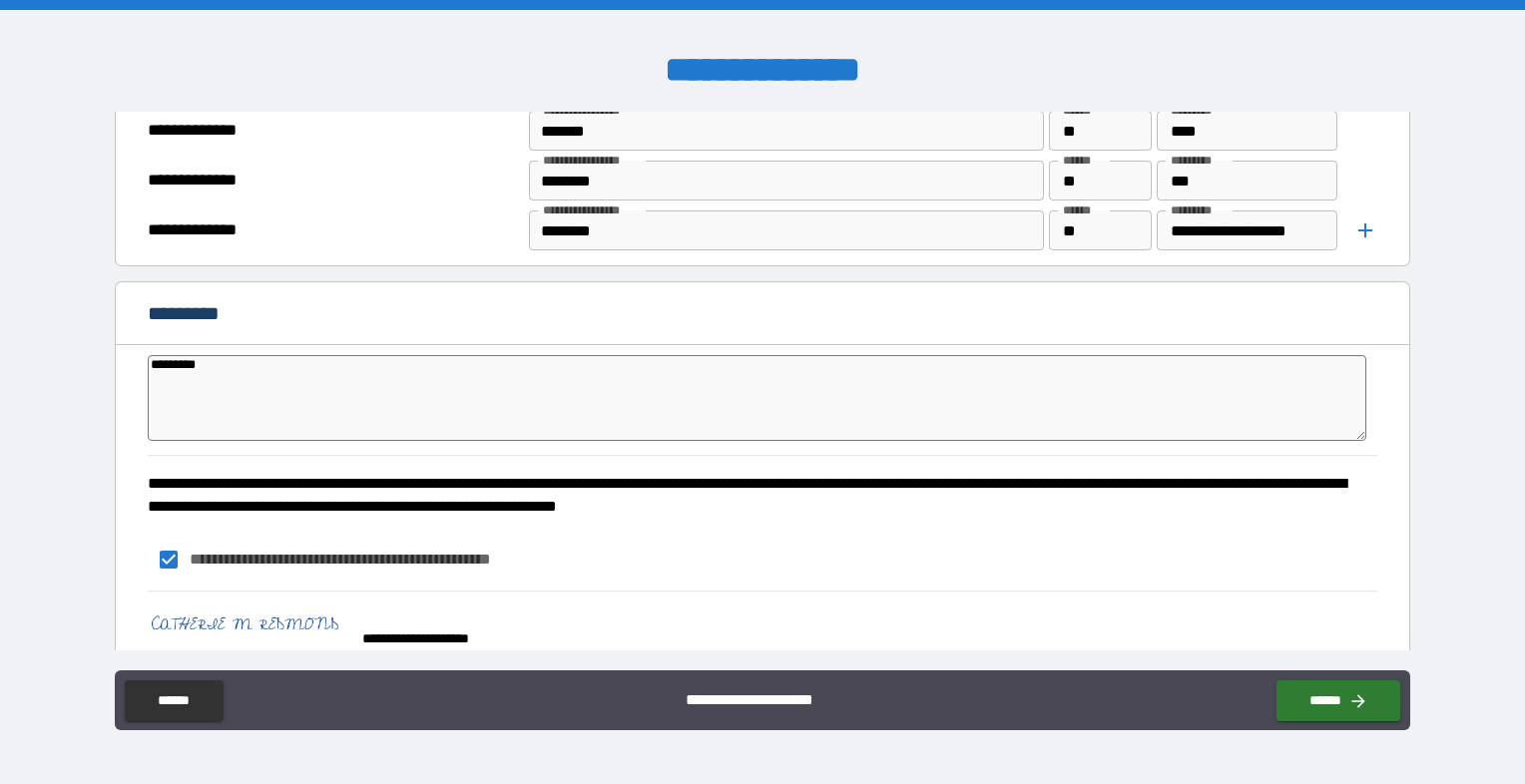 type on "*" 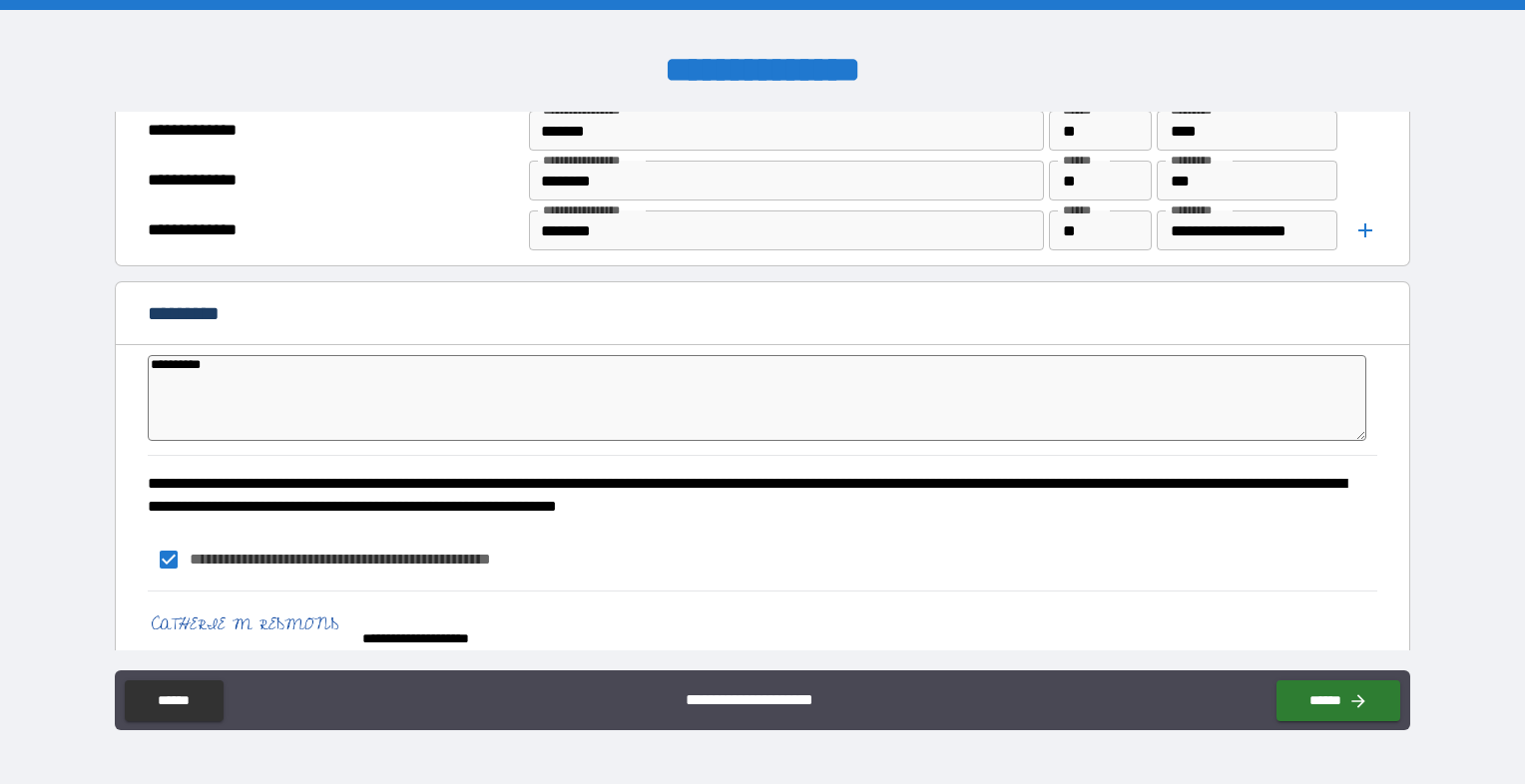 type on "*" 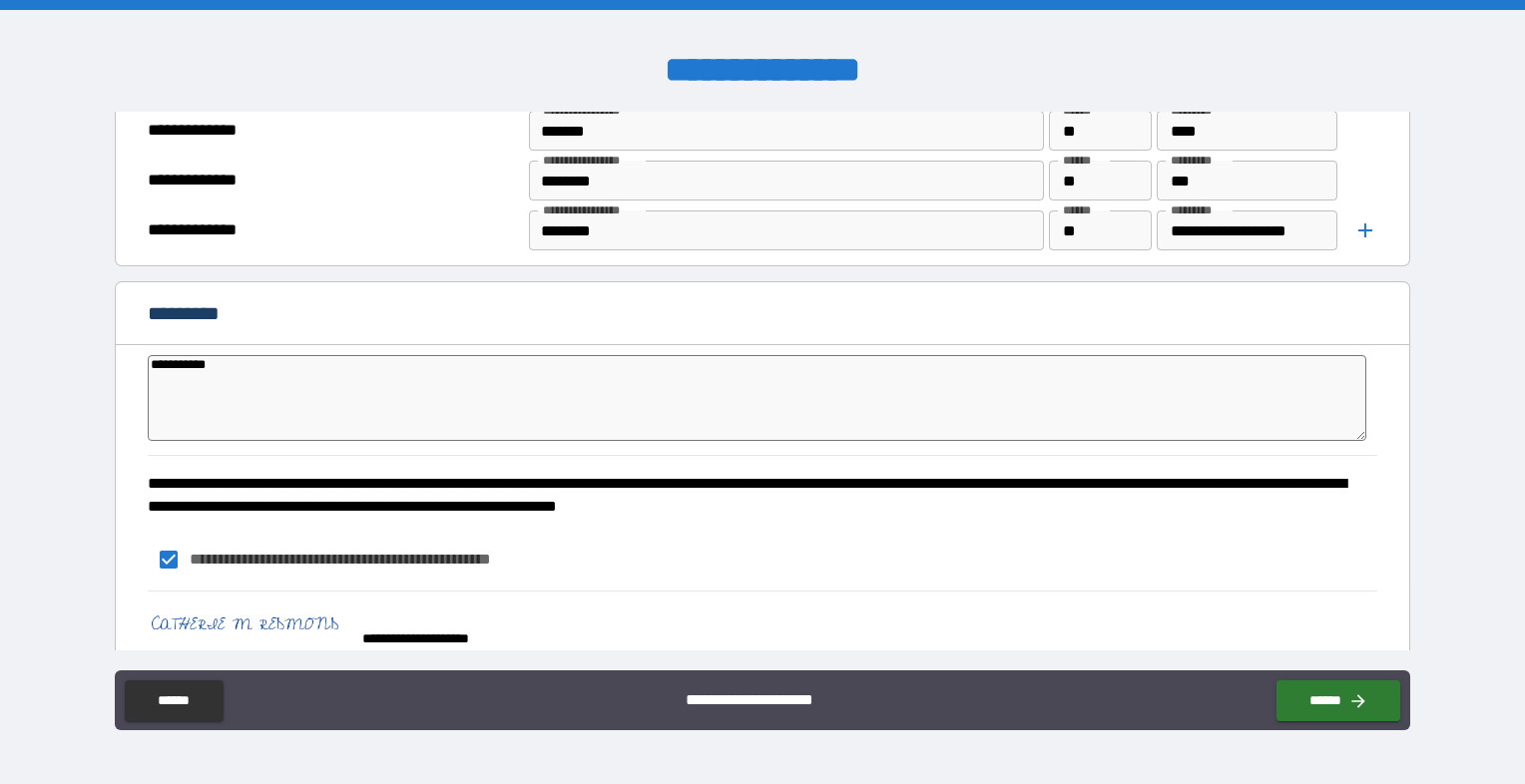 type on "*" 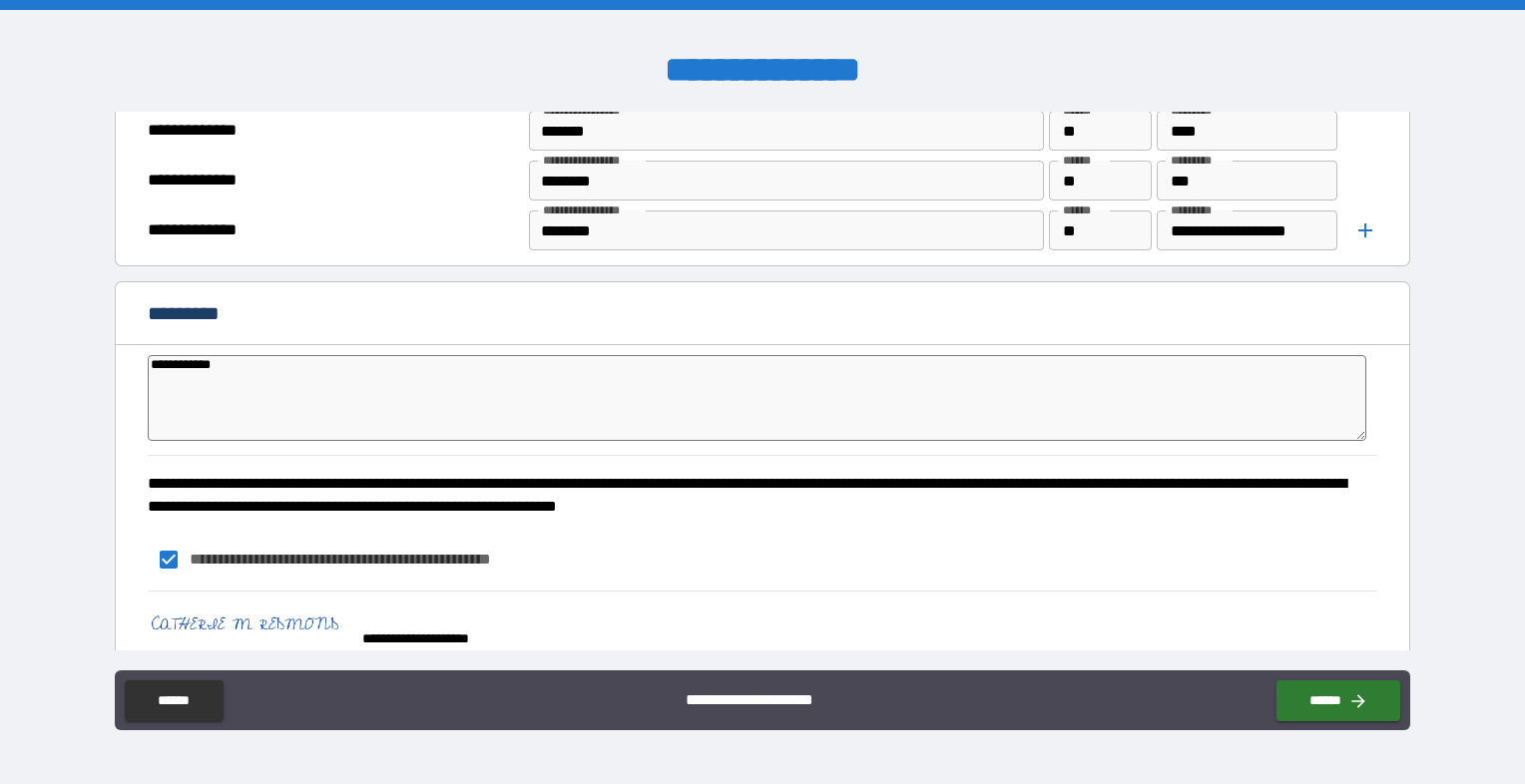 type on "*" 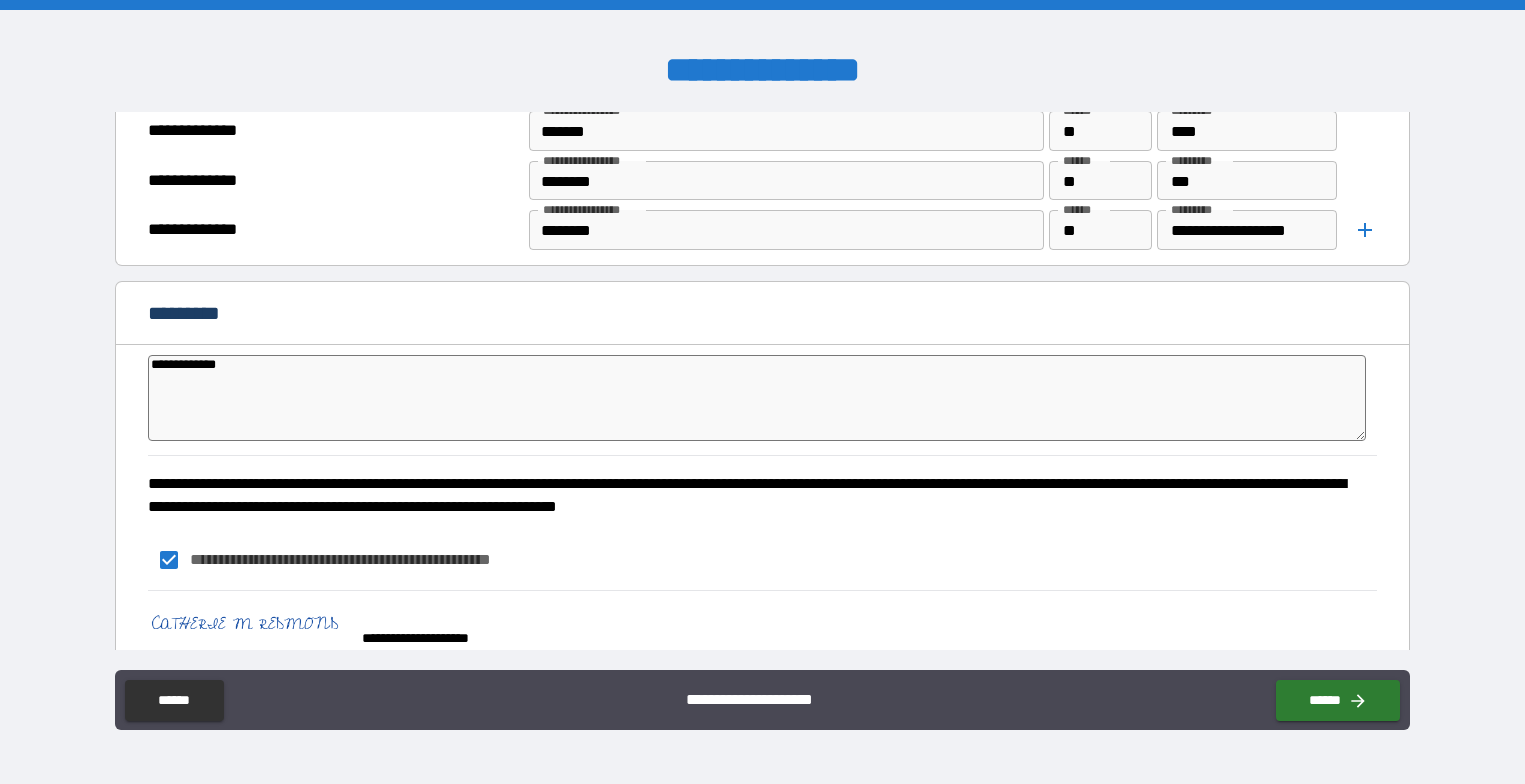 type on "*" 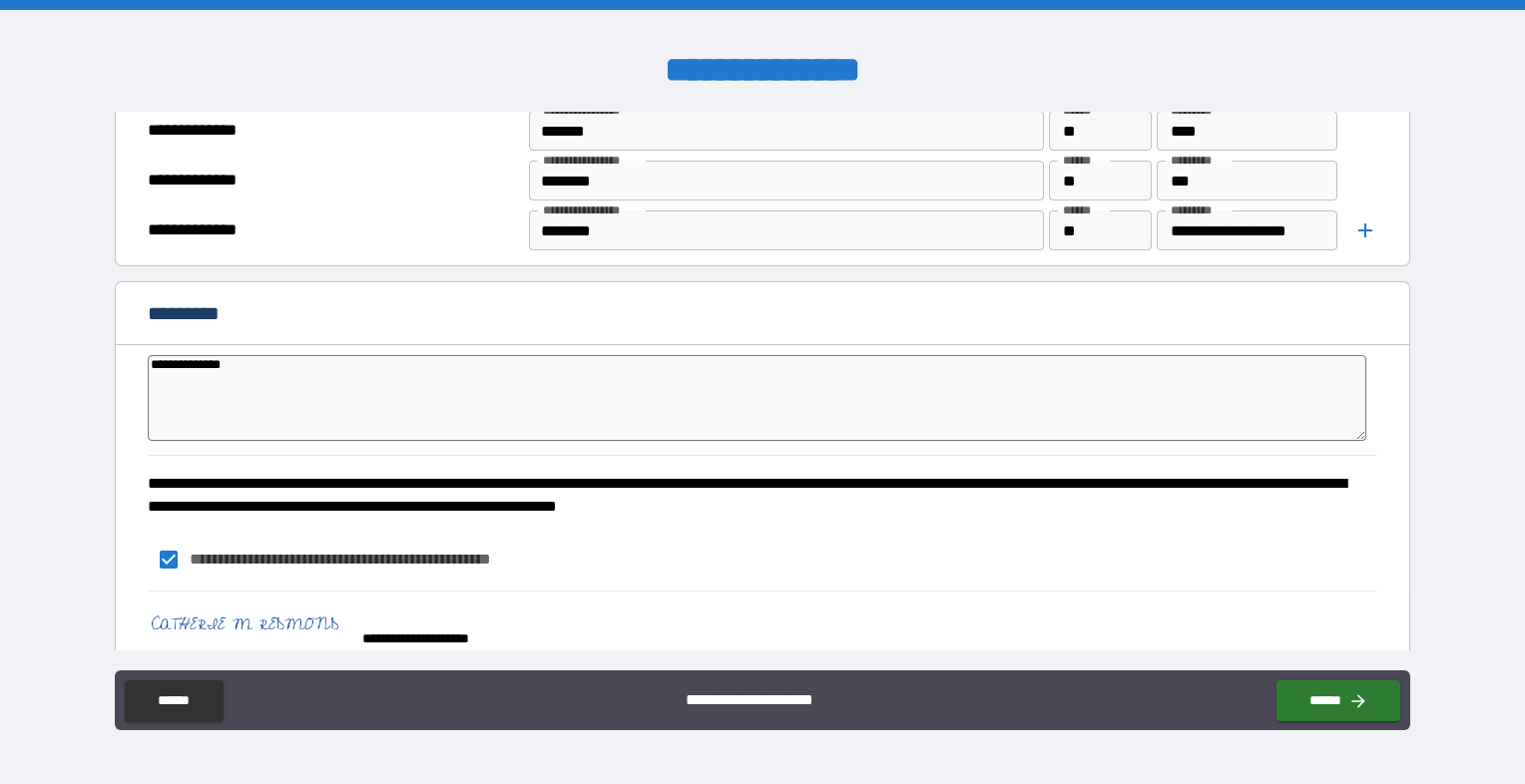 type on "*" 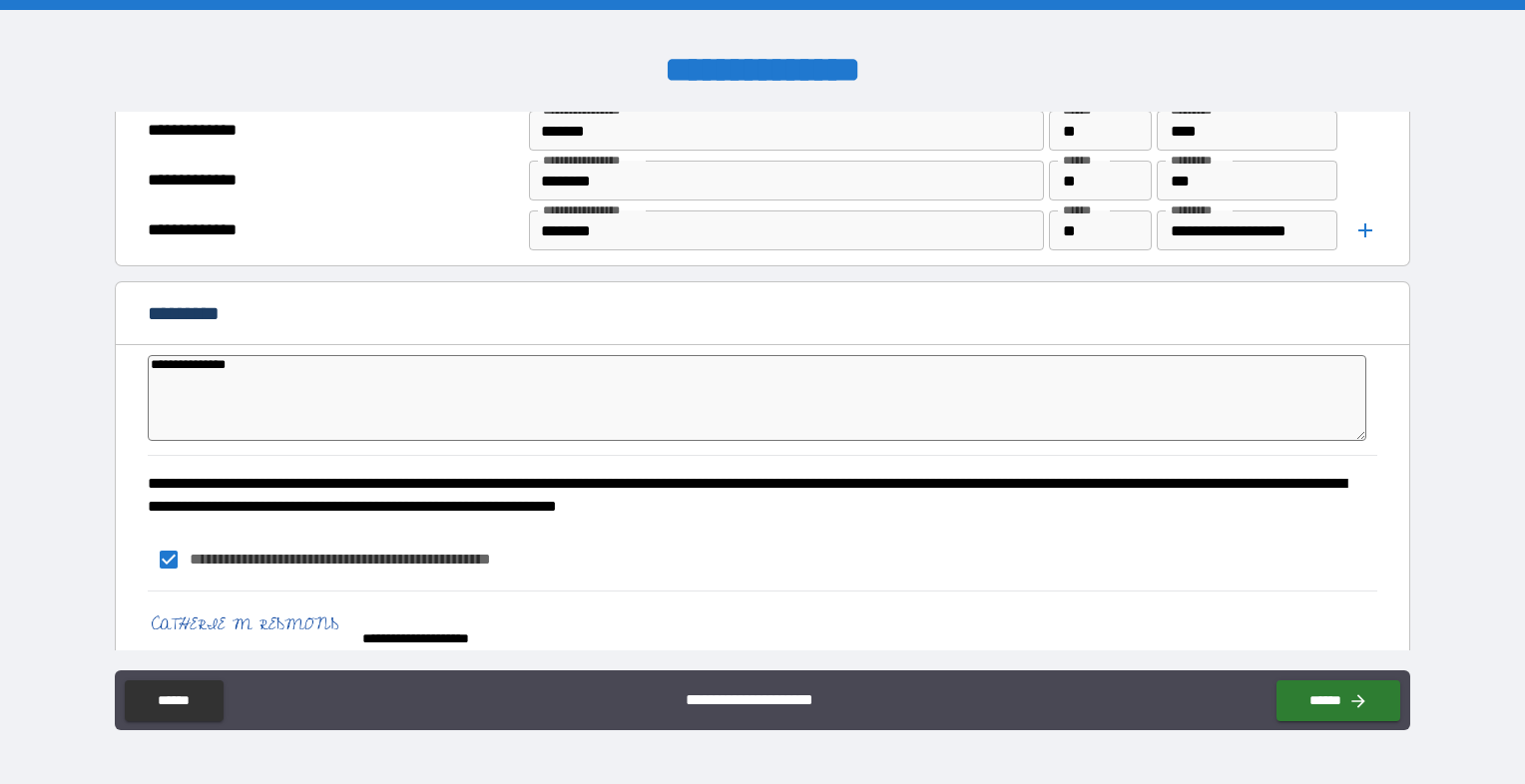 type on "*" 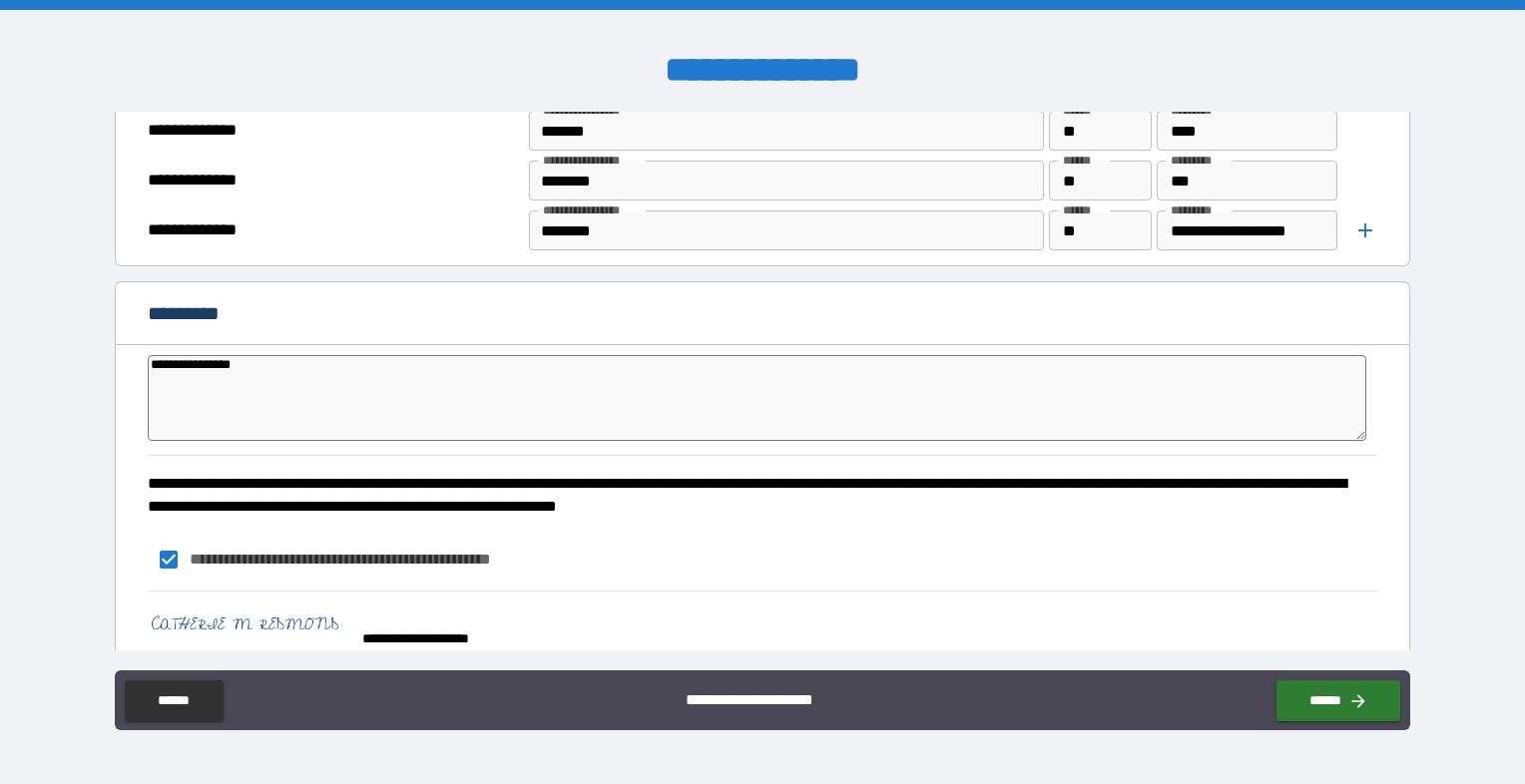 type on "*" 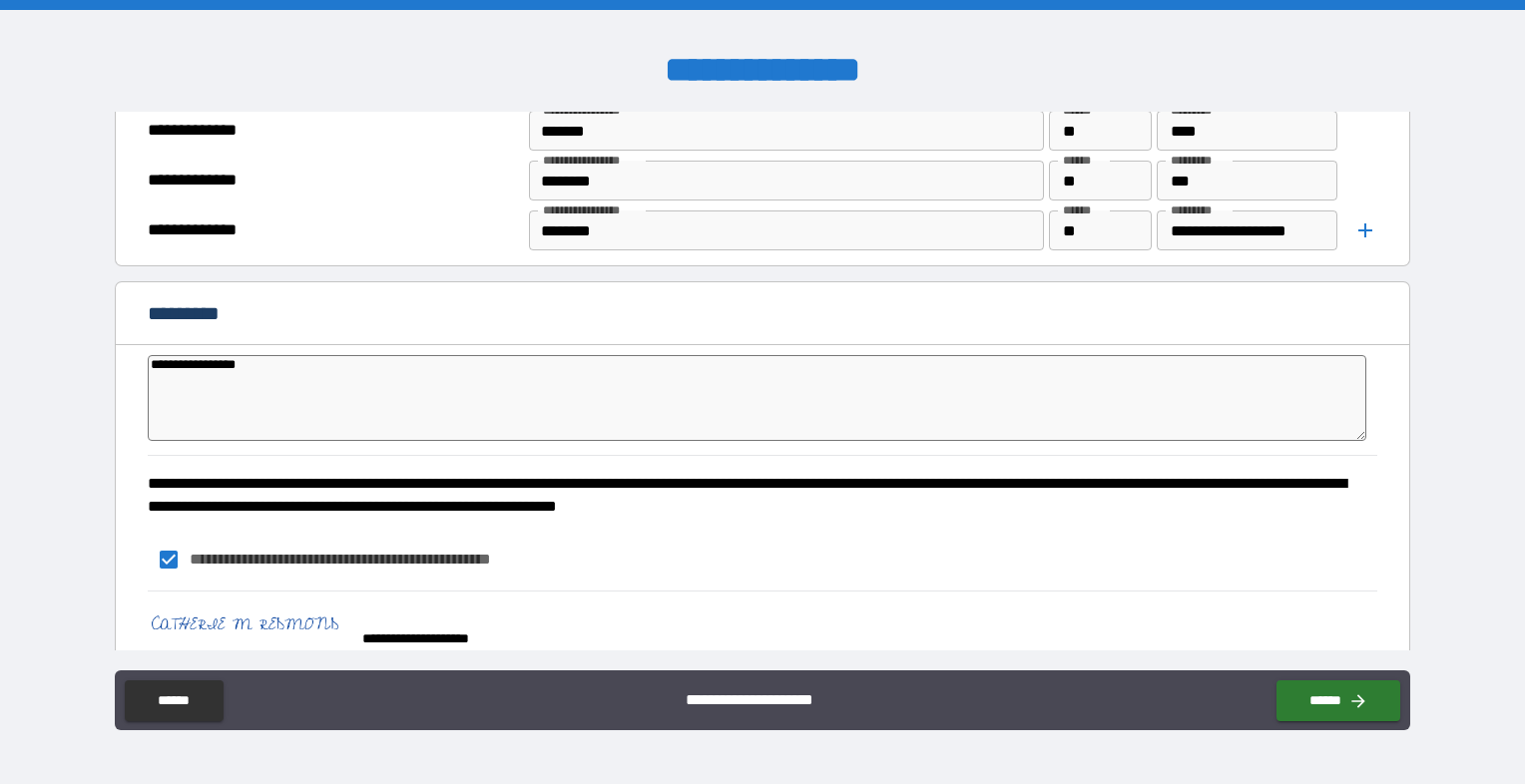 type on "*" 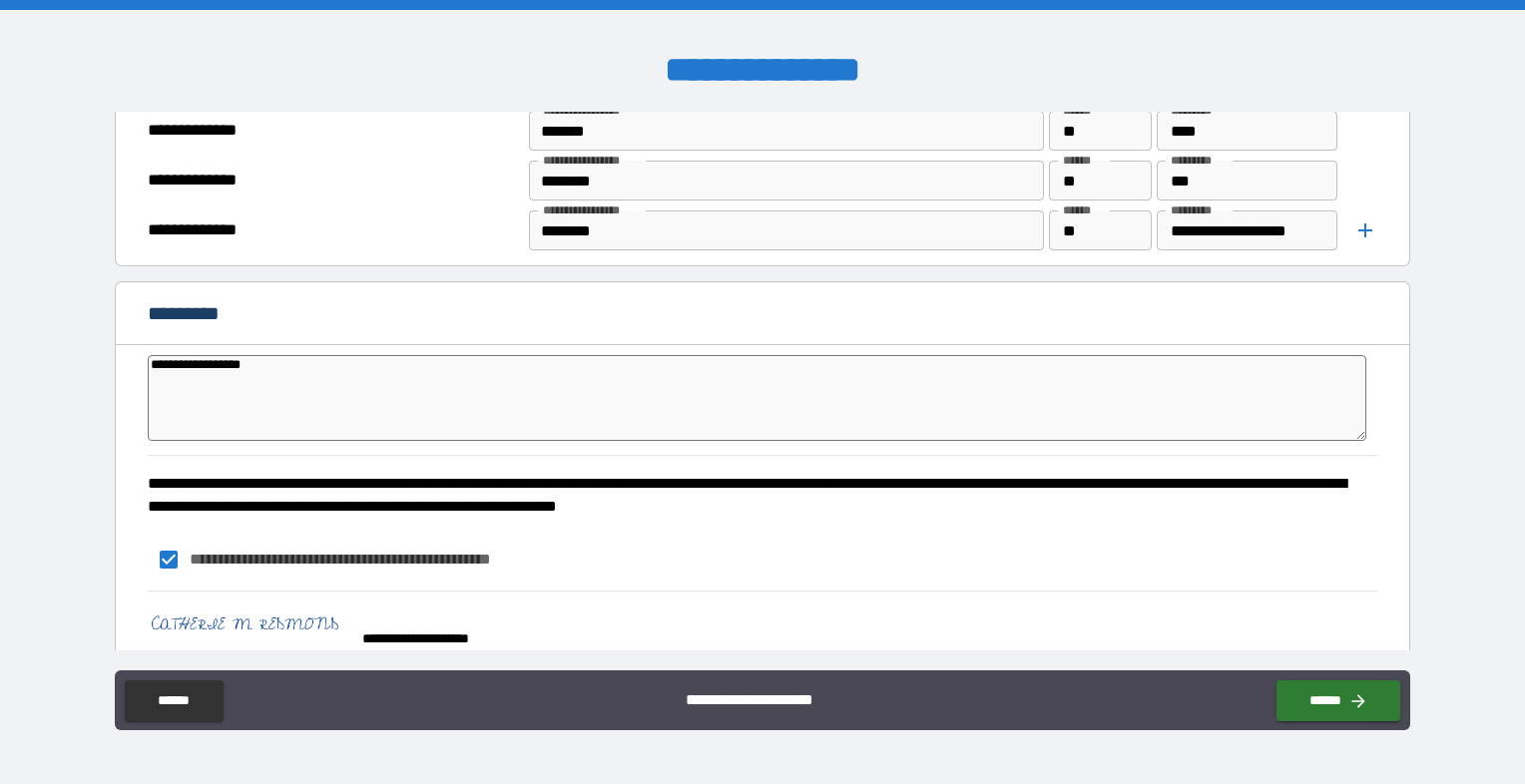 type on "*" 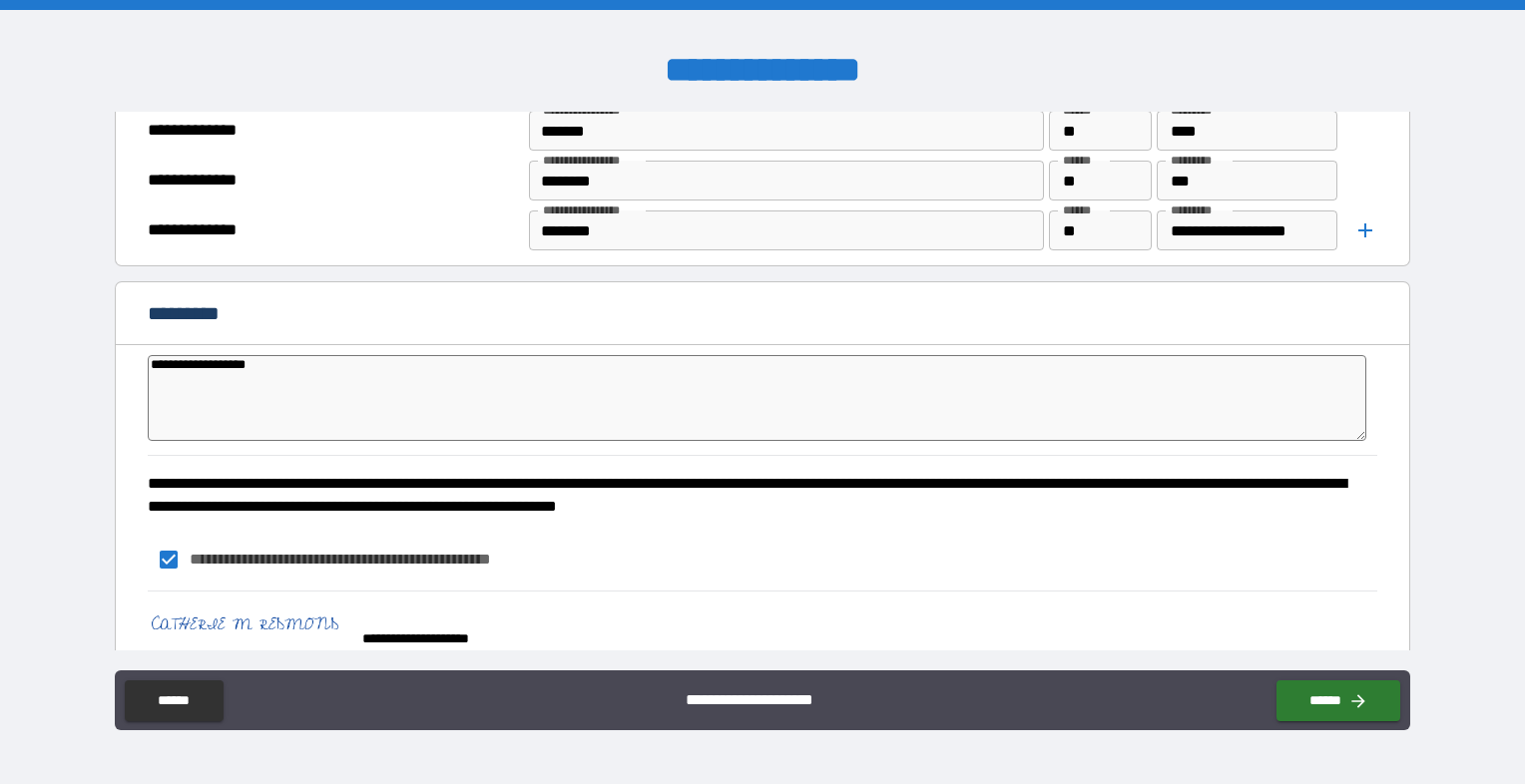 type on "*" 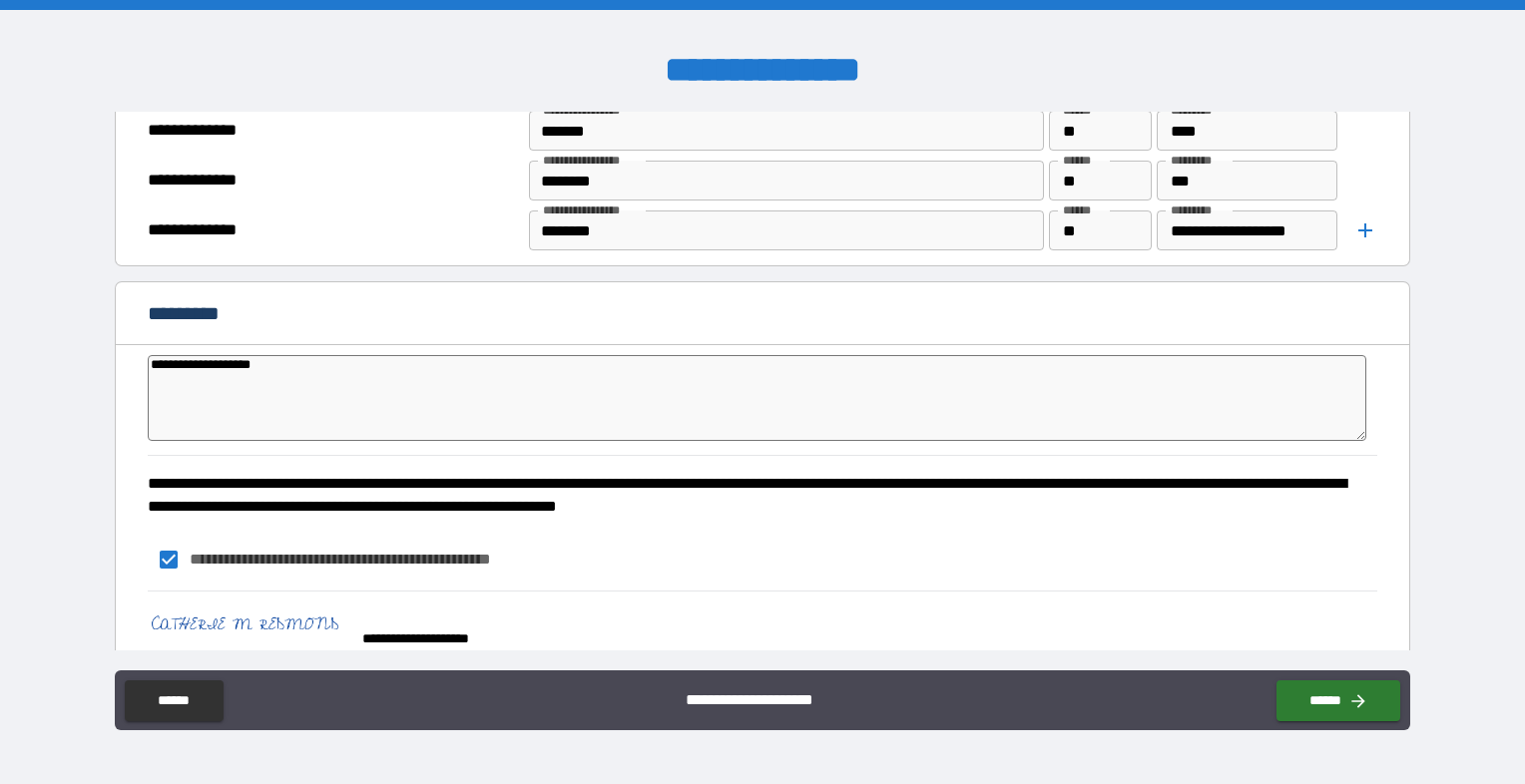 type on "*" 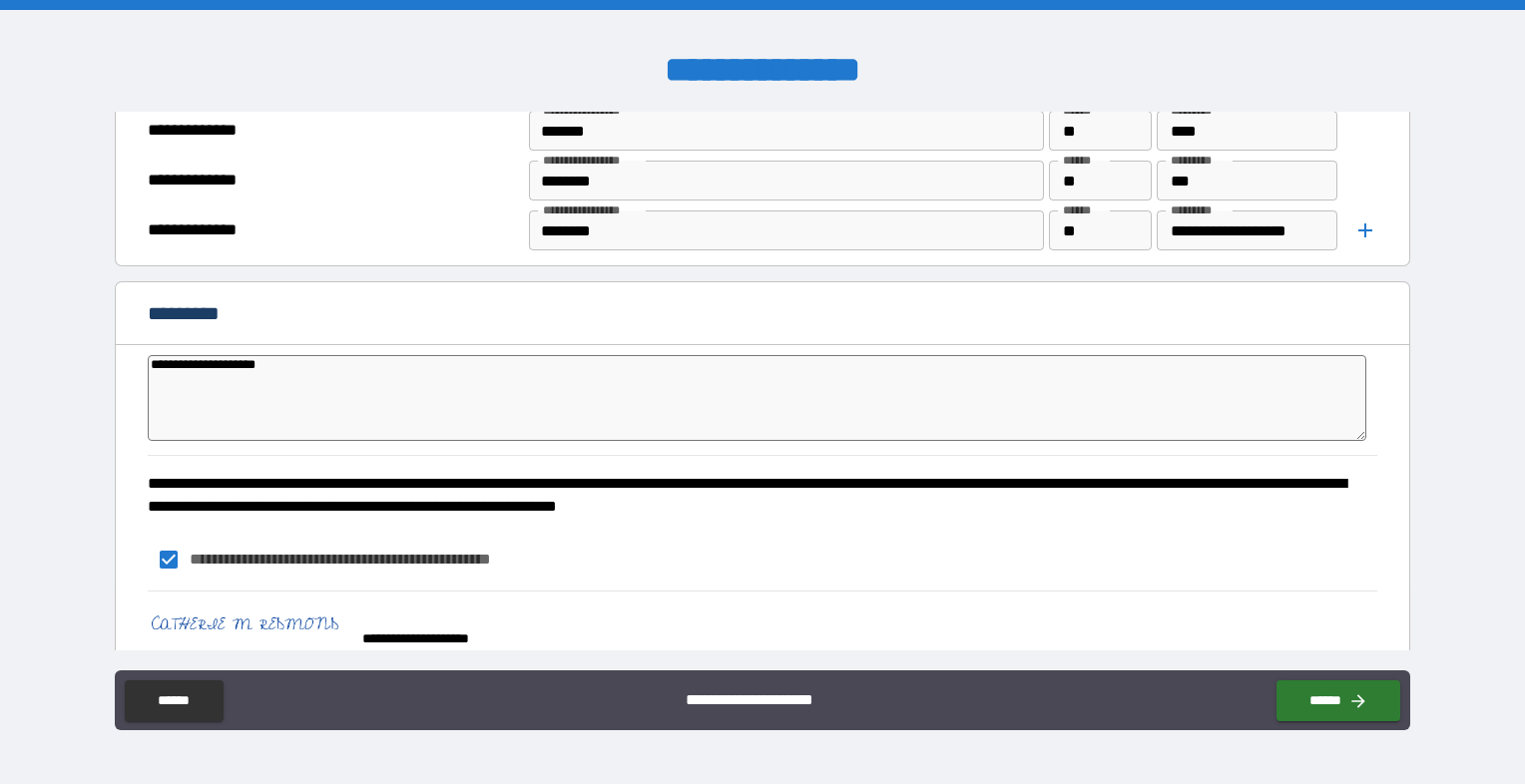type on "*" 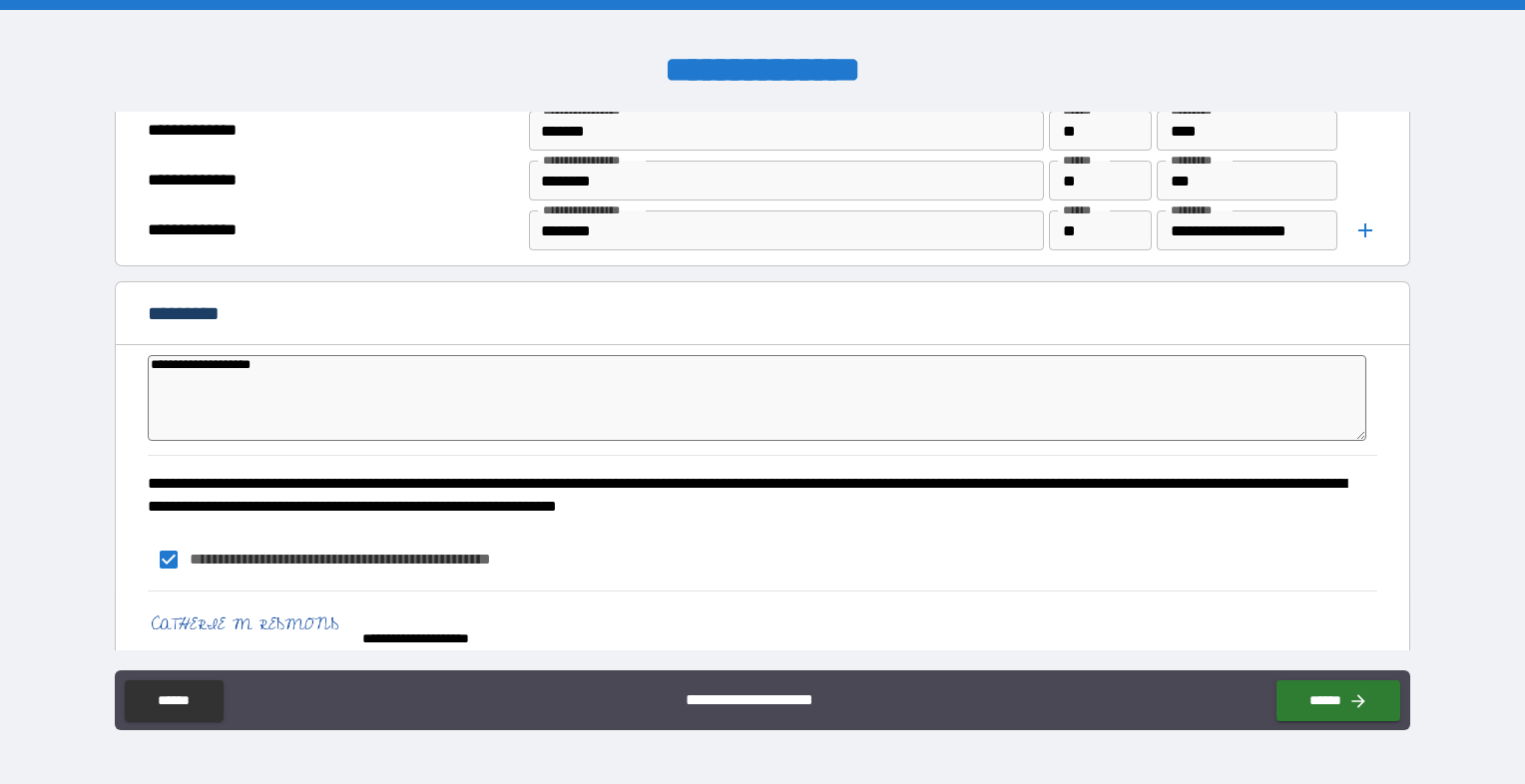 type on "*" 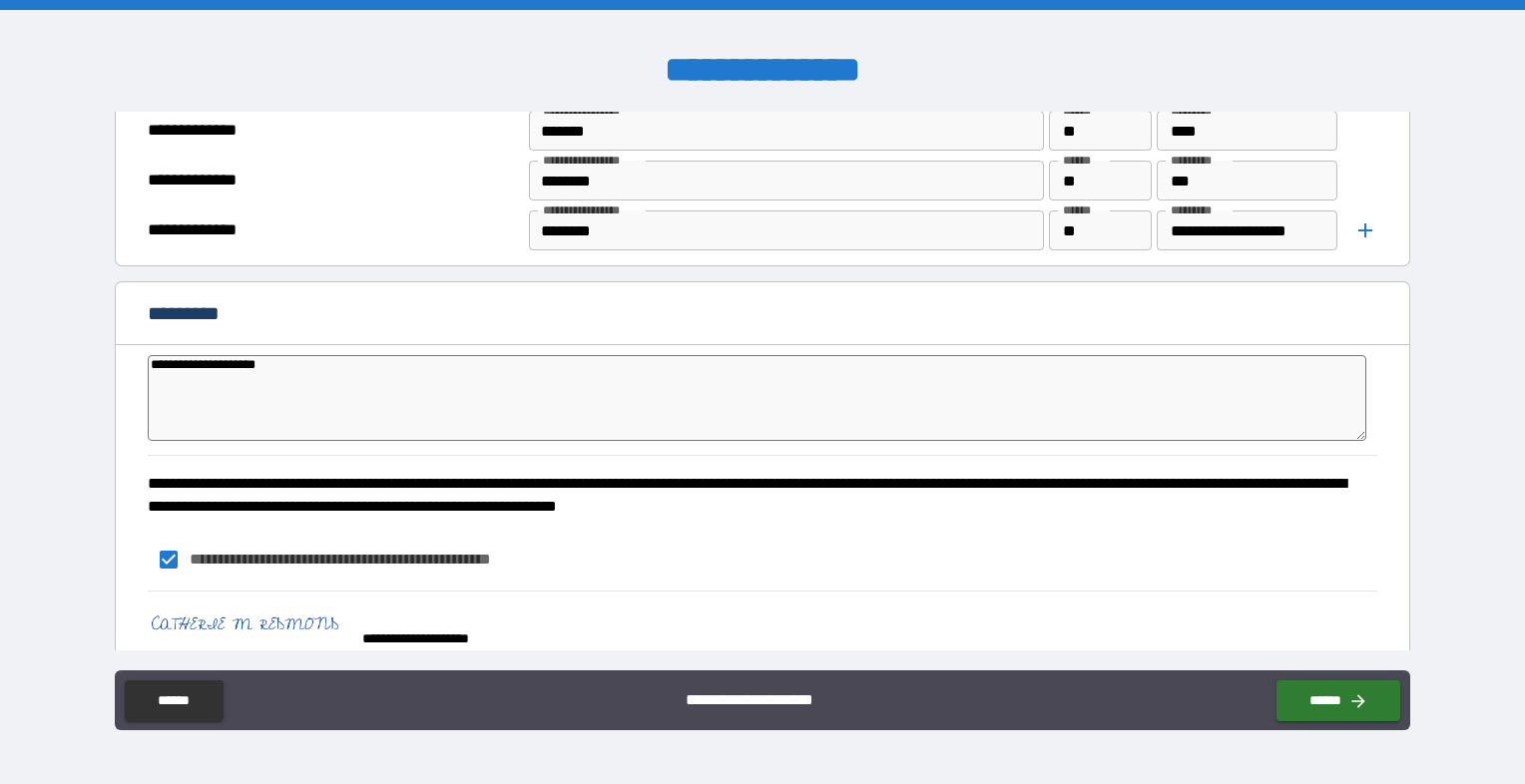 type on "*" 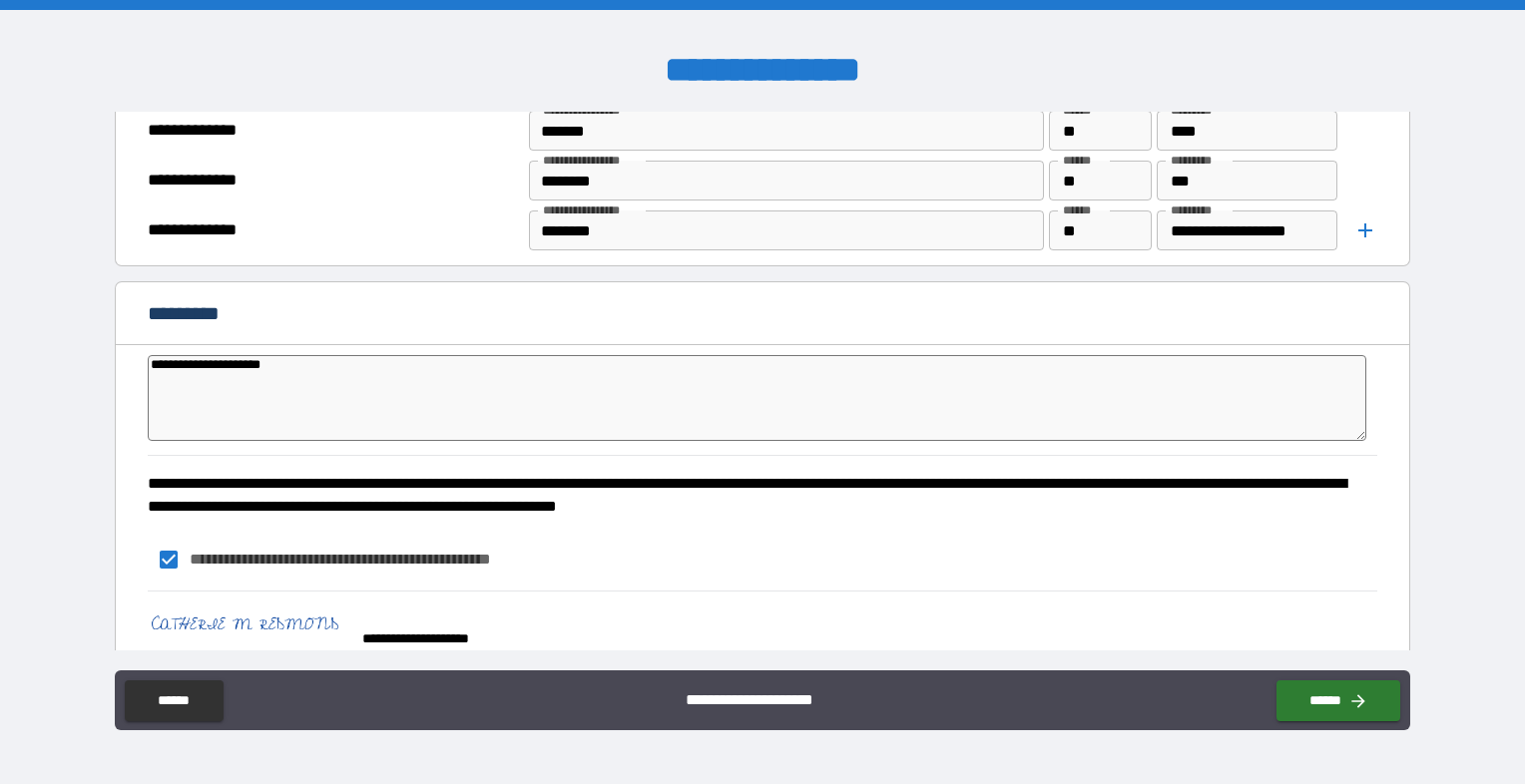 type on "*" 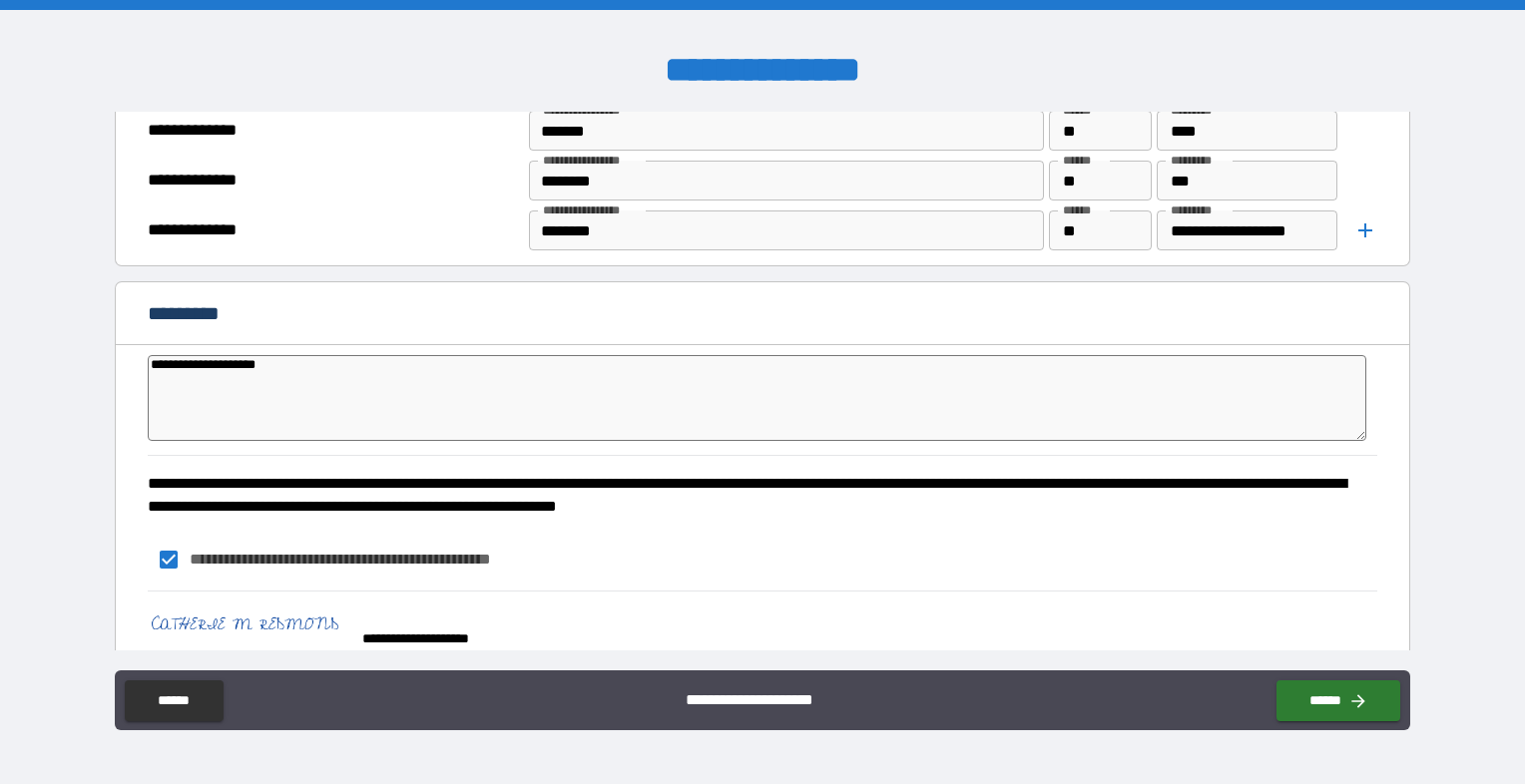 type on "*" 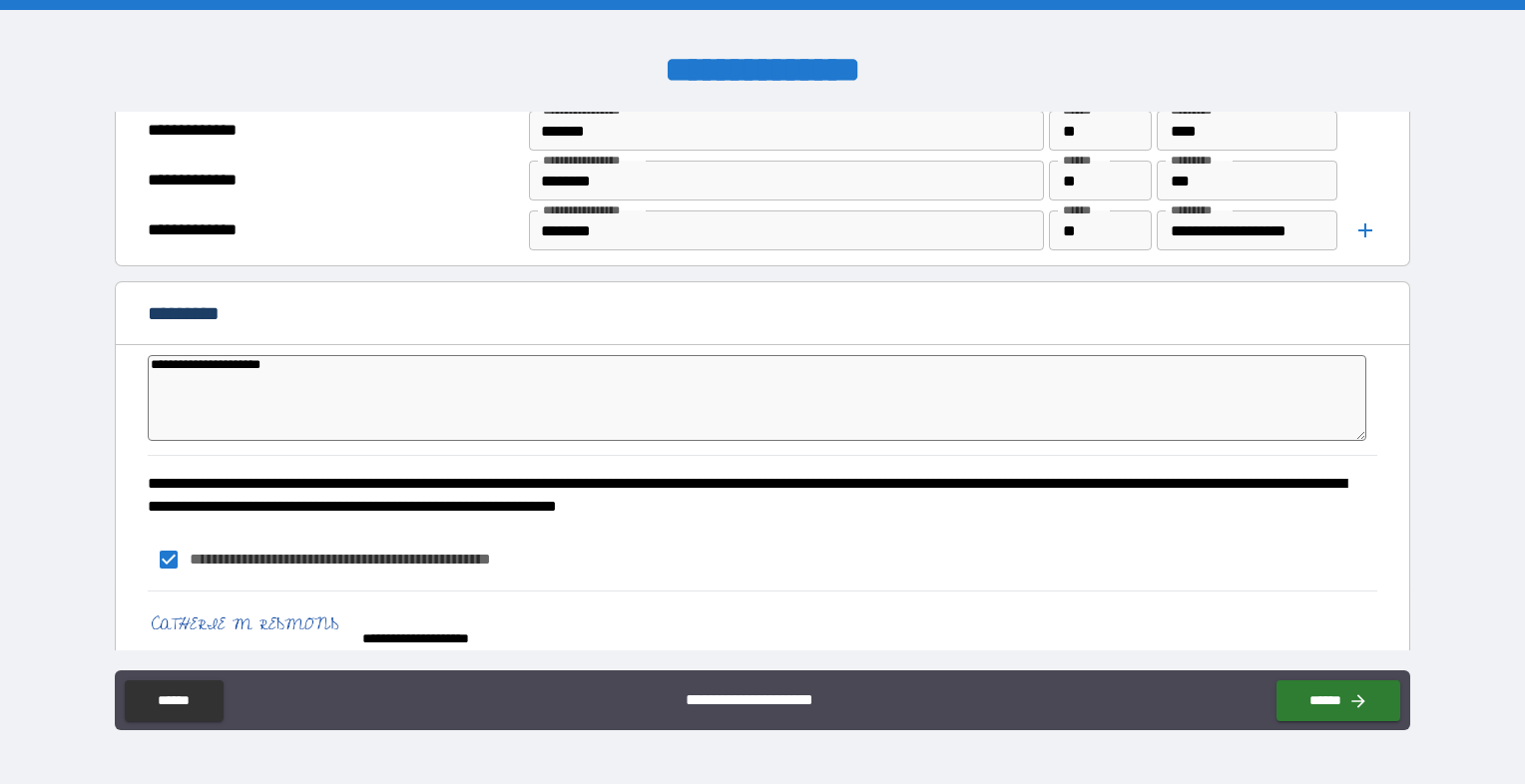type on "**********" 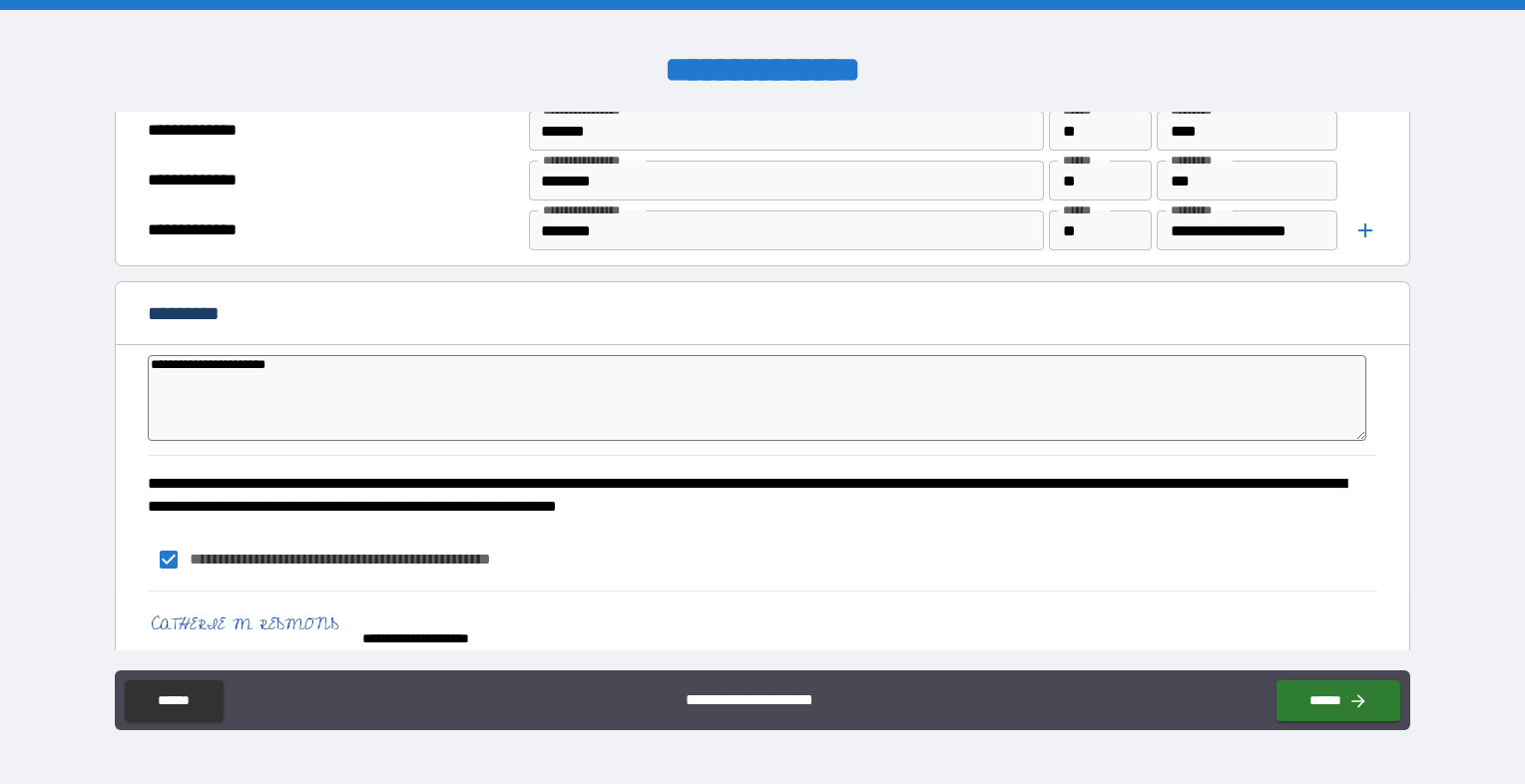 type on "*" 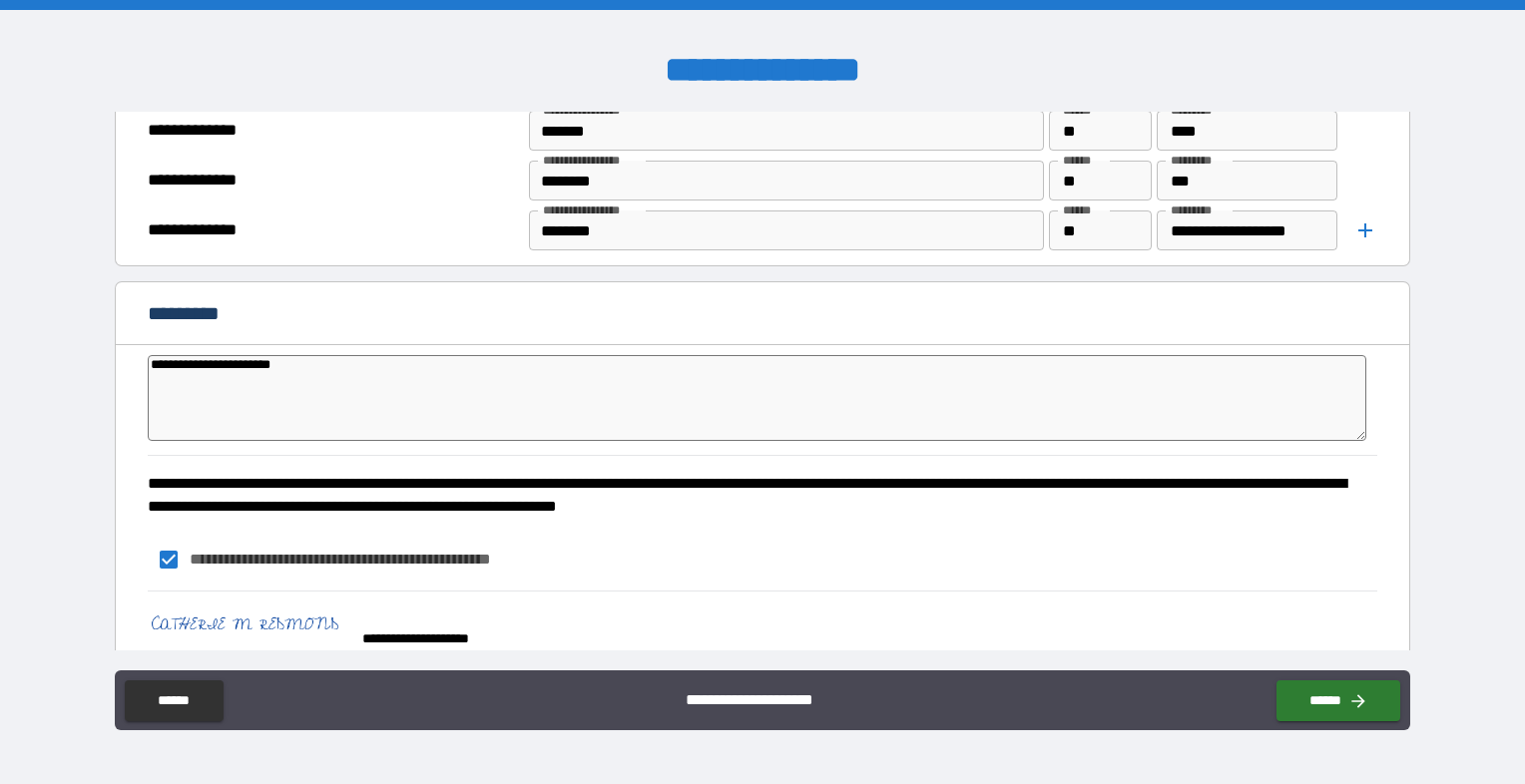 type on "*" 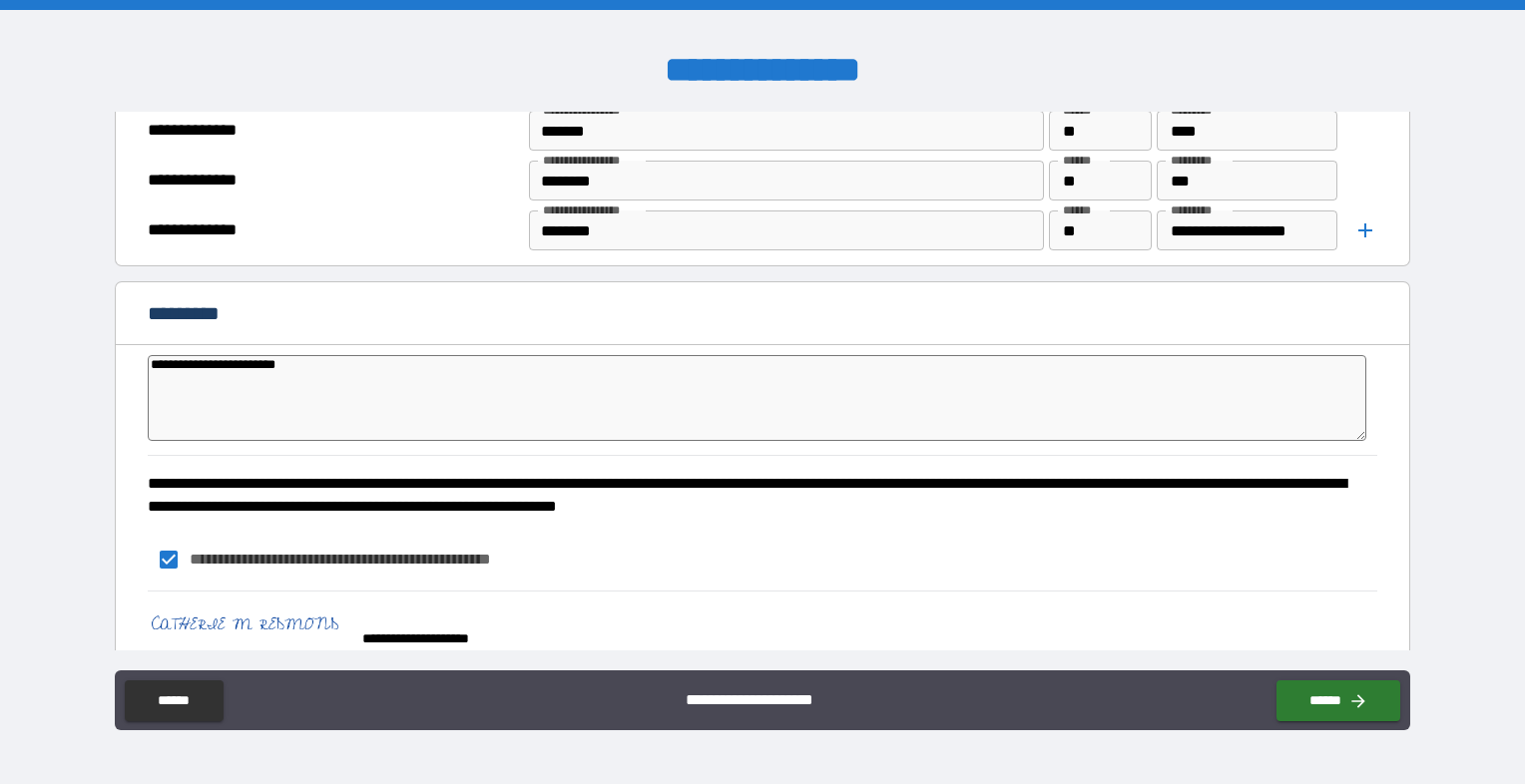 type on "*" 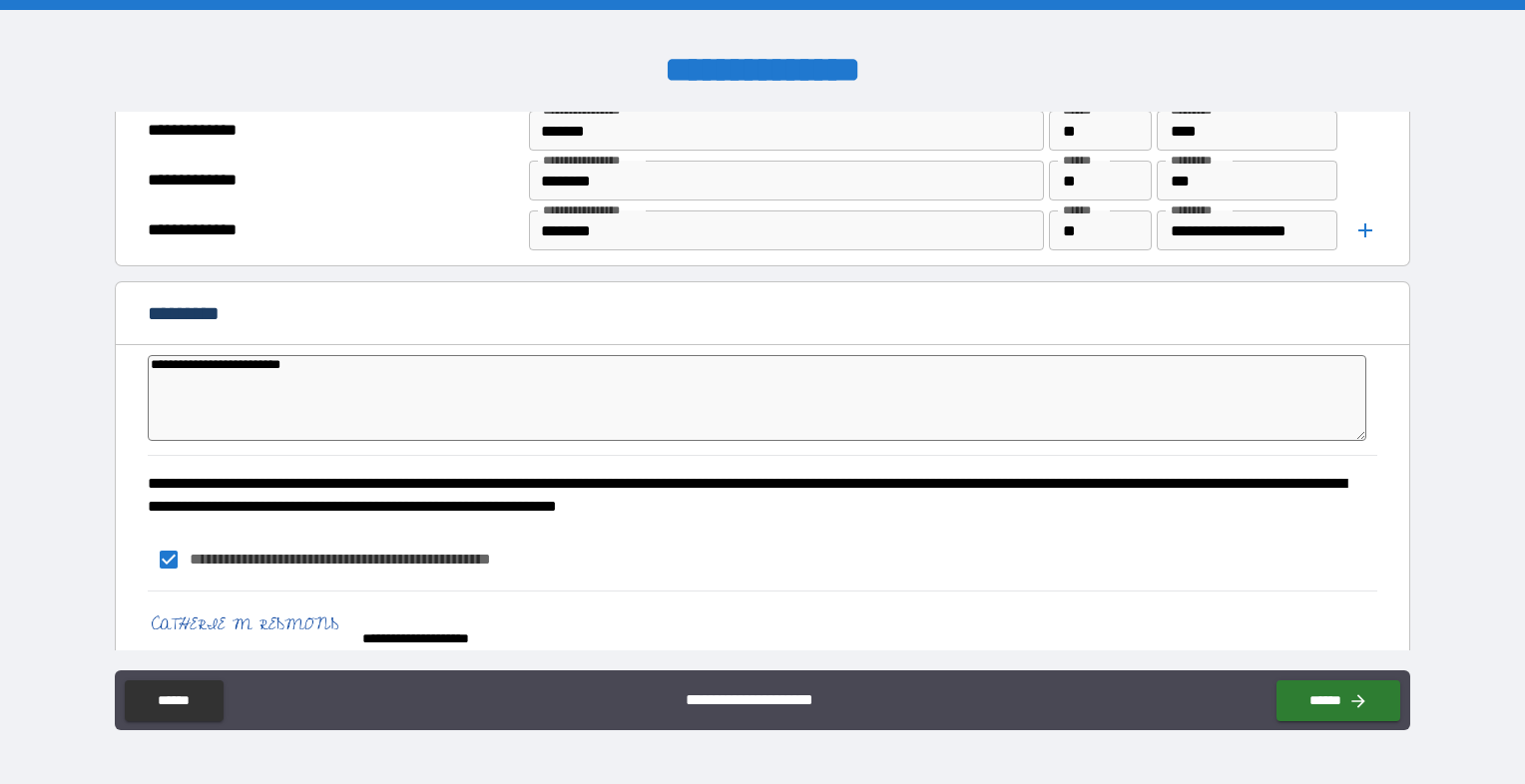 type on "*" 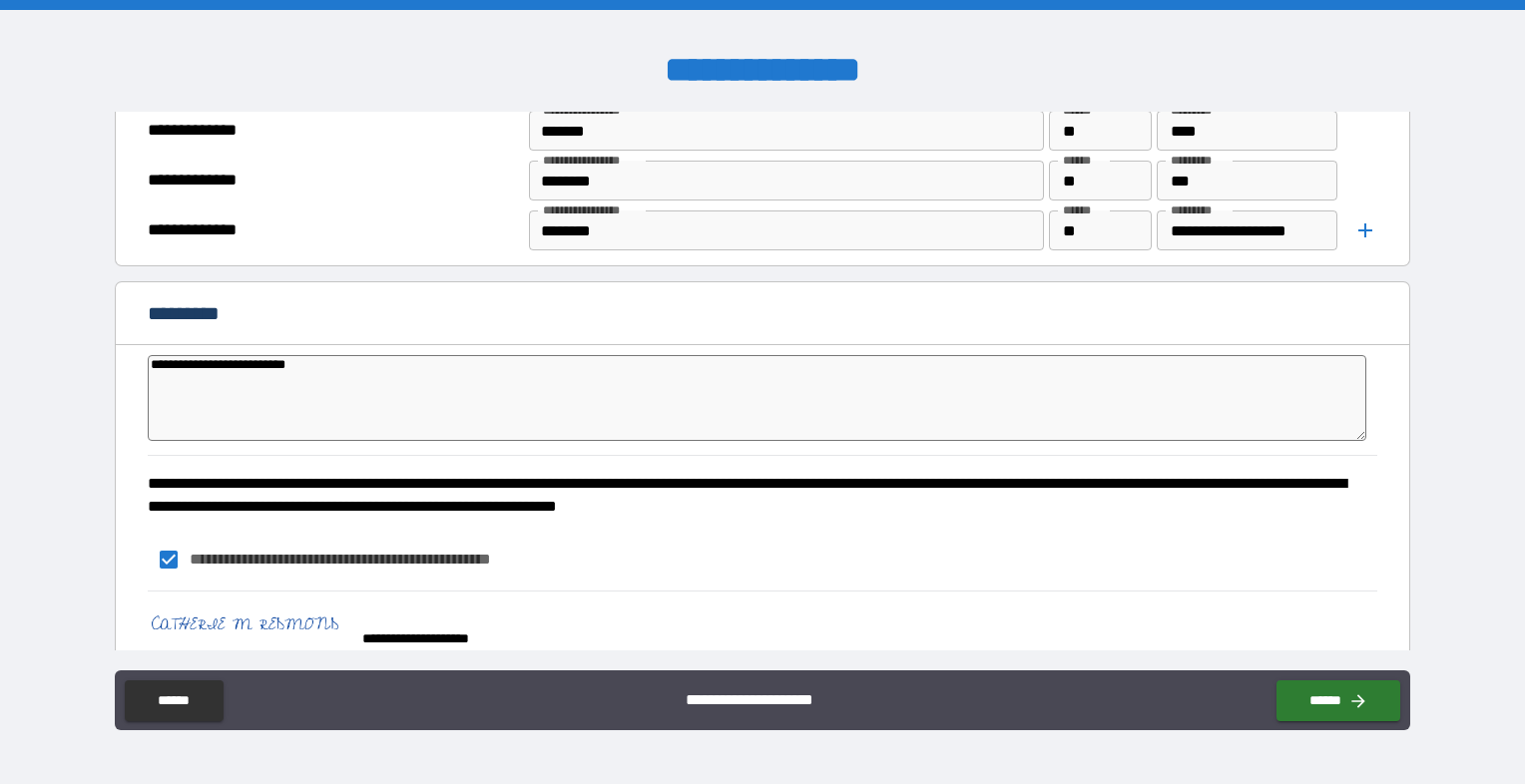type on "*" 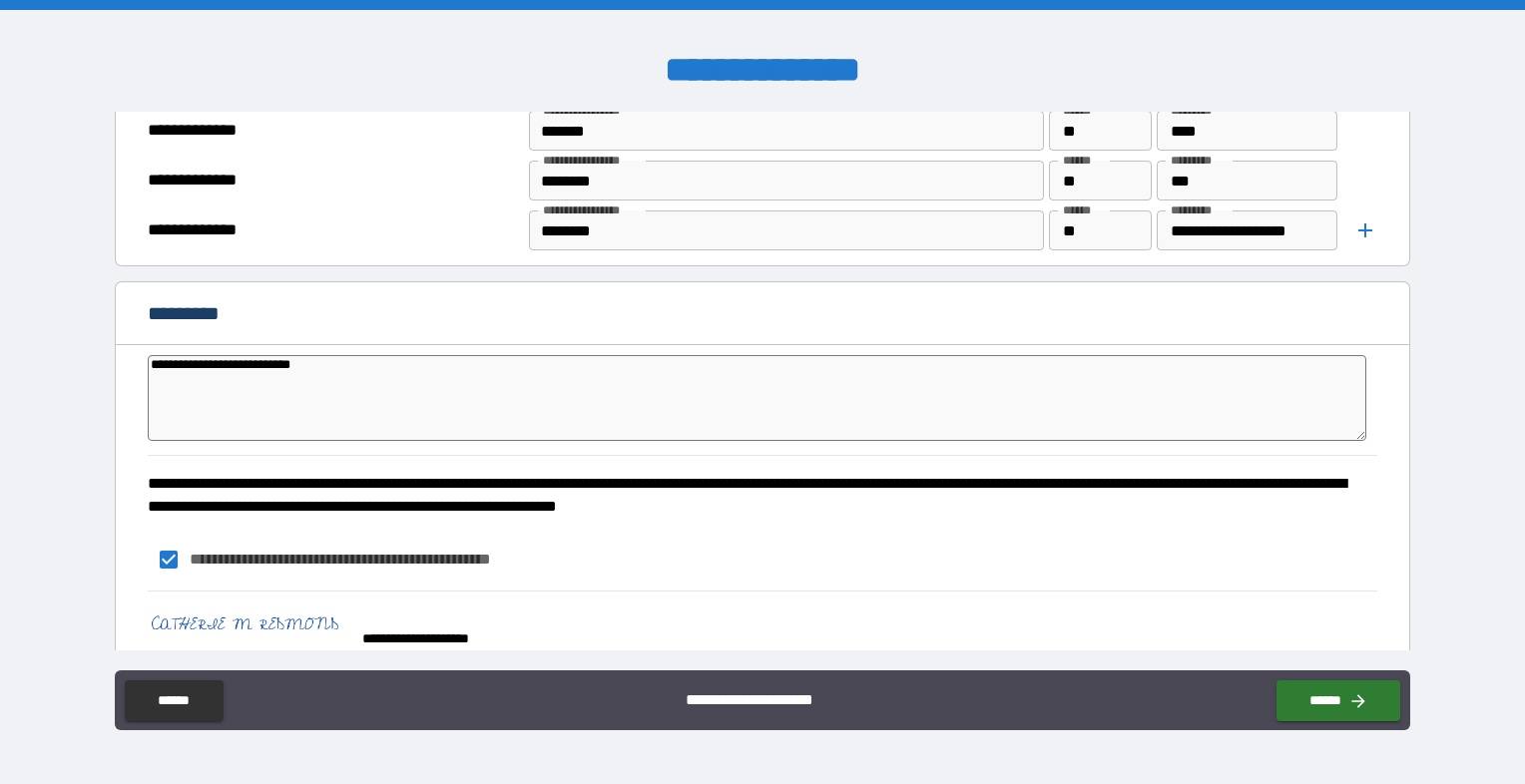 type on "*" 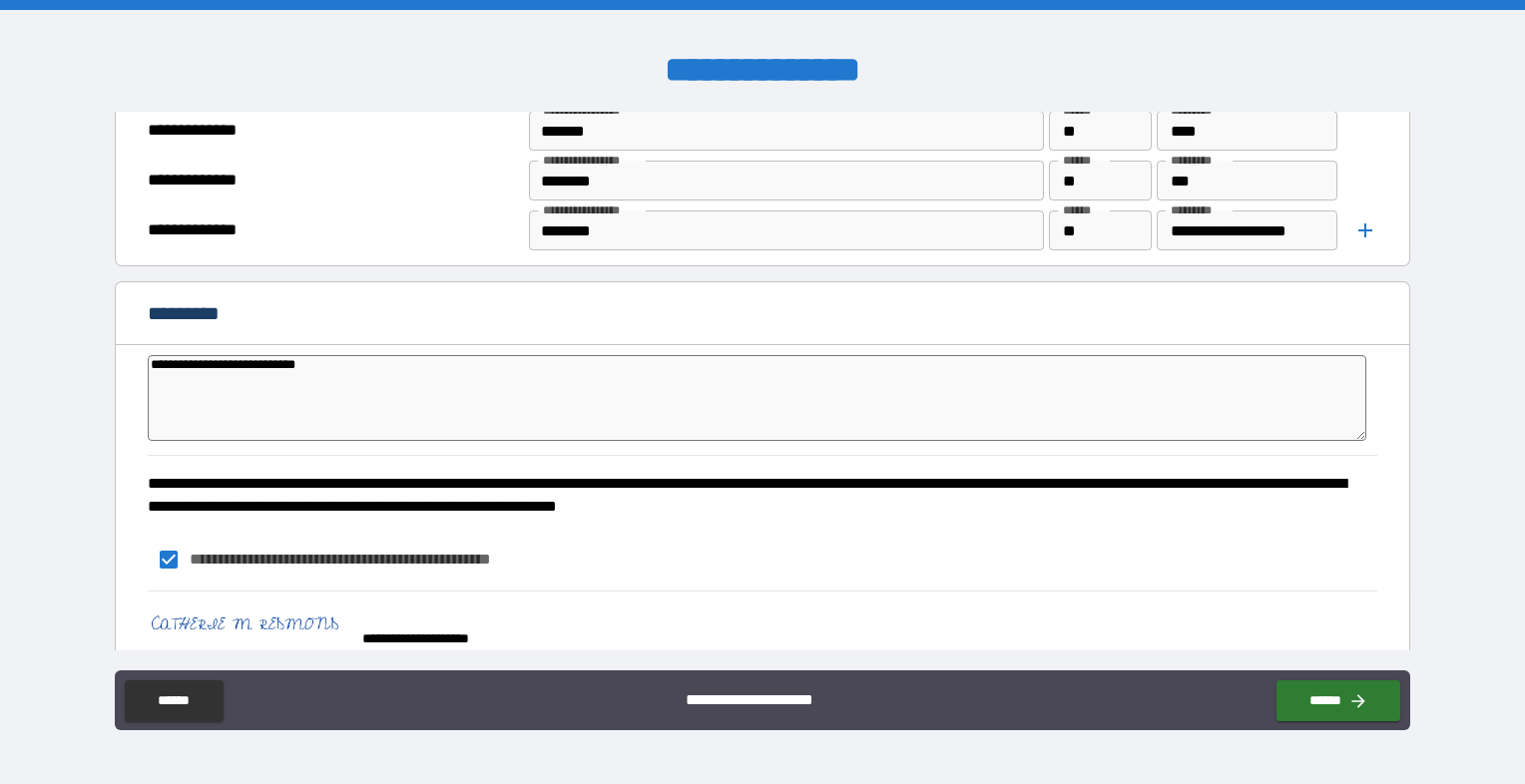 type on "*" 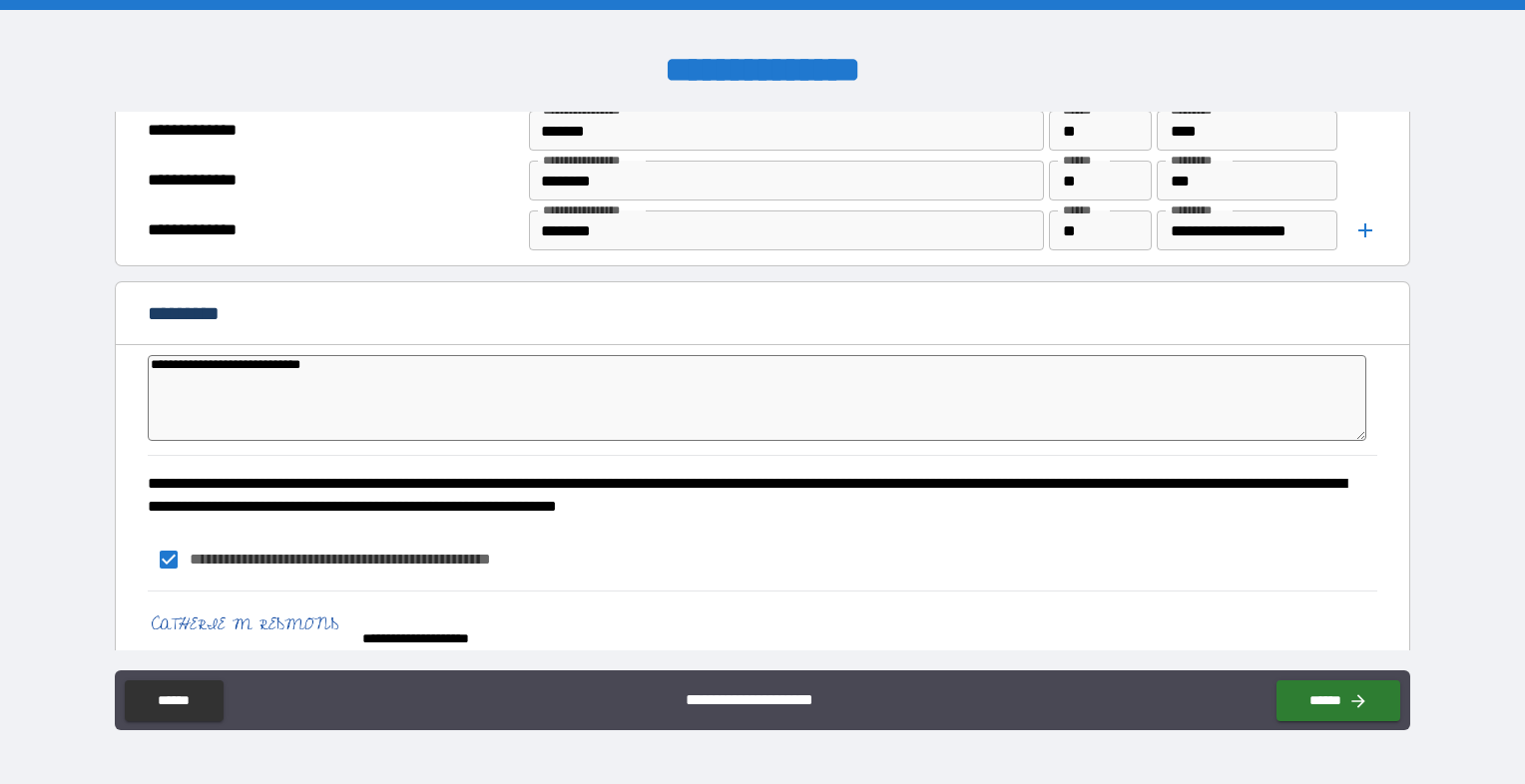 type on "*" 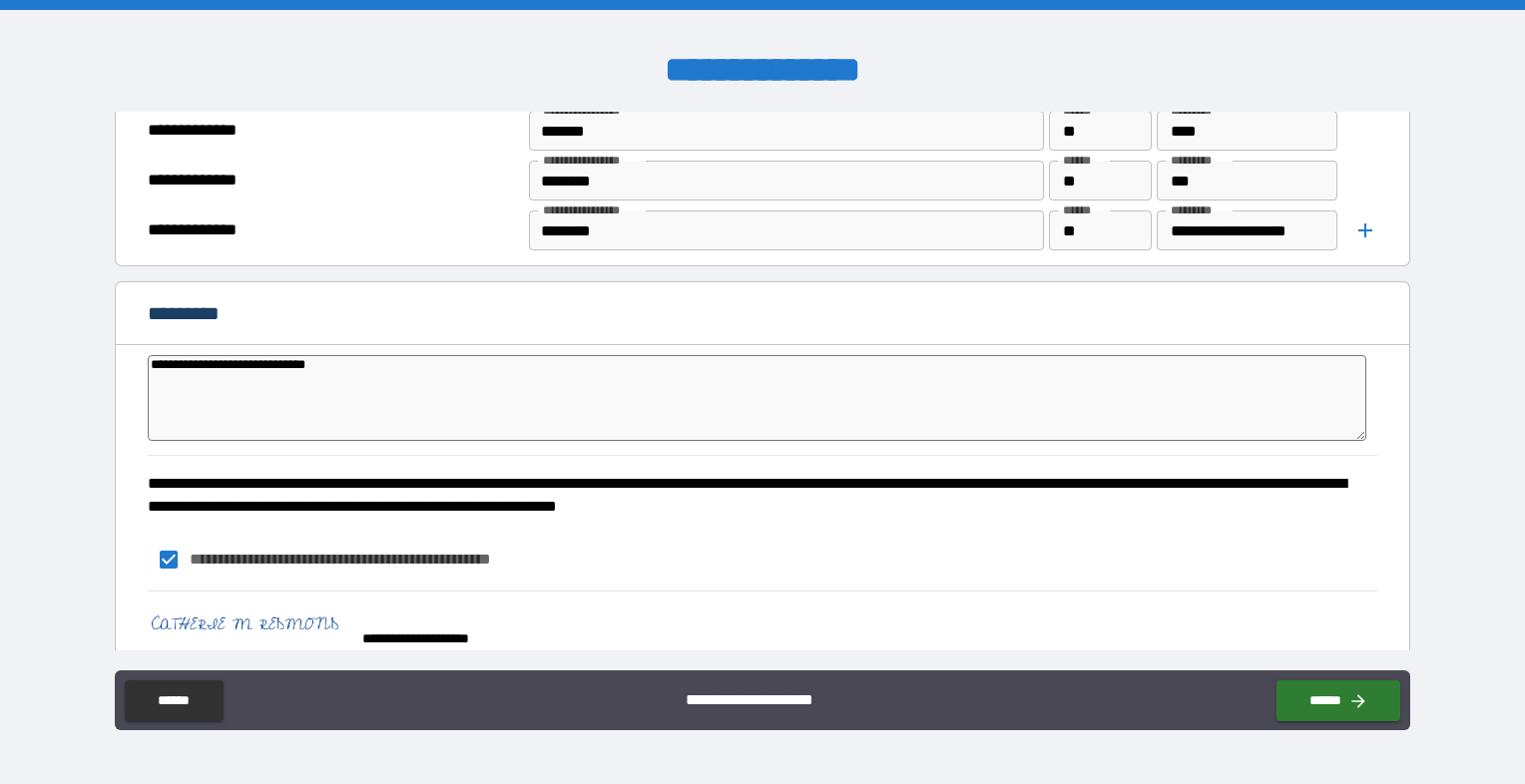 type on "**********" 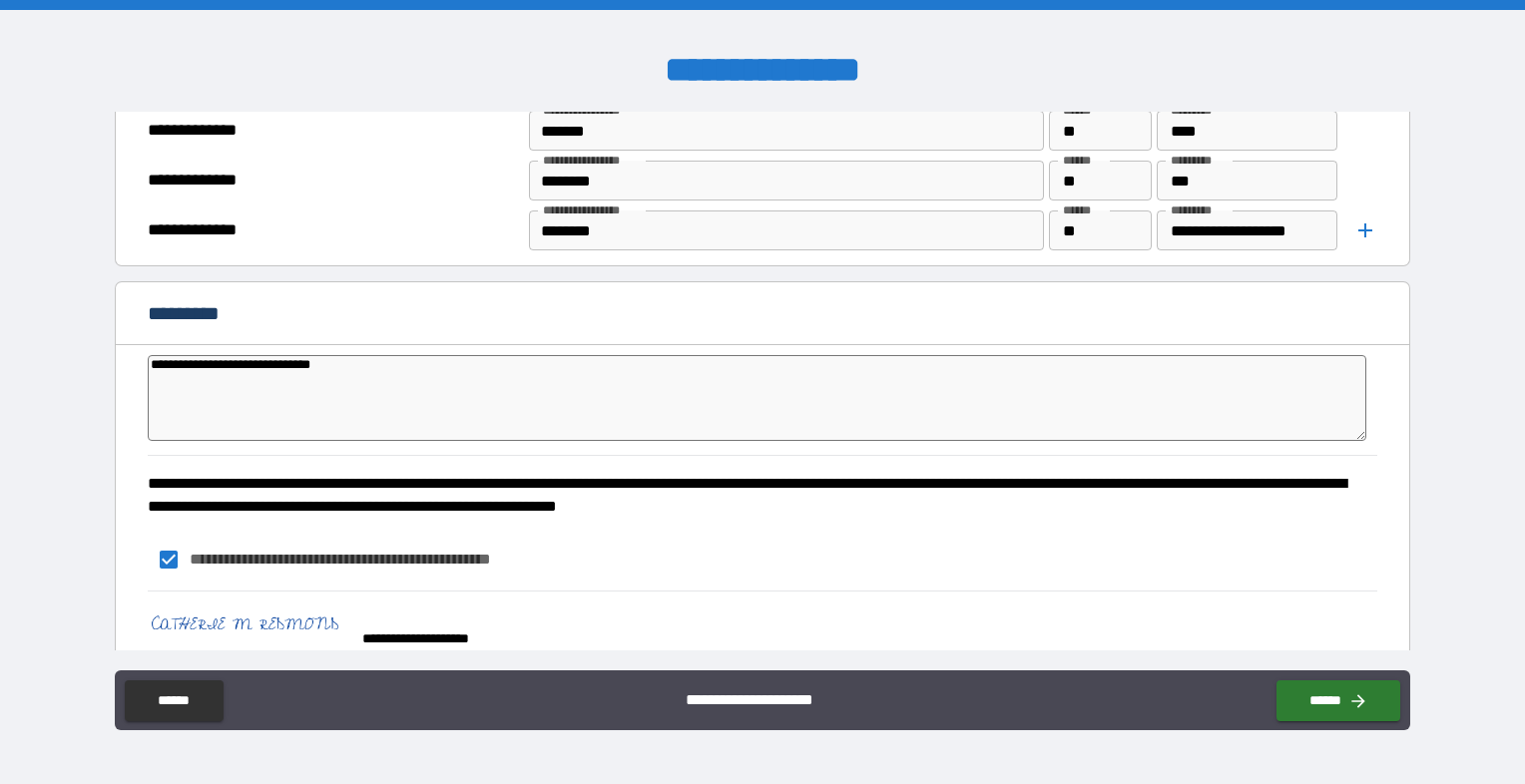 type on "*" 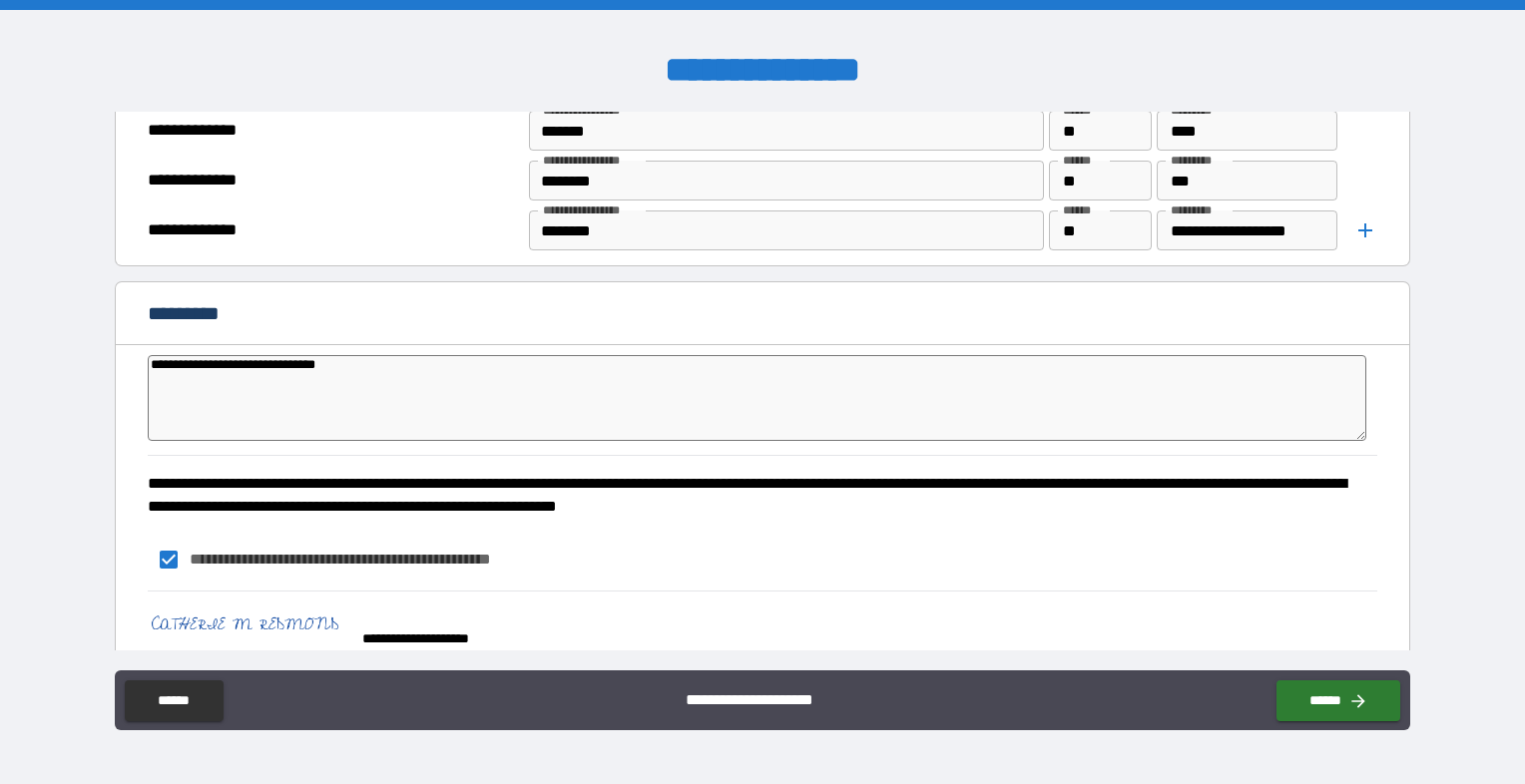 type on "*" 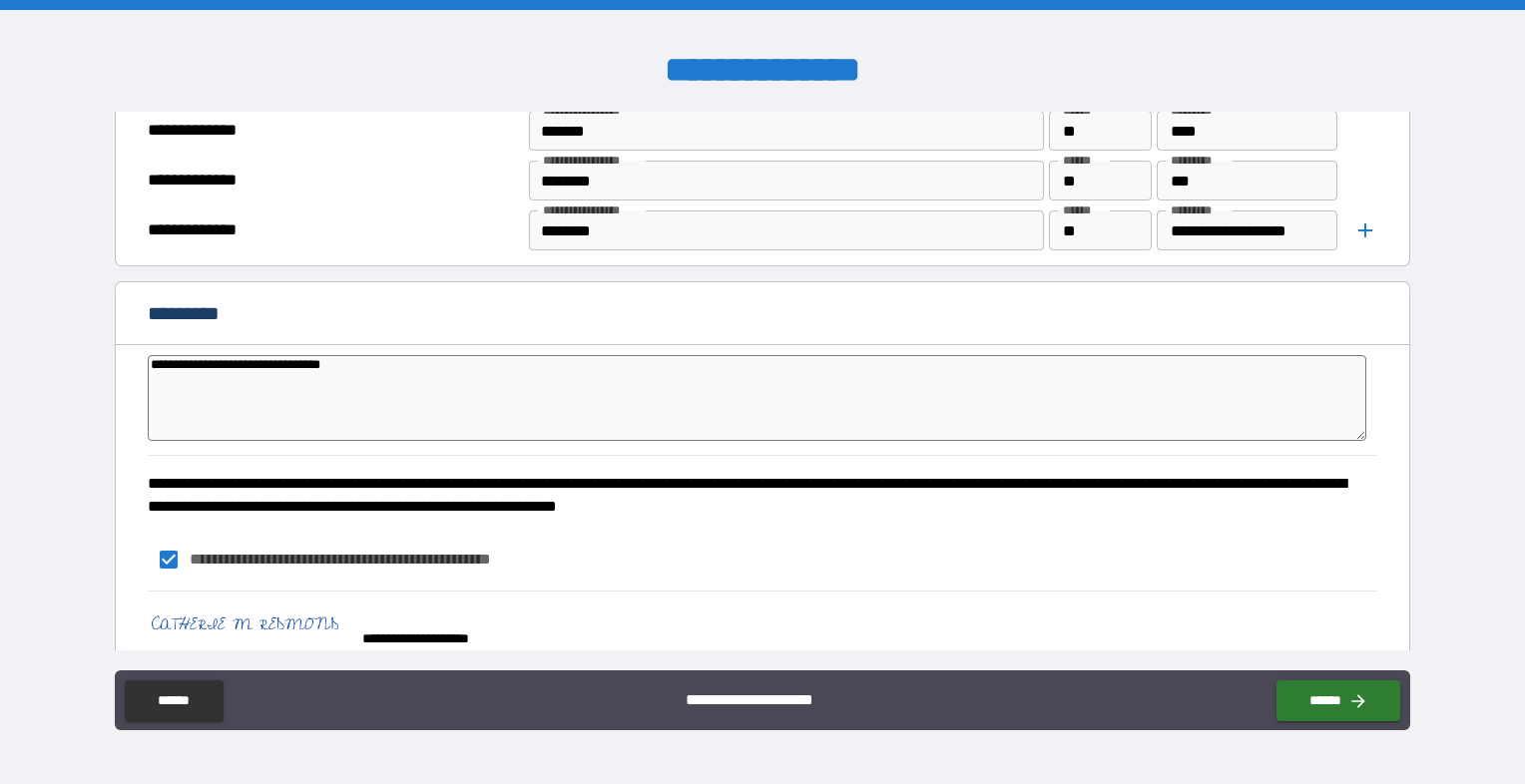 type on "*" 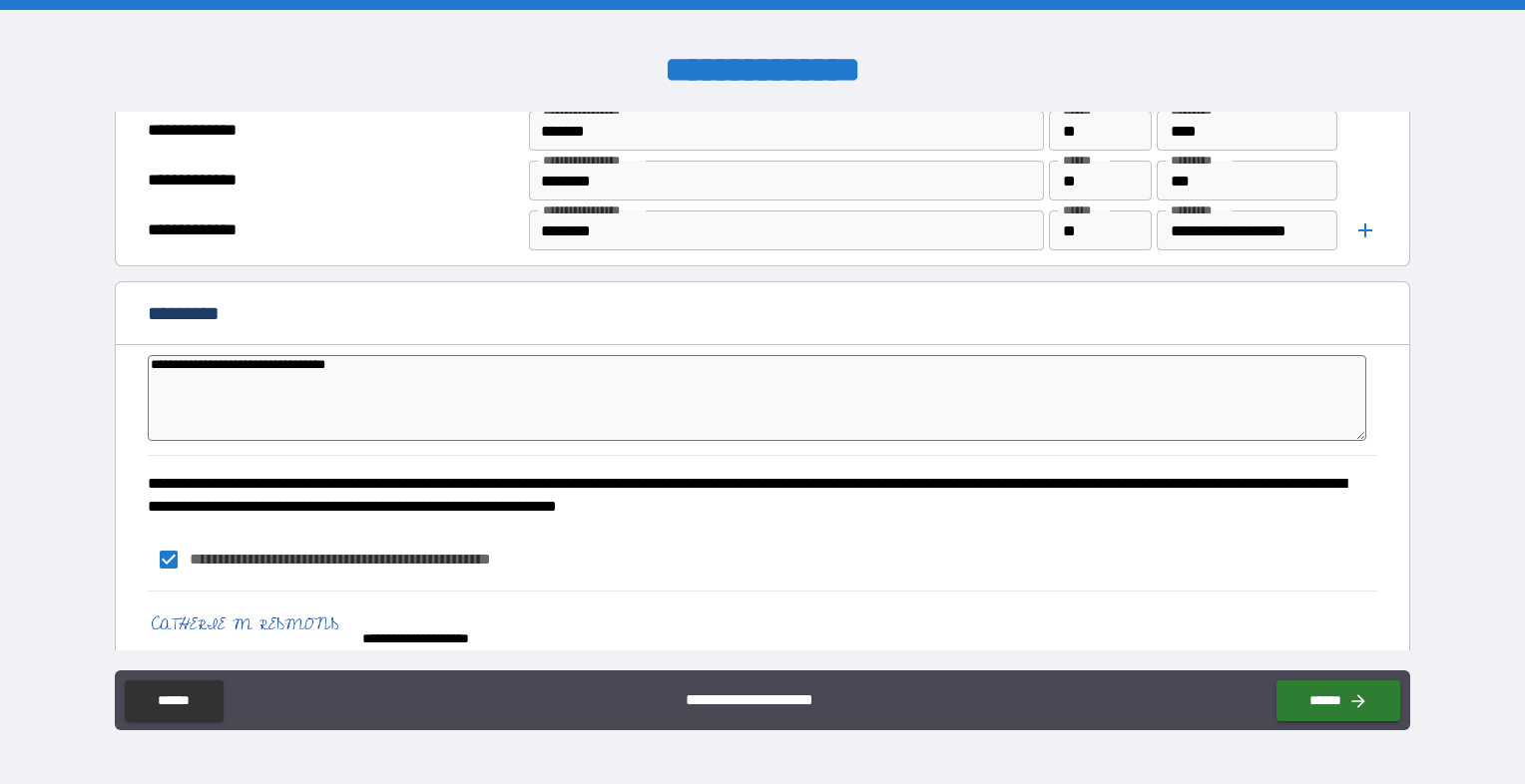 type on "*" 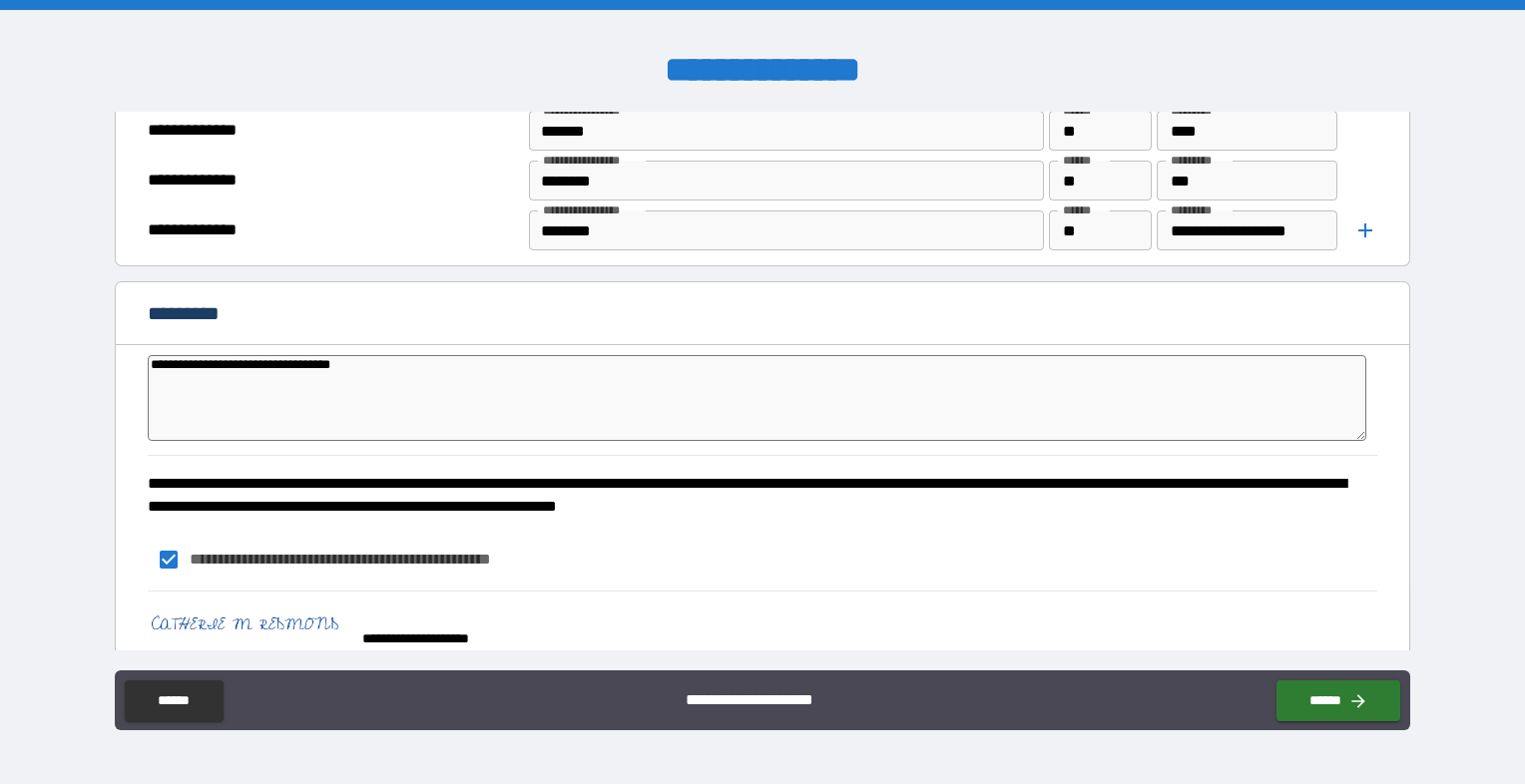 type on "*" 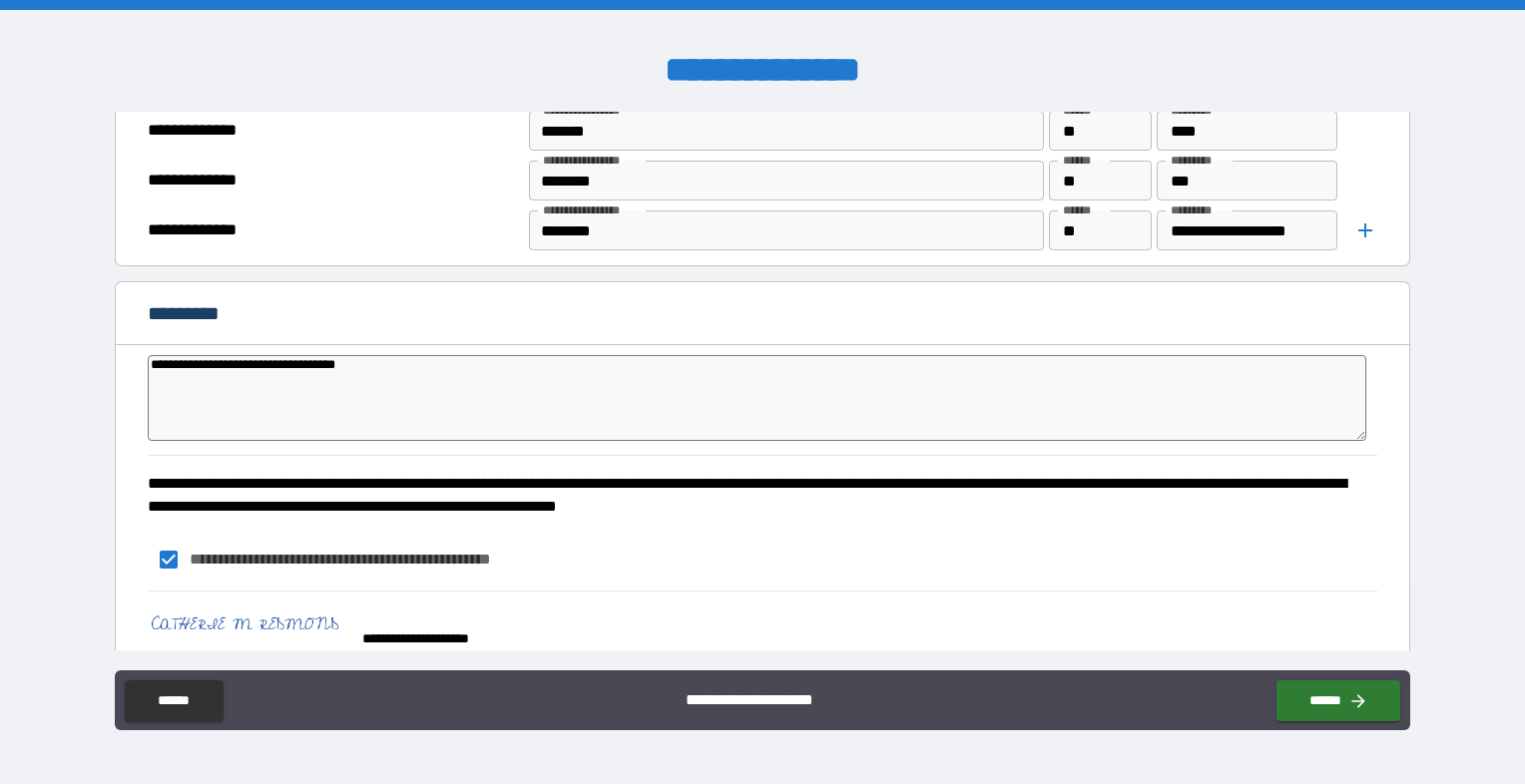 type on "*" 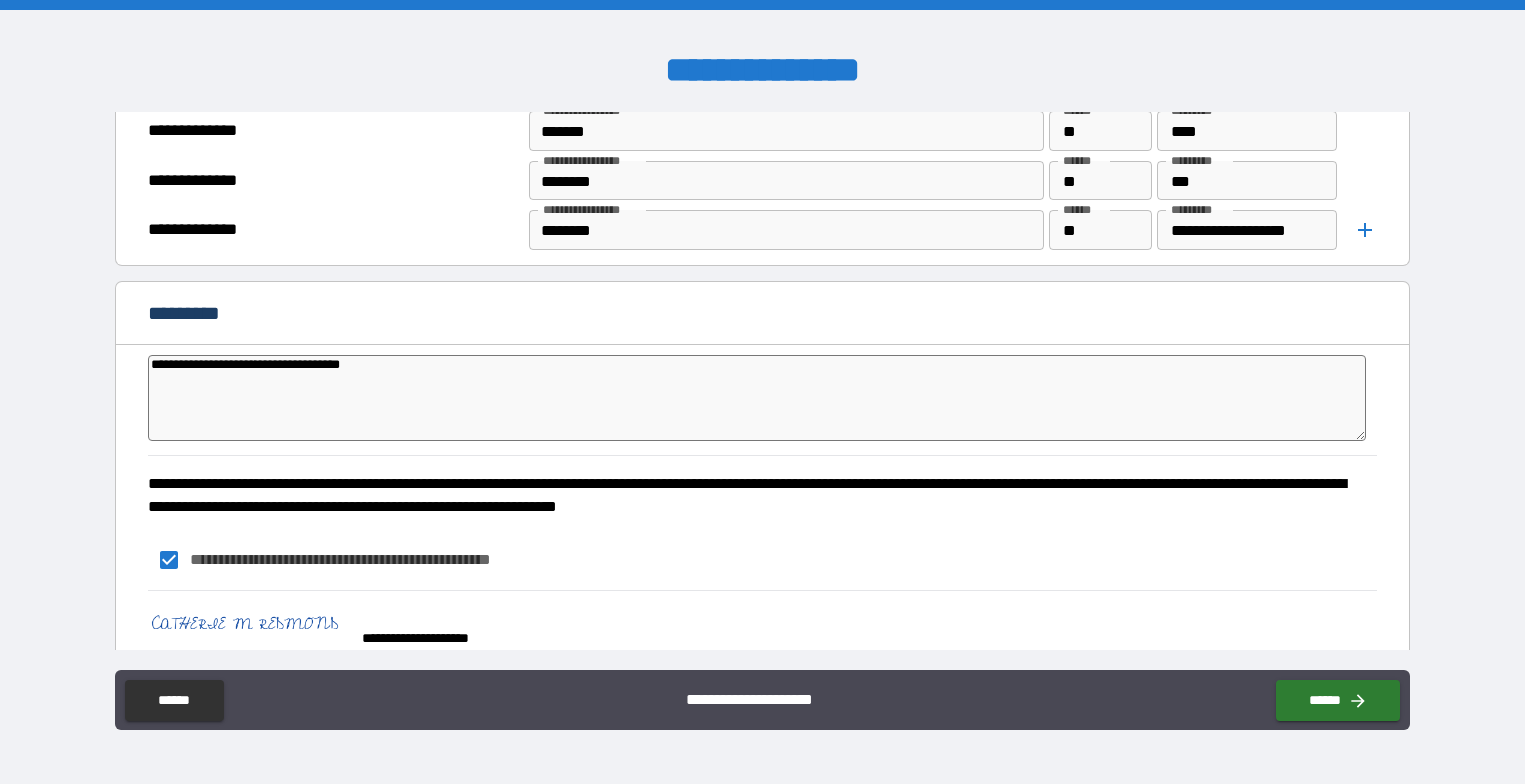 type on "*" 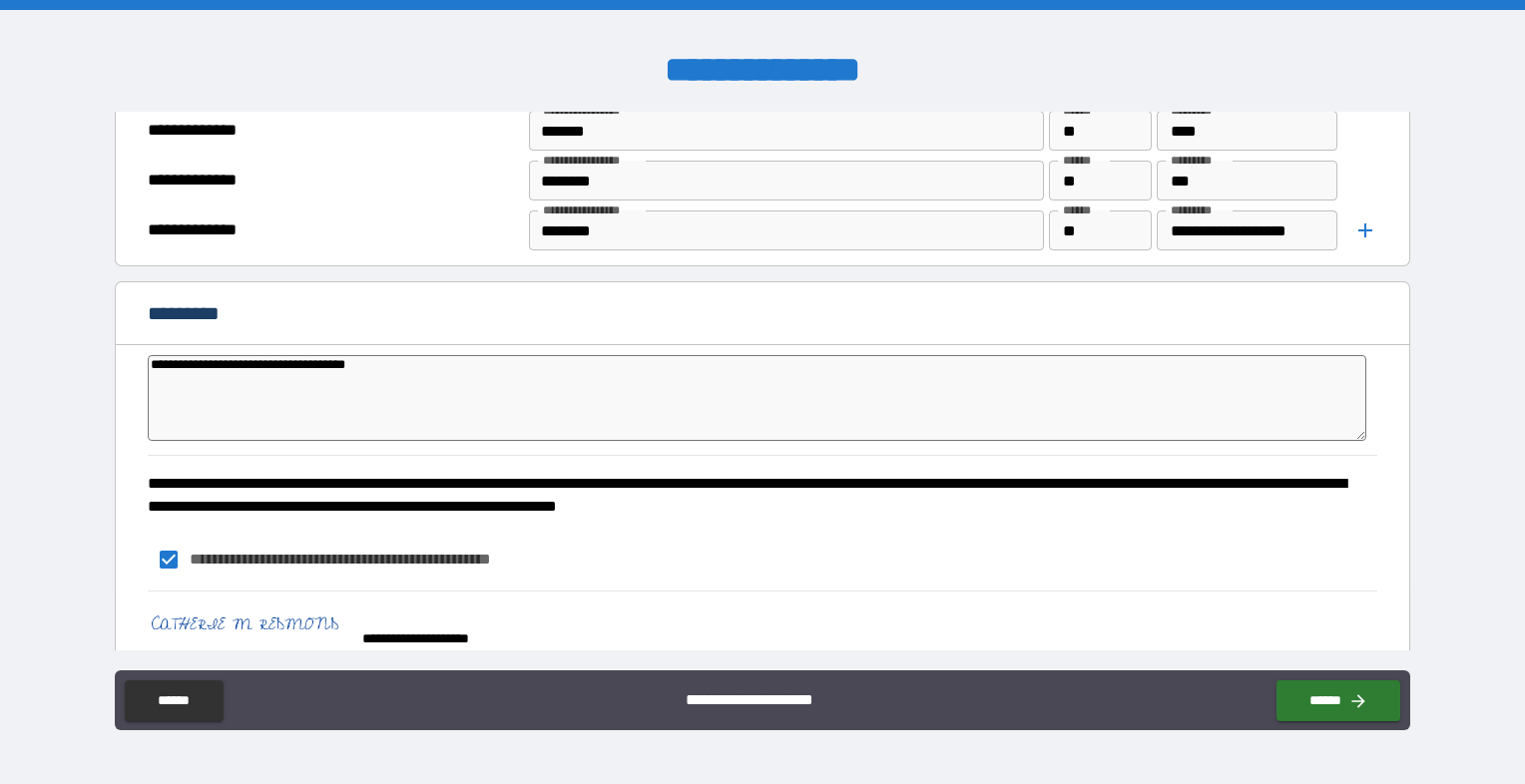 type on "*" 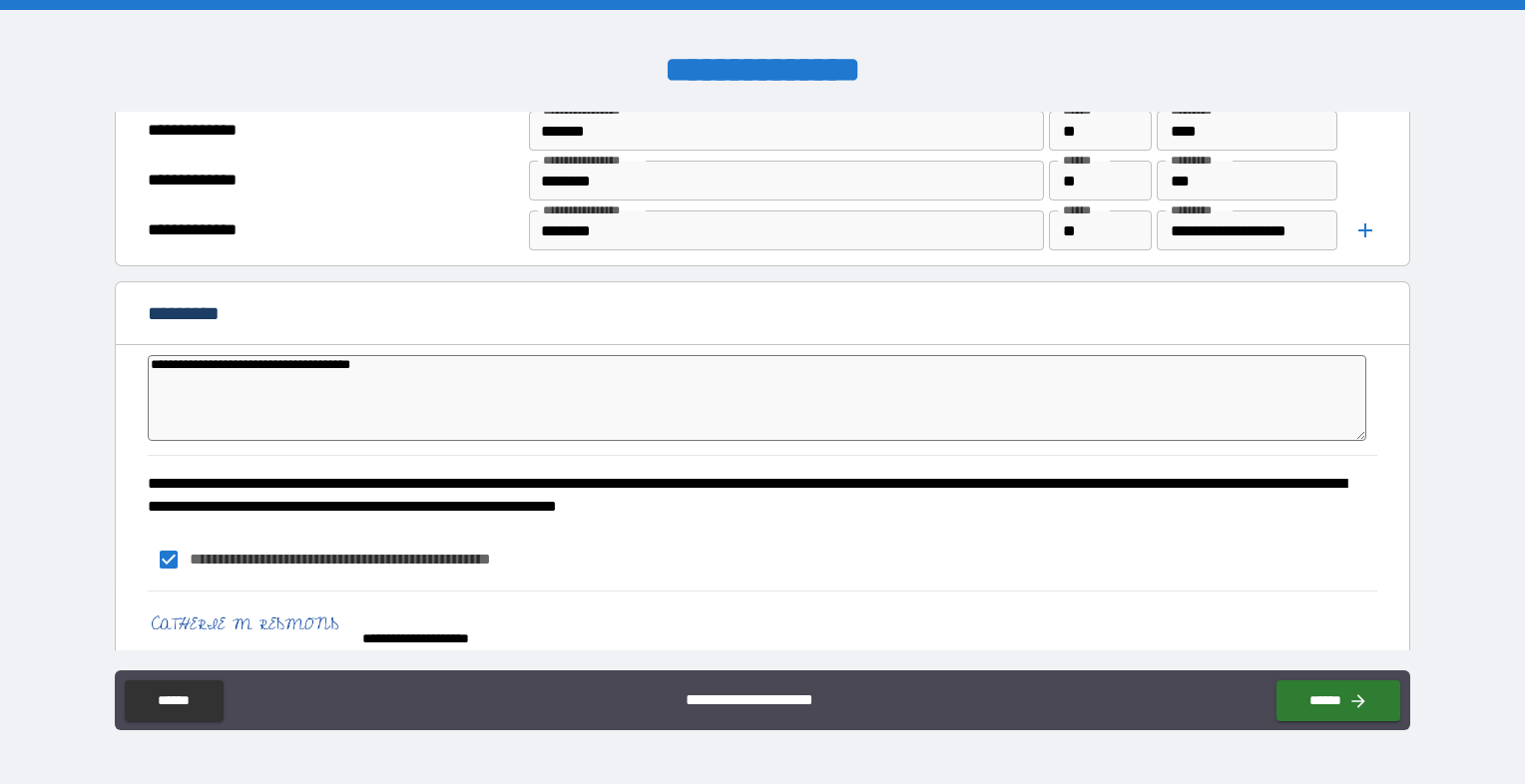 type on "*" 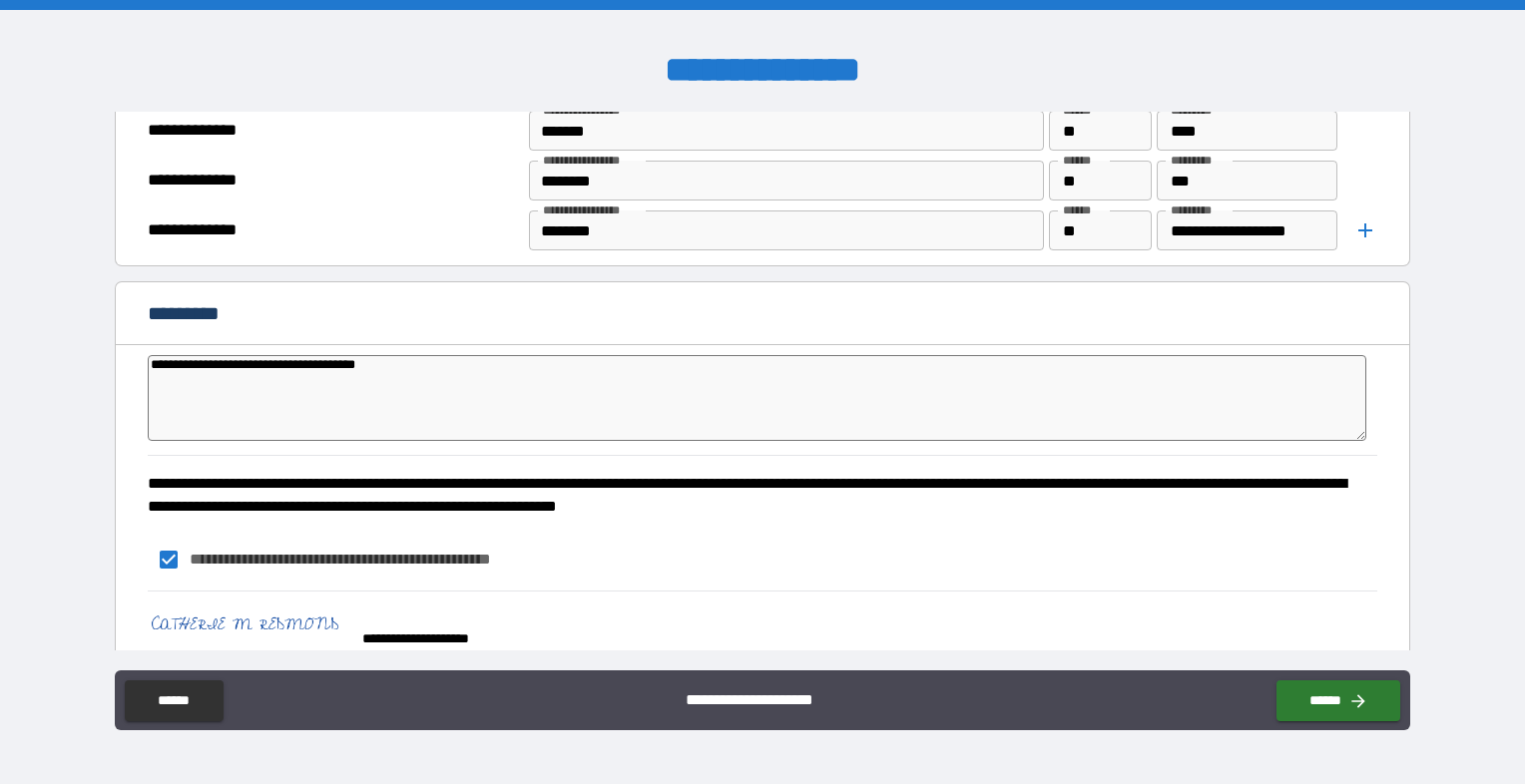 type on "*" 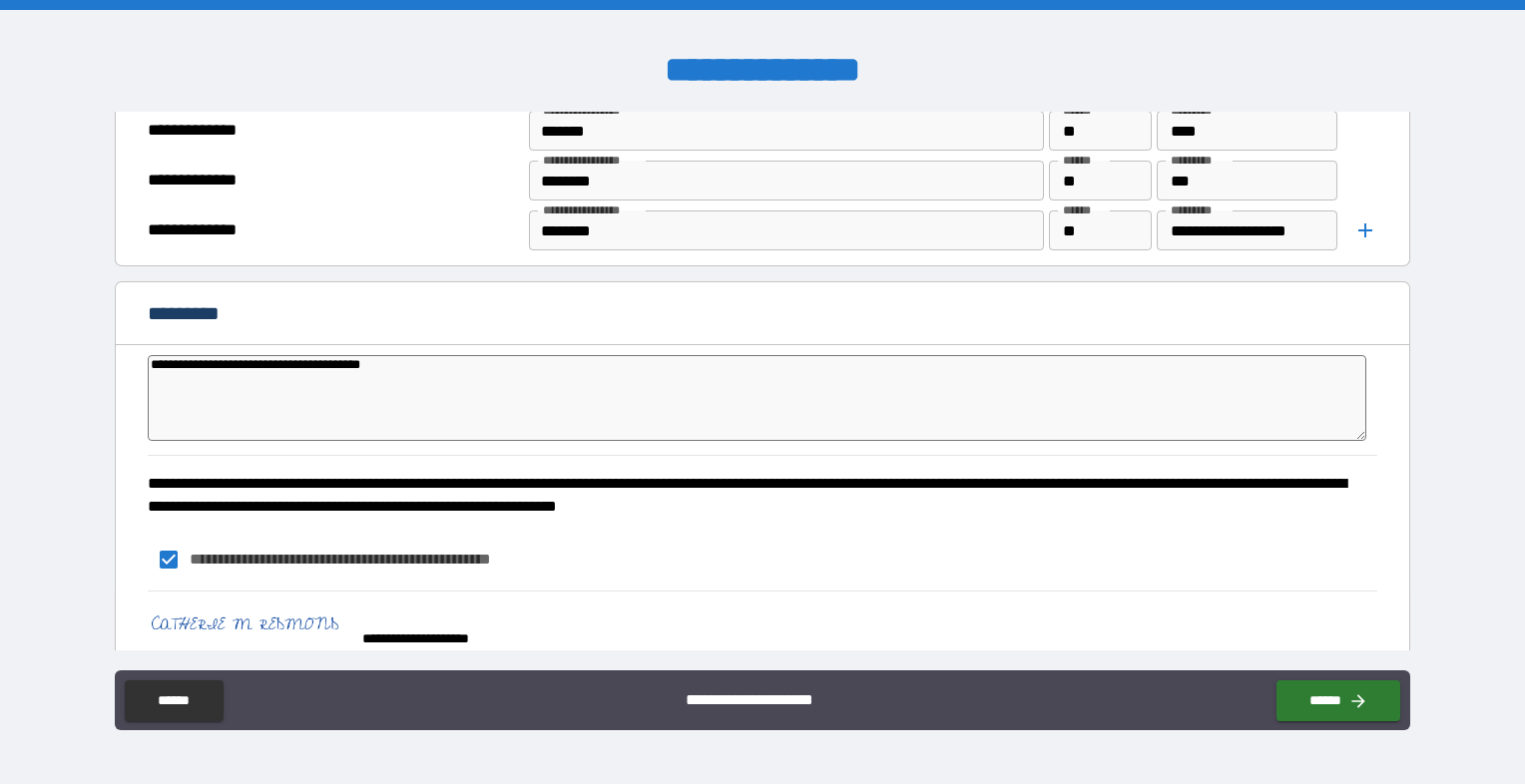 type on "*" 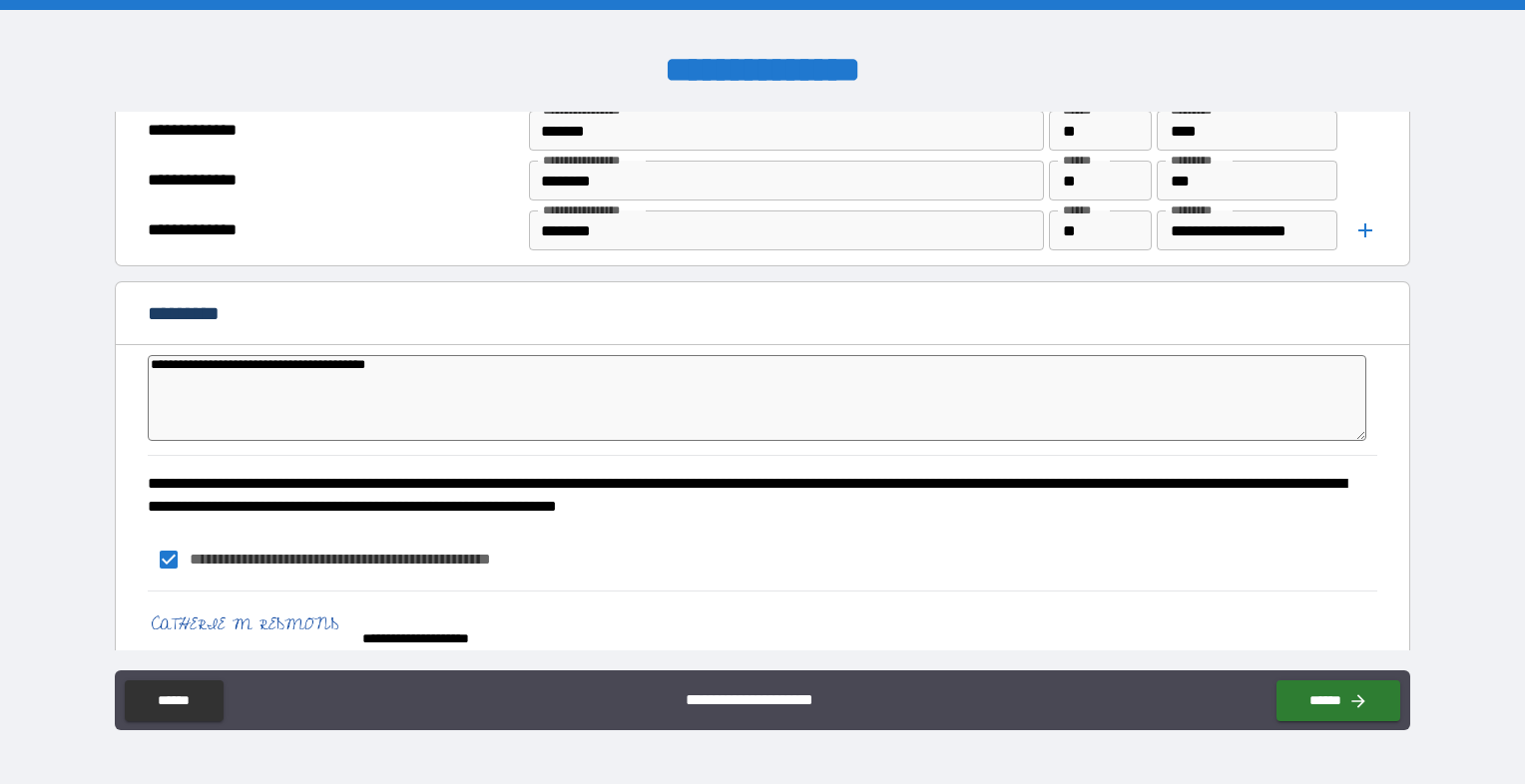 type on "*" 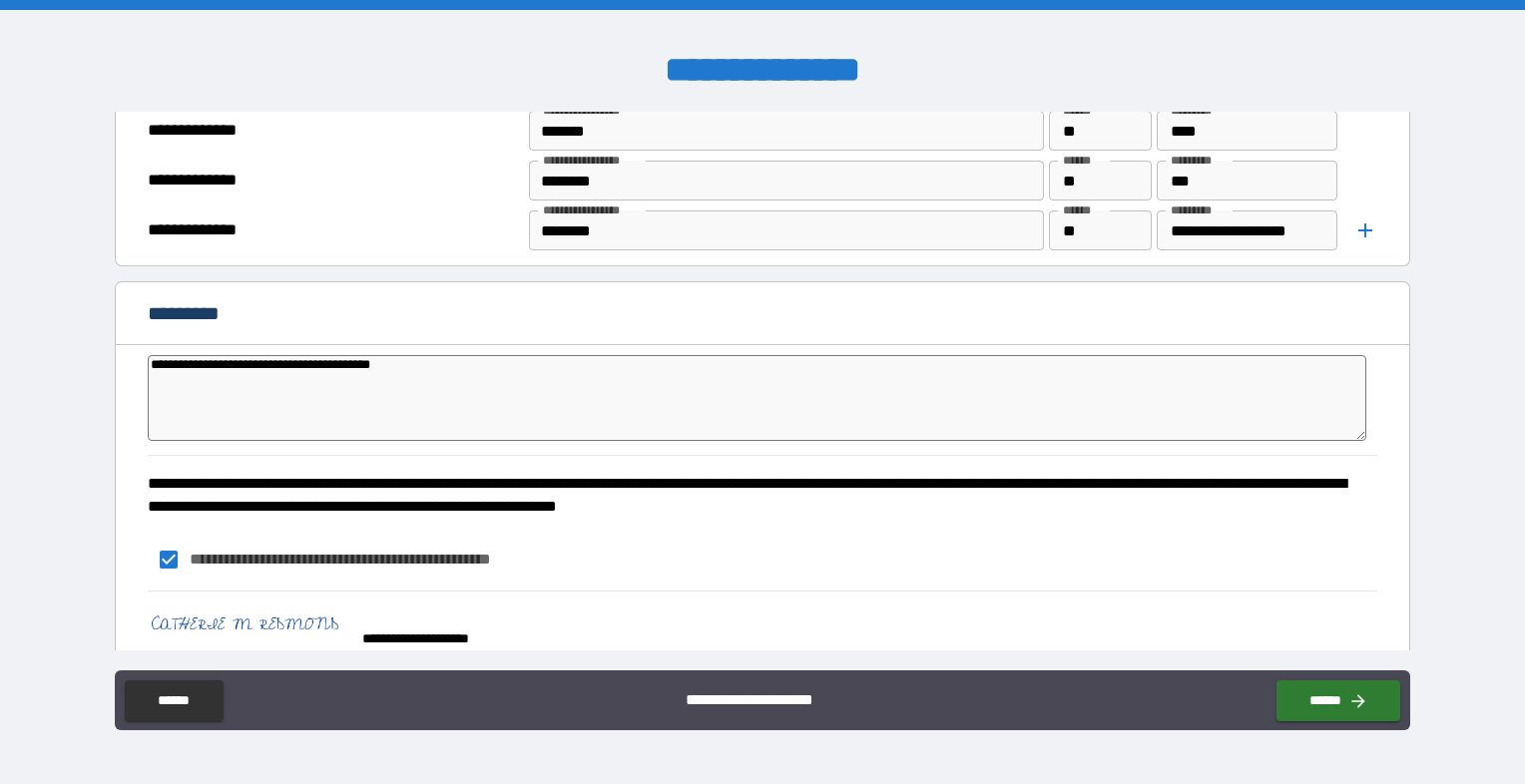 type on "*" 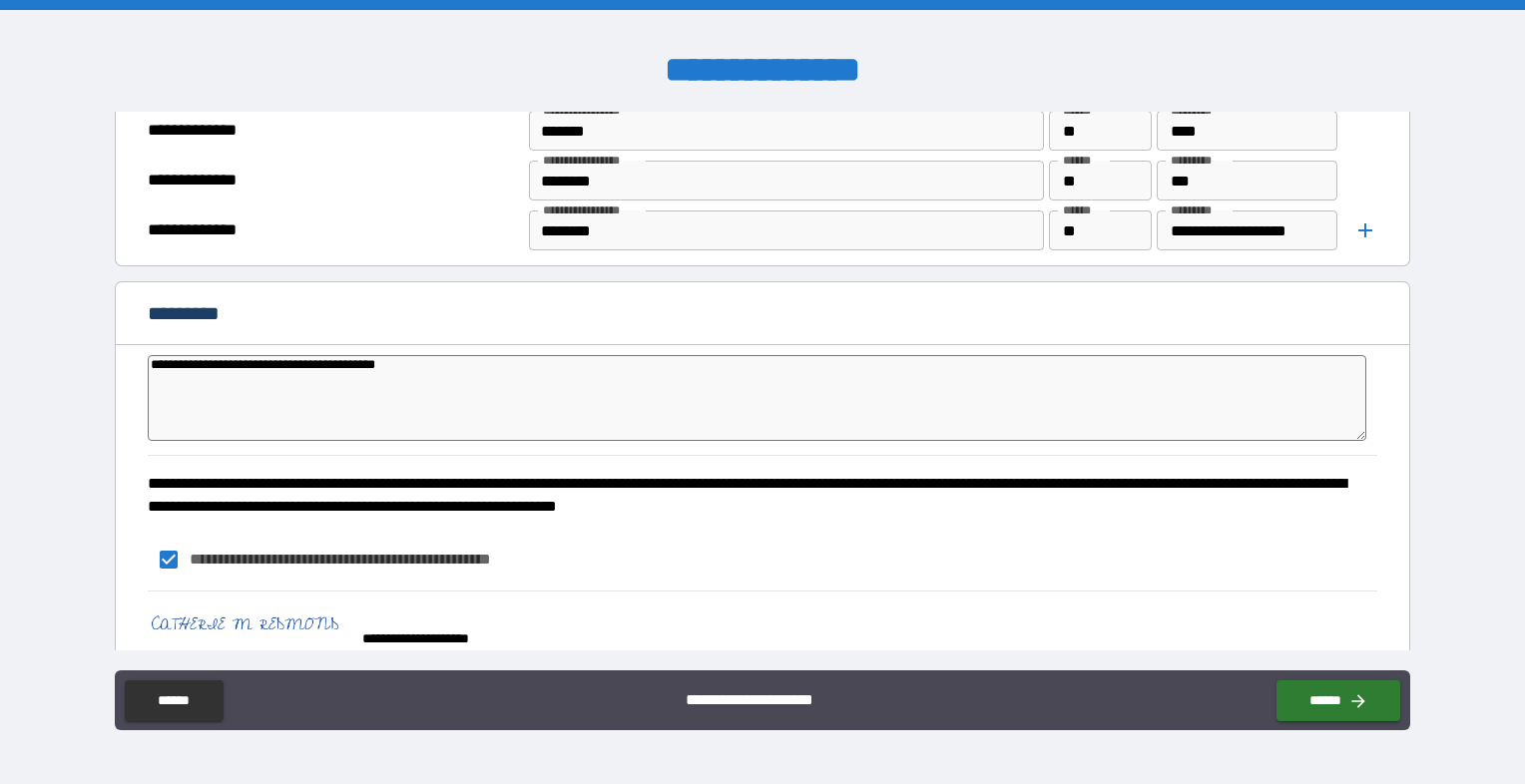 type on "*" 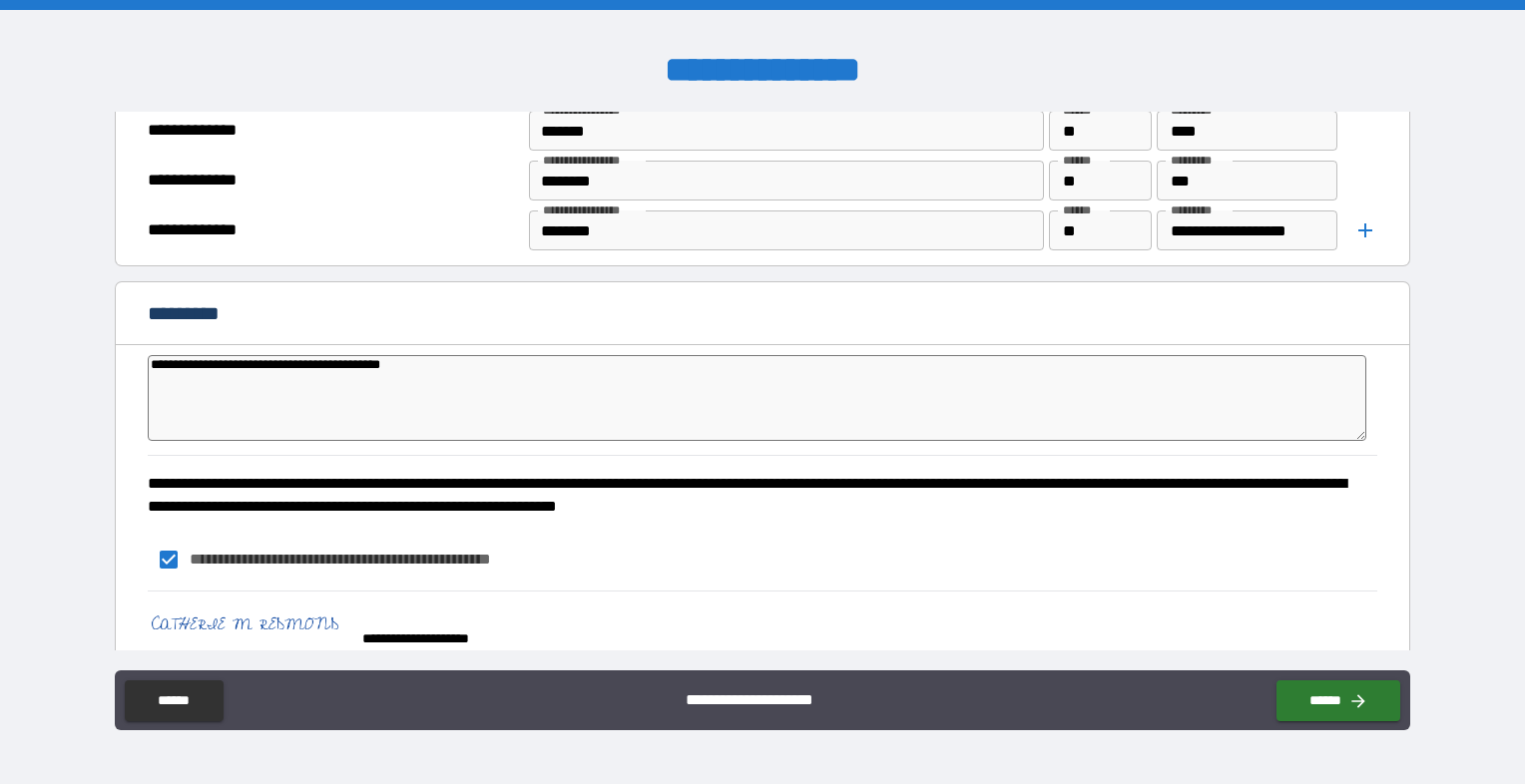 type on "*" 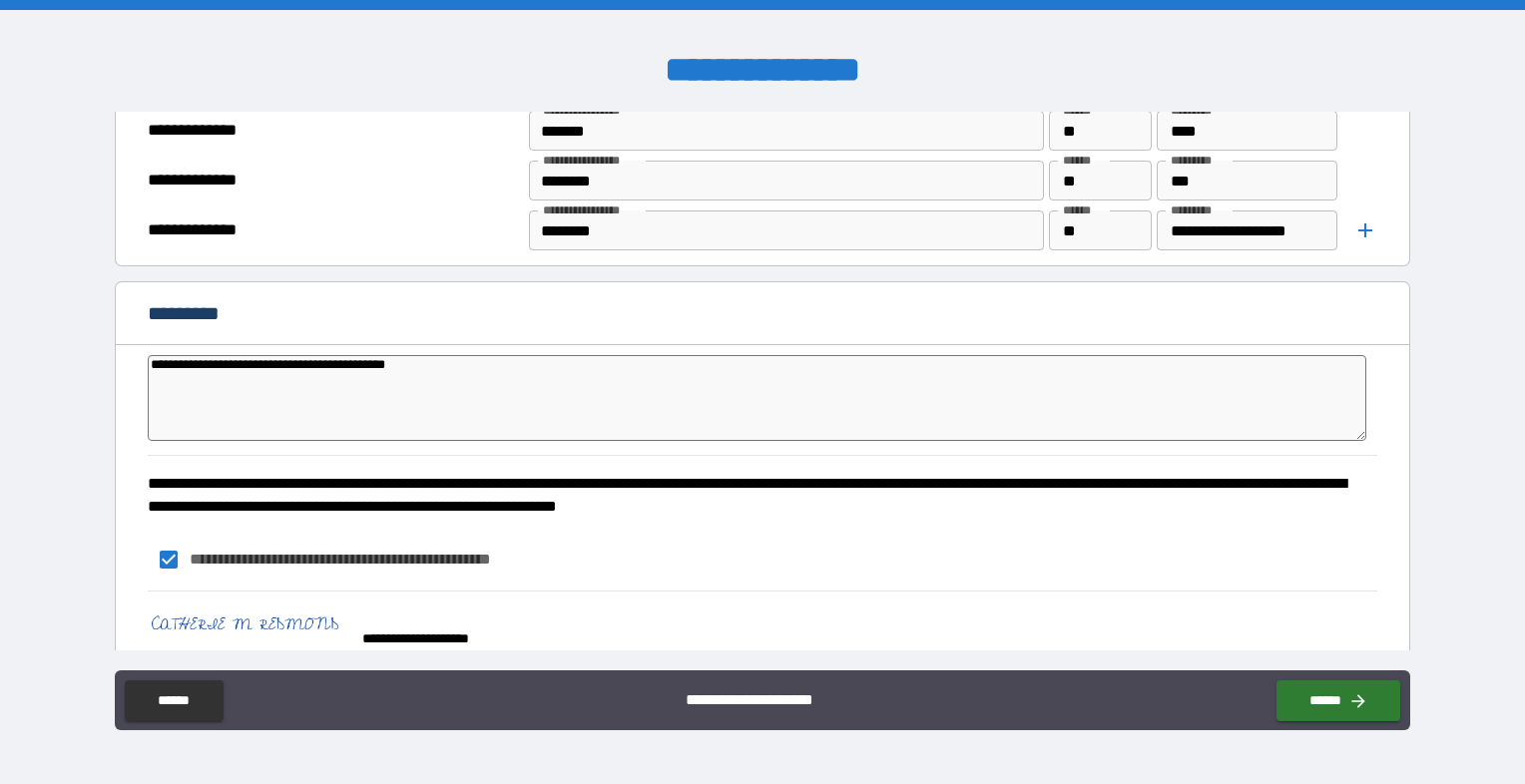 type on "*" 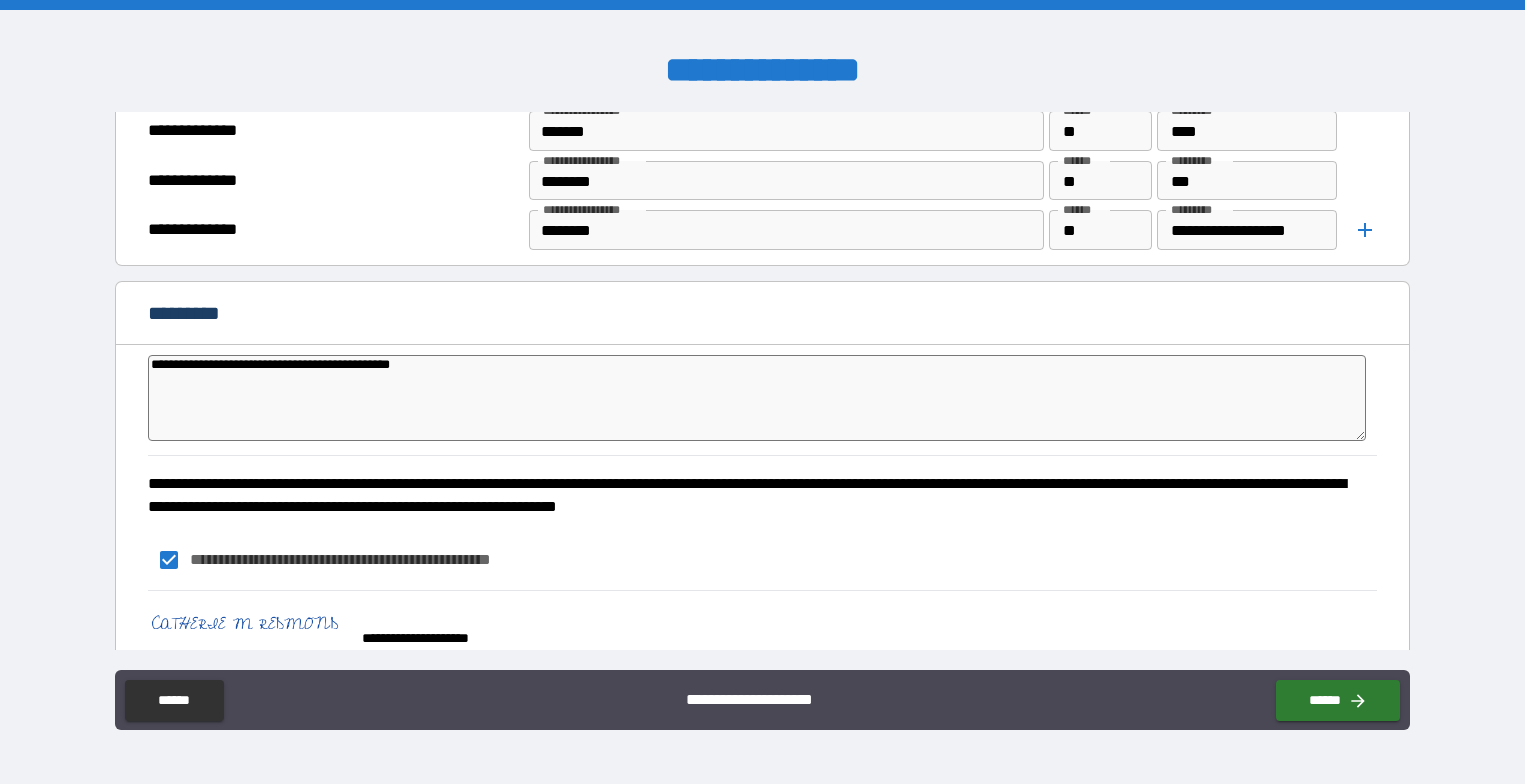 type on "*" 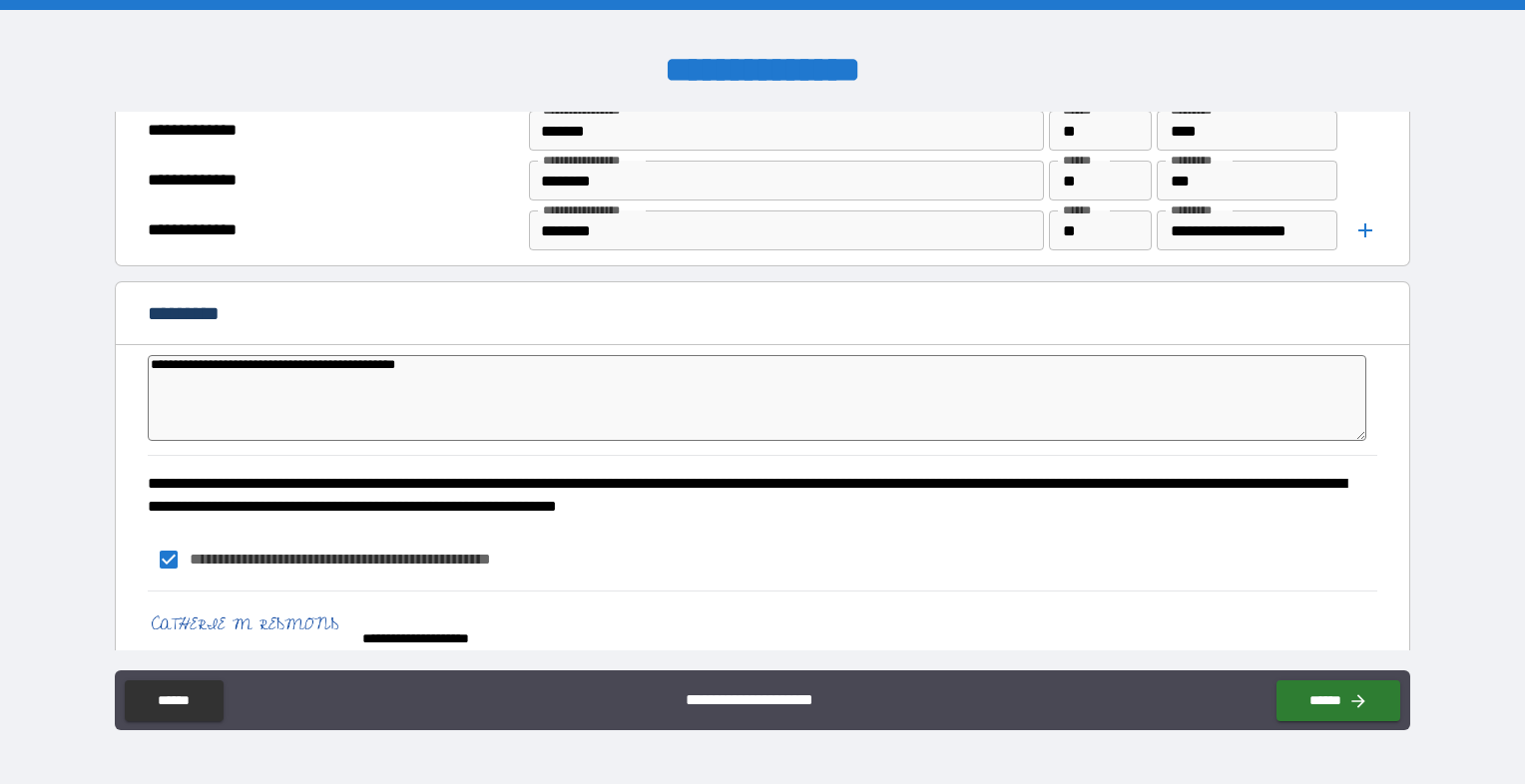 type on "*" 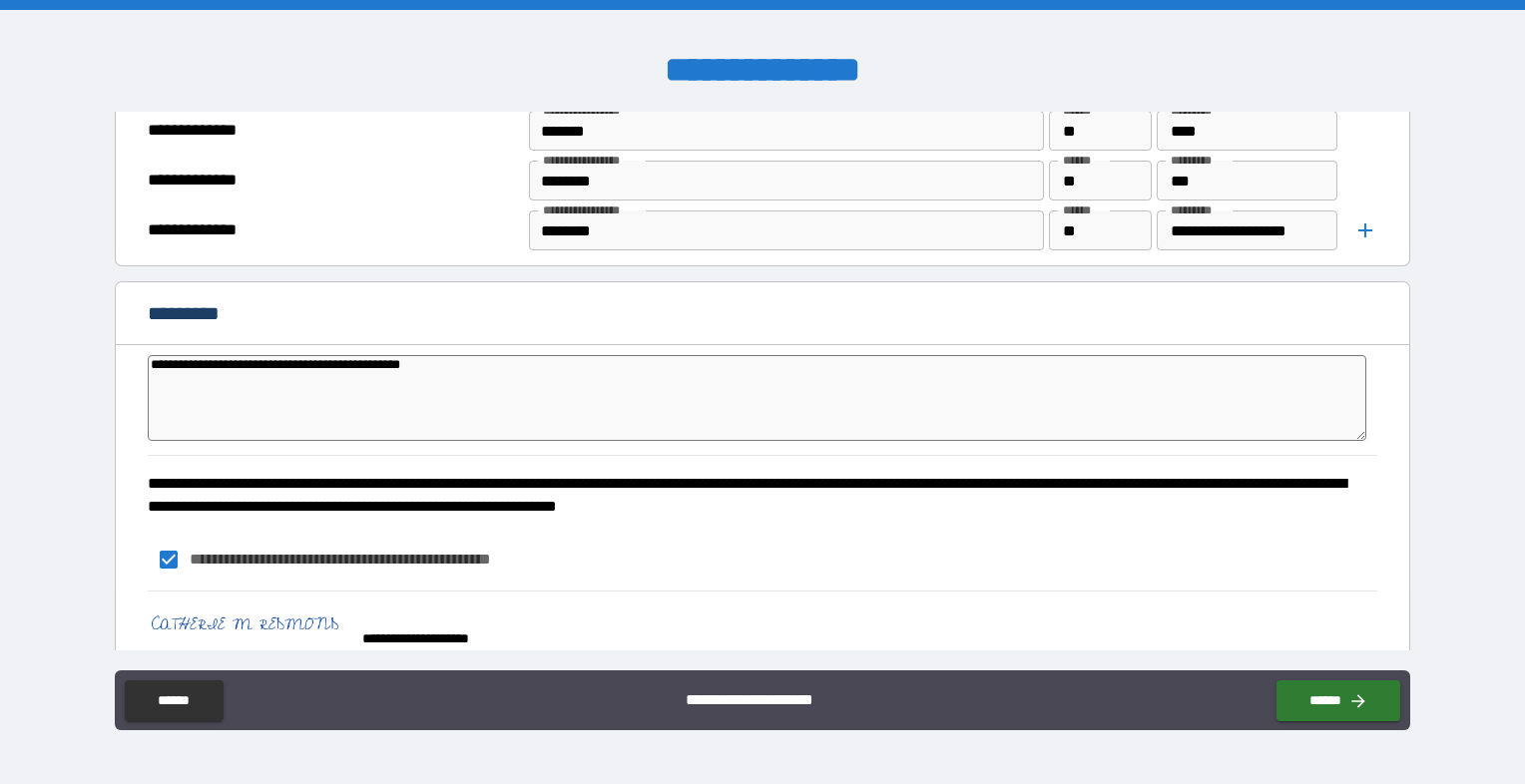 type on "*" 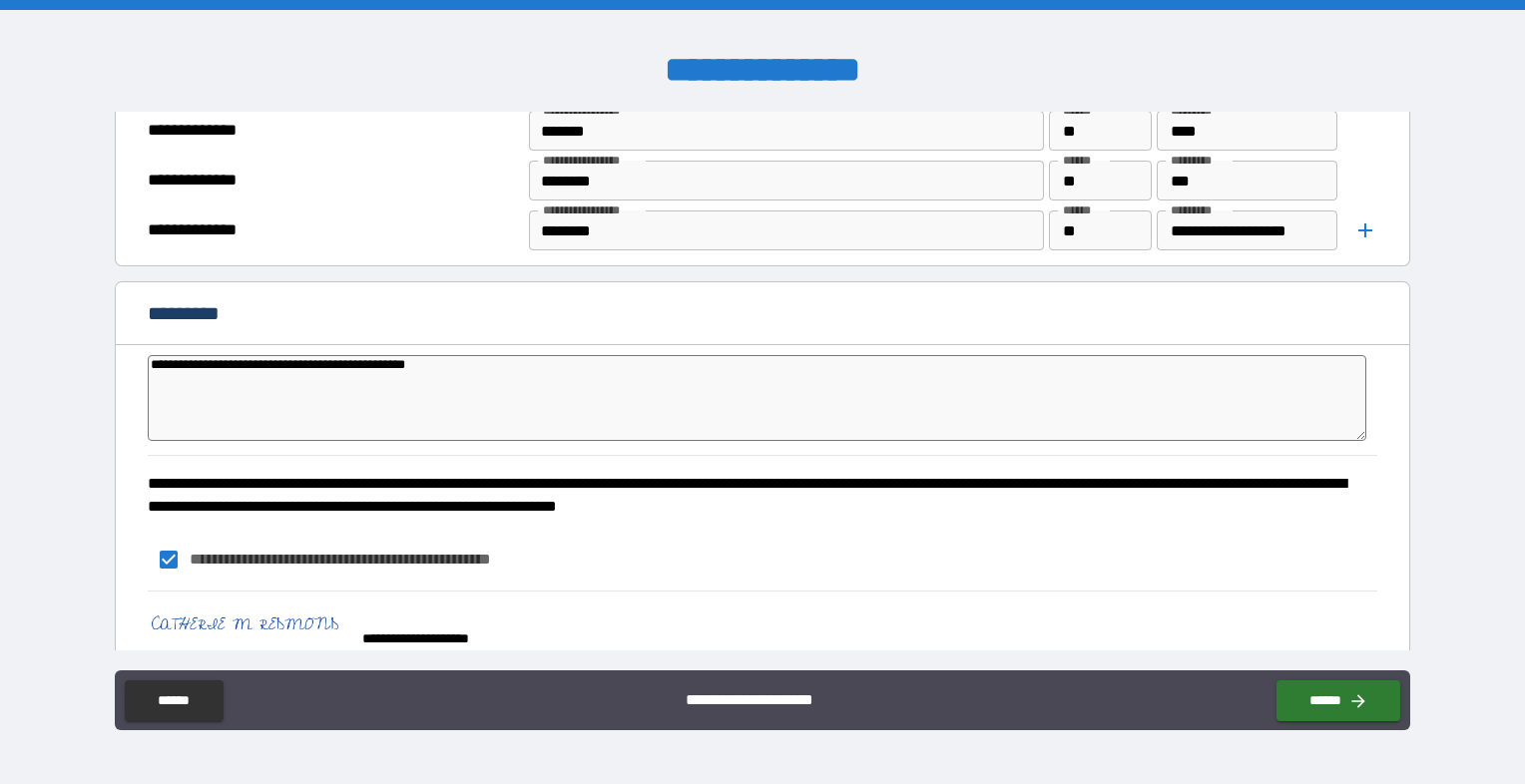type on "**********" 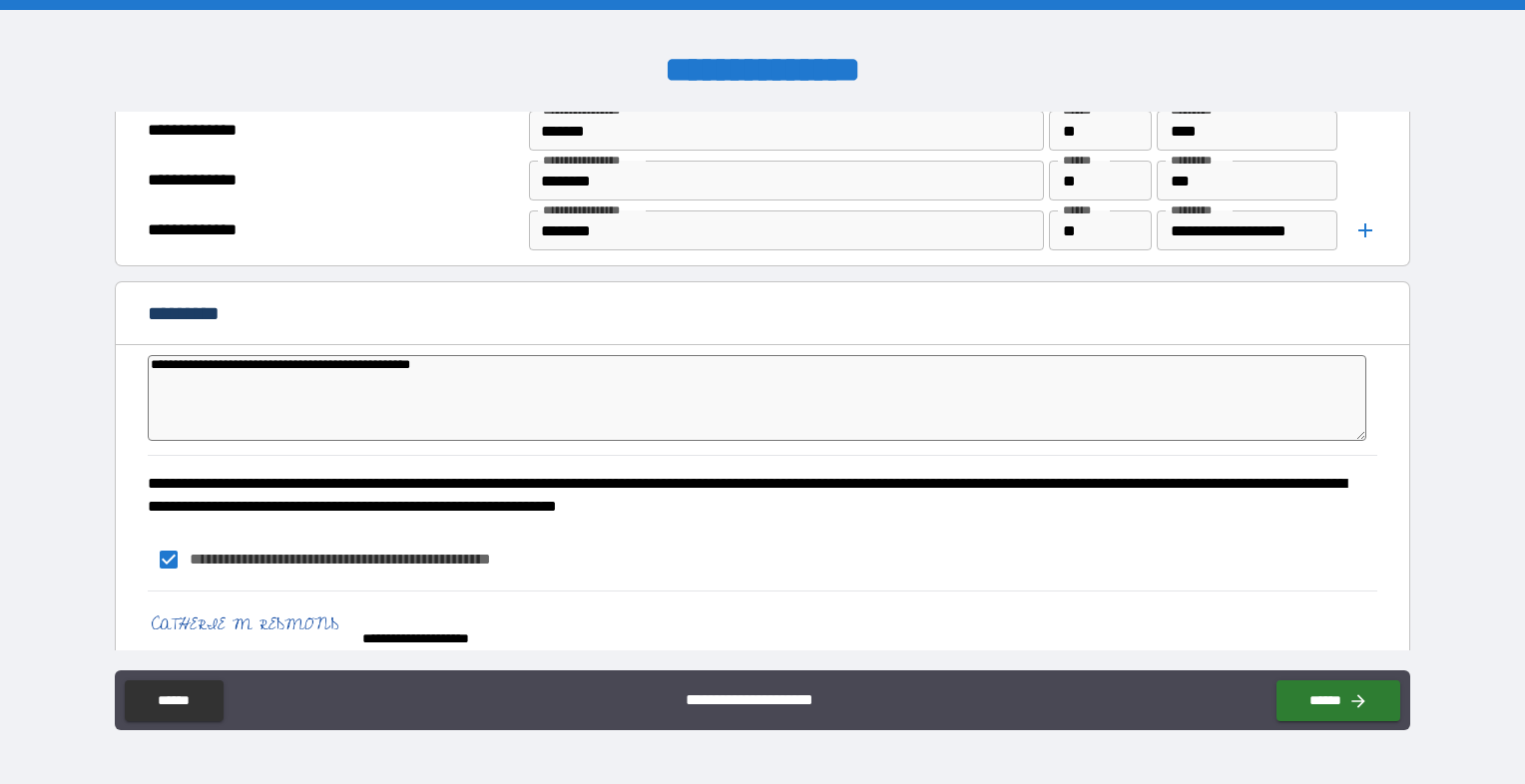 type on "*" 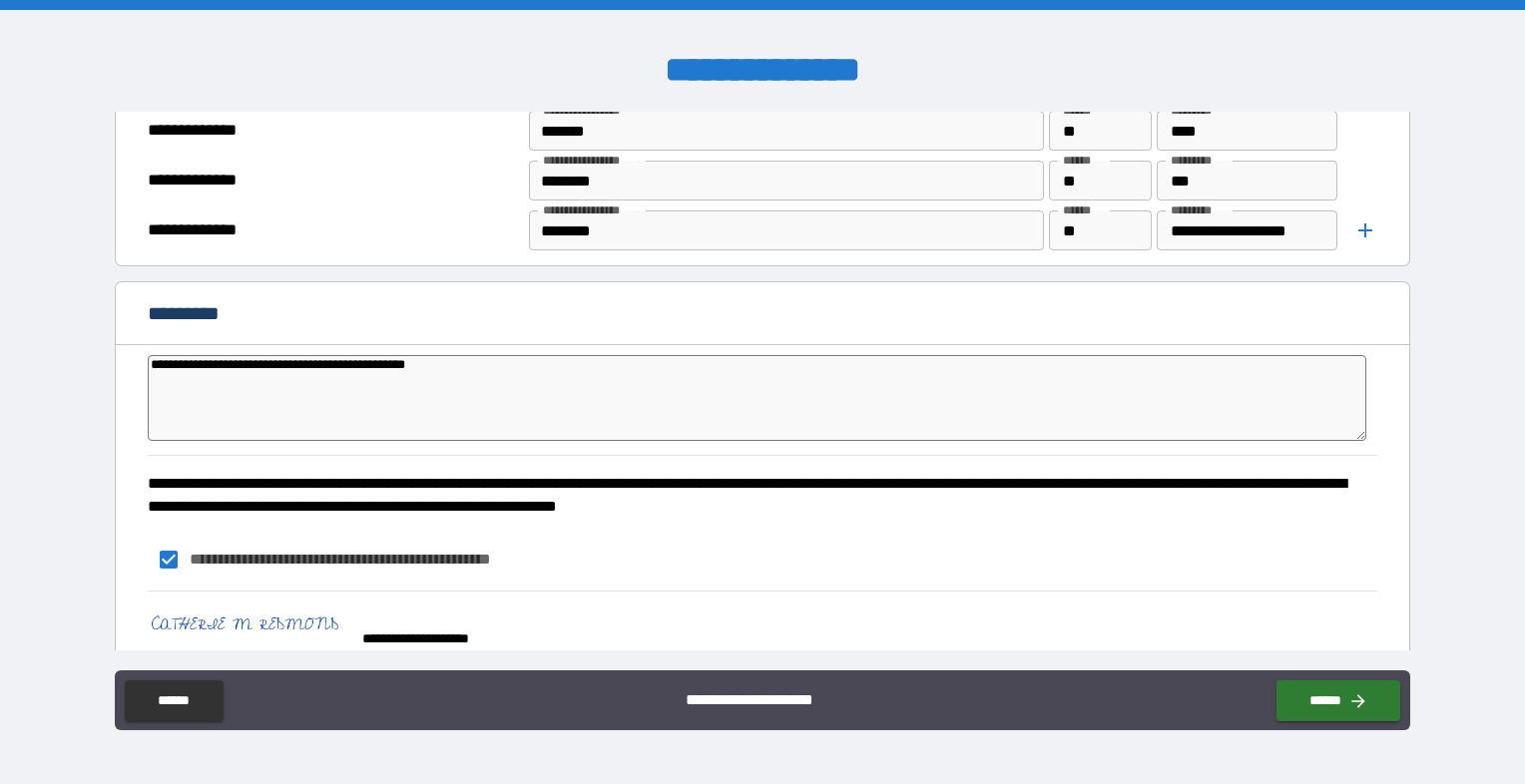 type on "*" 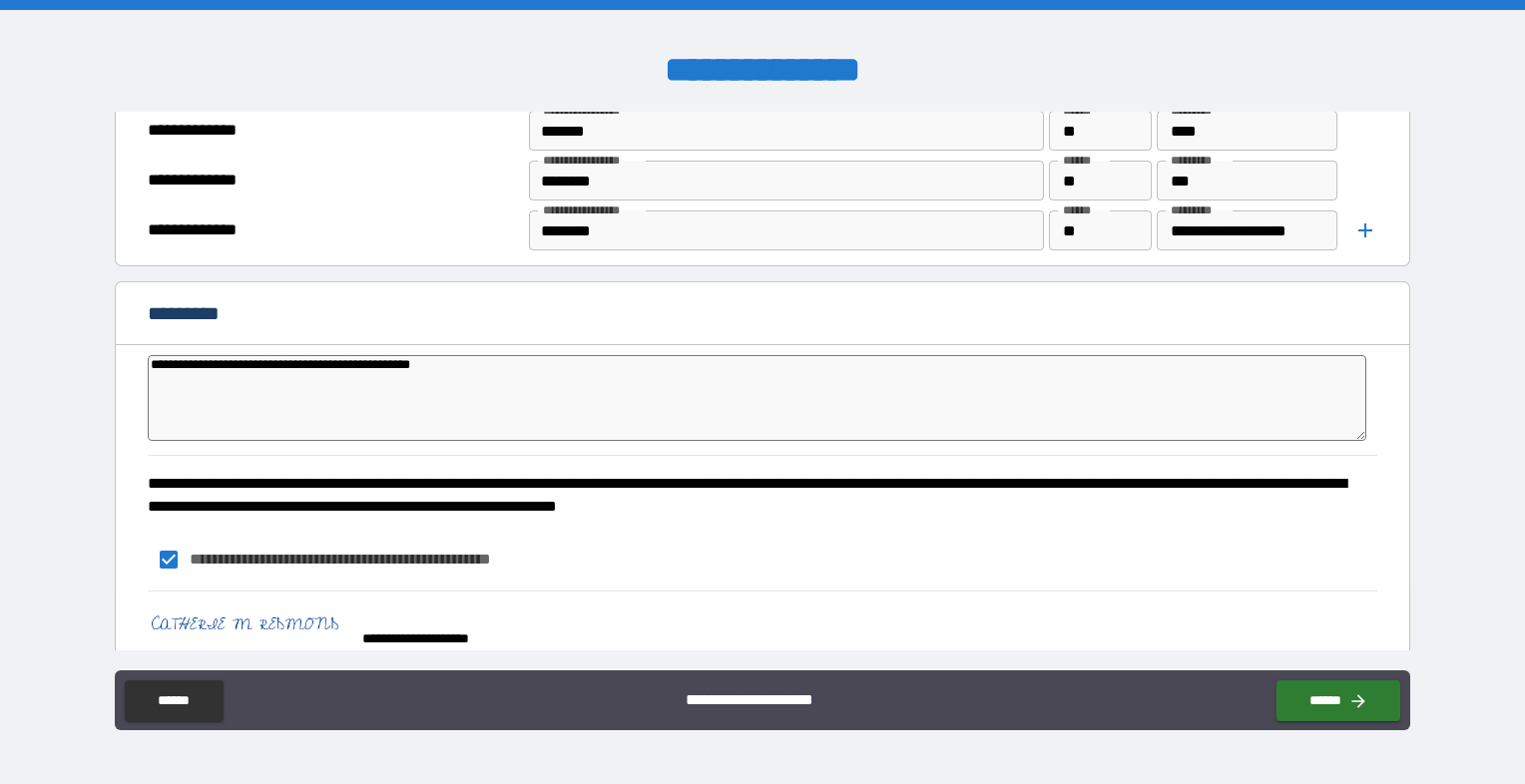 type on "*" 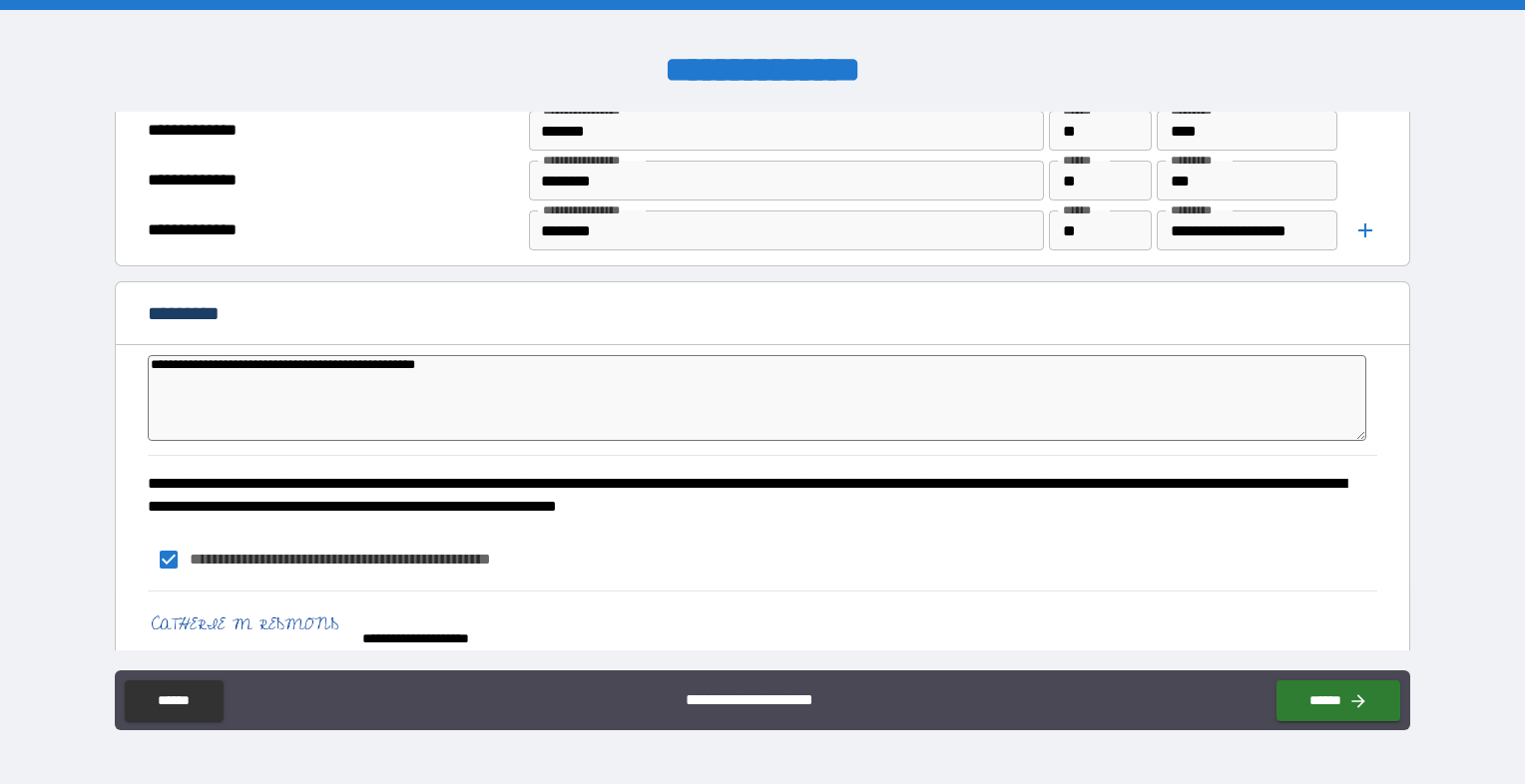 type on "*" 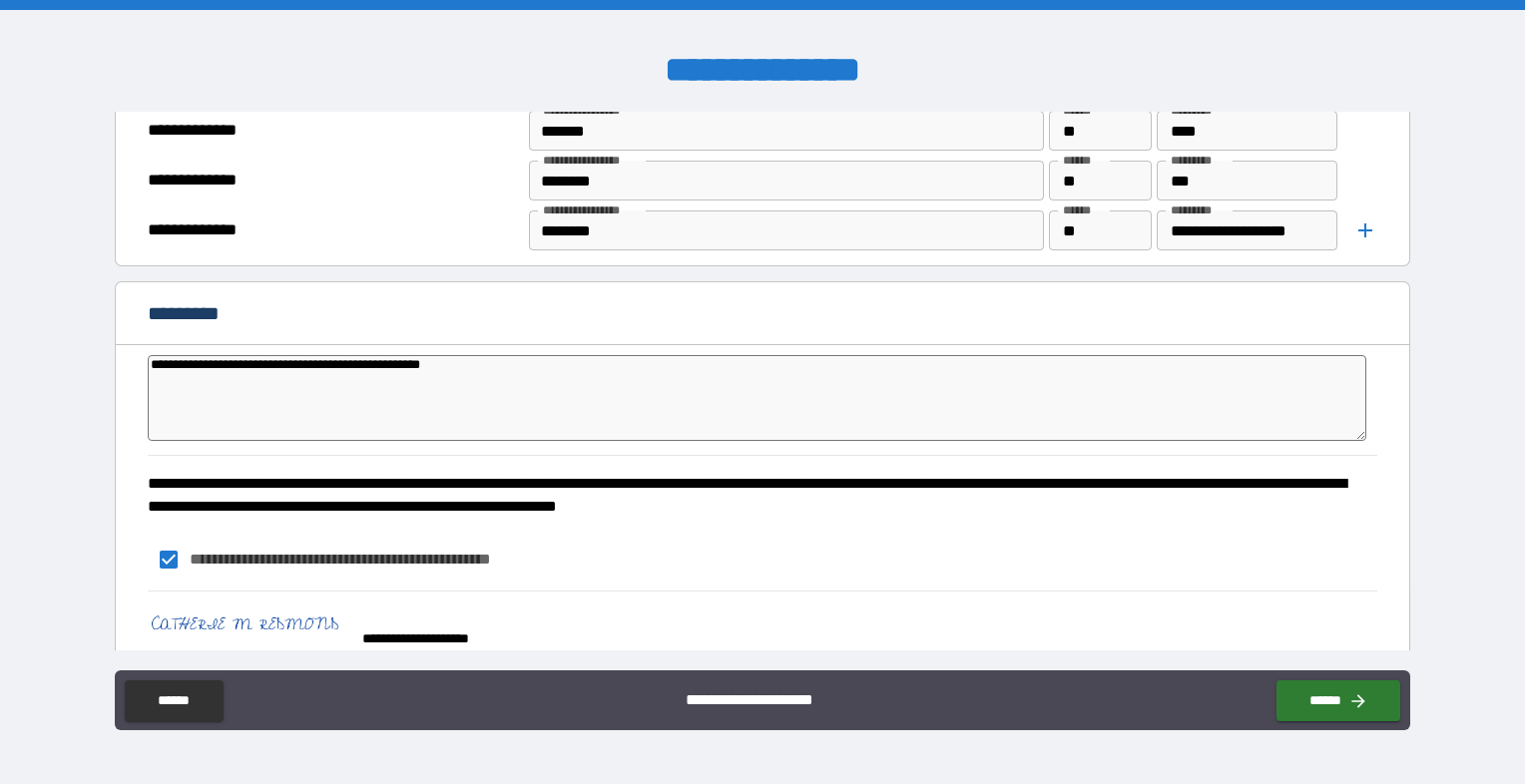 type on "*" 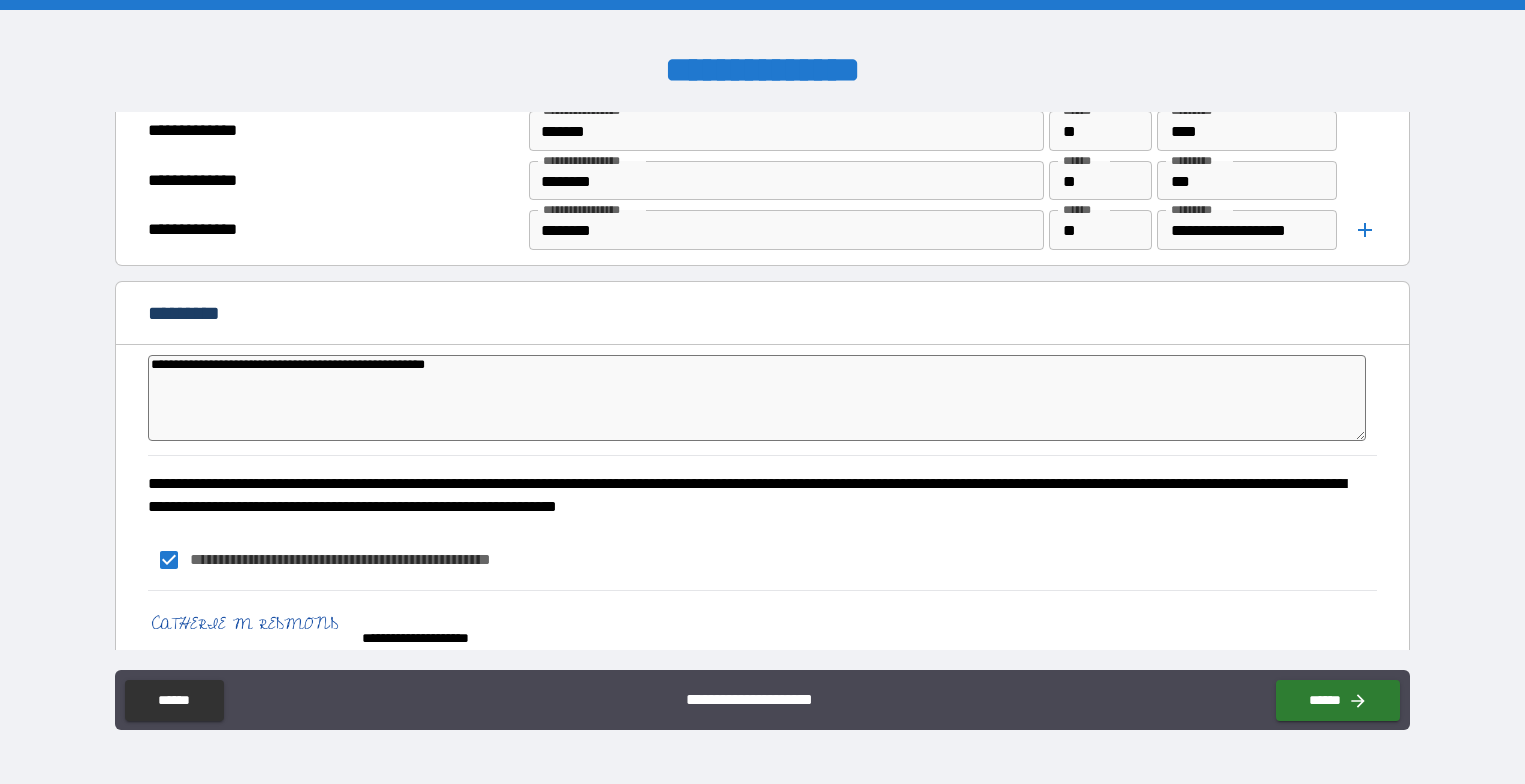 type on "*" 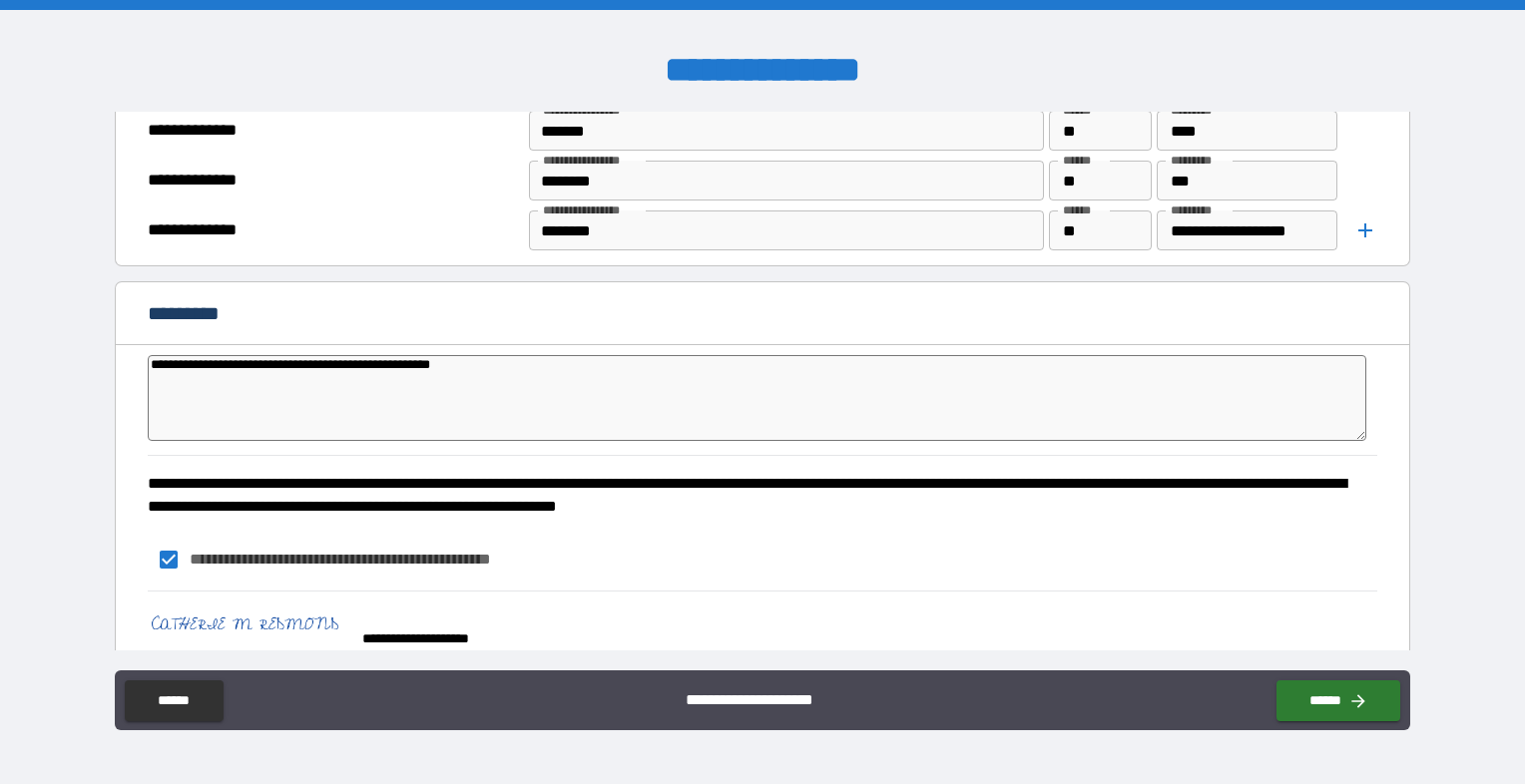type on "*" 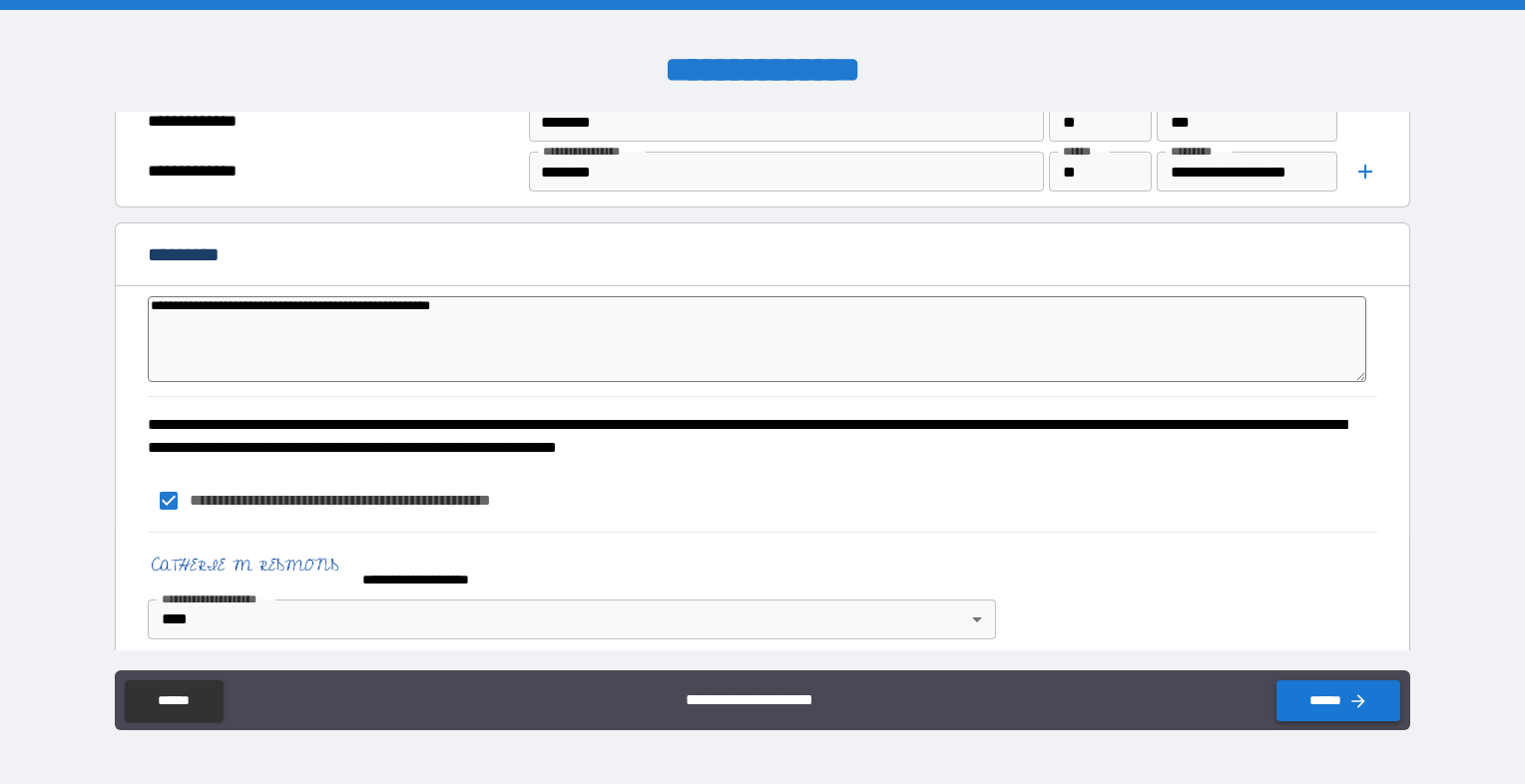 type on "**********" 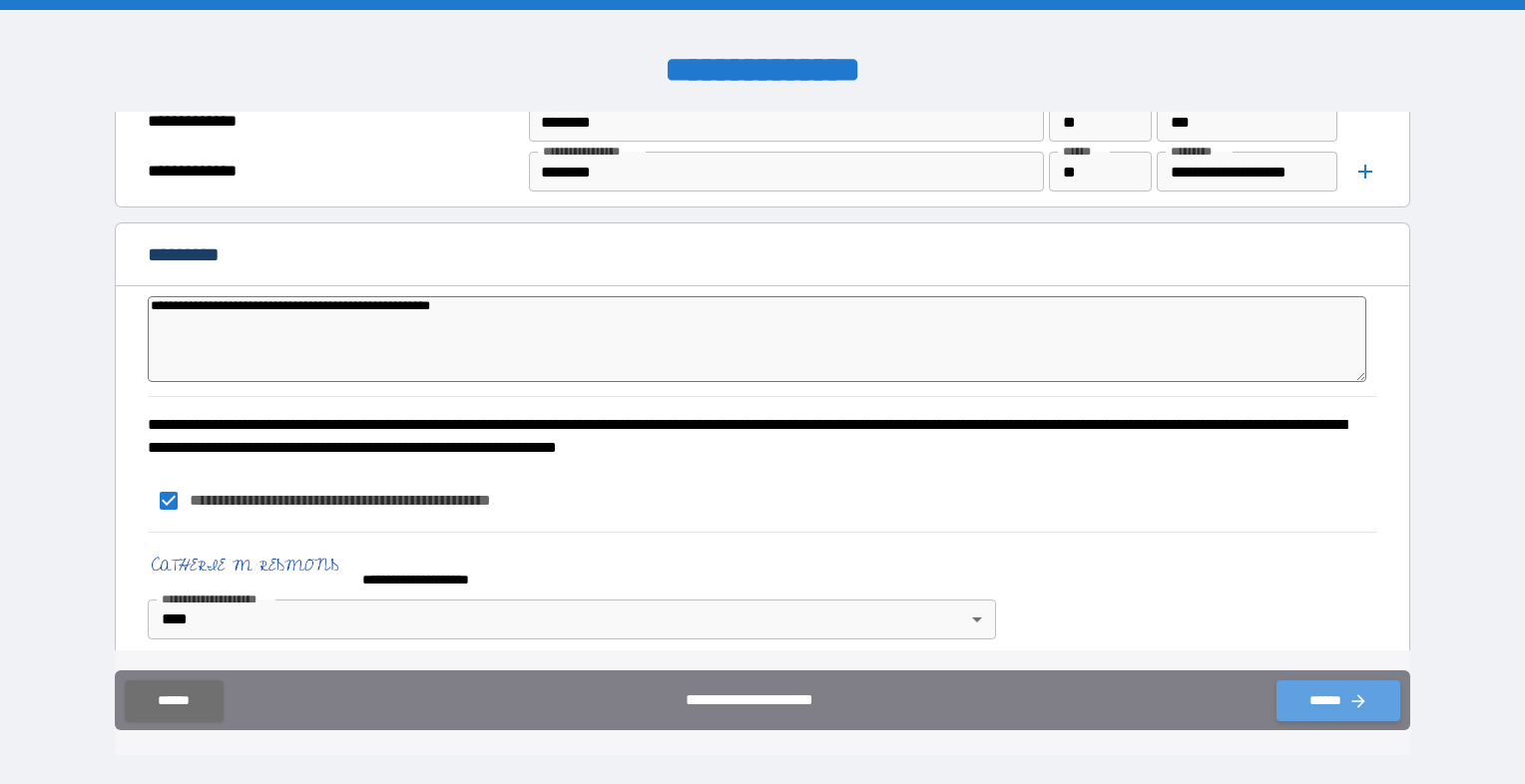 click on "******" at bounding box center (1338, 700) 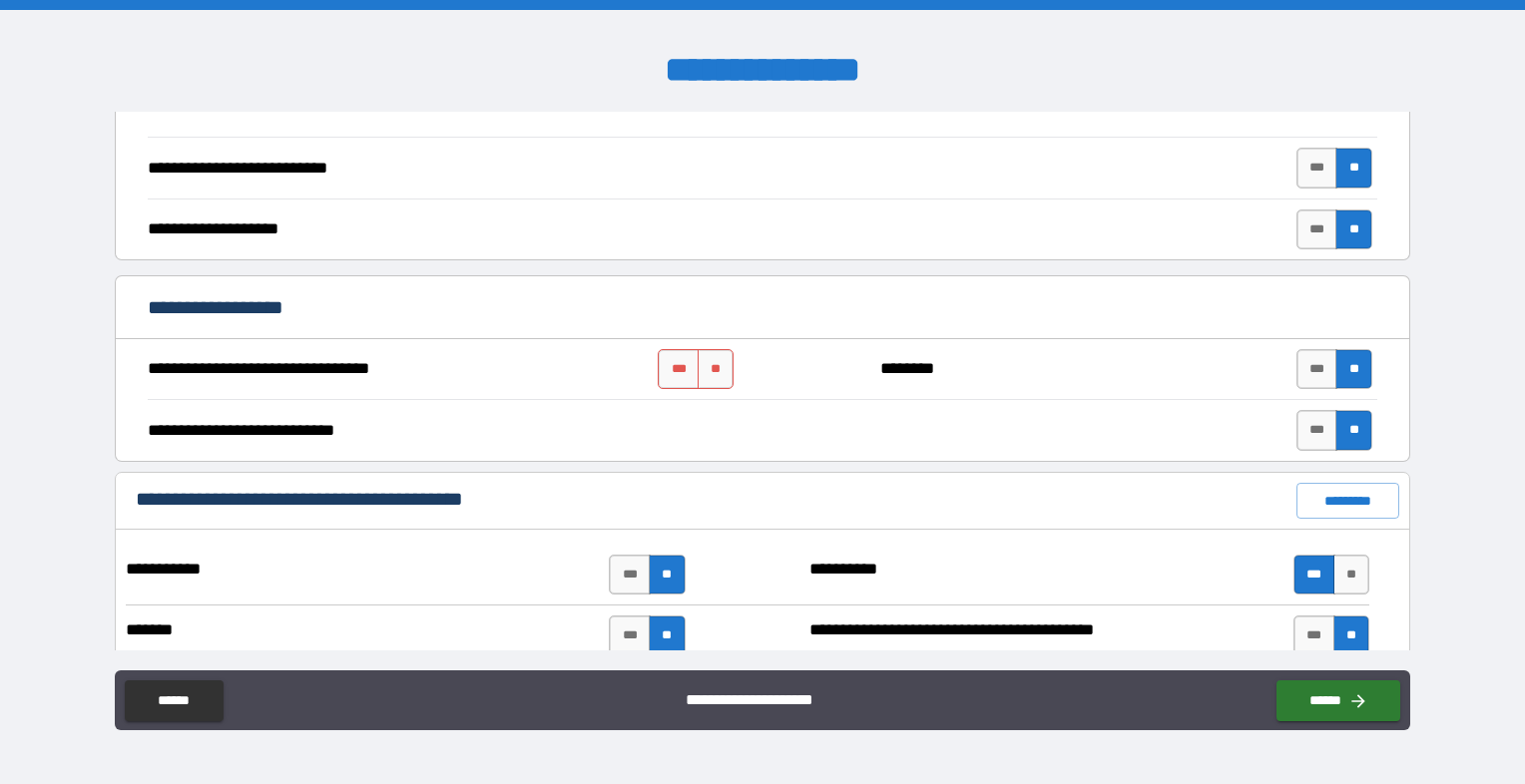 scroll, scrollTop: 640, scrollLeft: 0, axis: vertical 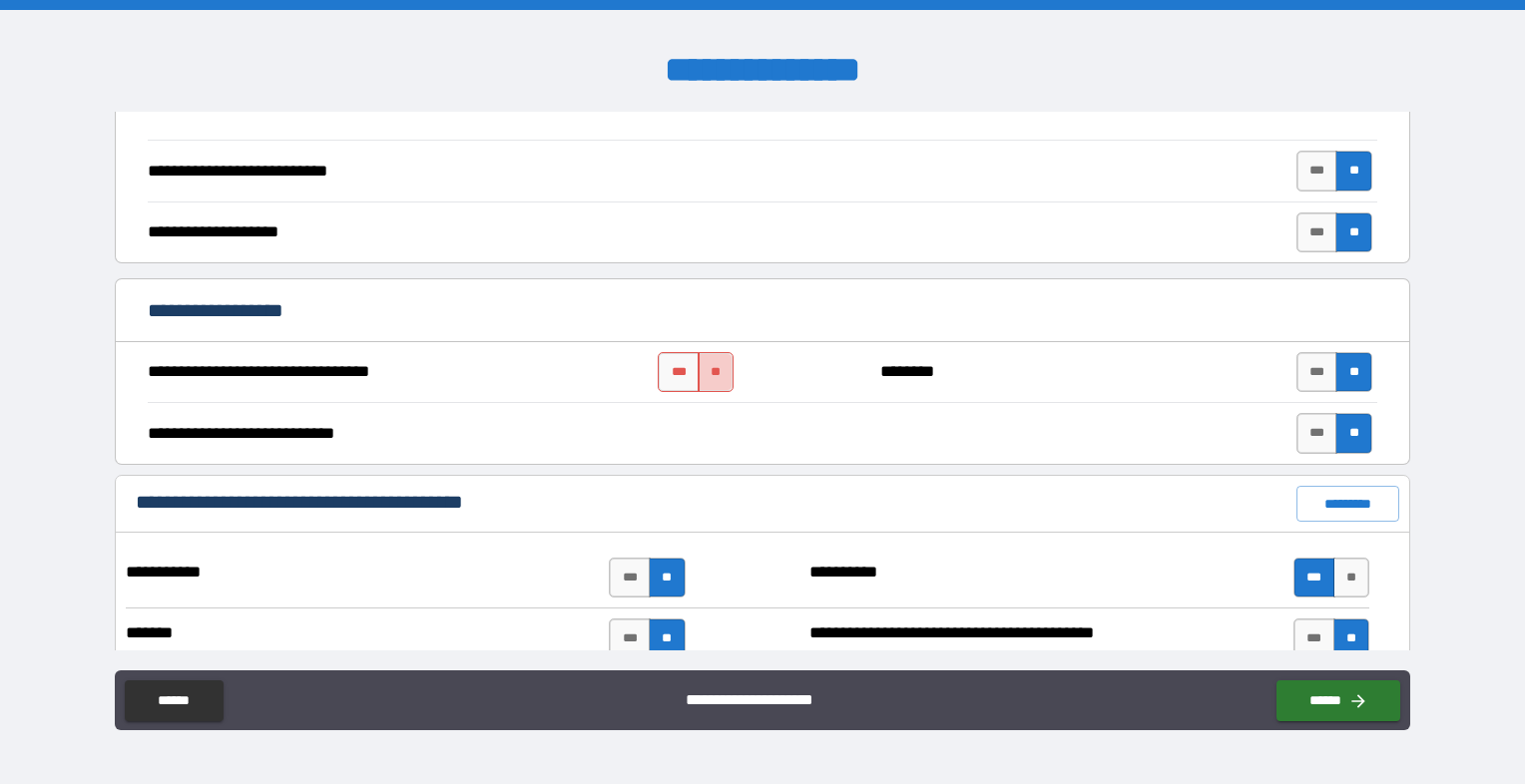 click on "**" at bounding box center (716, 372) 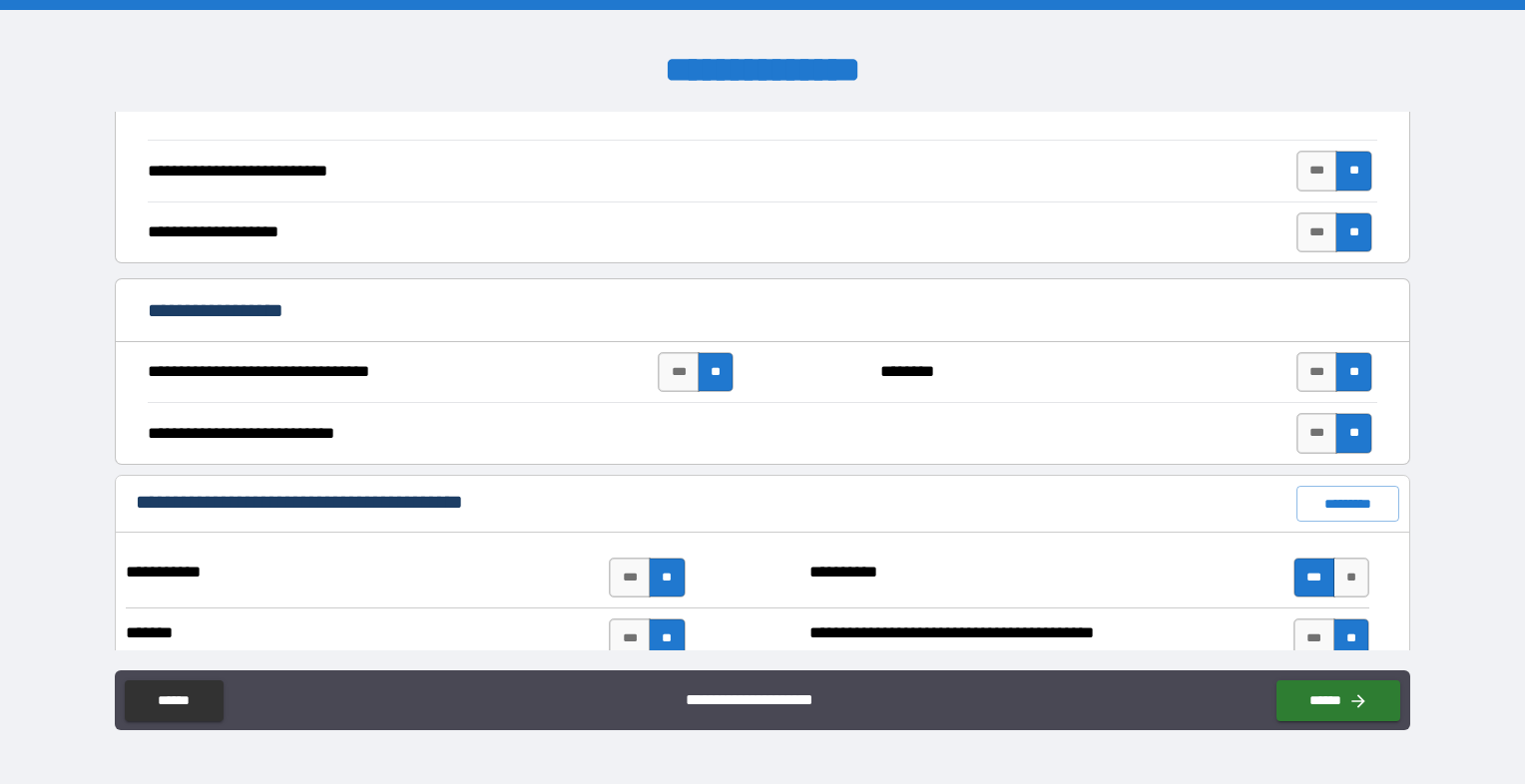 type on "*" 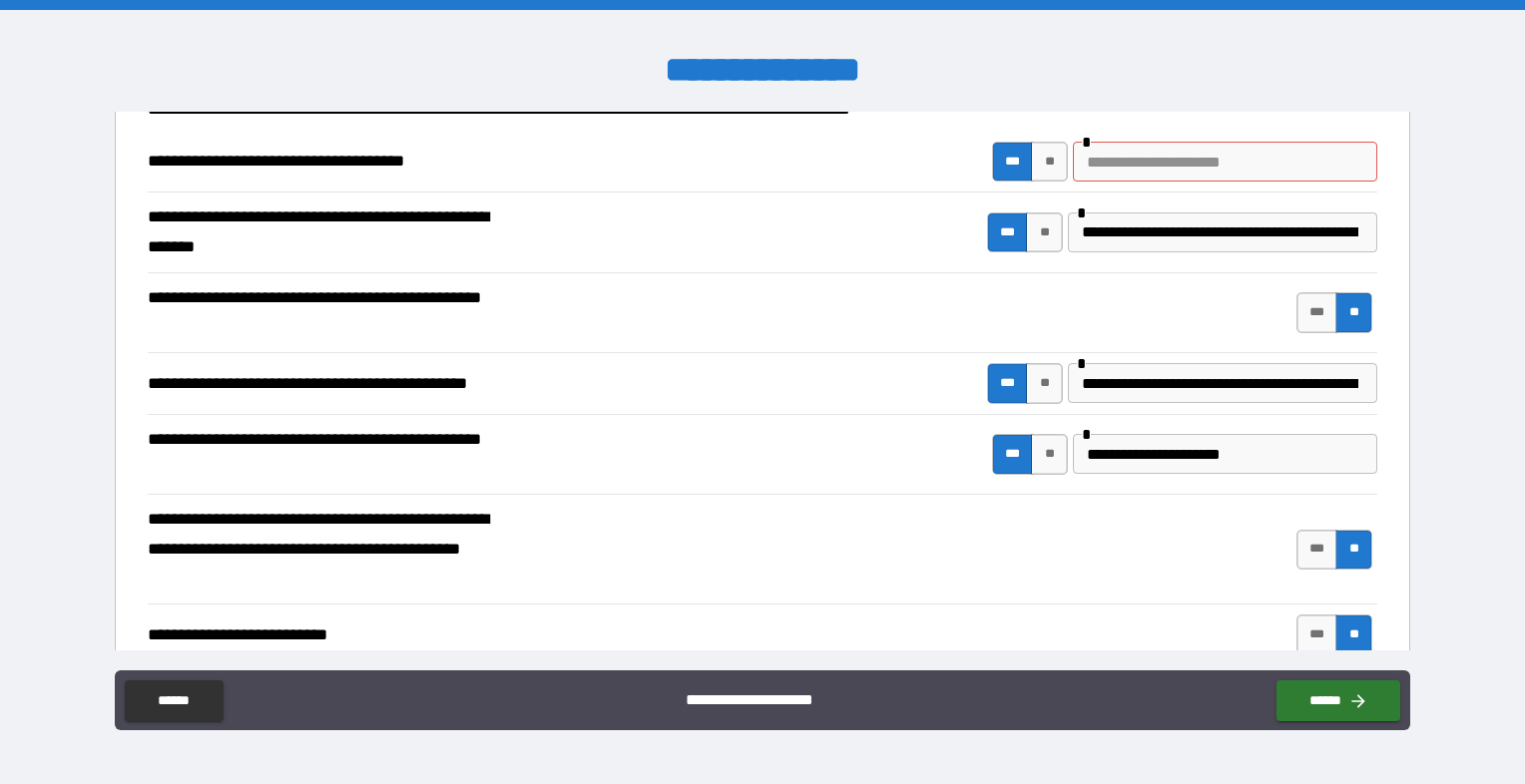 scroll, scrollTop: 0, scrollLeft: 0, axis: both 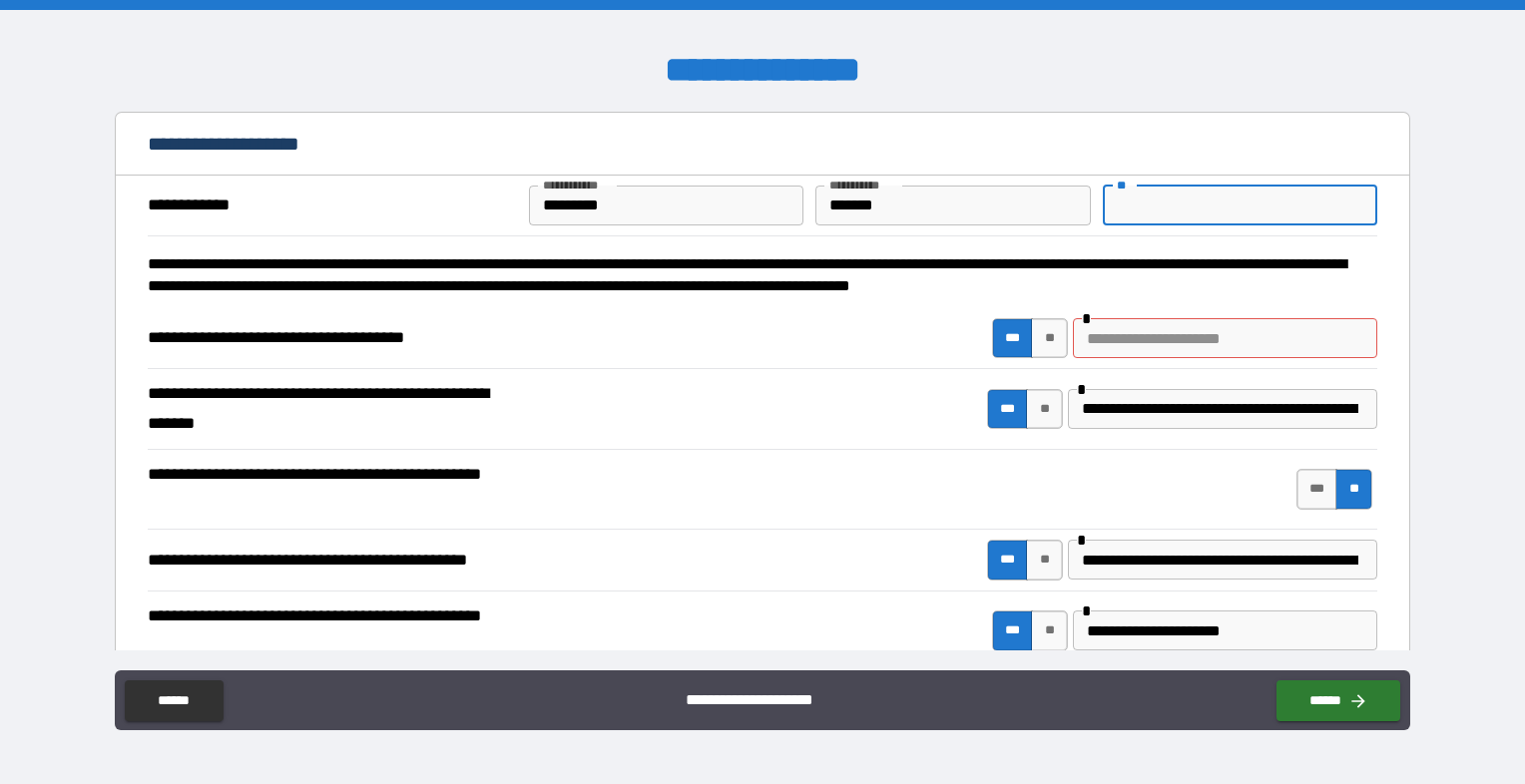 click on "**" at bounding box center [1240, 205] 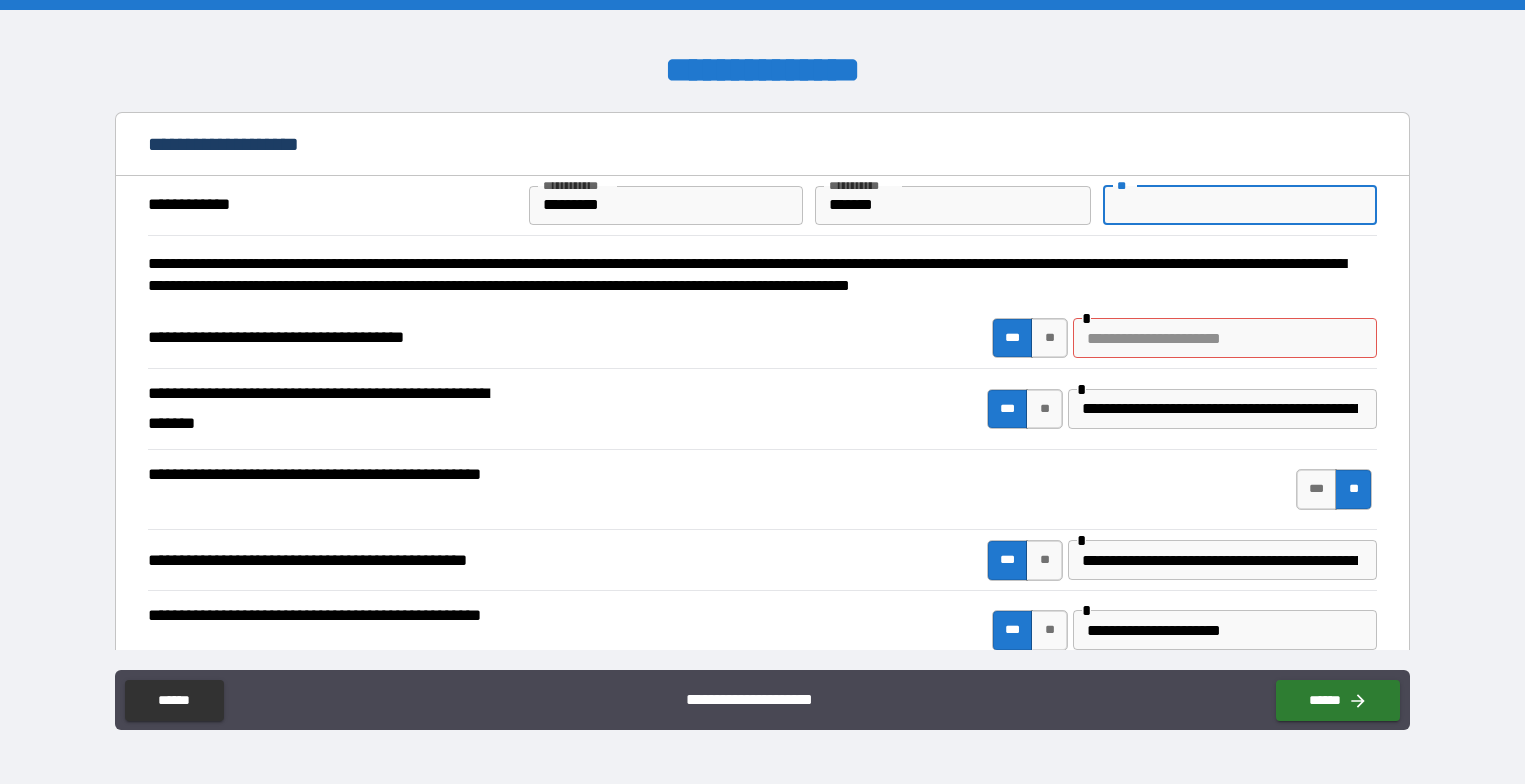 type on "*" 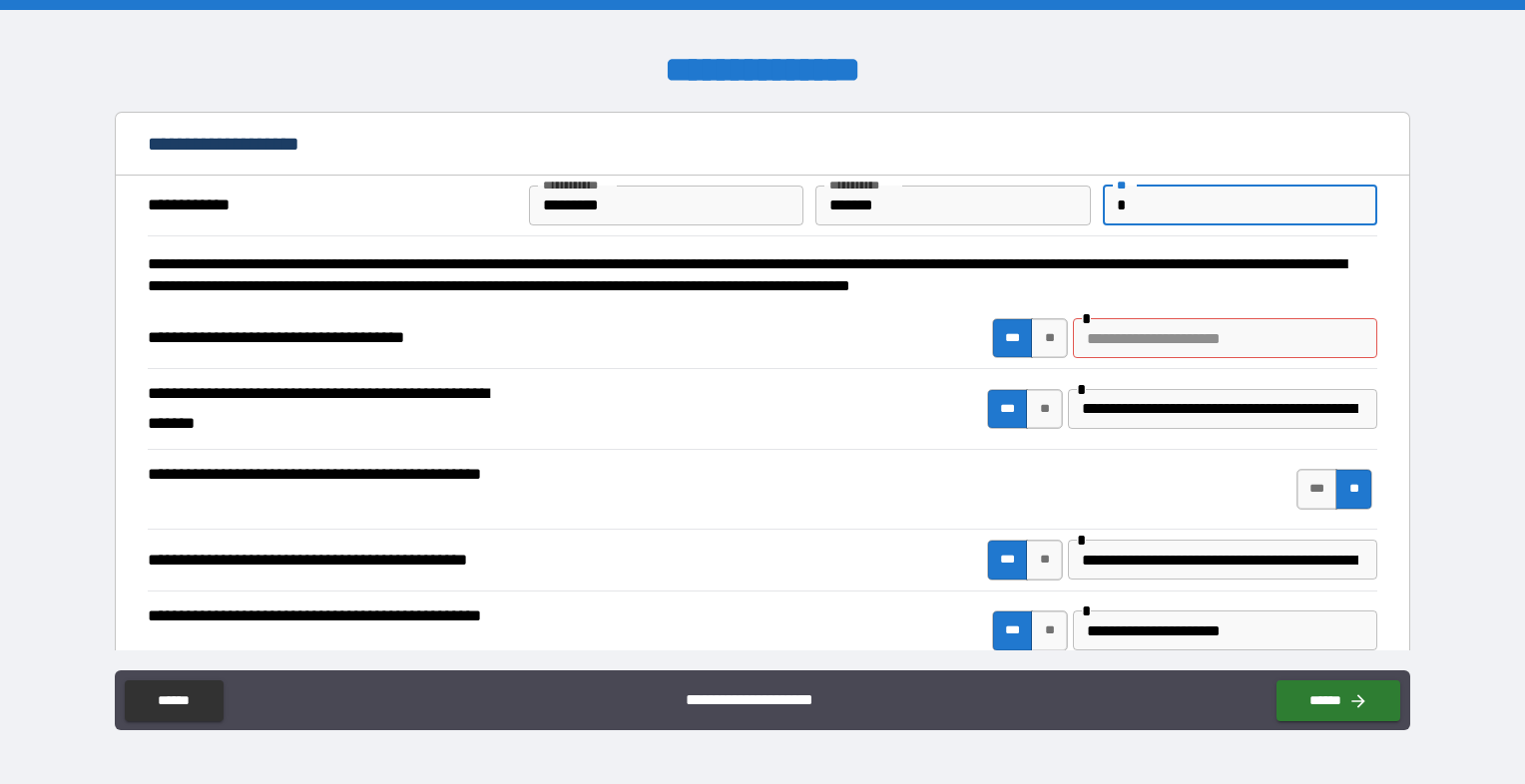 type on "*" 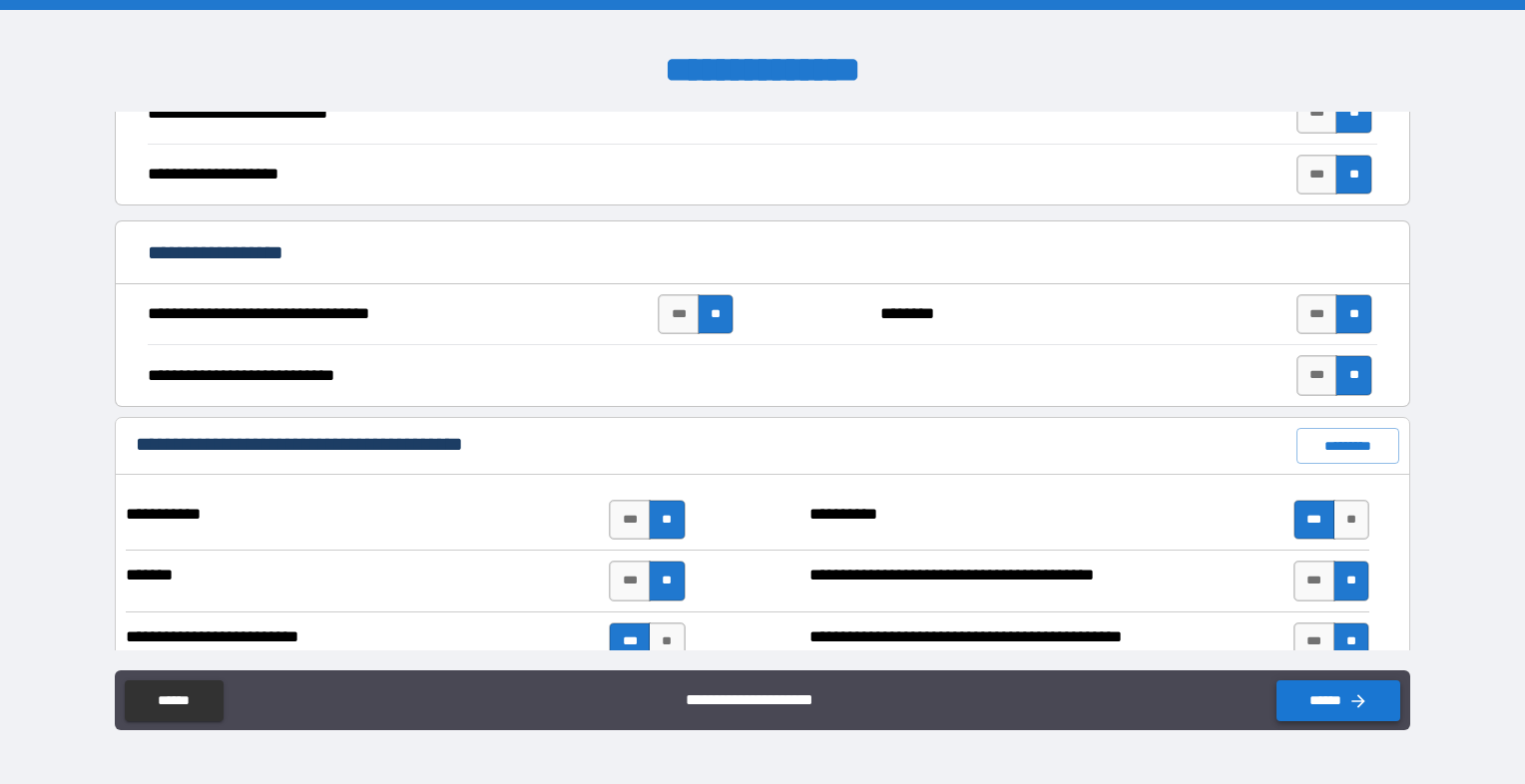 type on "*" 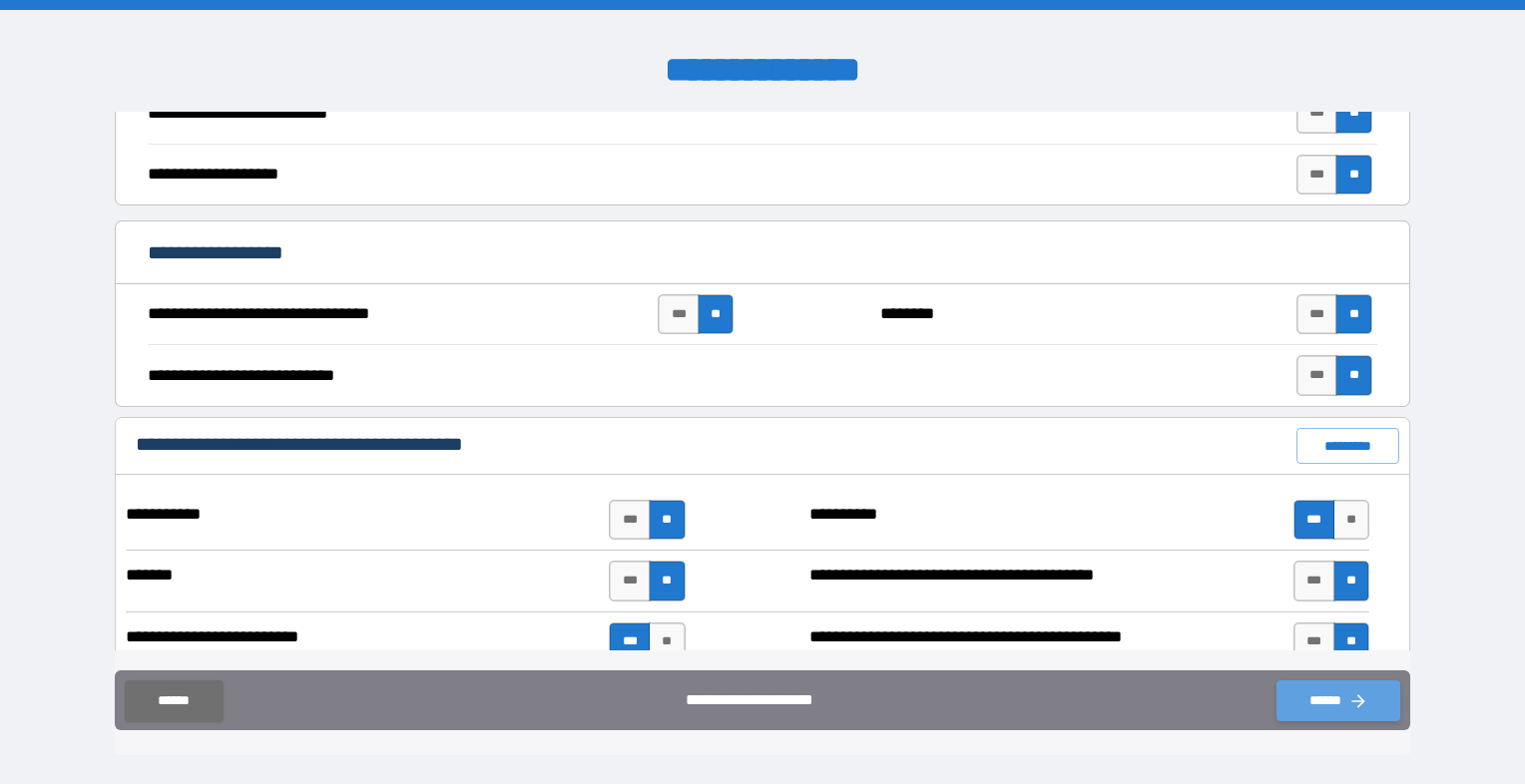 click on "******" at bounding box center (1338, 700) 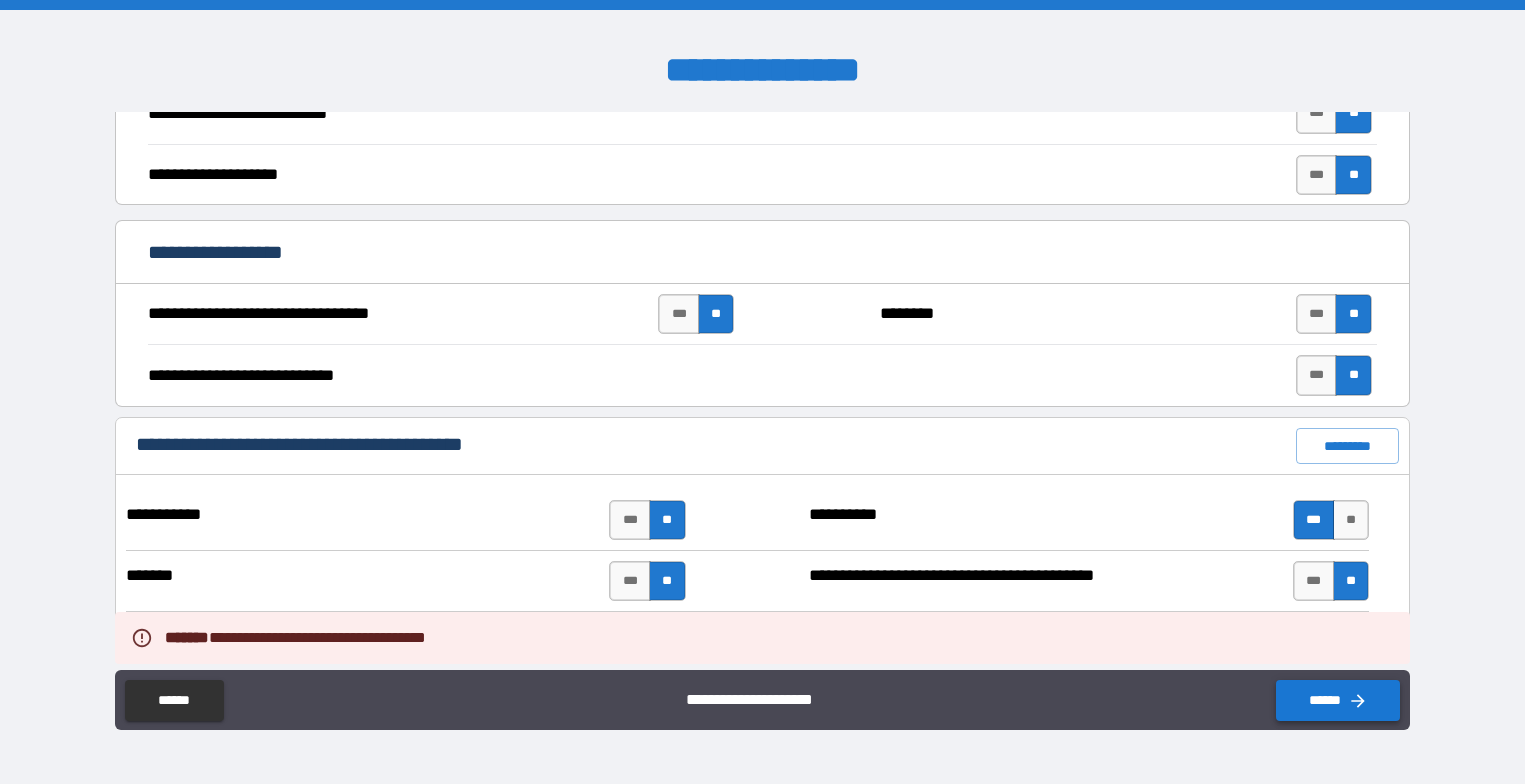 type on "*" 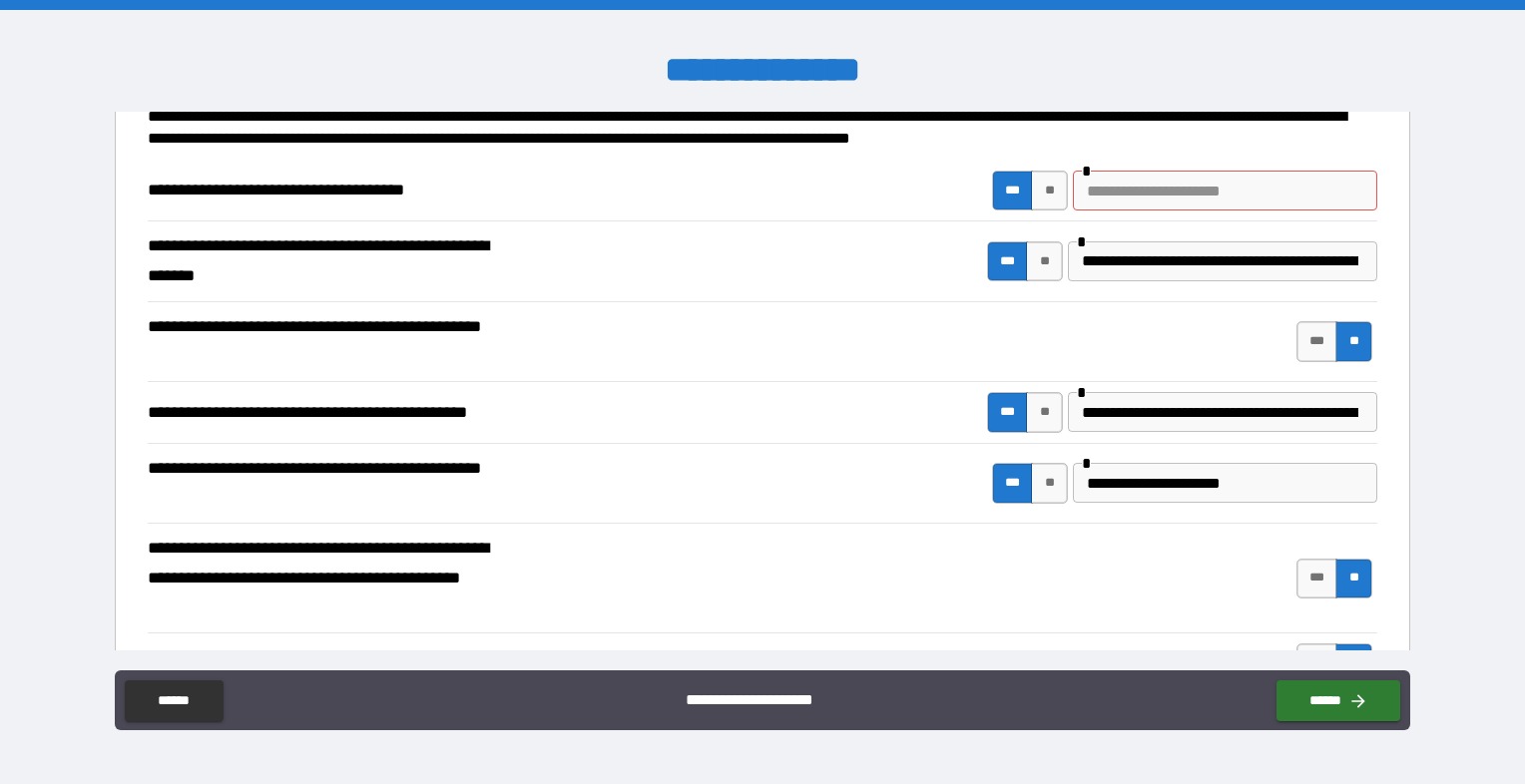 scroll, scrollTop: 0, scrollLeft: 0, axis: both 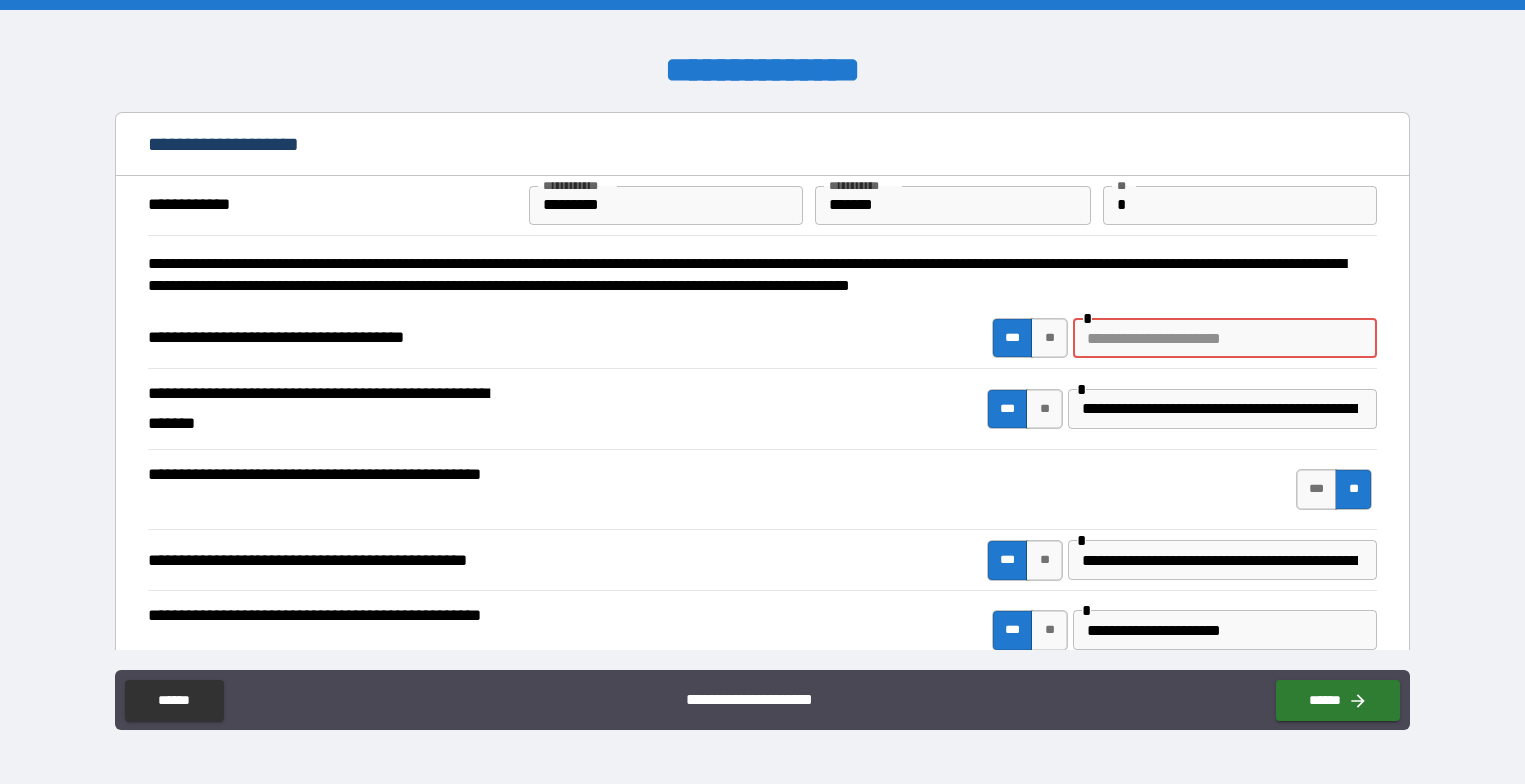 click at bounding box center [1225, 338] 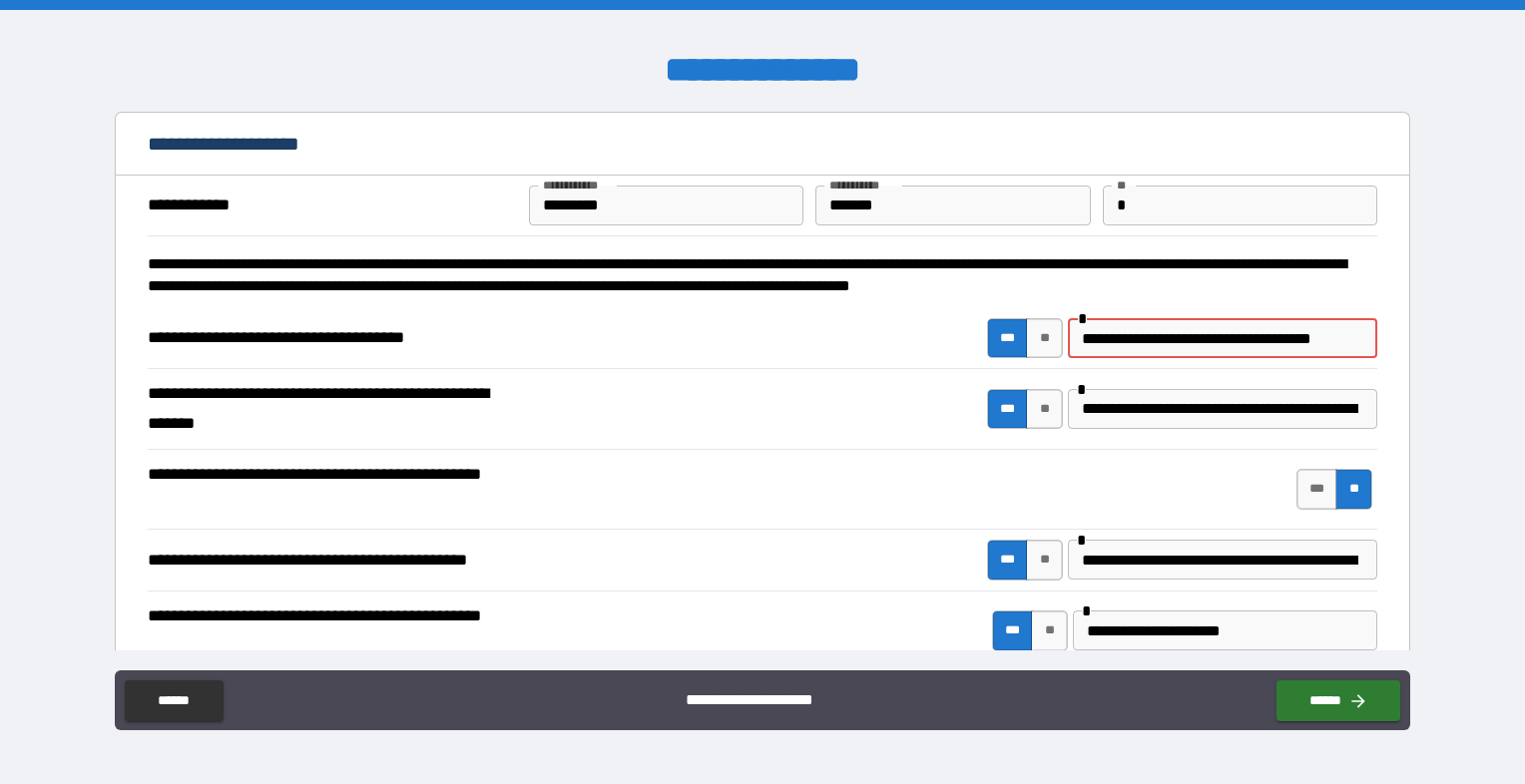 scroll, scrollTop: 0, scrollLeft: 52, axis: horizontal 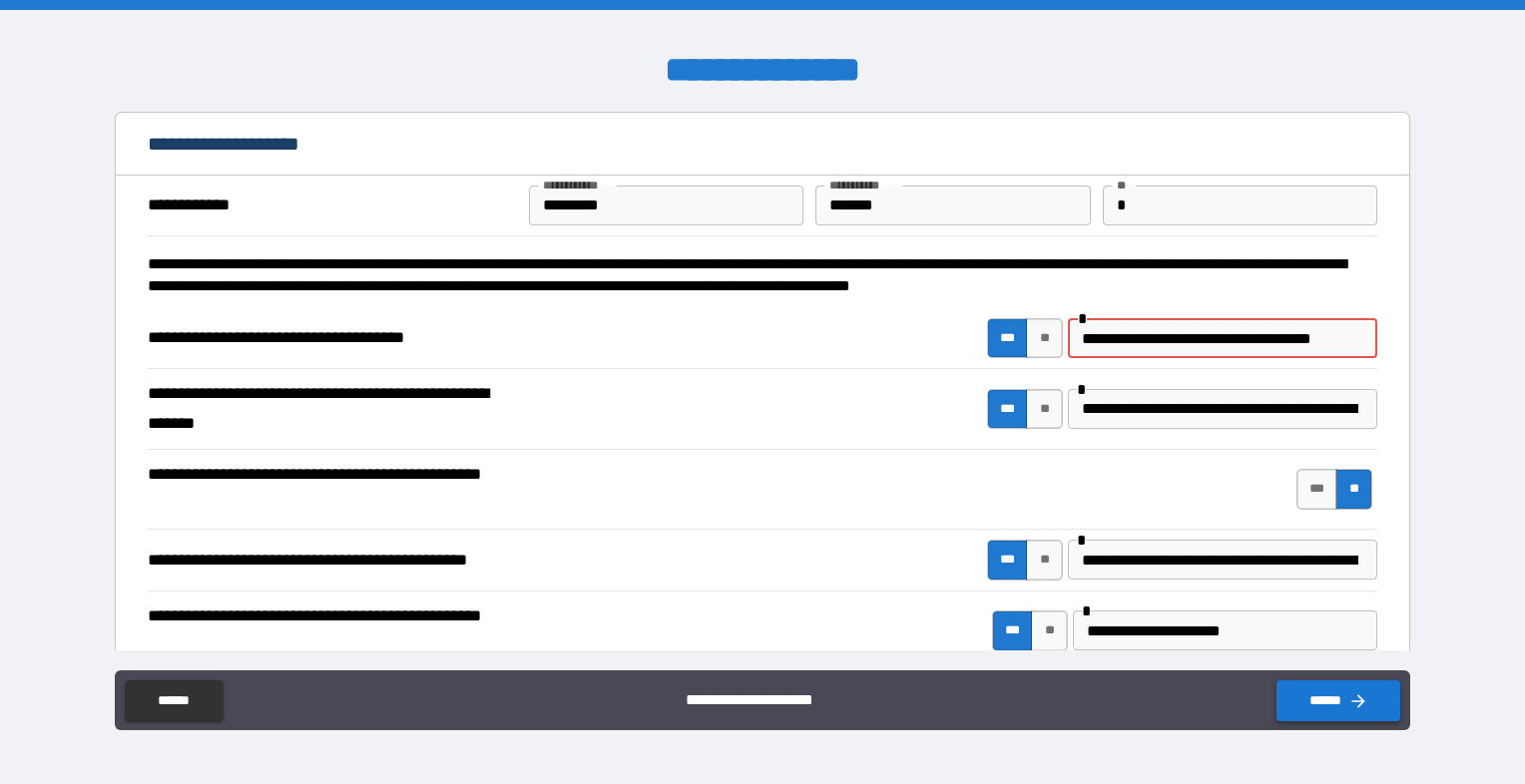 type on "**********" 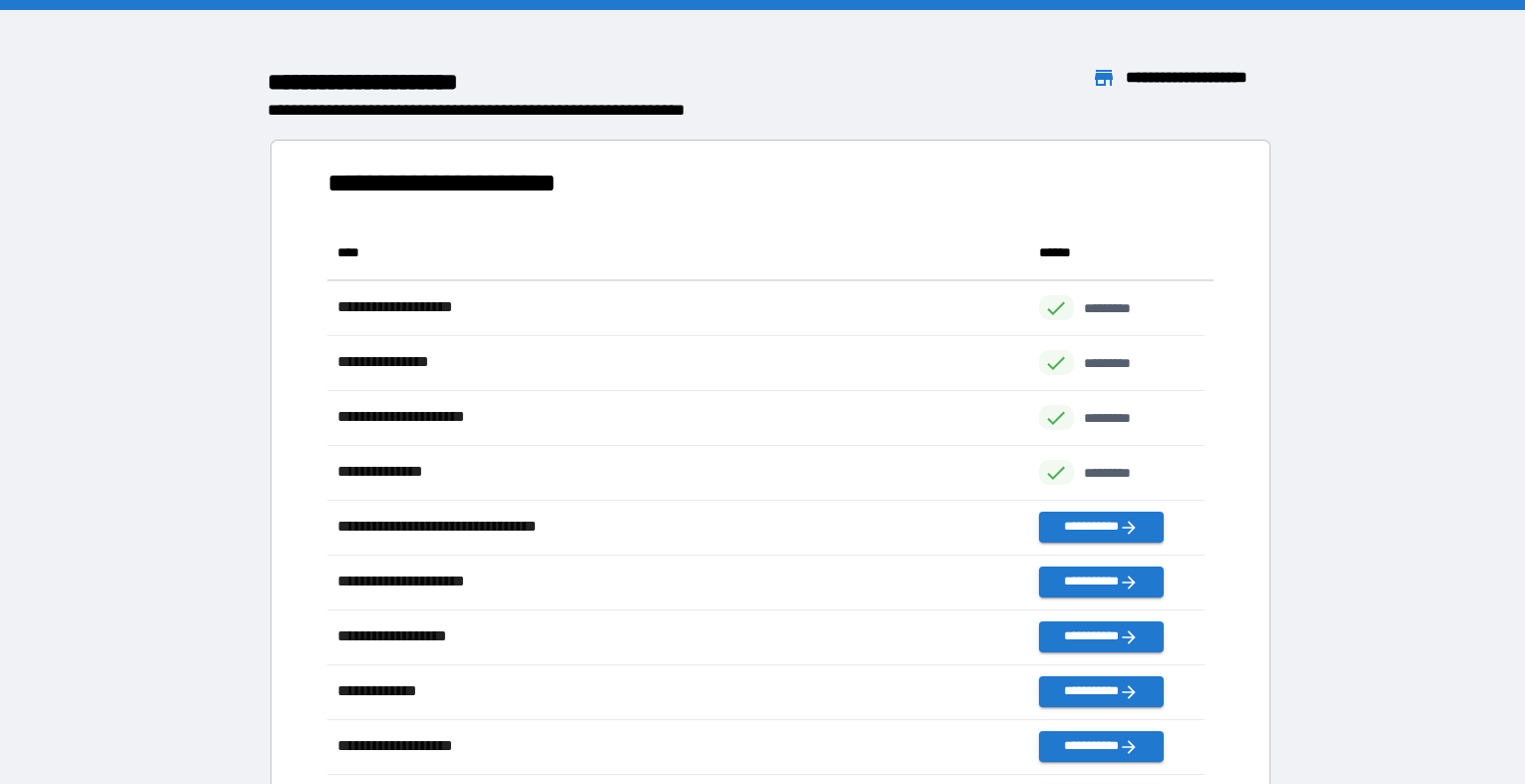 scroll, scrollTop: 16, scrollLeft: 16, axis: both 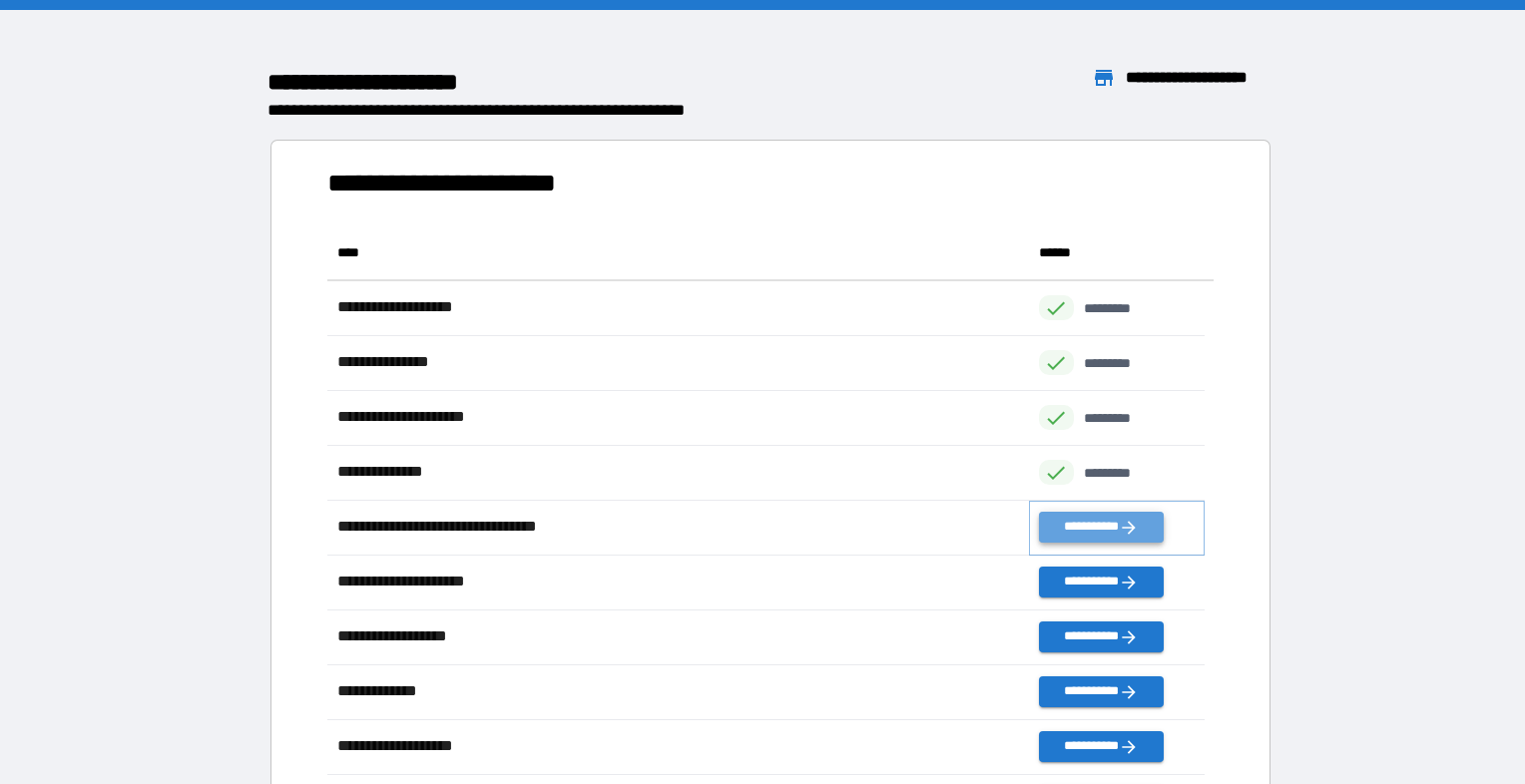 click 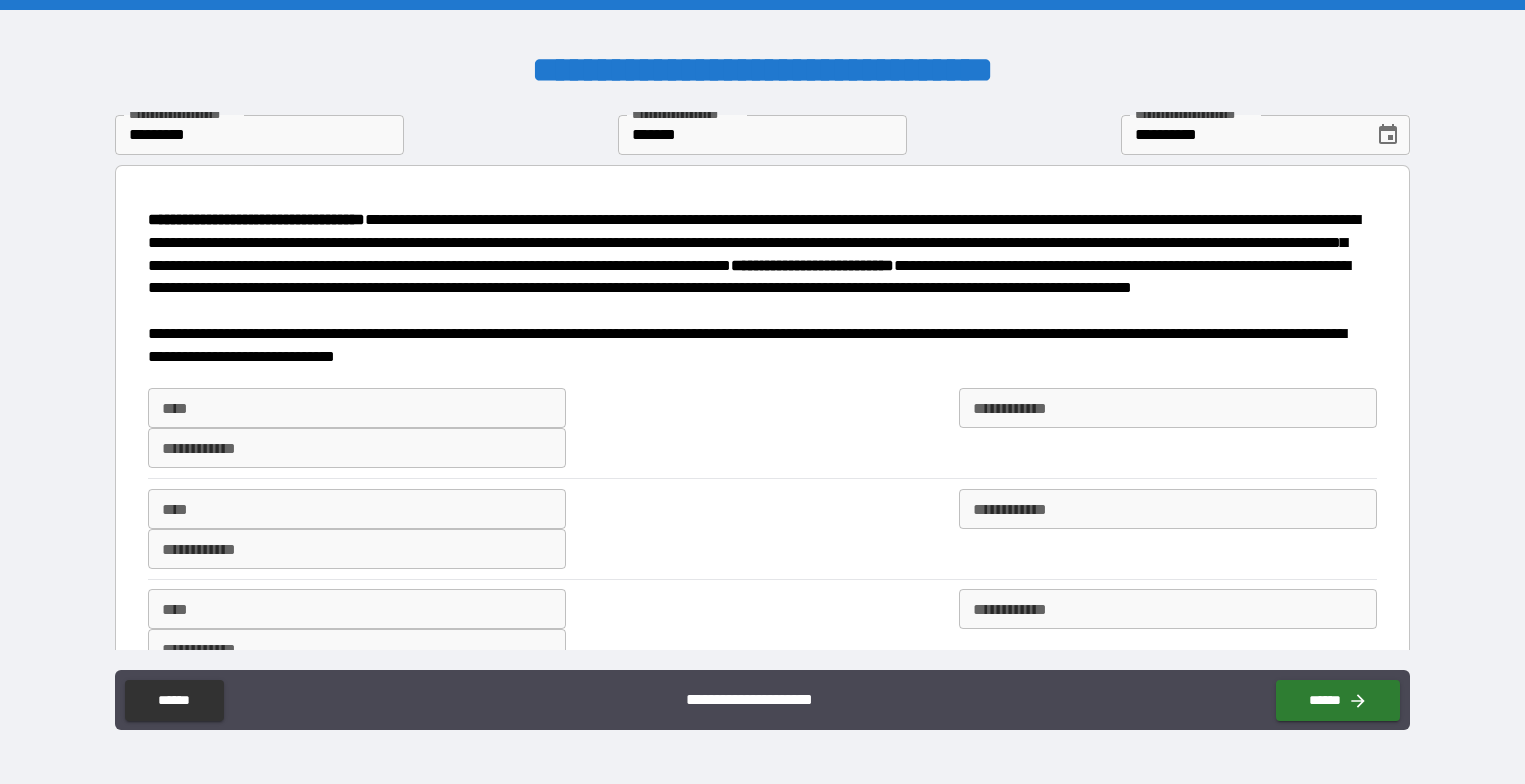 scroll, scrollTop: 199, scrollLeft: 0, axis: vertical 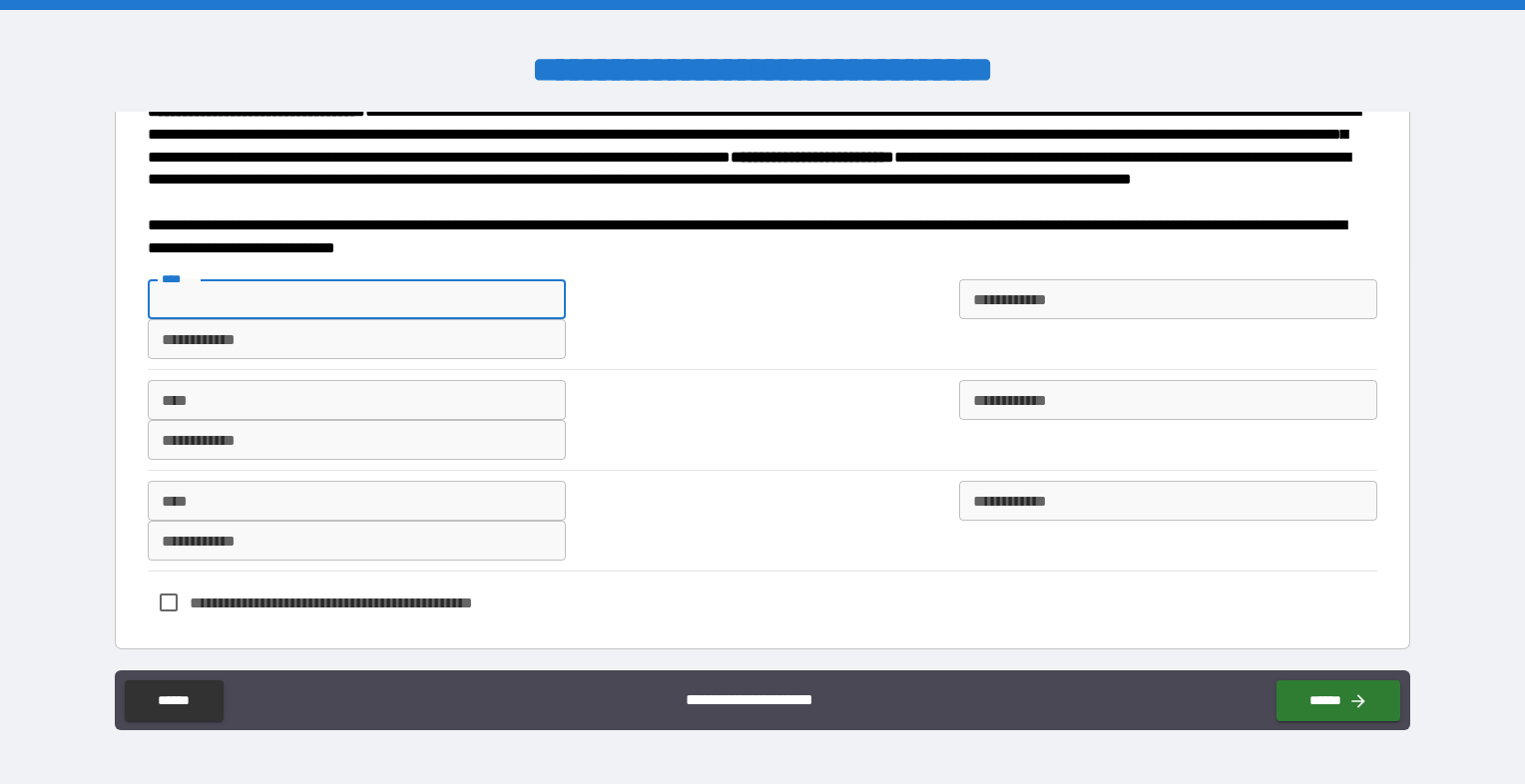click on "****" at bounding box center (356, 299) 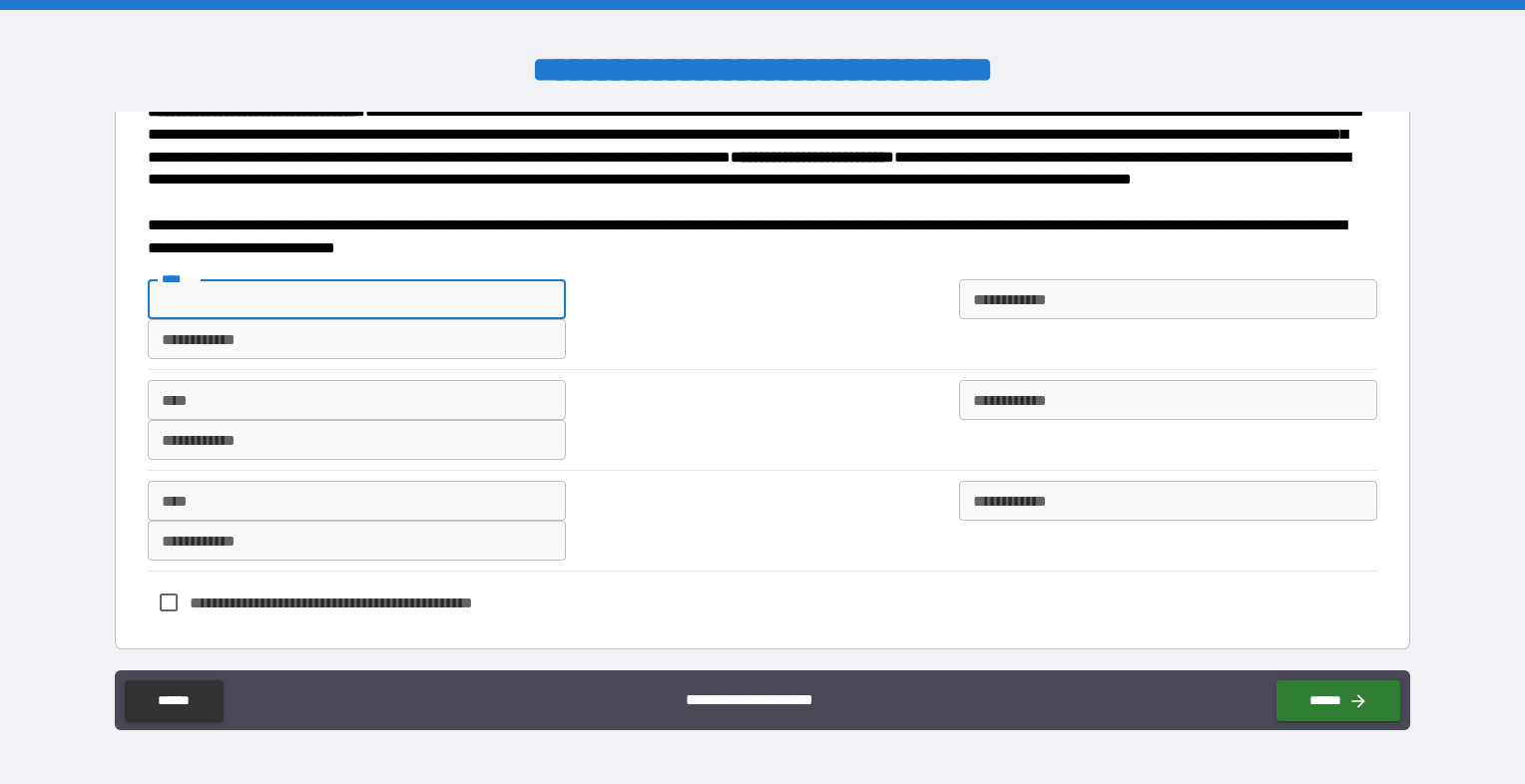 scroll, scrollTop: 0, scrollLeft: 0, axis: both 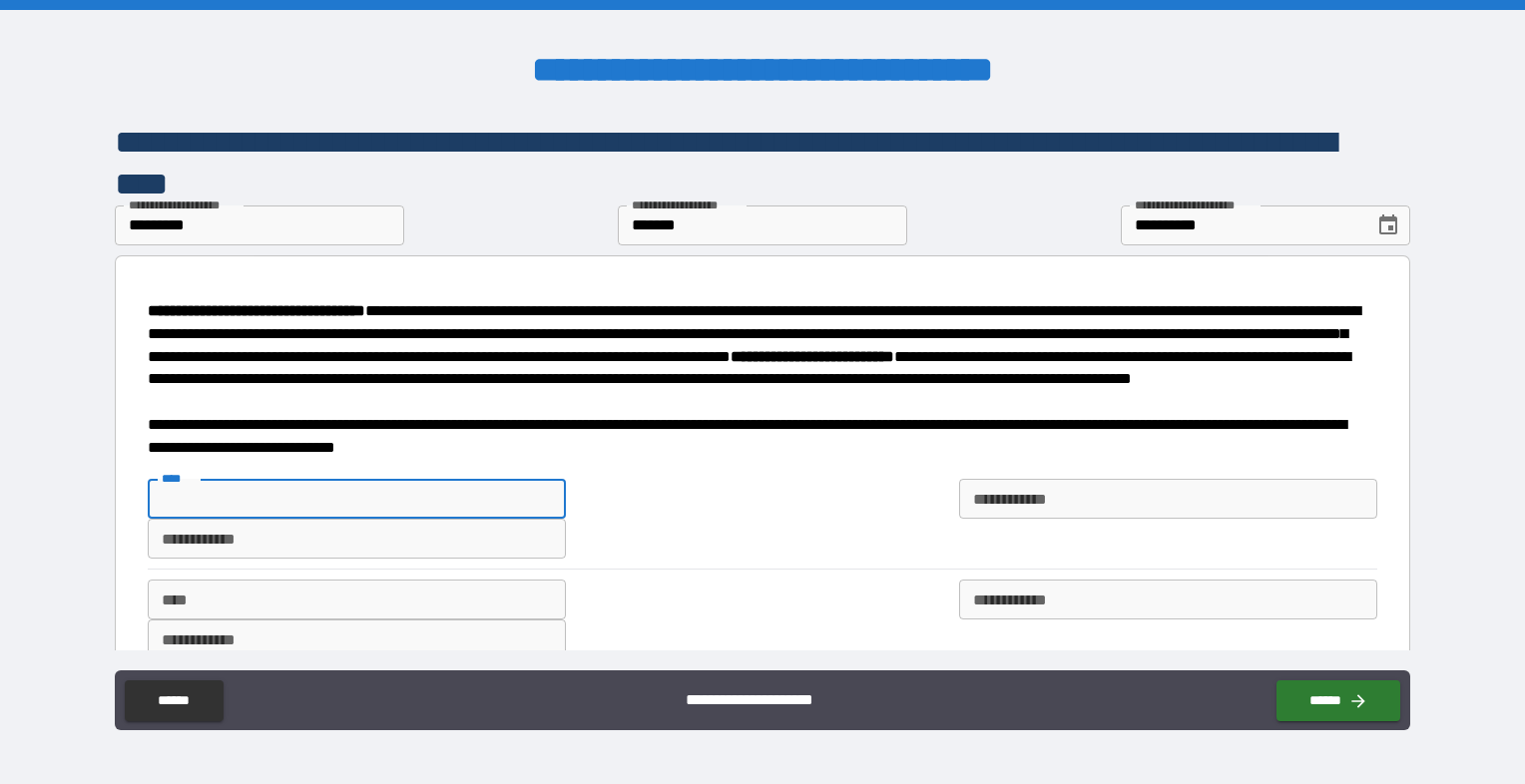 click on "**********" at bounding box center [762, 519] 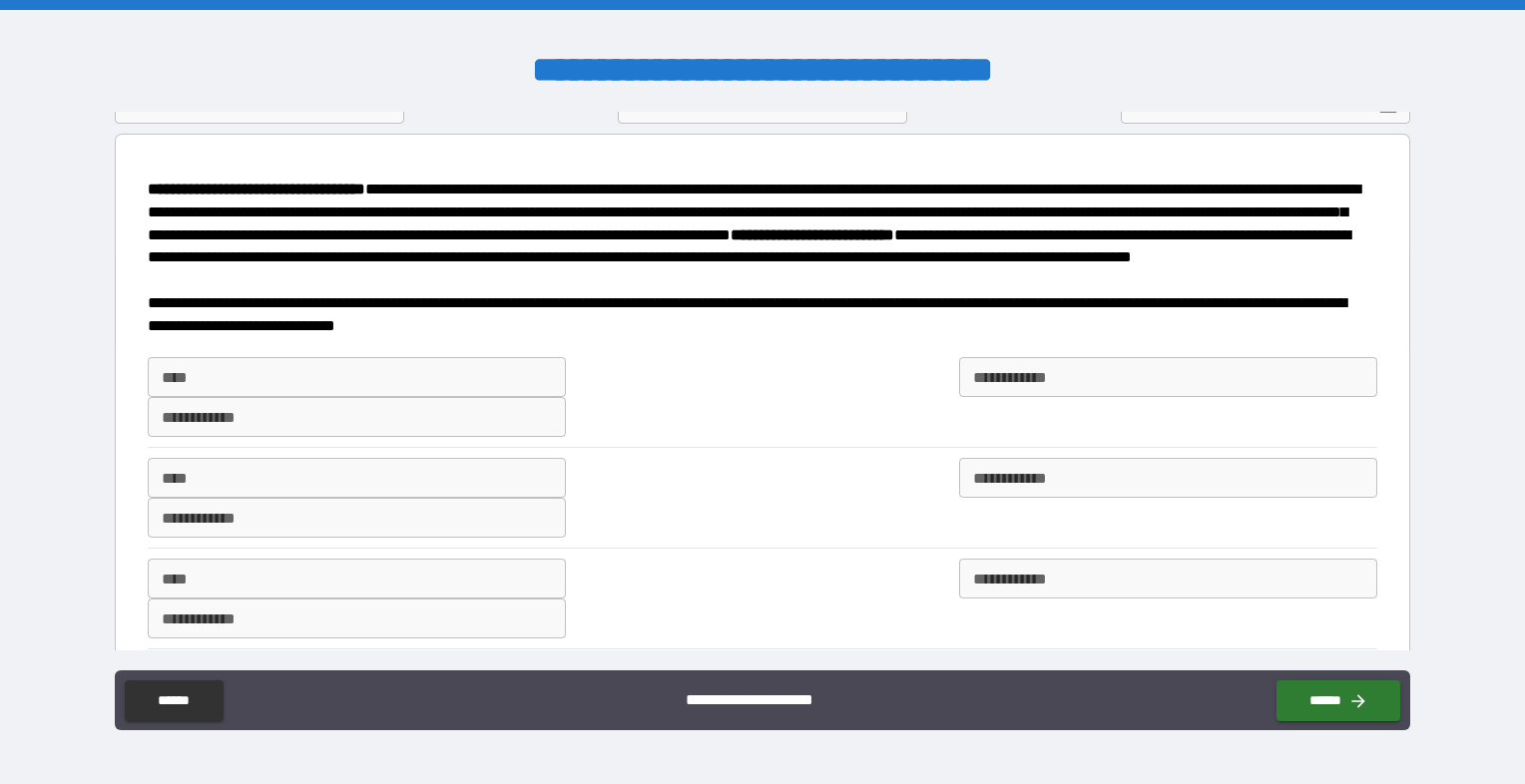 scroll, scrollTop: 199, scrollLeft: 0, axis: vertical 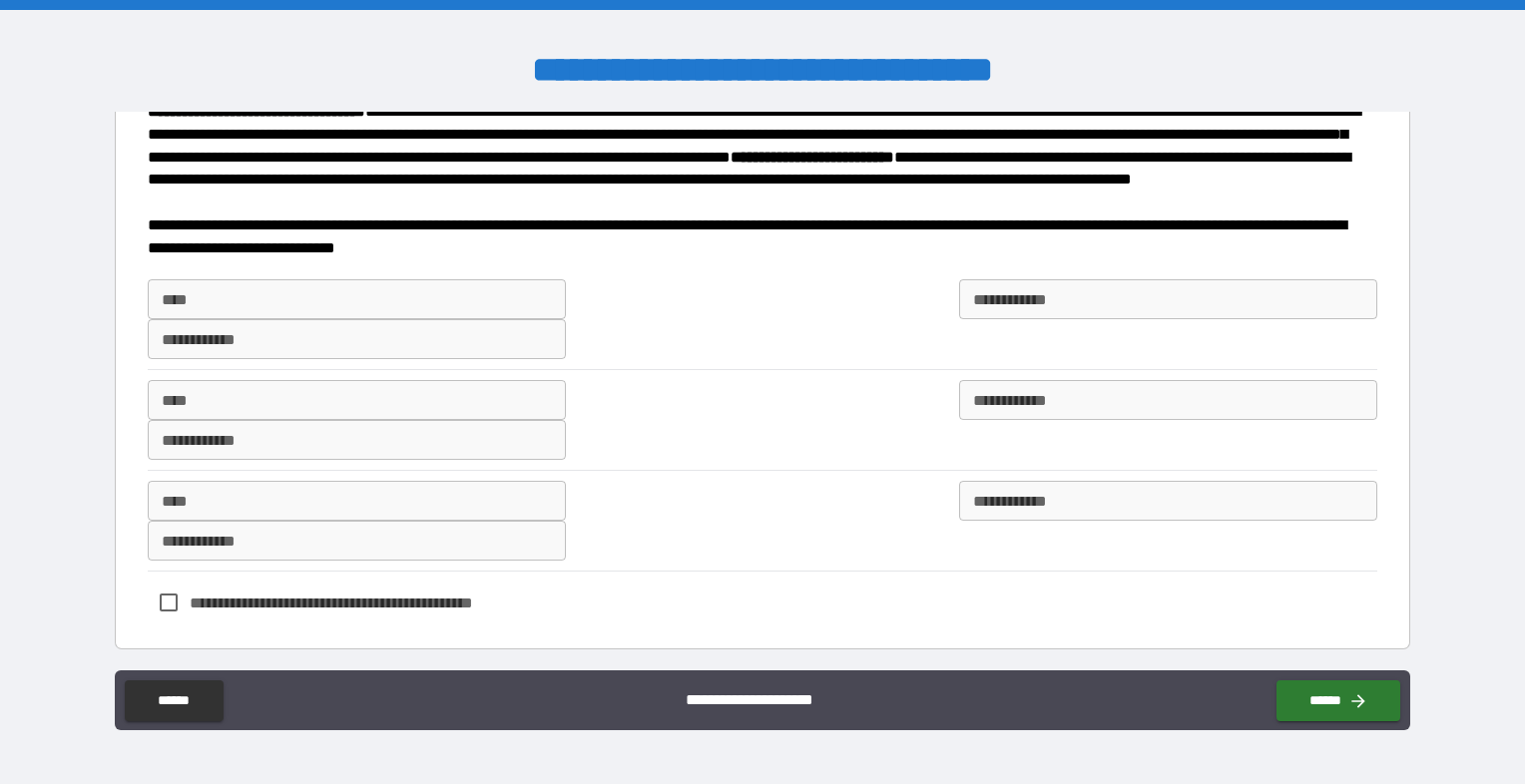 click on "****" at bounding box center (356, 299) 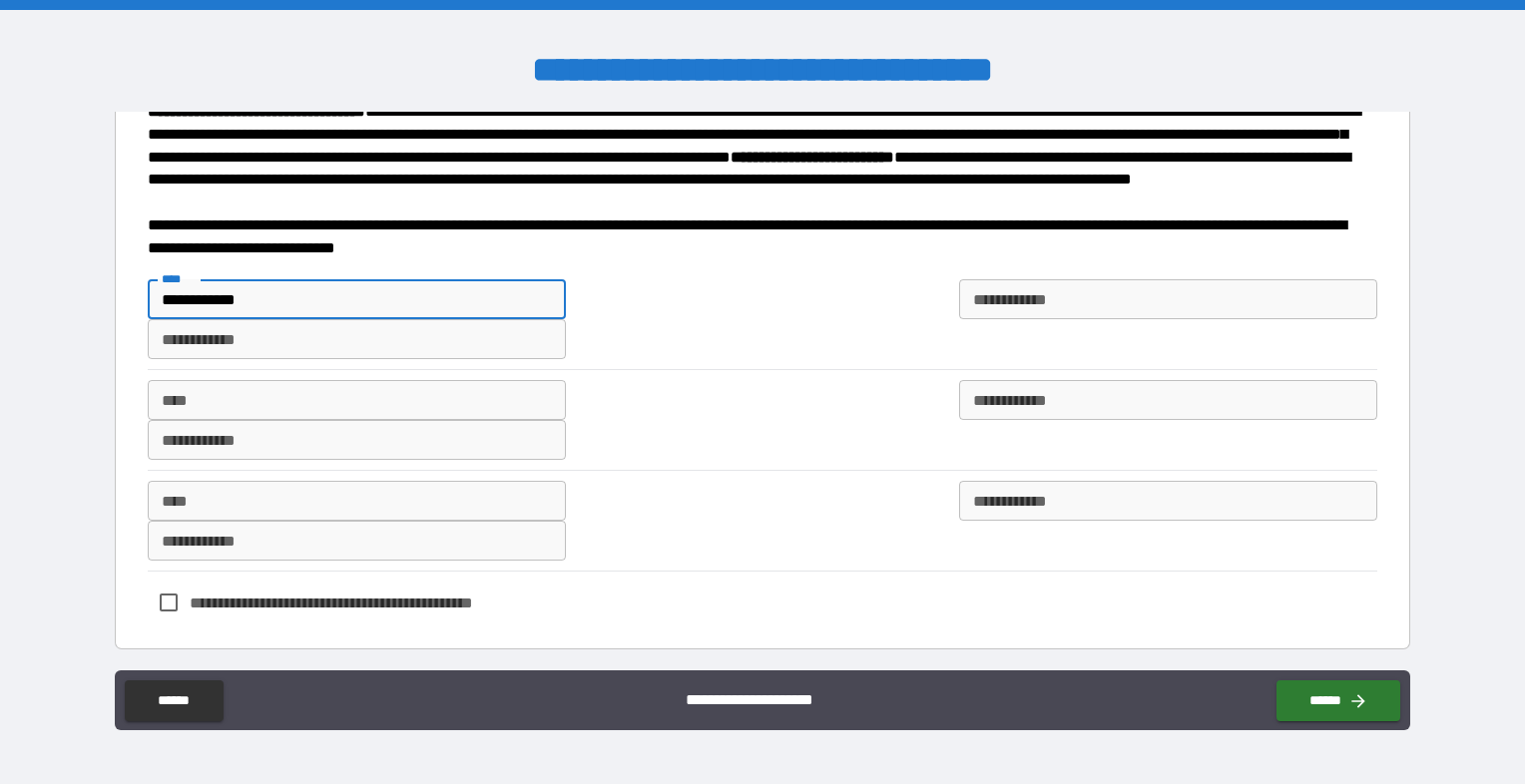 type on "**********" 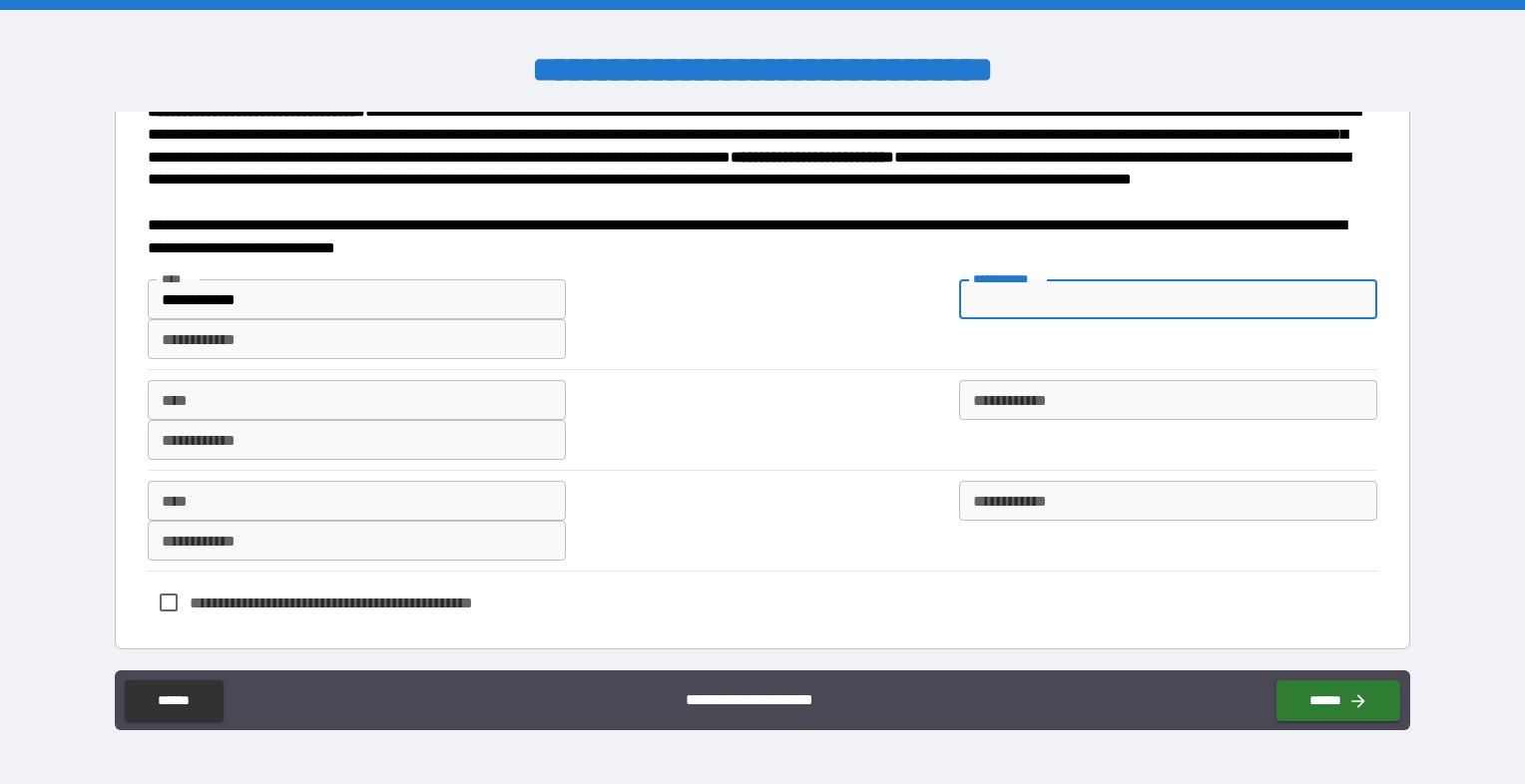 click on "**********" at bounding box center [1168, 299] 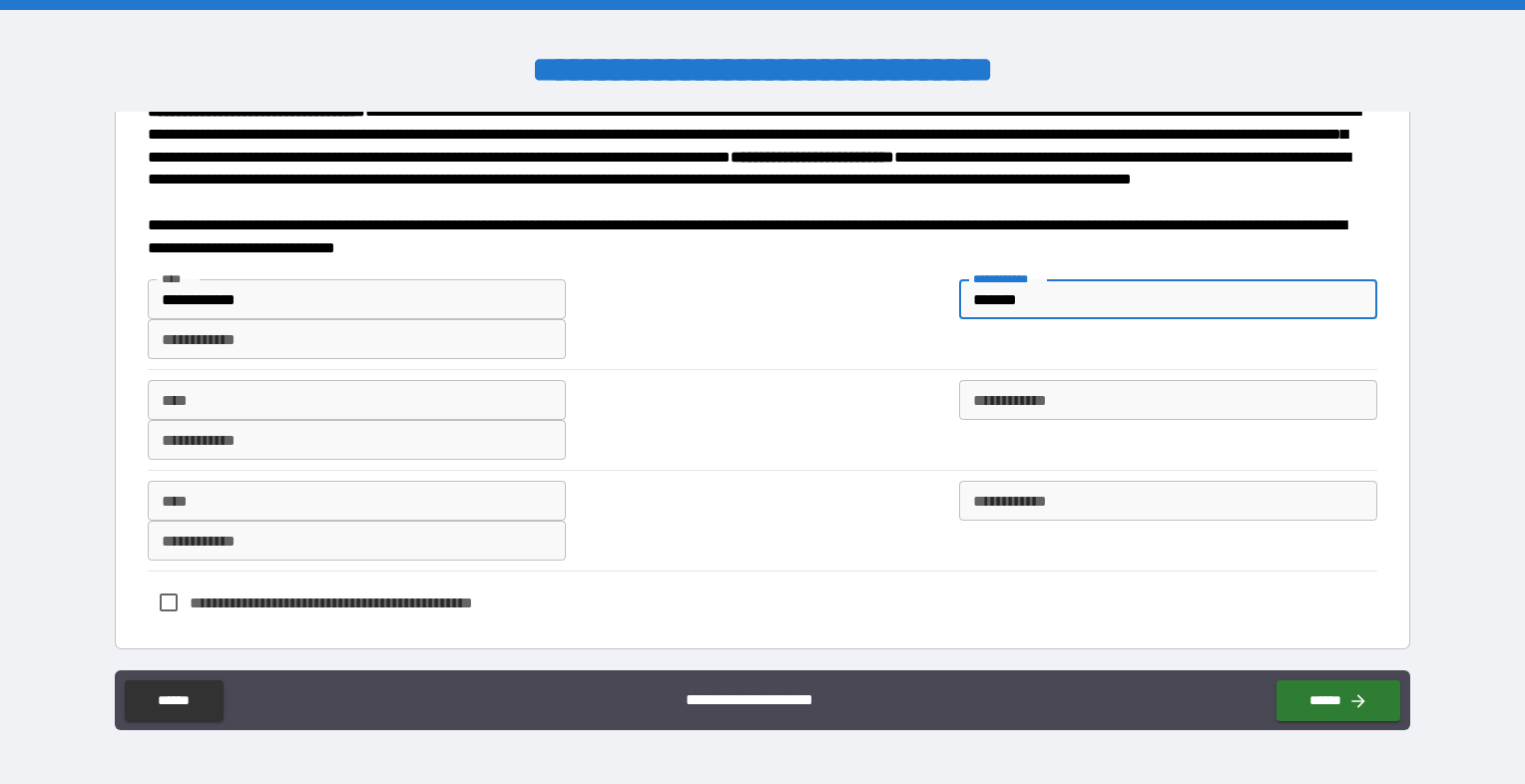type on "*******" 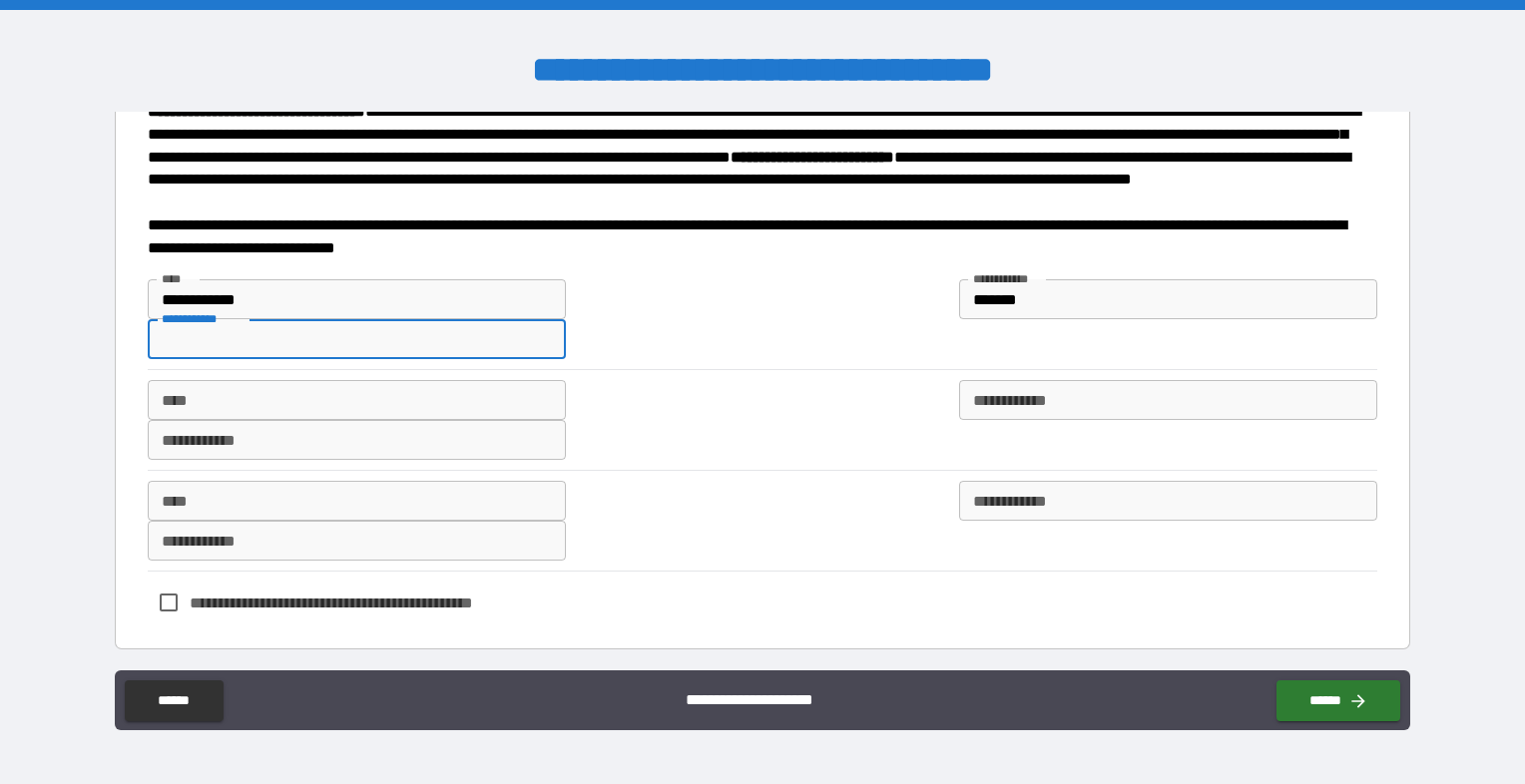 click on "**********" at bounding box center [356, 339] 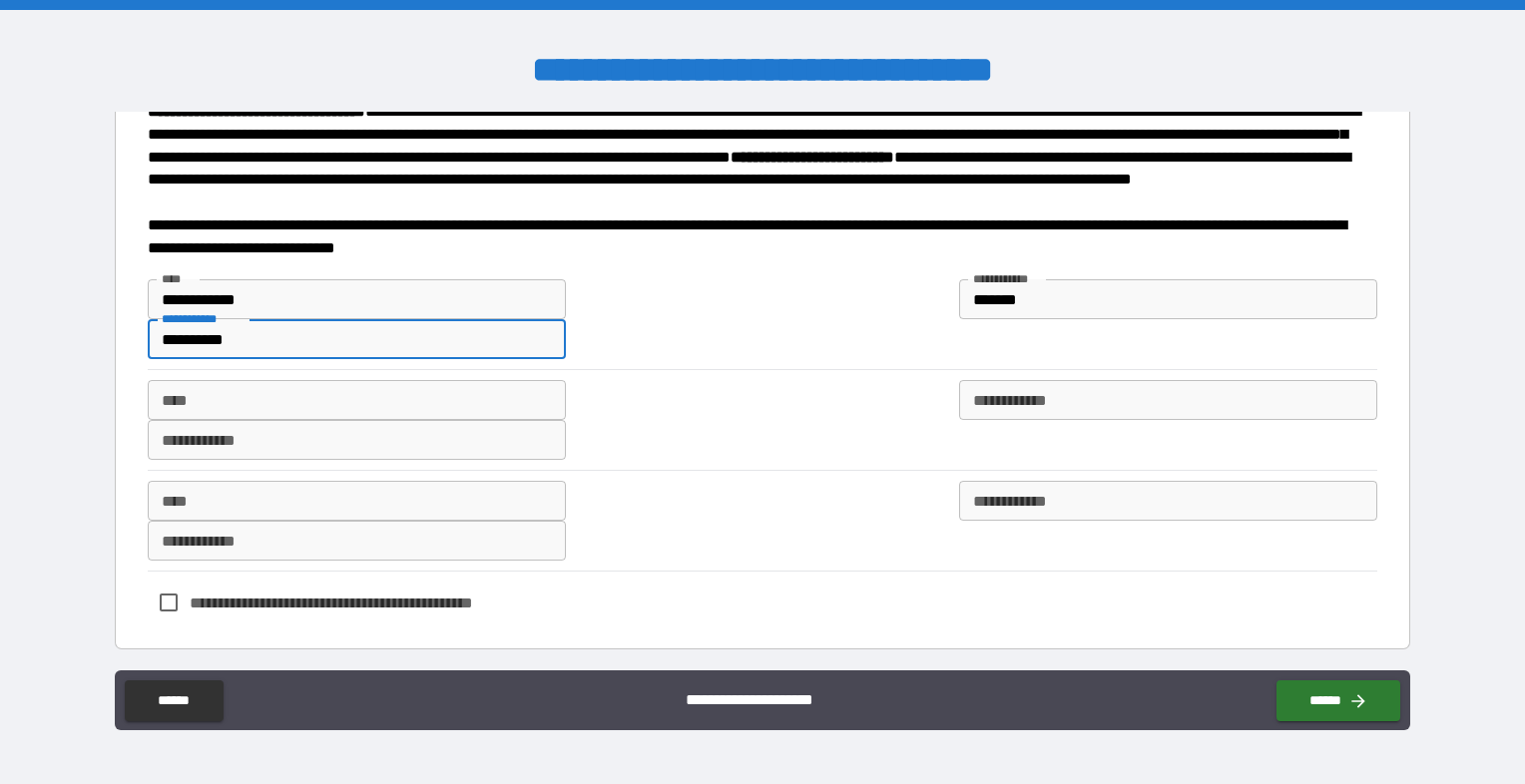 type on "**********" 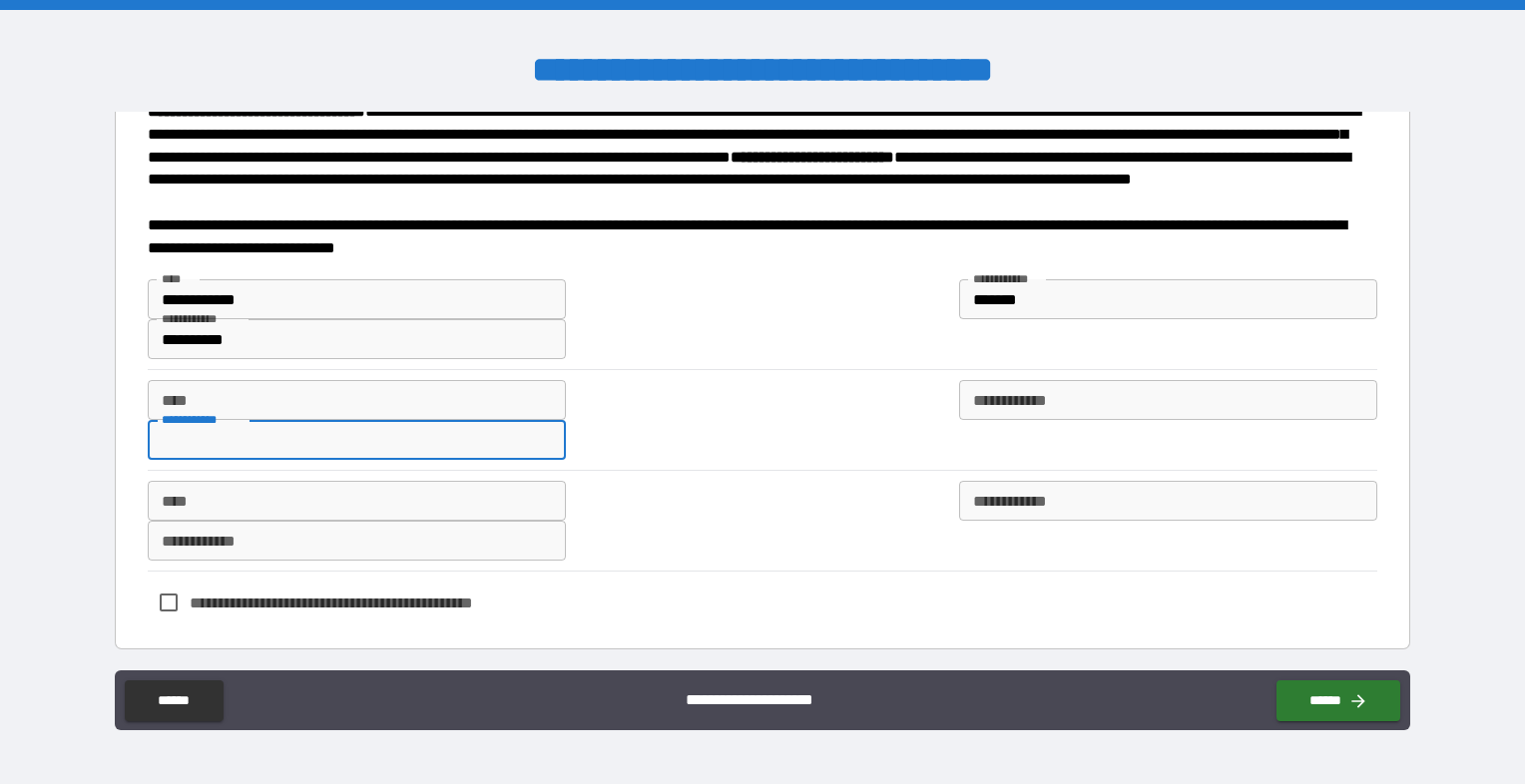 click on "**********" at bounding box center (356, 440) 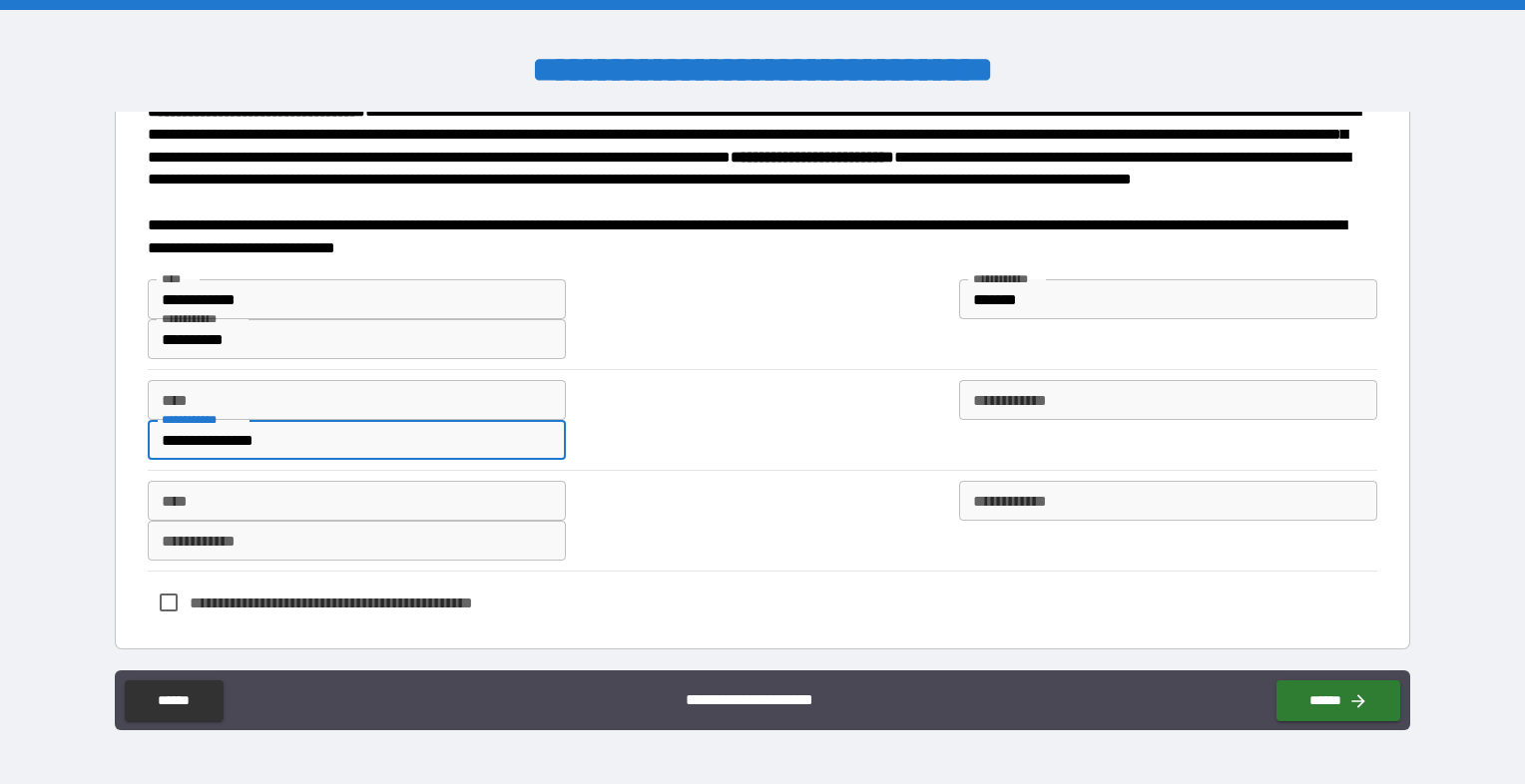 click on "**********" at bounding box center (356, 440) 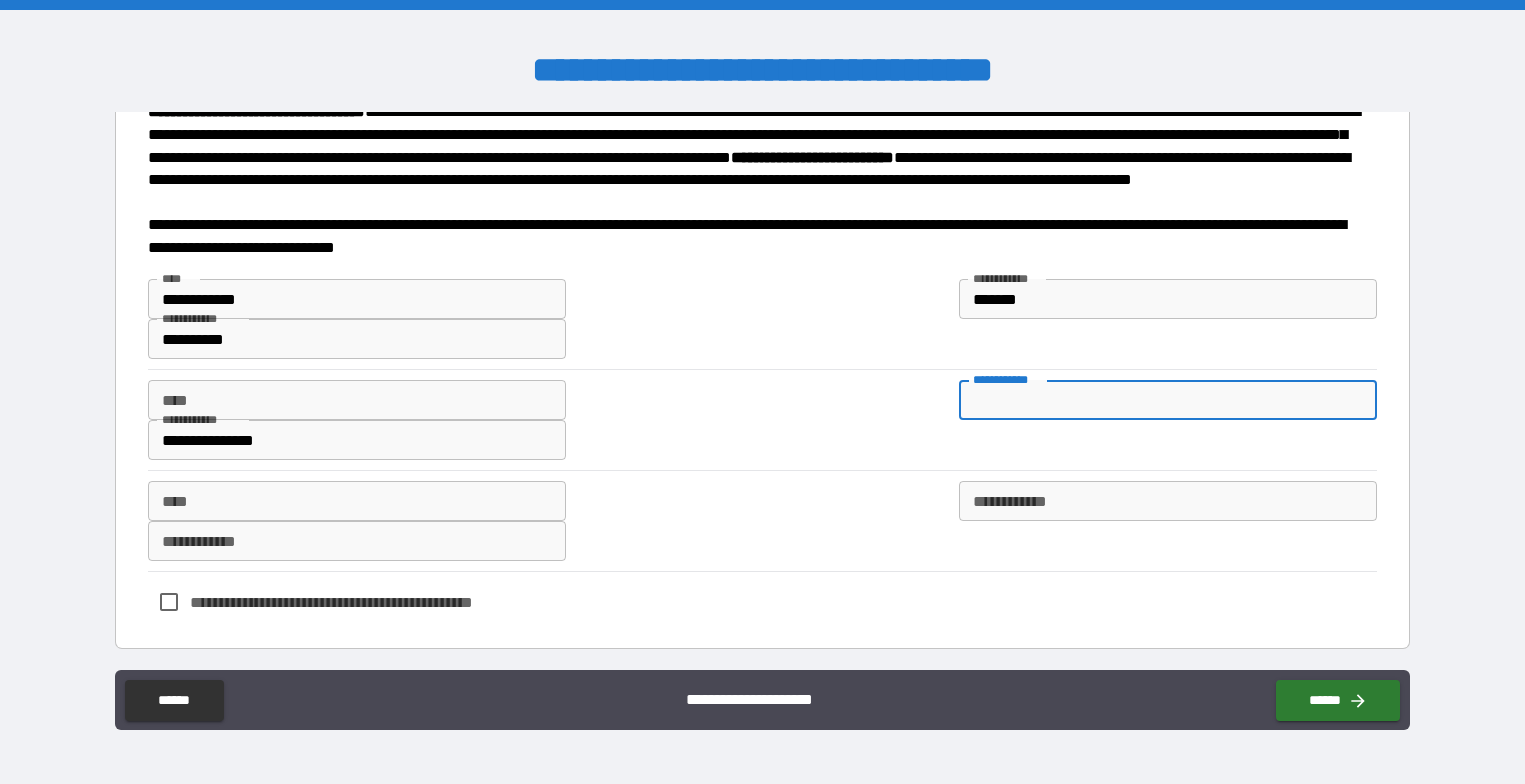 click on "**********" at bounding box center (1168, 400) 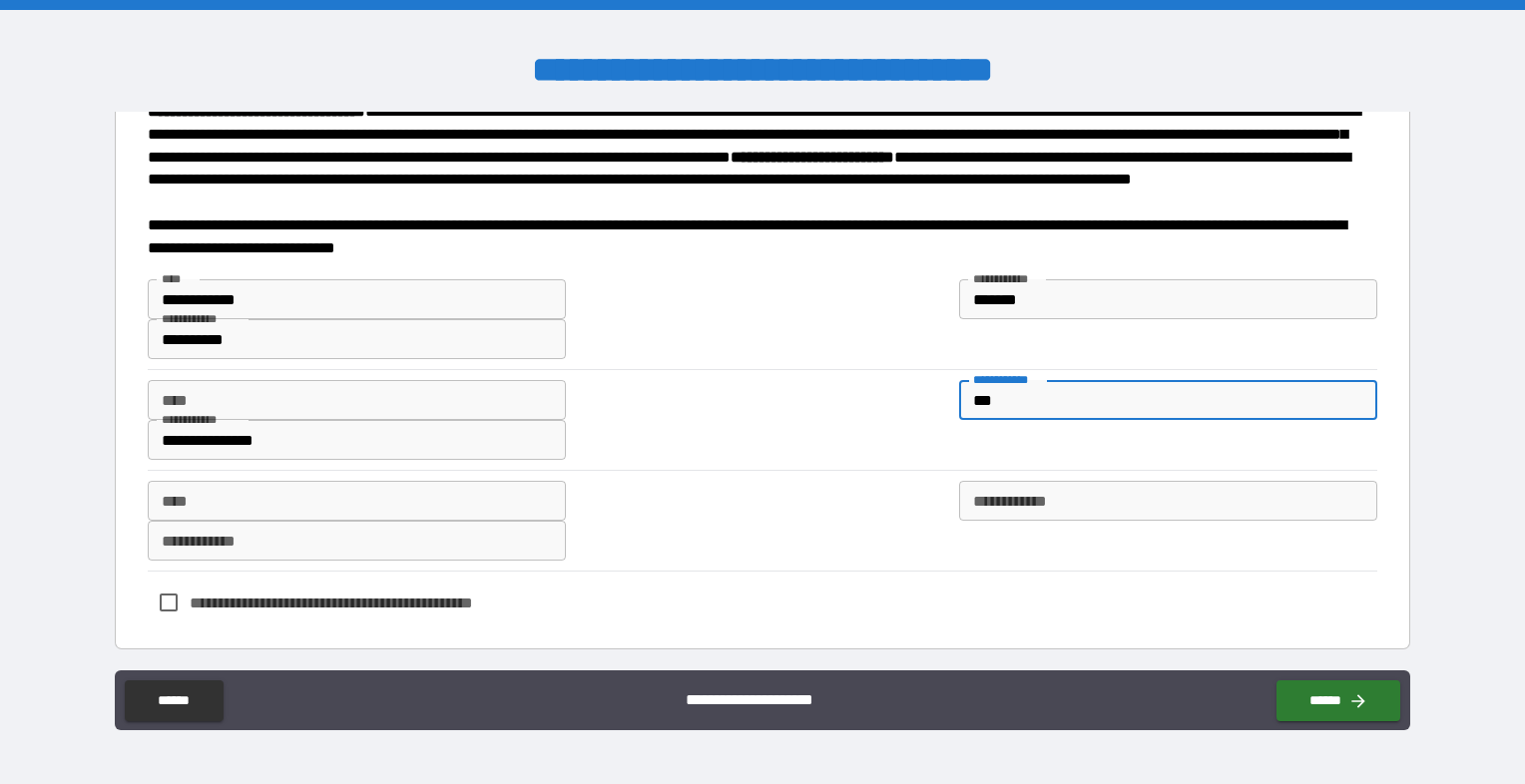 scroll, scrollTop: 201, scrollLeft: 0, axis: vertical 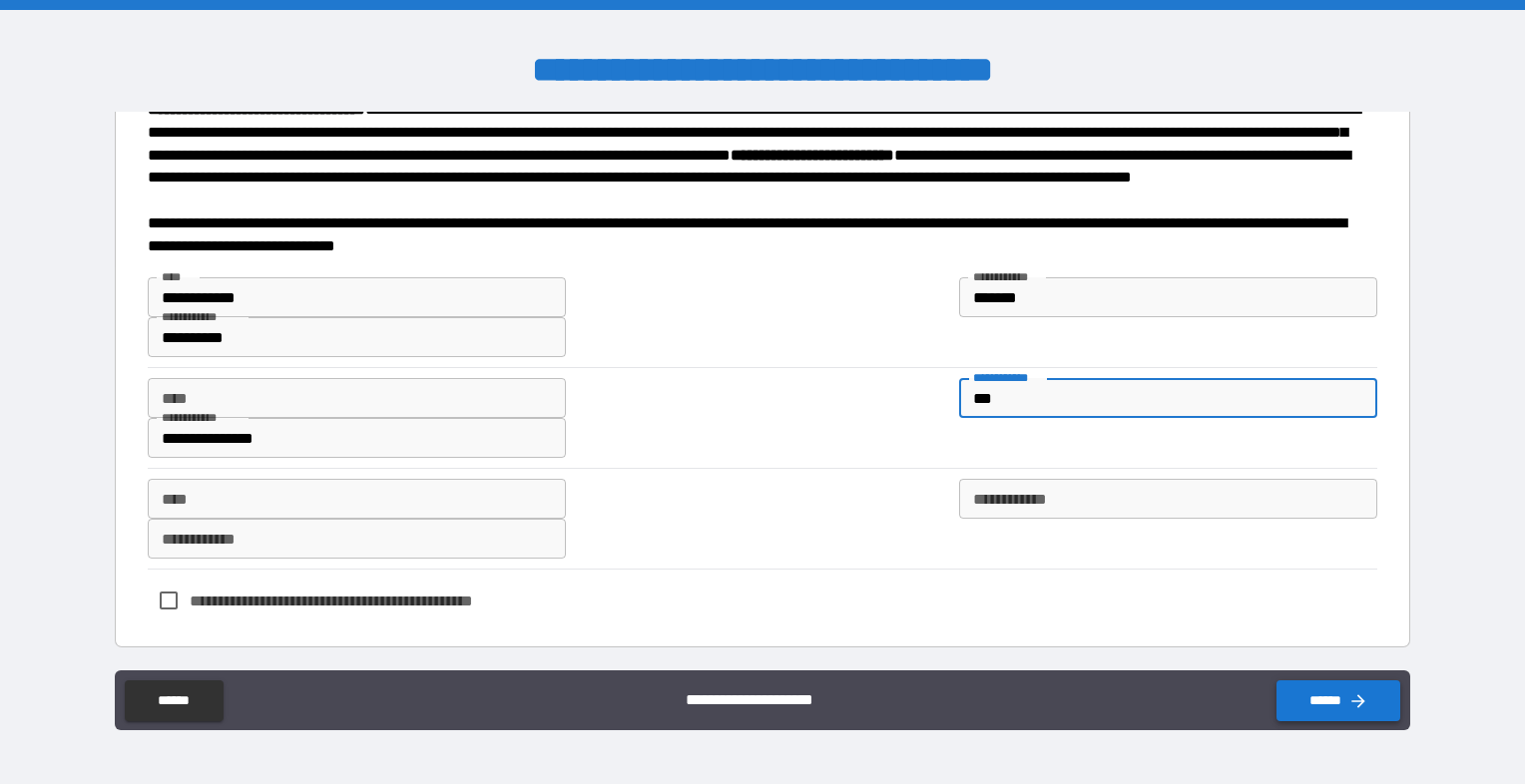 type on "***" 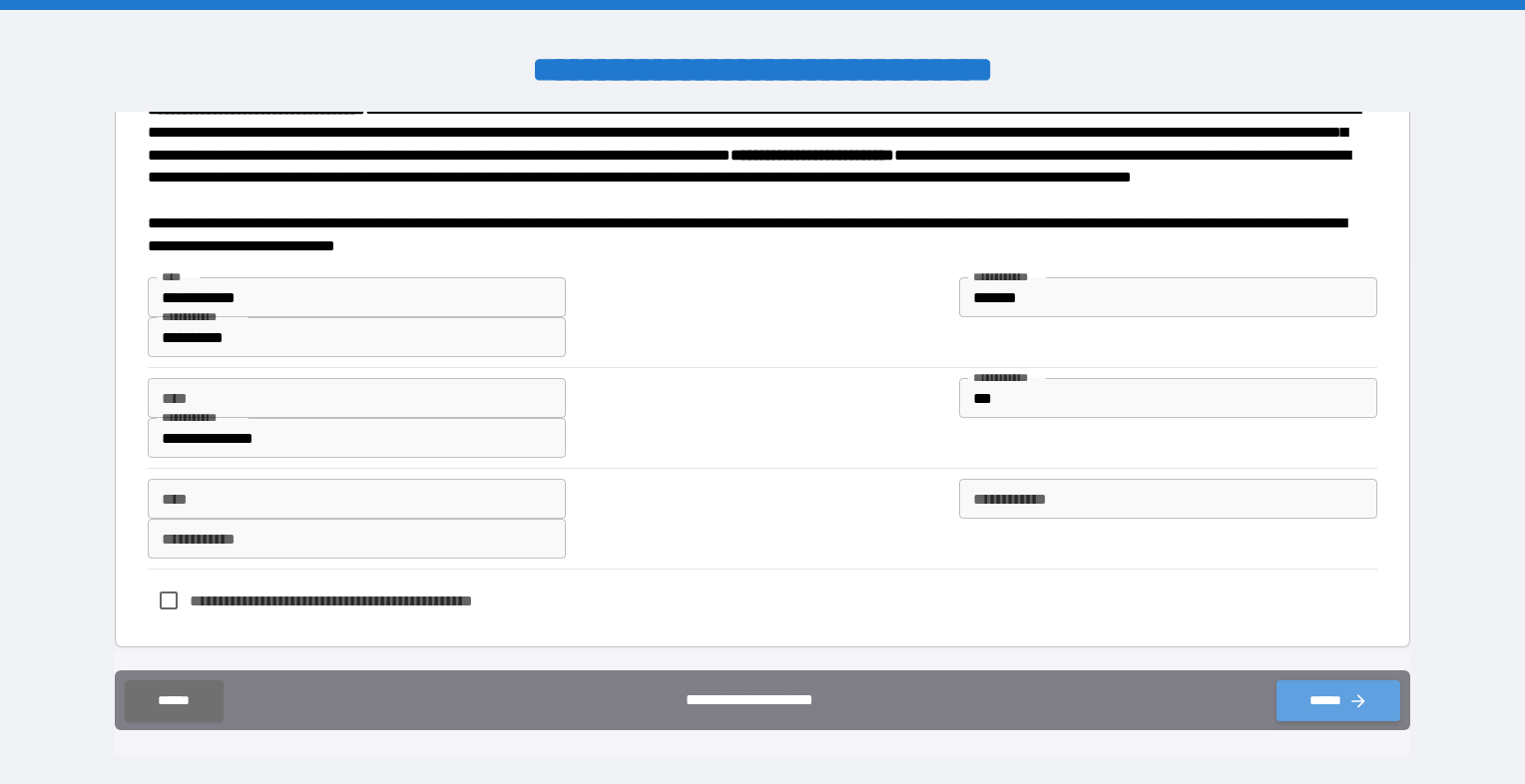 click on "******" at bounding box center (1338, 700) 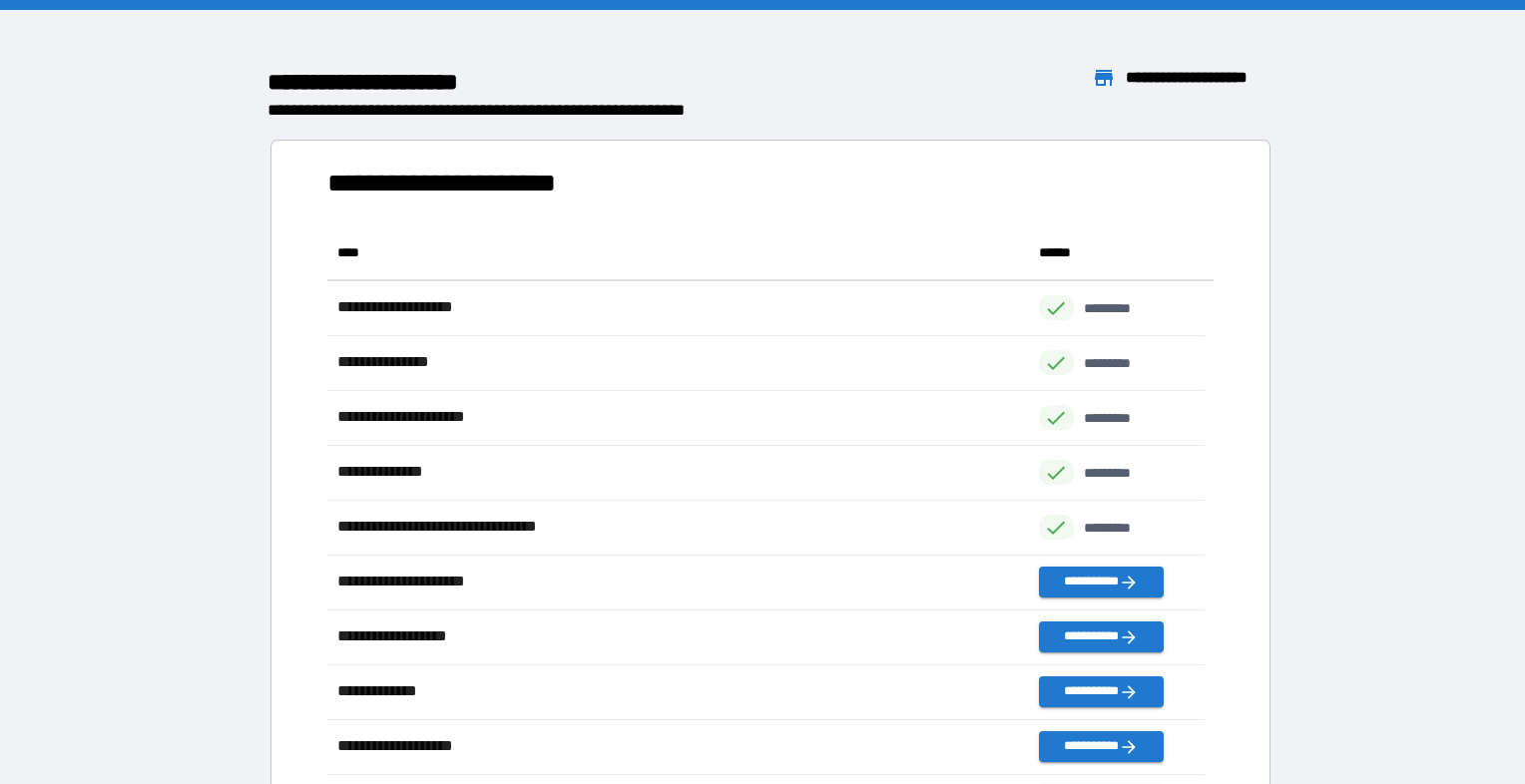 scroll, scrollTop: 16, scrollLeft: 16, axis: both 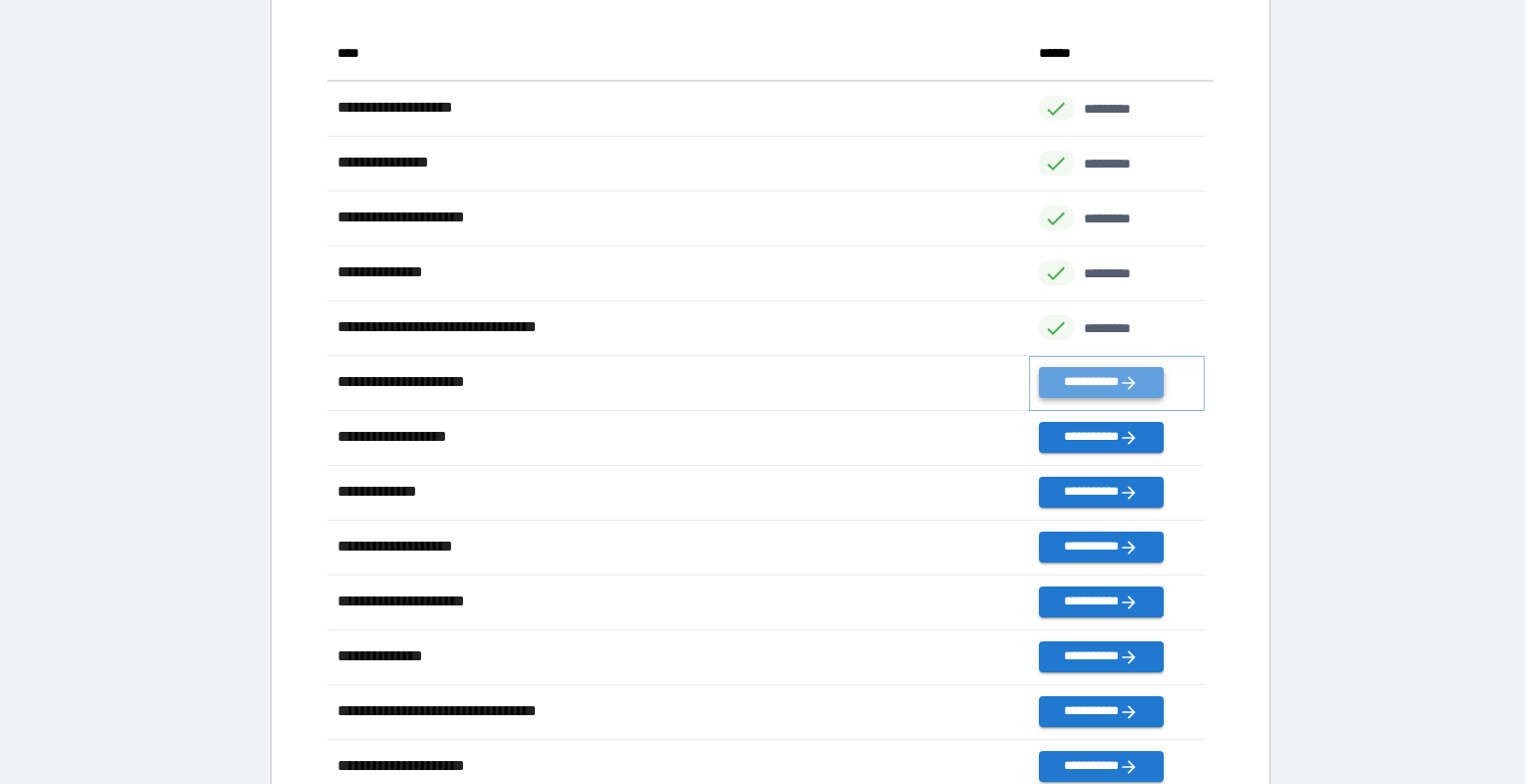 click on "**********" at bounding box center [1101, 382] 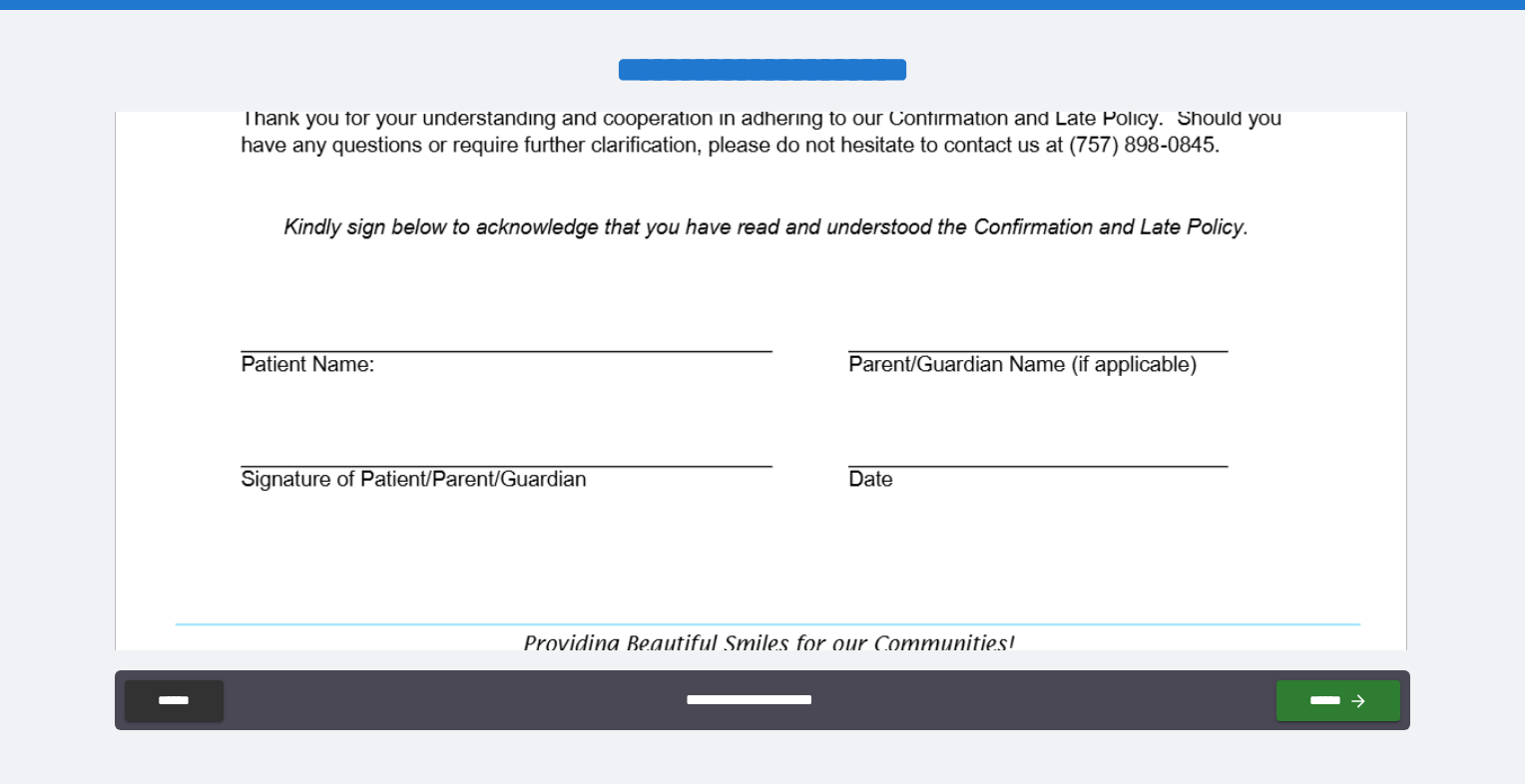 scroll, scrollTop: 997, scrollLeft: 0, axis: vertical 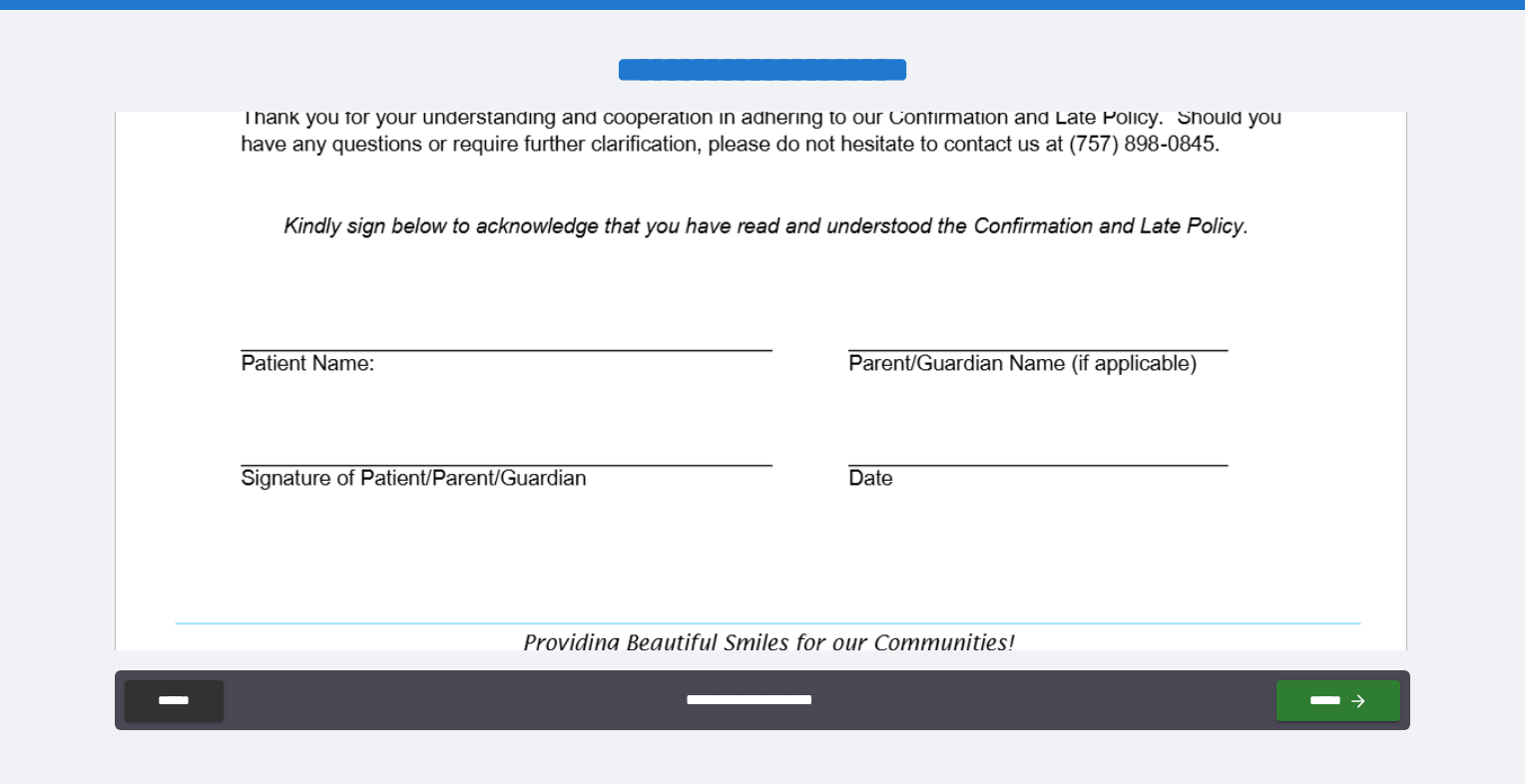 click at bounding box center [762, -20] 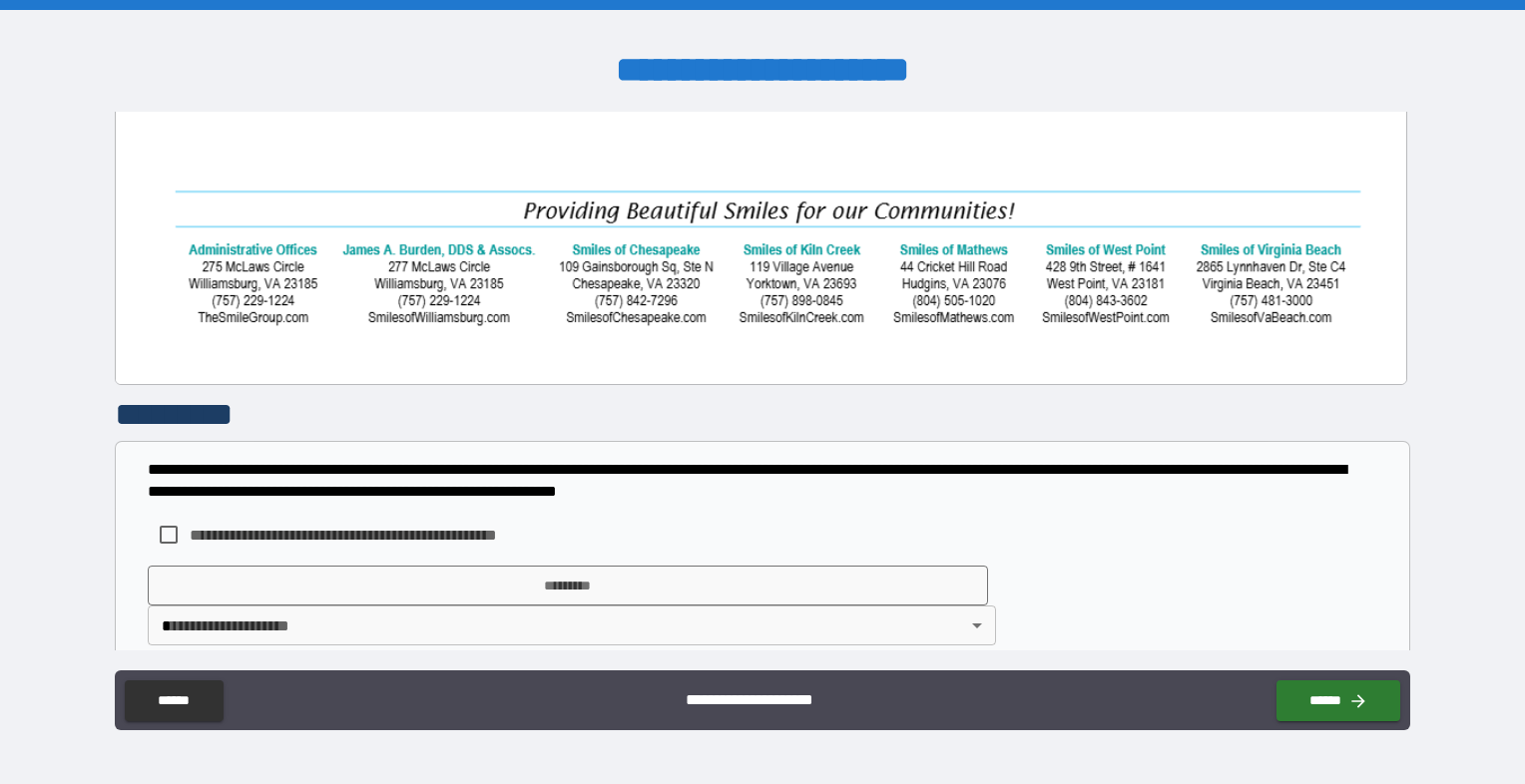 scroll, scrollTop: 1432, scrollLeft: 0, axis: vertical 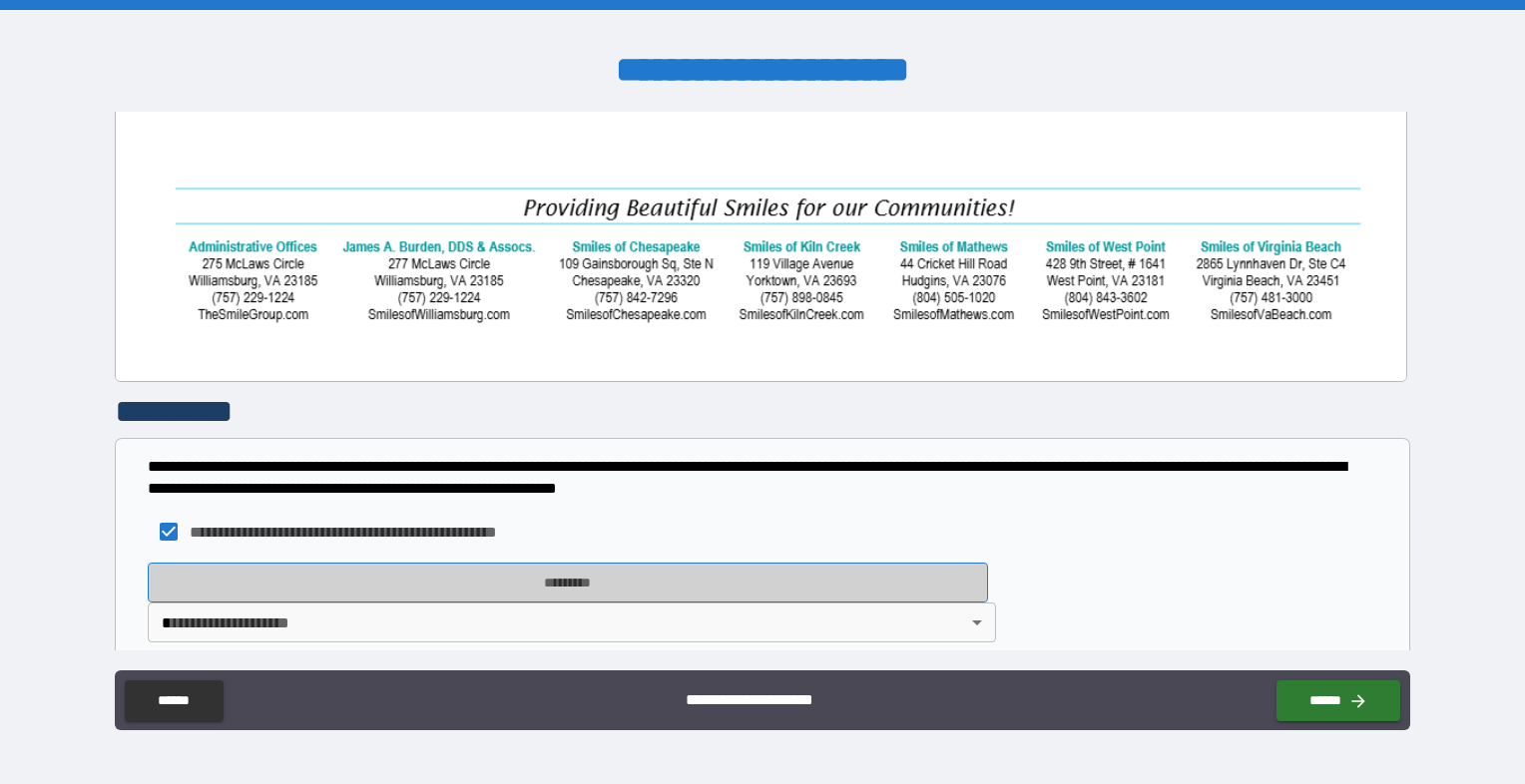 click on "*********" at bounding box center (568, 583) 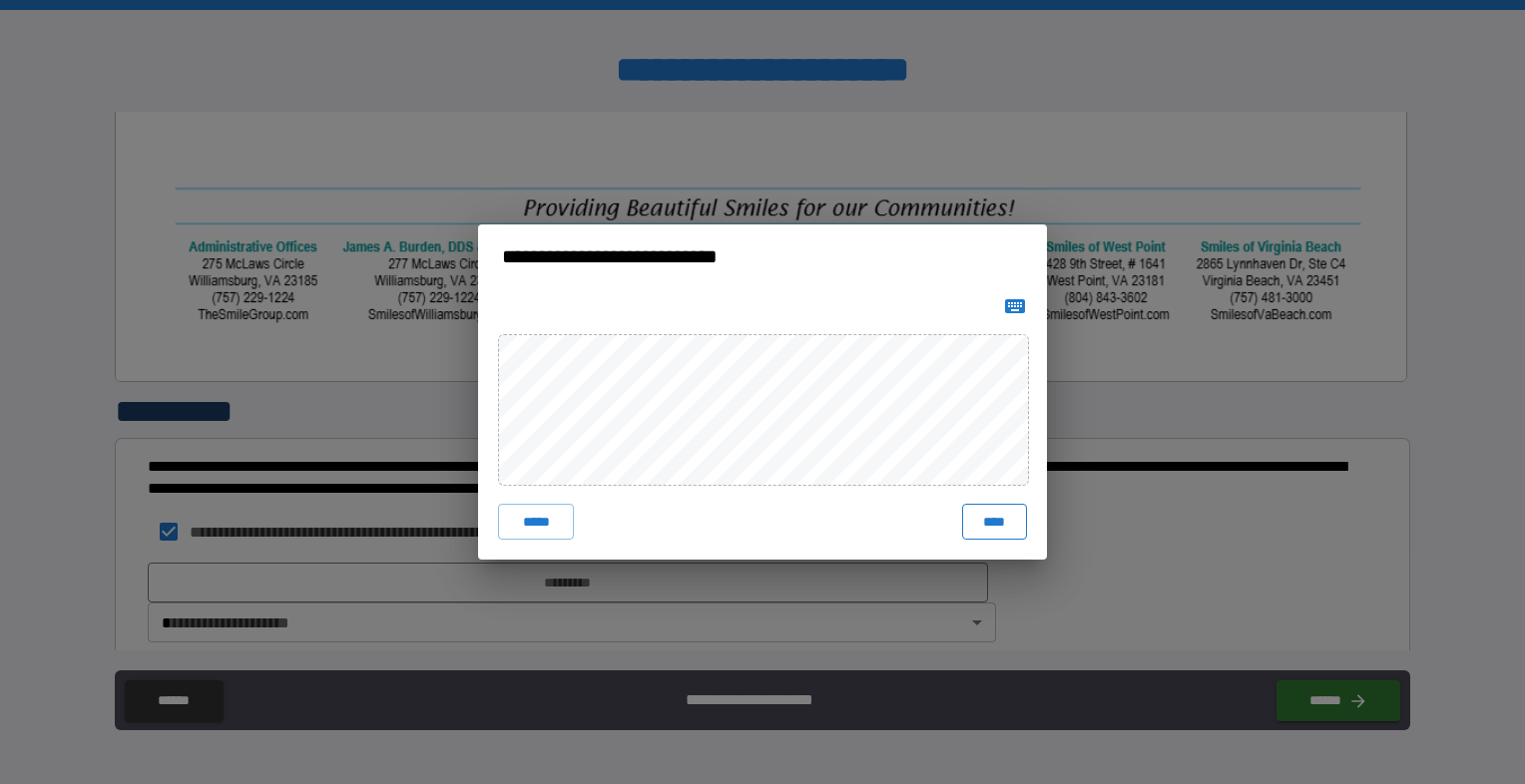 click on "****" at bounding box center [994, 522] 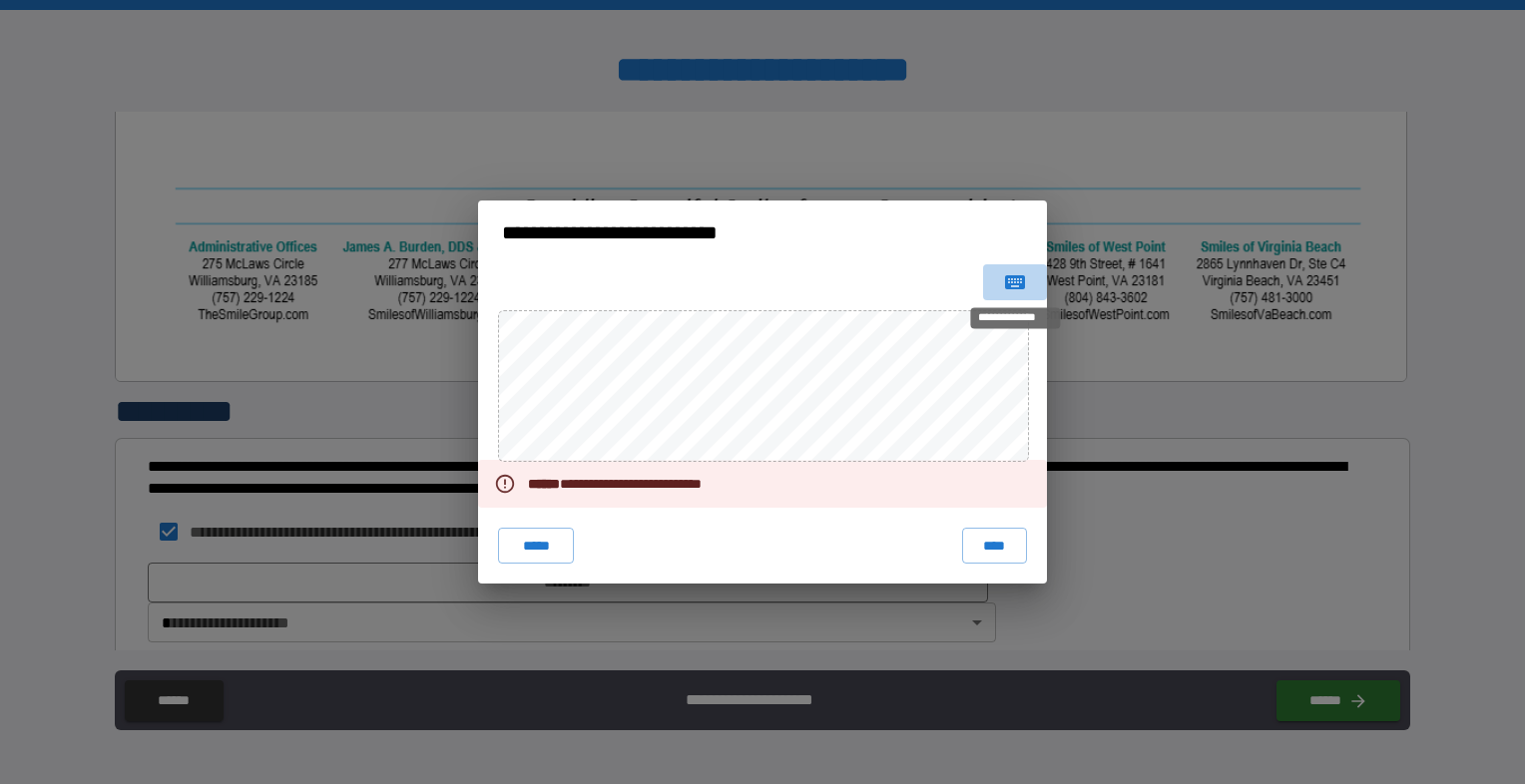 click 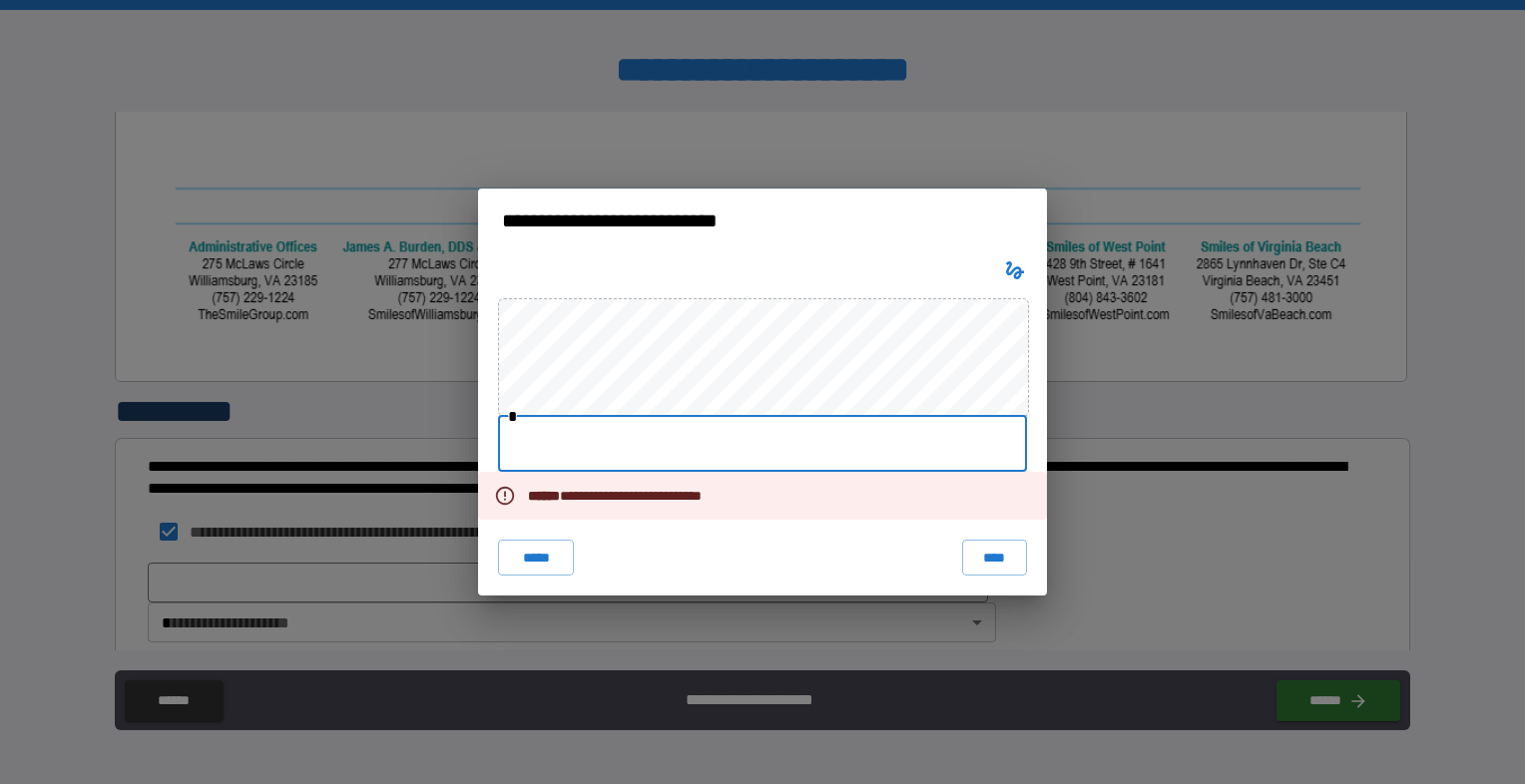 click at bounding box center (762, 444) 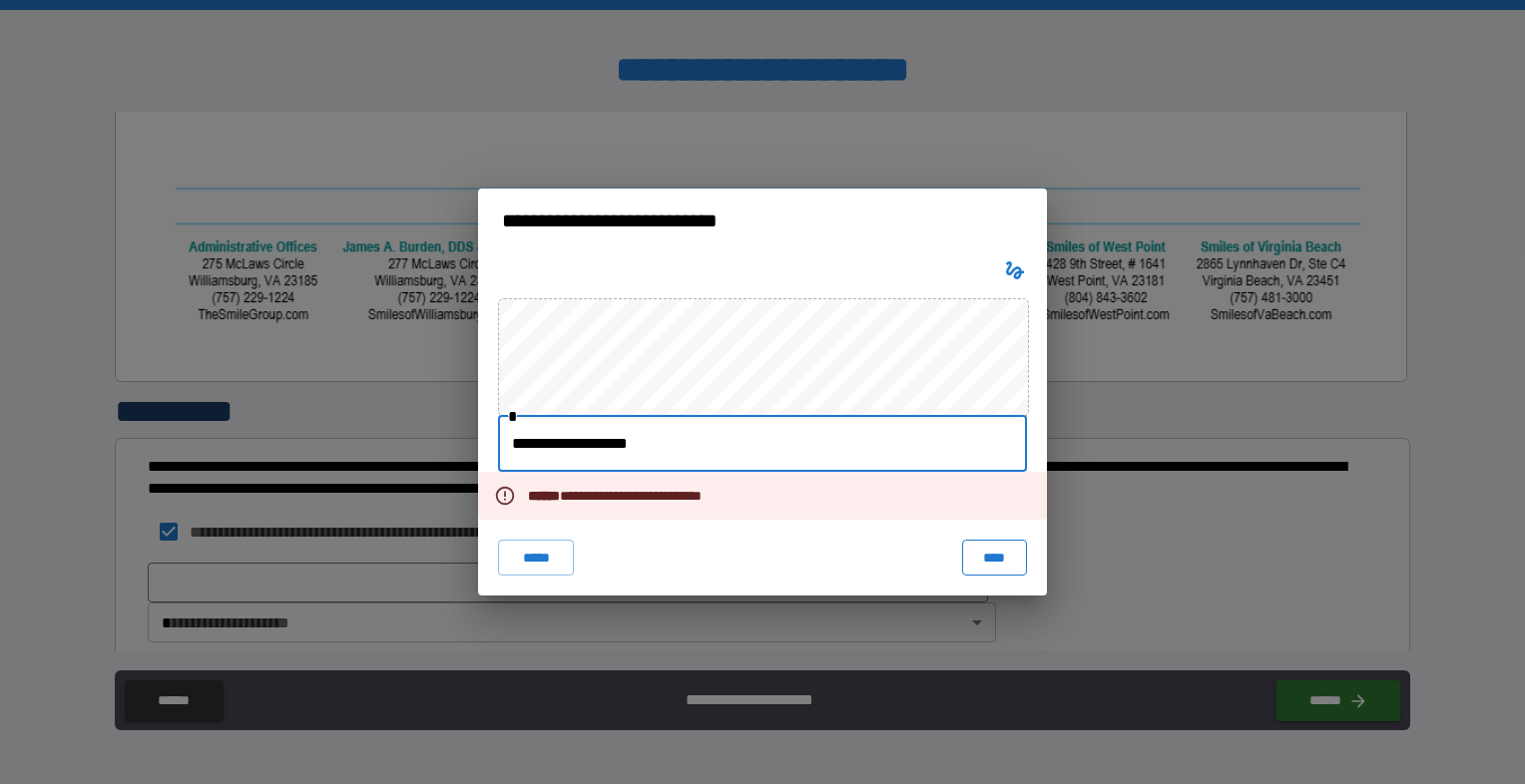 type on "**********" 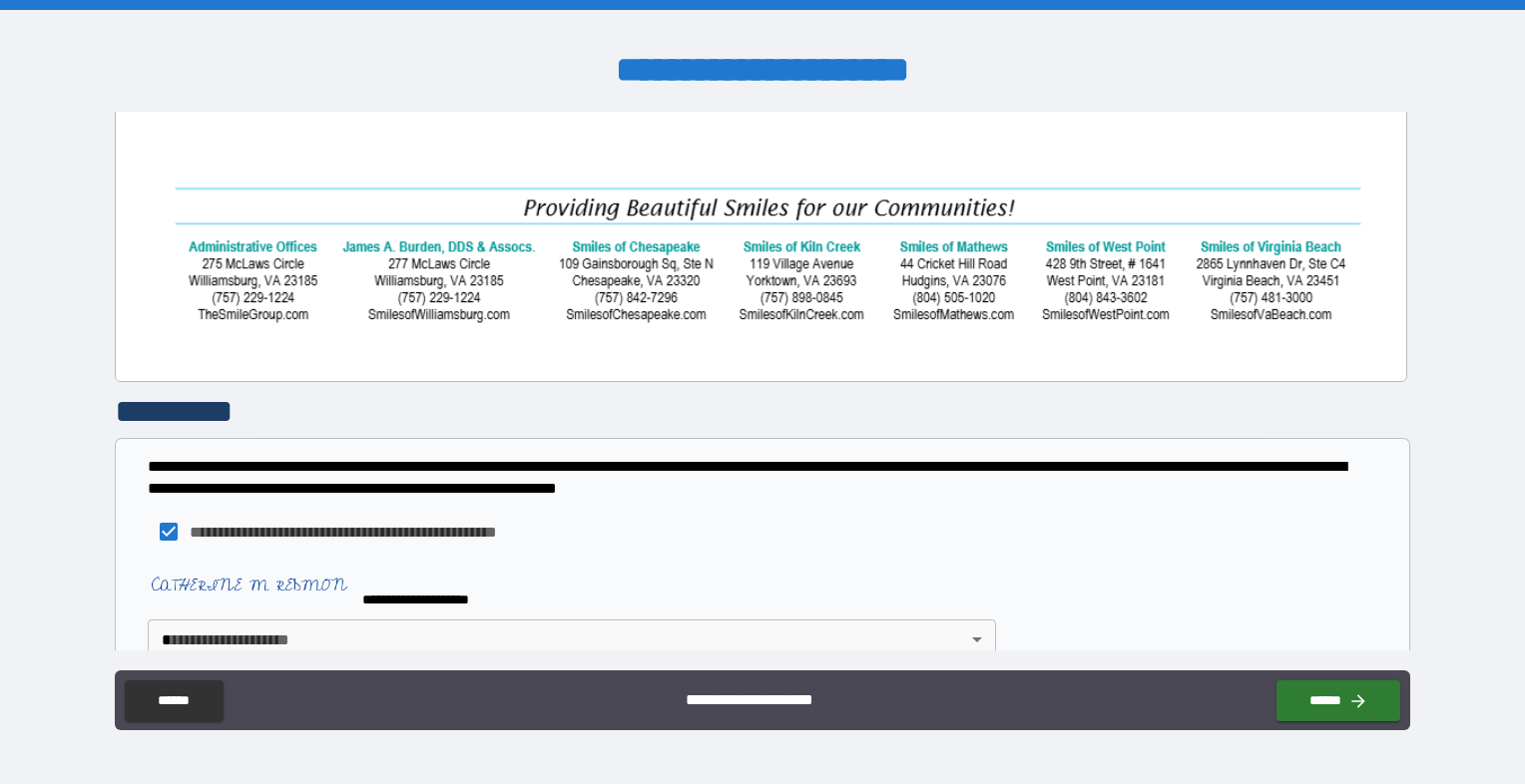 scroll, scrollTop: 1448, scrollLeft: 0, axis: vertical 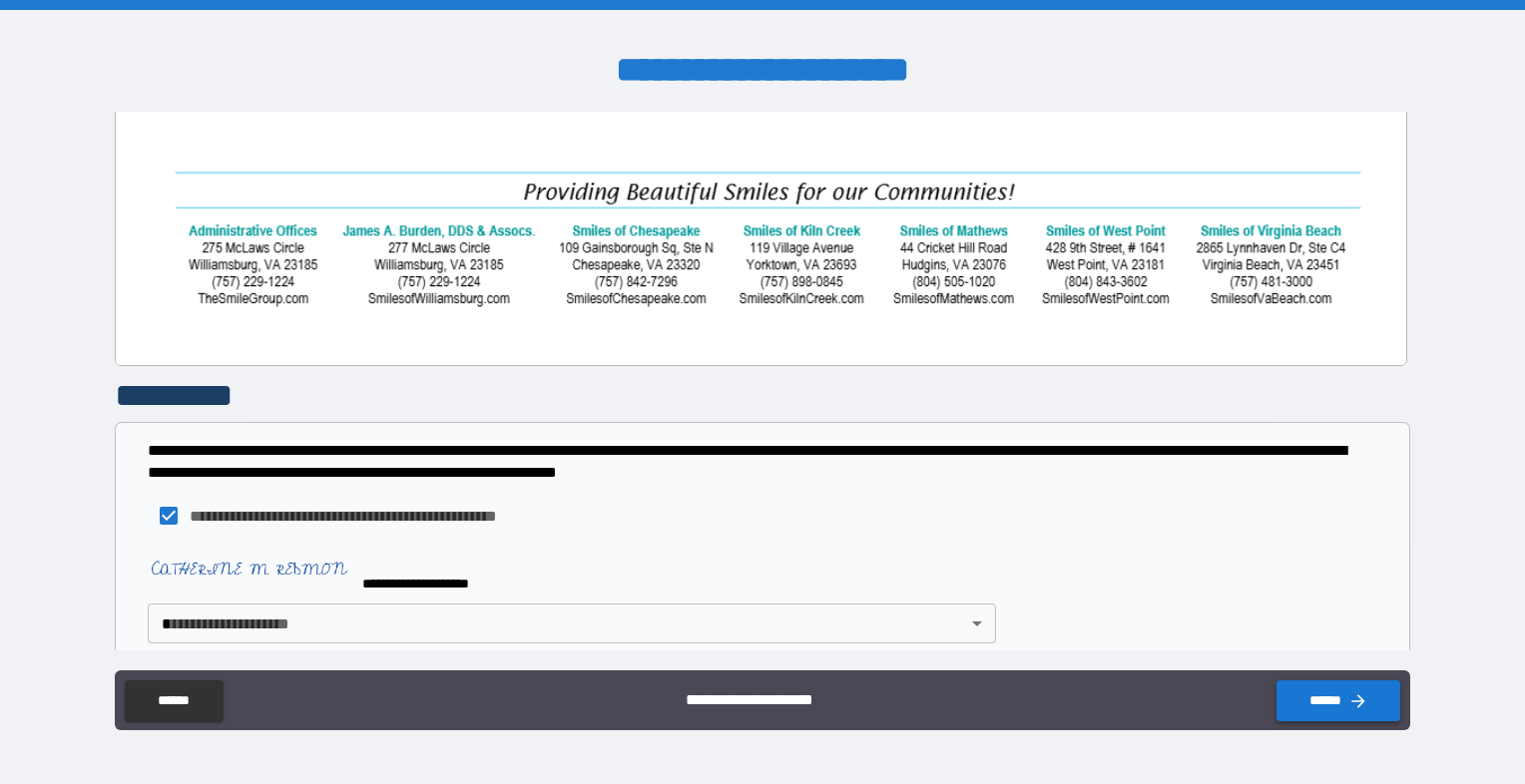 click on "******" at bounding box center [1338, 700] 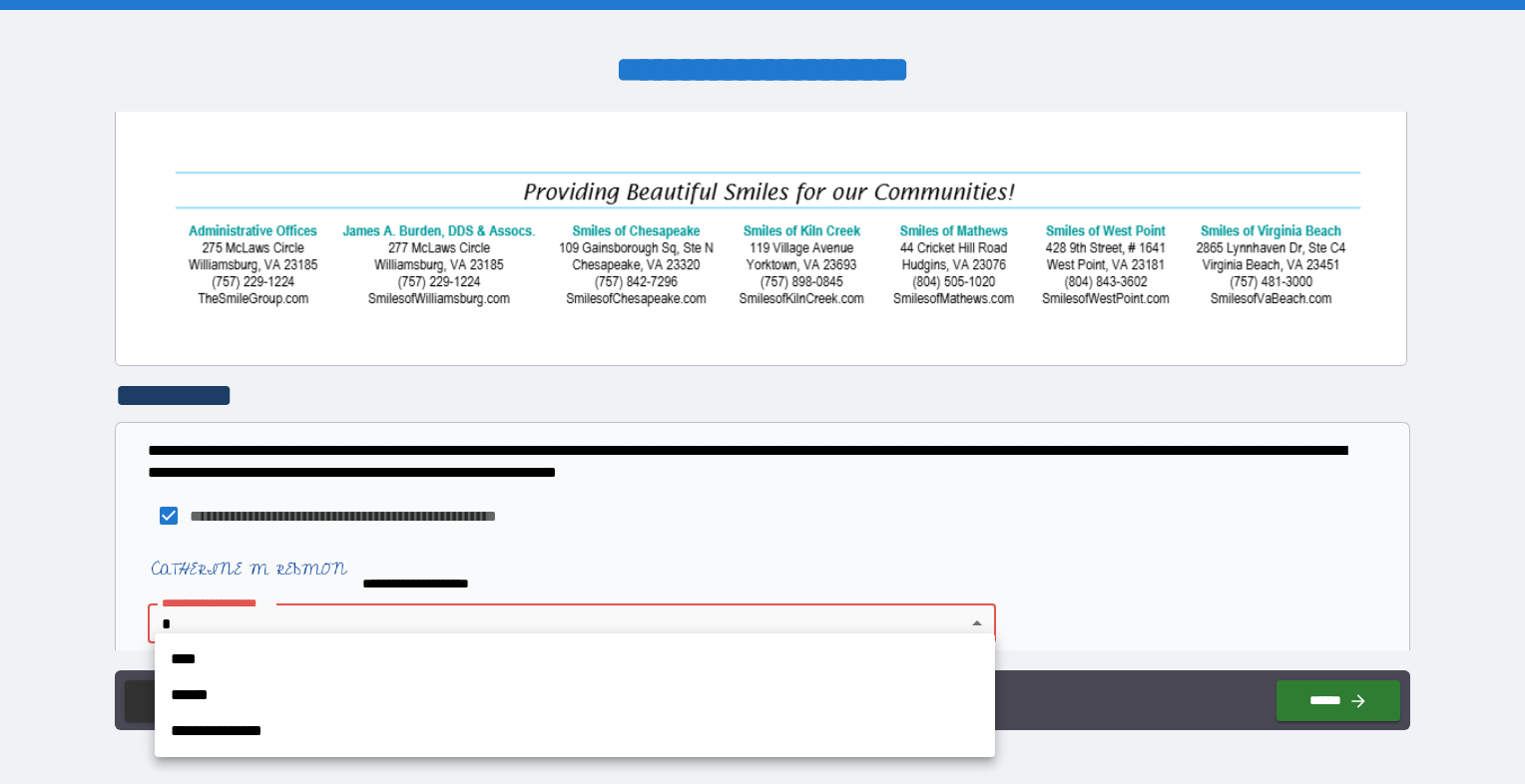 click on "**********" at bounding box center [762, 392] 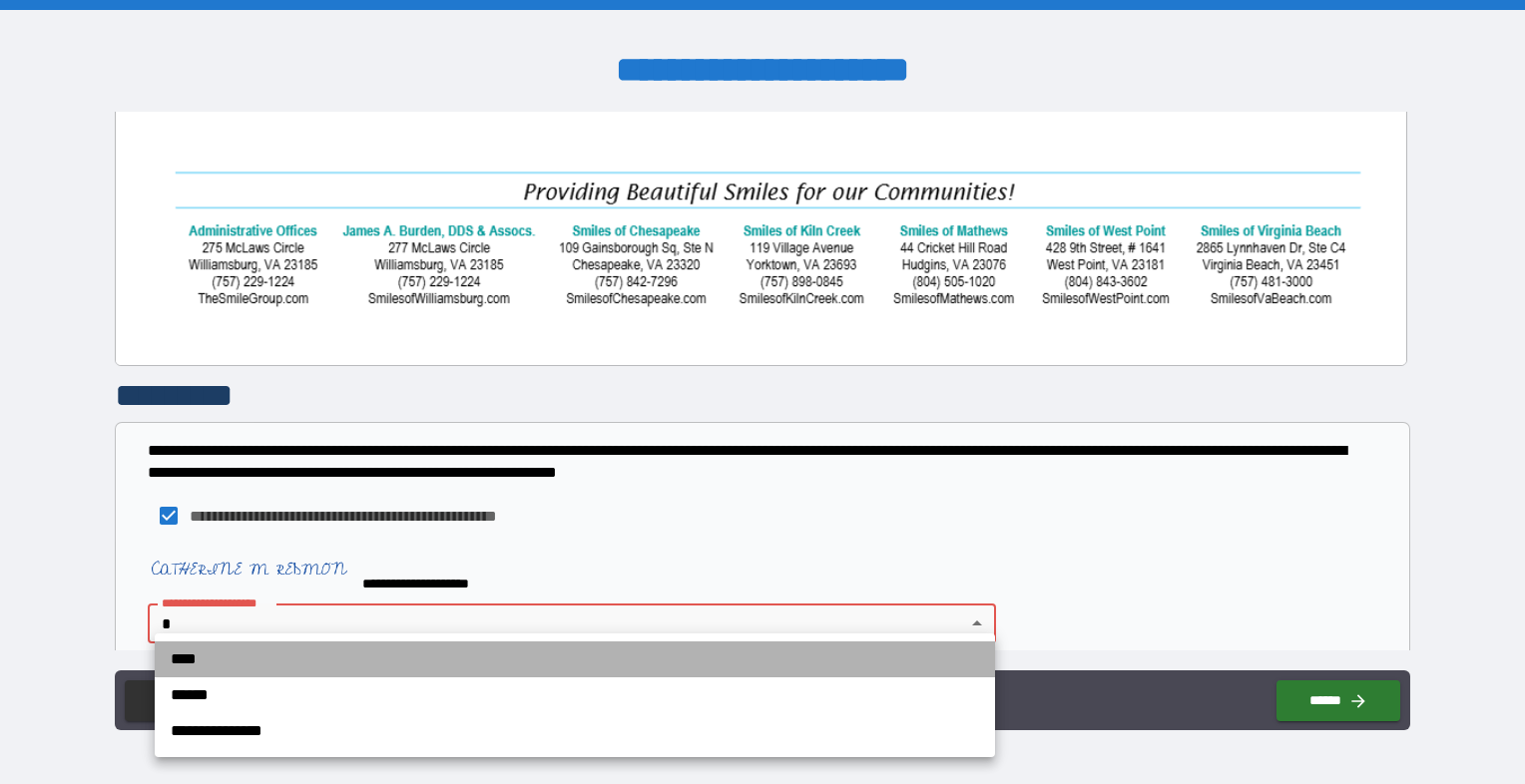 click on "****" at bounding box center (575, 659) 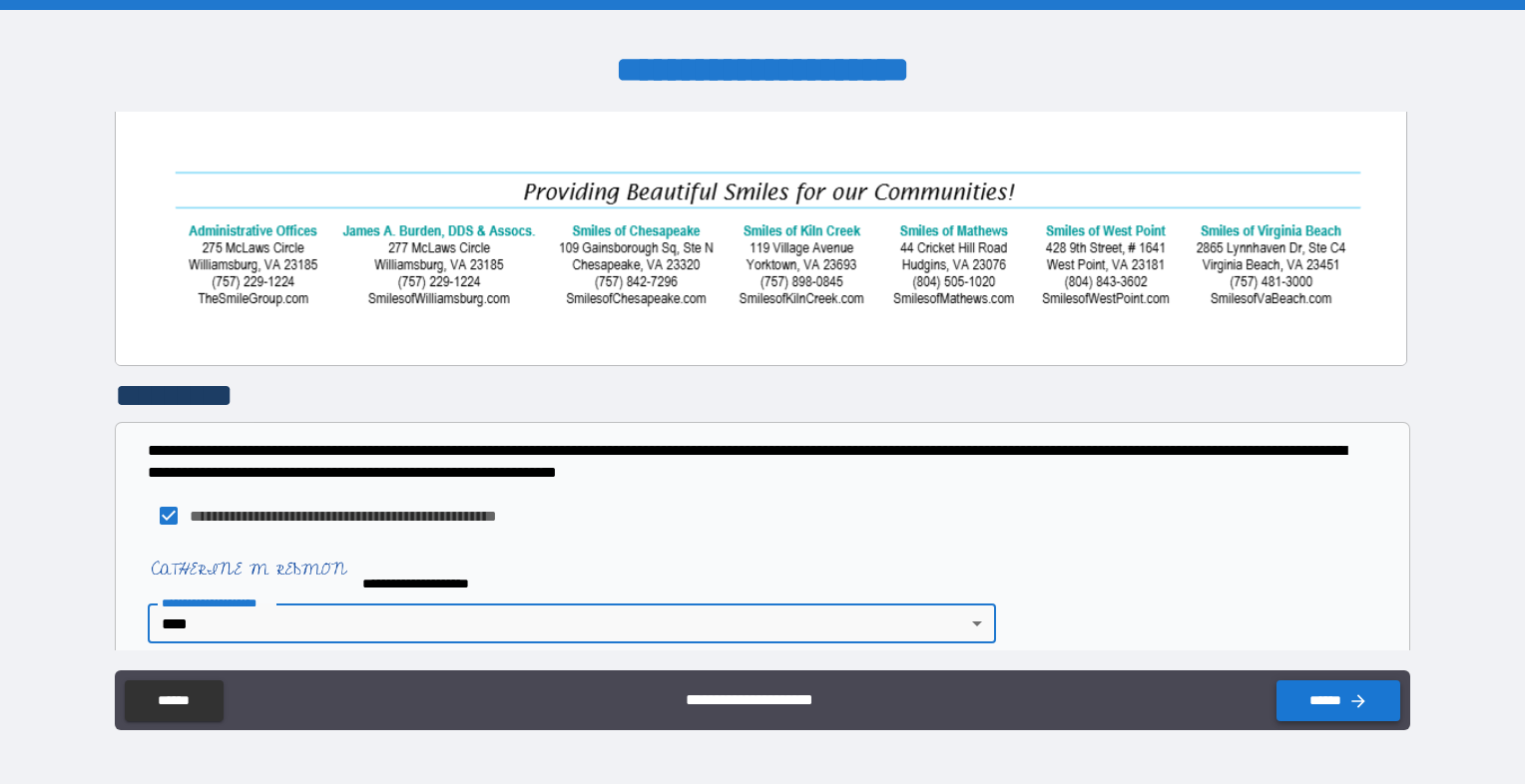 click on "******" at bounding box center (1338, 700) 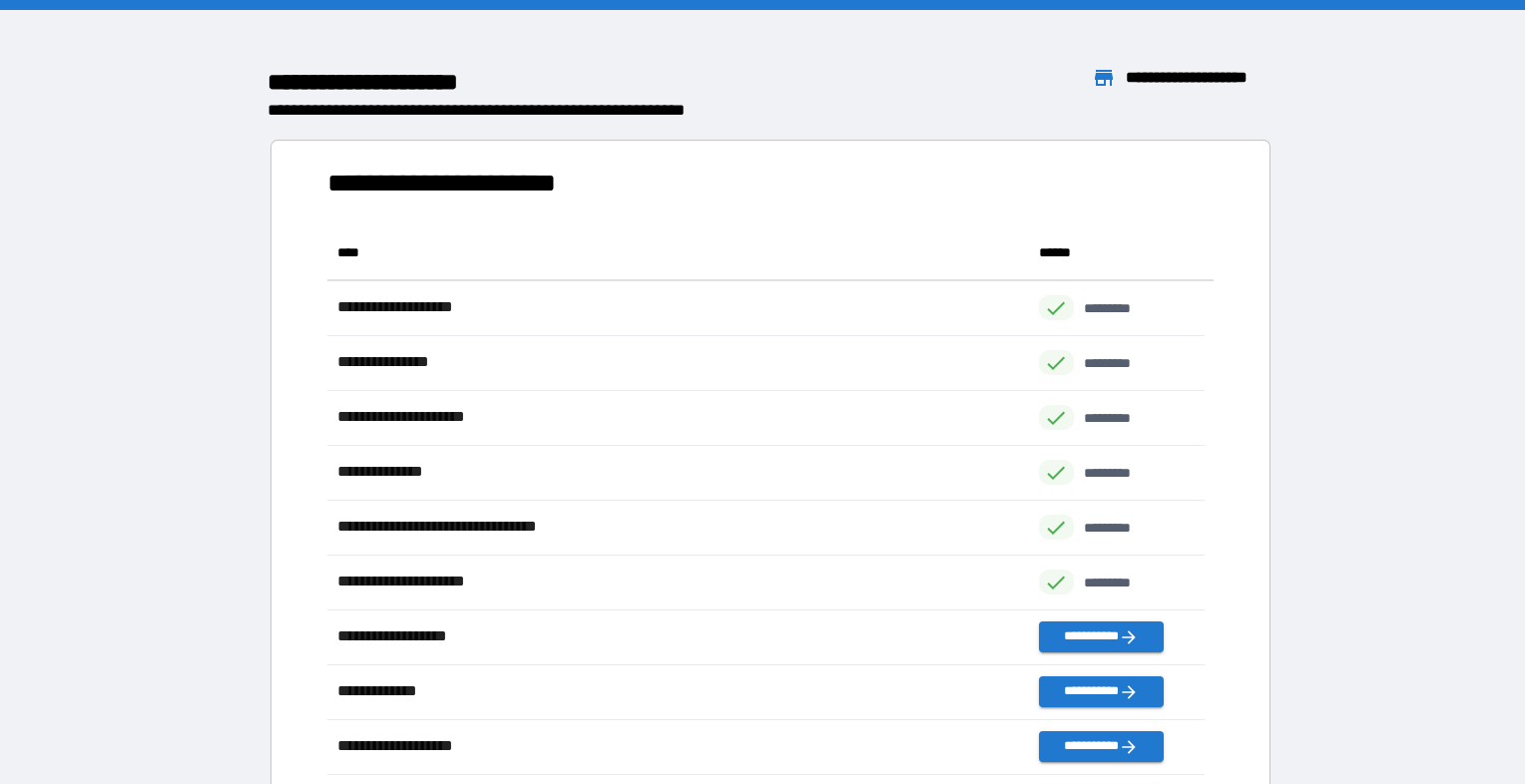 scroll, scrollTop: 808, scrollLeft: 861, axis: both 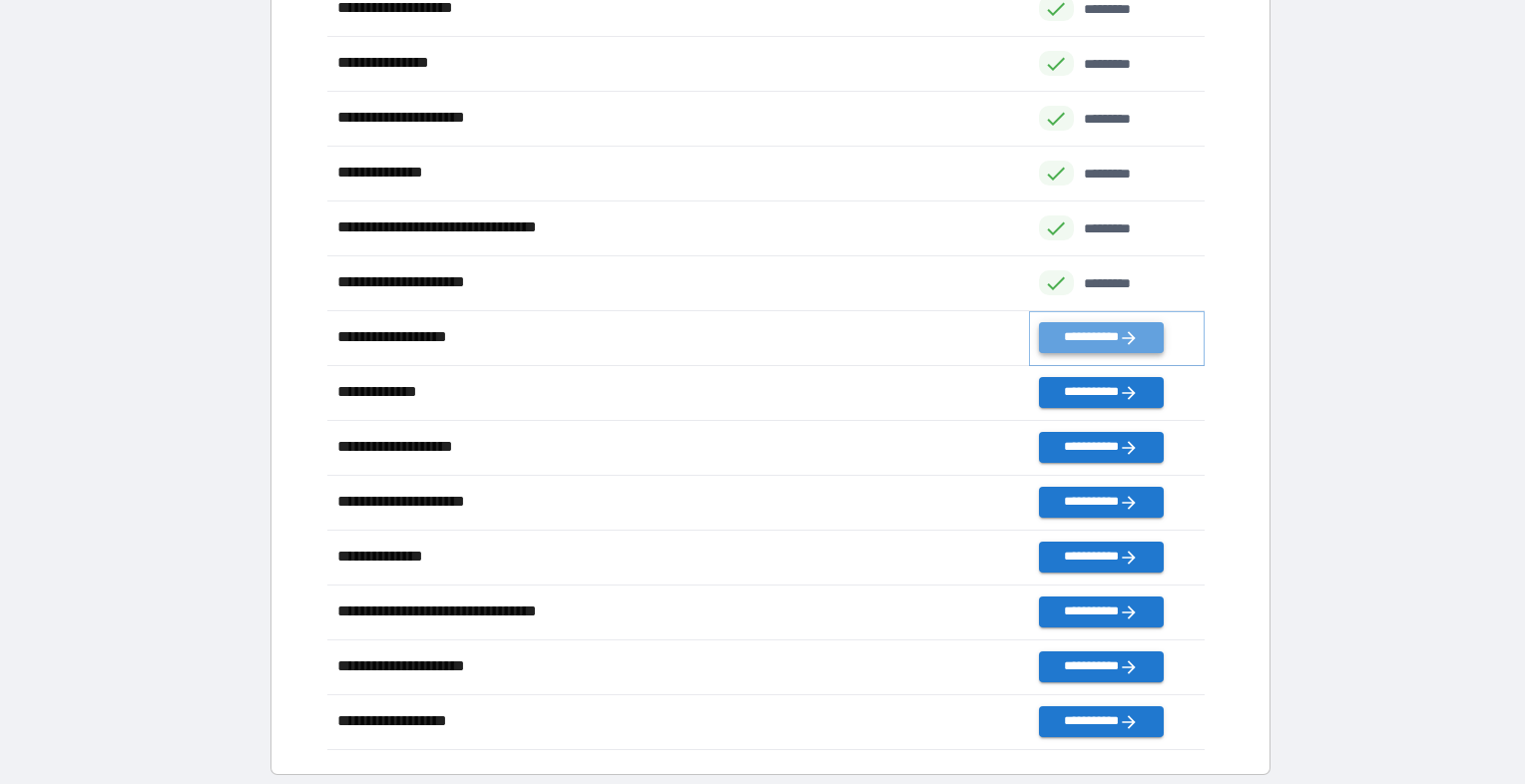click on "**********" at bounding box center (1101, 337) 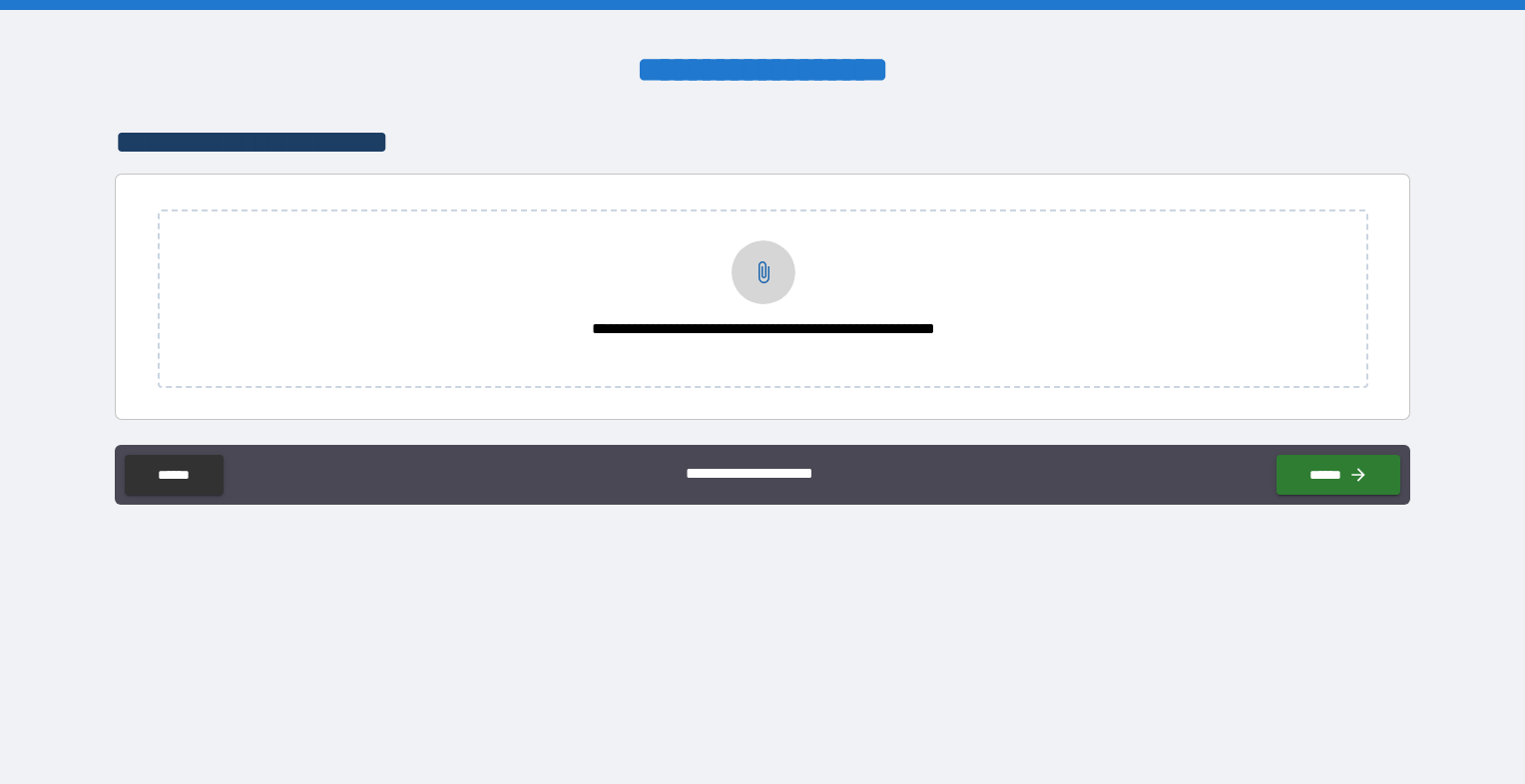 click 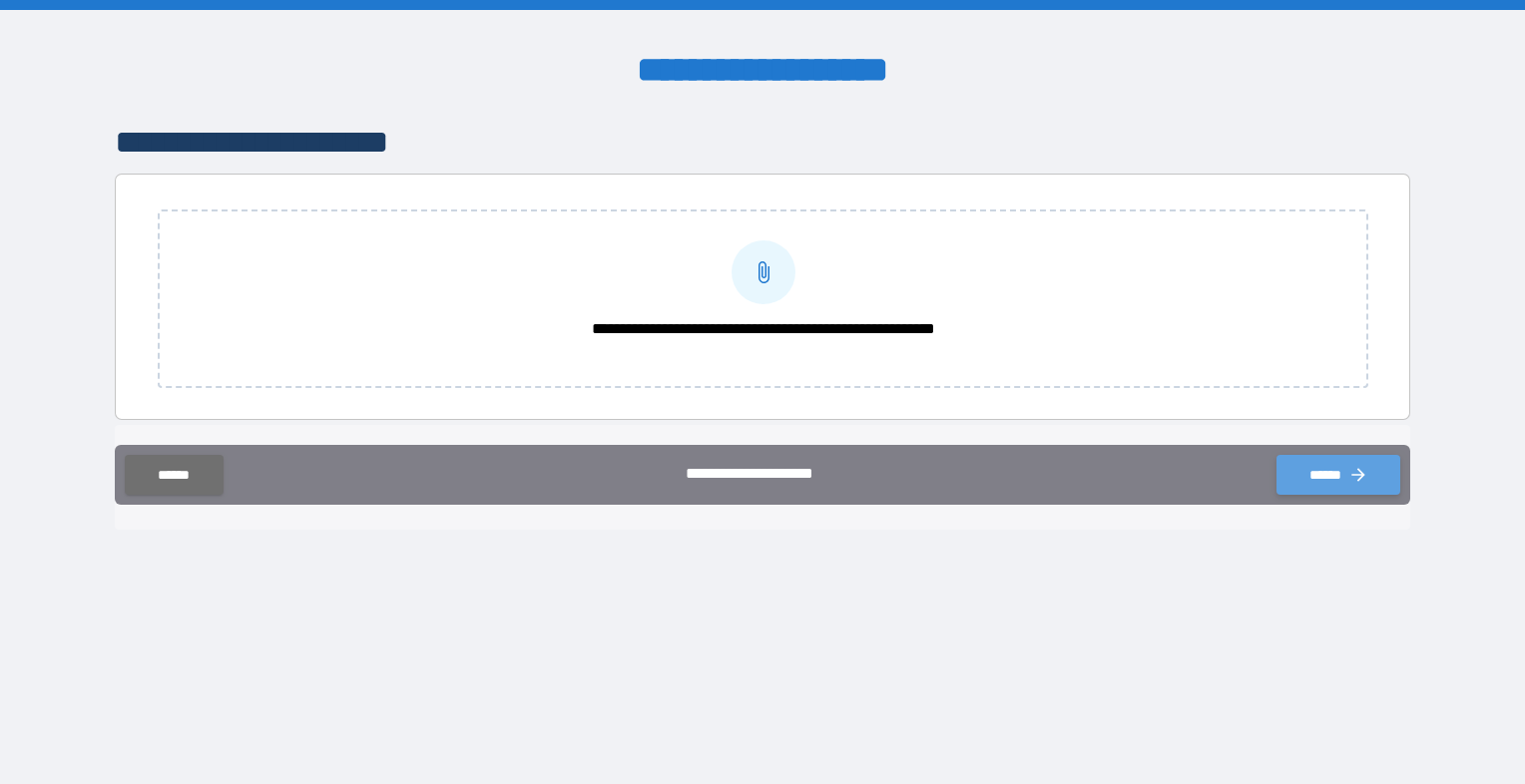 click on "******" at bounding box center [1338, 475] 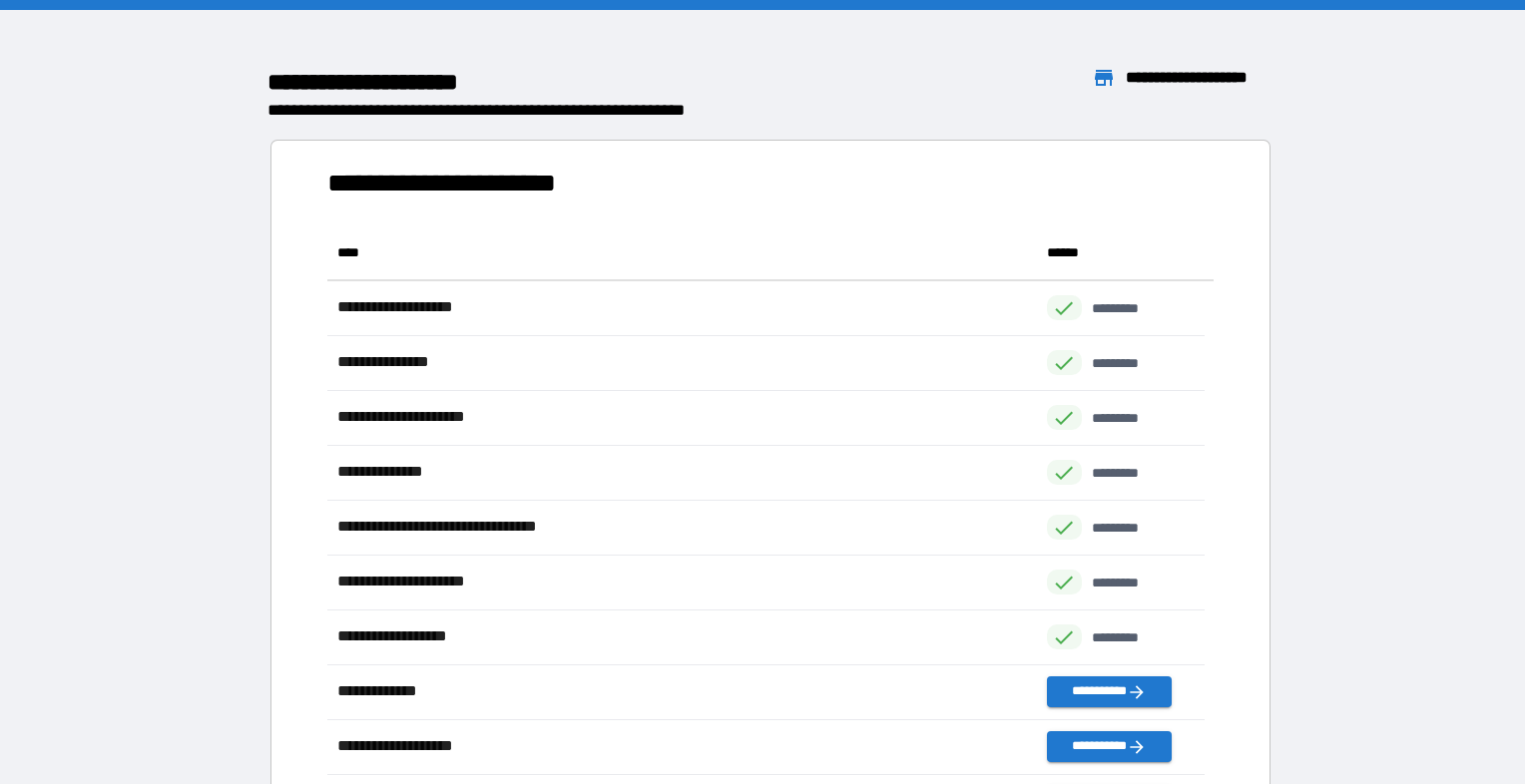 scroll, scrollTop: 808, scrollLeft: 861, axis: both 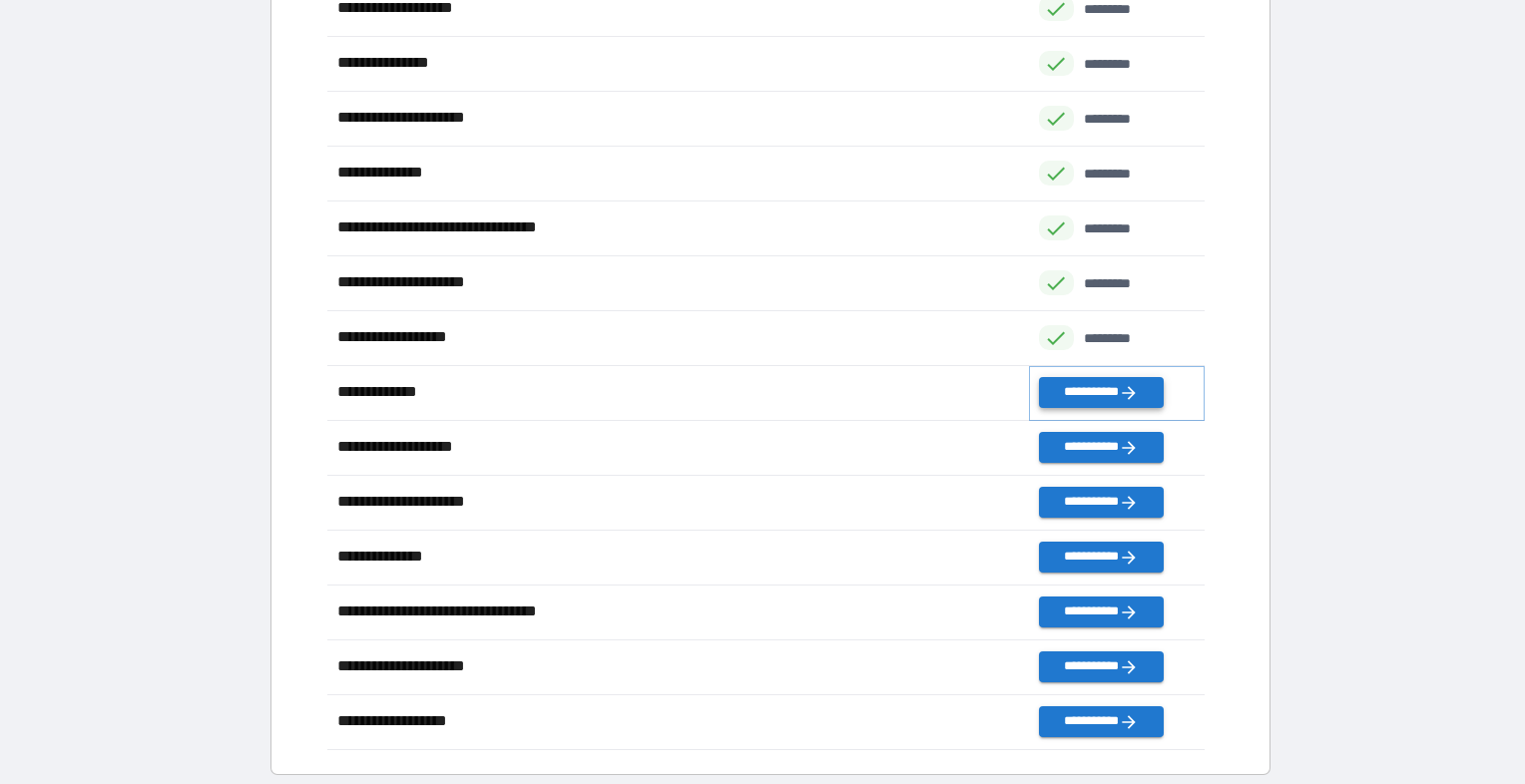 click on "**********" at bounding box center [1101, 392] 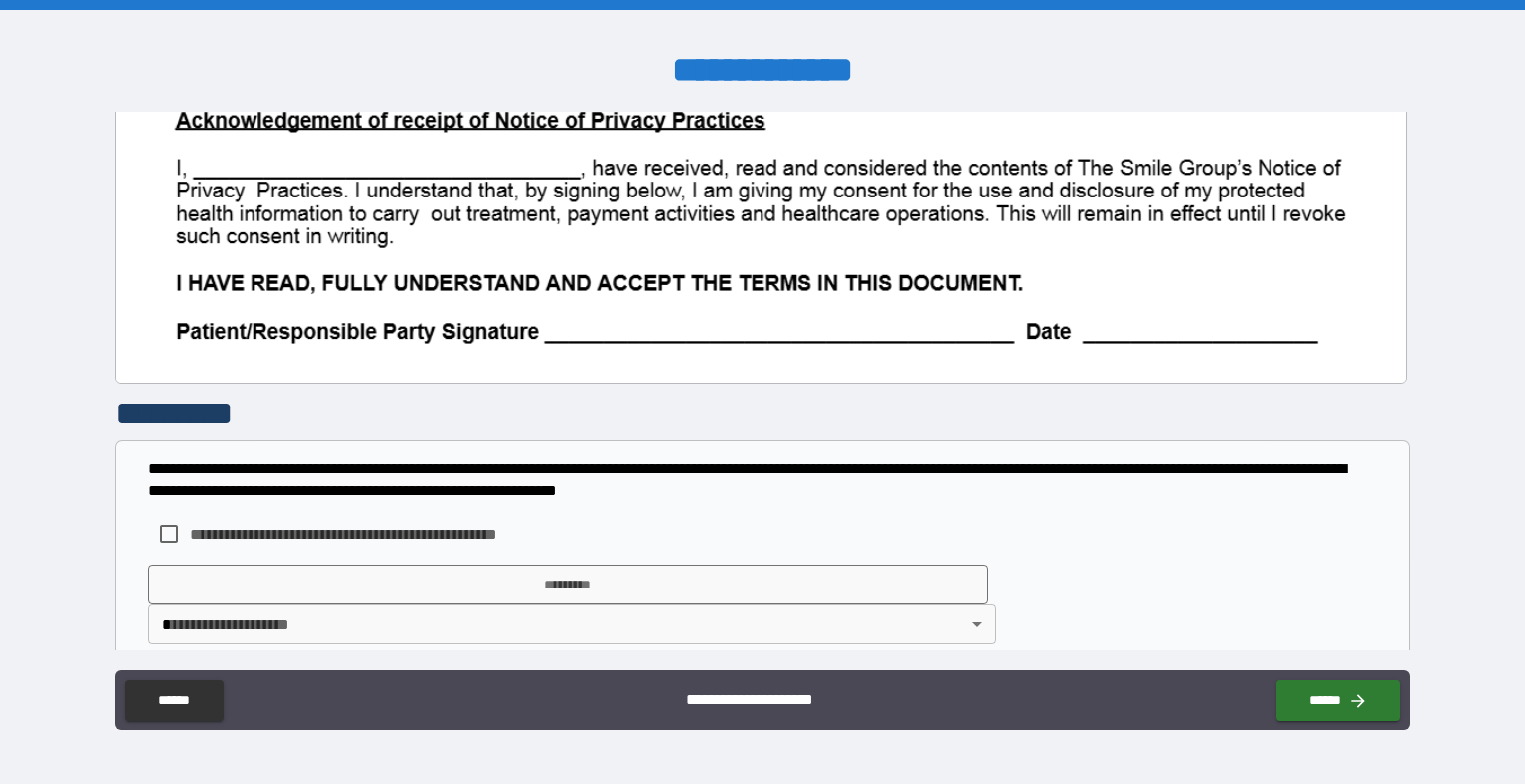 scroll, scrollTop: 1432, scrollLeft: 0, axis: vertical 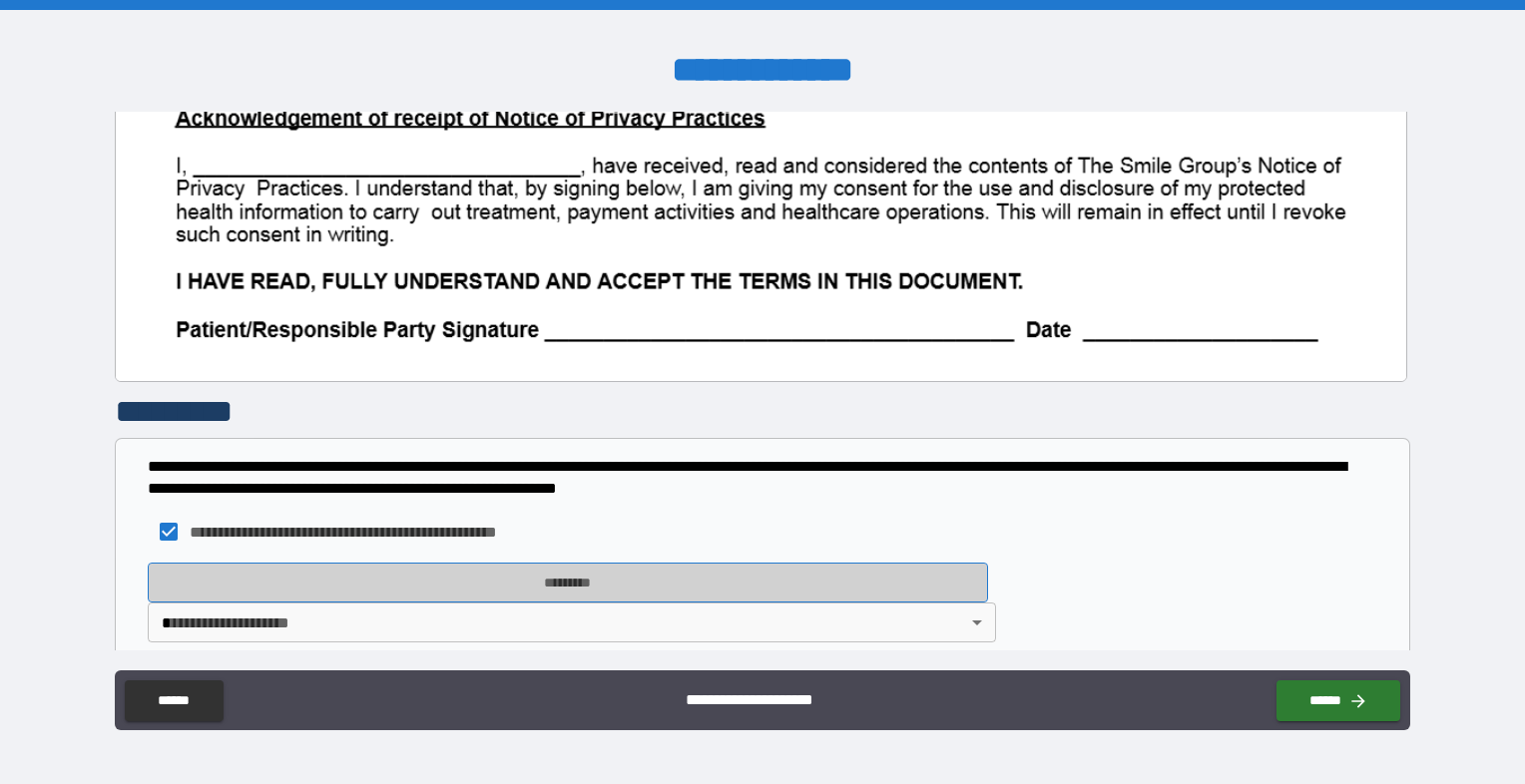 click on "*********" at bounding box center [568, 583] 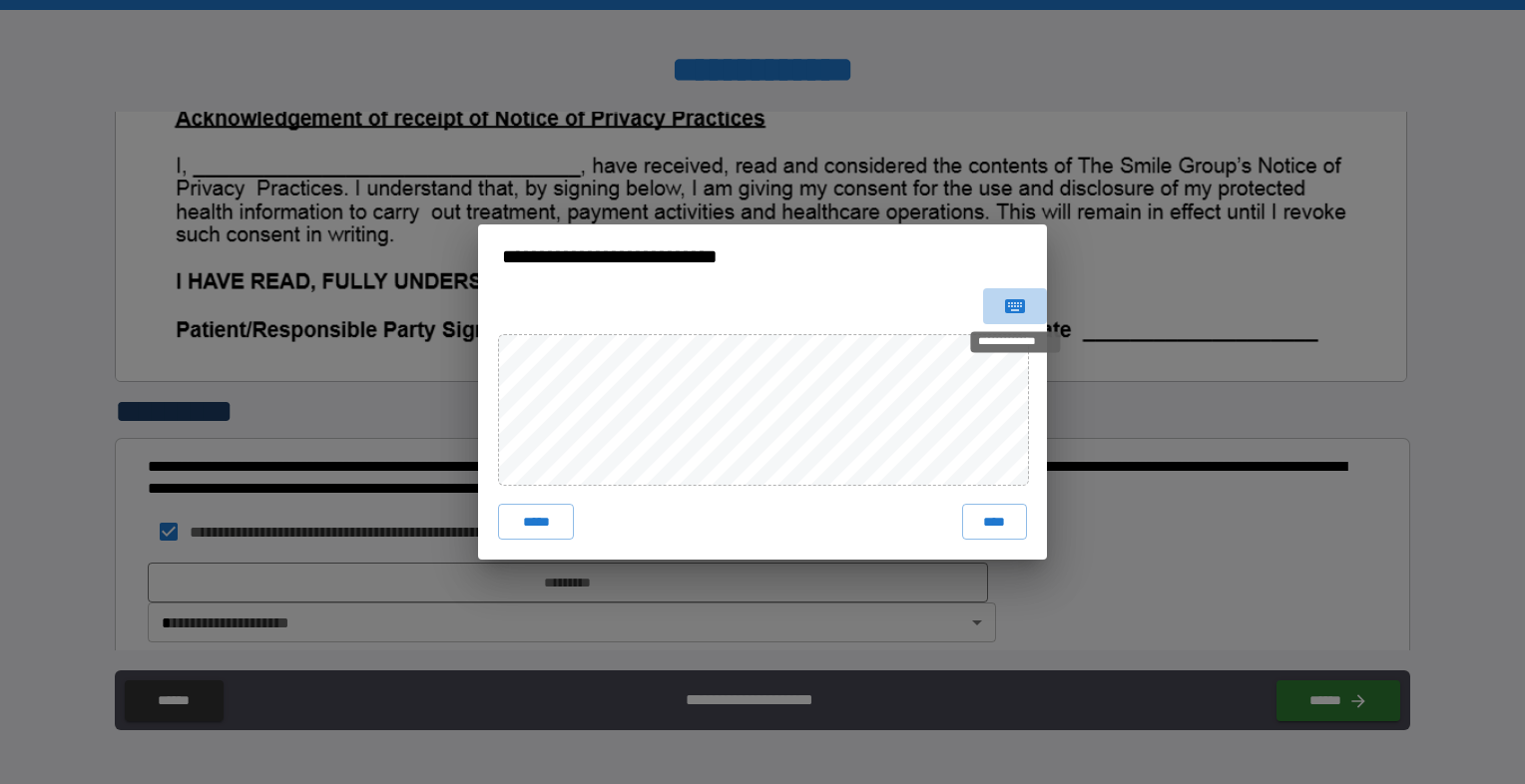 click 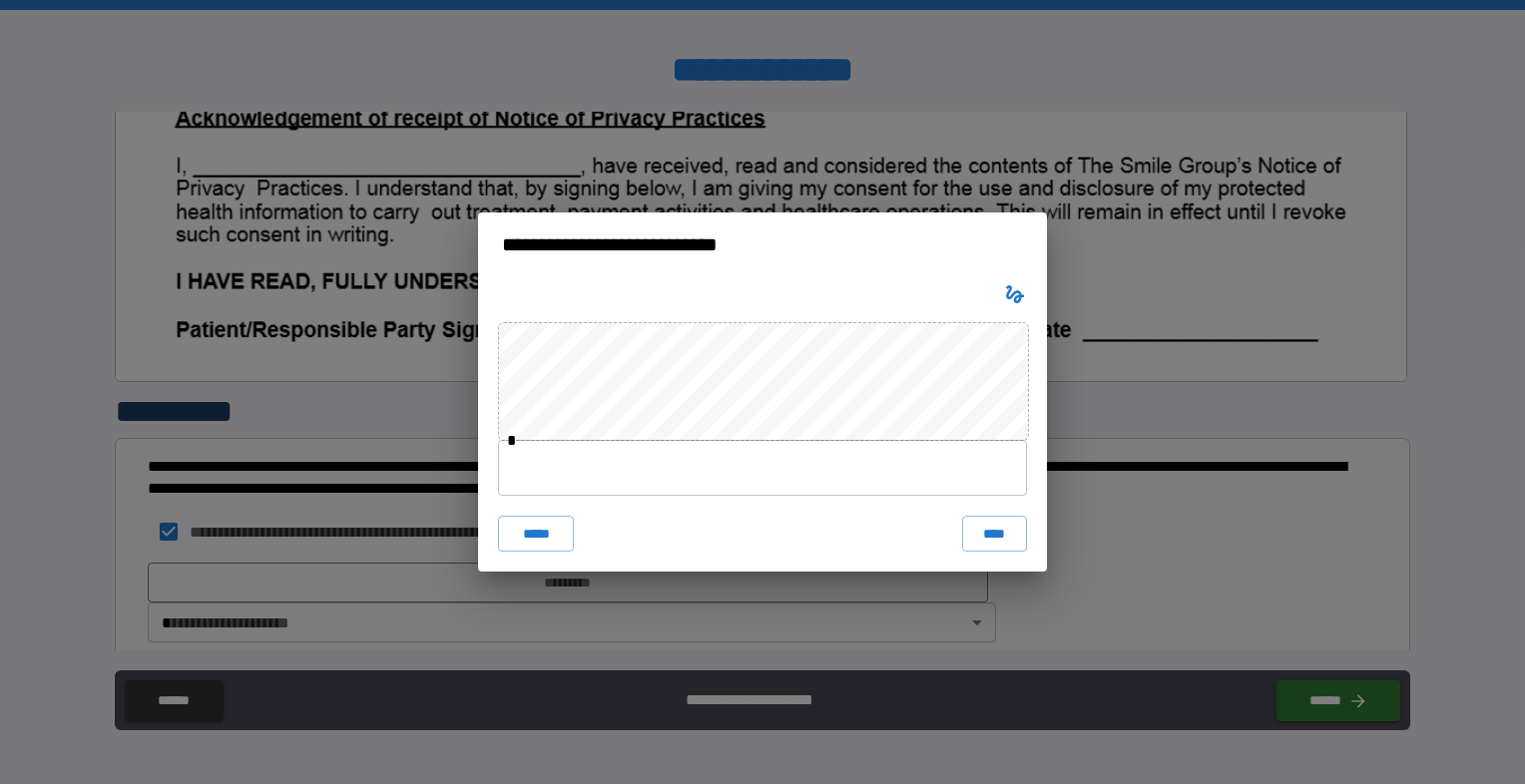 click at bounding box center [762, 468] 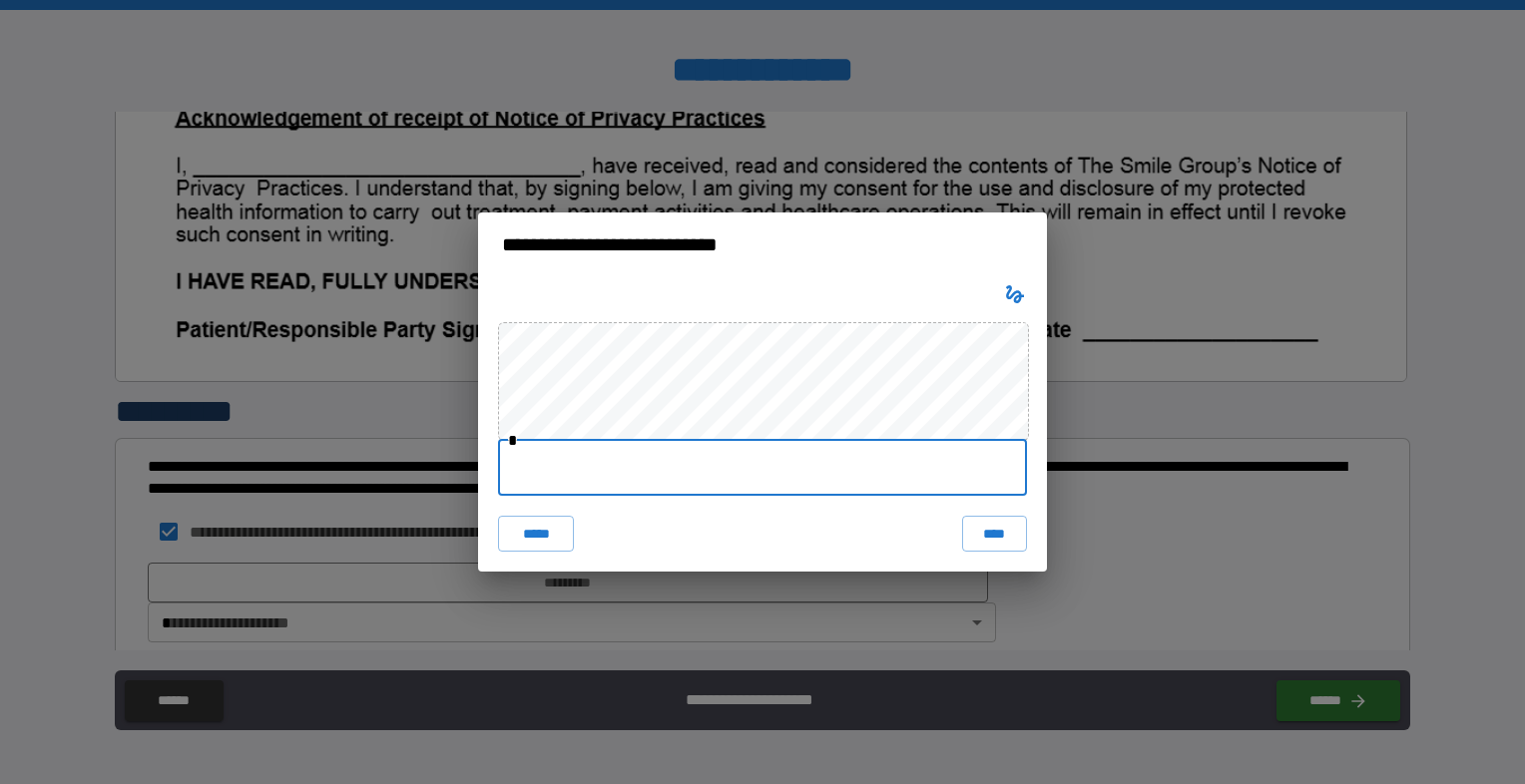 type on "**********" 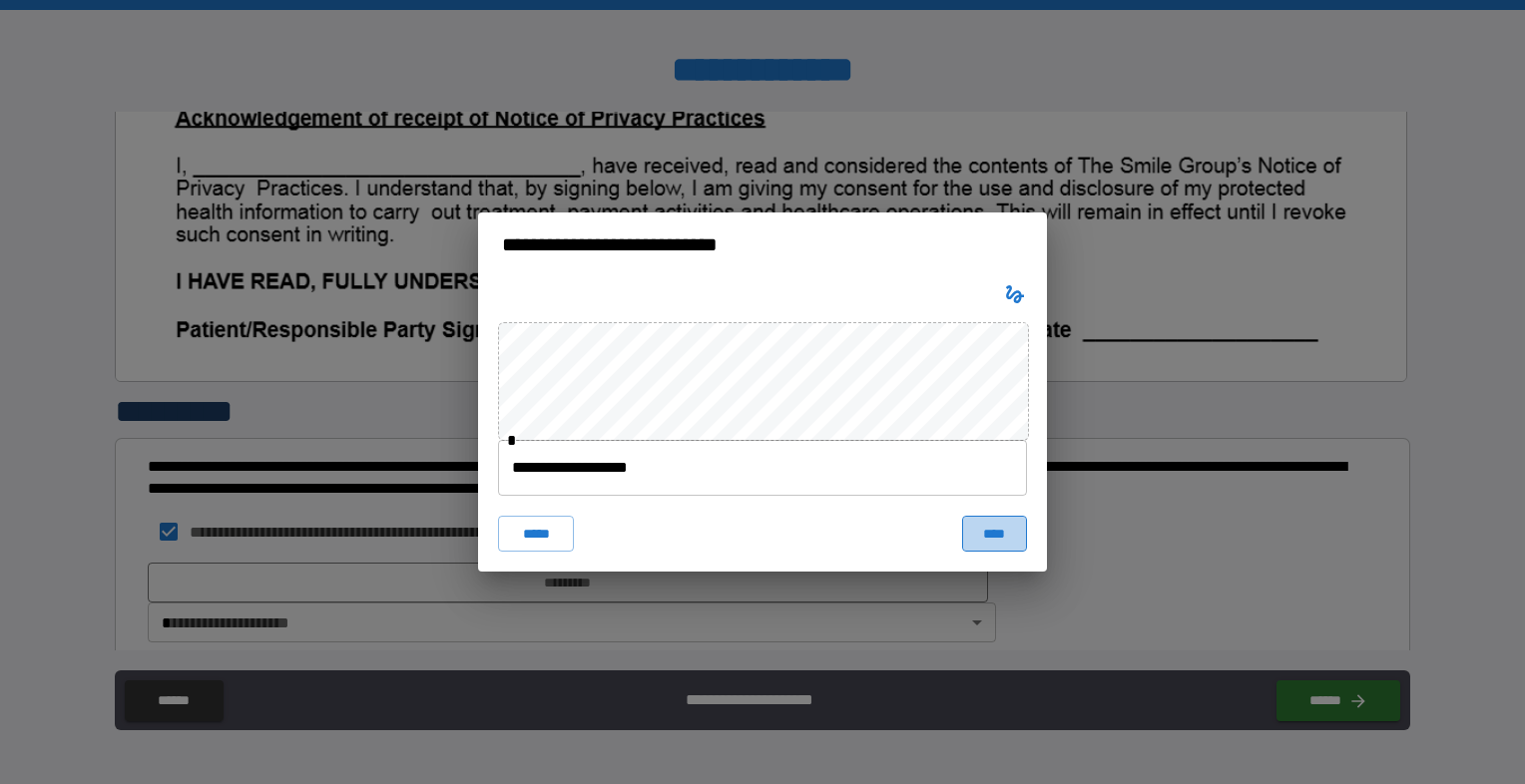 click on "****" at bounding box center (994, 534) 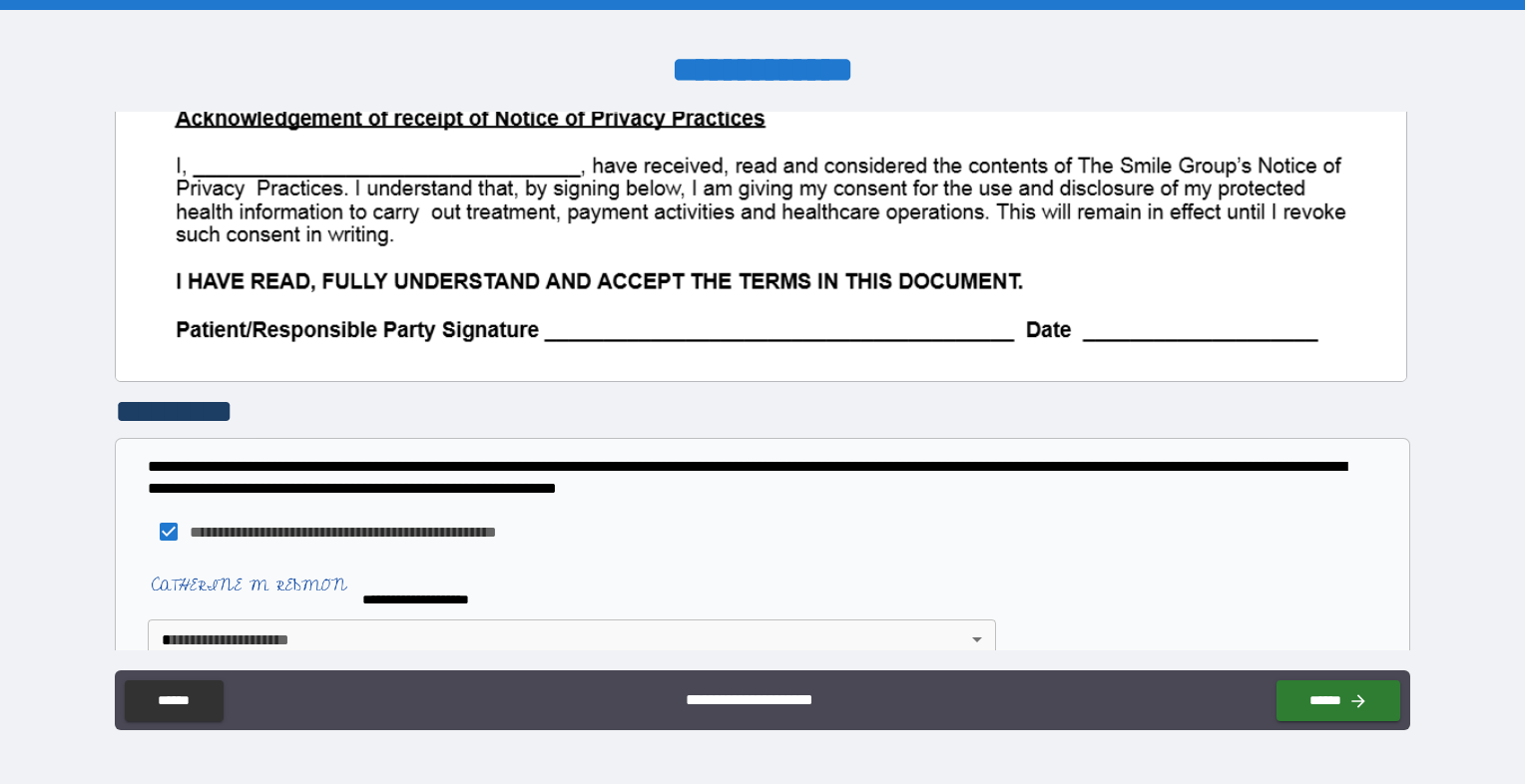 scroll, scrollTop: 1448, scrollLeft: 0, axis: vertical 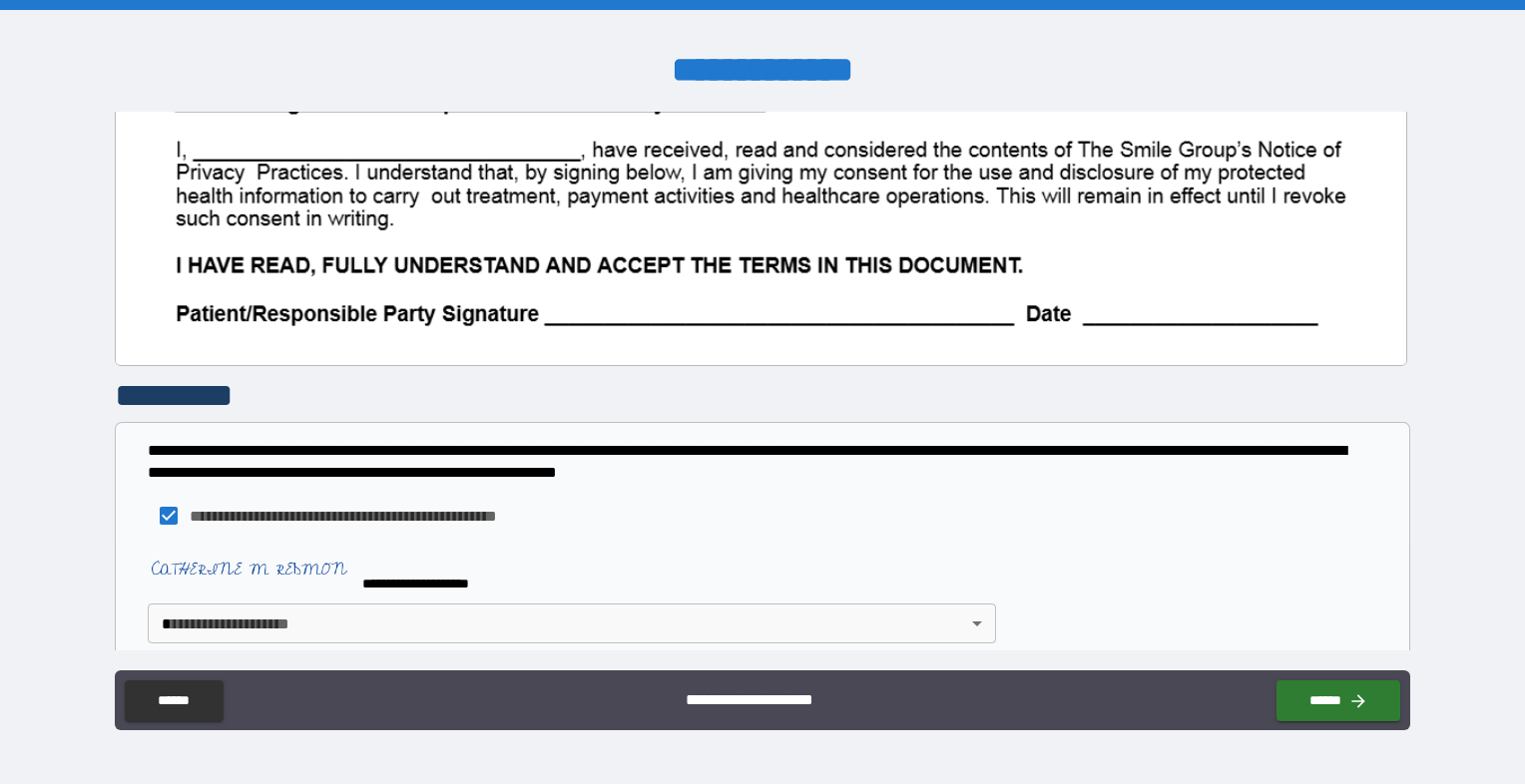click on "**********" at bounding box center [762, 392] 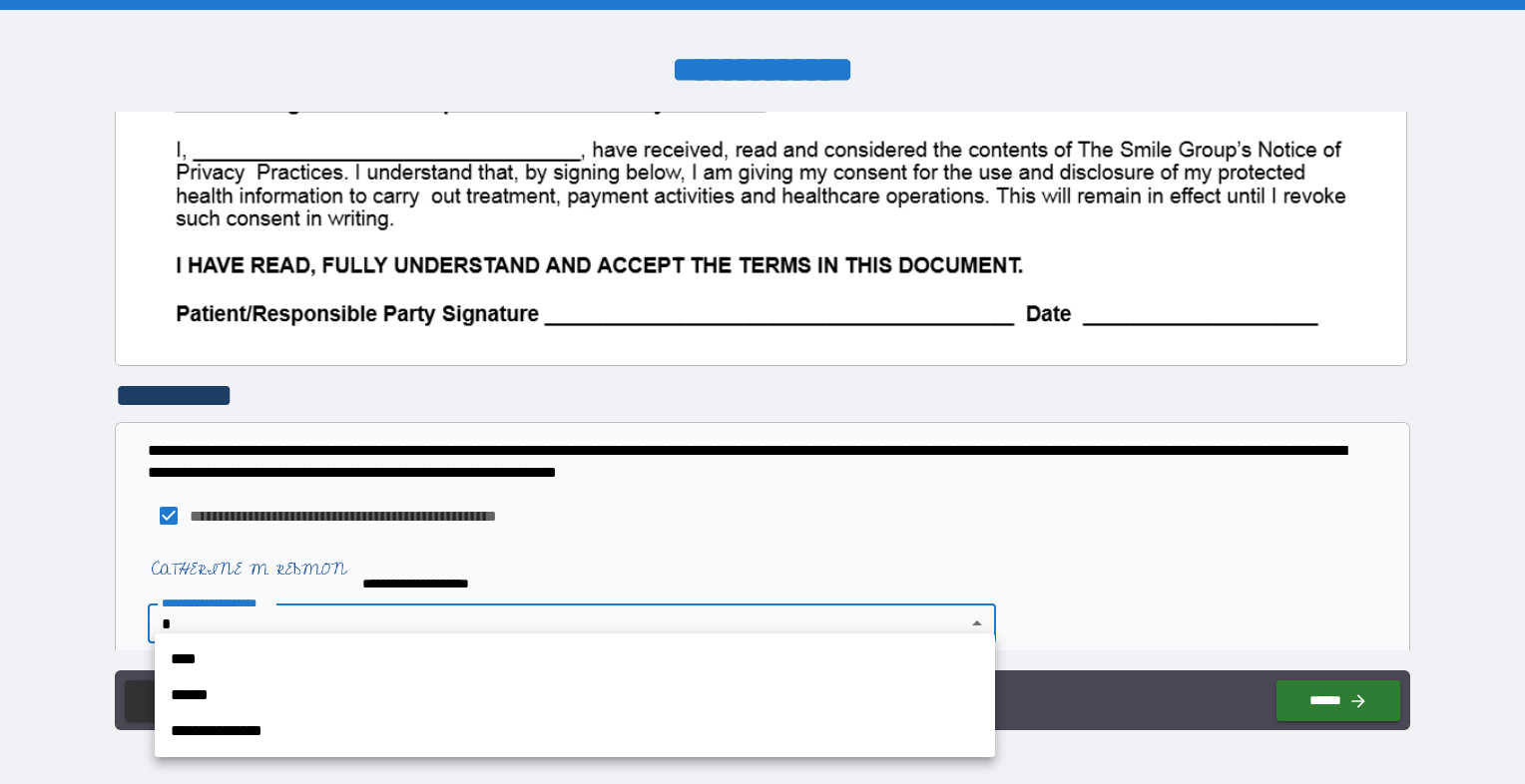 click on "****" at bounding box center [575, 659] 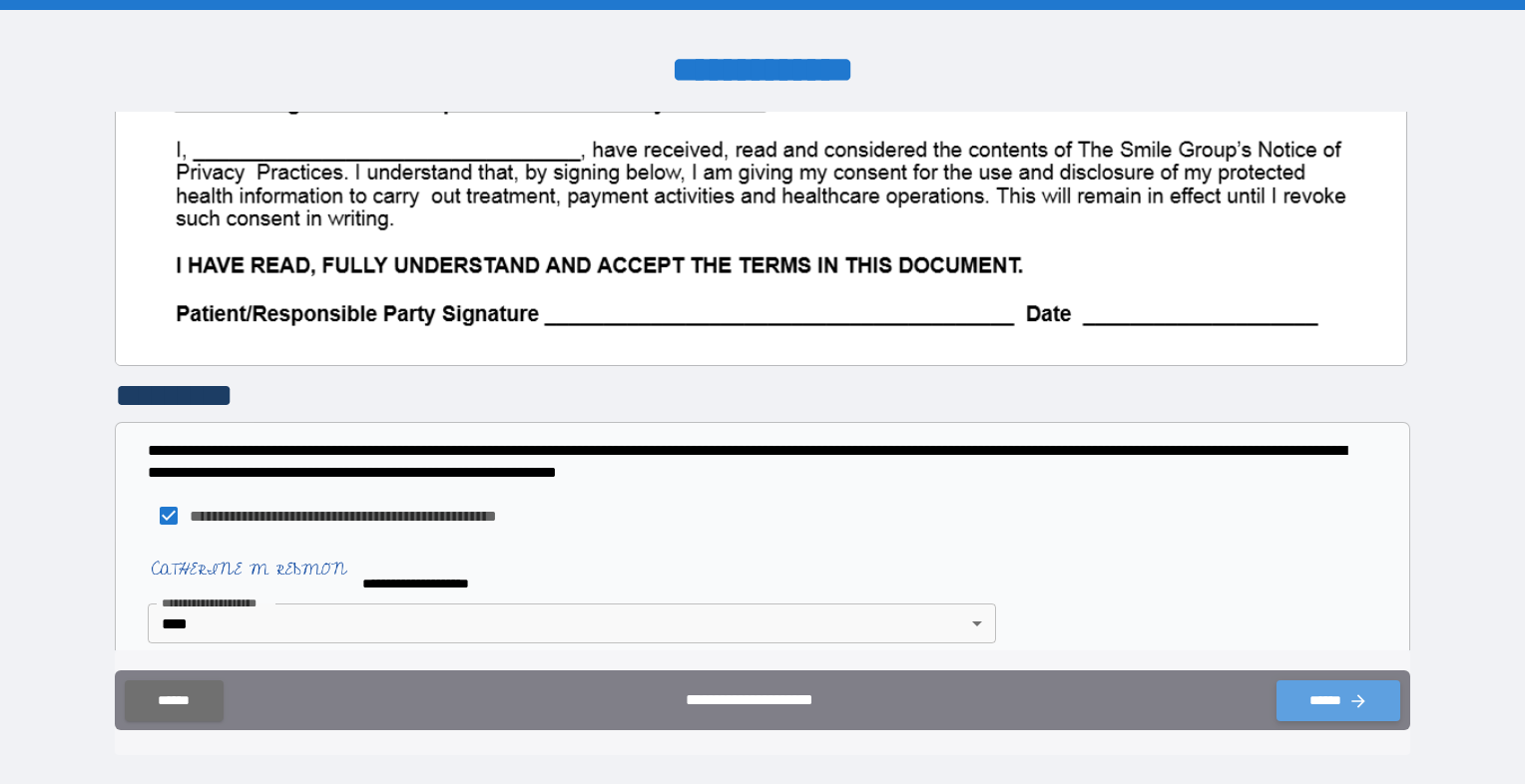 click on "******" at bounding box center (1338, 700) 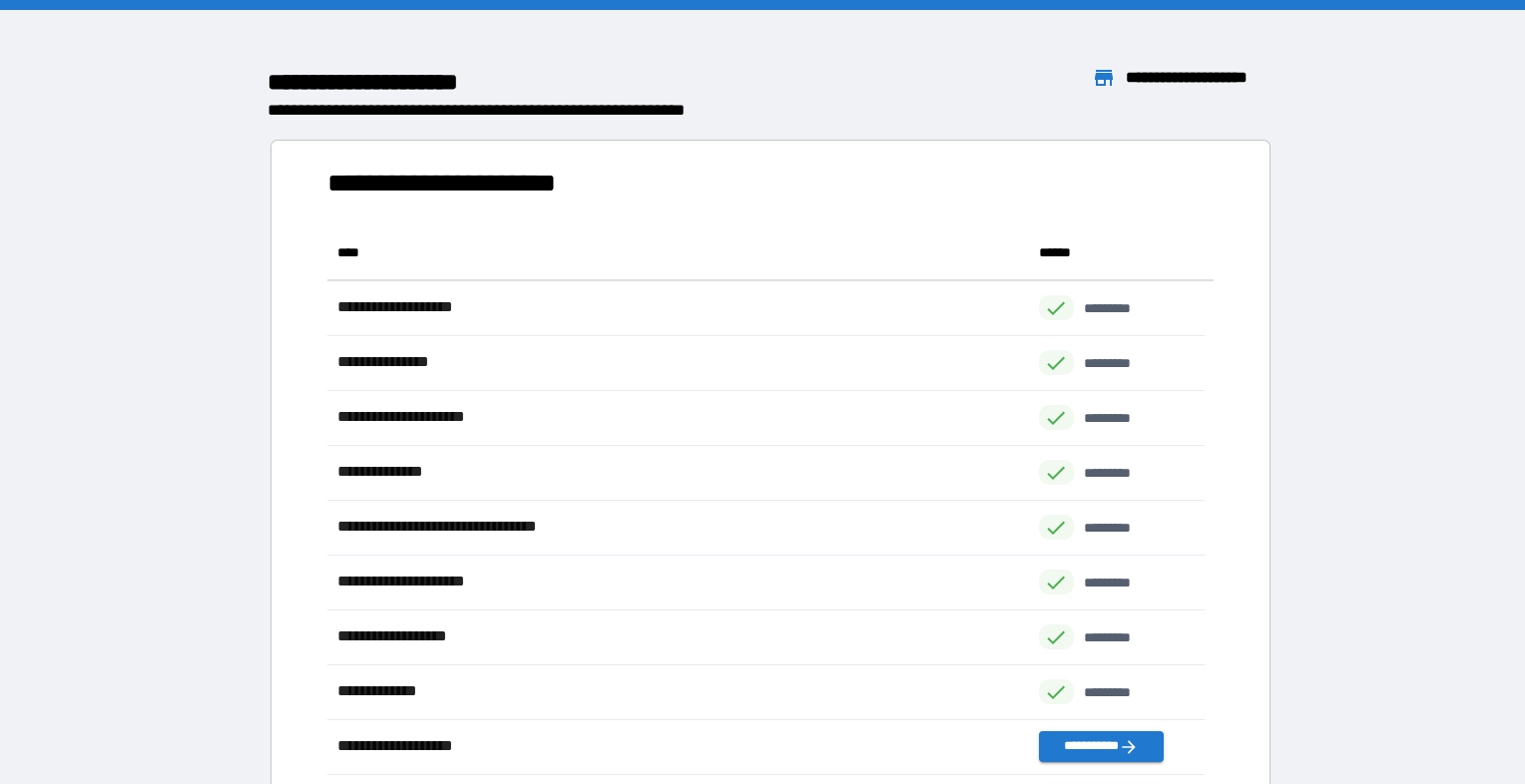 scroll, scrollTop: 16, scrollLeft: 16, axis: both 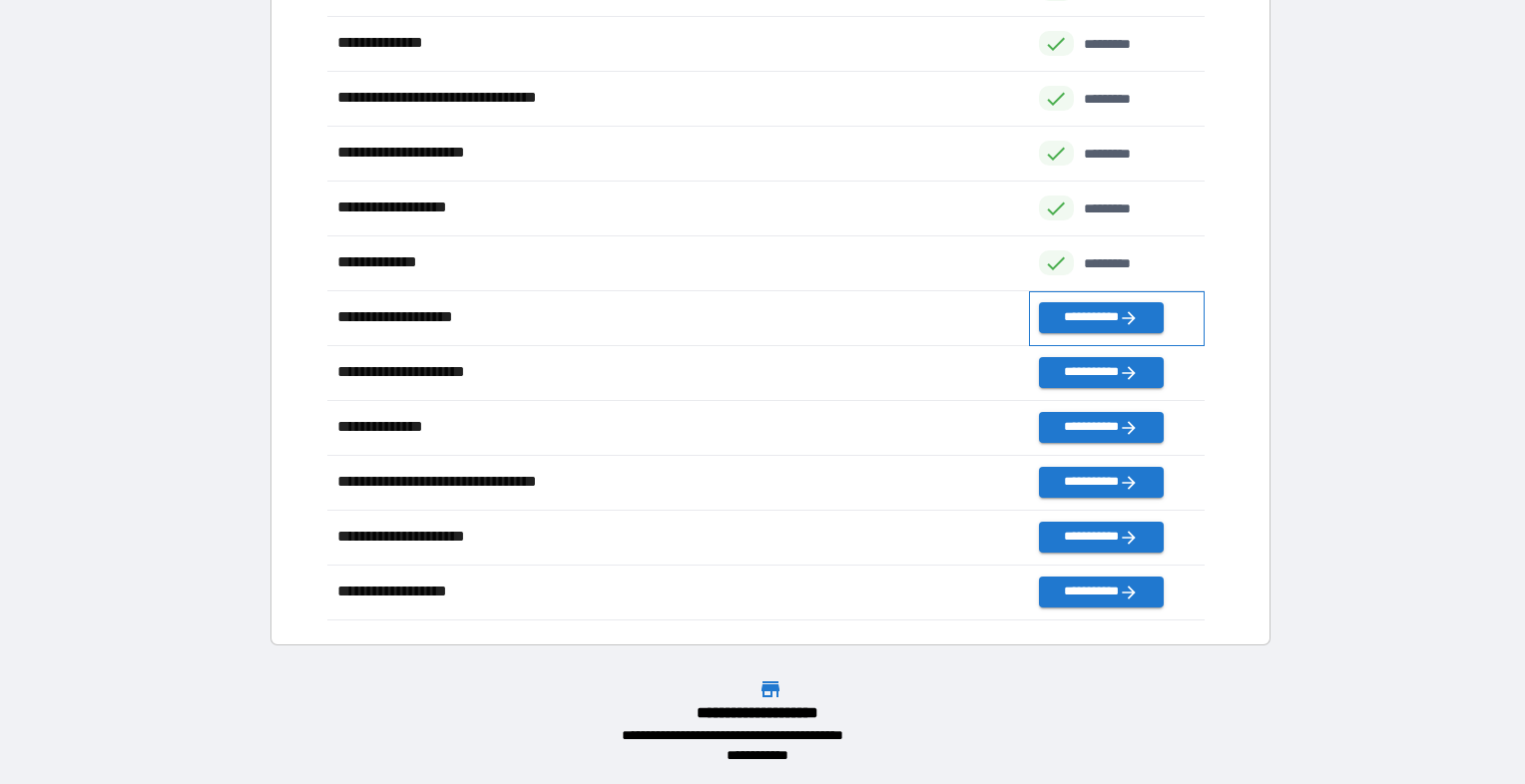 click on "**********" at bounding box center (1117, 318) 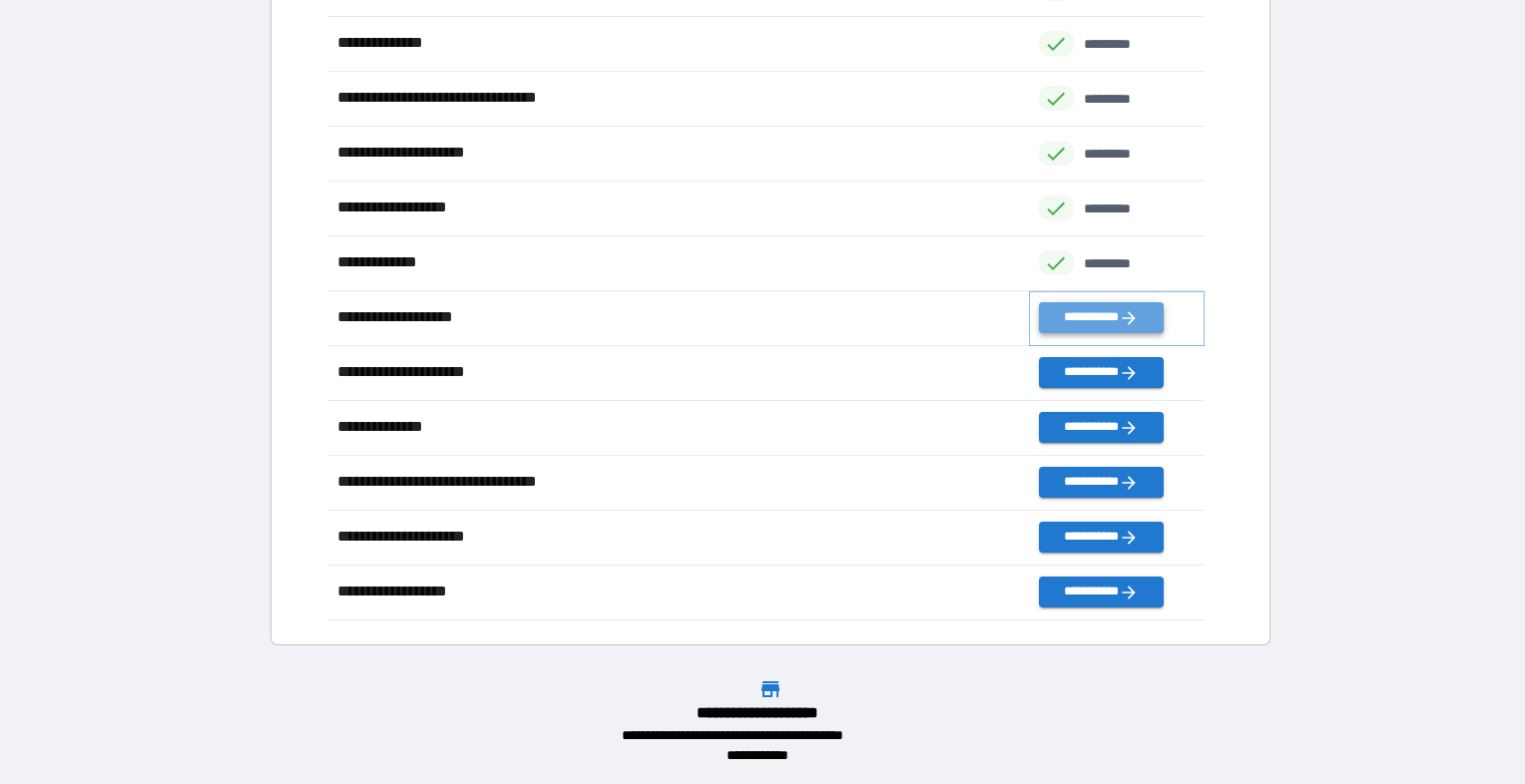 click on "**********" at bounding box center (1101, 317) 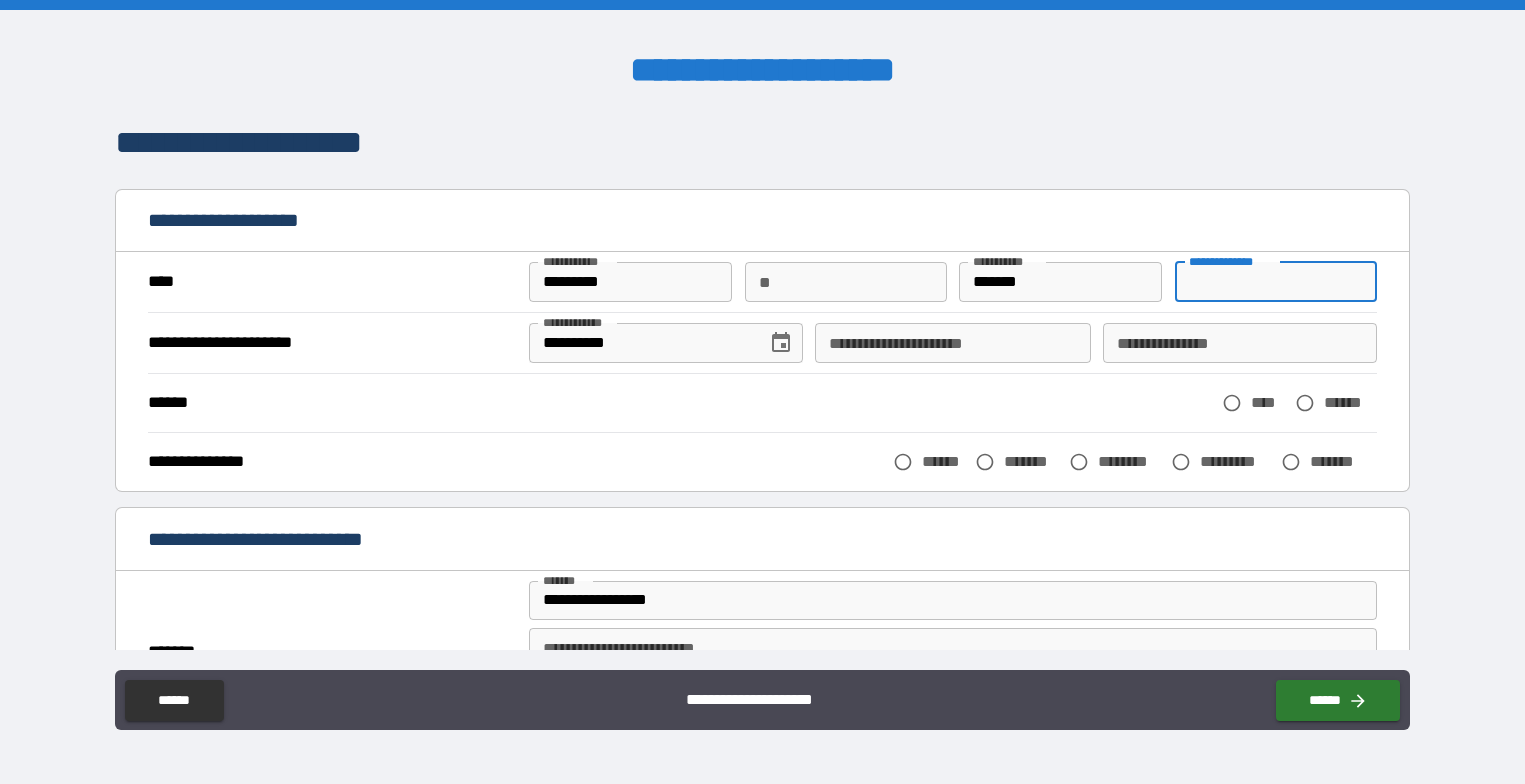 click on "**********" at bounding box center [1275, 282] 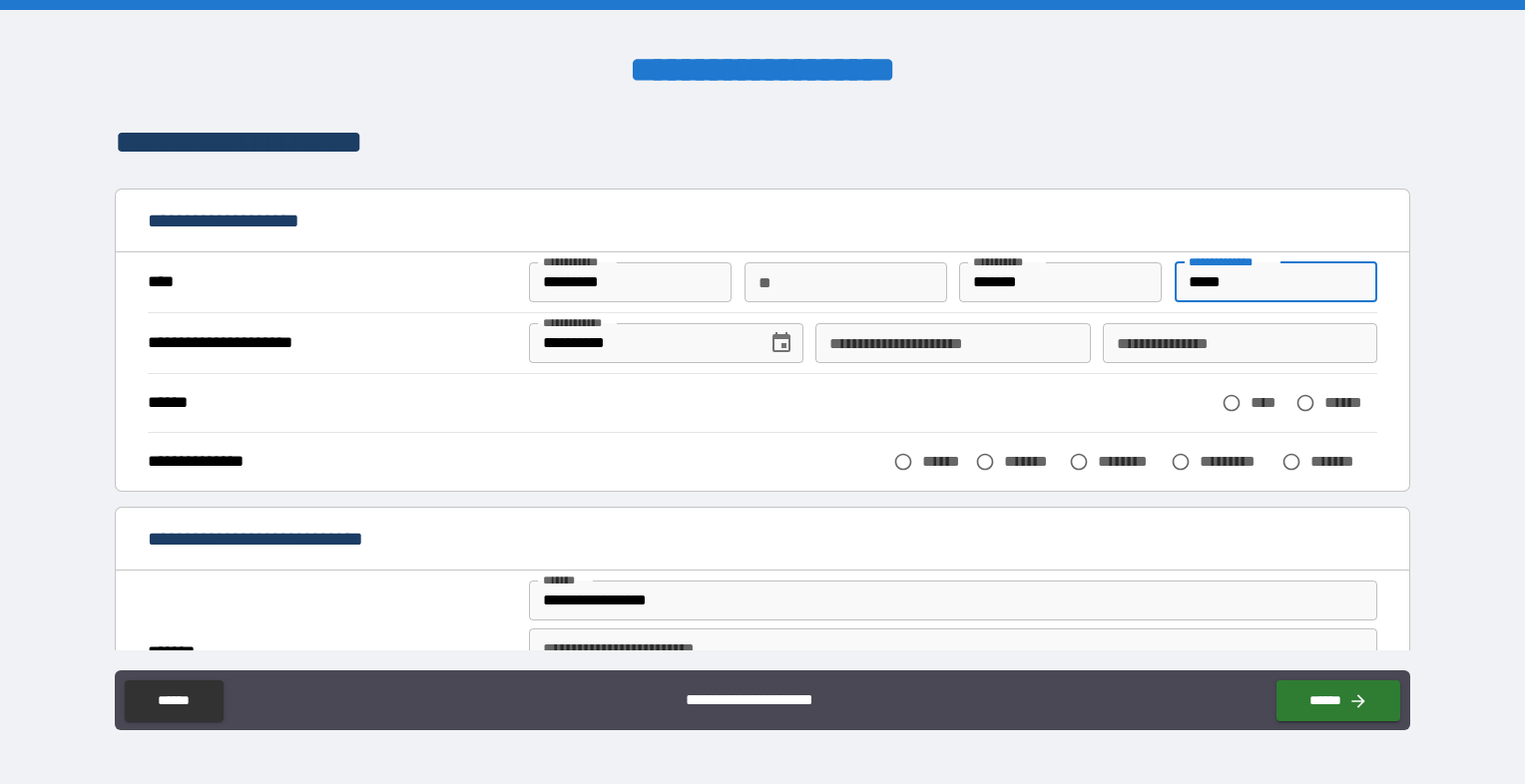 type on "*****" 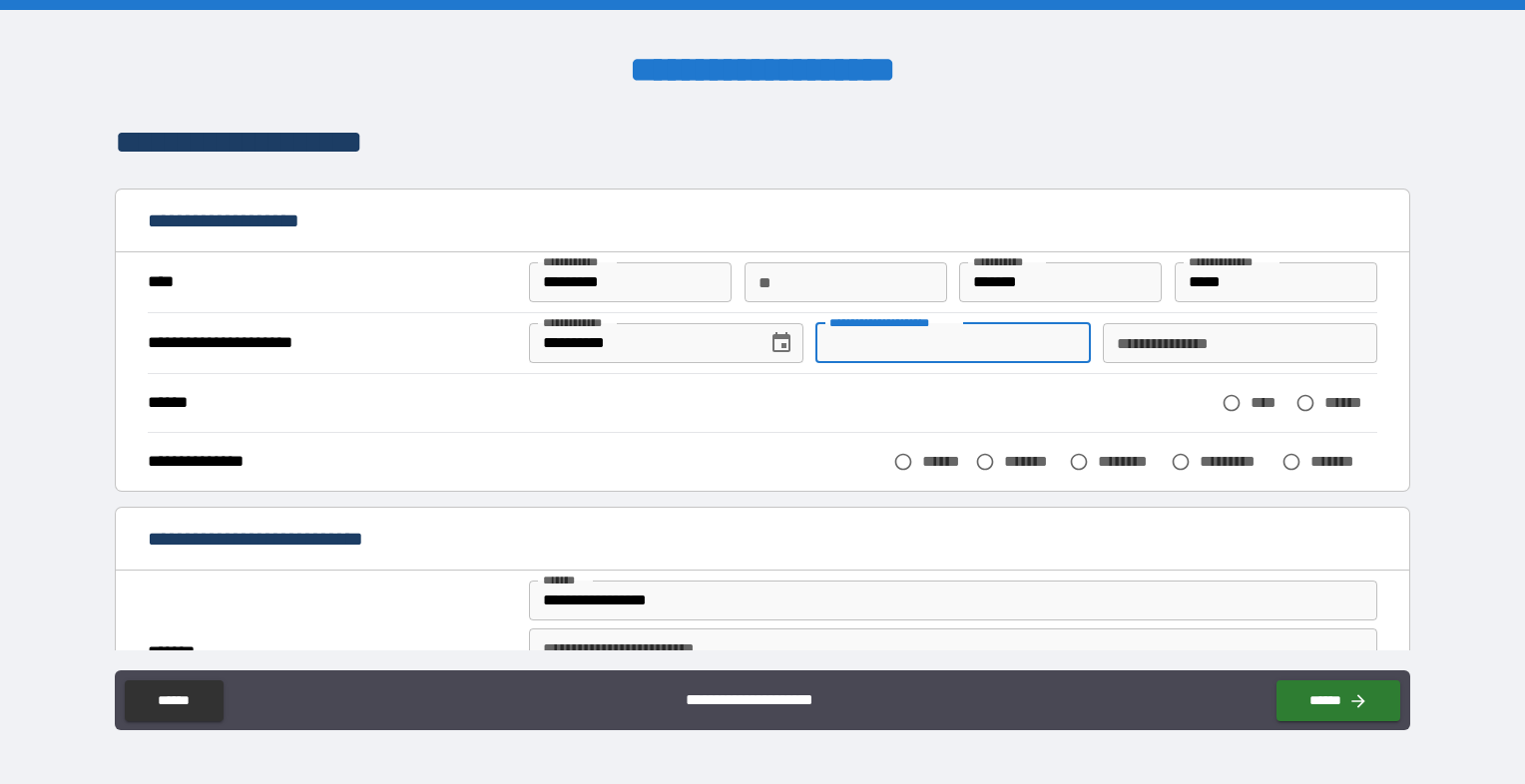 click on "**********" at bounding box center (952, 343) 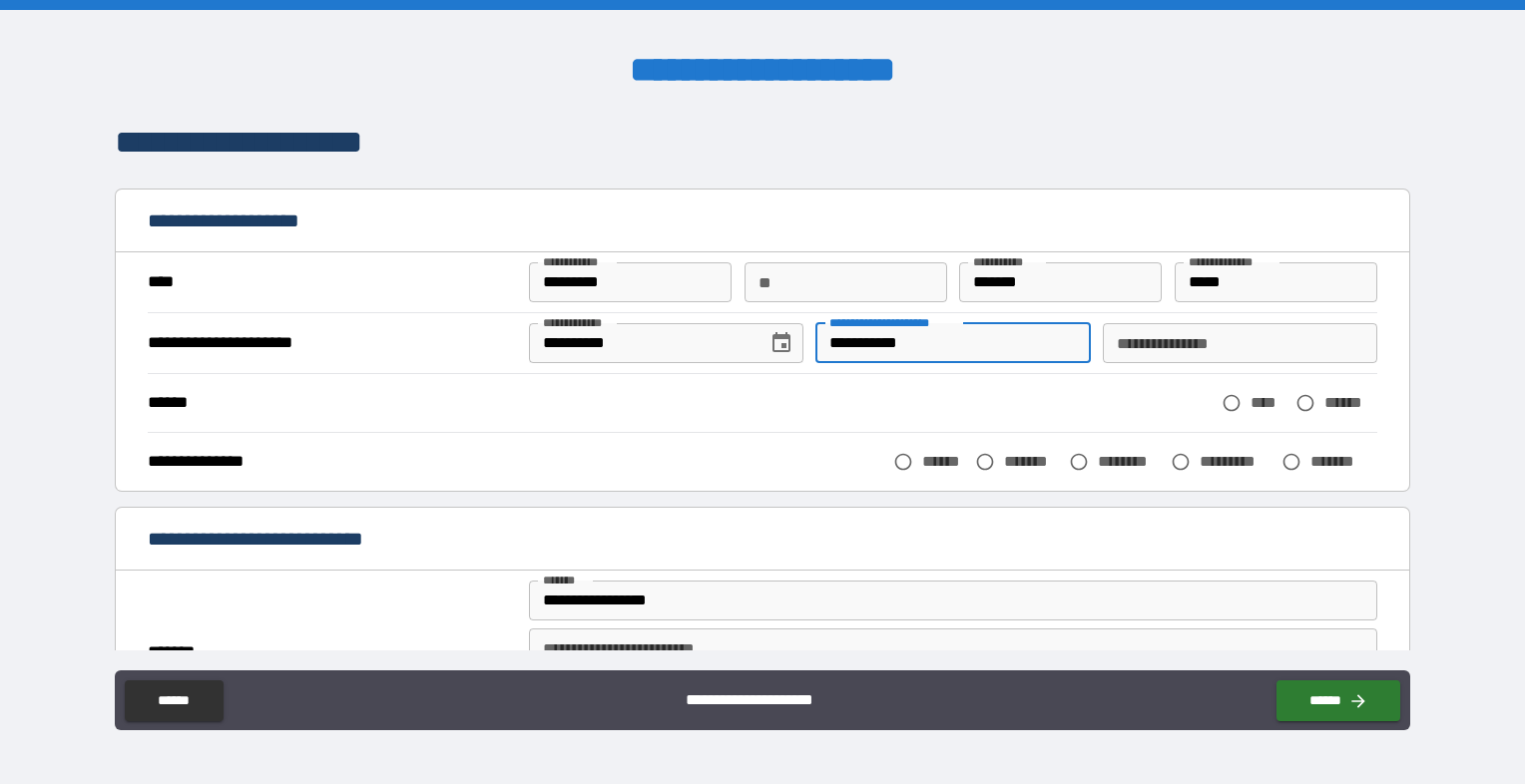 type on "**********" 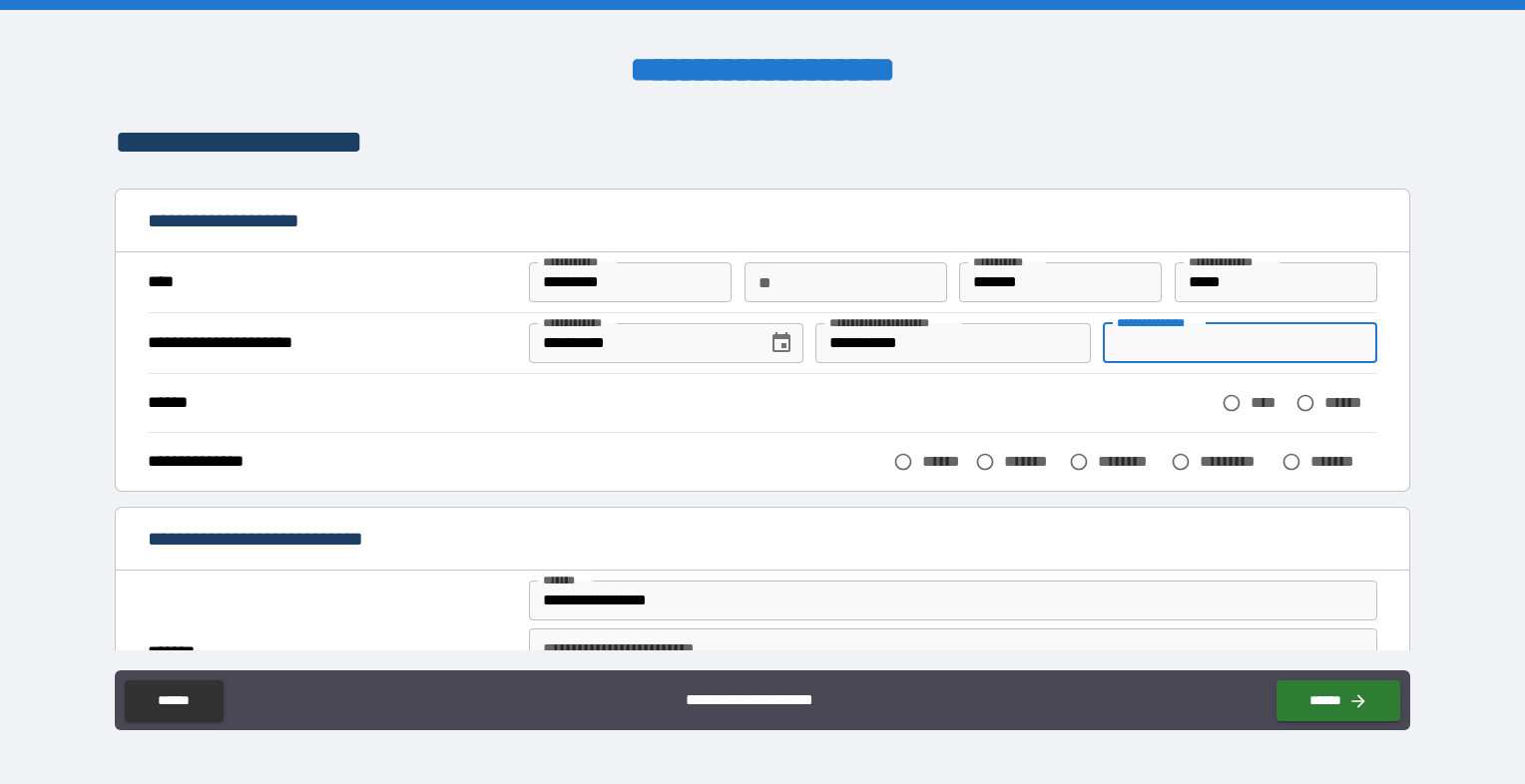 click on "**********" at bounding box center (1240, 343) 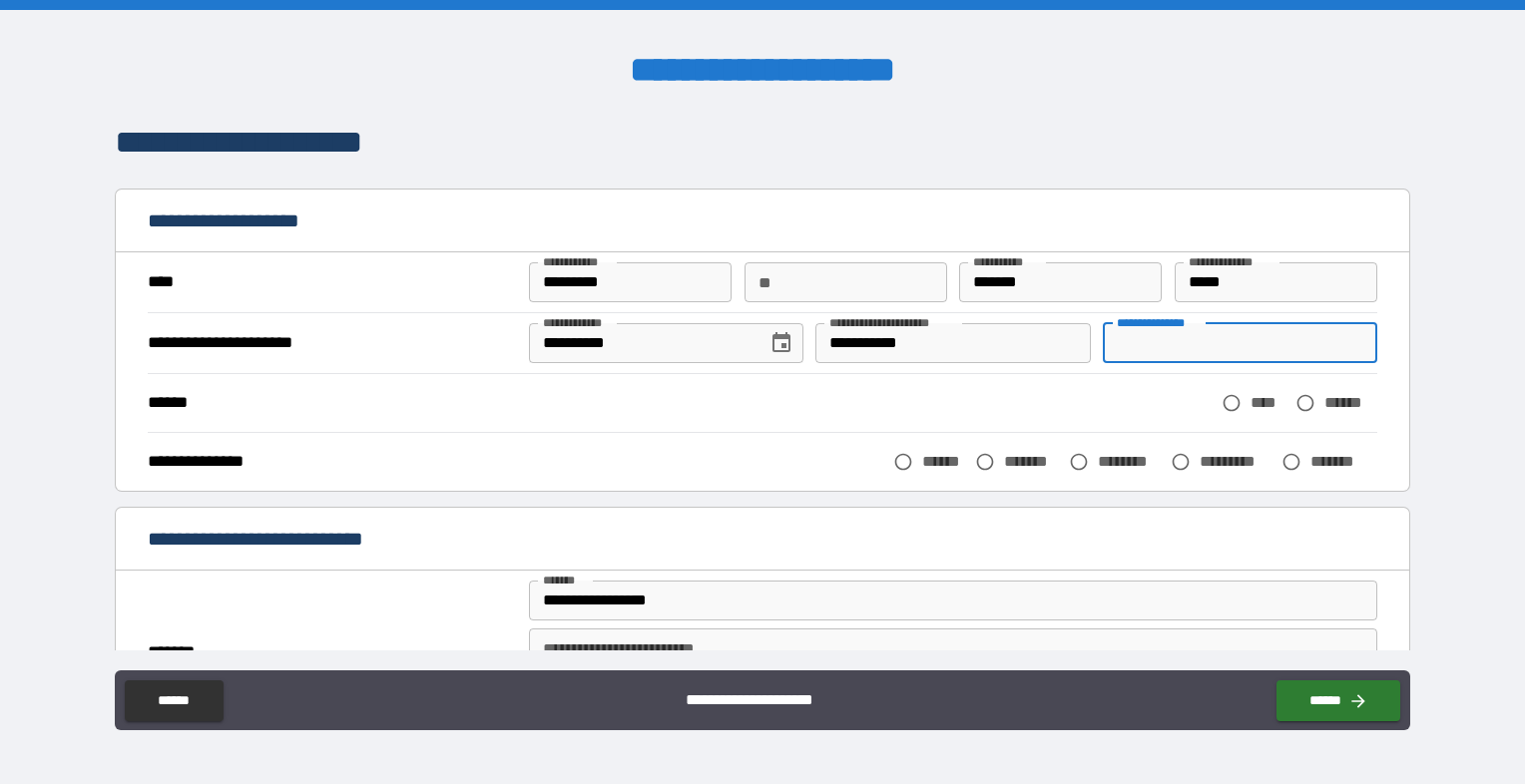 type on "*" 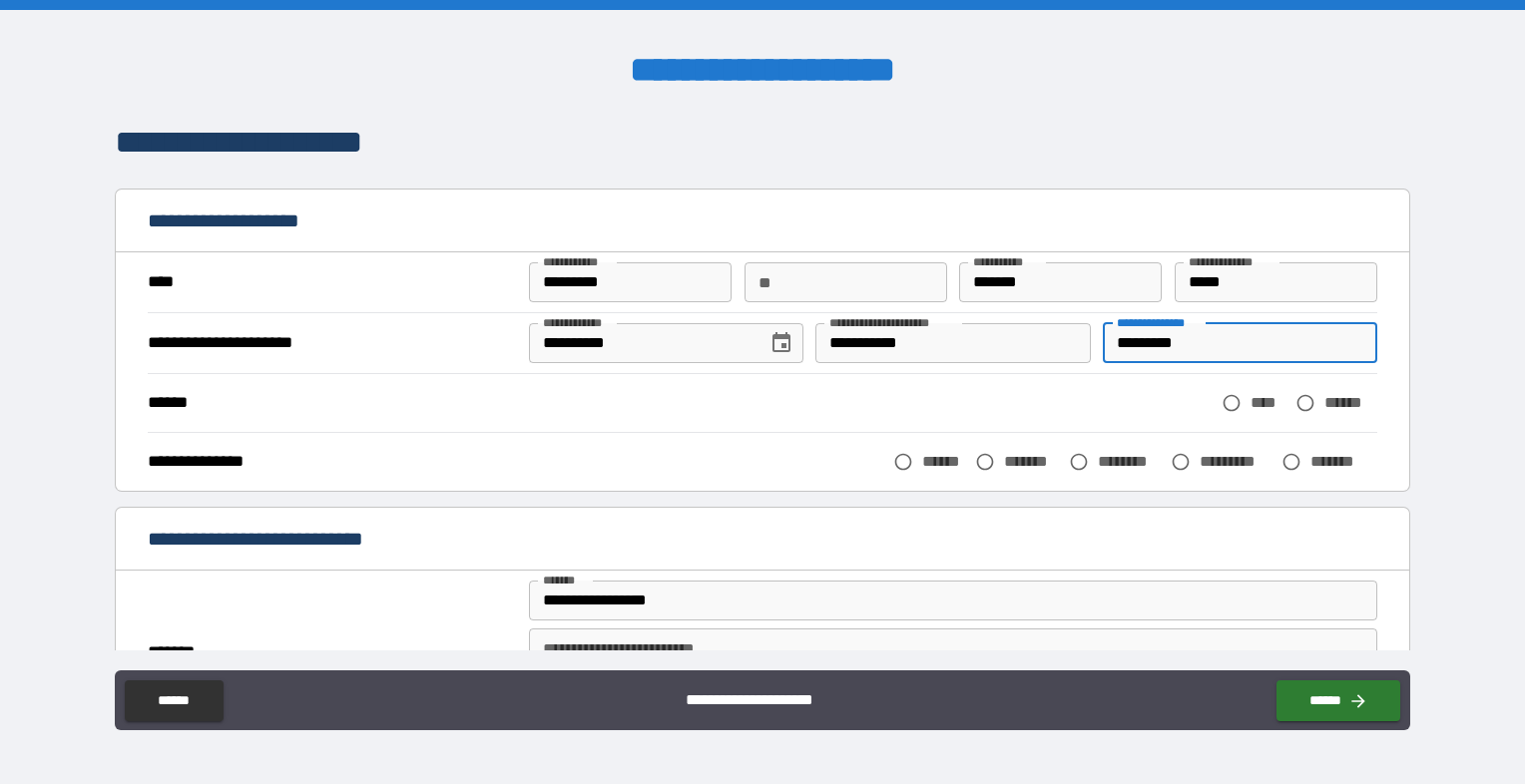 type on "*********" 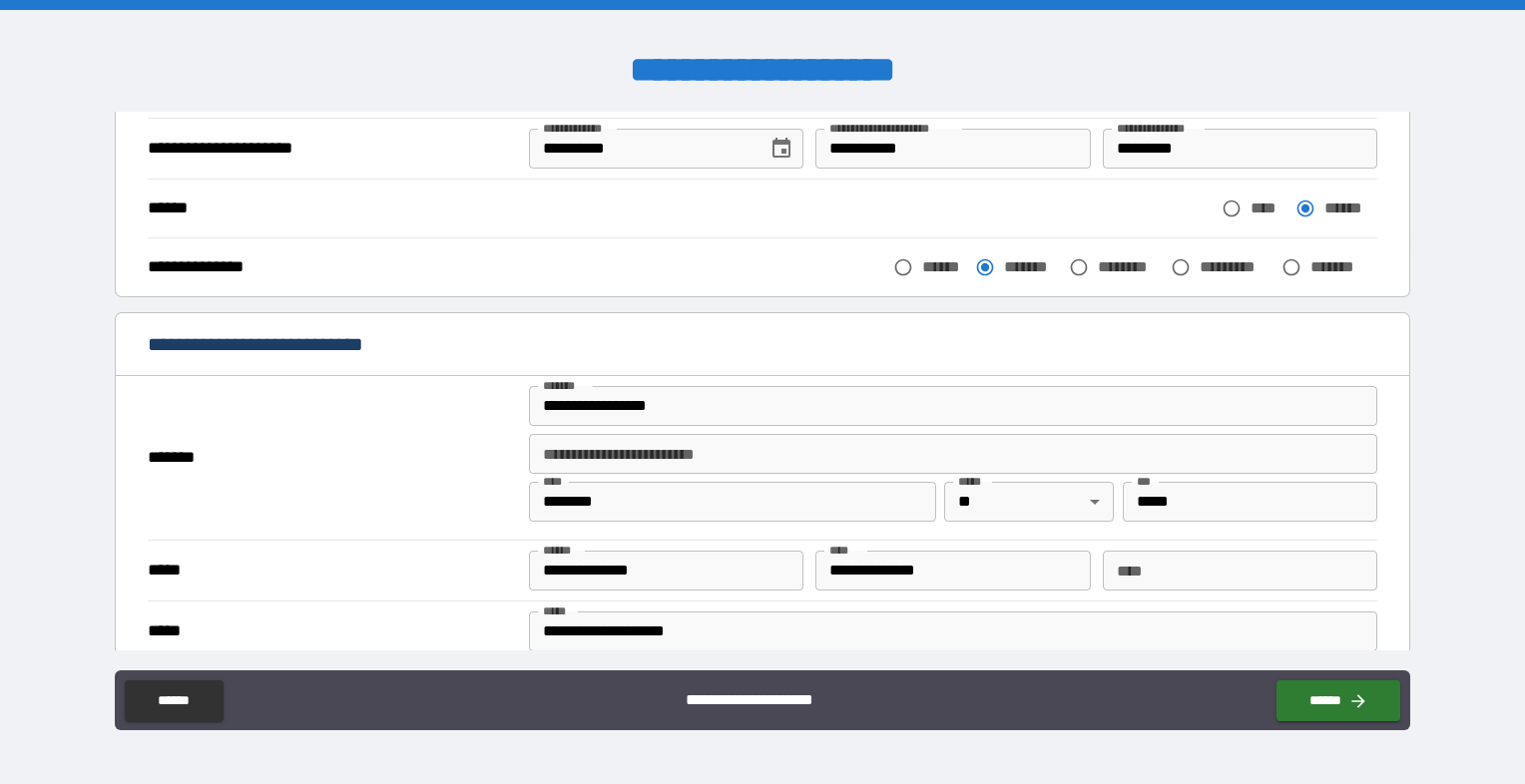 scroll, scrollTop: 199, scrollLeft: 0, axis: vertical 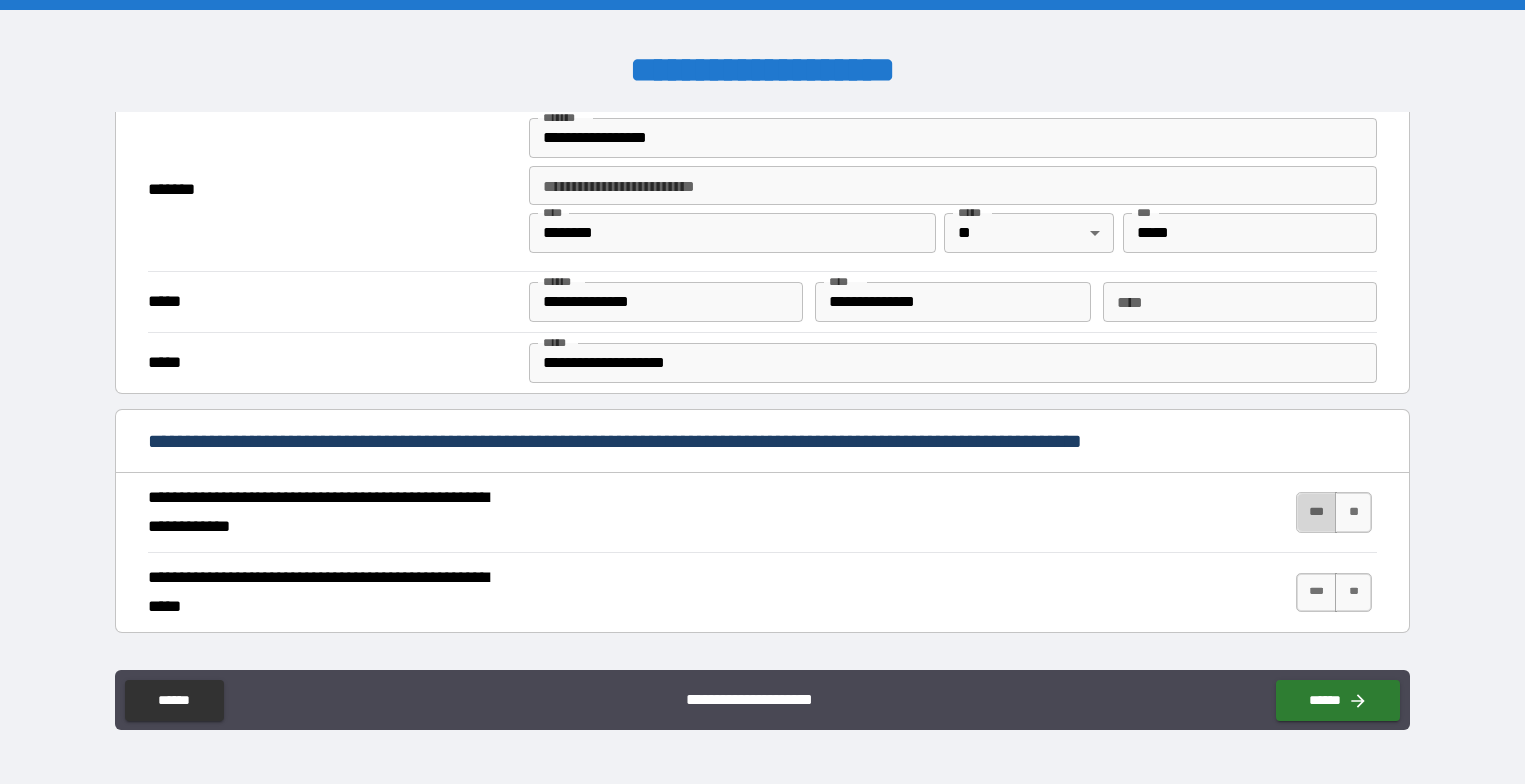 click on "***" at bounding box center (1317, 512) 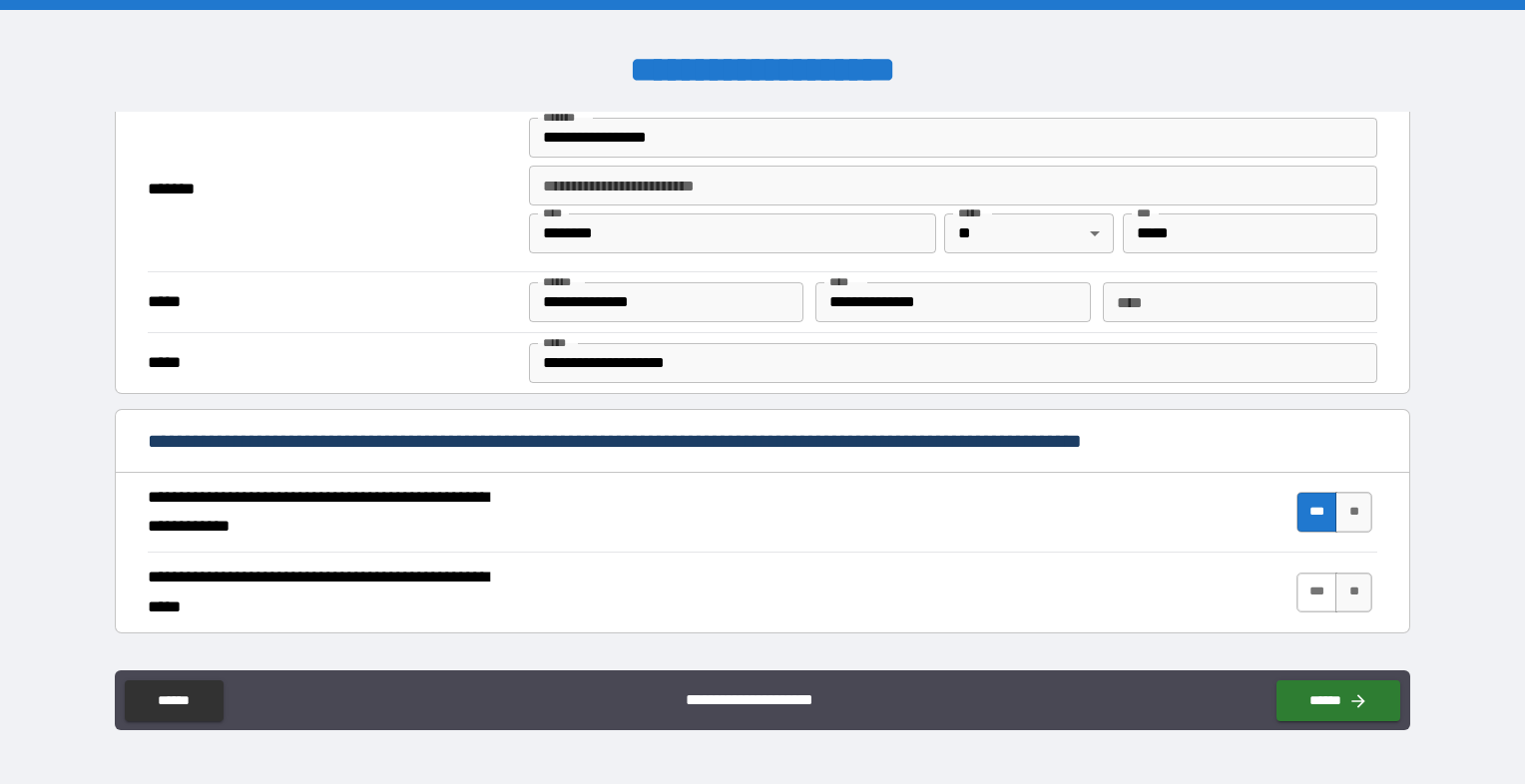 click on "***" at bounding box center [1317, 592] 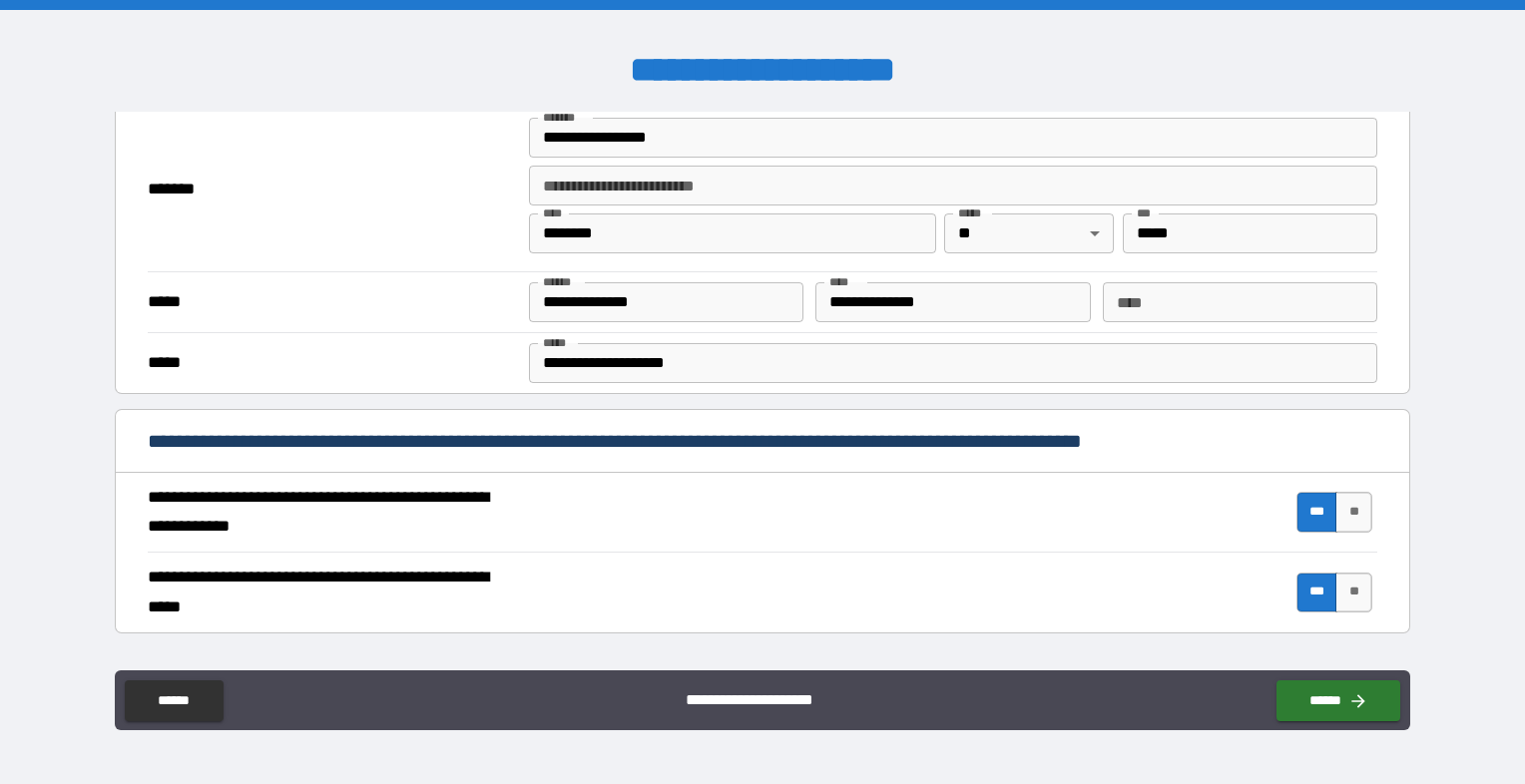 scroll, scrollTop: 935, scrollLeft: 0, axis: vertical 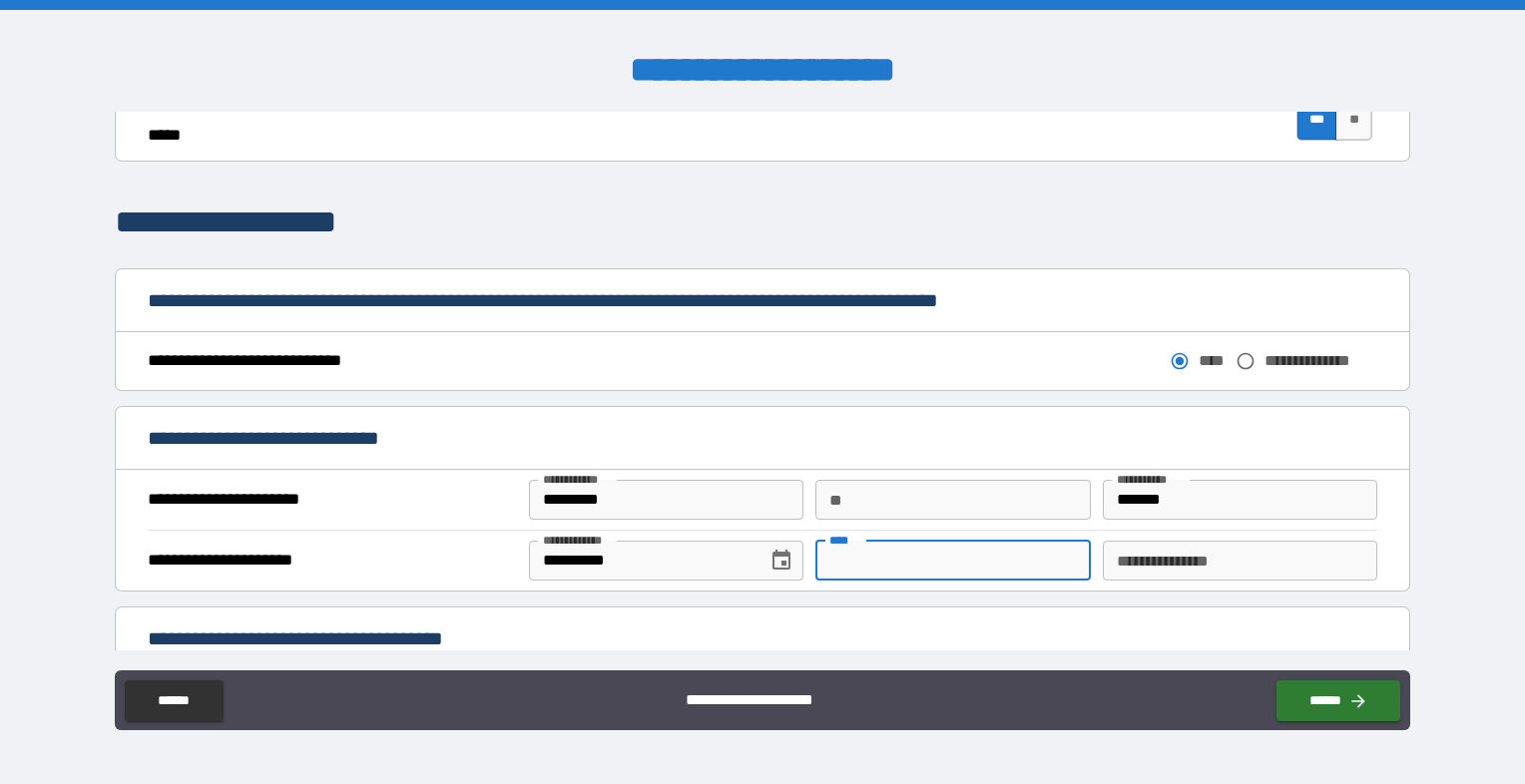 click on "****" at bounding box center (952, 561) 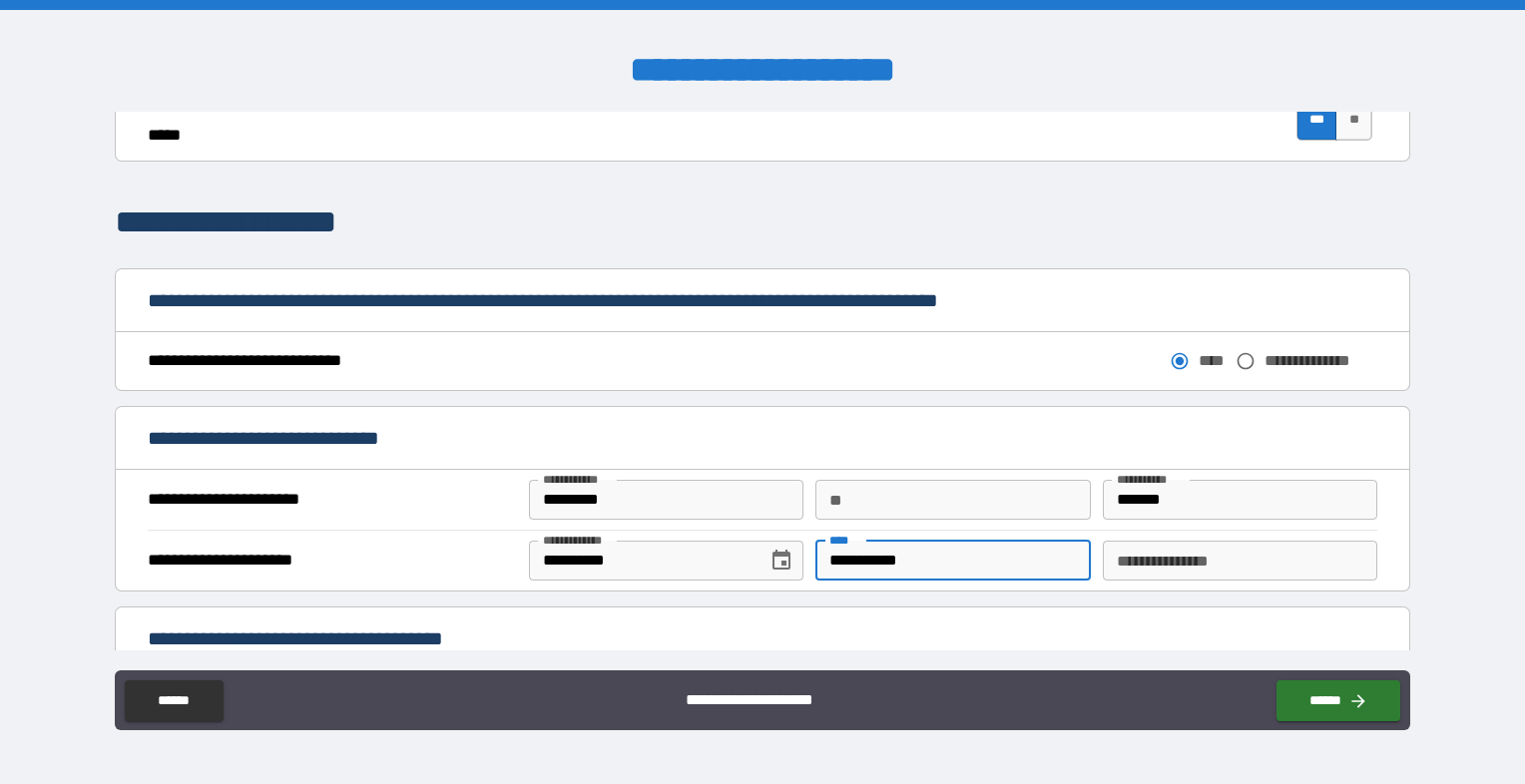 type on "**********" 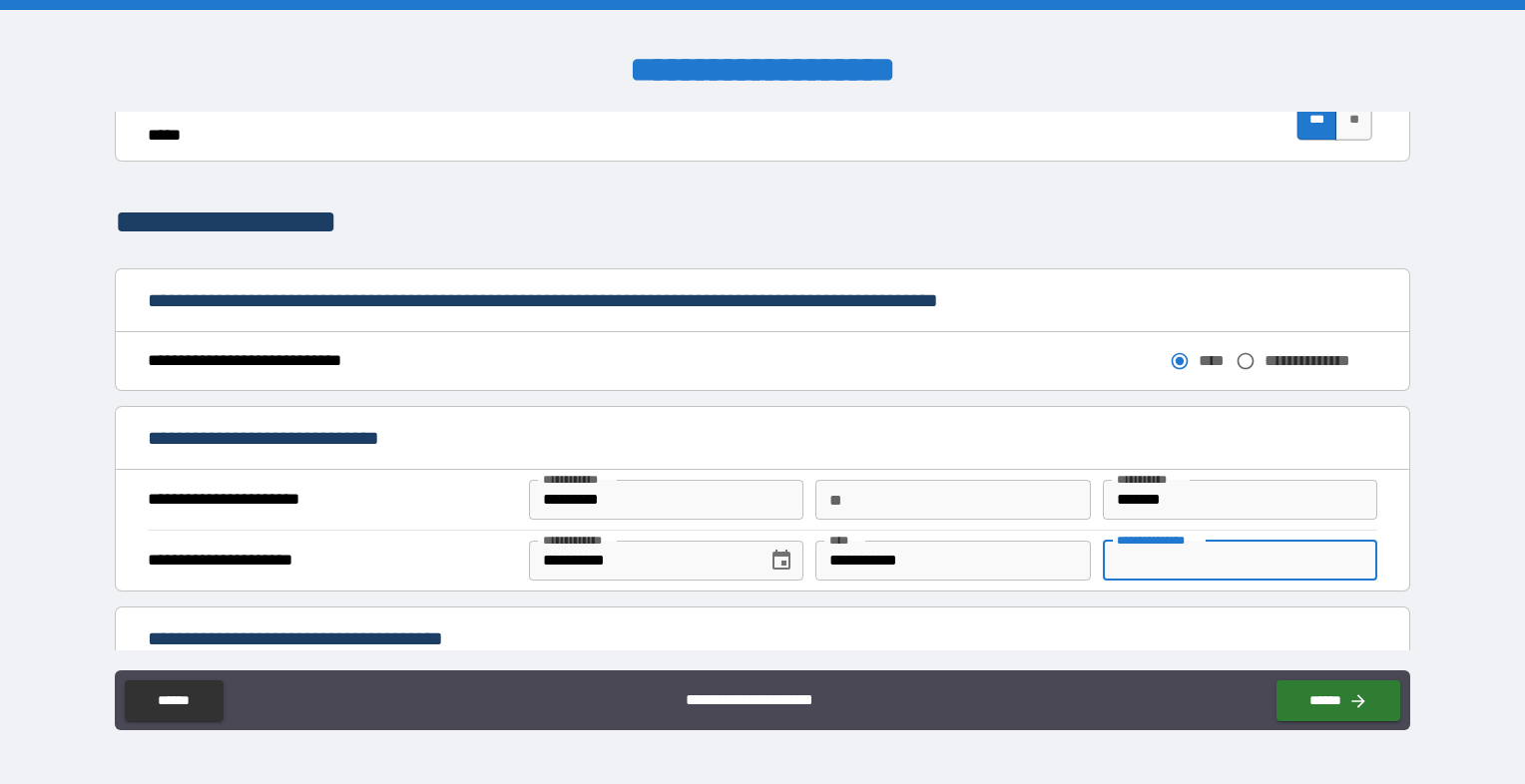click on "**********" at bounding box center (1240, 561) 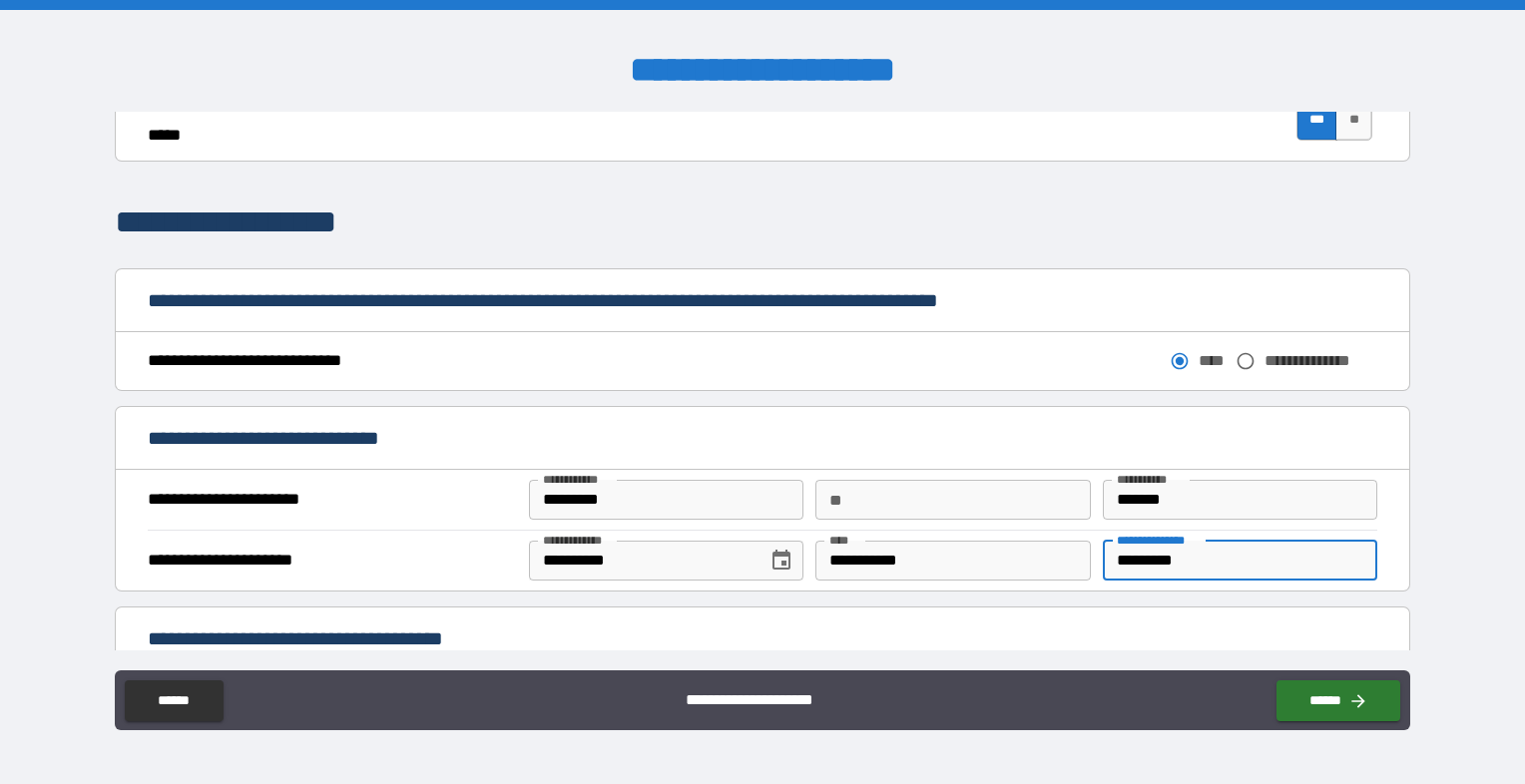 scroll, scrollTop: 1407, scrollLeft: 0, axis: vertical 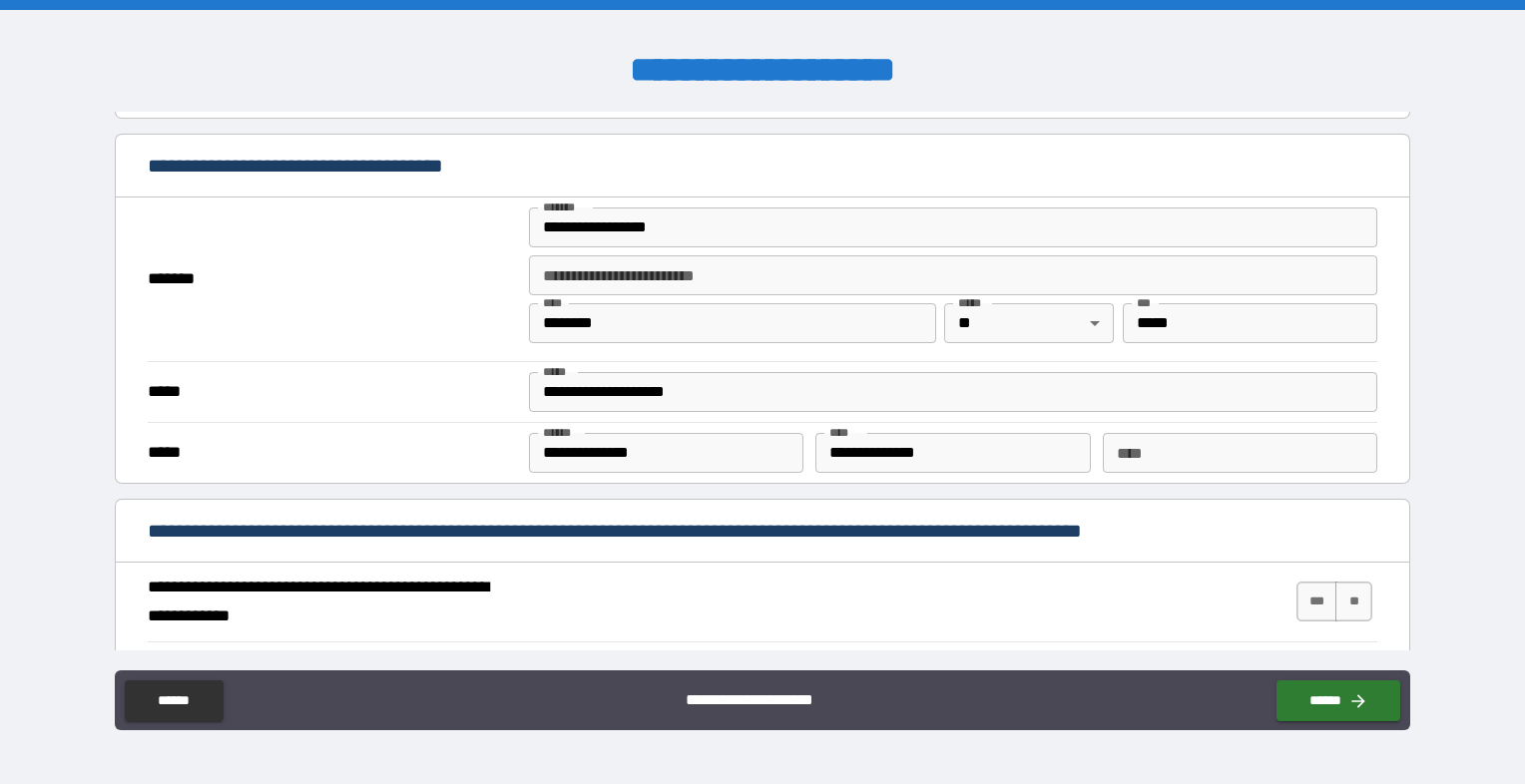 type on "*********" 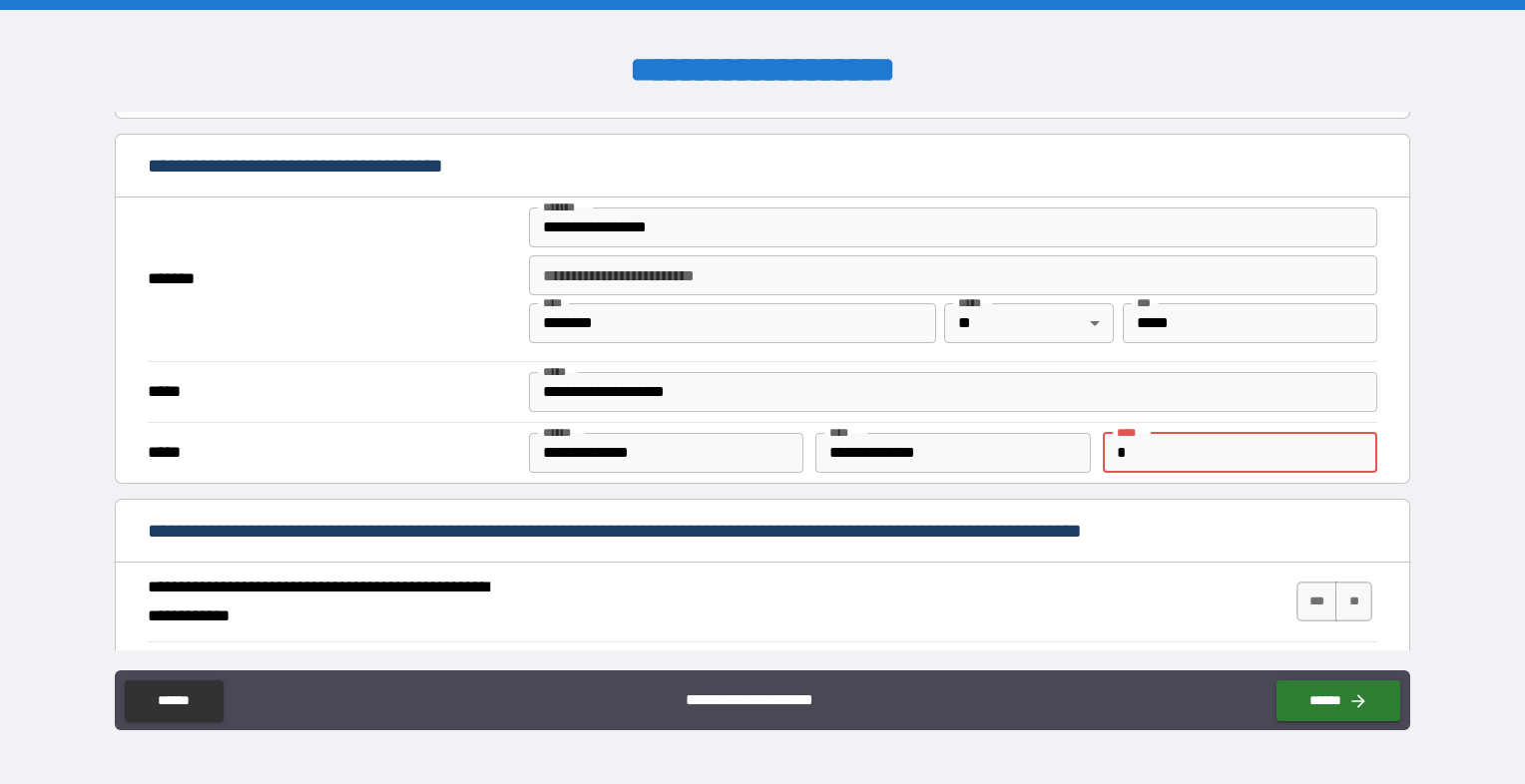 click on "*" at bounding box center [1240, 453] 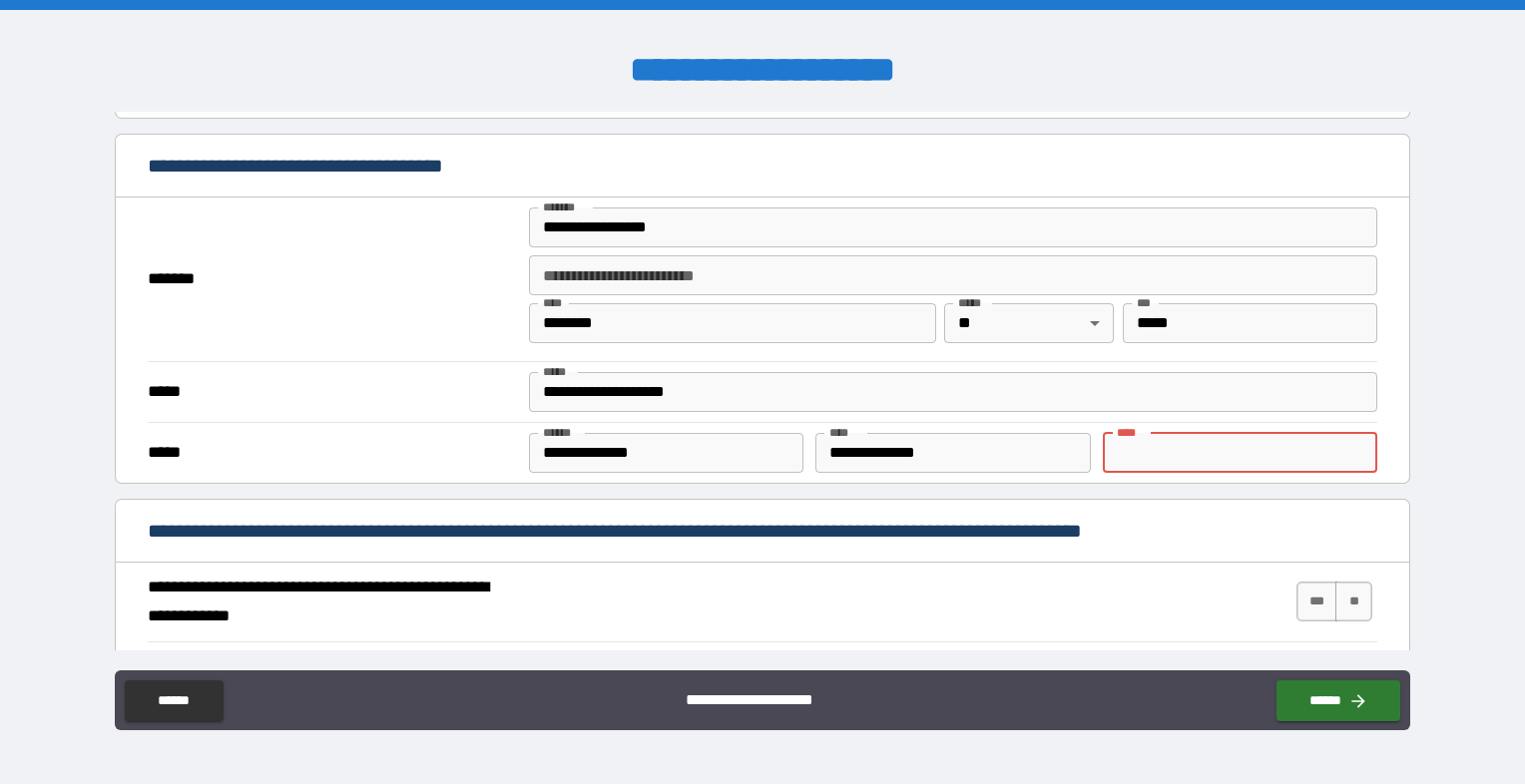 click on "**********" at bounding box center (762, 602) 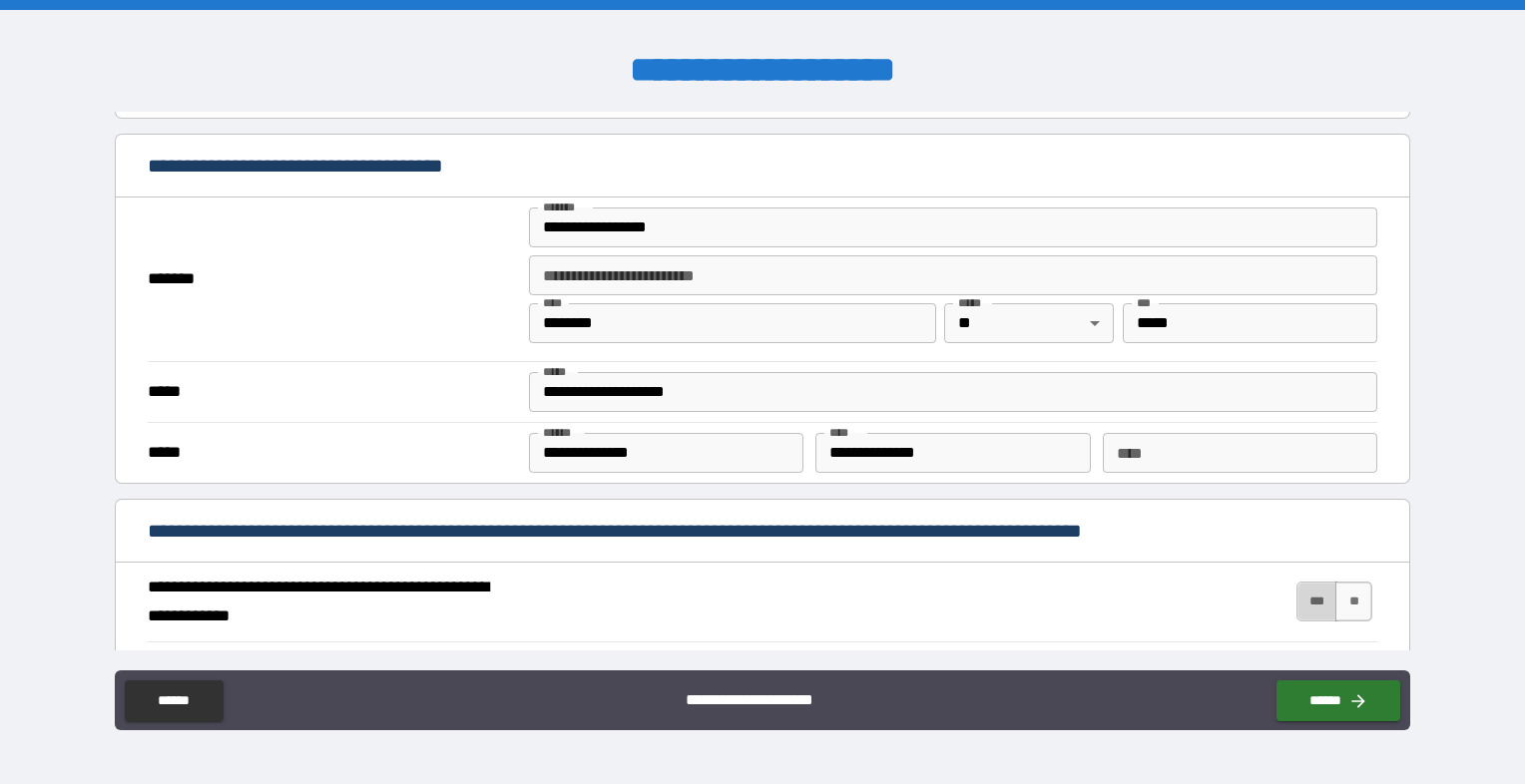 click on "***" at bounding box center [1317, 601] 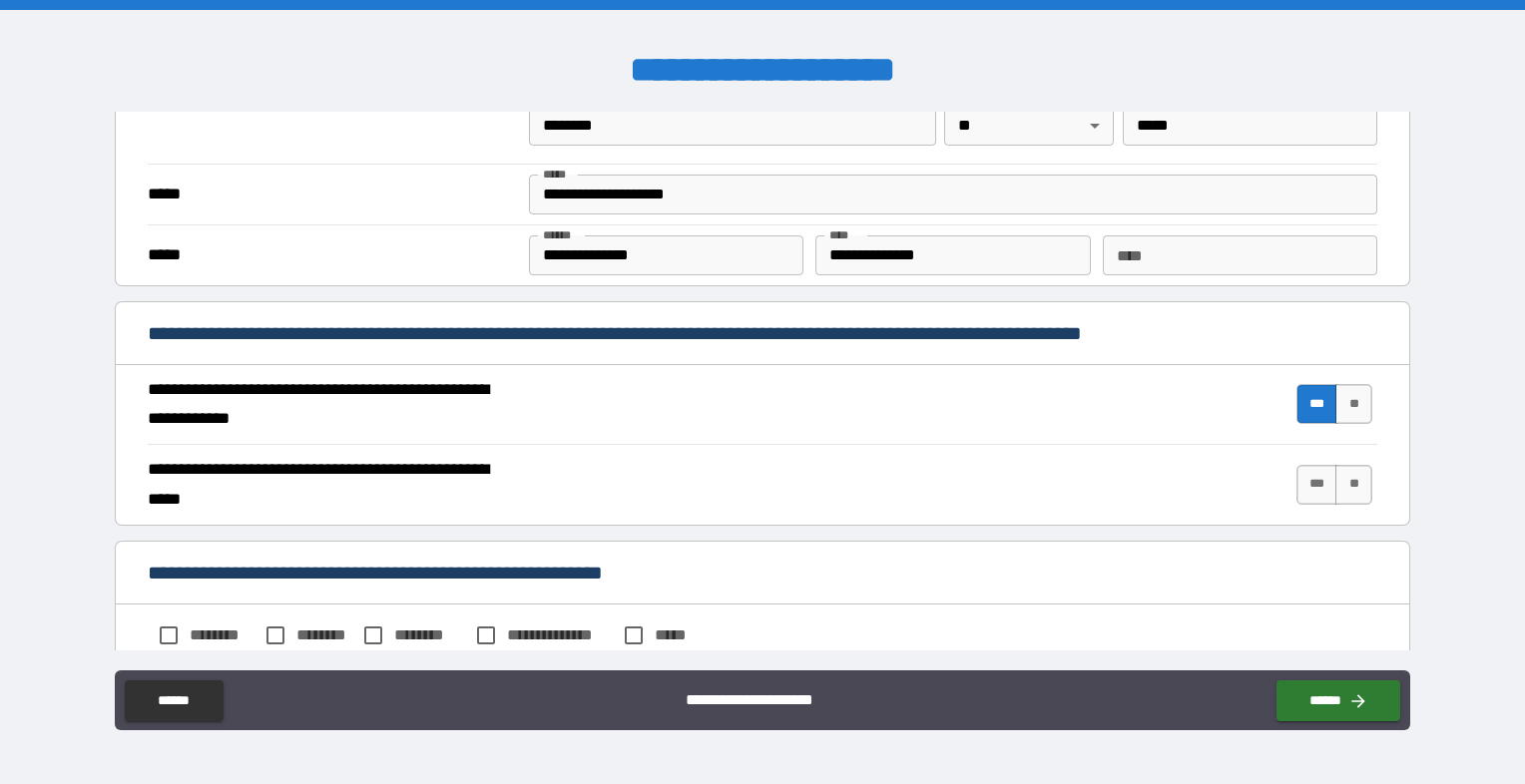 scroll, scrollTop: 1607, scrollLeft: 0, axis: vertical 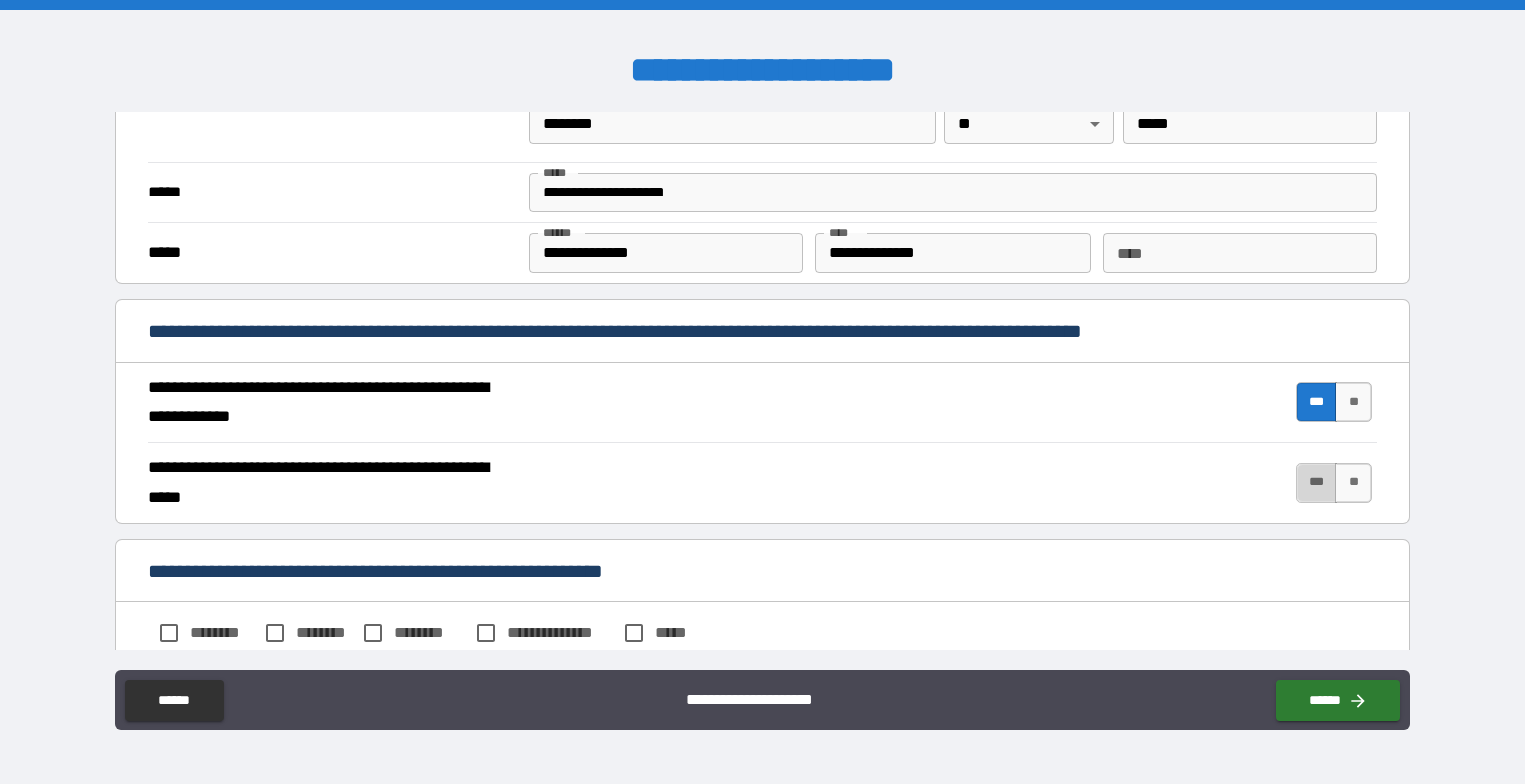 click on "***" at bounding box center (1317, 483) 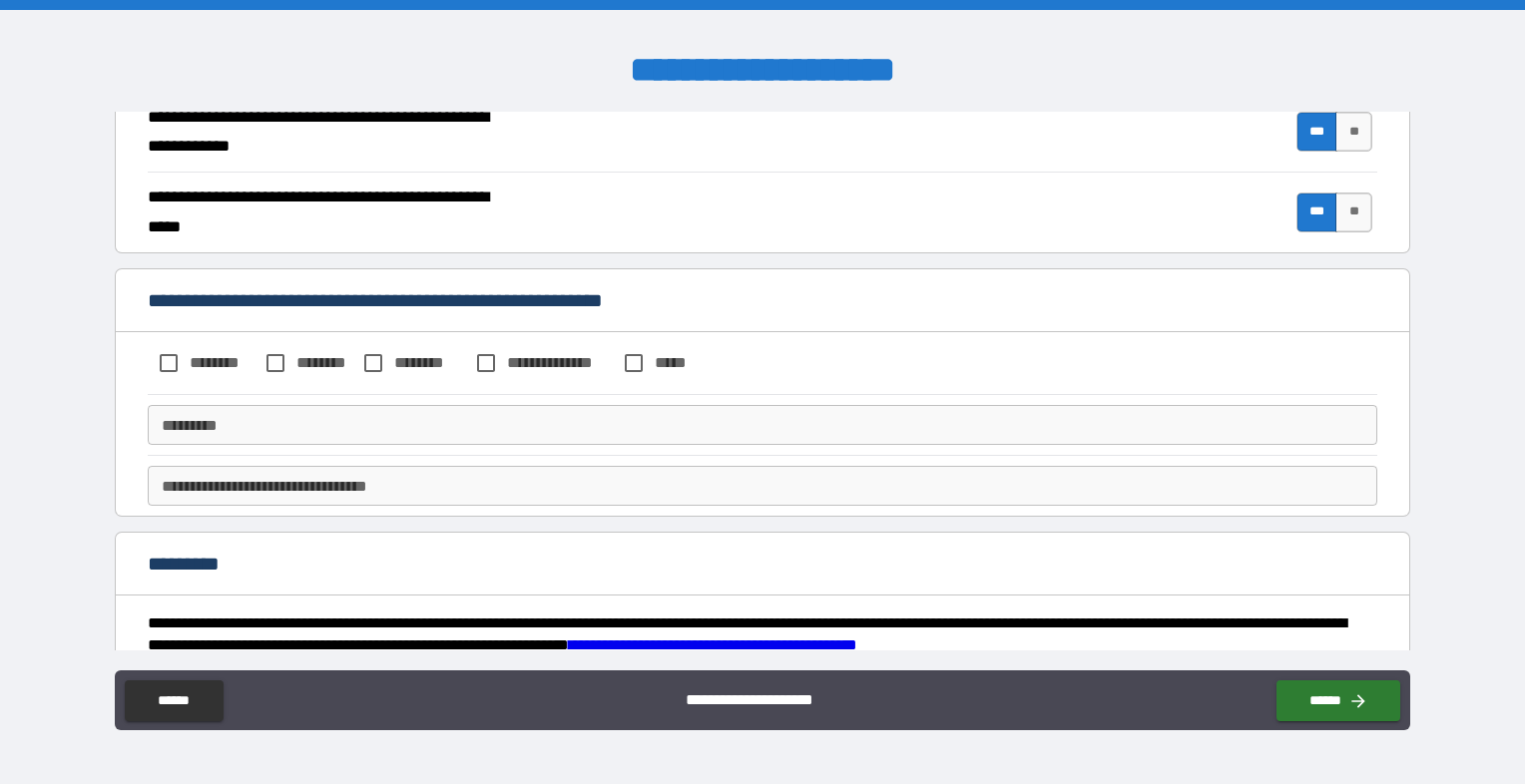 scroll, scrollTop: 1906, scrollLeft: 0, axis: vertical 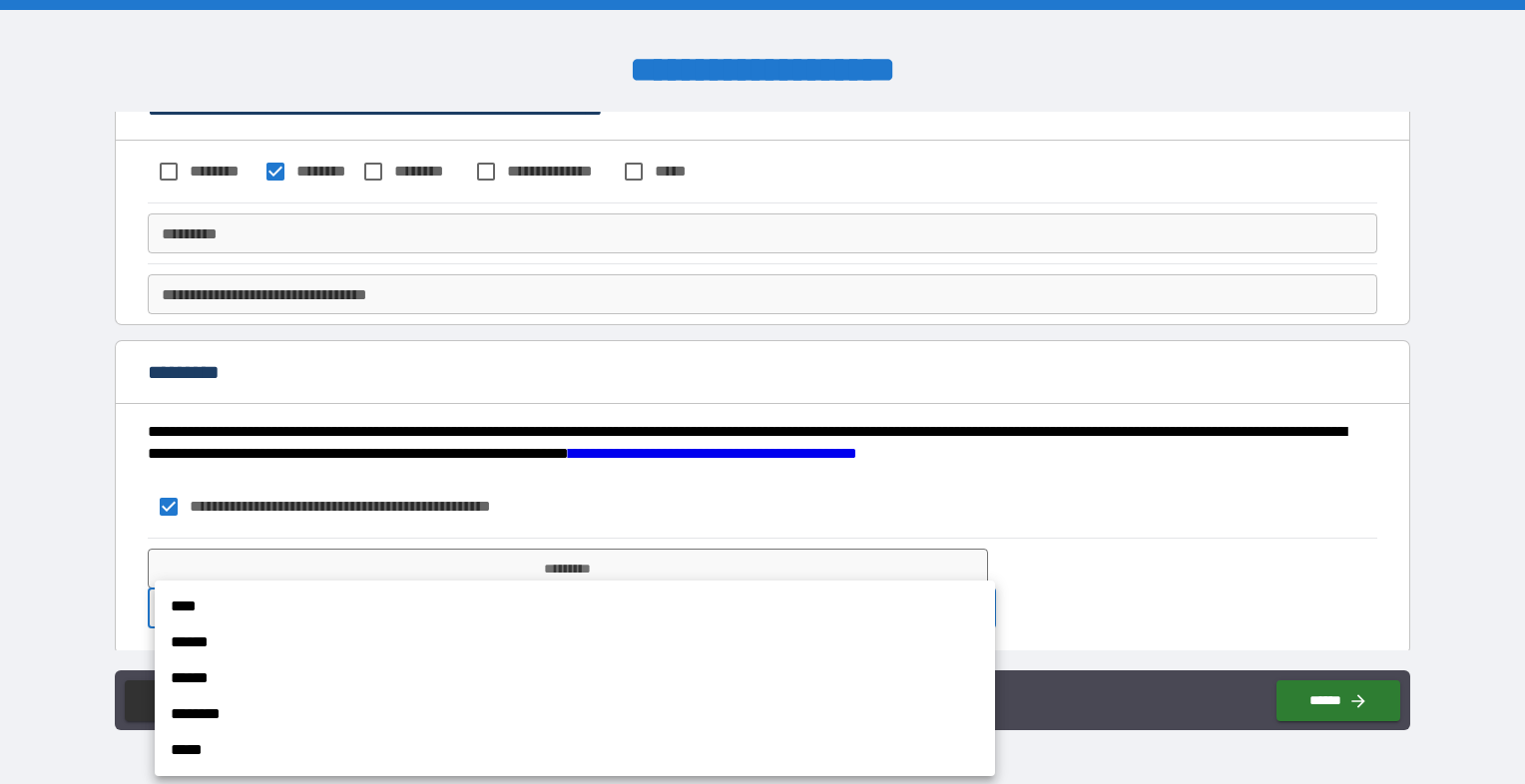 click on "**********" at bounding box center [762, 392] 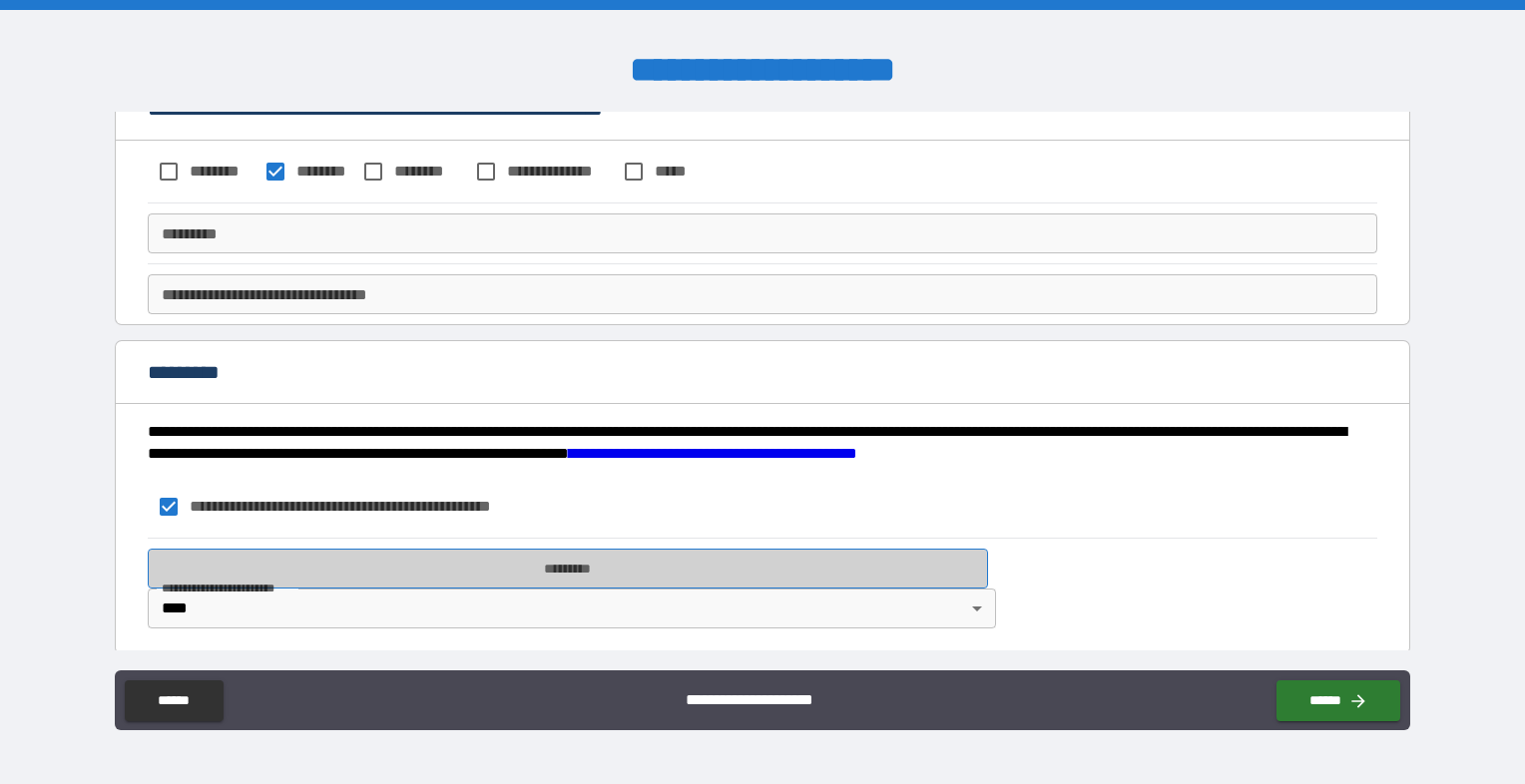 click on "*********" at bounding box center [568, 569] 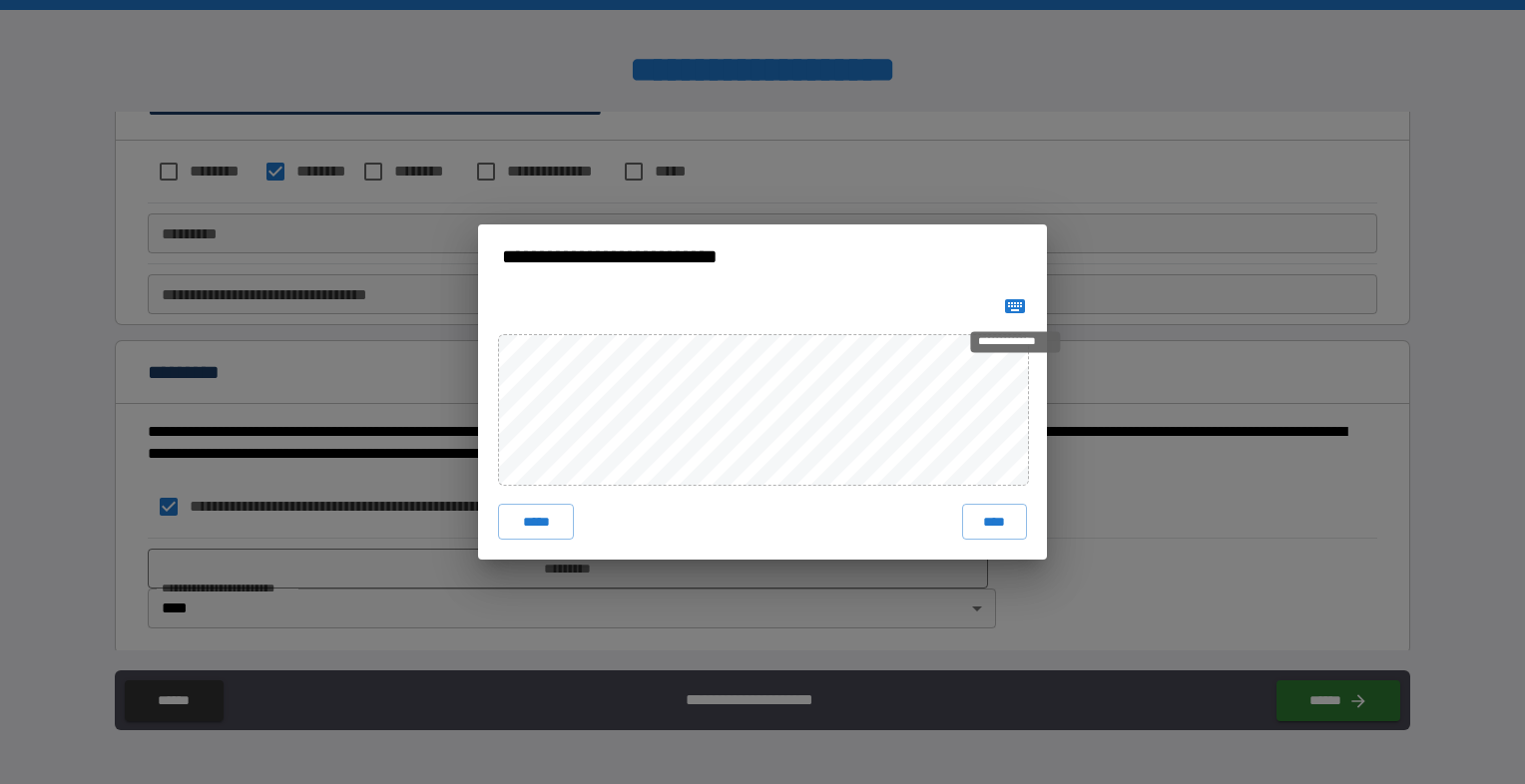 click 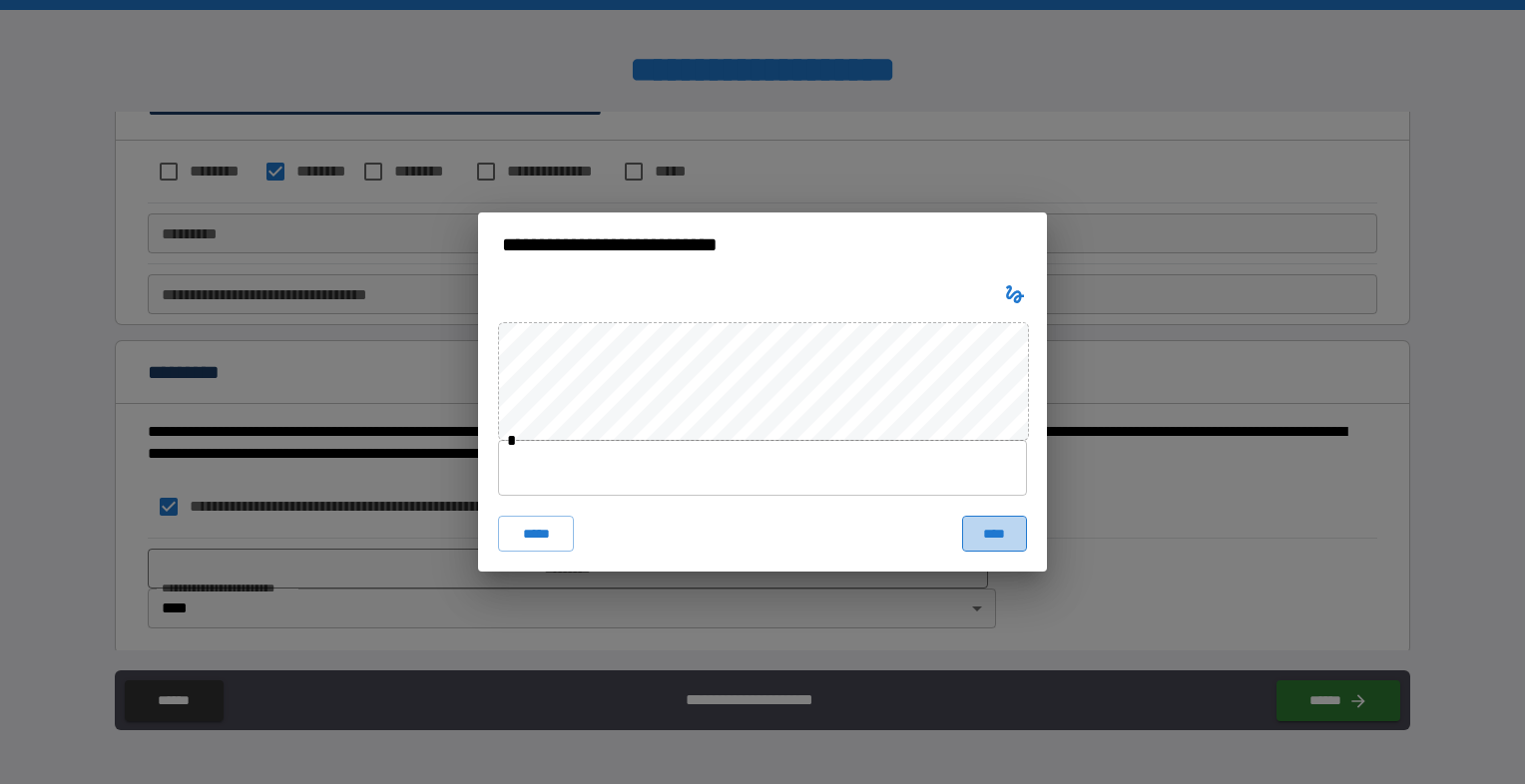 click on "****" at bounding box center [994, 534] 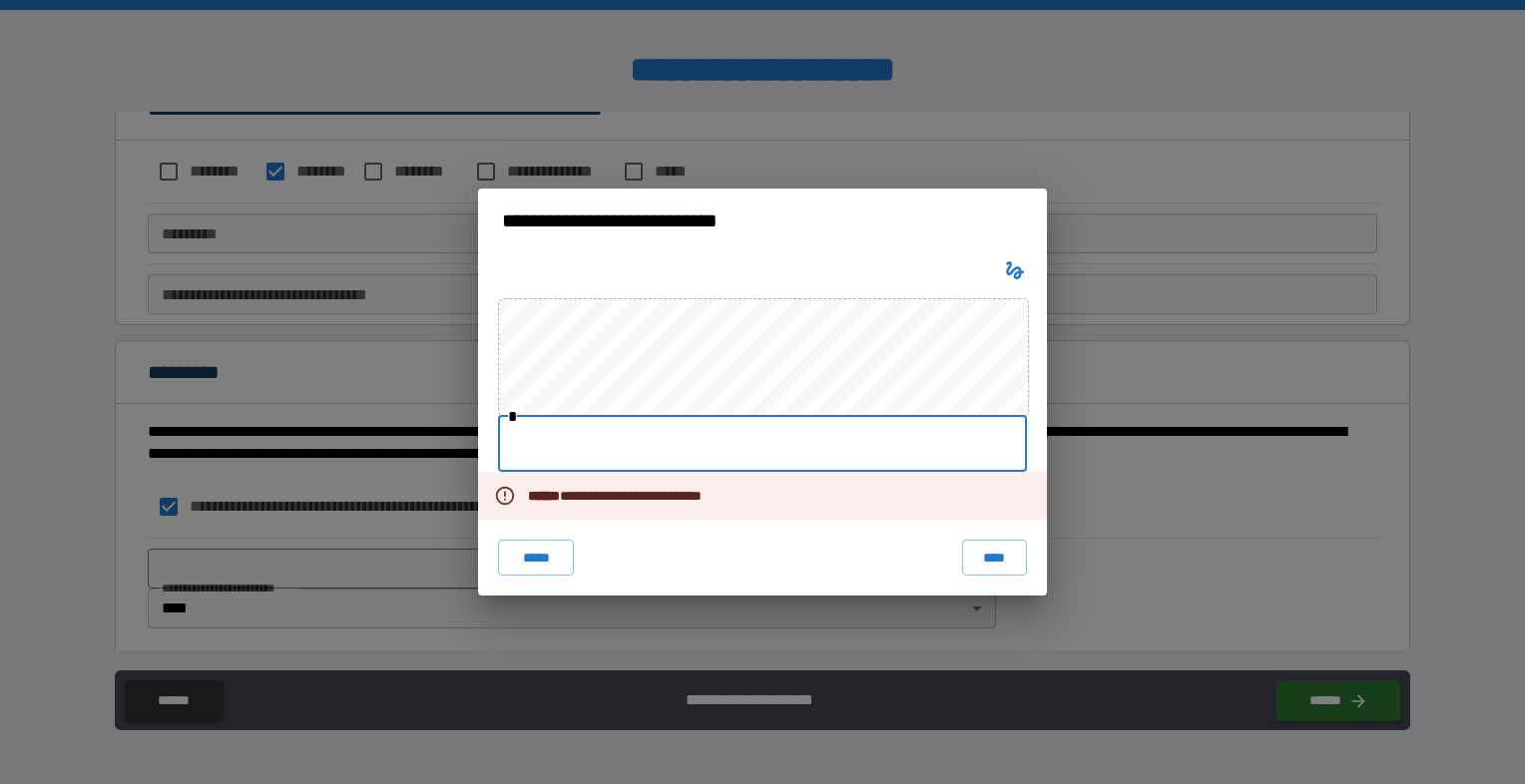 click at bounding box center (762, 444) 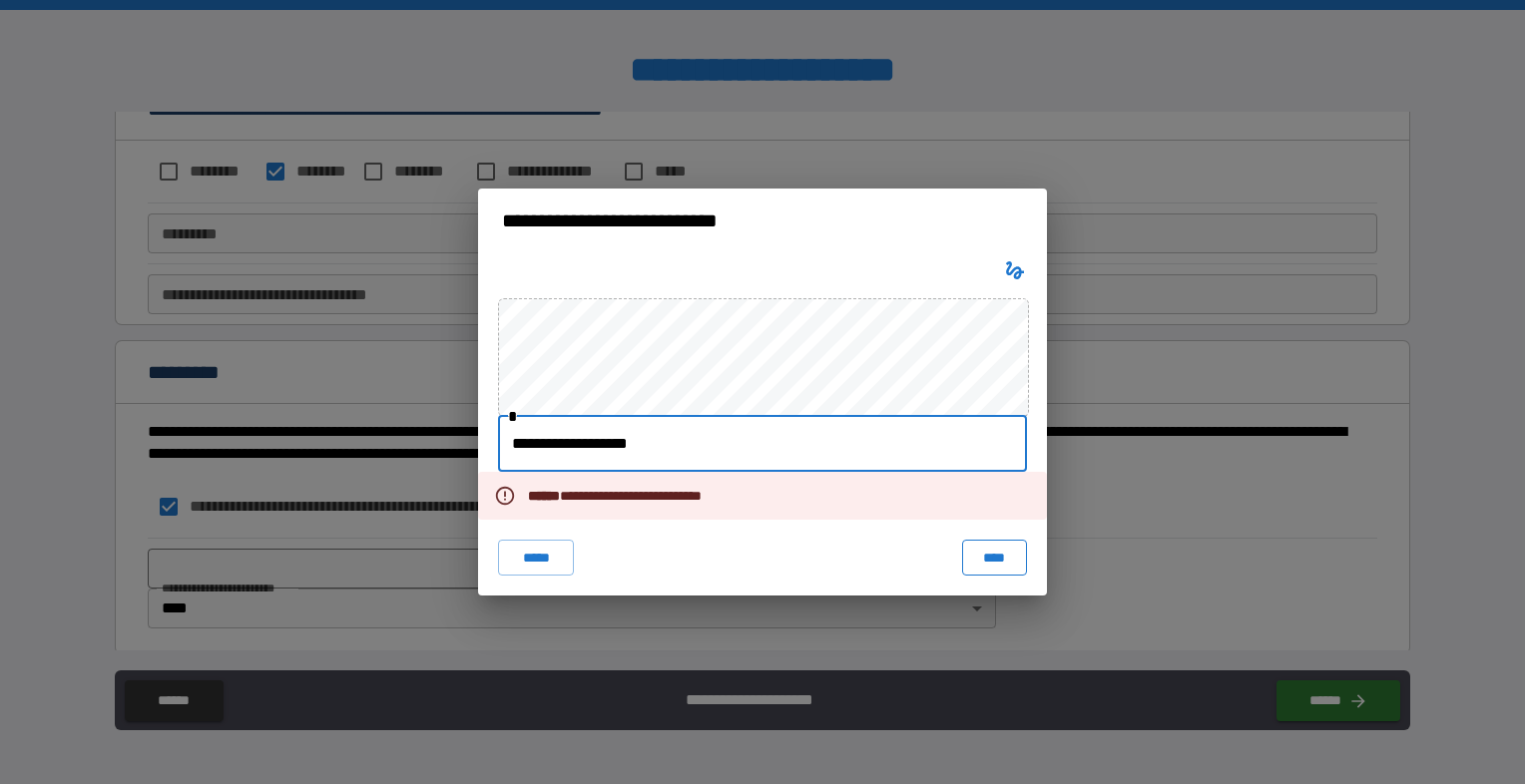 type on "**********" 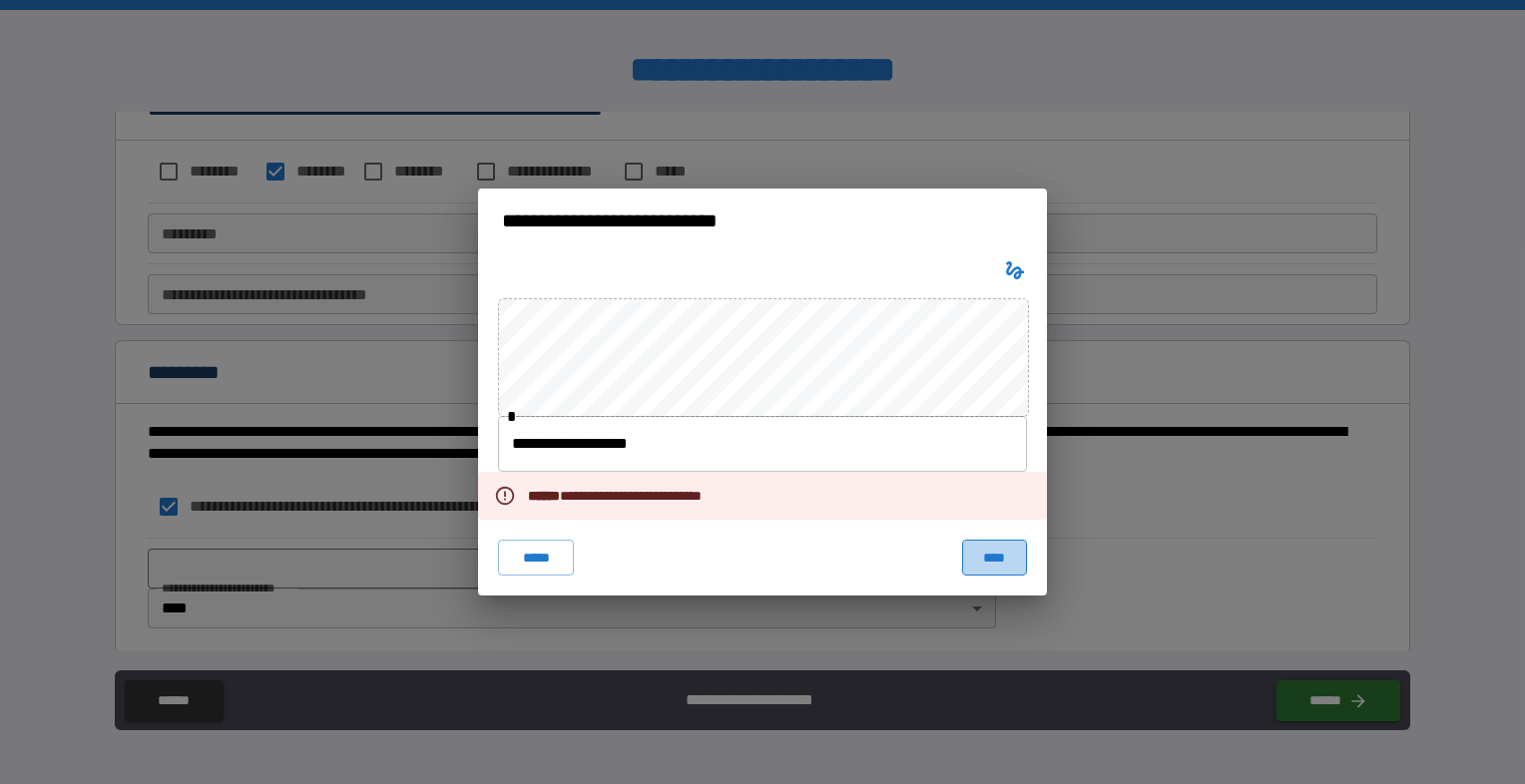click on "****" at bounding box center [994, 558] 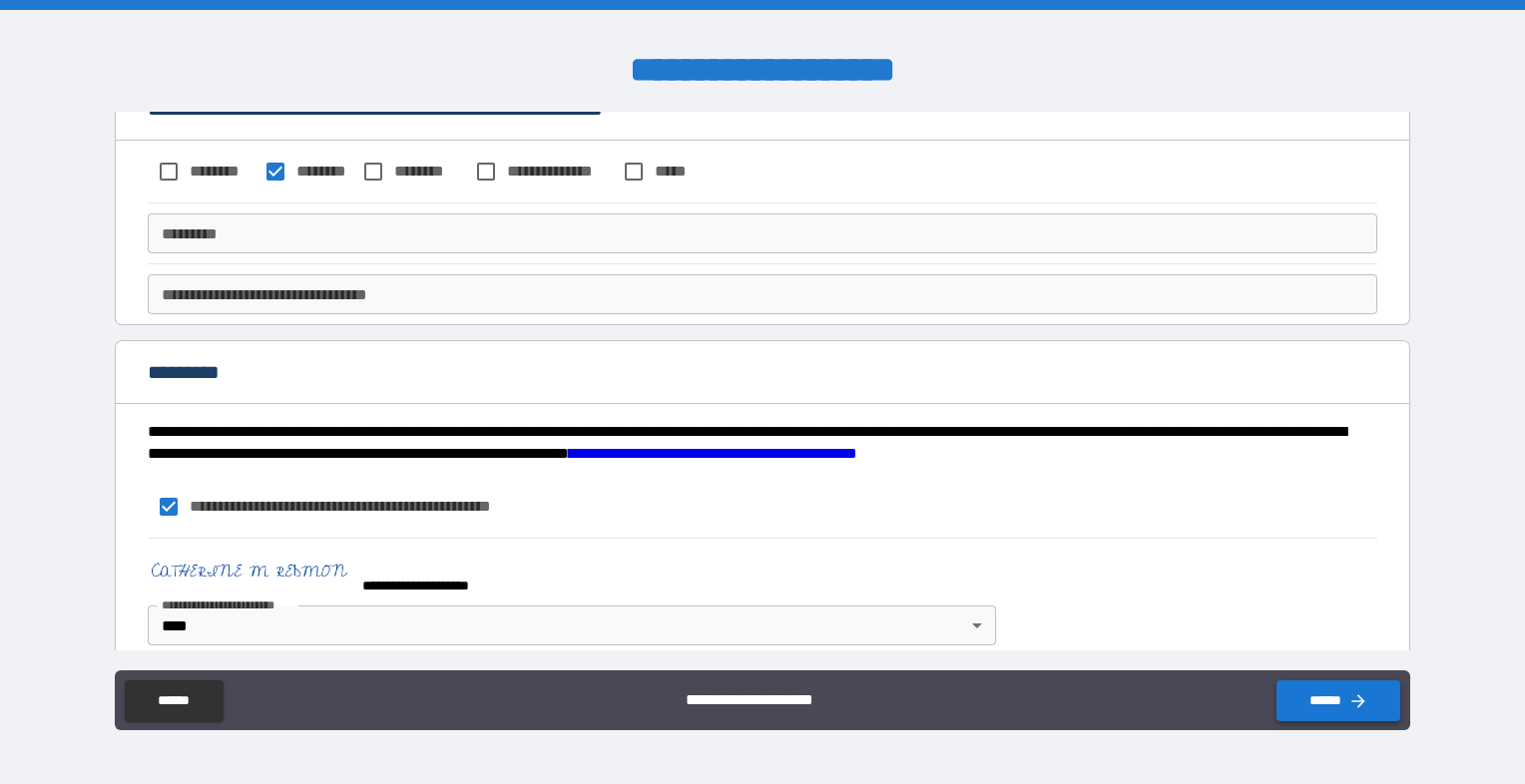 click on "******" at bounding box center [1338, 700] 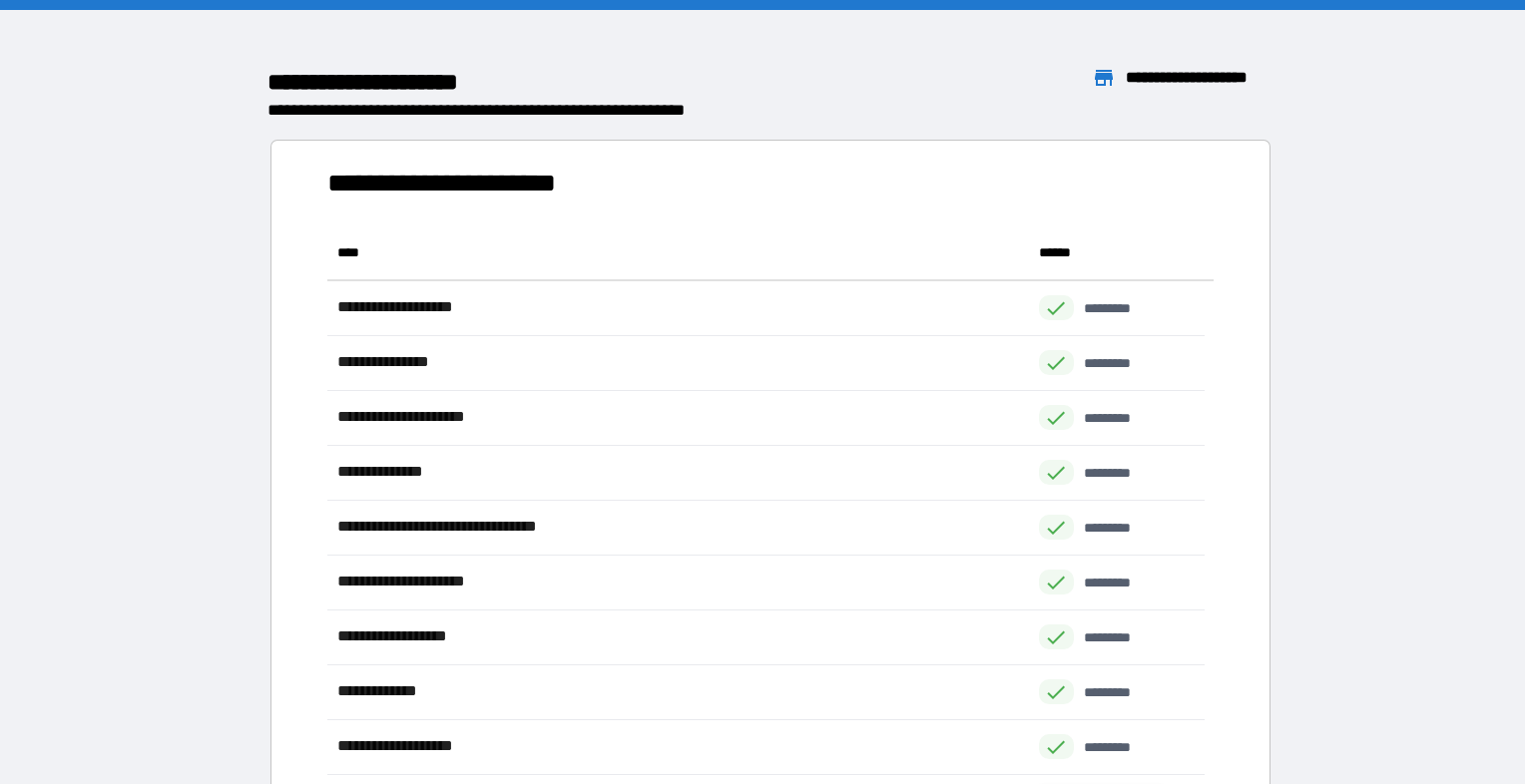 scroll, scrollTop: 16, scrollLeft: 16, axis: both 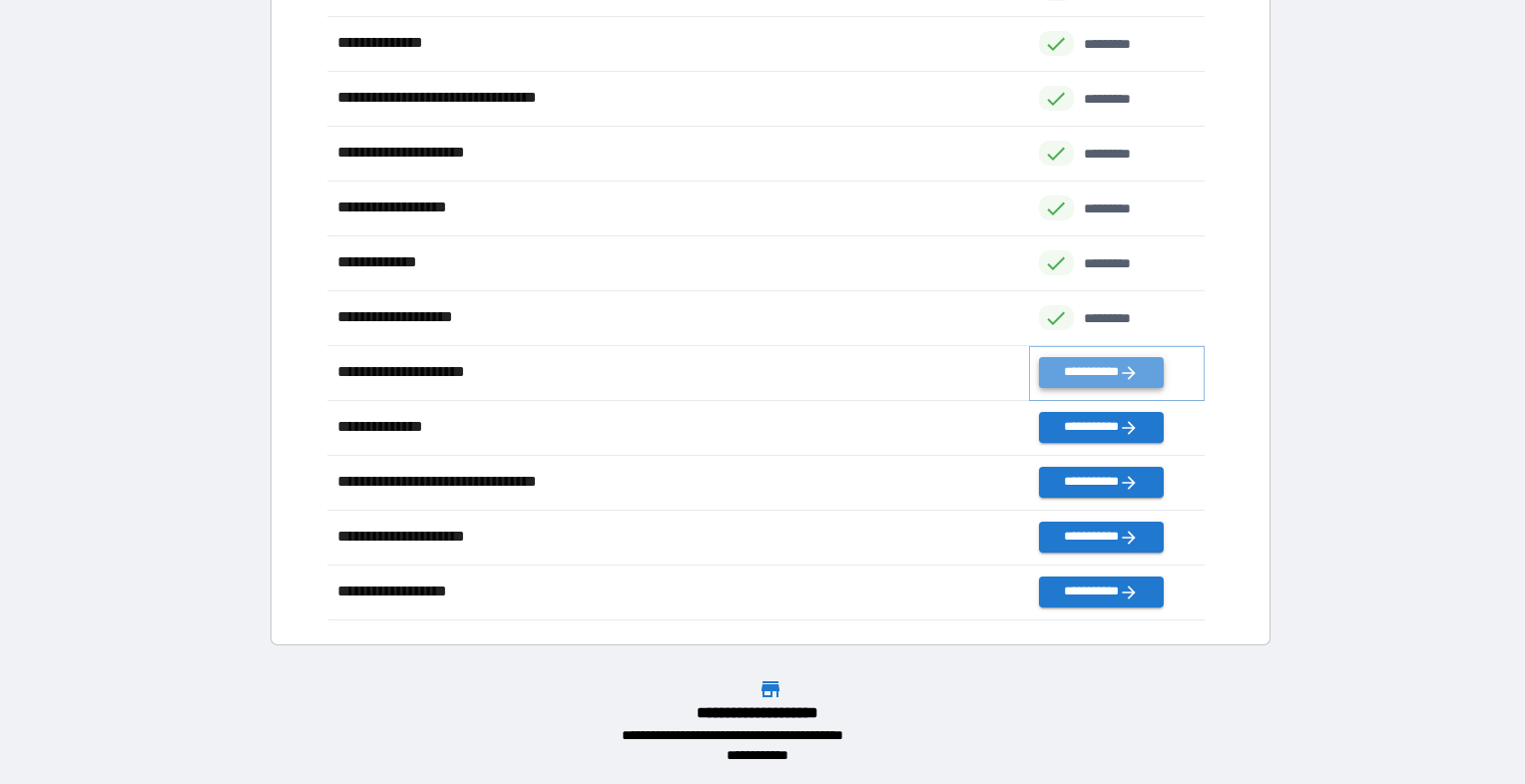 click on "**********" at bounding box center [1101, 372] 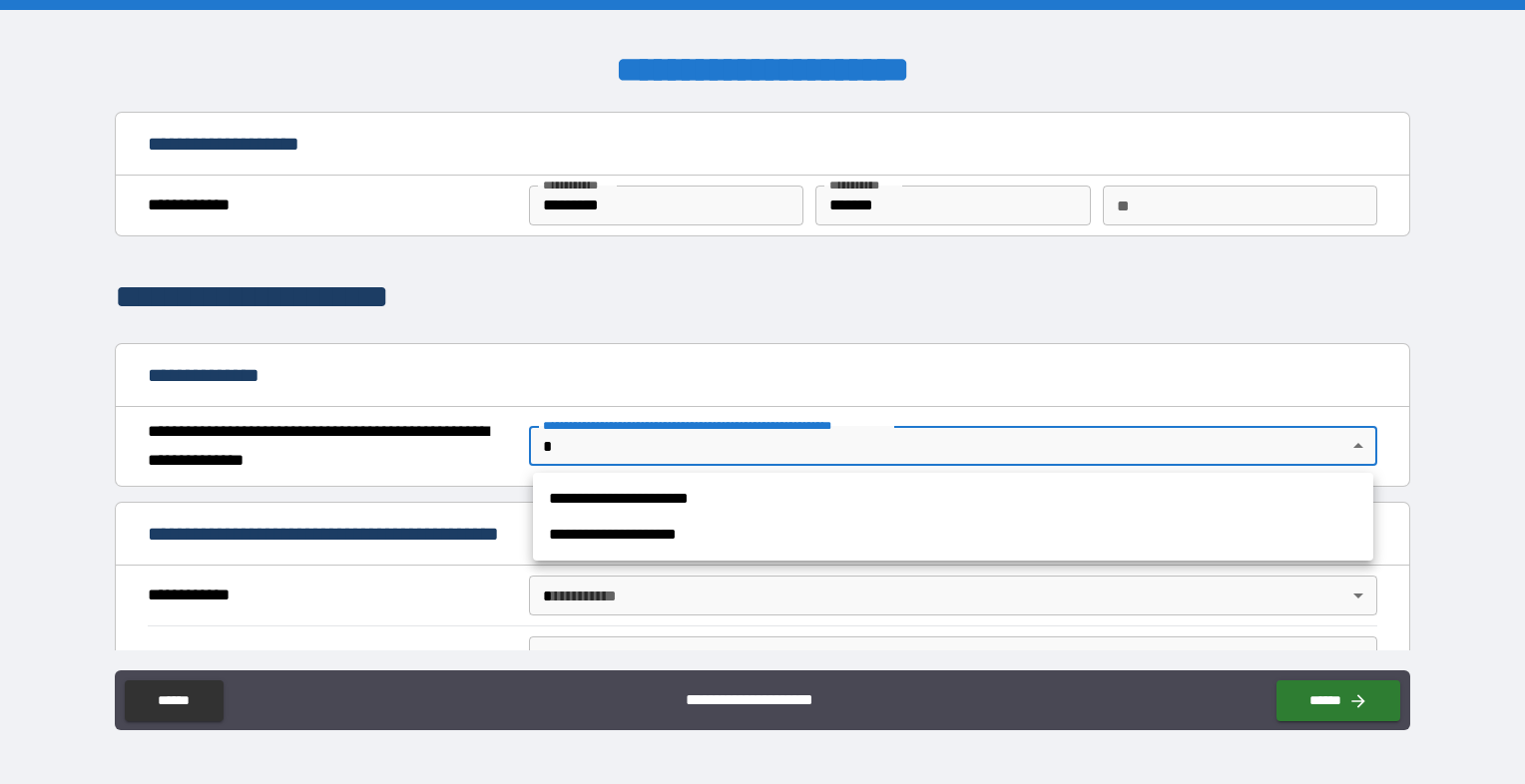 click on "**********" at bounding box center [762, 392] 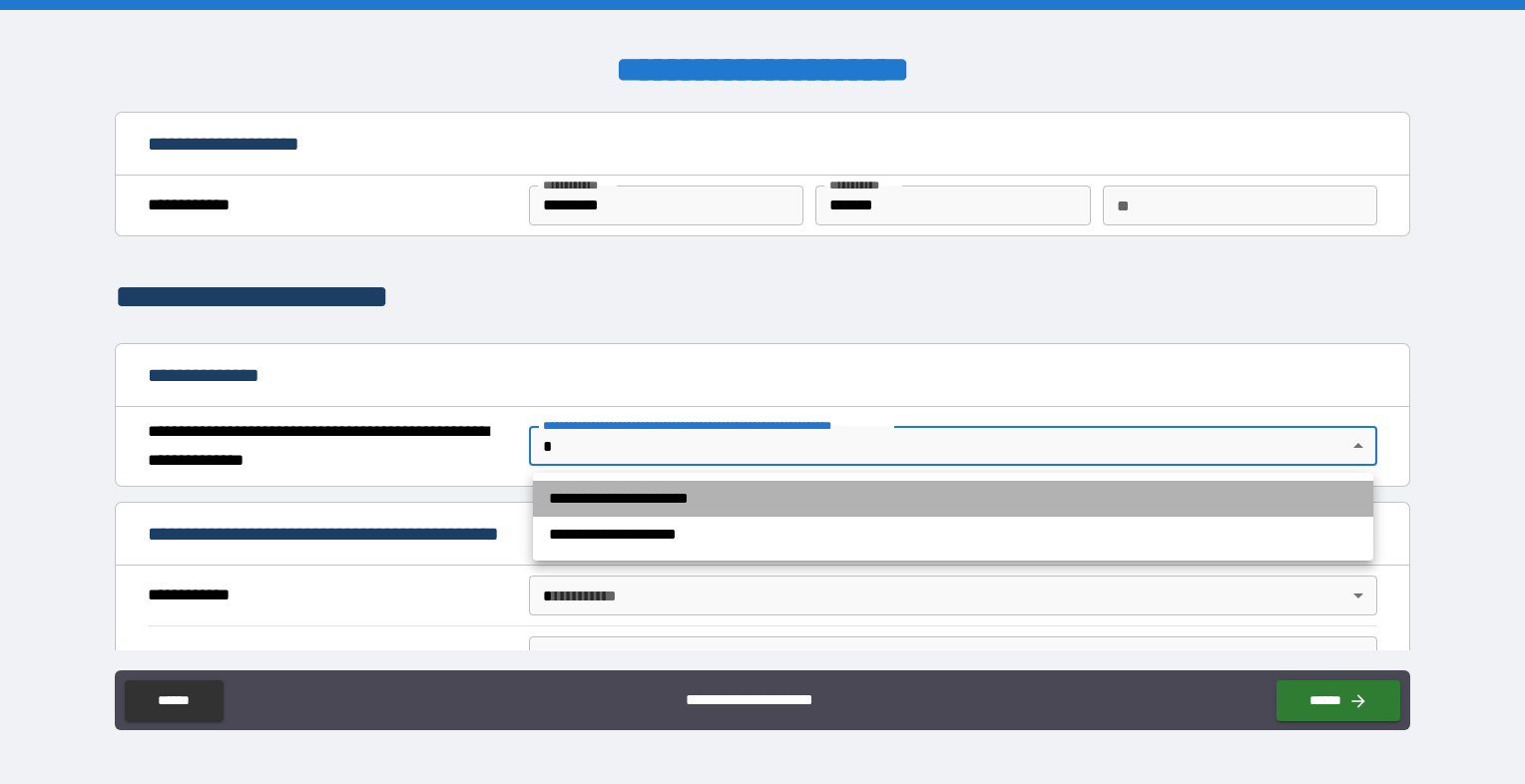 click on "**********" at bounding box center [953, 499] 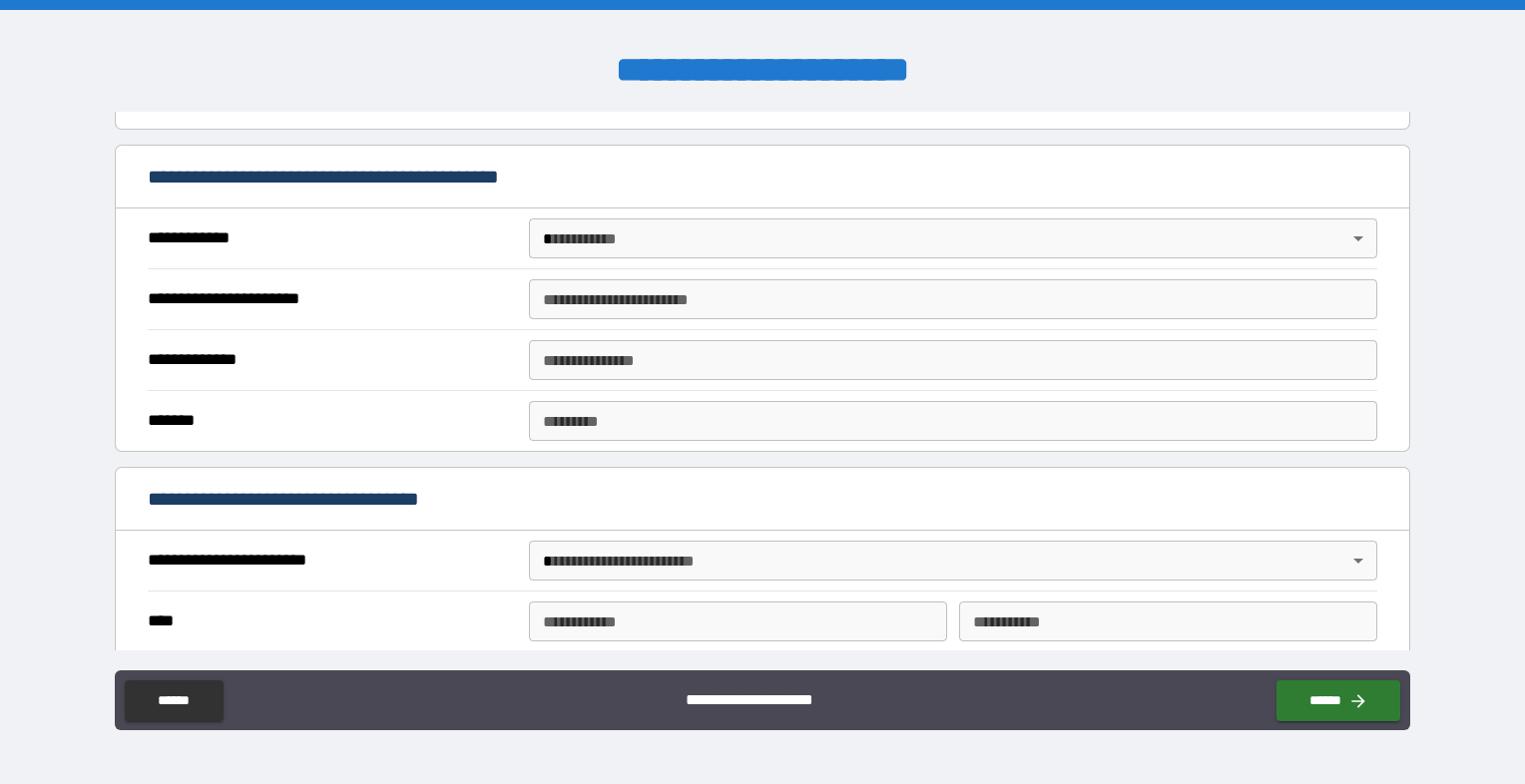 scroll, scrollTop: 399, scrollLeft: 0, axis: vertical 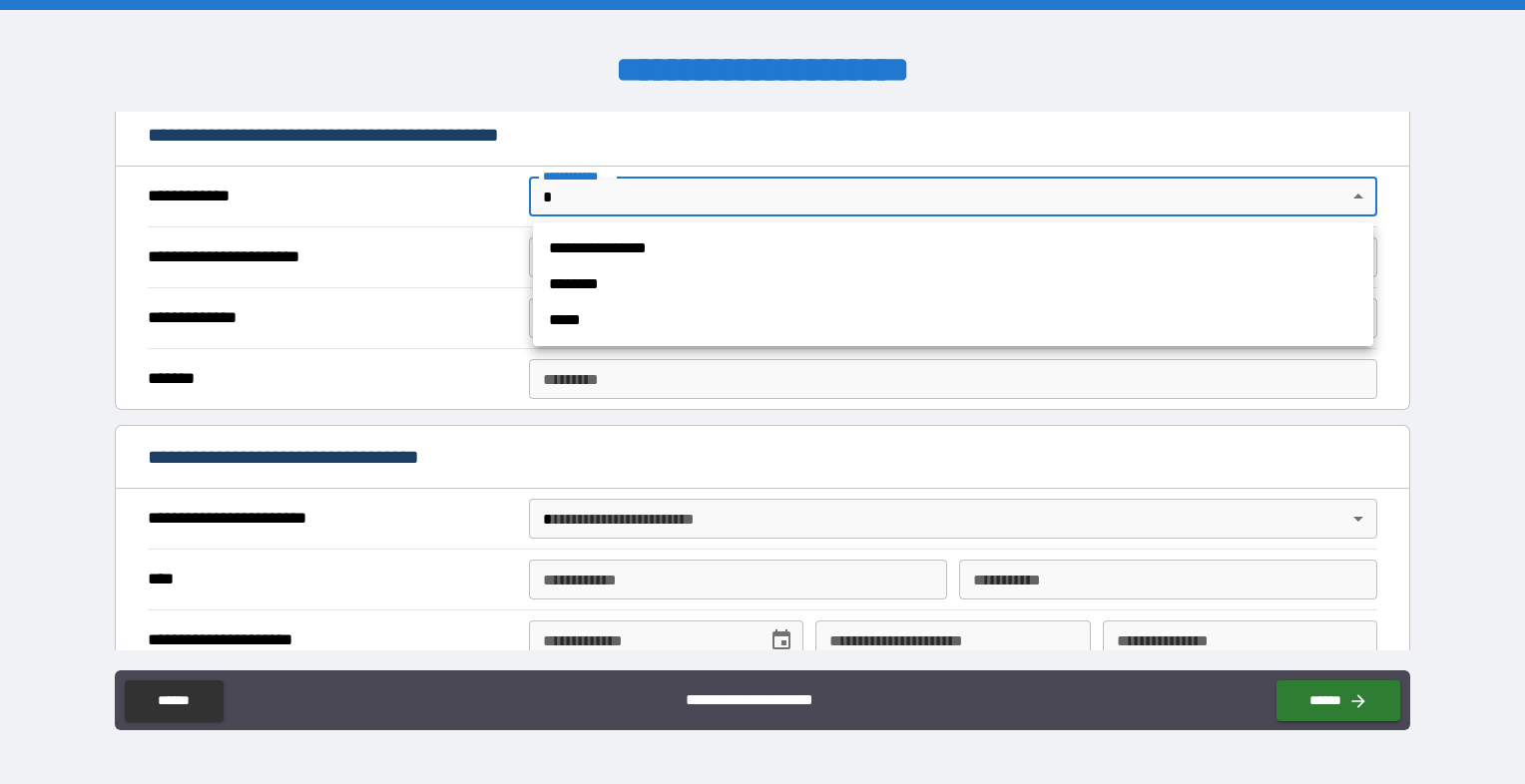 click on "**********" at bounding box center (762, 392) 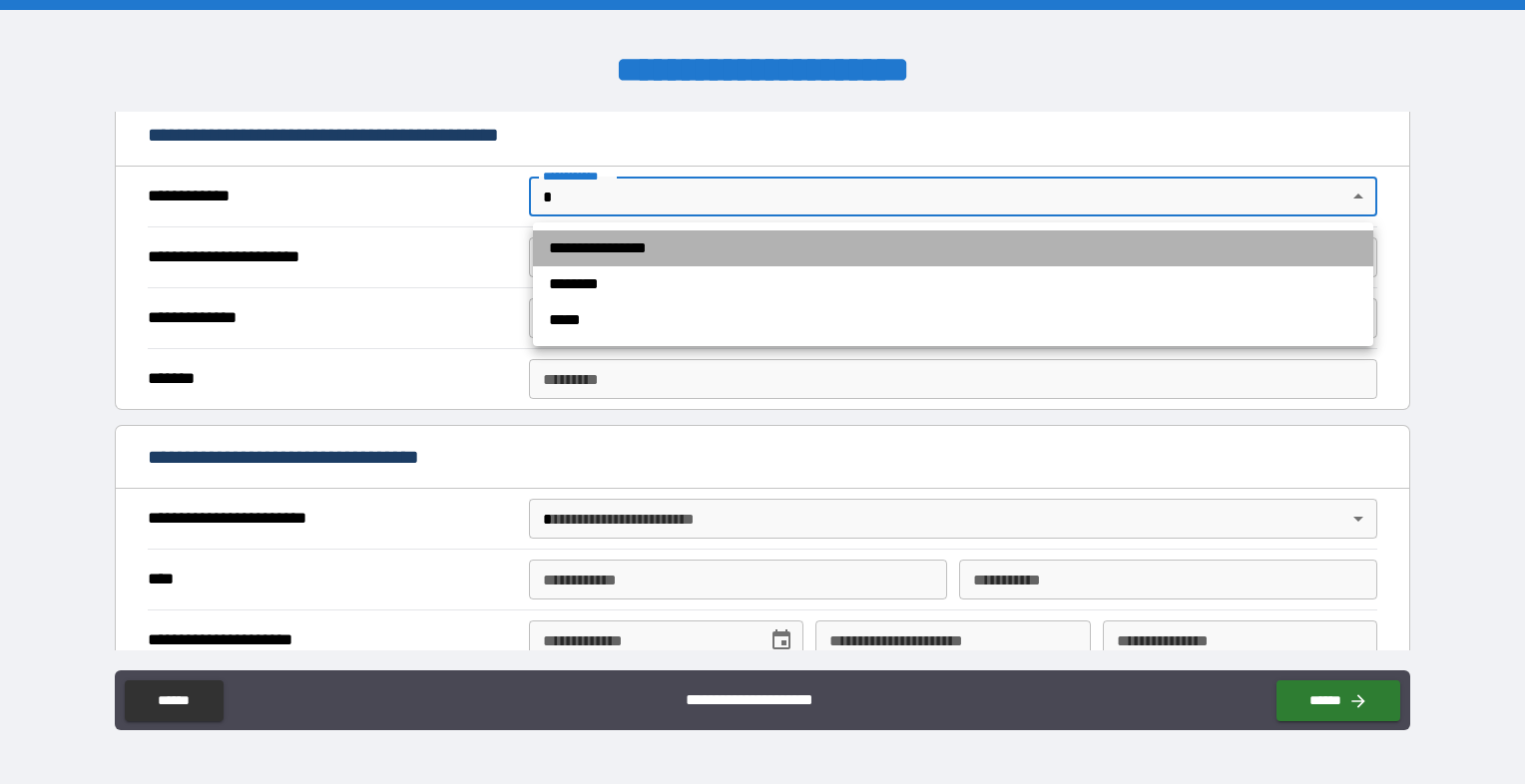 click on "**********" at bounding box center (953, 248) 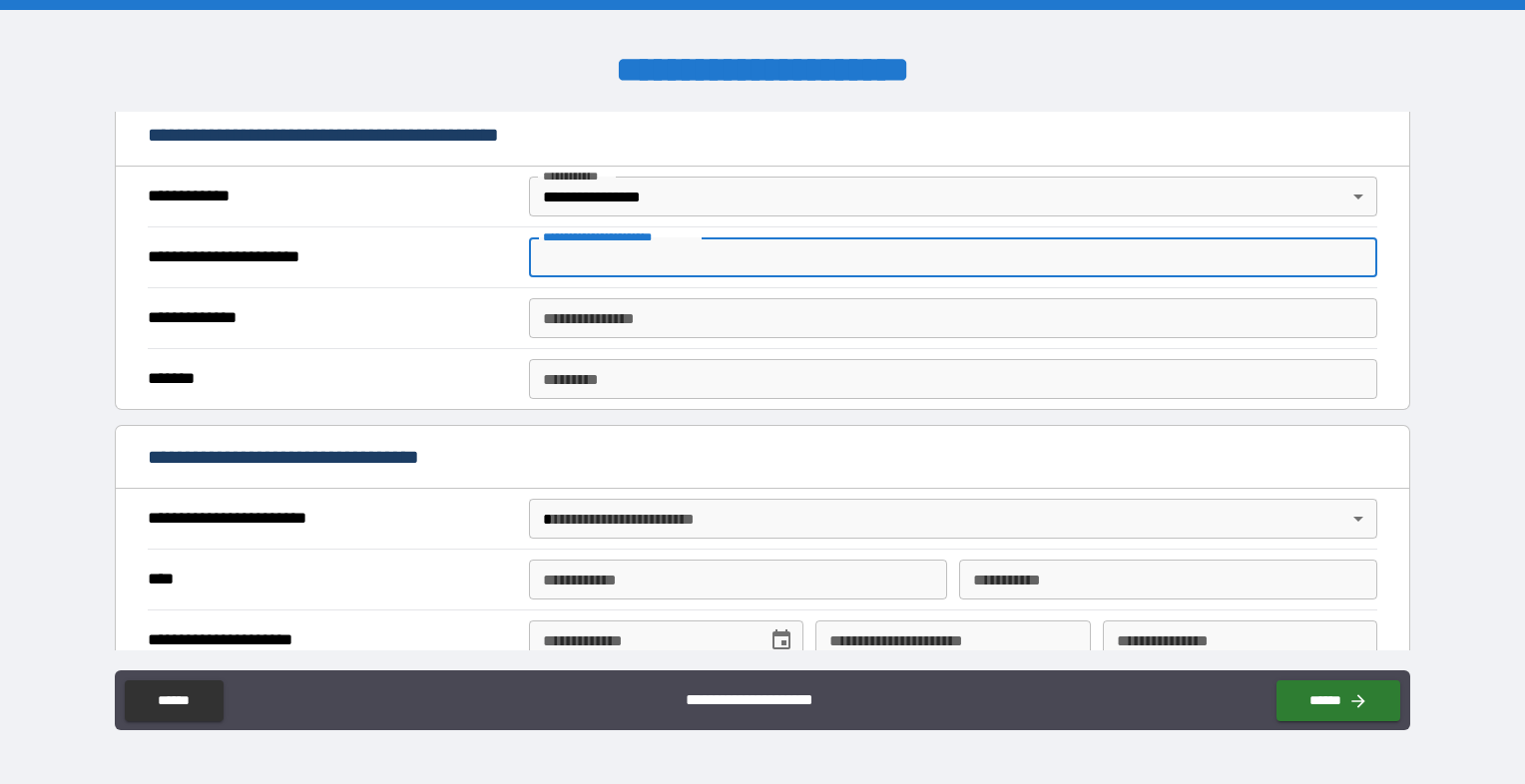 click on "**********" at bounding box center (953, 257) 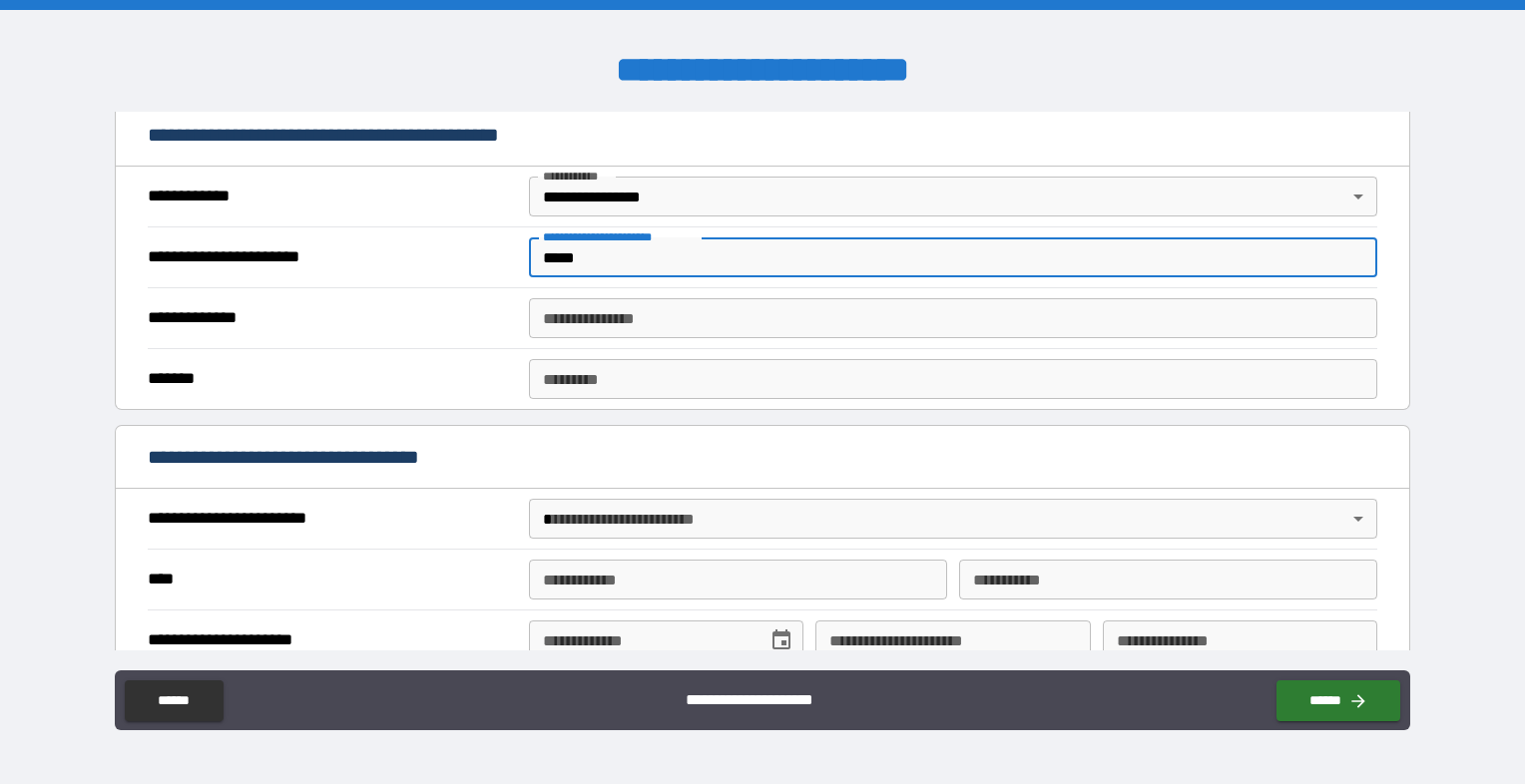 type on "*****" 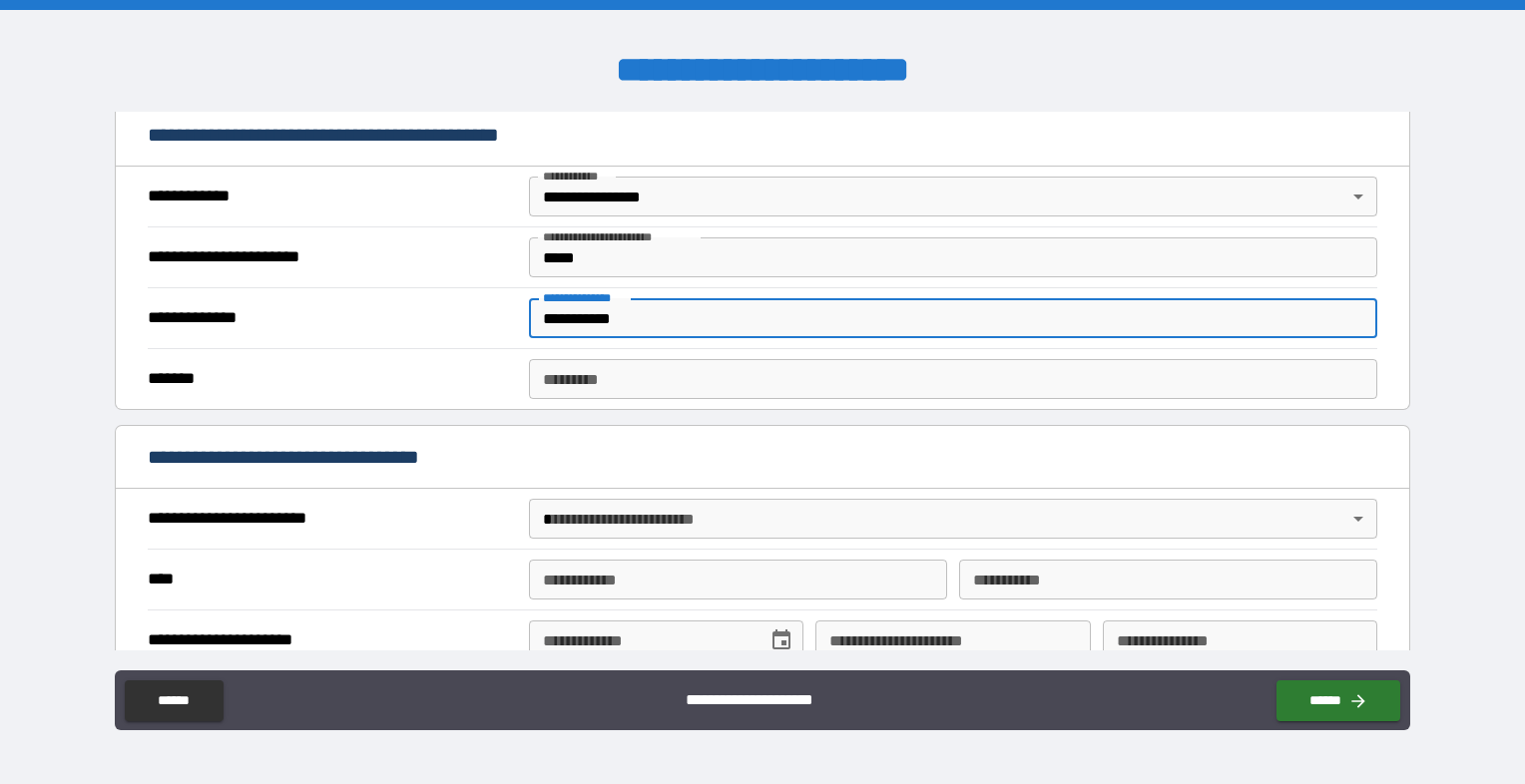 type on "**********" 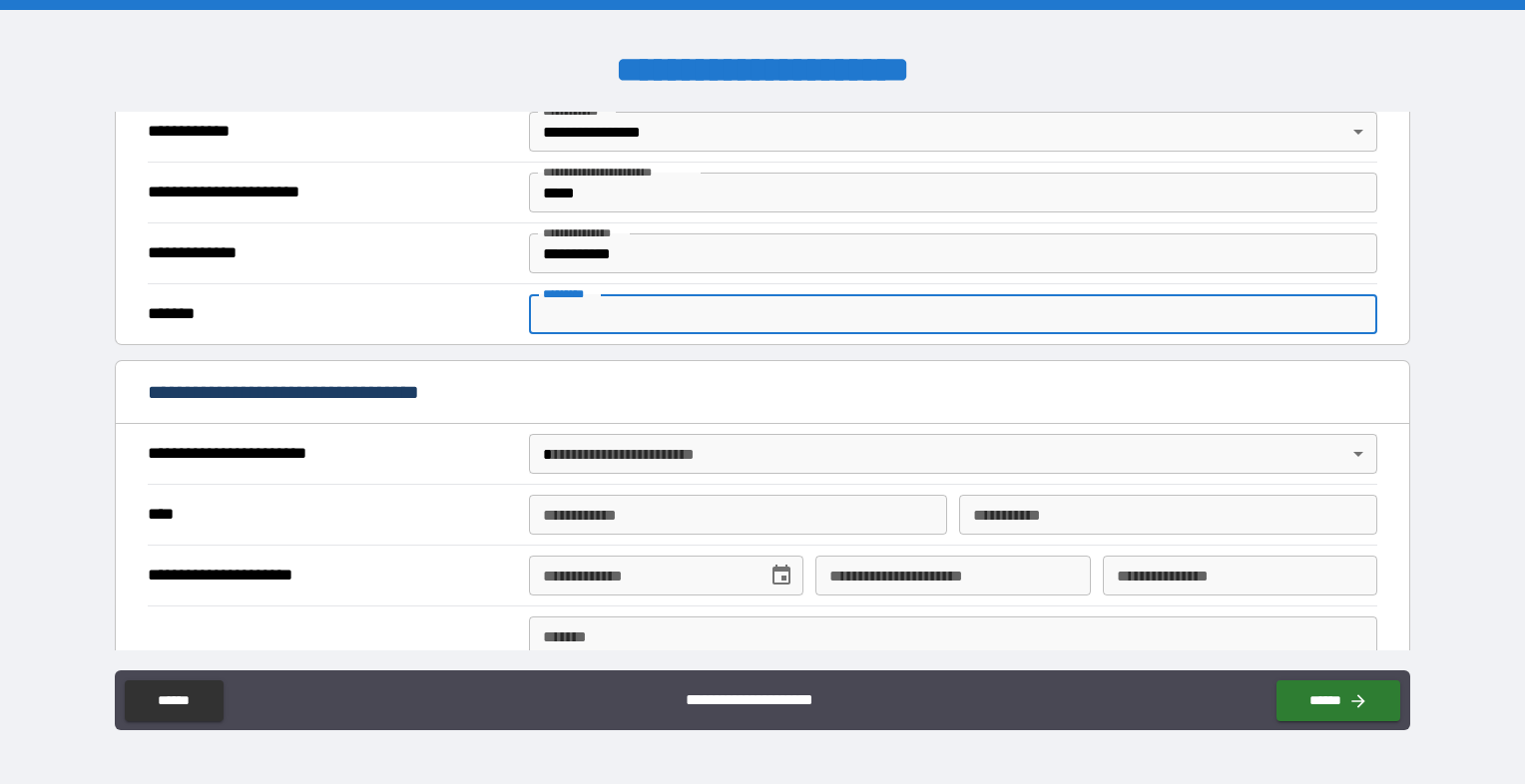 scroll, scrollTop: 499, scrollLeft: 0, axis: vertical 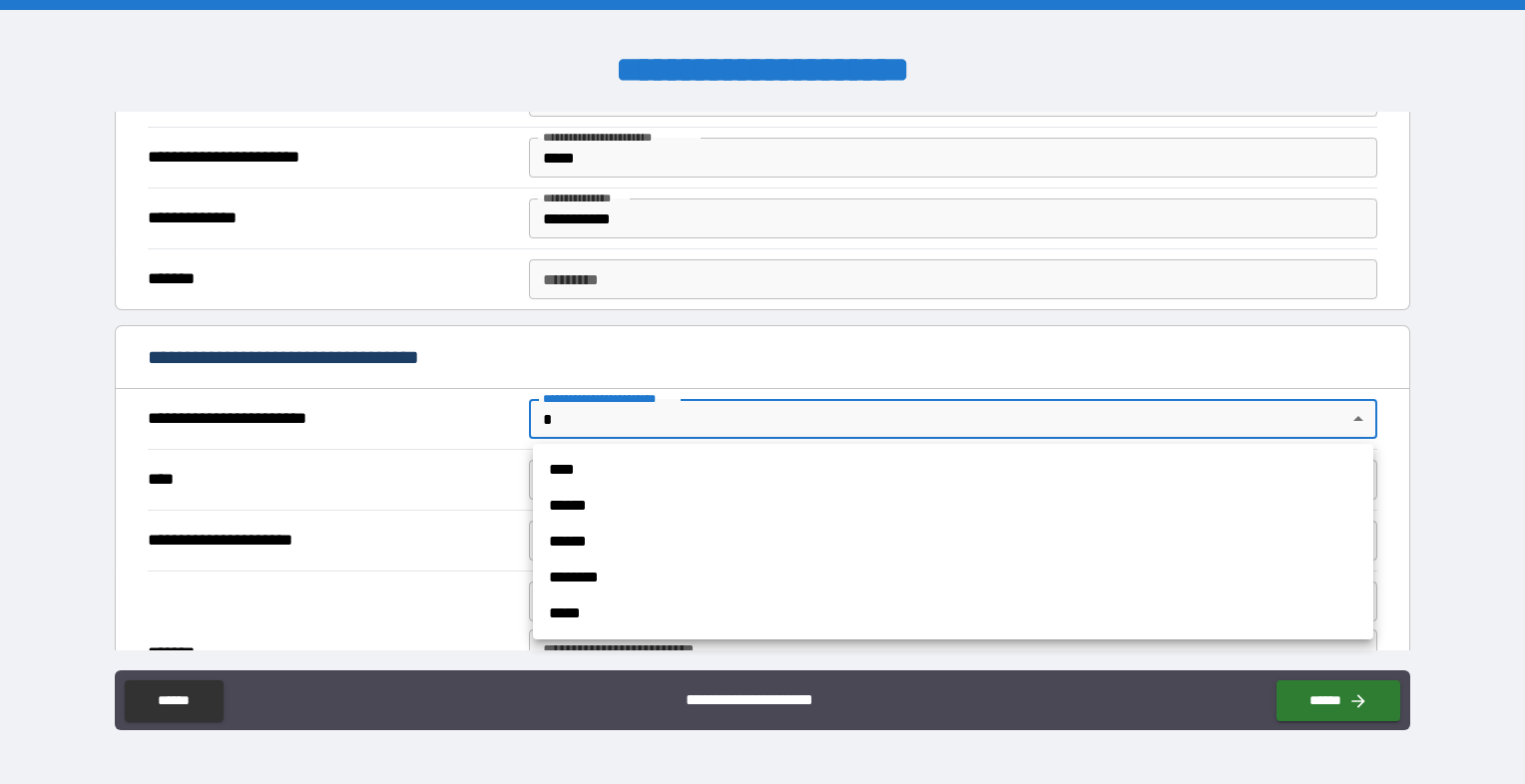 click on "**********" at bounding box center (762, 392) 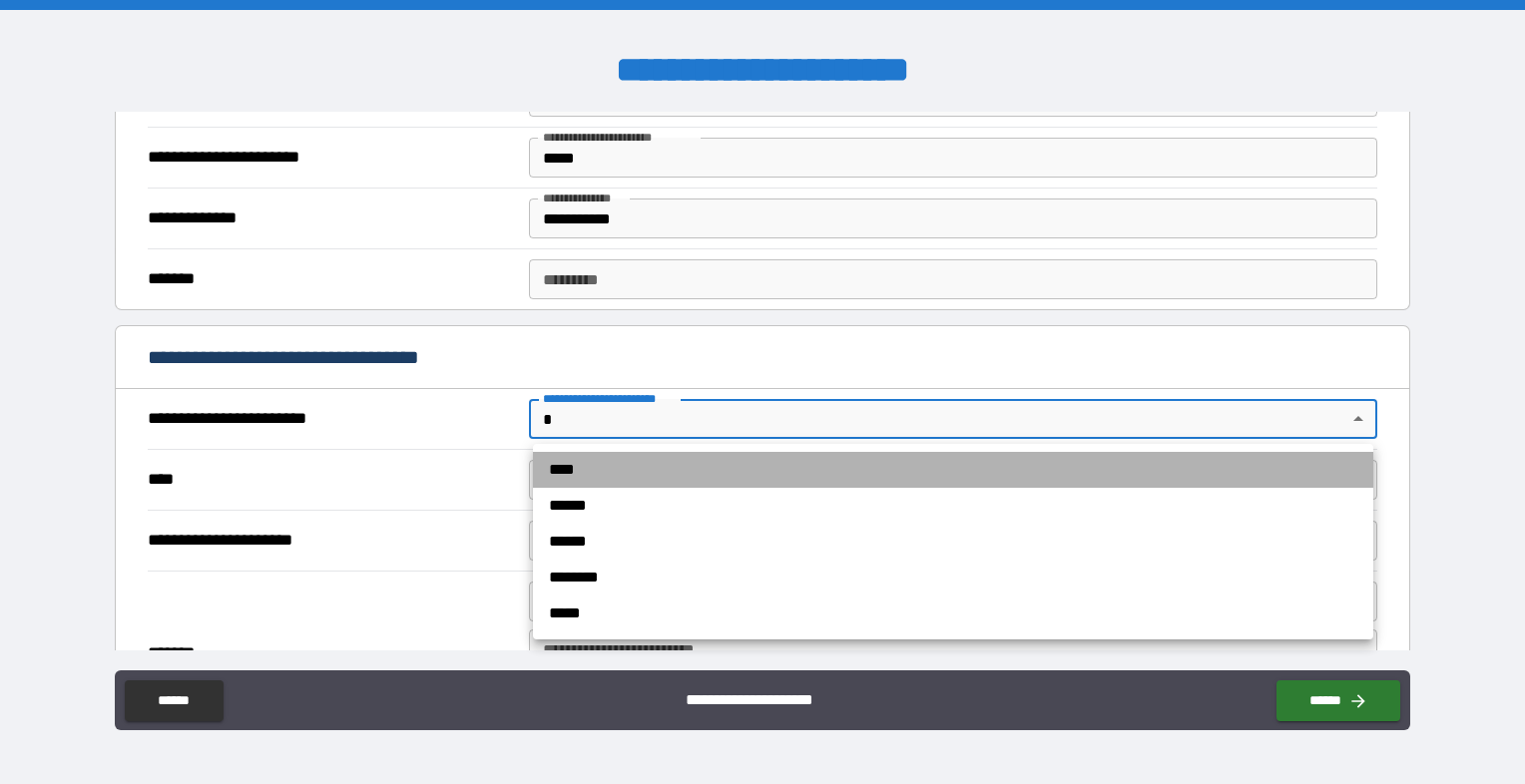 click on "****" at bounding box center [953, 470] 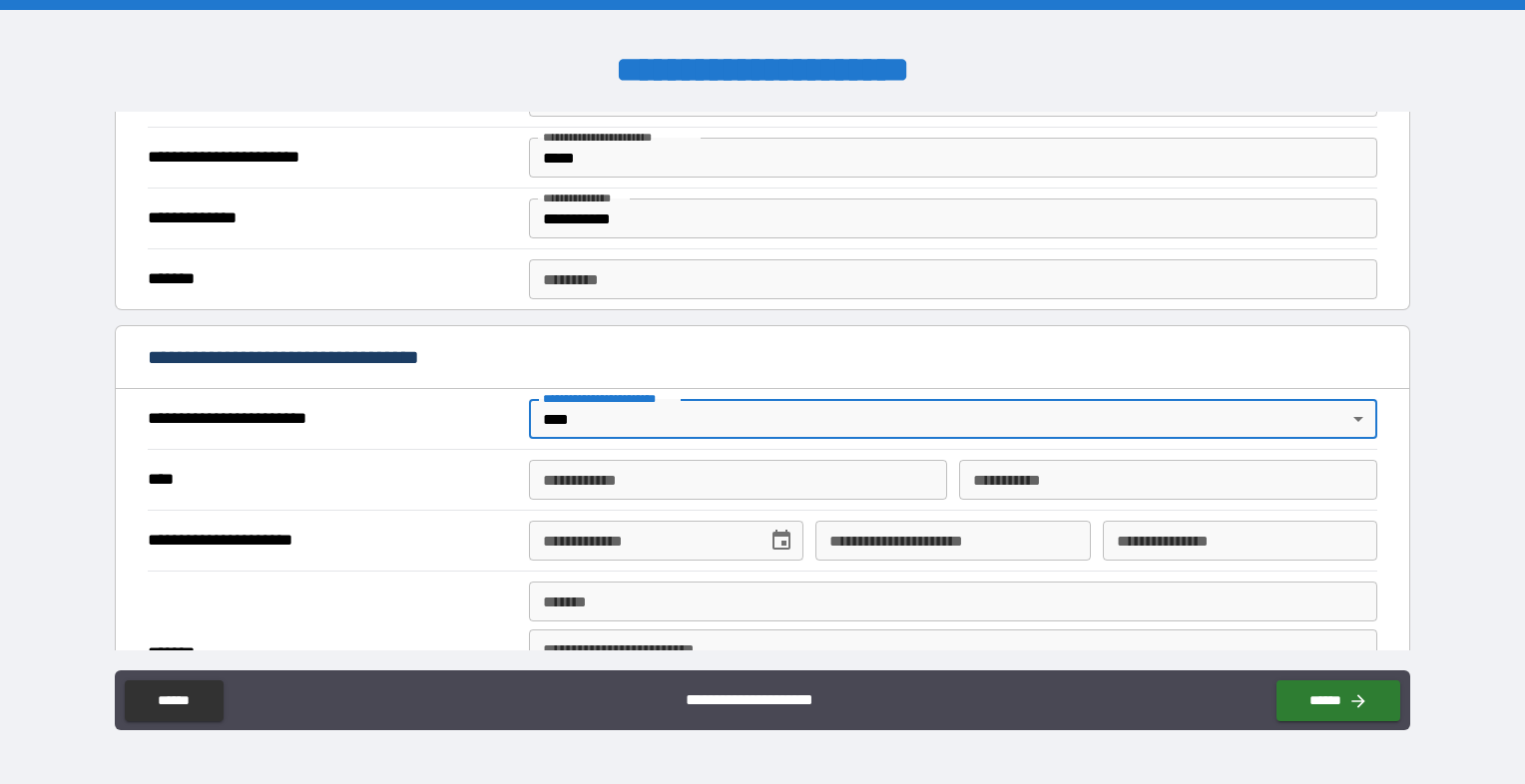 click on "**********" at bounding box center (738, 480) 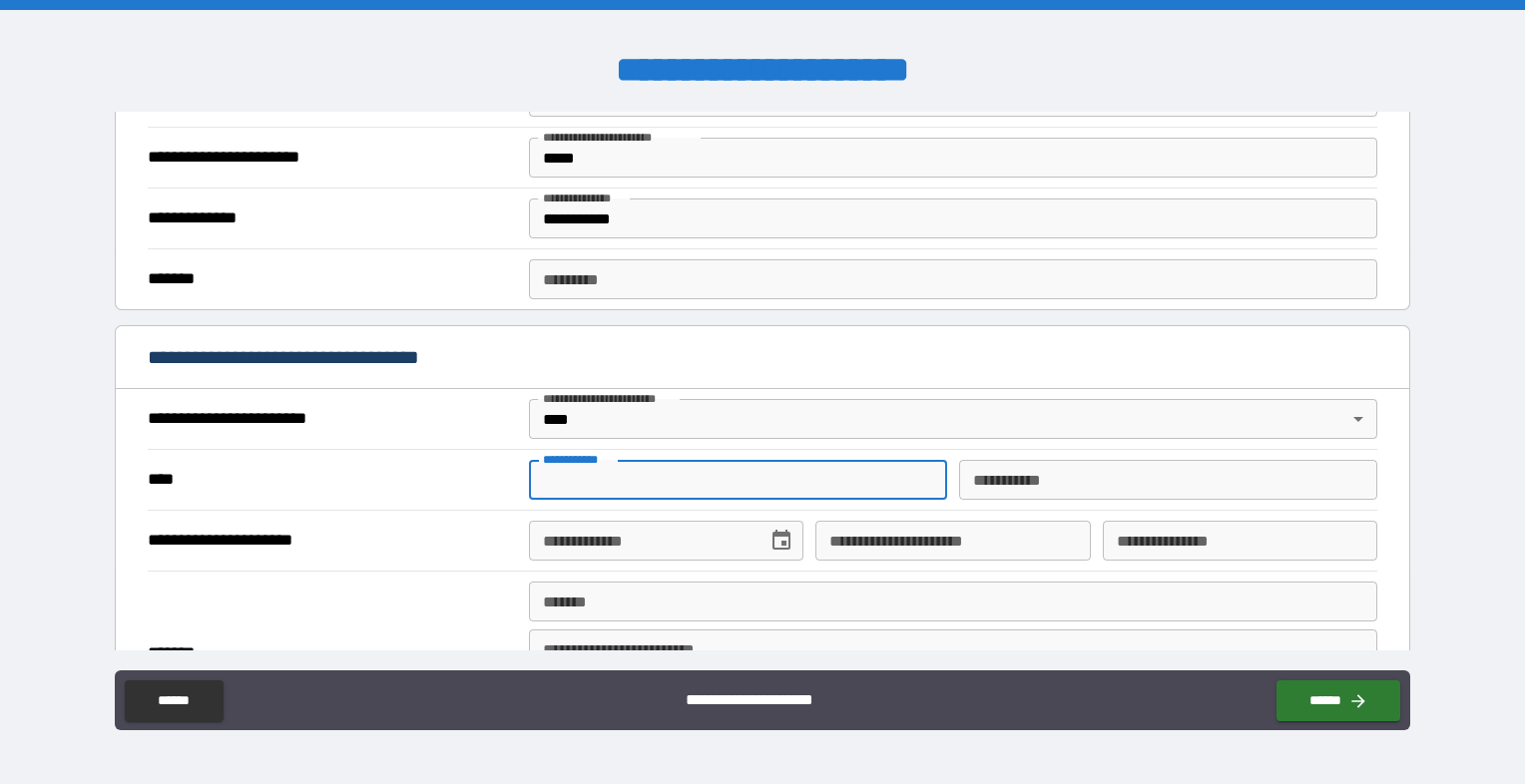 type on "*********" 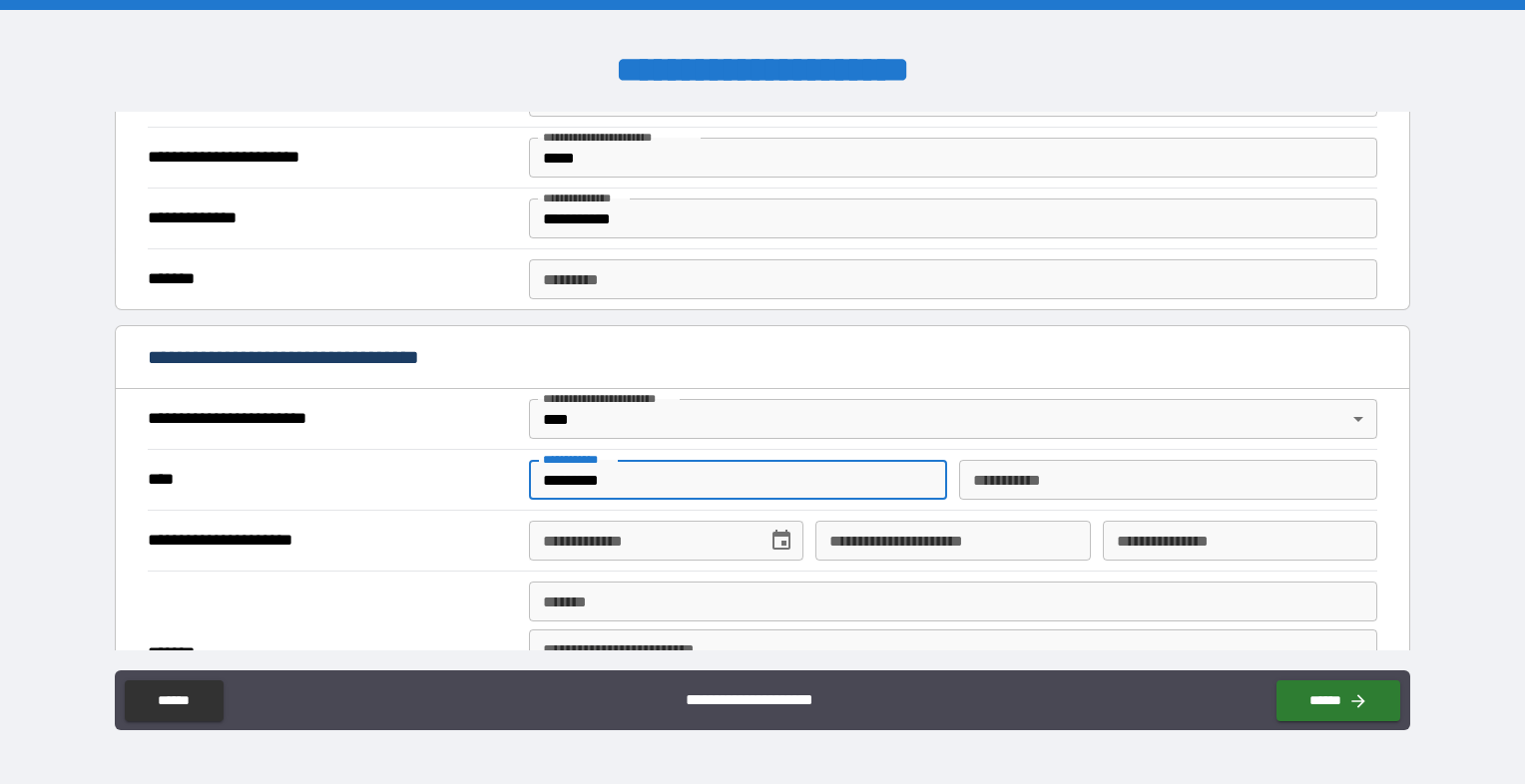 type on "*******" 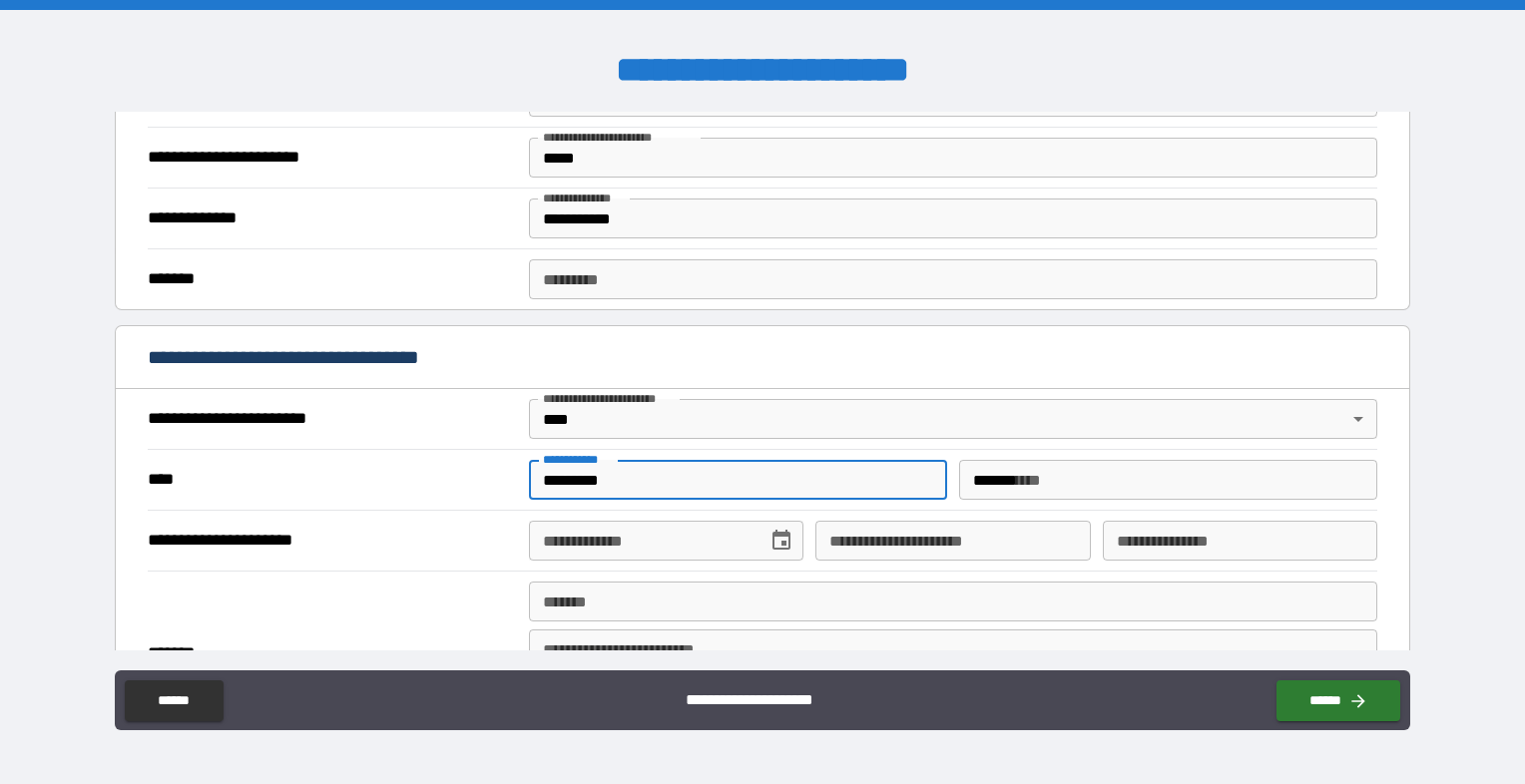 type on "**********" 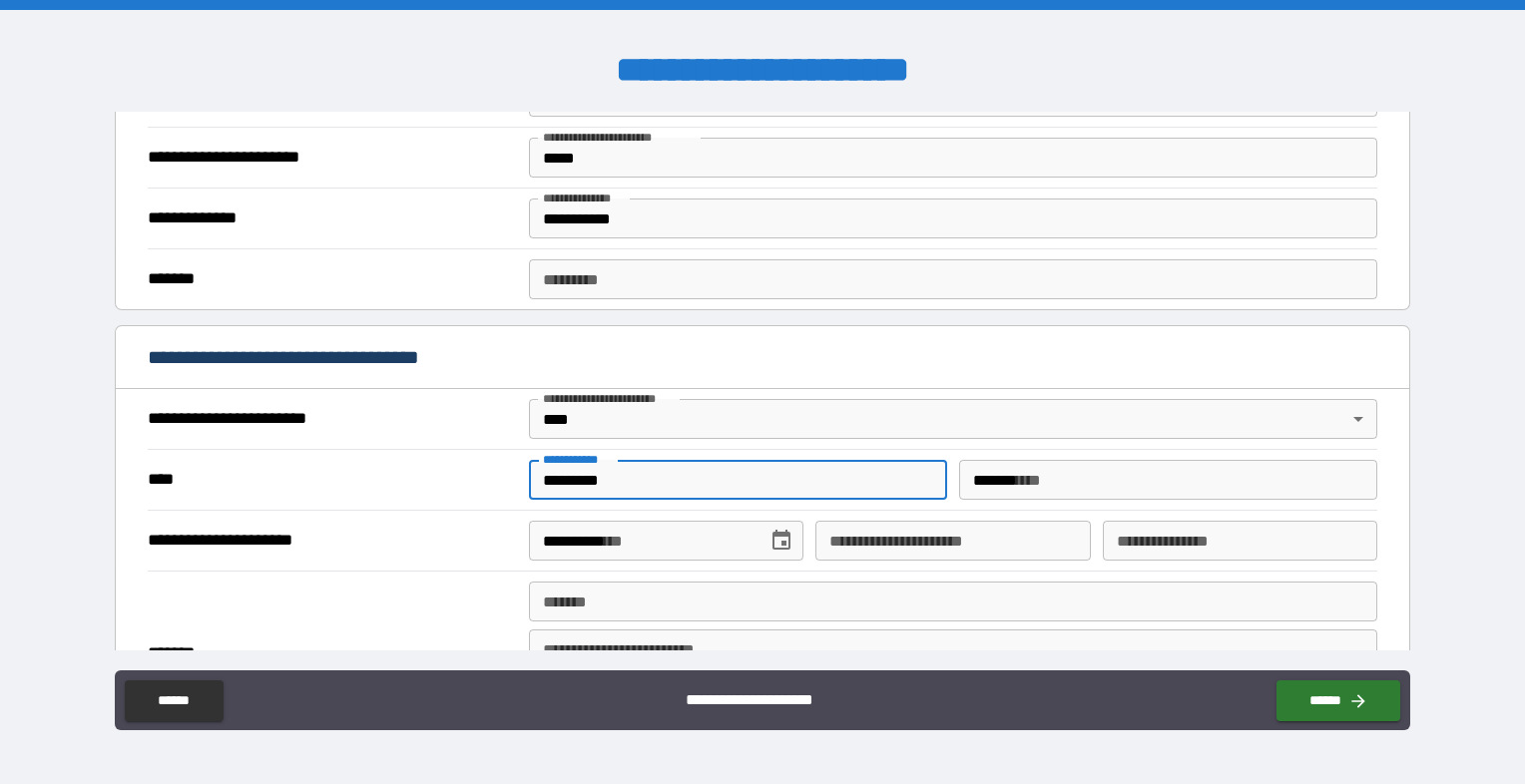 type on "**********" 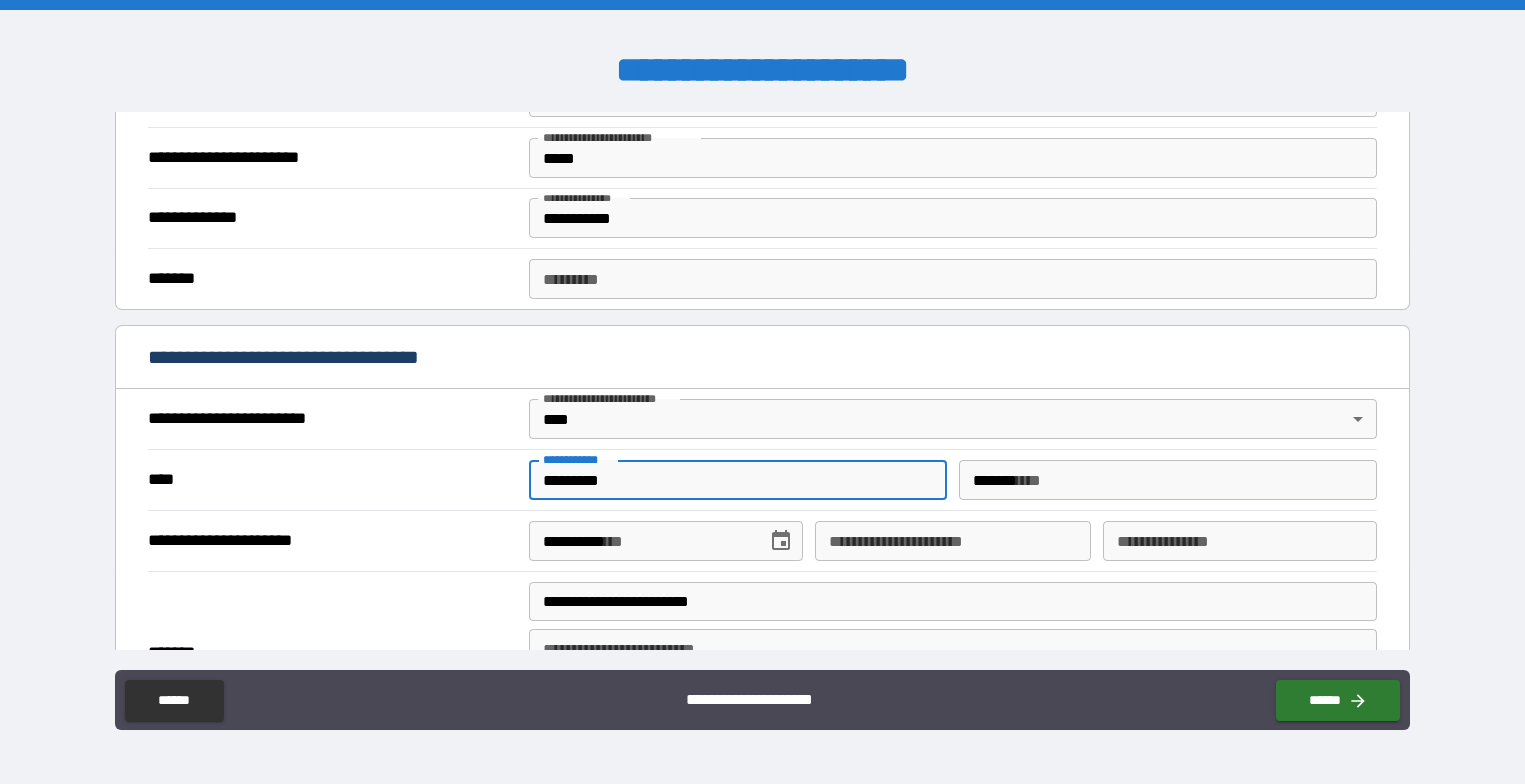 type on "********" 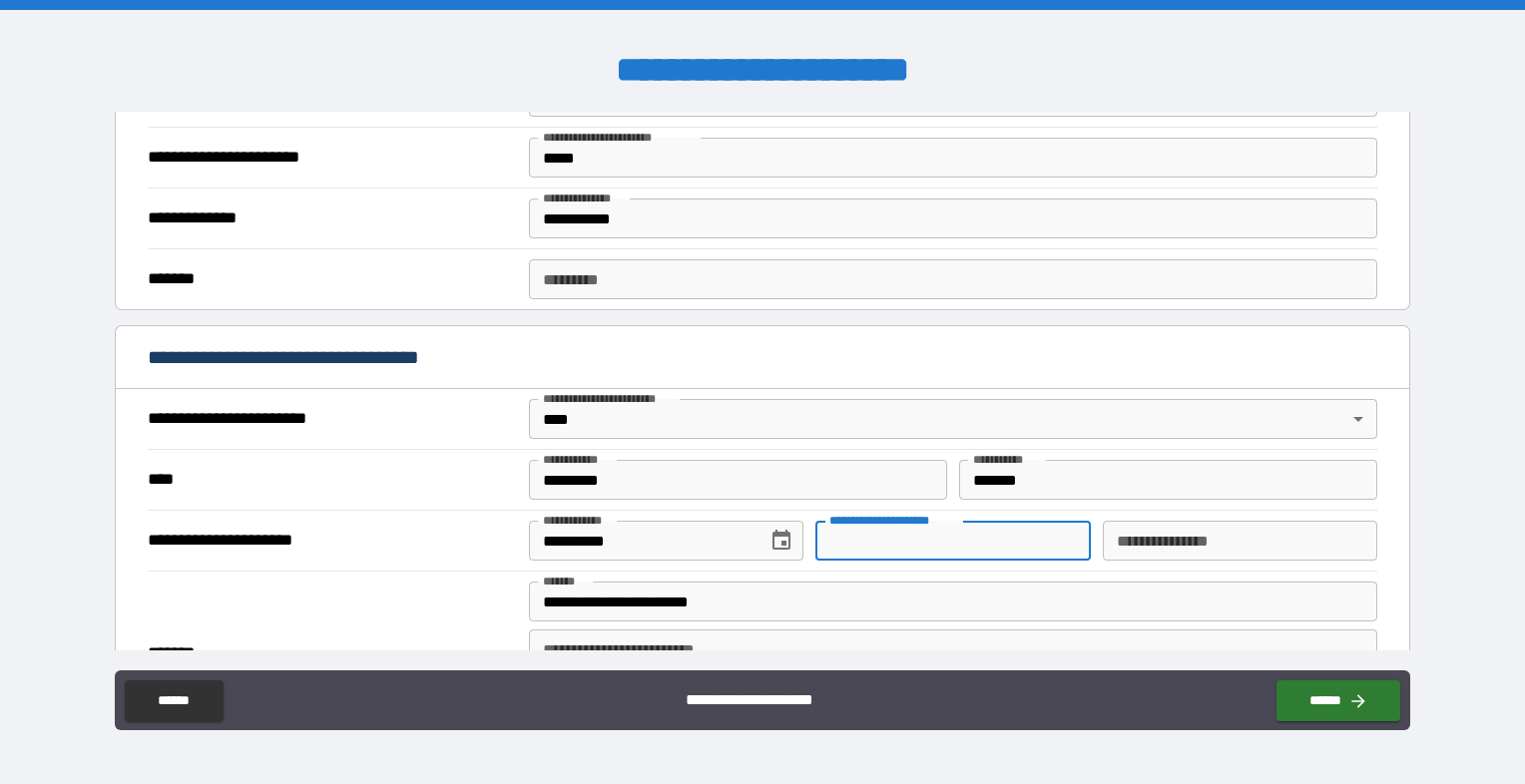 click on "**********" at bounding box center (952, 541) 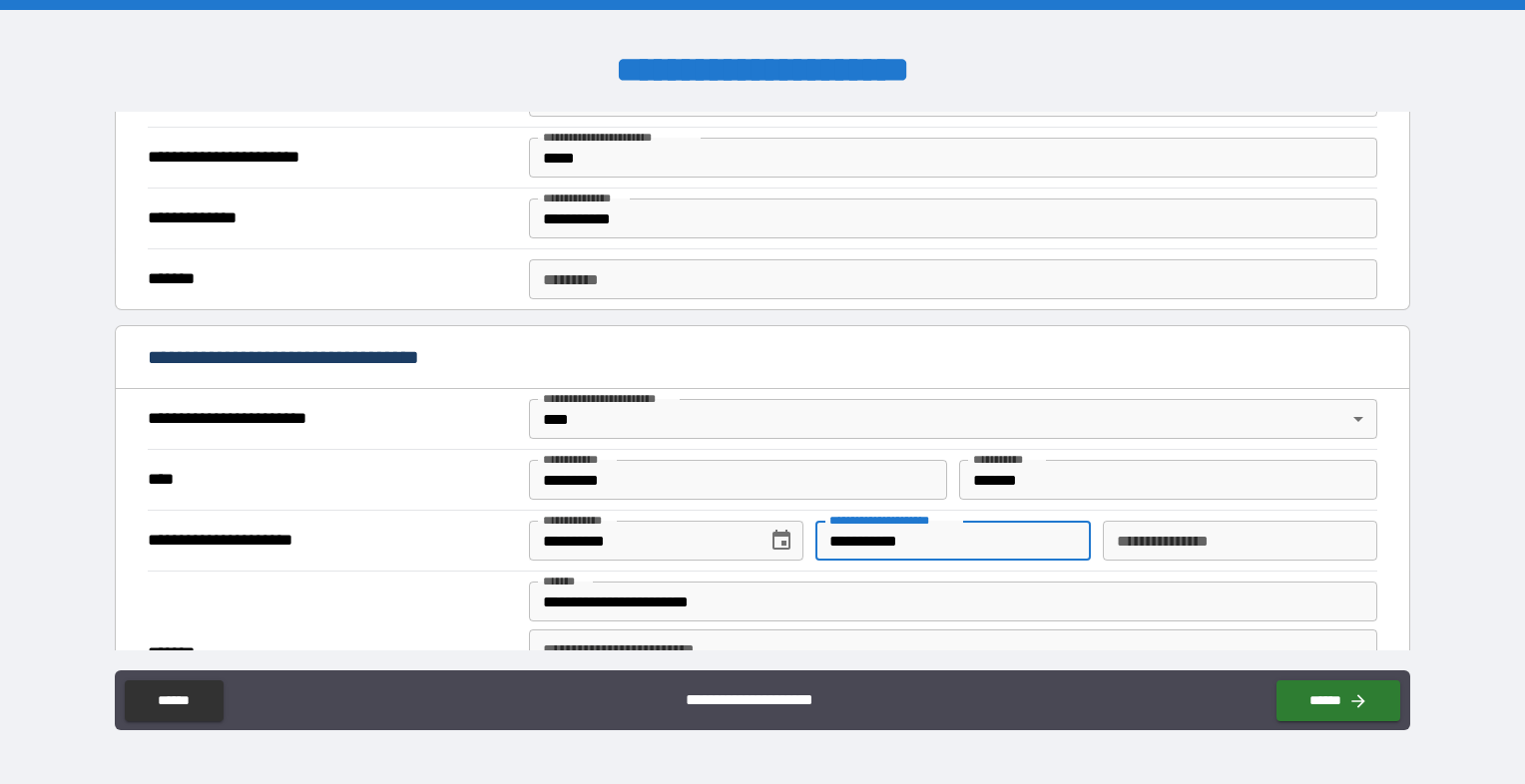 type on "**********" 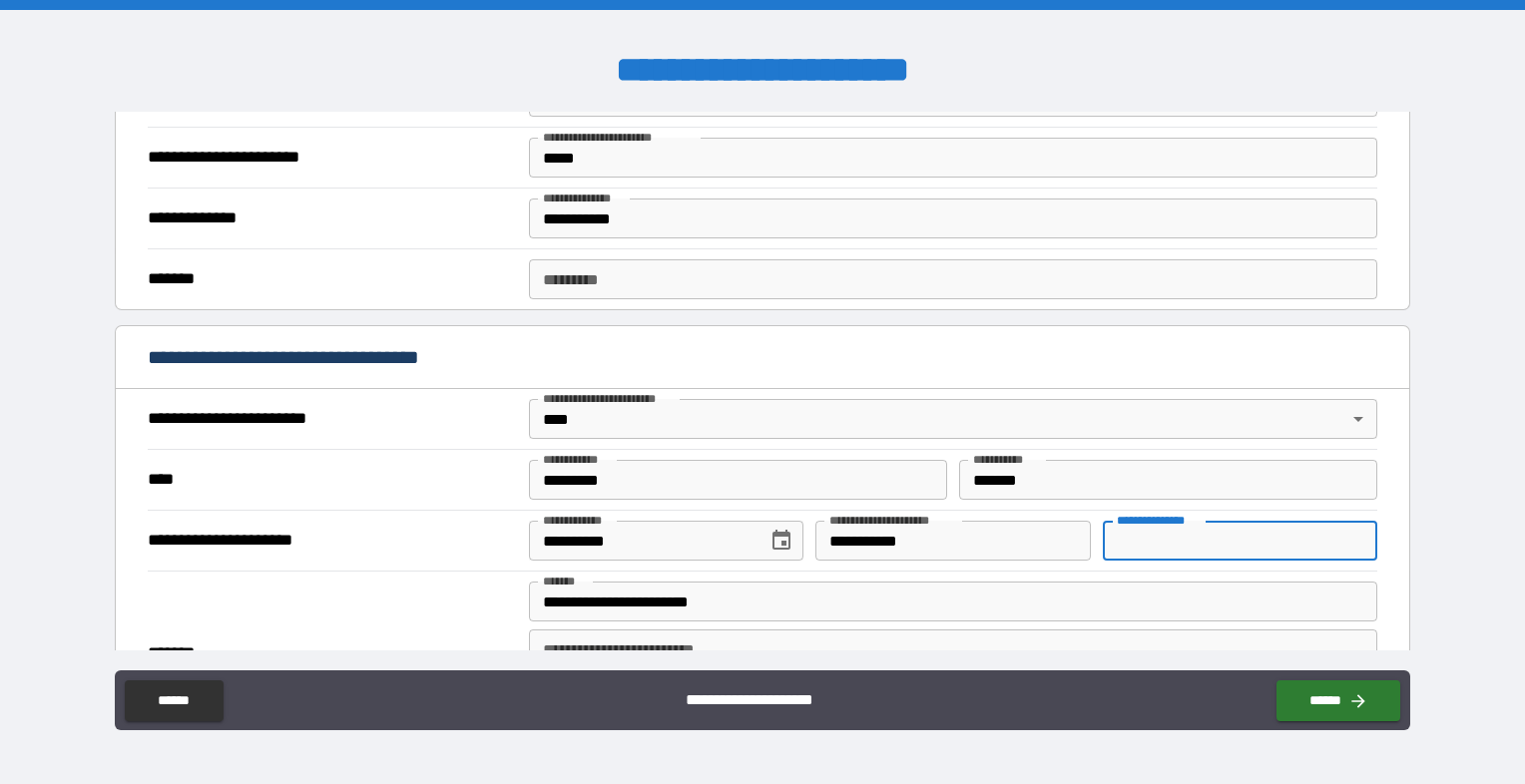 click on "**********" at bounding box center [1240, 541] 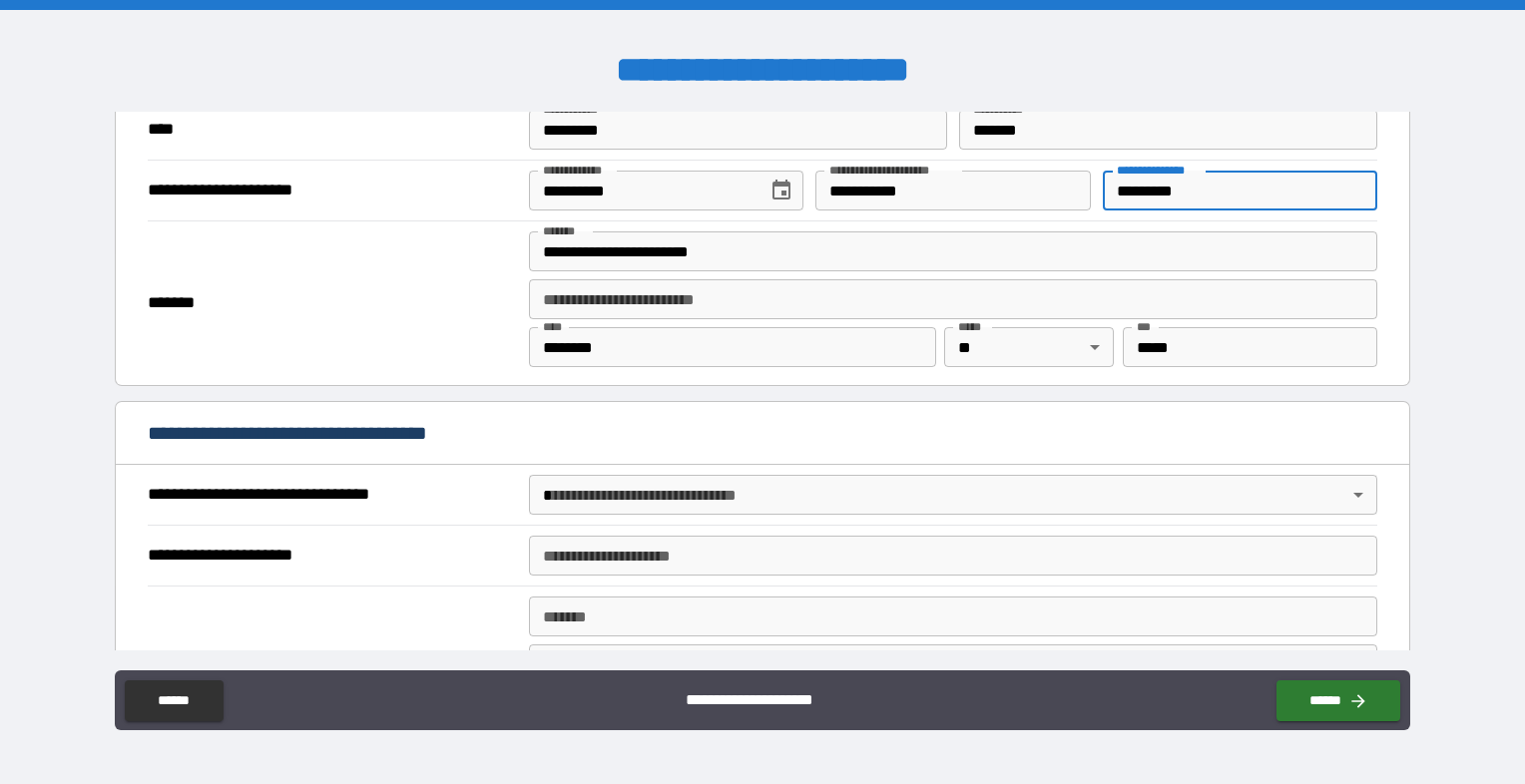 scroll, scrollTop: 898, scrollLeft: 0, axis: vertical 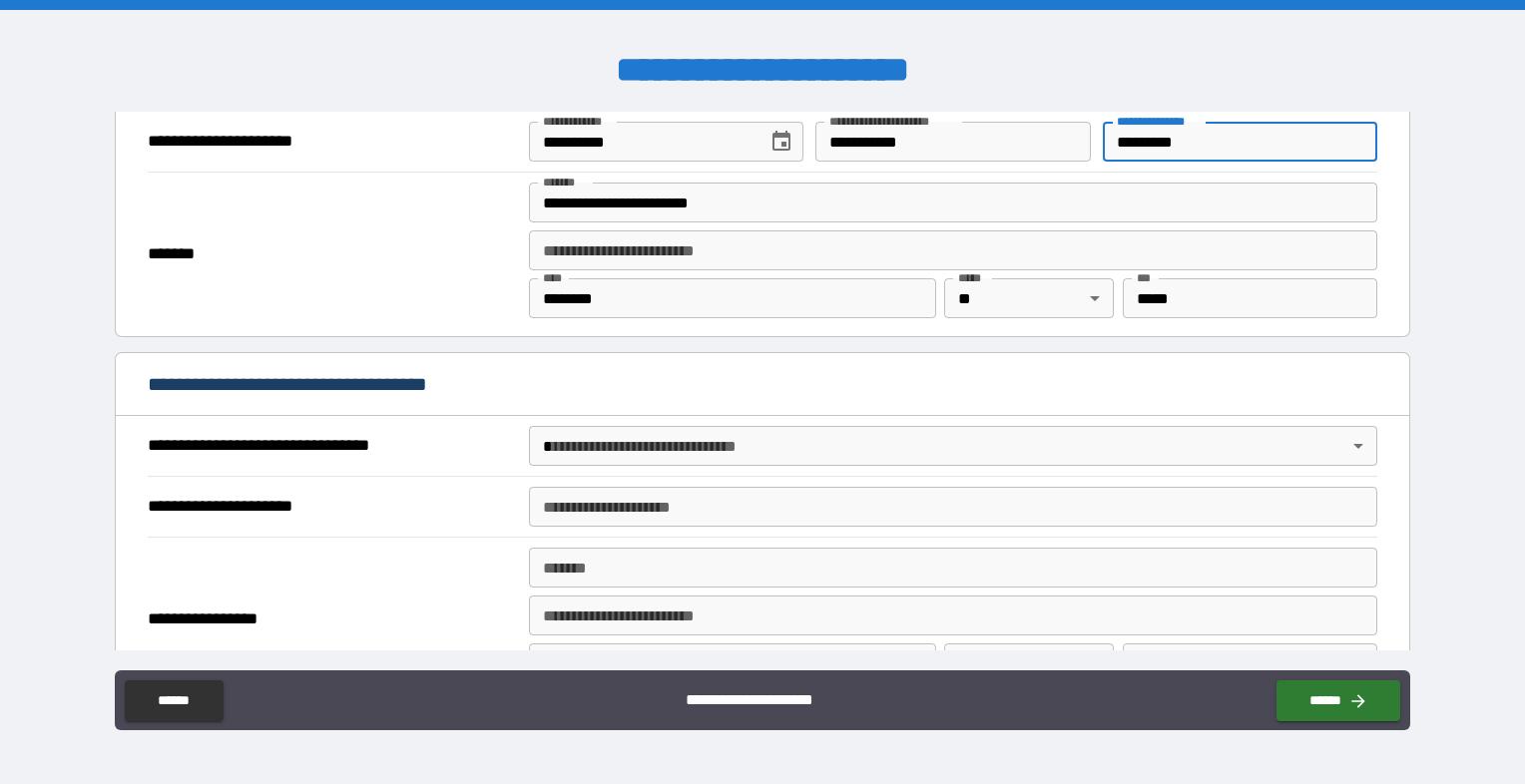 type on "*********" 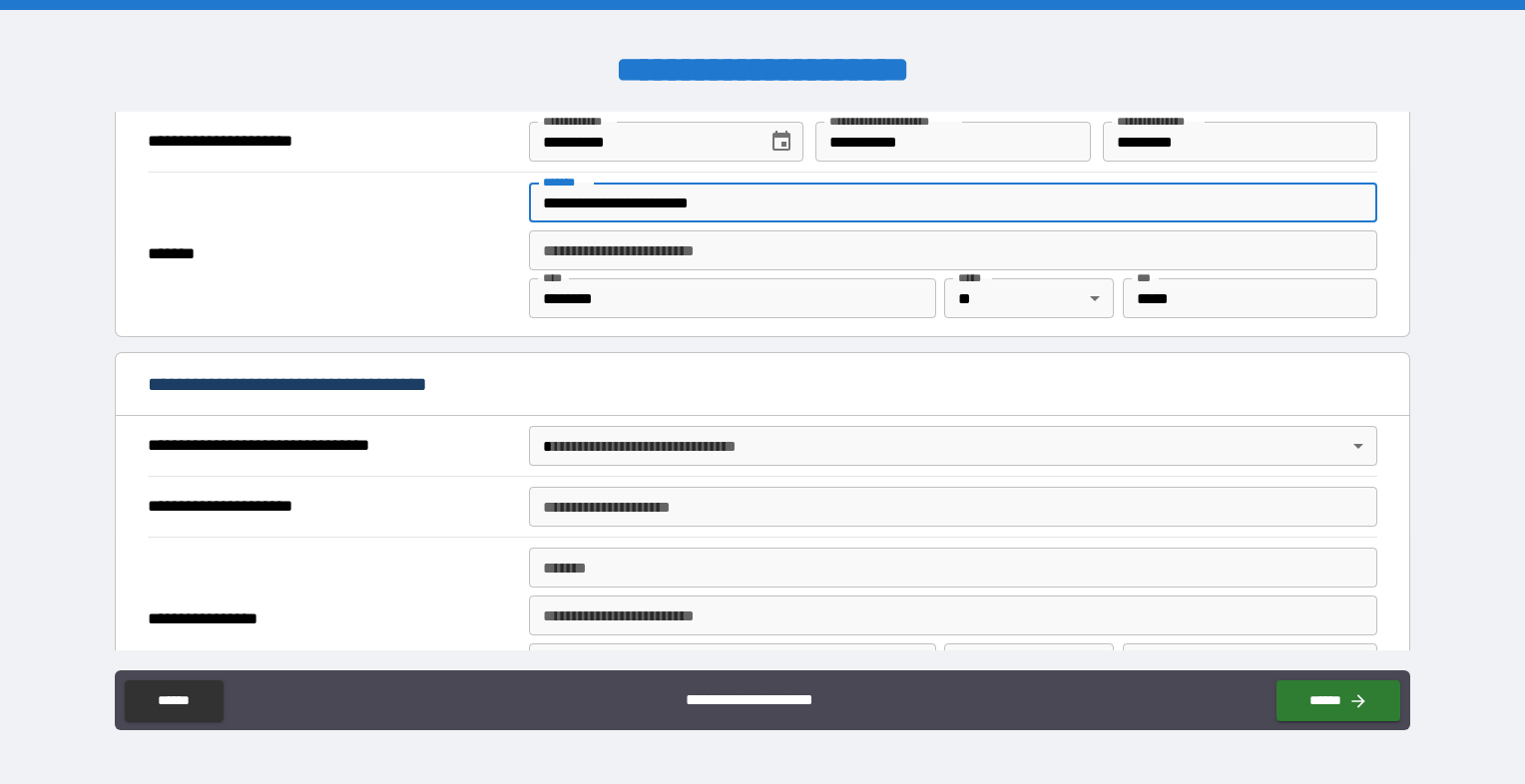 click on "**********" at bounding box center [953, 202] 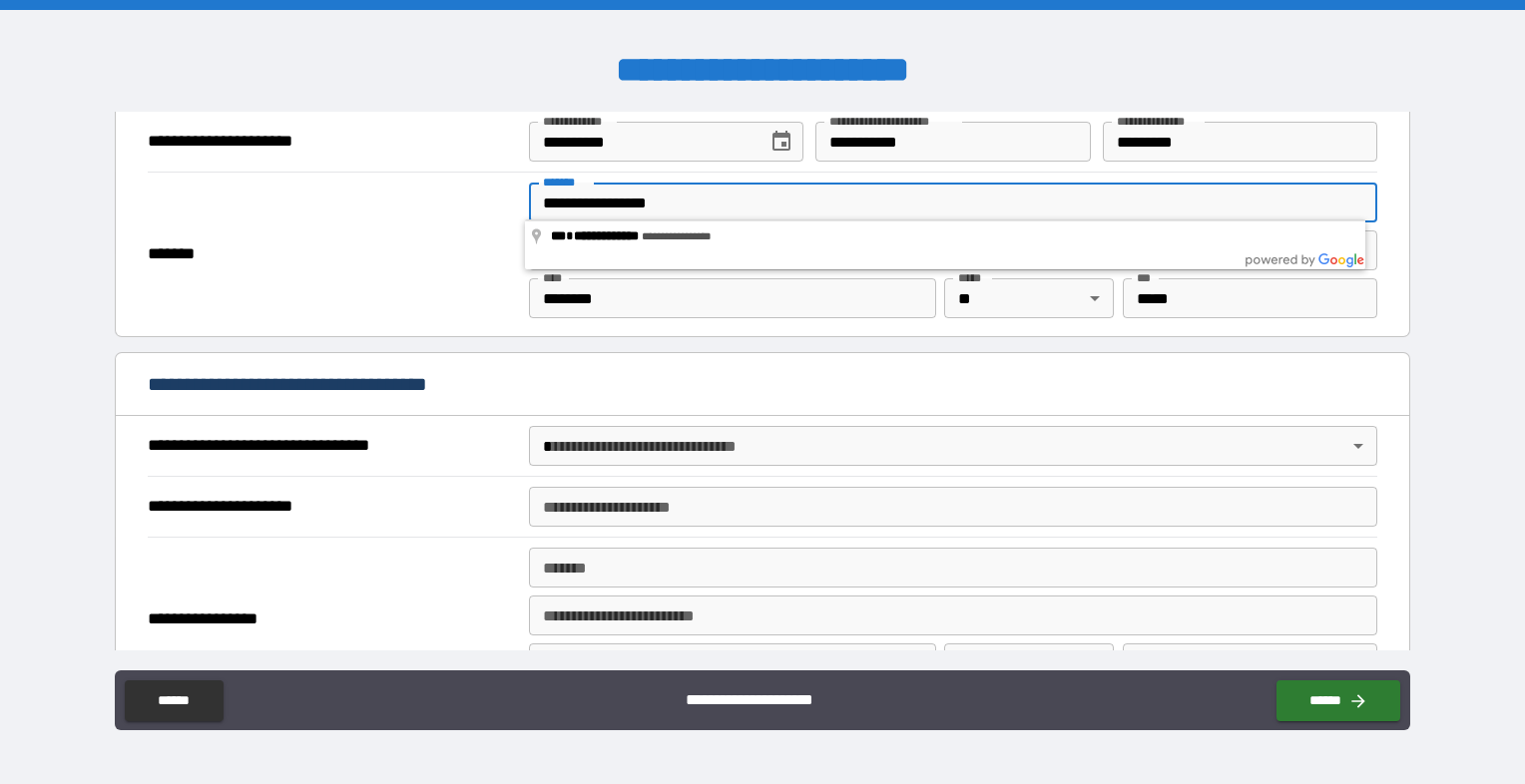 type on "**********" 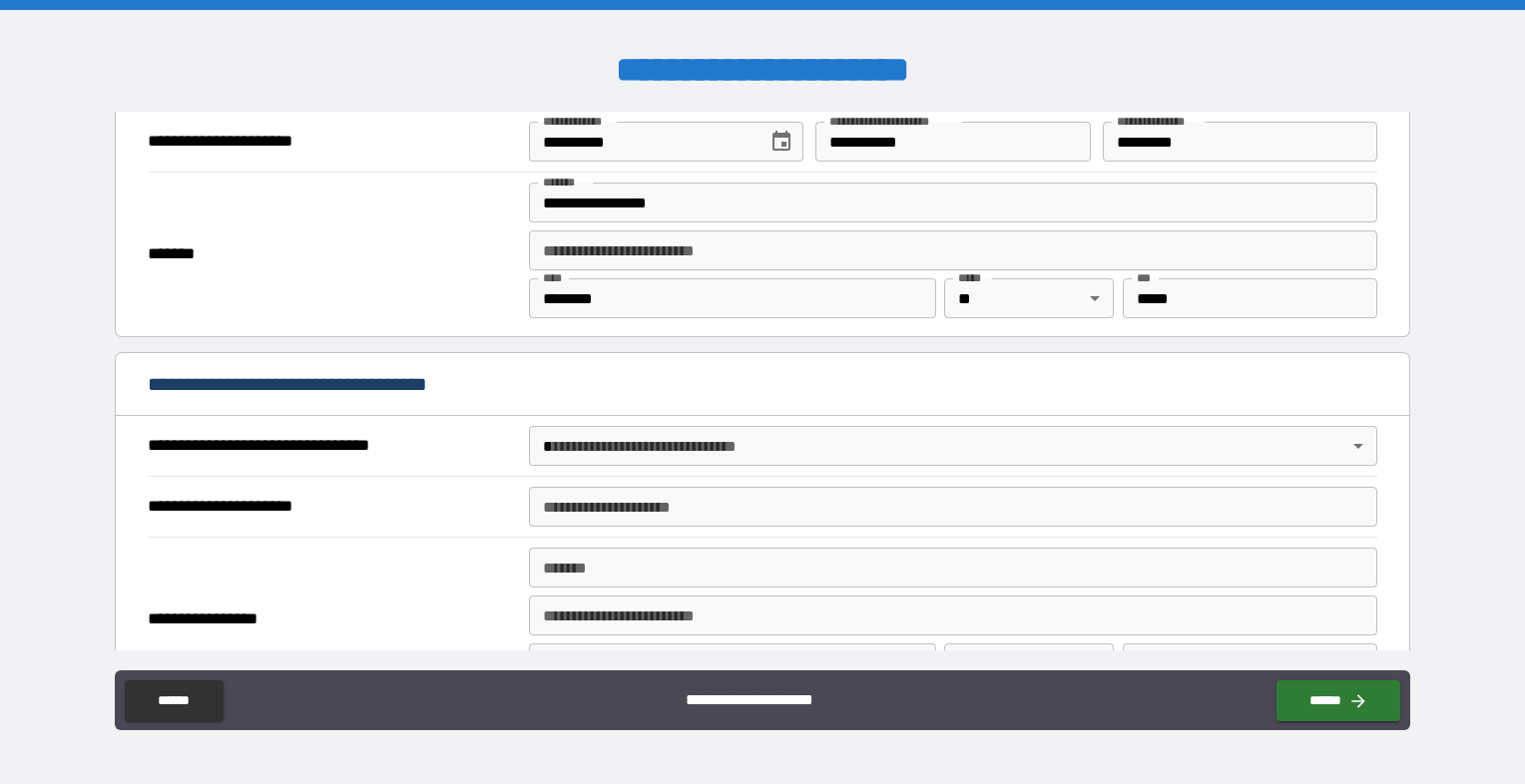 click on "*******" at bounding box center [330, 254] 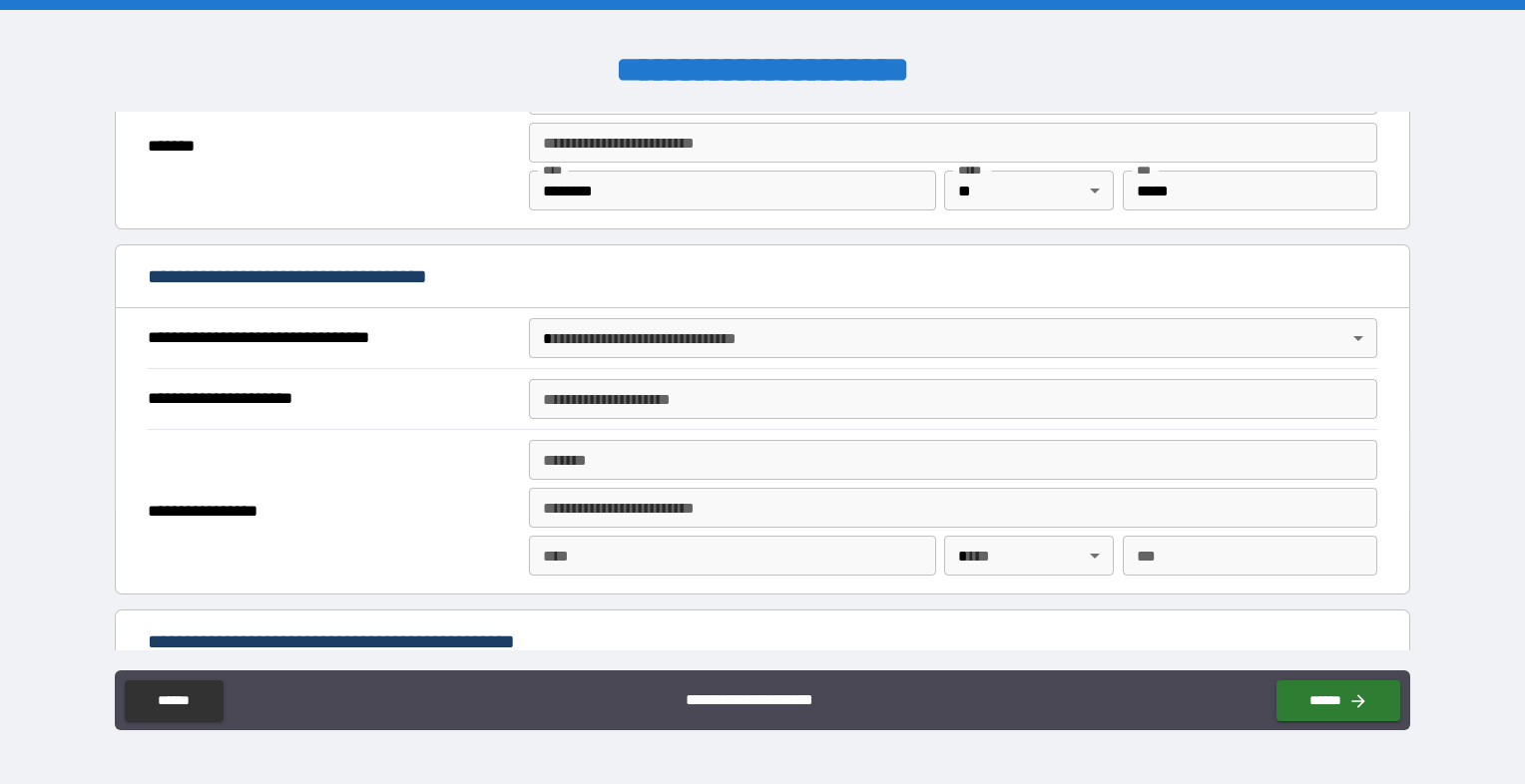 scroll, scrollTop: 1097, scrollLeft: 0, axis: vertical 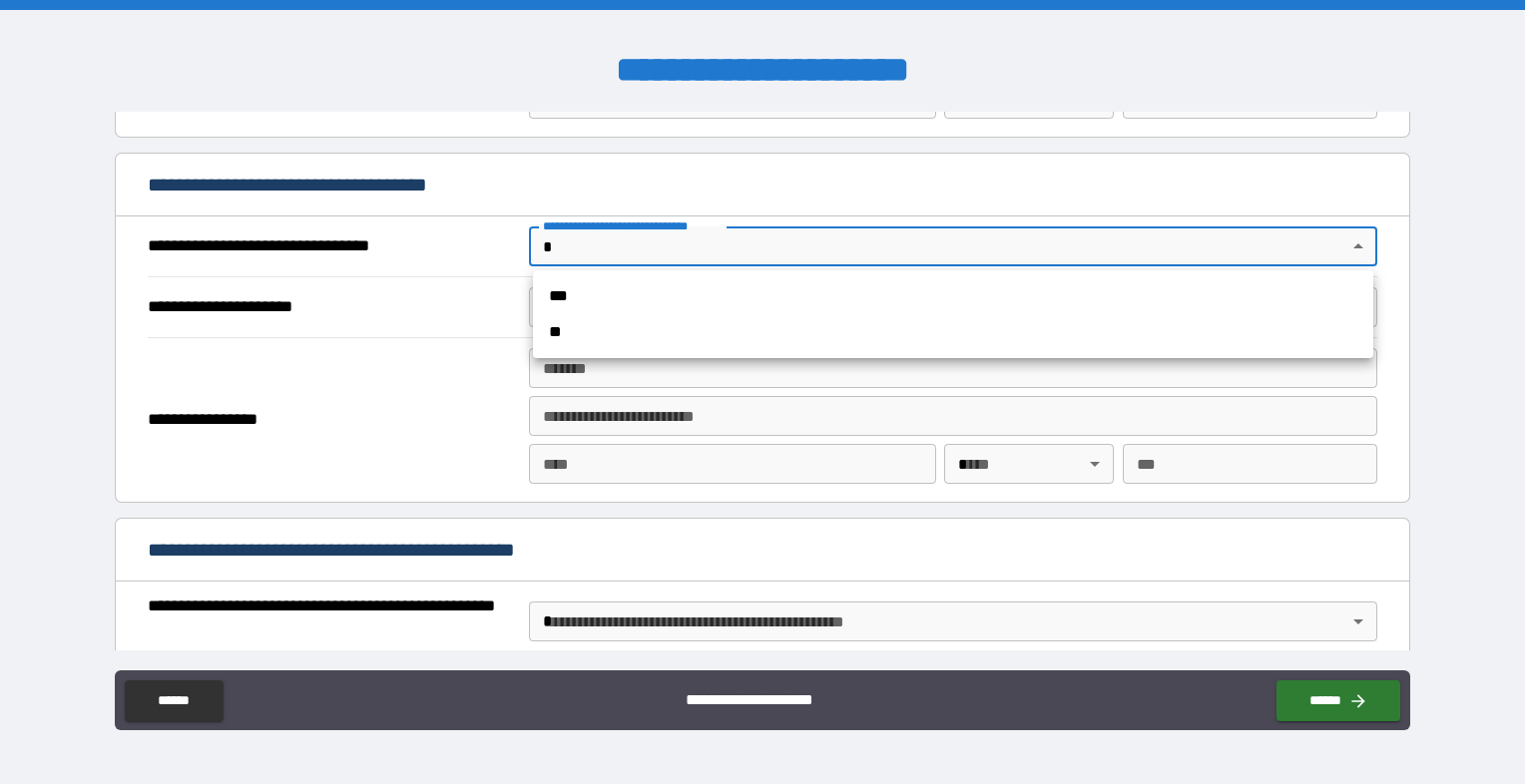 click on "**********" at bounding box center [762, 392] 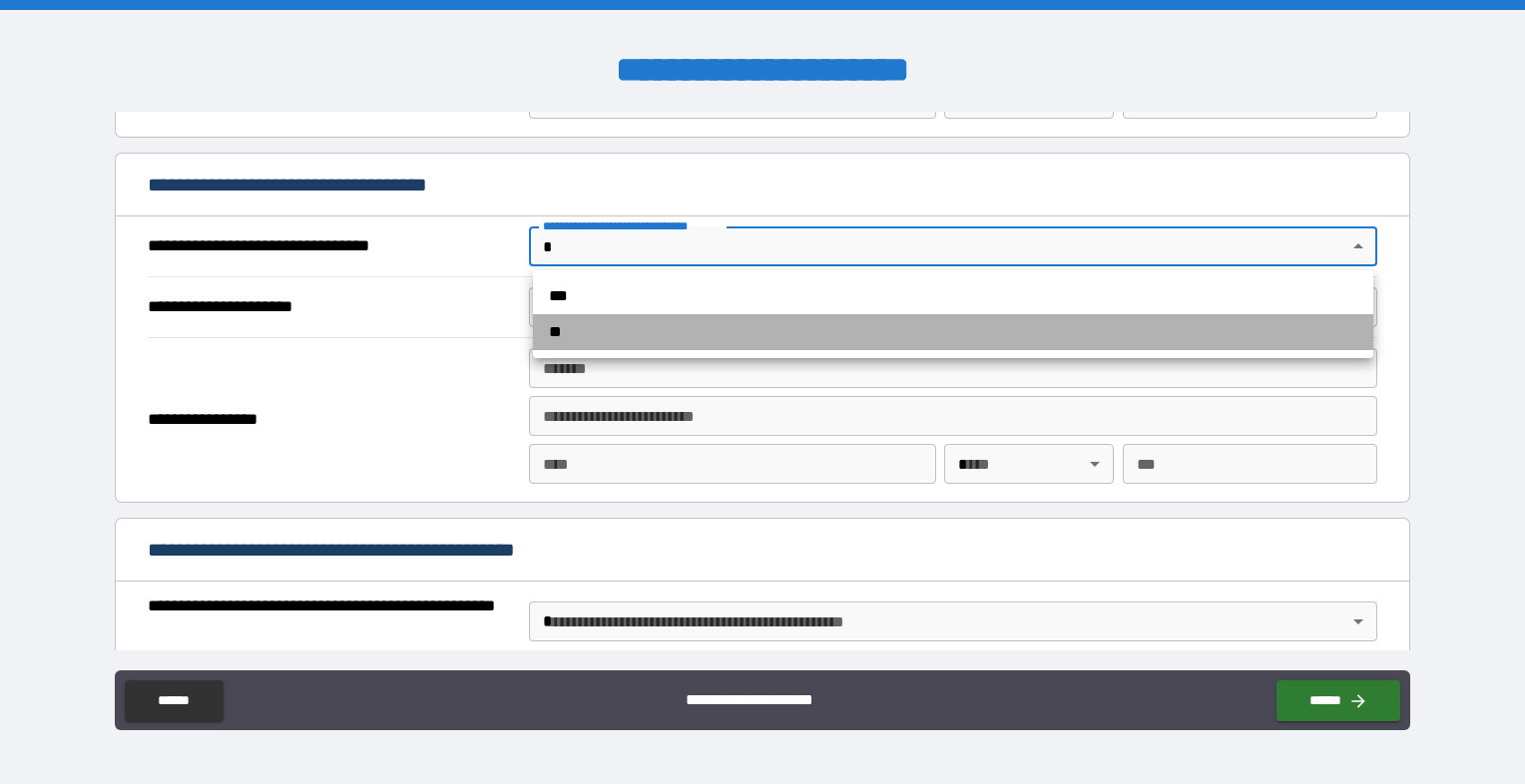 click on "**" at bounding box center [953, 332] 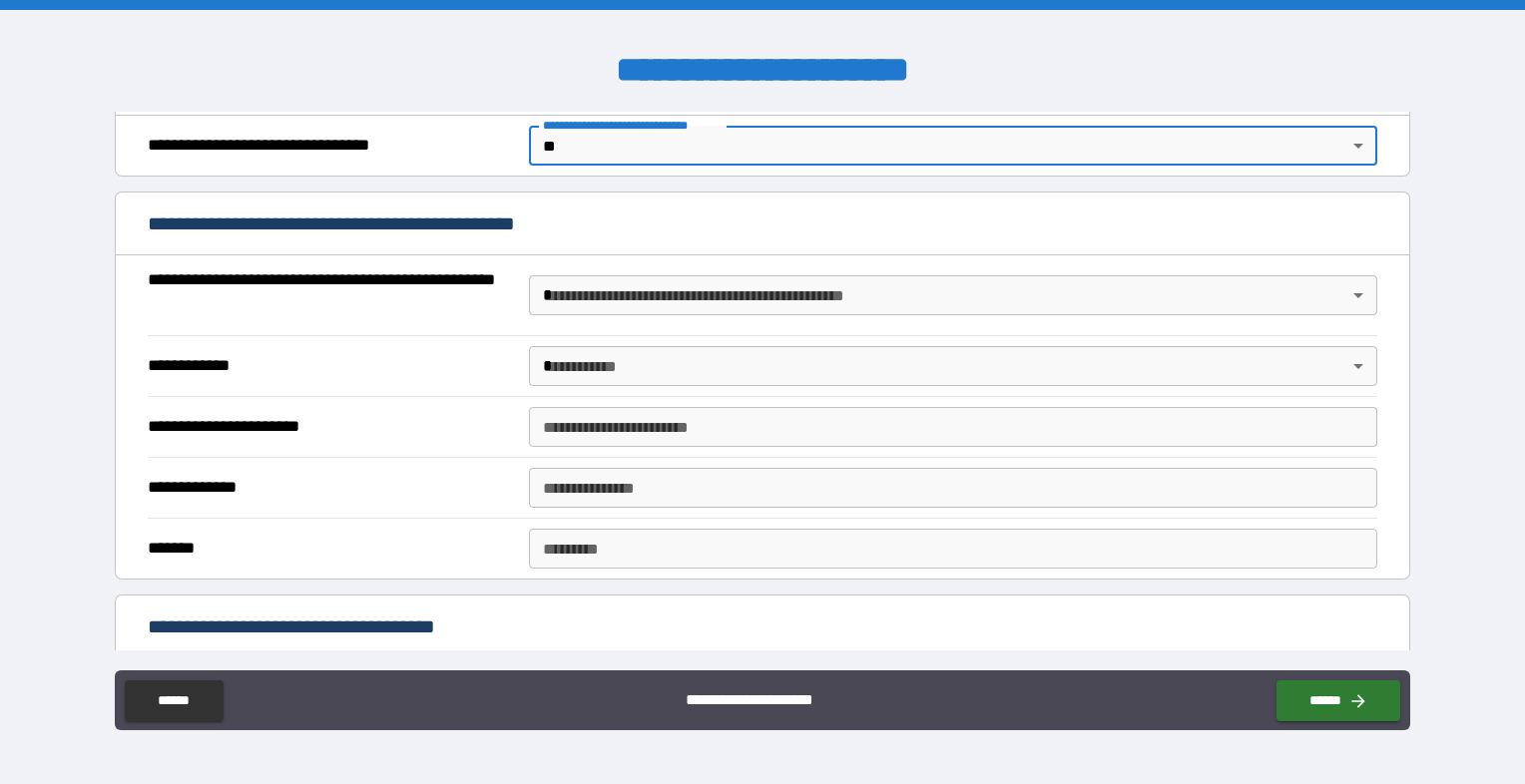 scroll, scrollTop: 1297, scrollLeft: 0, axis: vertical 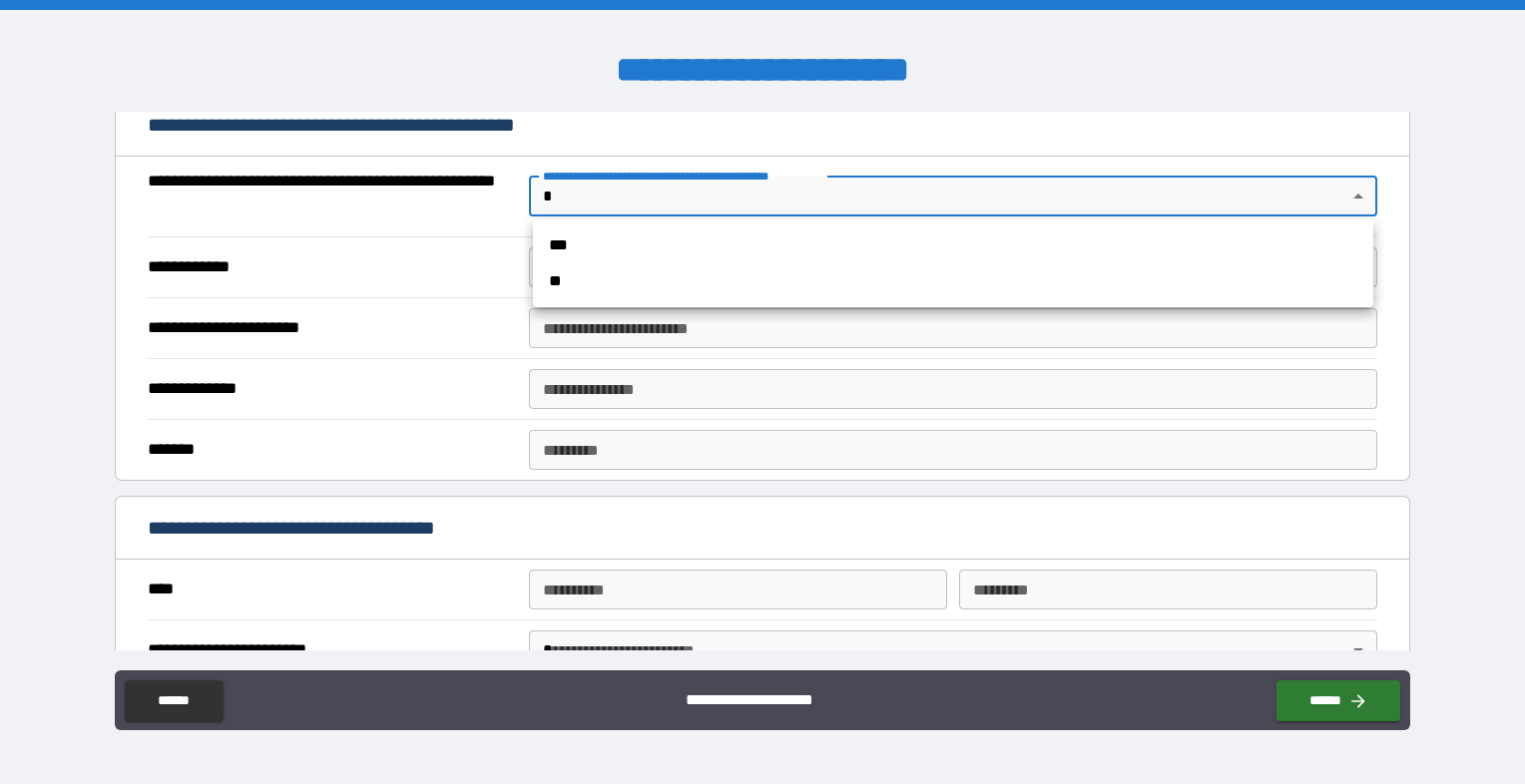click on "**********" at bounding box center (762, 392) 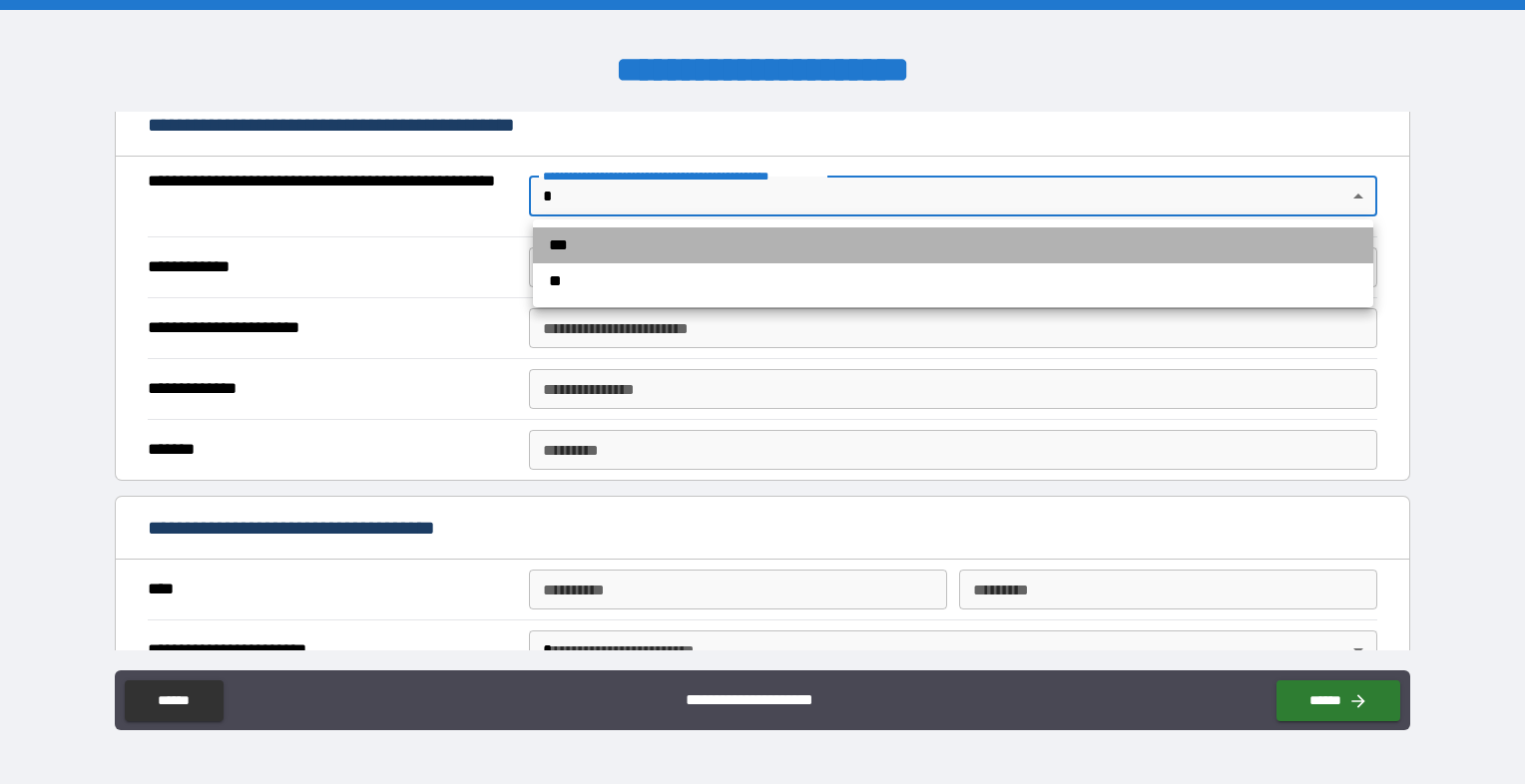 click on "***" at bounding box center (953, 245) 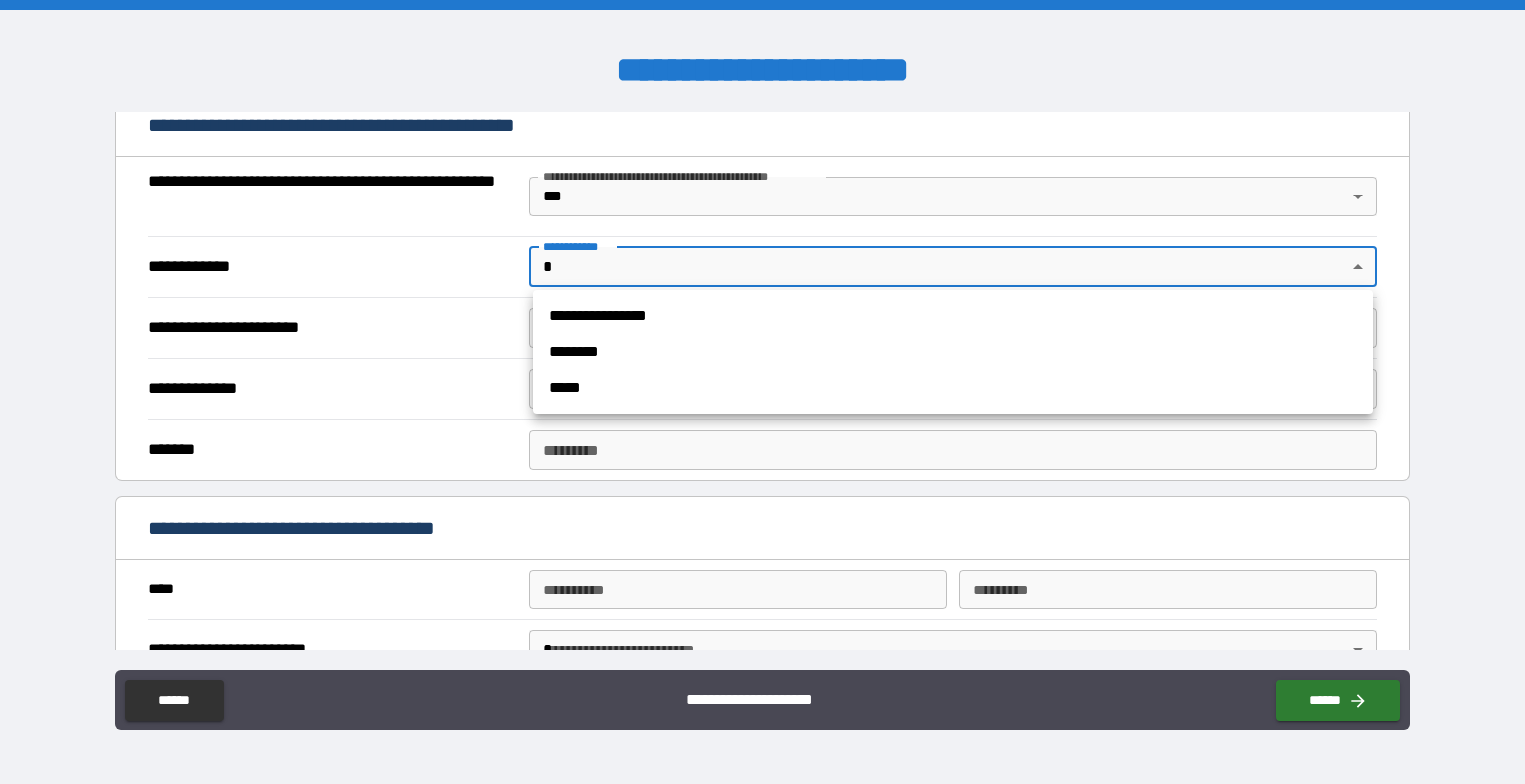 click on "**********" at bounding box center [762, 392] 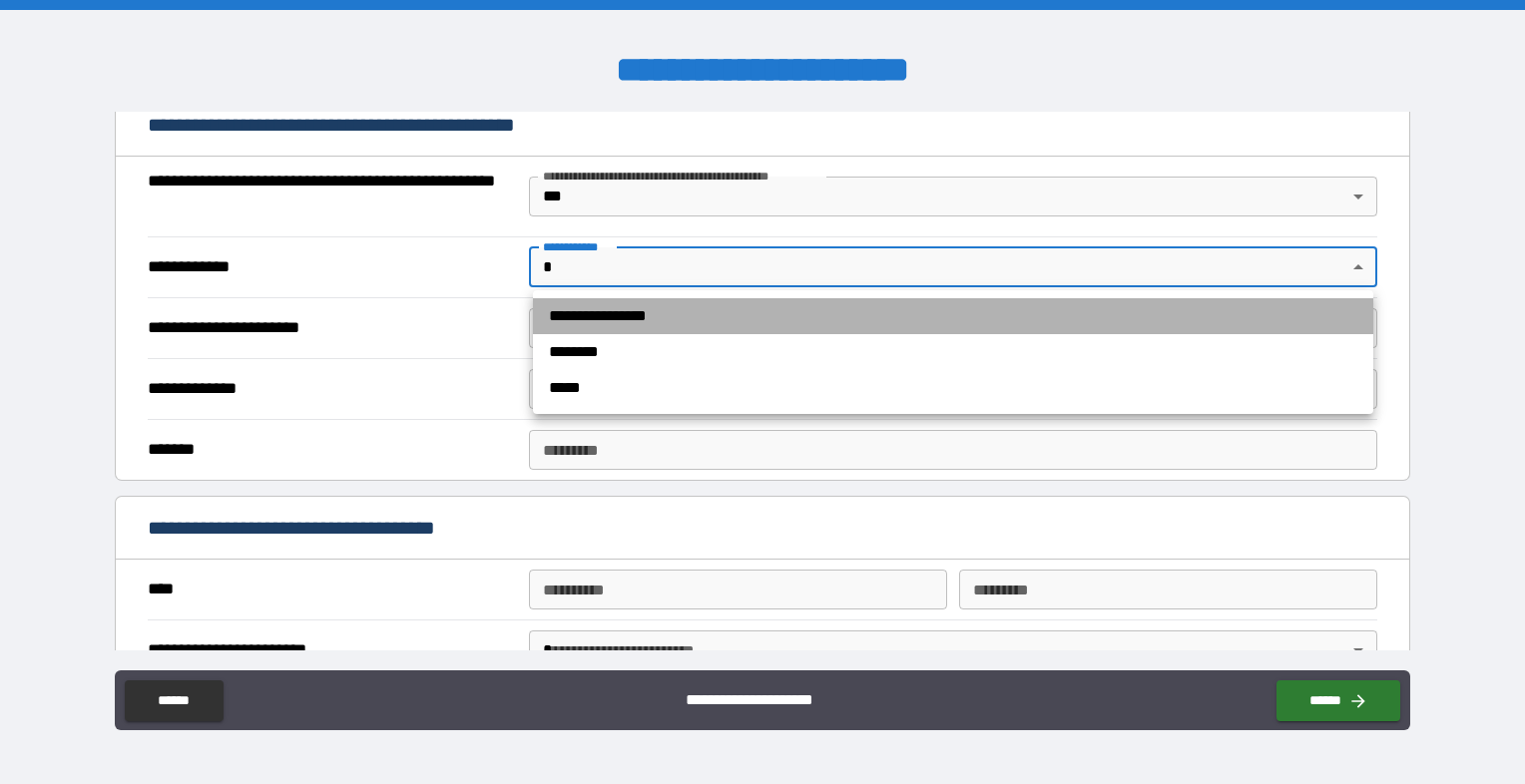 click on "**********" at bounding box center (953, 316) 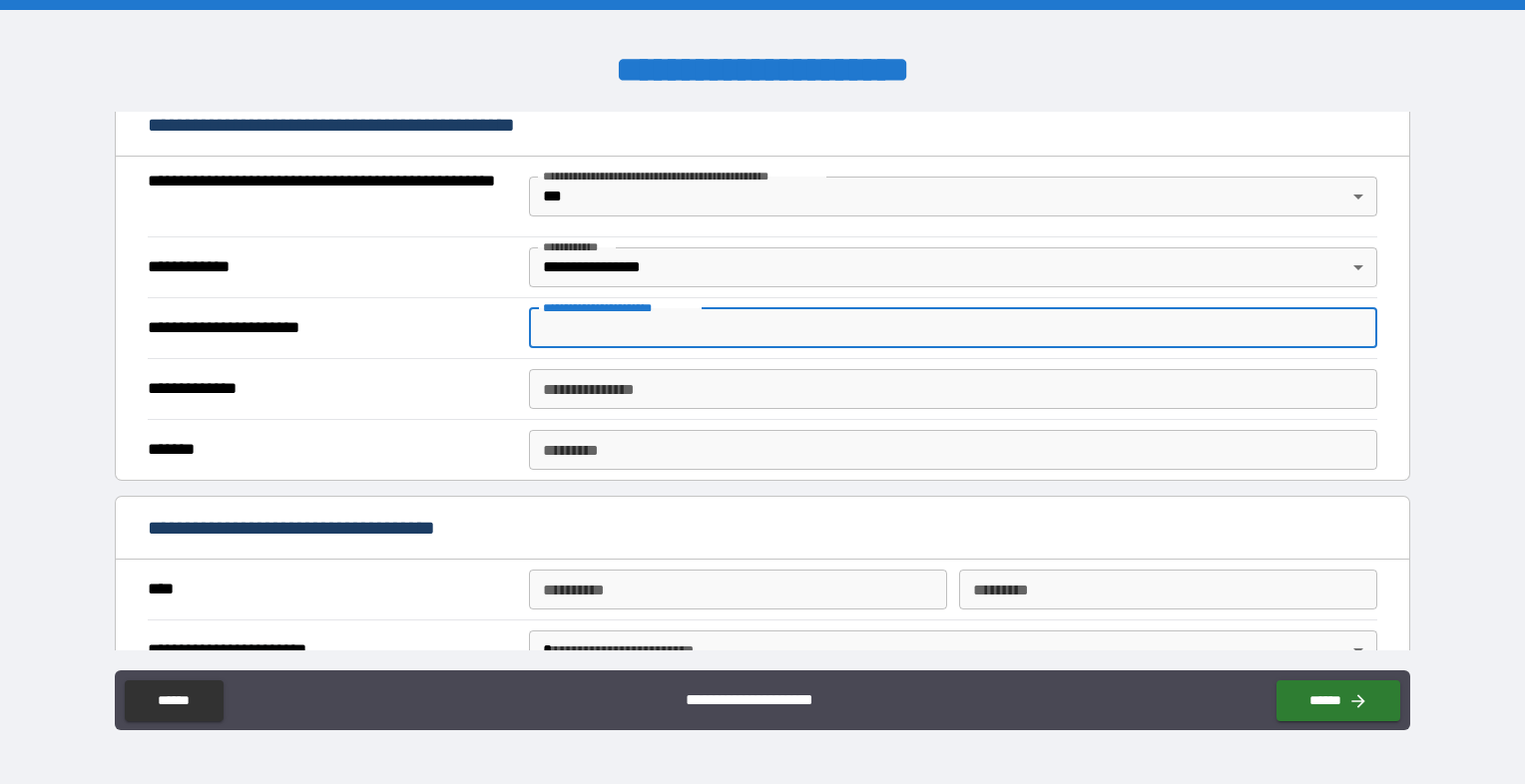 click on "**********" at bounding box center (953, 328) 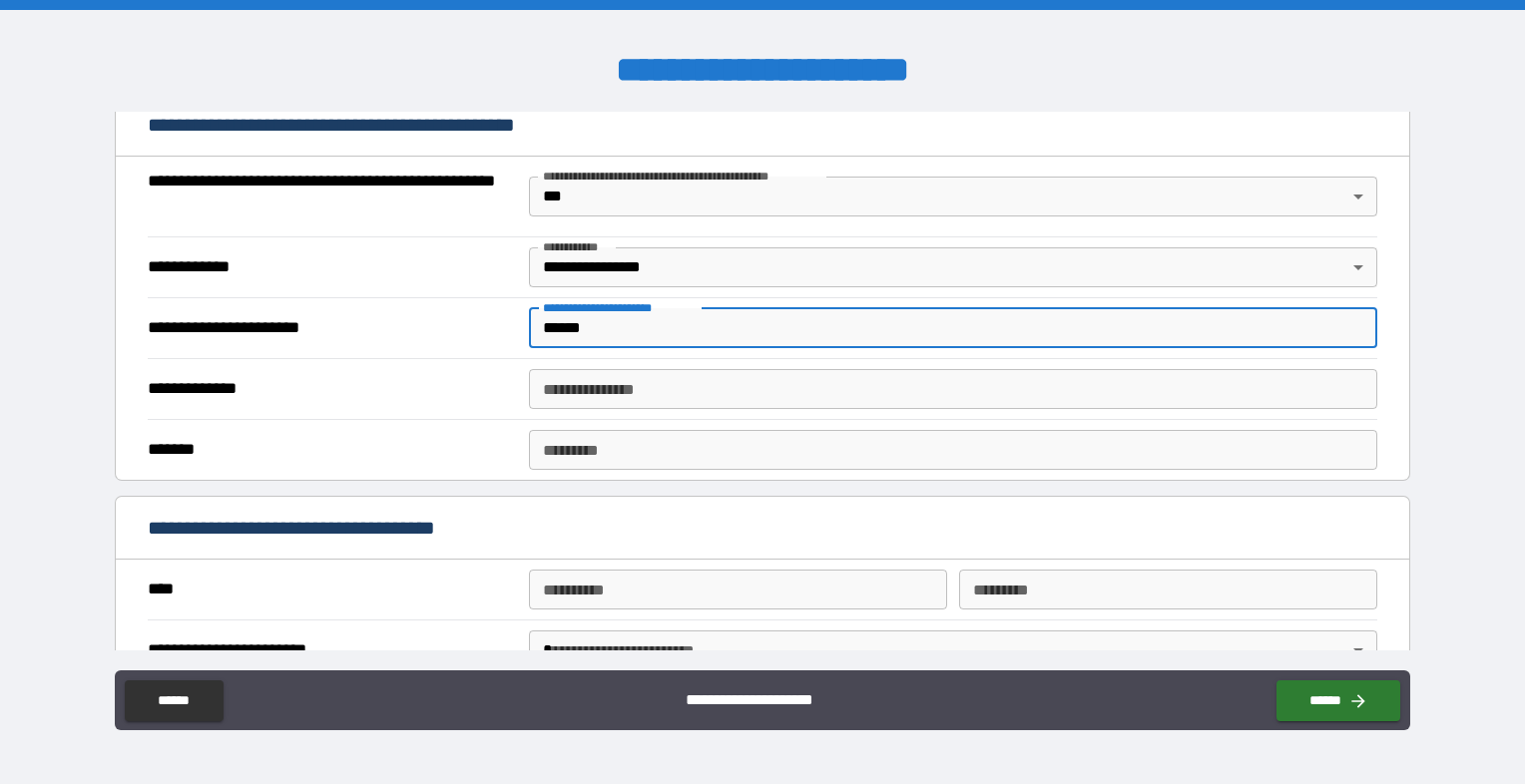 type on "******" 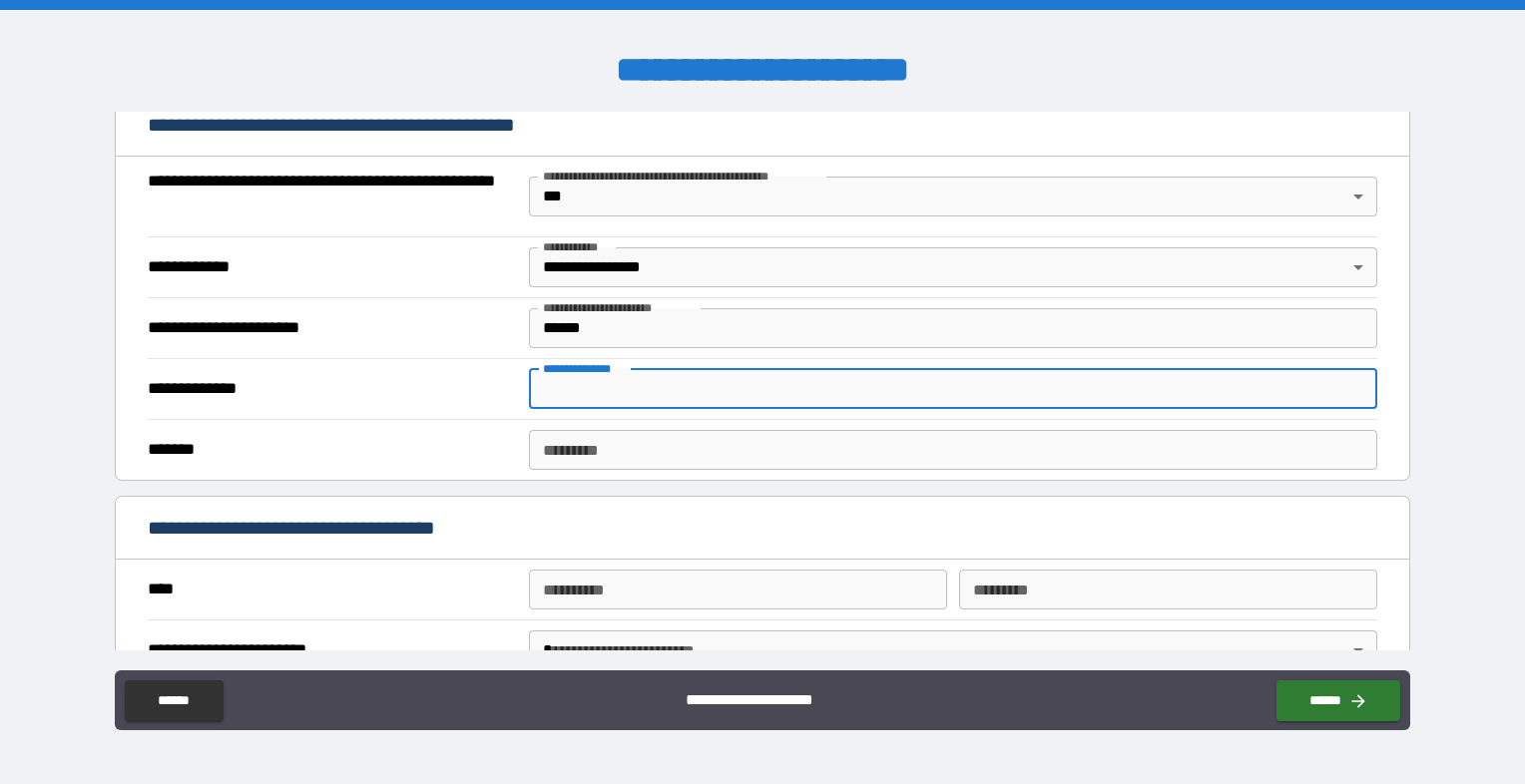 click on "**********" at bounding box center (953, 389) 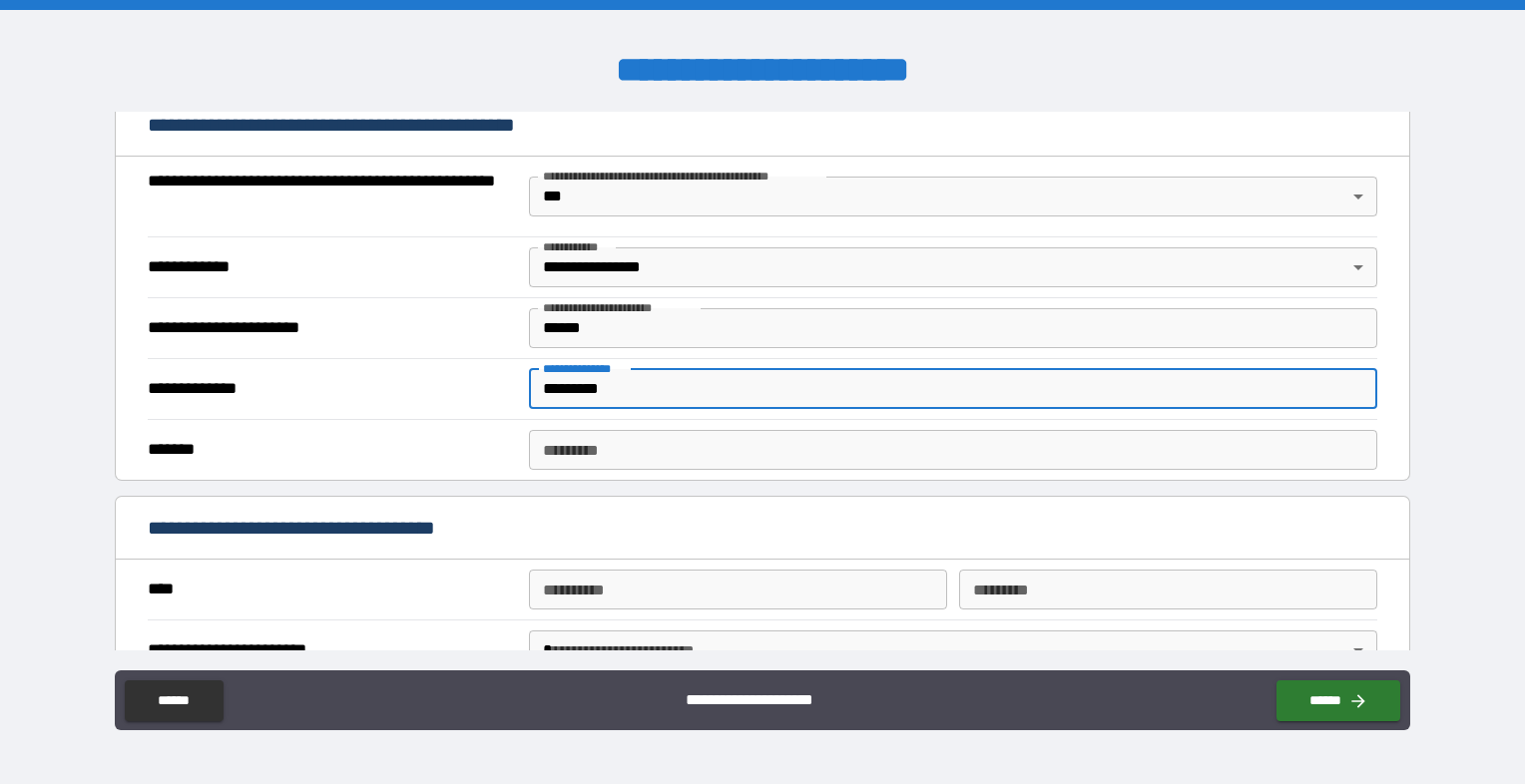type on "*********" 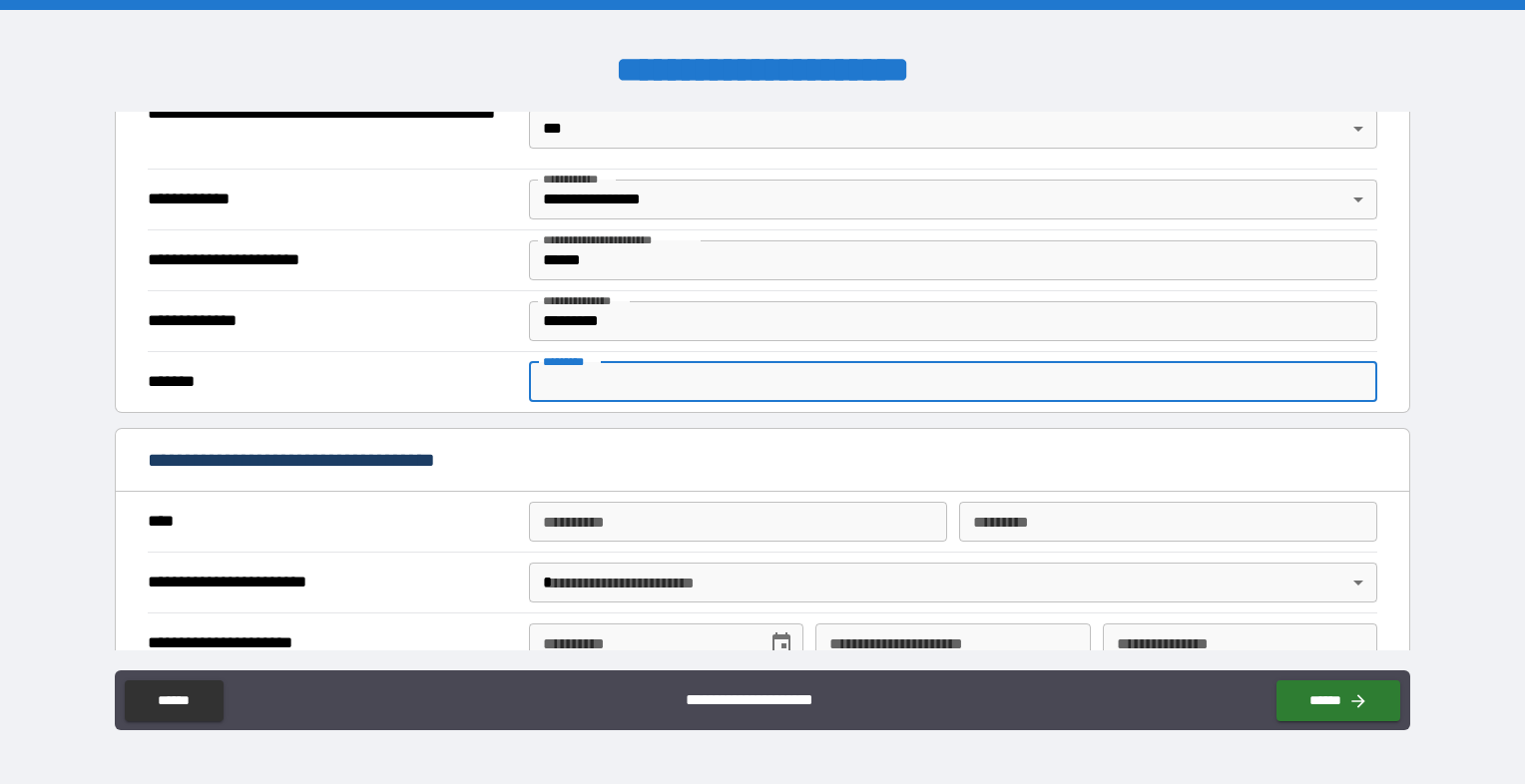 scroll, scrollTop: 1396, scrollLeft: 0, axis: vertical 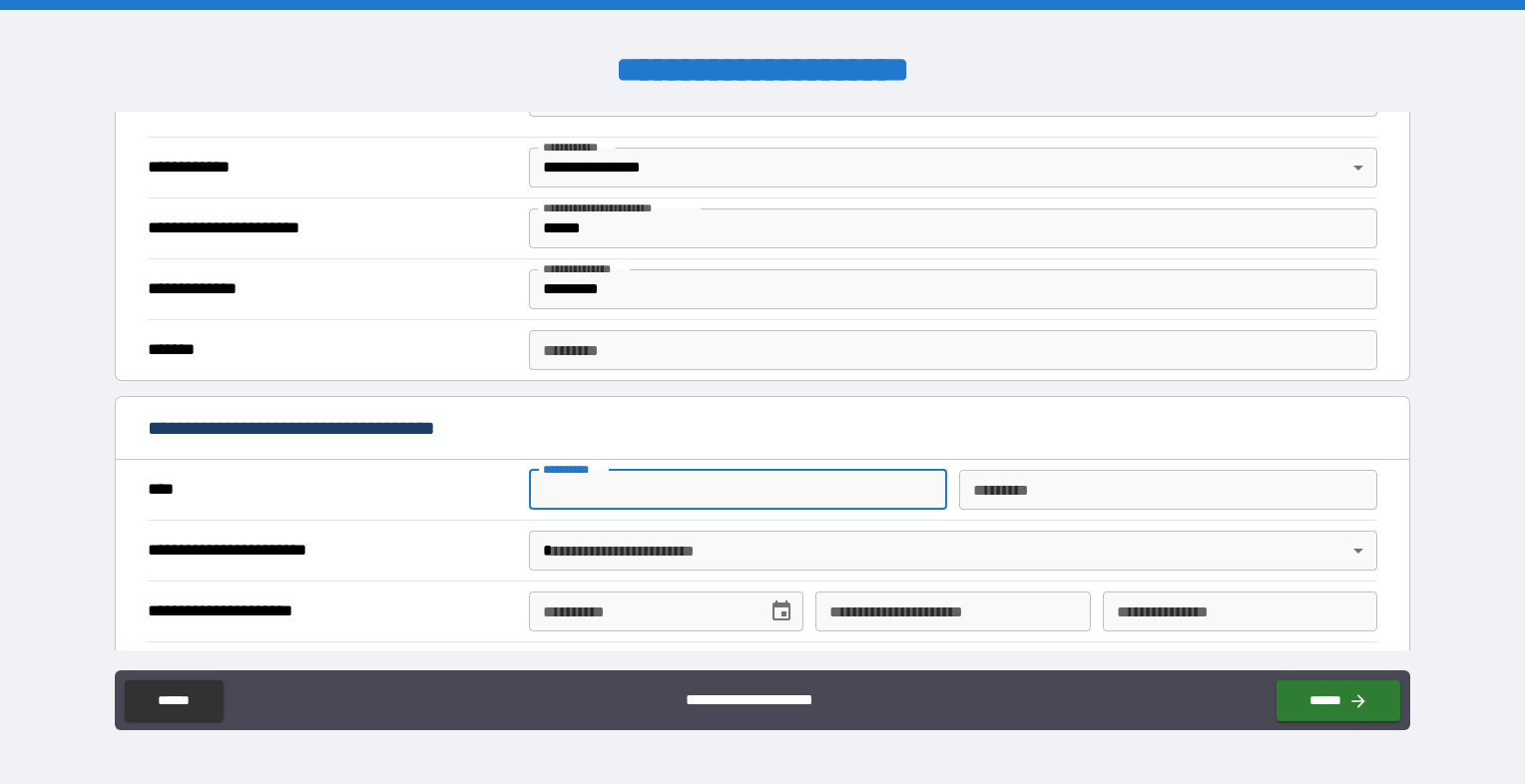 click on "**********" at bounding box center [738, 490] 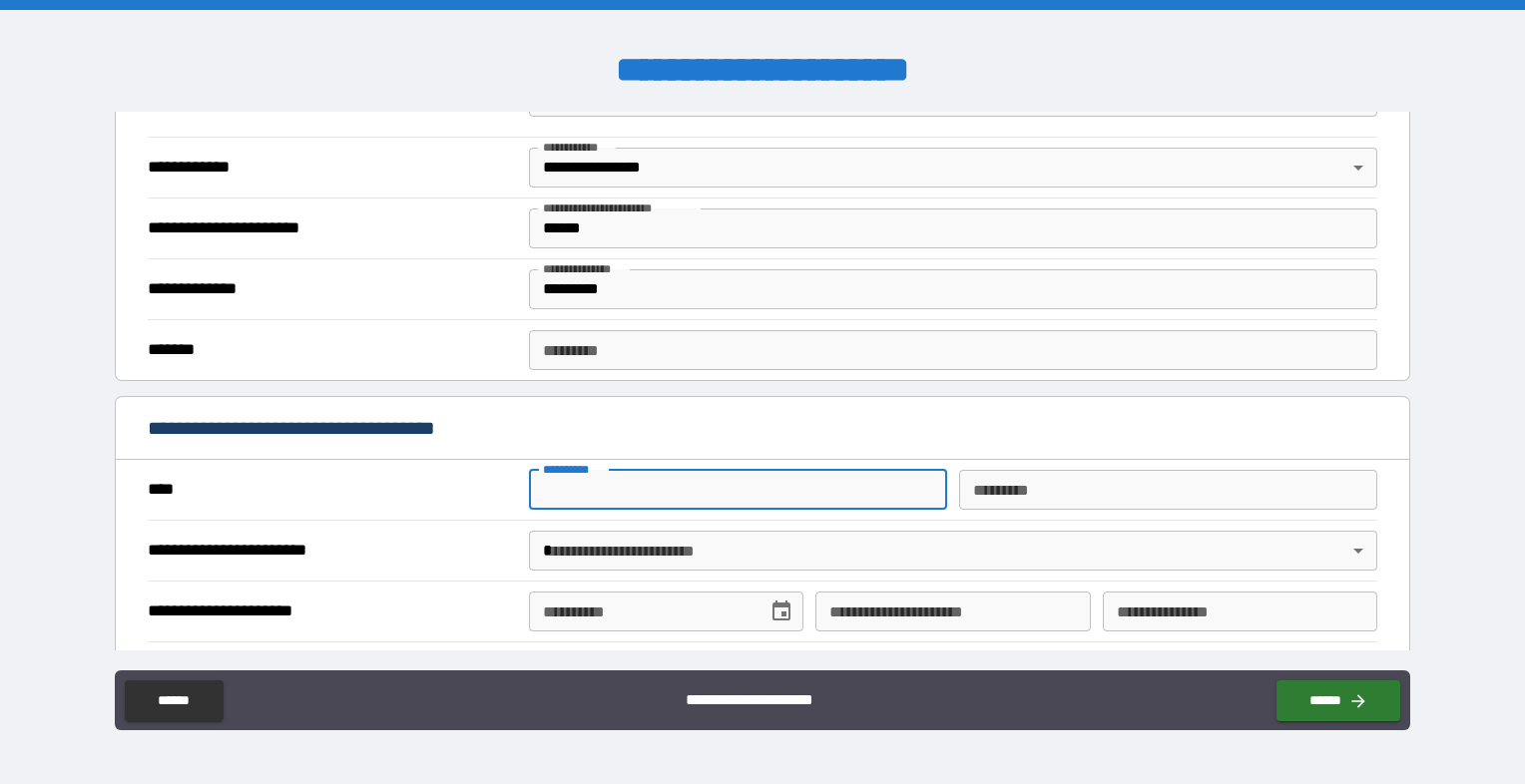 type on "*********" 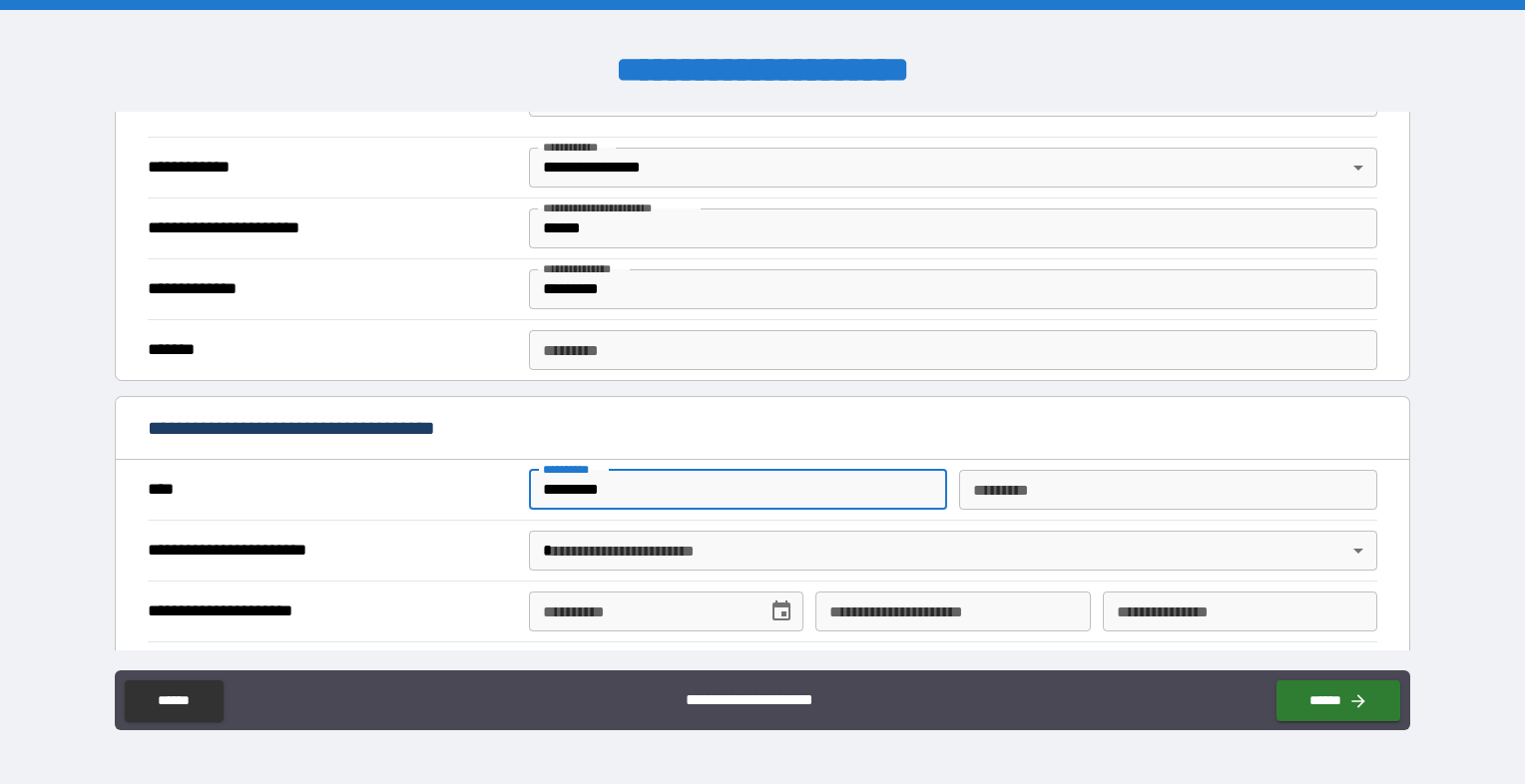 type on "*******" 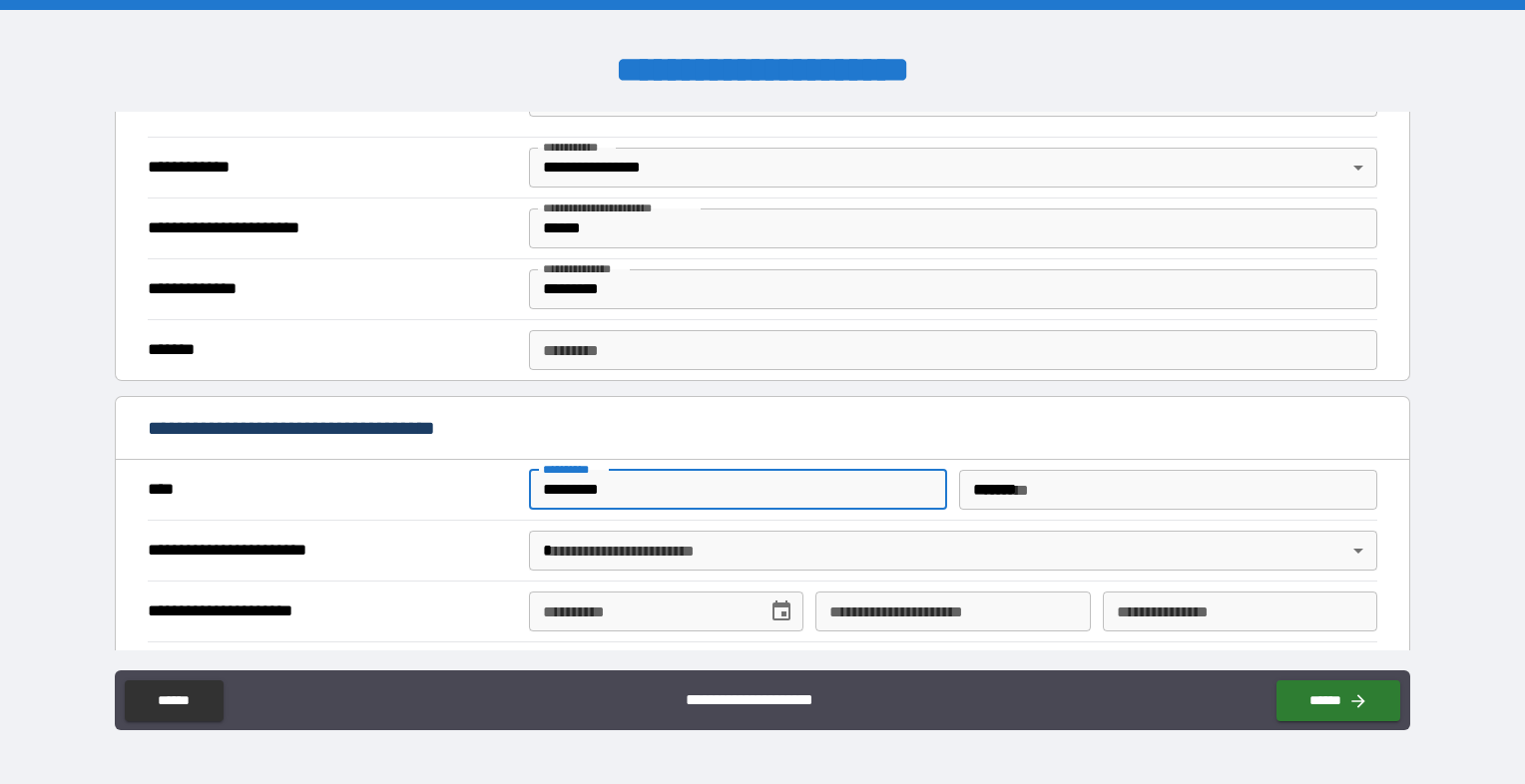type on "**********" 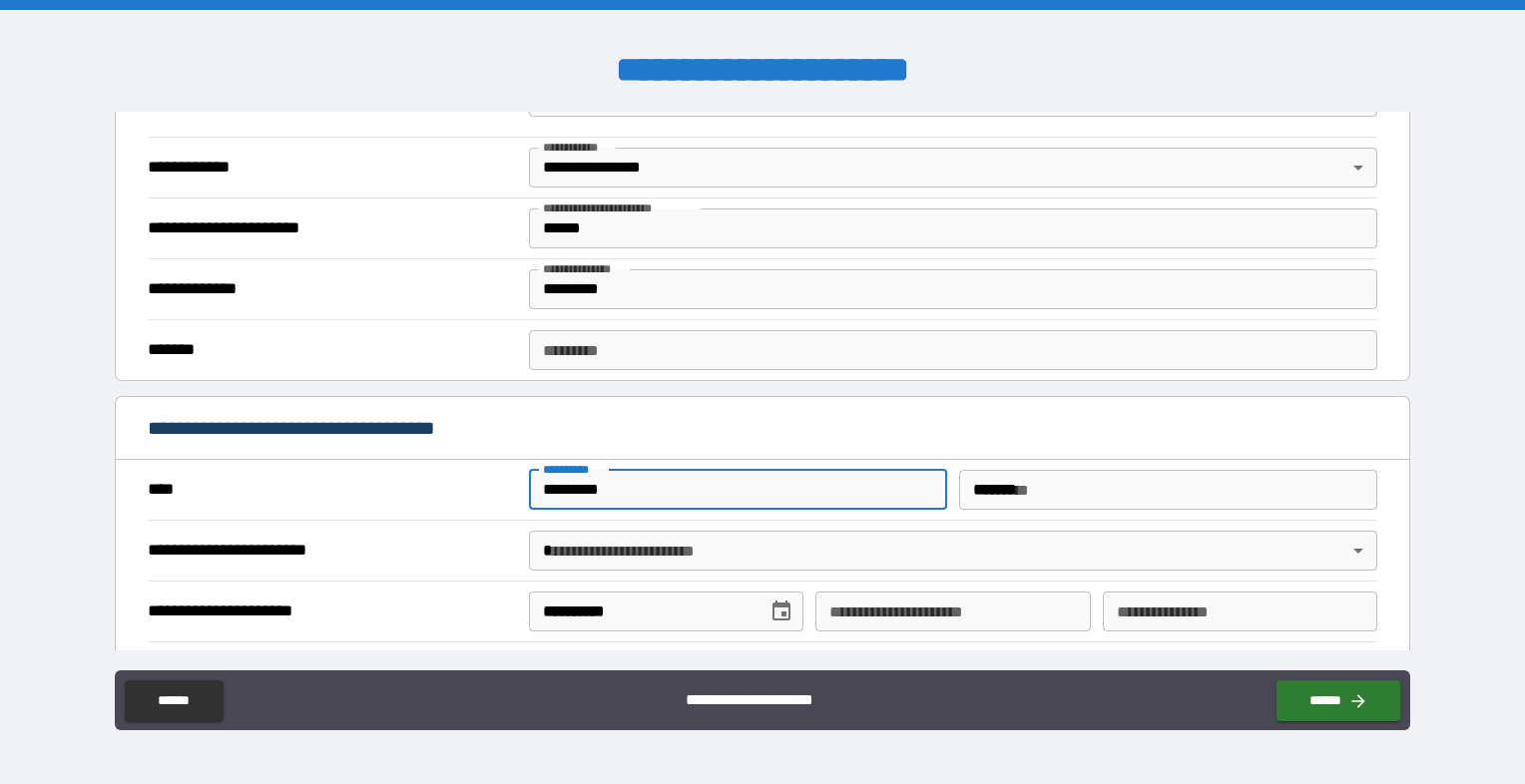 type on "**********" 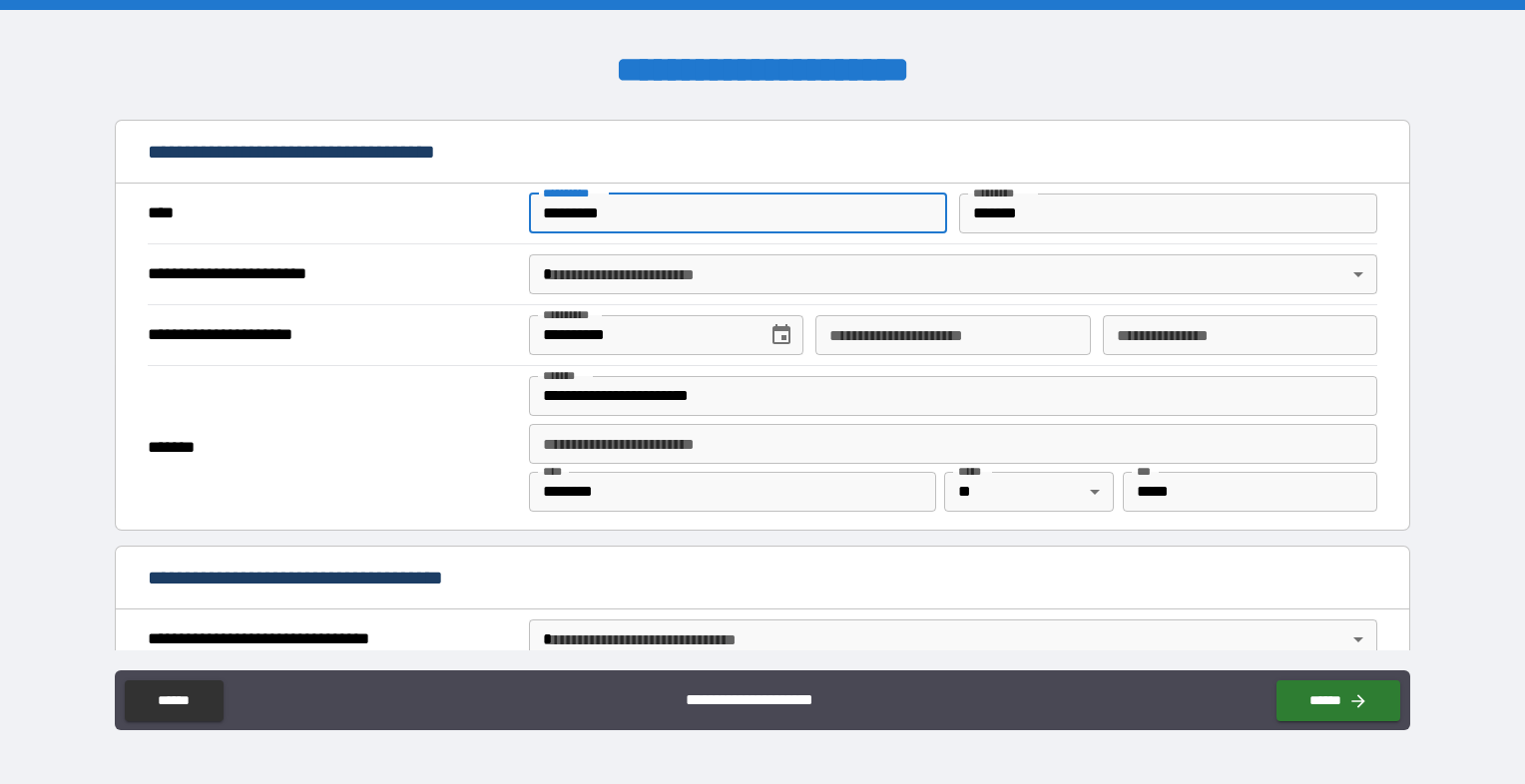 scroll, scrollTop: 1696, scrollLeft: 0, axis: vertical 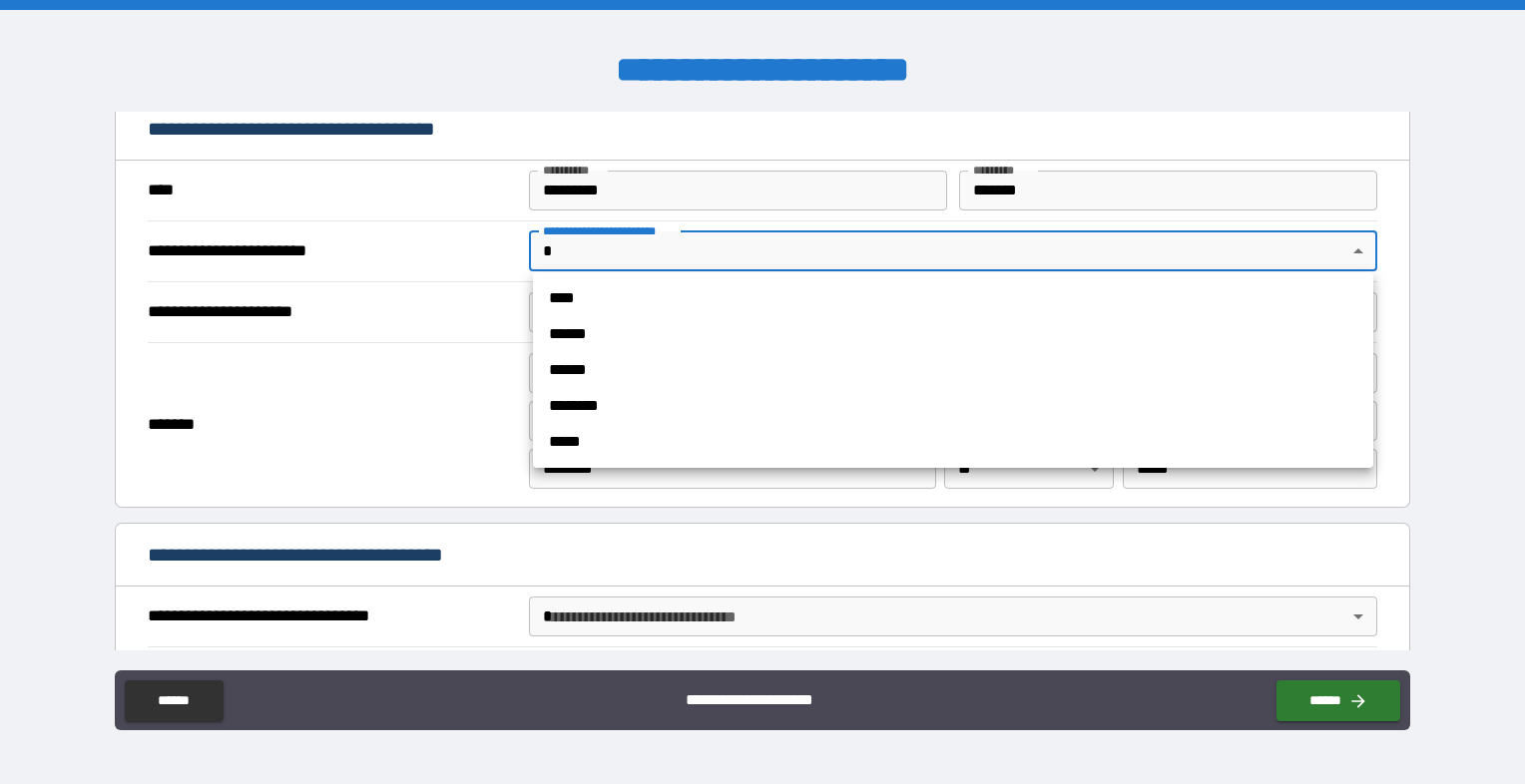 click on "**********" at bounding box center [762, 392] 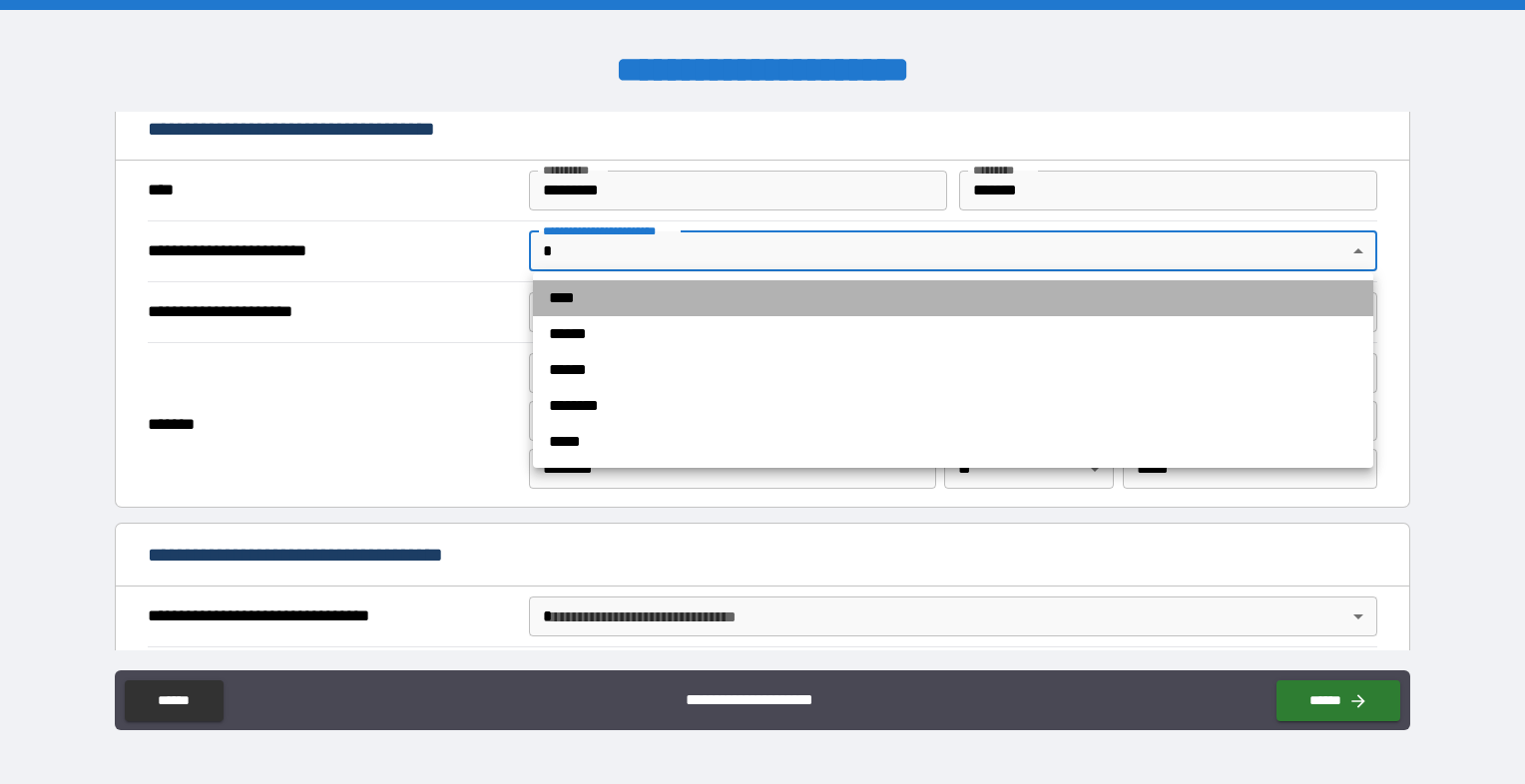 click on "****" at bounding box center (953, 298) 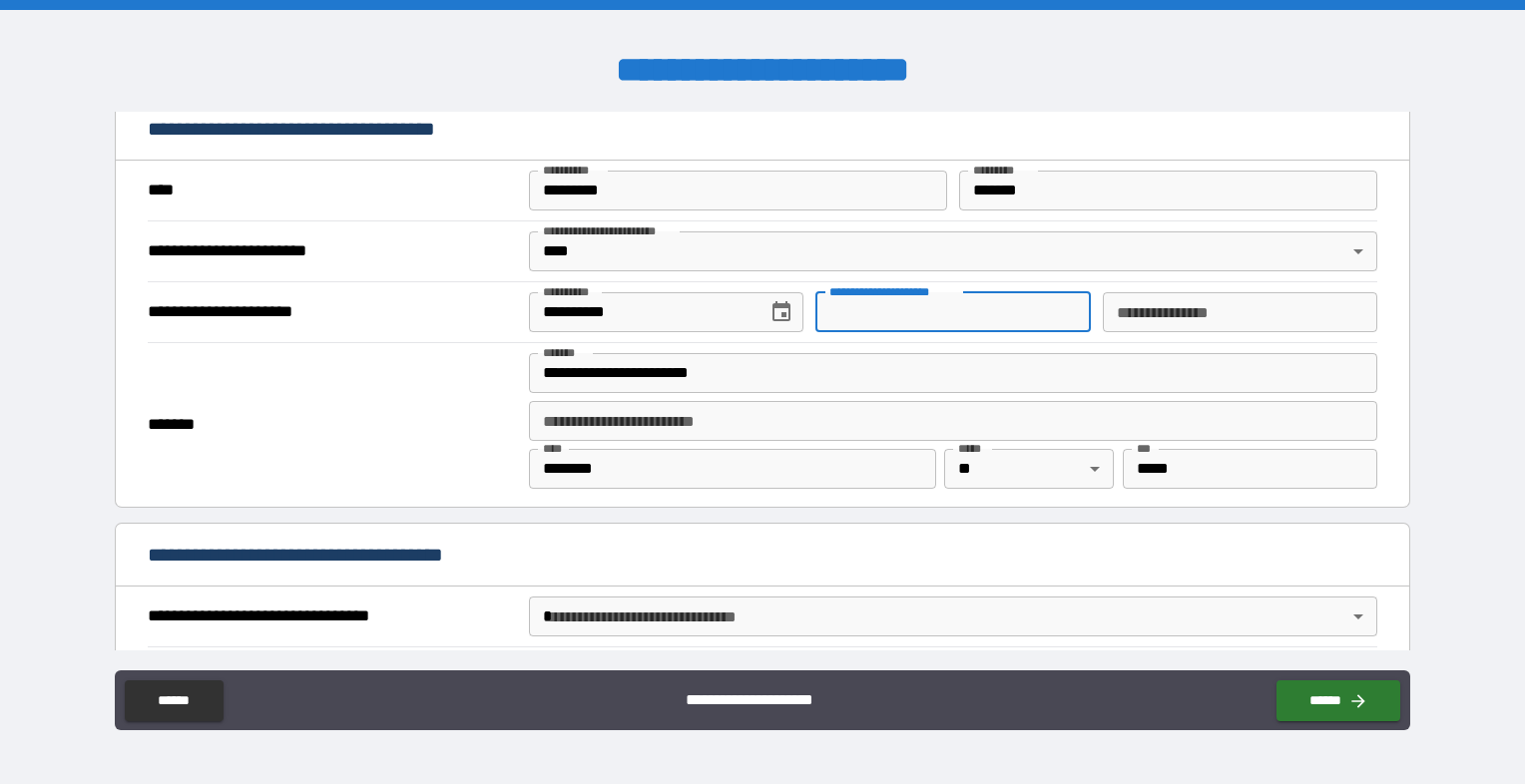 click on "**********" at bounding box center (952, 312) 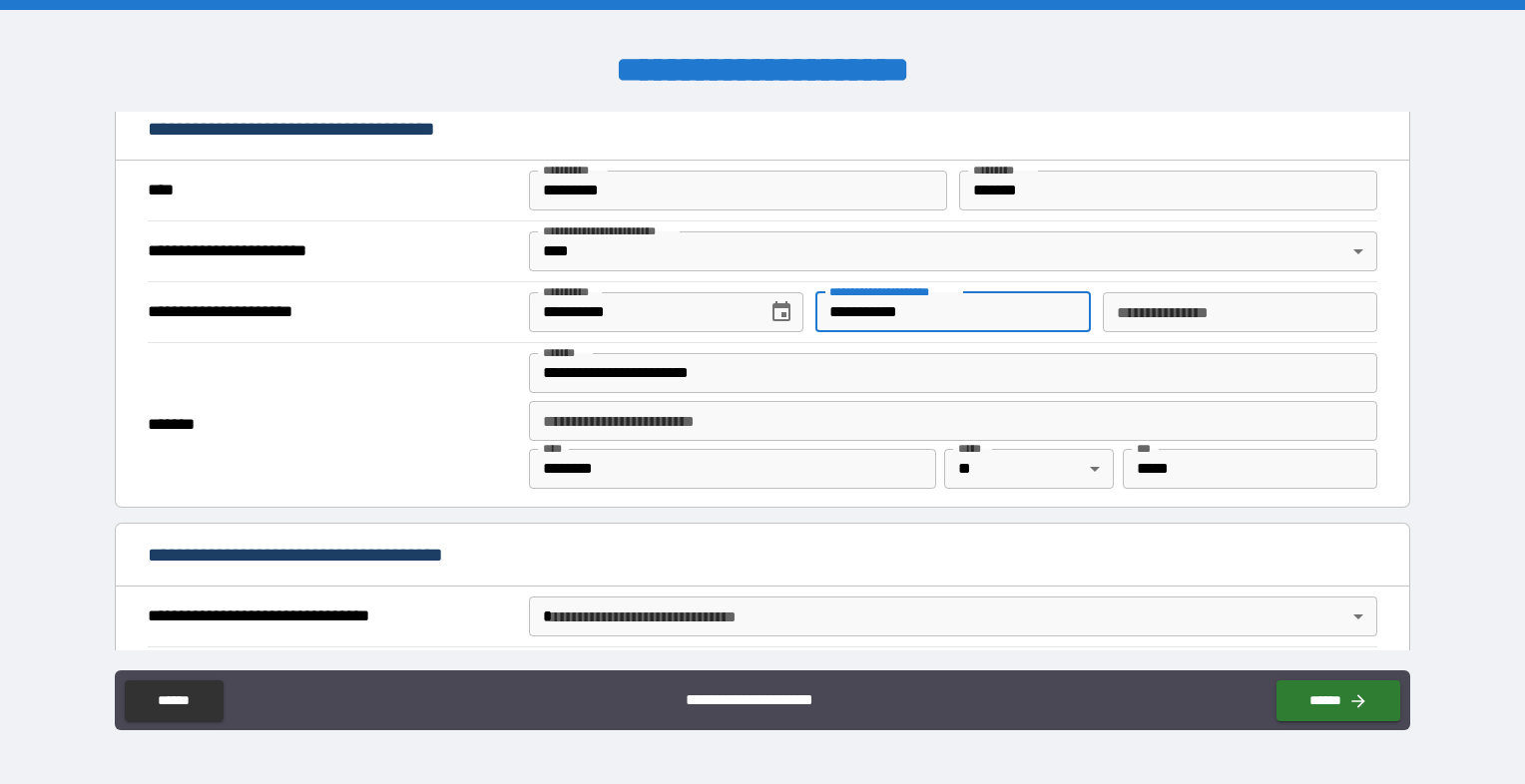 type 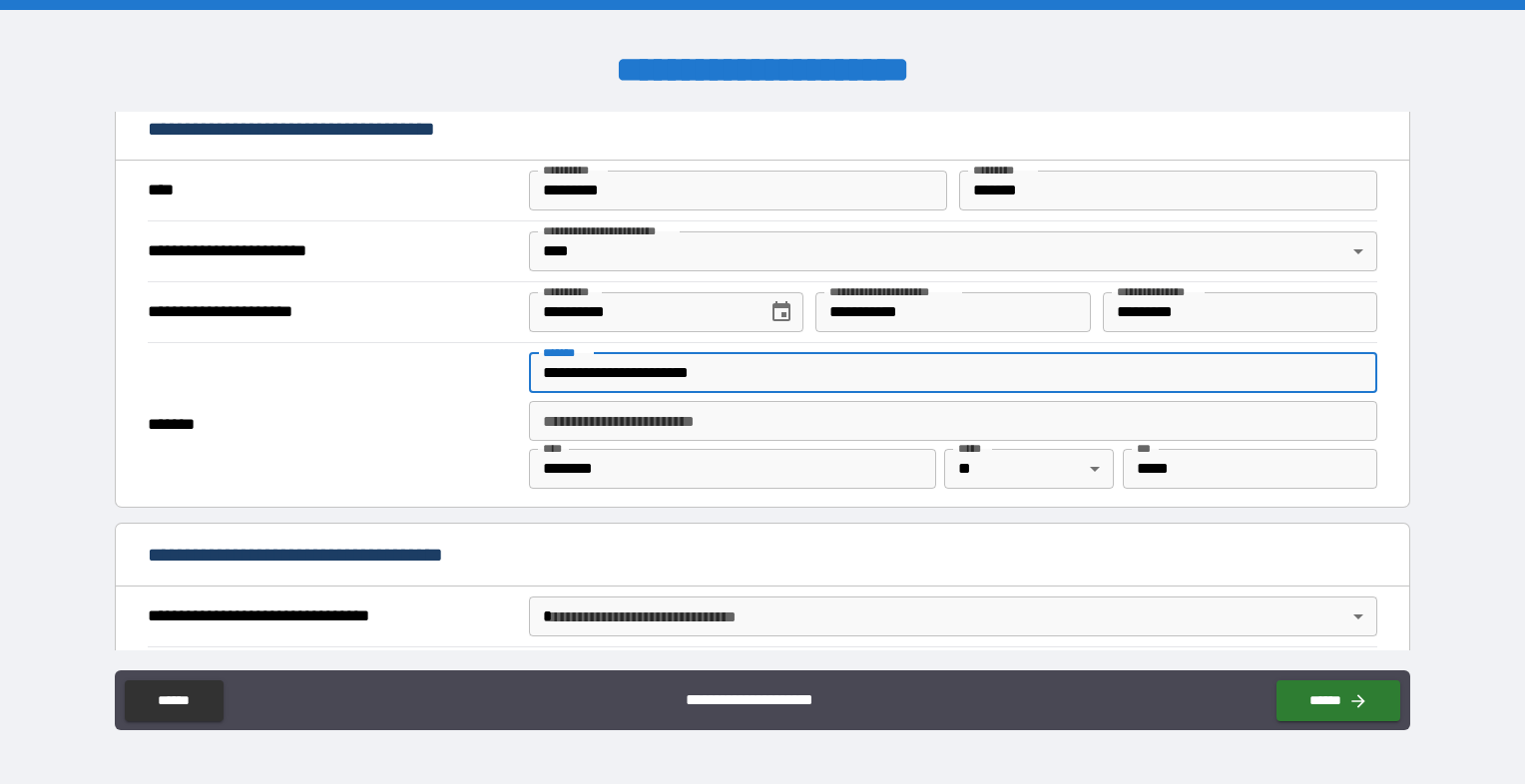 click on "**********" at bounding box center [953, 373] 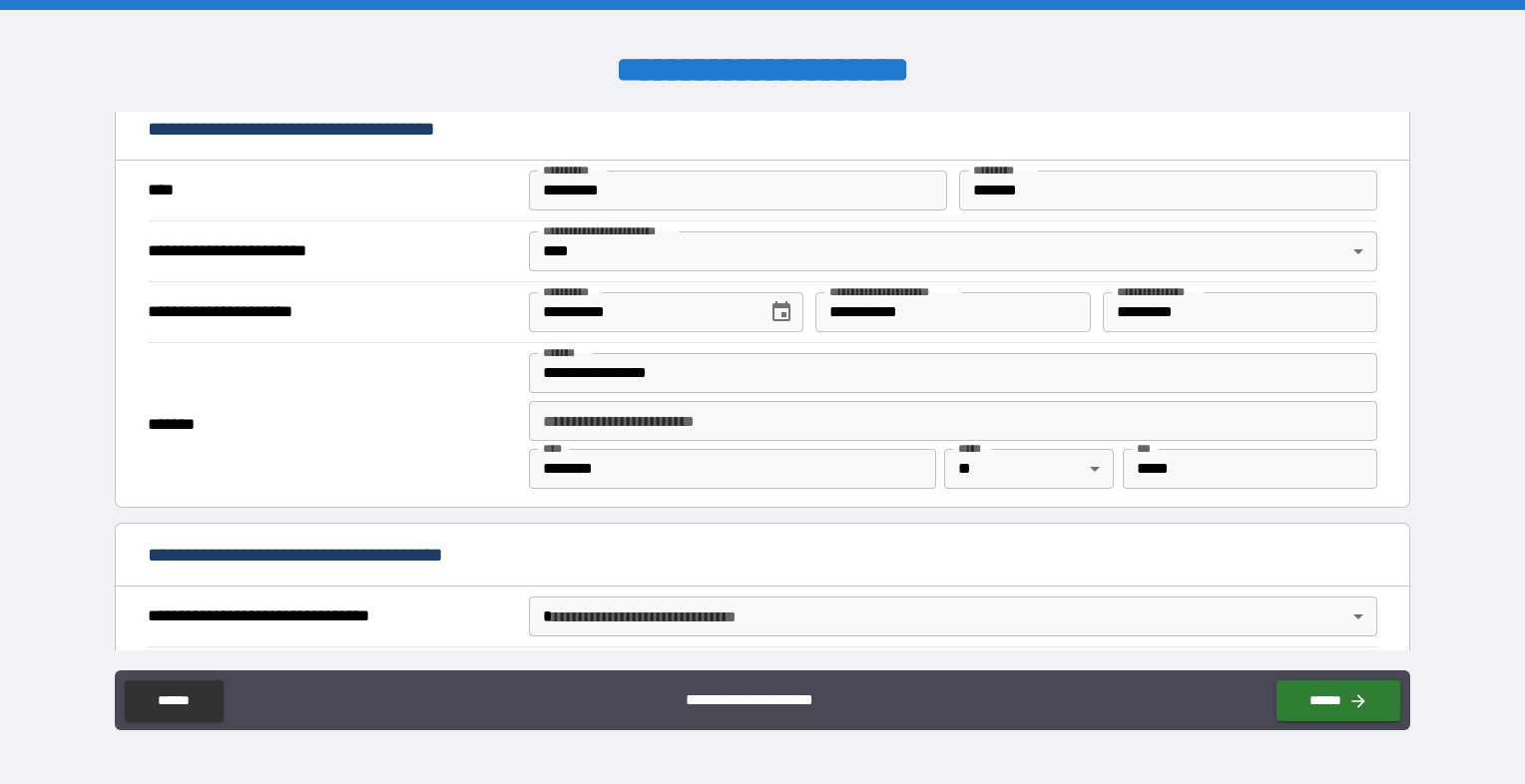 click on "*******" at bounding box center [332, 425] 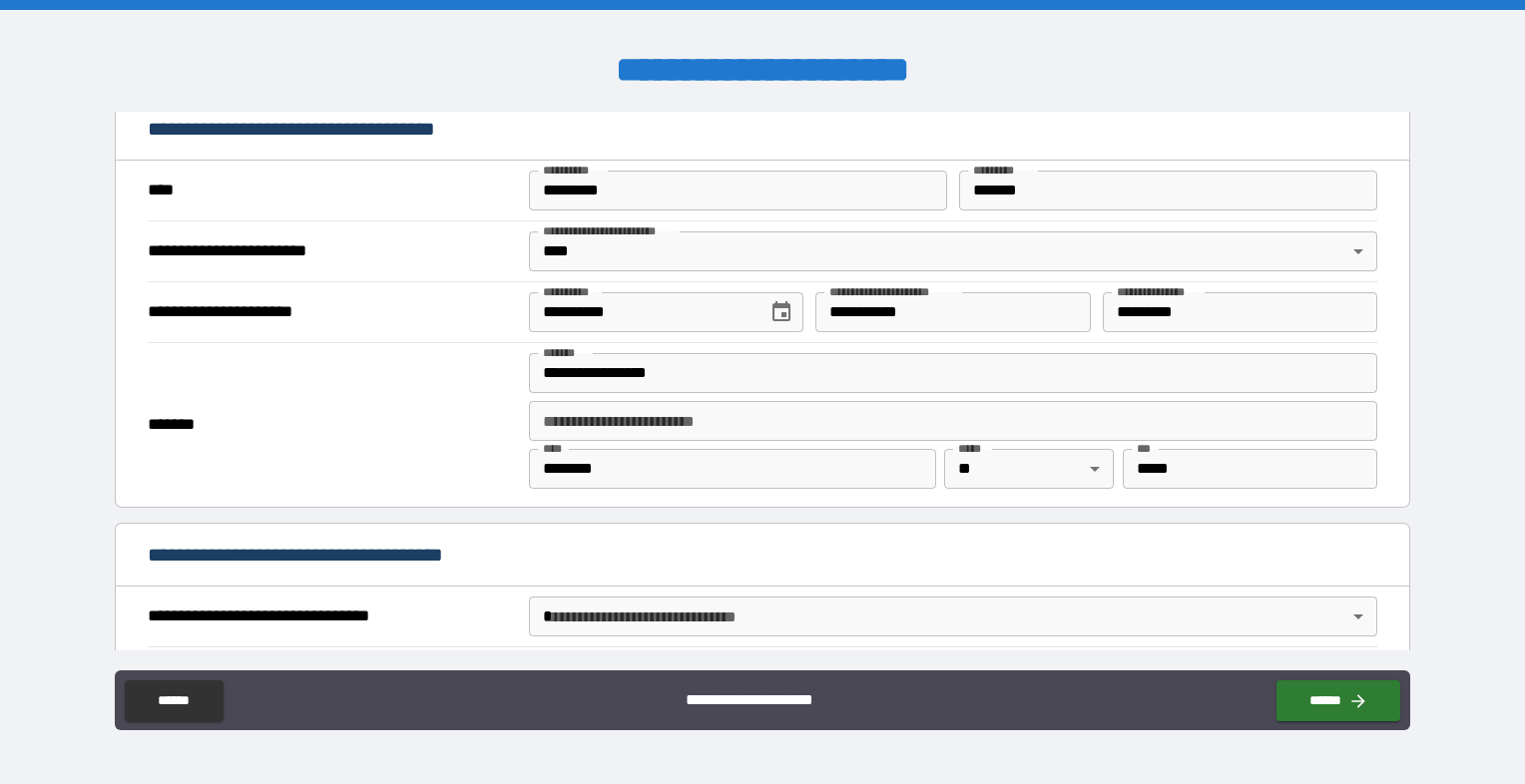 click on "*******" at bounding box center [332, 425] 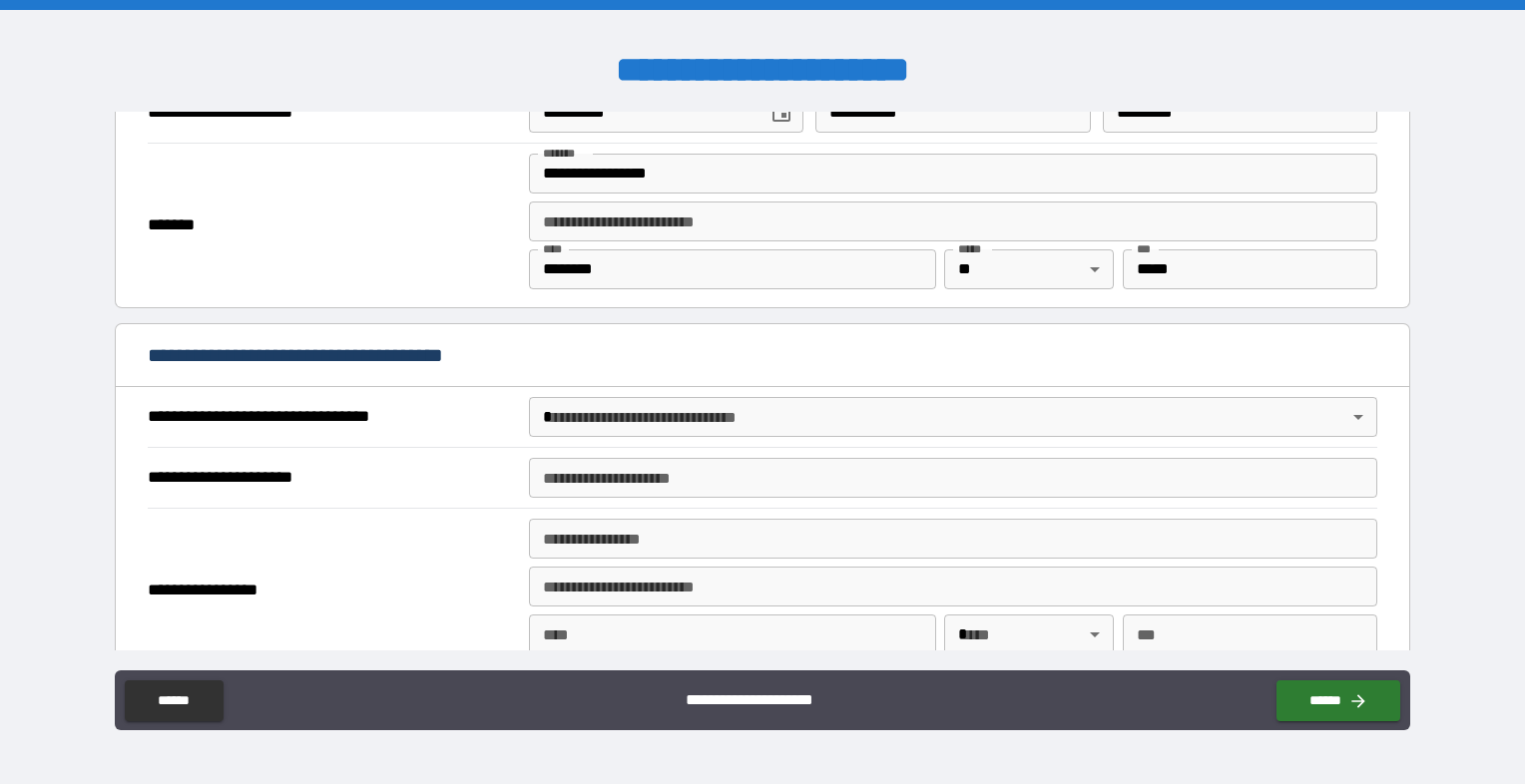 scroll, scrollTop: 2095, scrollLeft: 0, axis: vertical 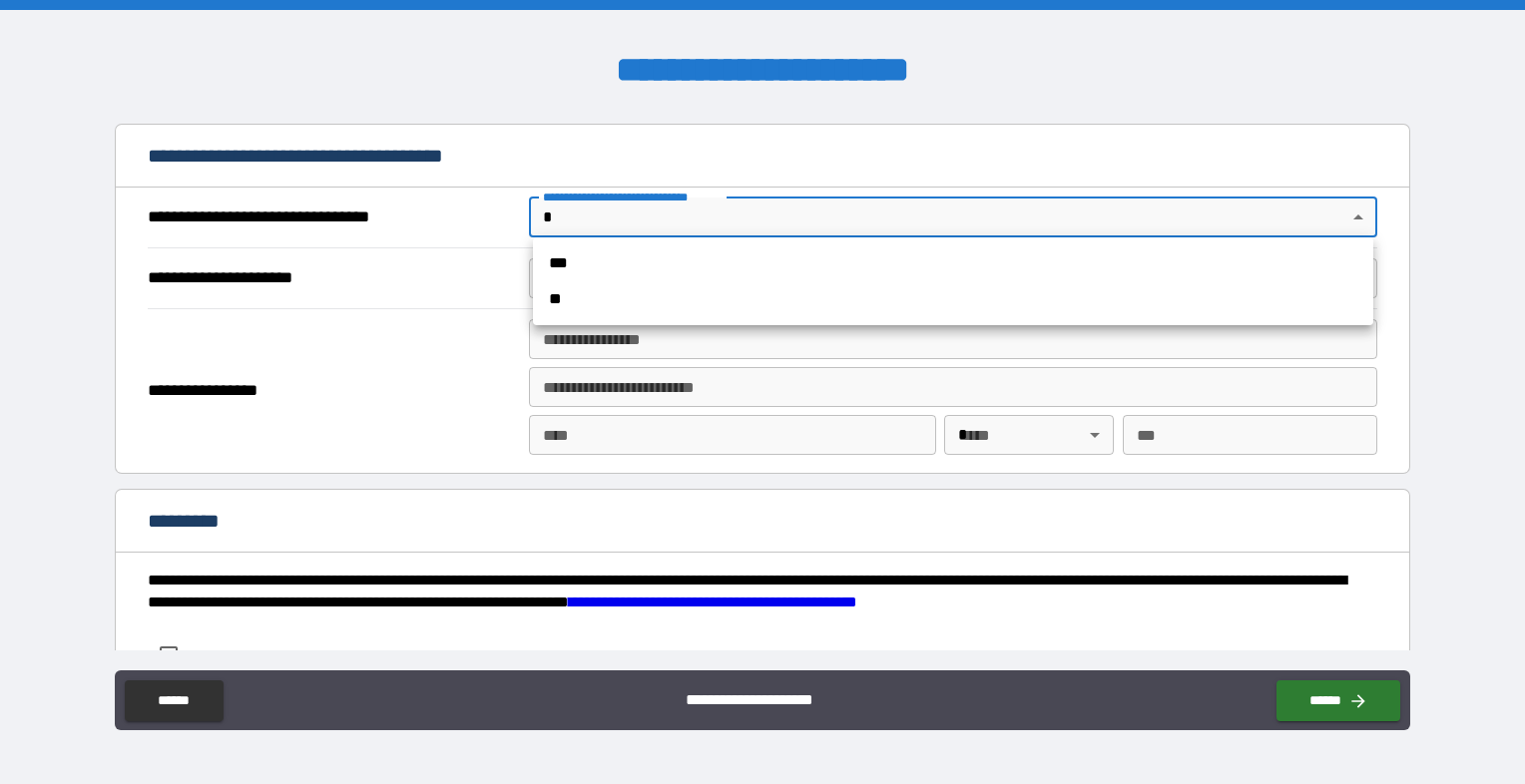 click on "**********" at bounding box center (762, 392) 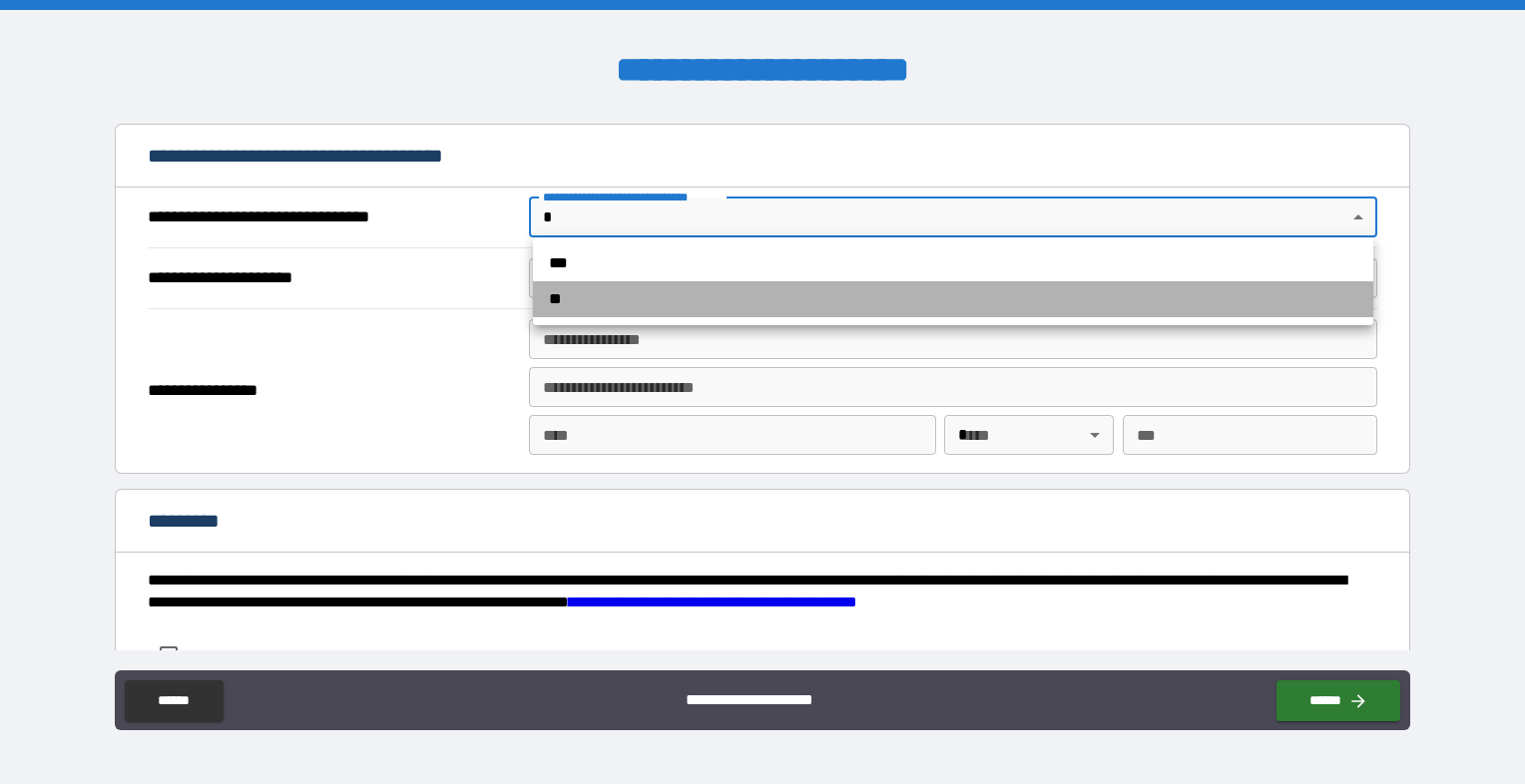 click on "**" at bounding box center (953, 299) 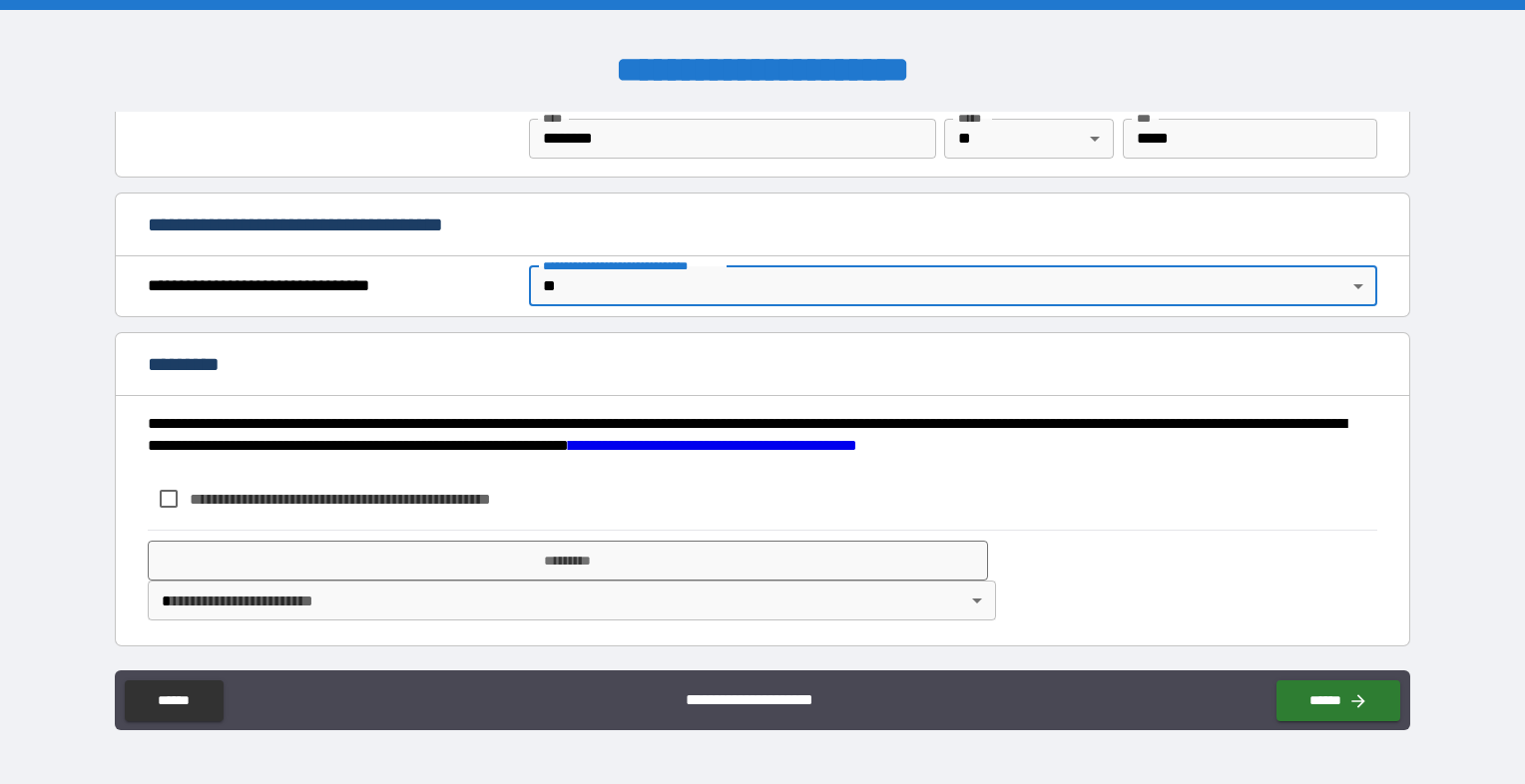 scroll, scrollTop: 2018, scrollLeft: 0, axis: vertical 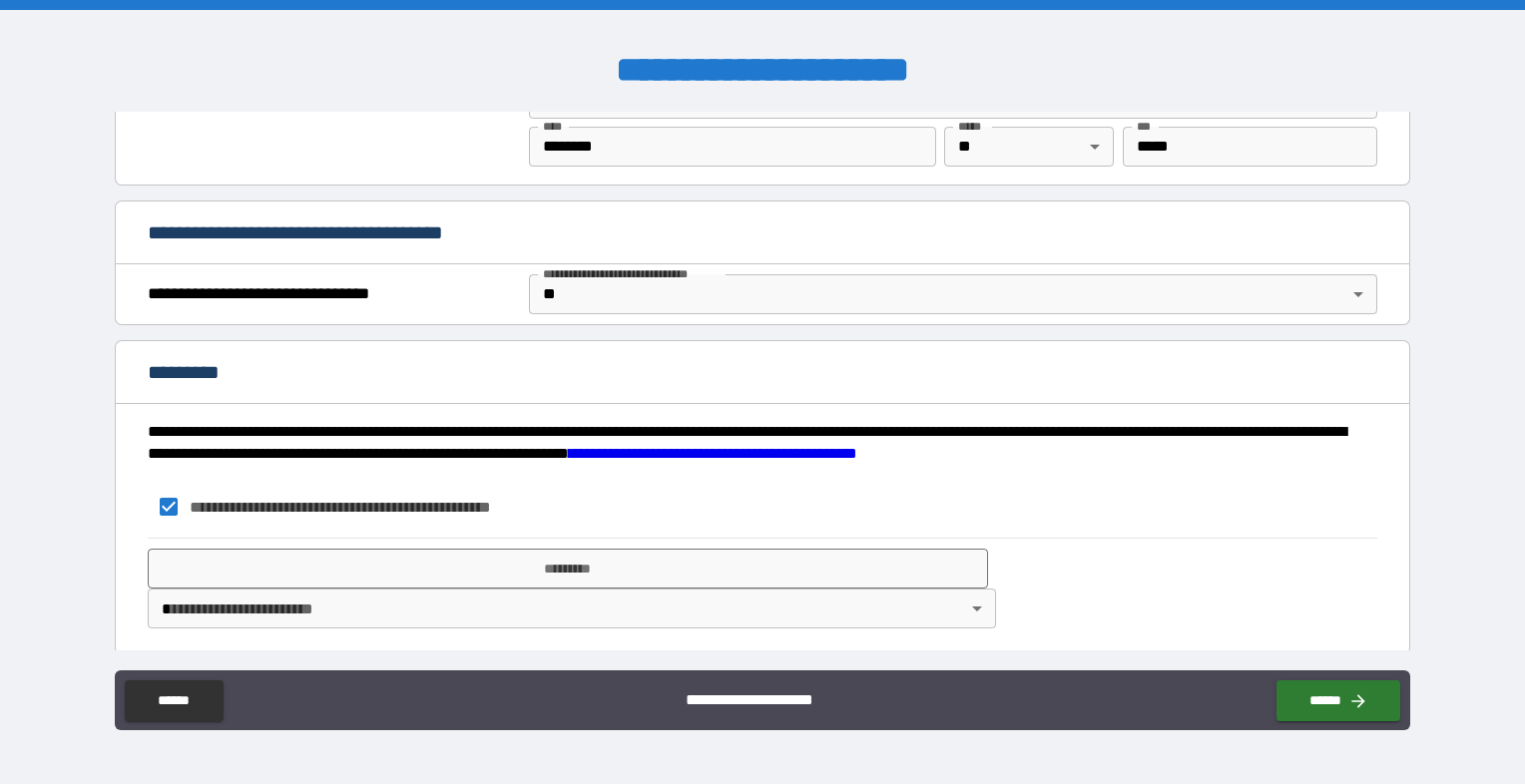 click on "**********" at bounding box center [762, 392] 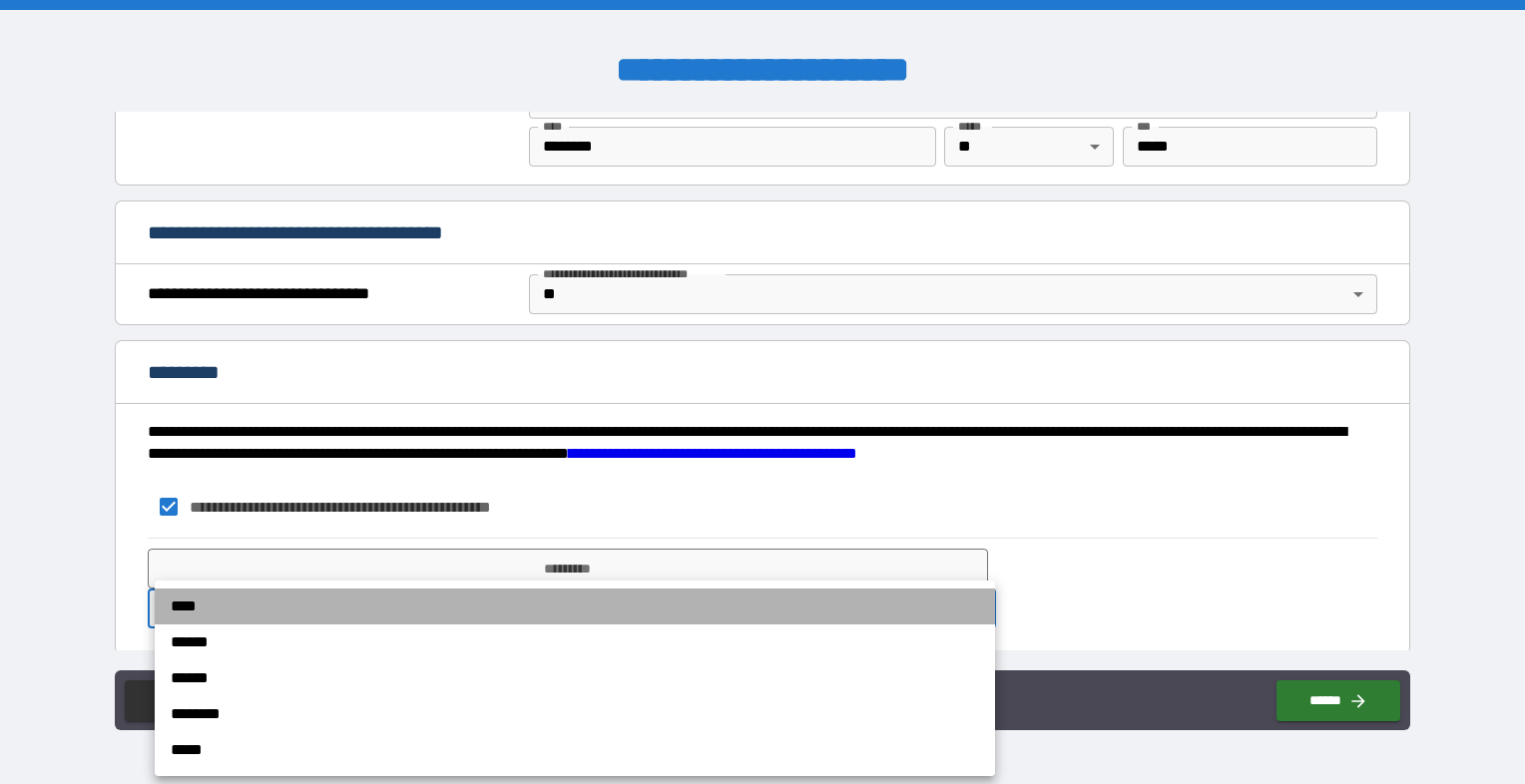 click on "****" at bounding box center [575, 606] 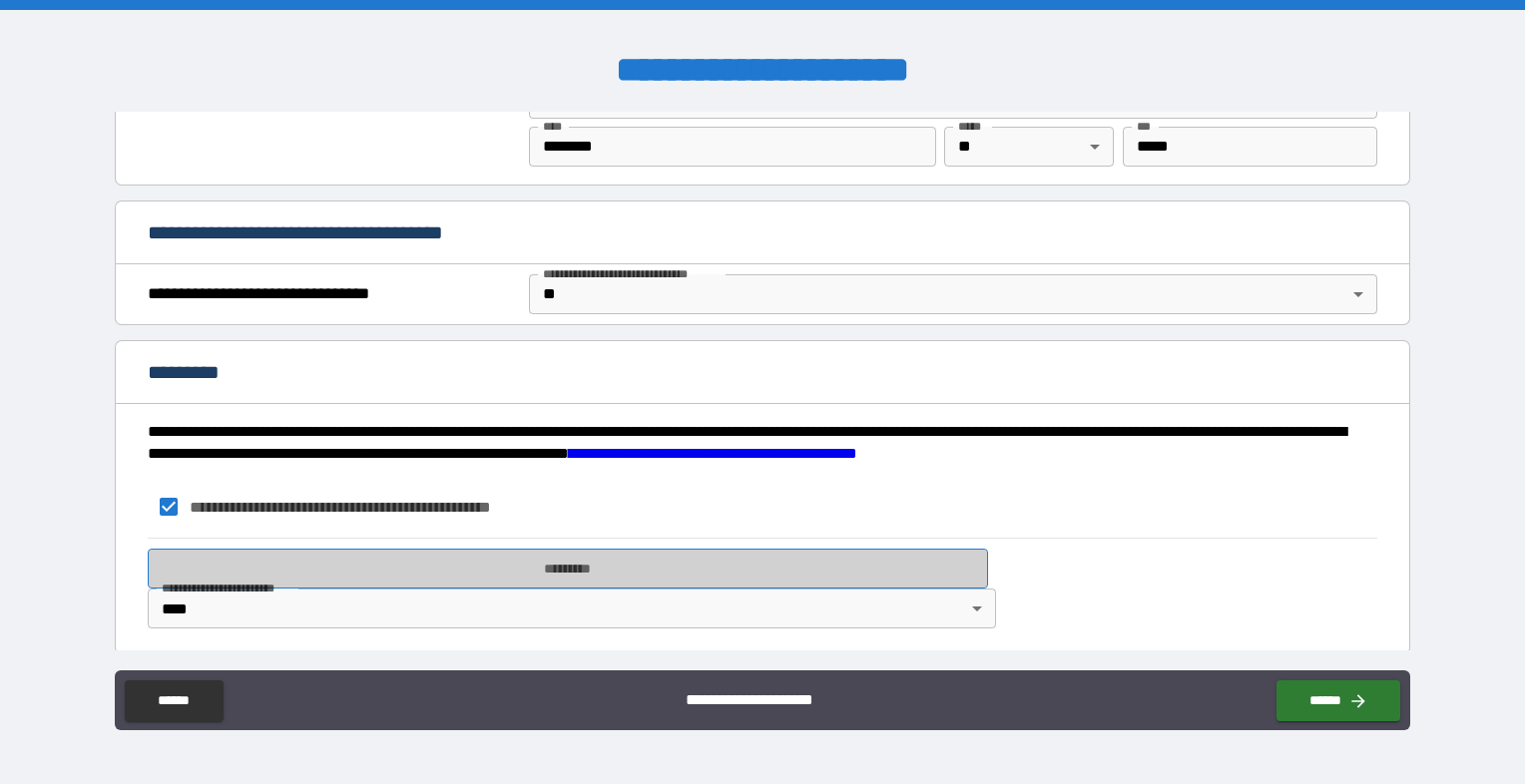 click on "*********" at bounding box center [568, 569] 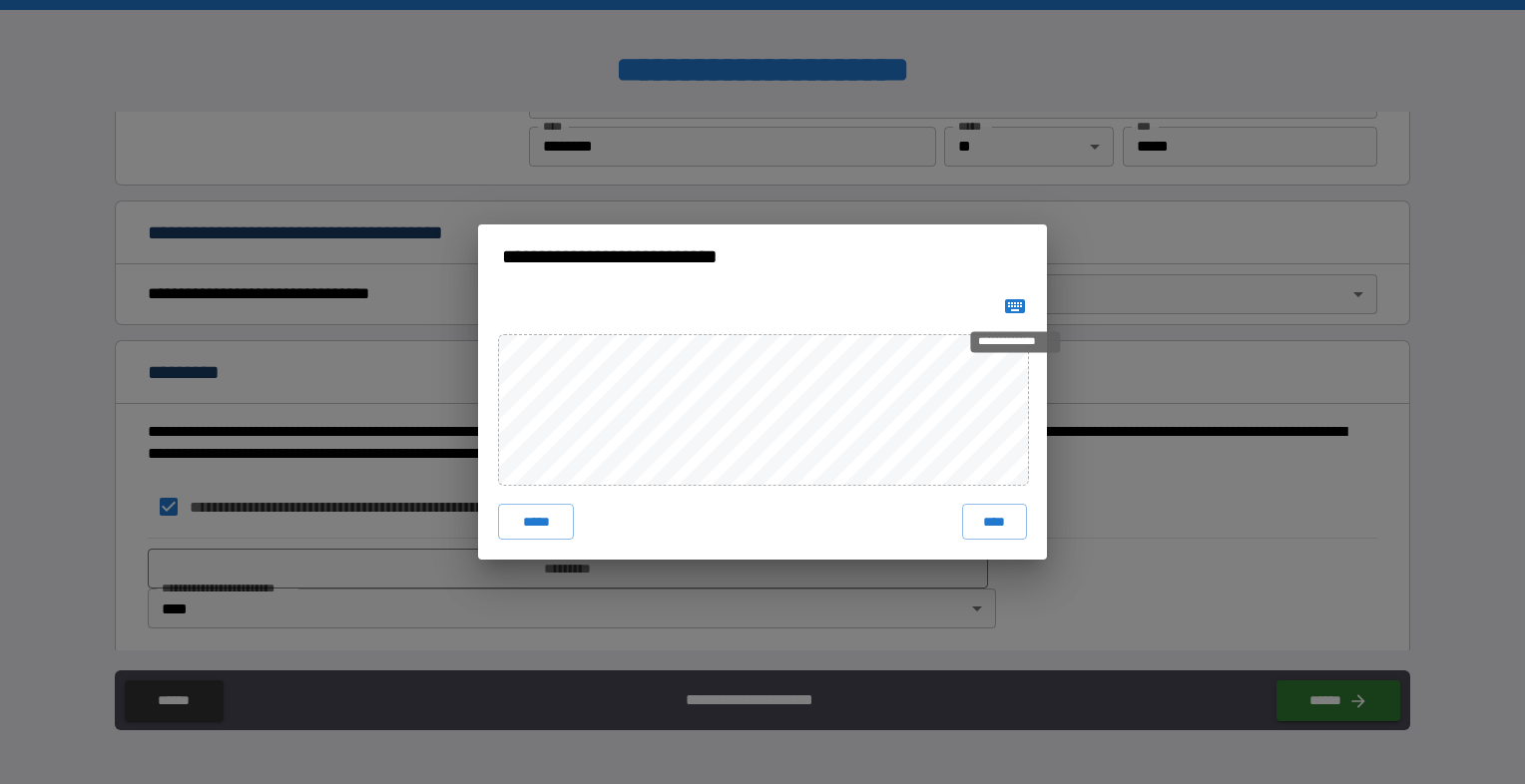 click 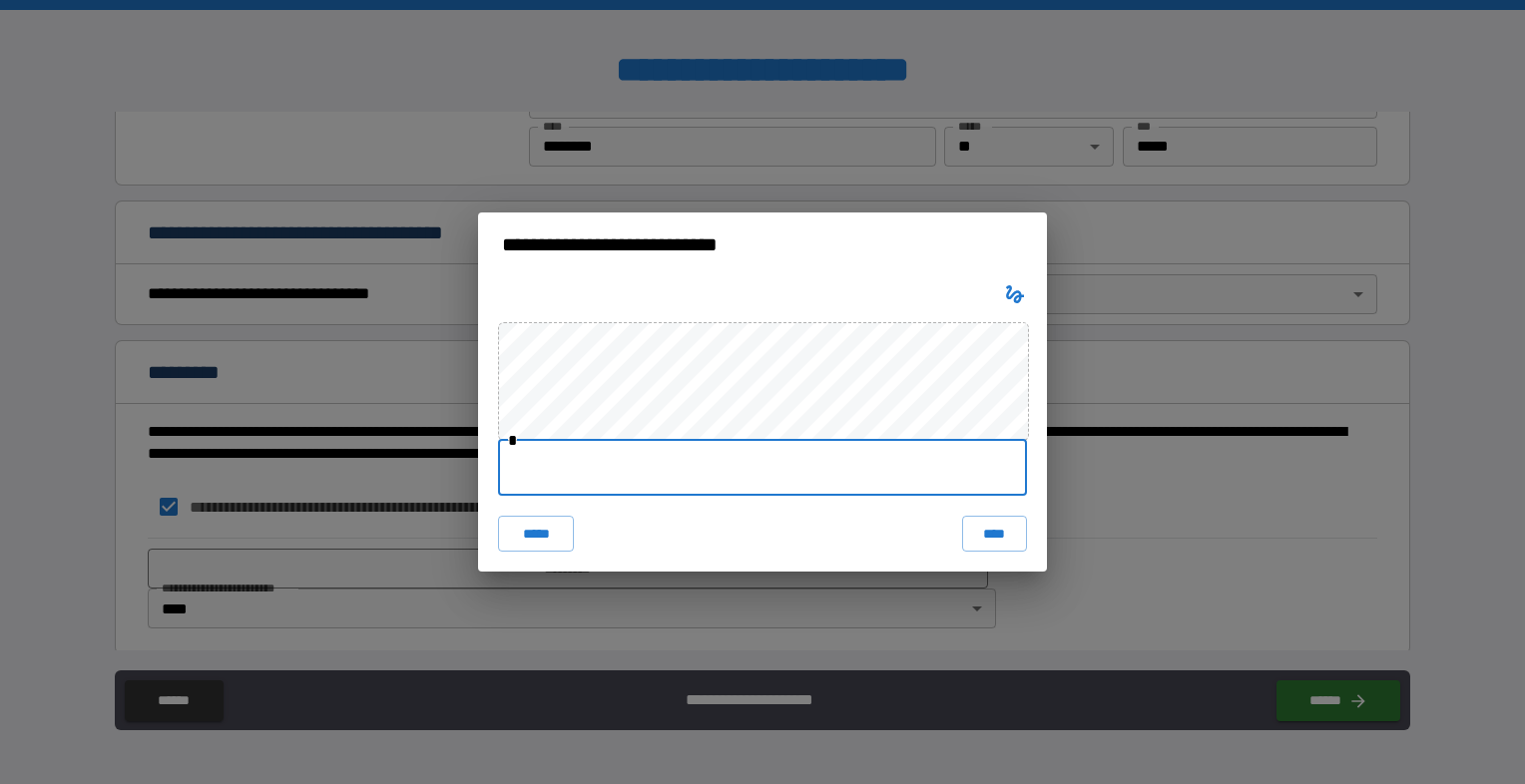 click at bounding box center (762, 468) 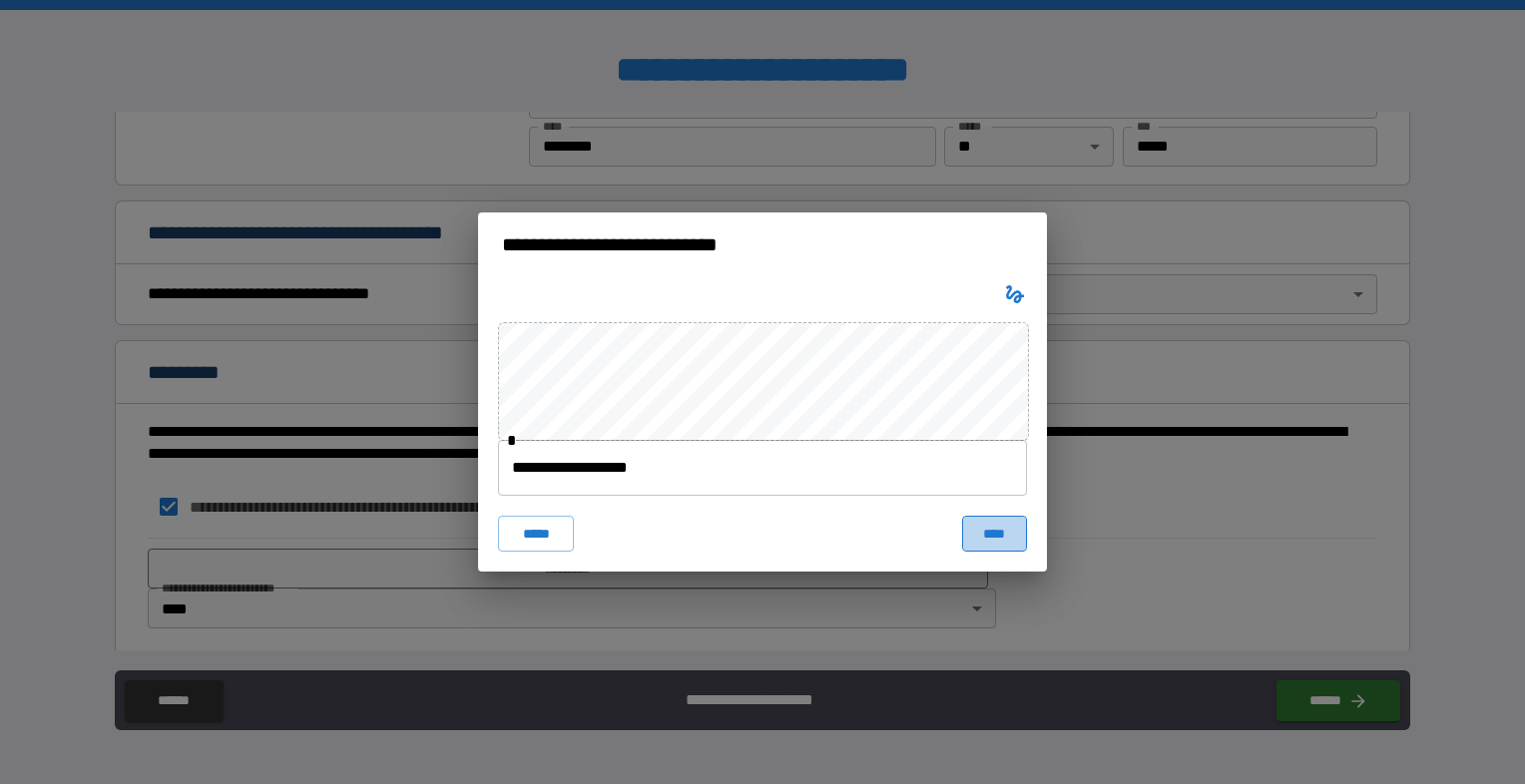 click on "****" at bounding box center [994, 534] 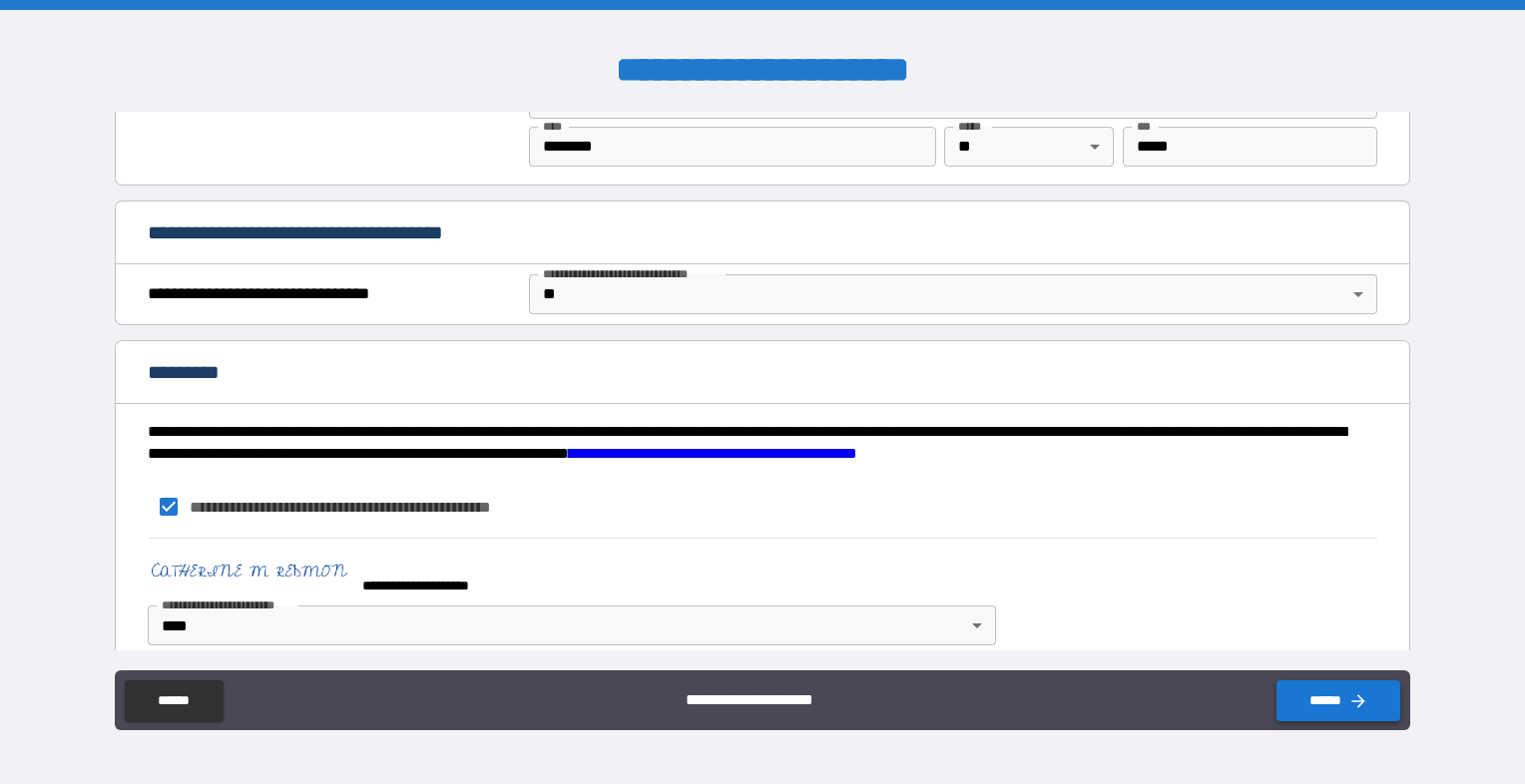 click on "******" at bounding box center (1338, 700) 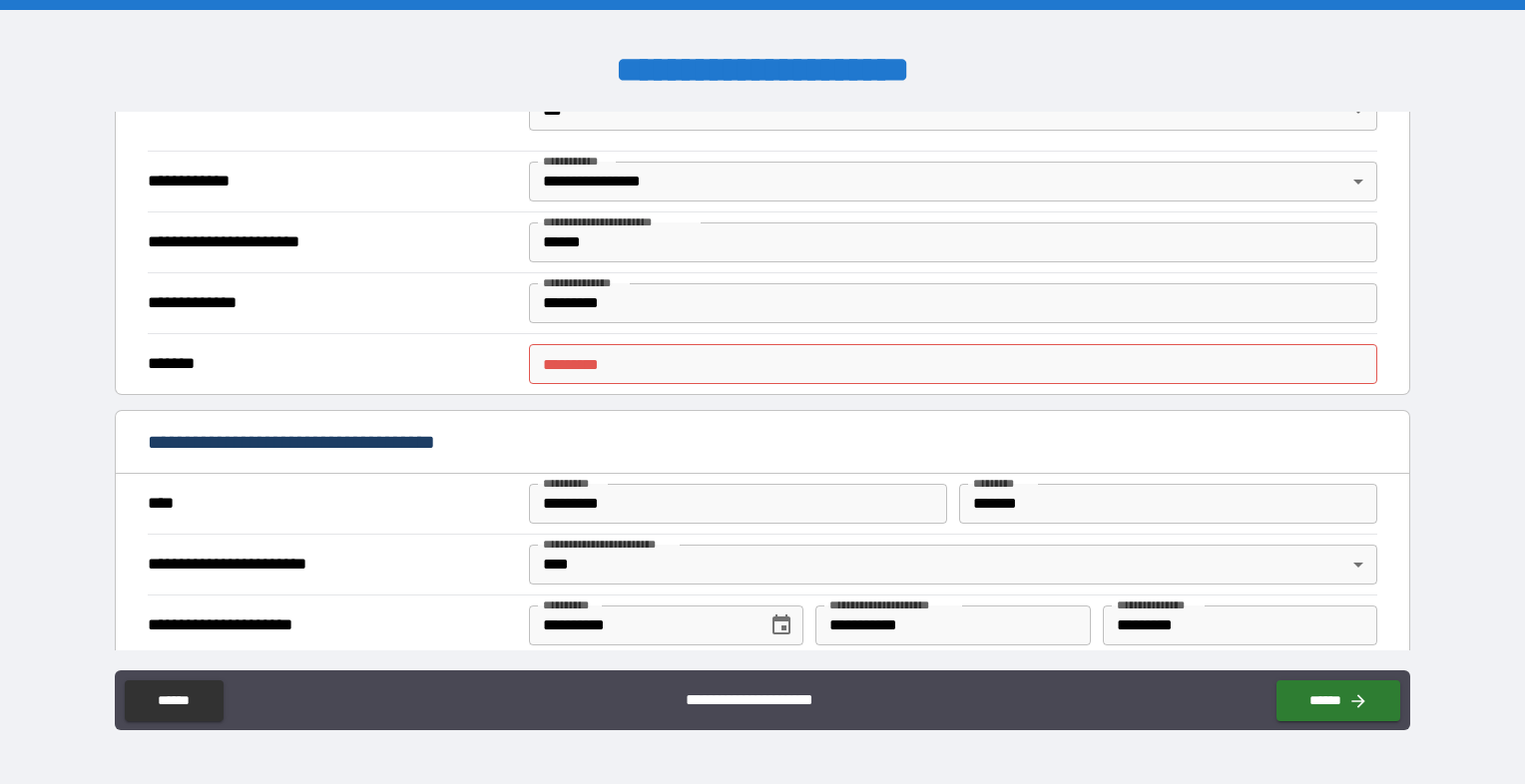 scroll, scrollTop: 1320, scrollLeft: 0, axis: vertical 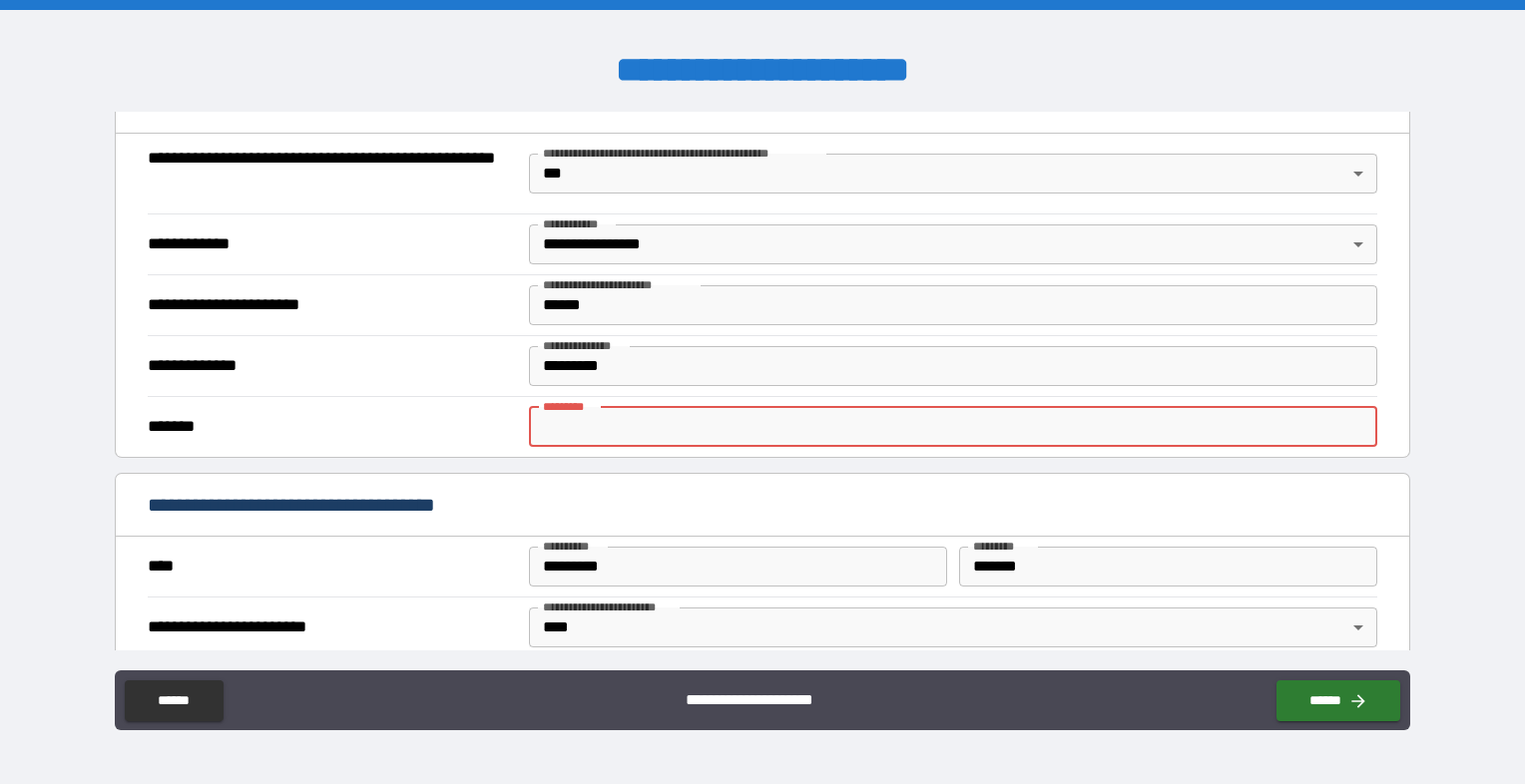 click on "*******   *" at bounding box center (953, 427) 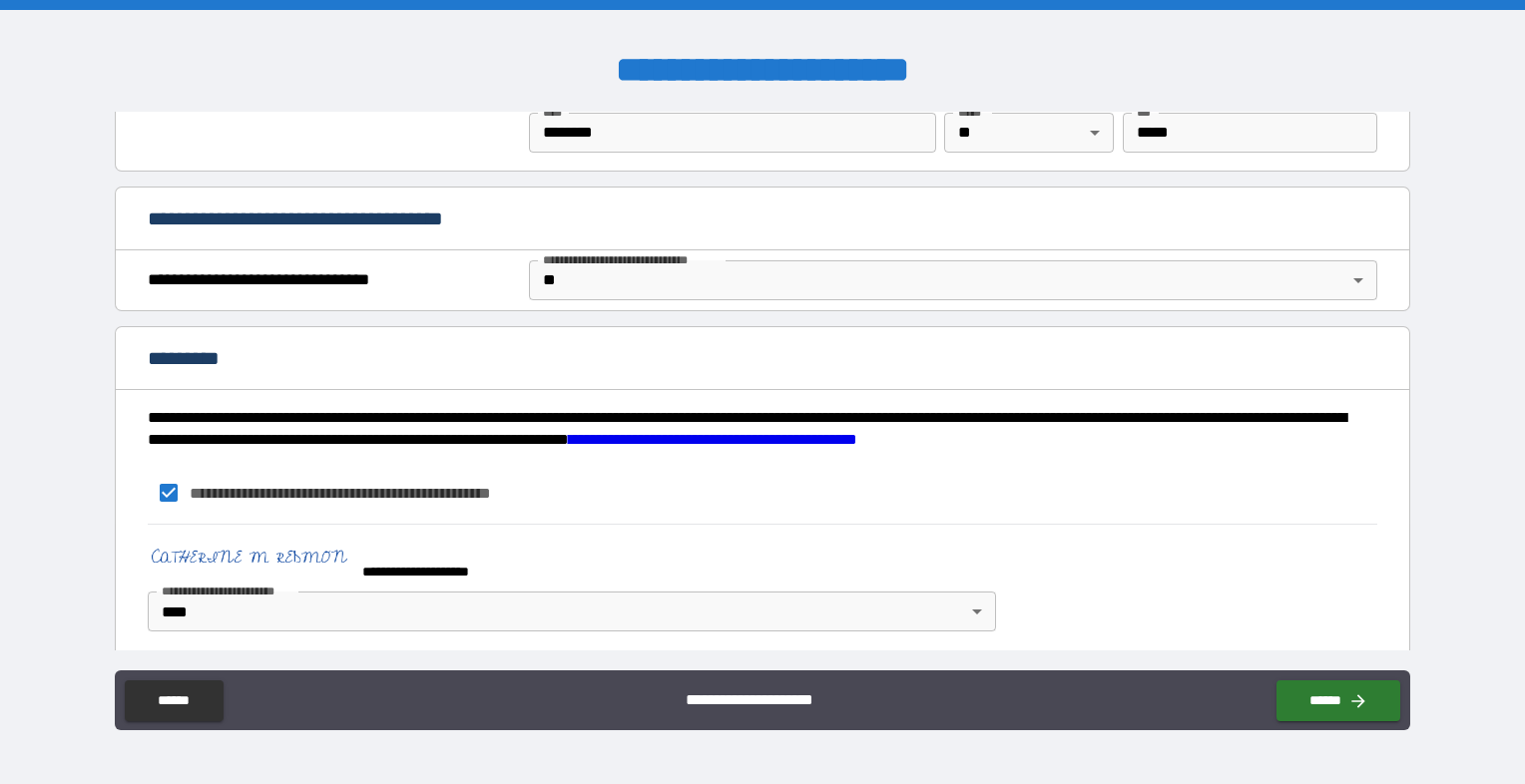 scroll, scrollTop: 2035, scrollLeft: 0, axis: vertical 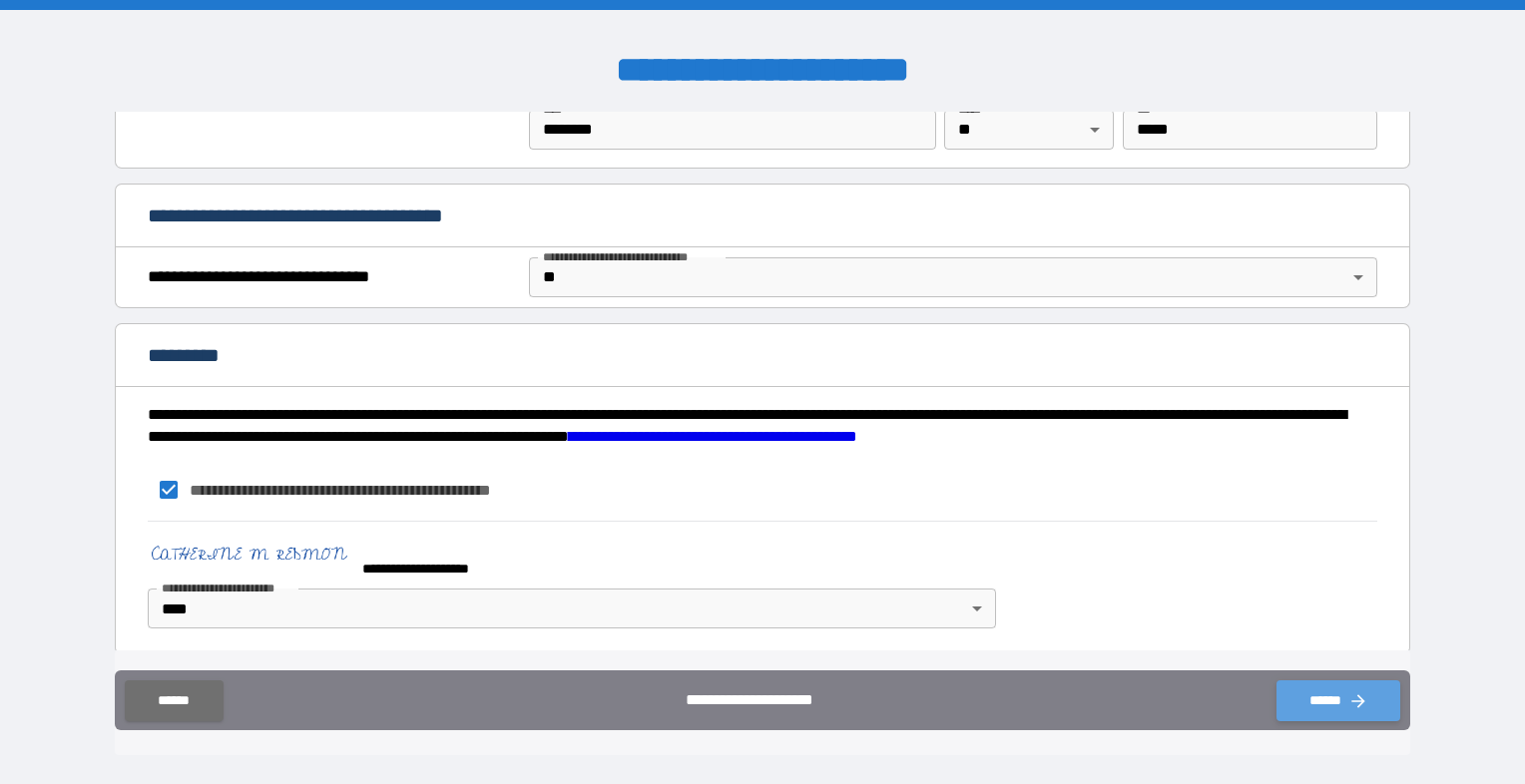click on "******" at bounding box center (1338, 700) 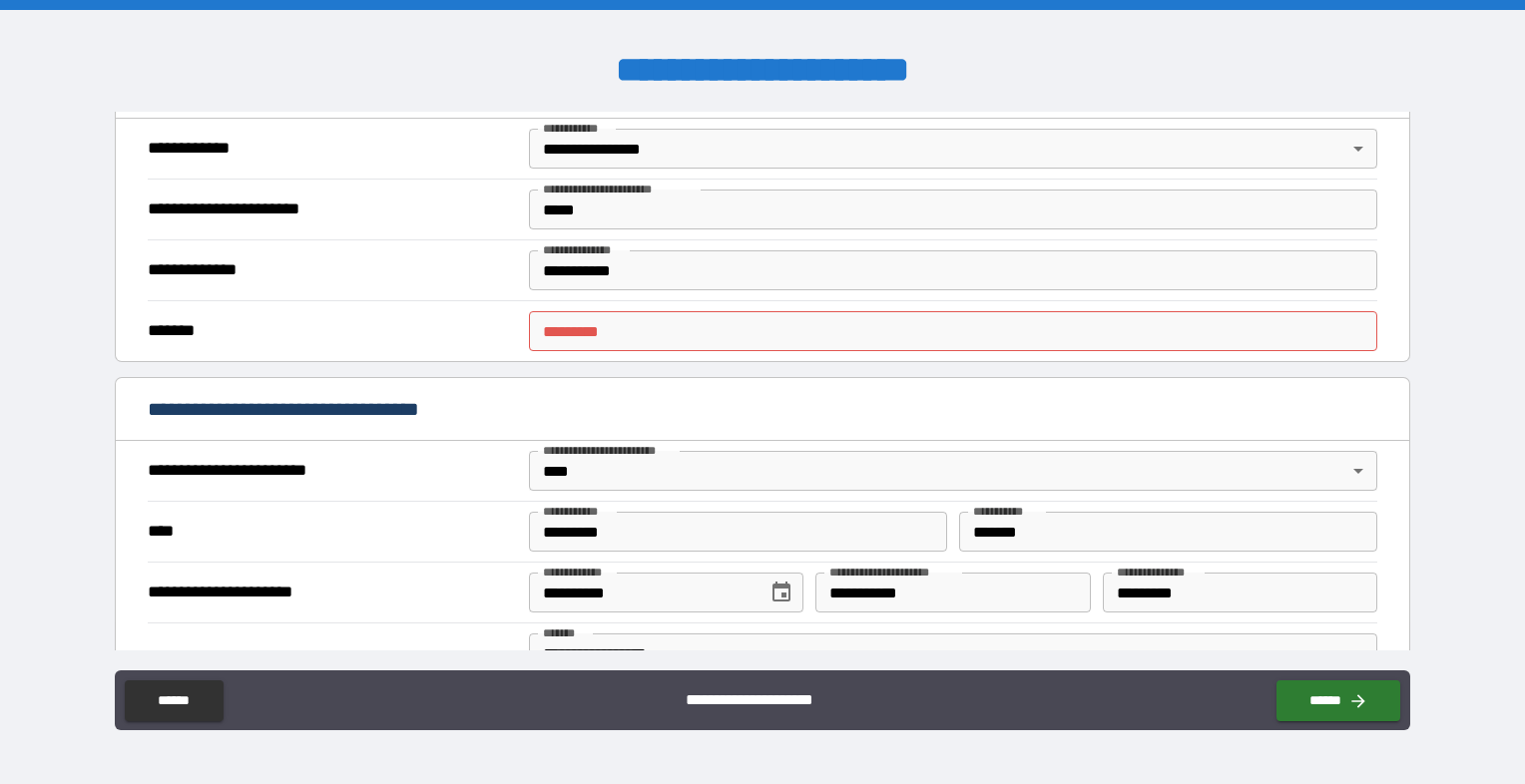 scroll, scrollTop: 439, scrollLeft: 0, axis: vertical 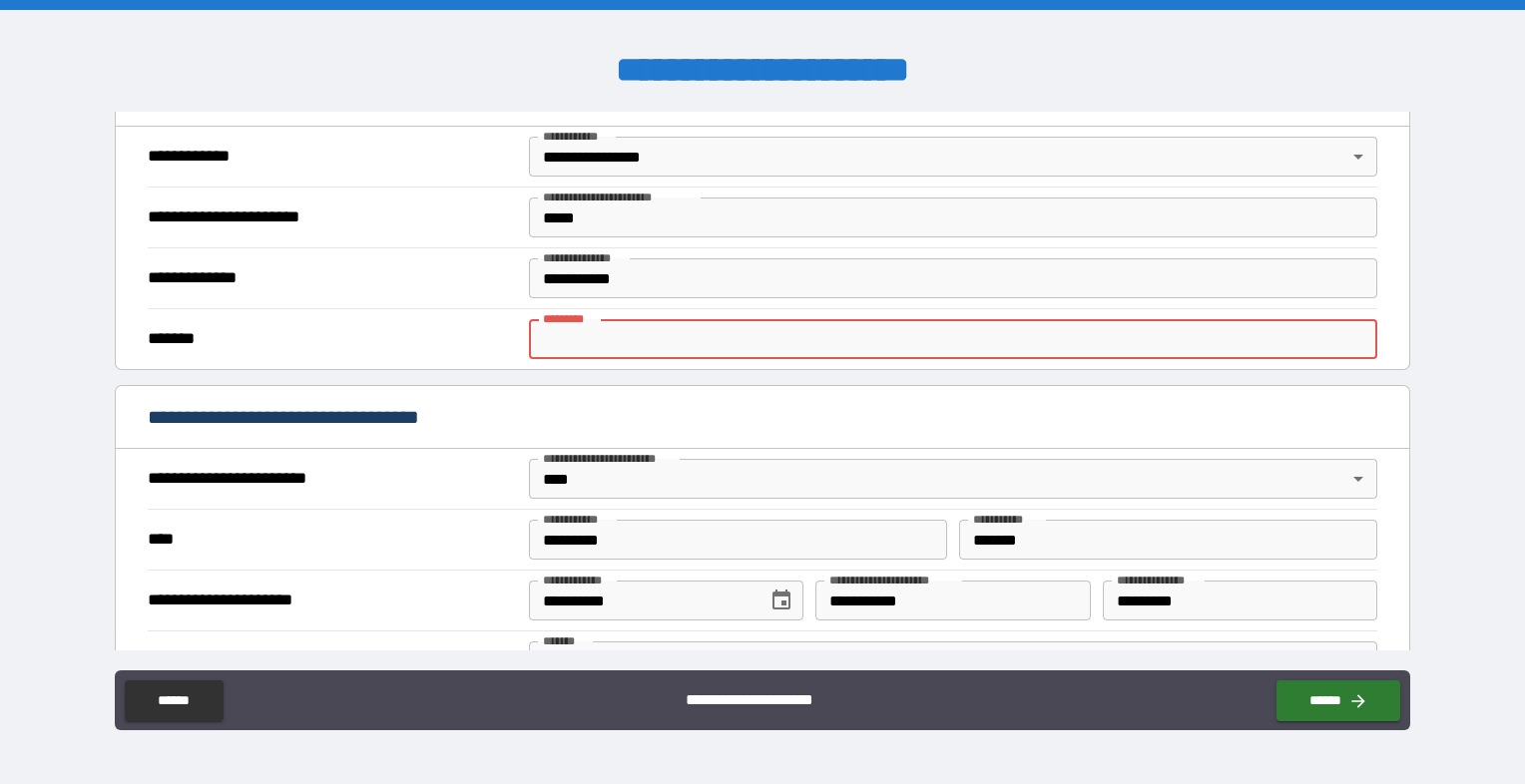 click on "*******   *" at bounding box center [953, 339] 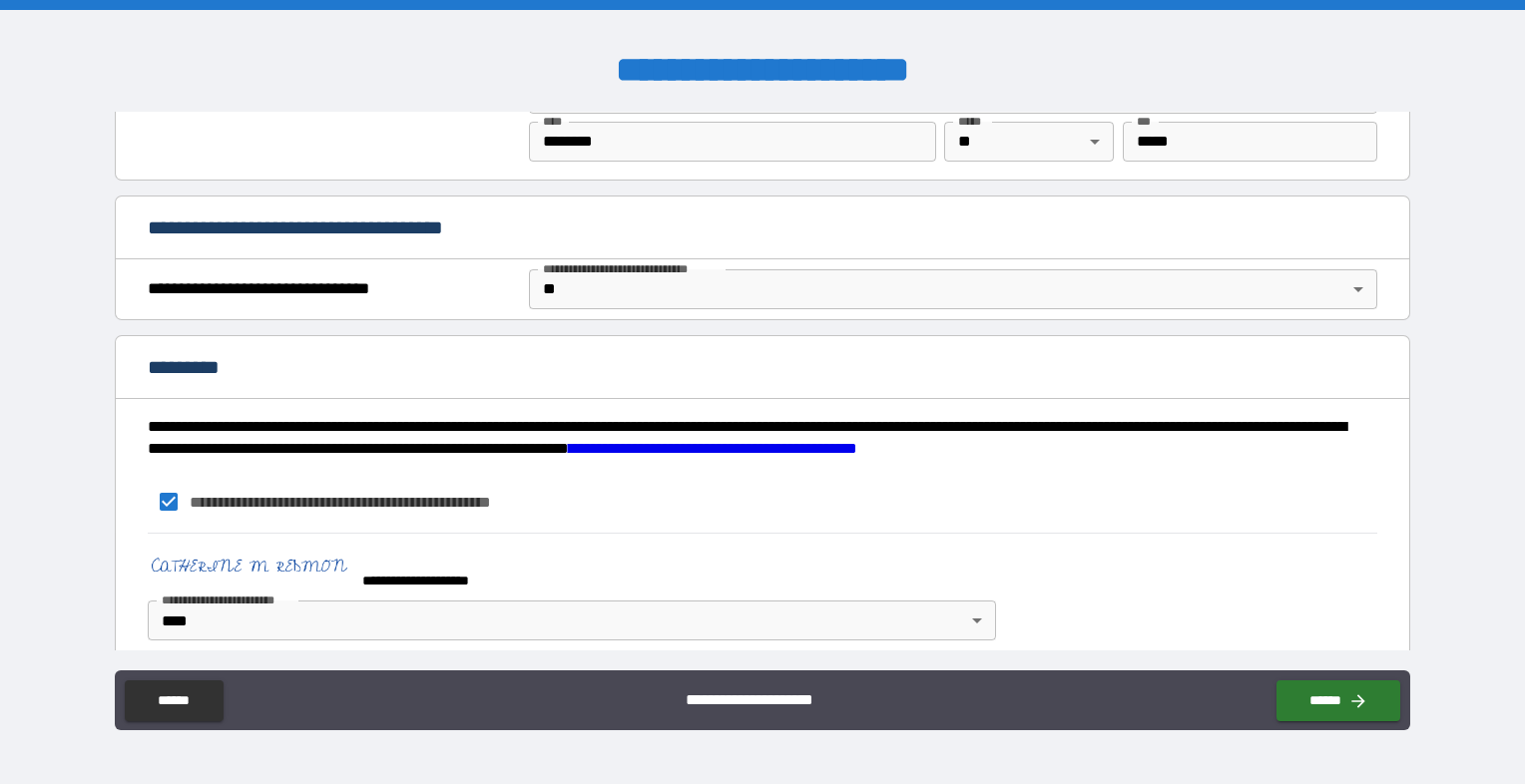 scroll, scrollTop: 2035, scrollLeft: 0, axis: vertical 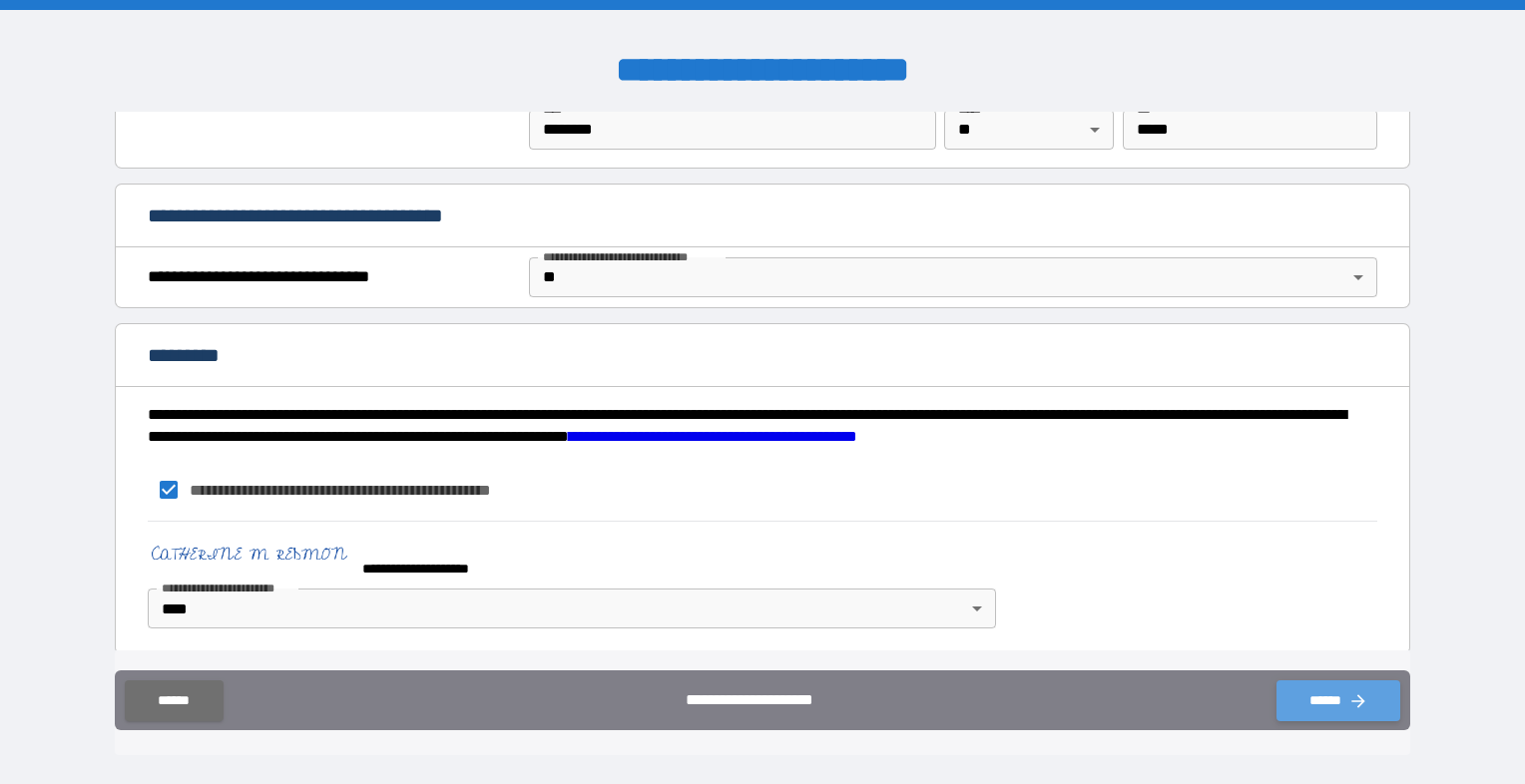 click on "******" at bounding box center (1338, 700) 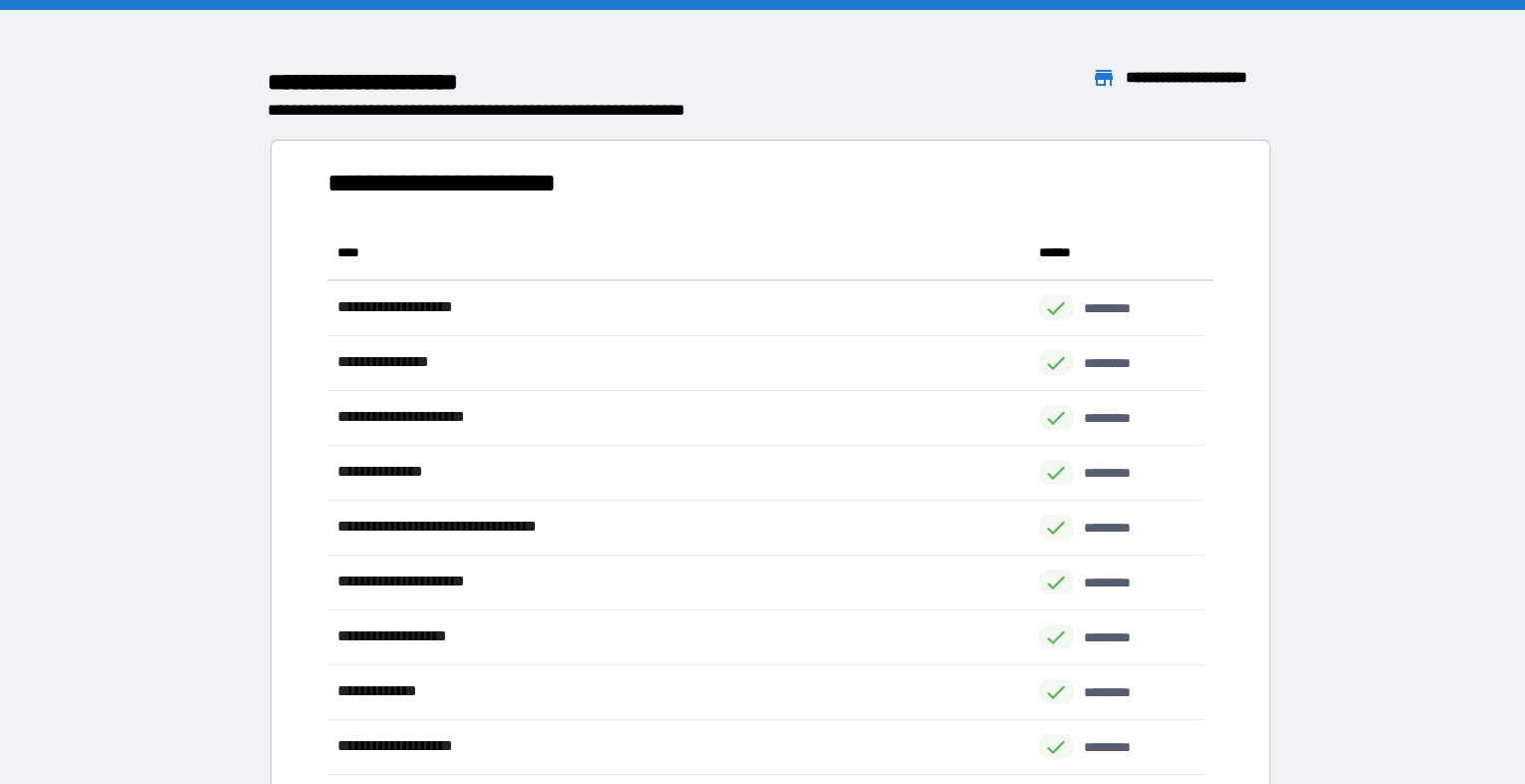 scroll, scrollTop: 16, scrollLeft: 16, axis: both 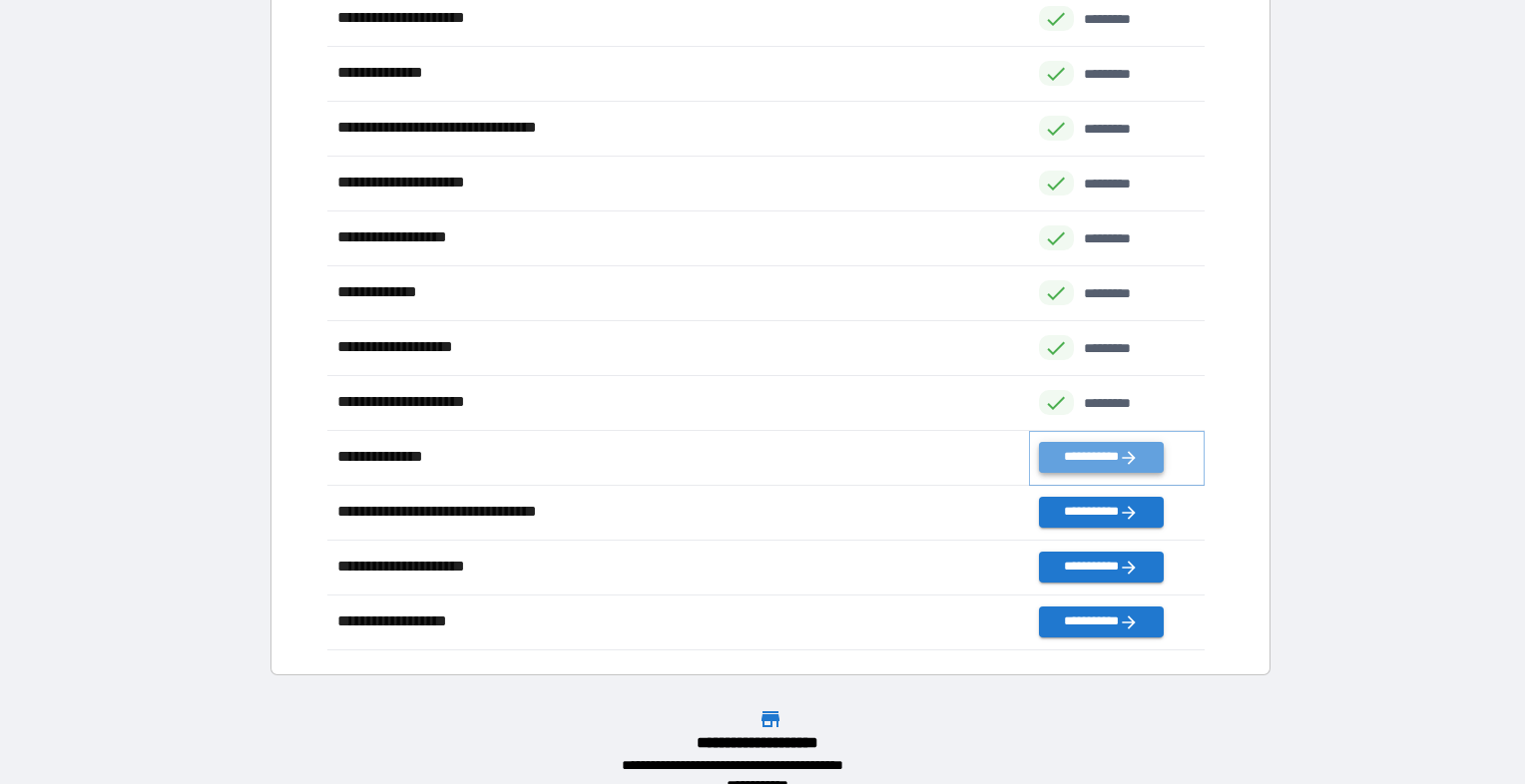 click 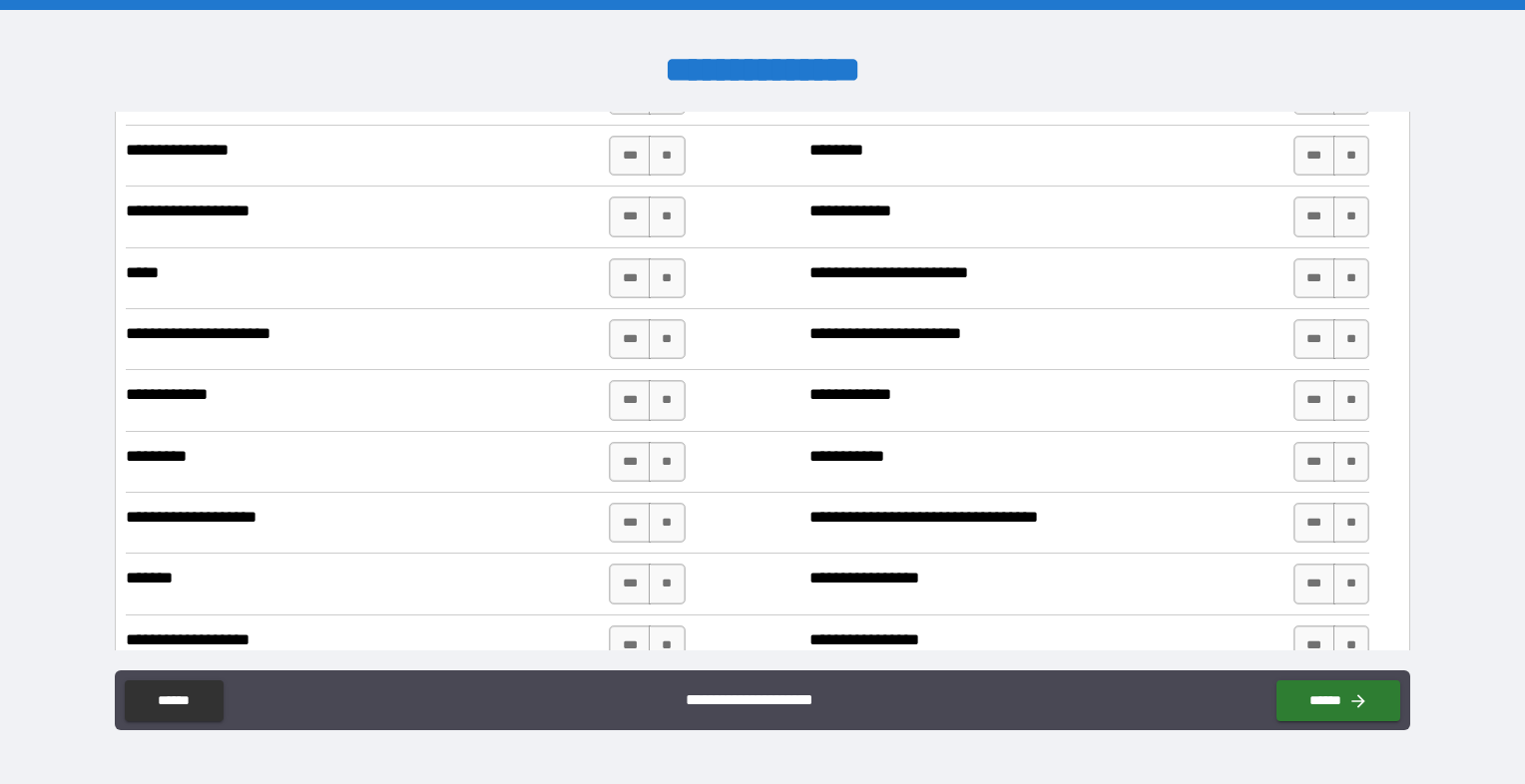 scroll, scrollTop: 3990, scrollLeft: 0, axis: vertical 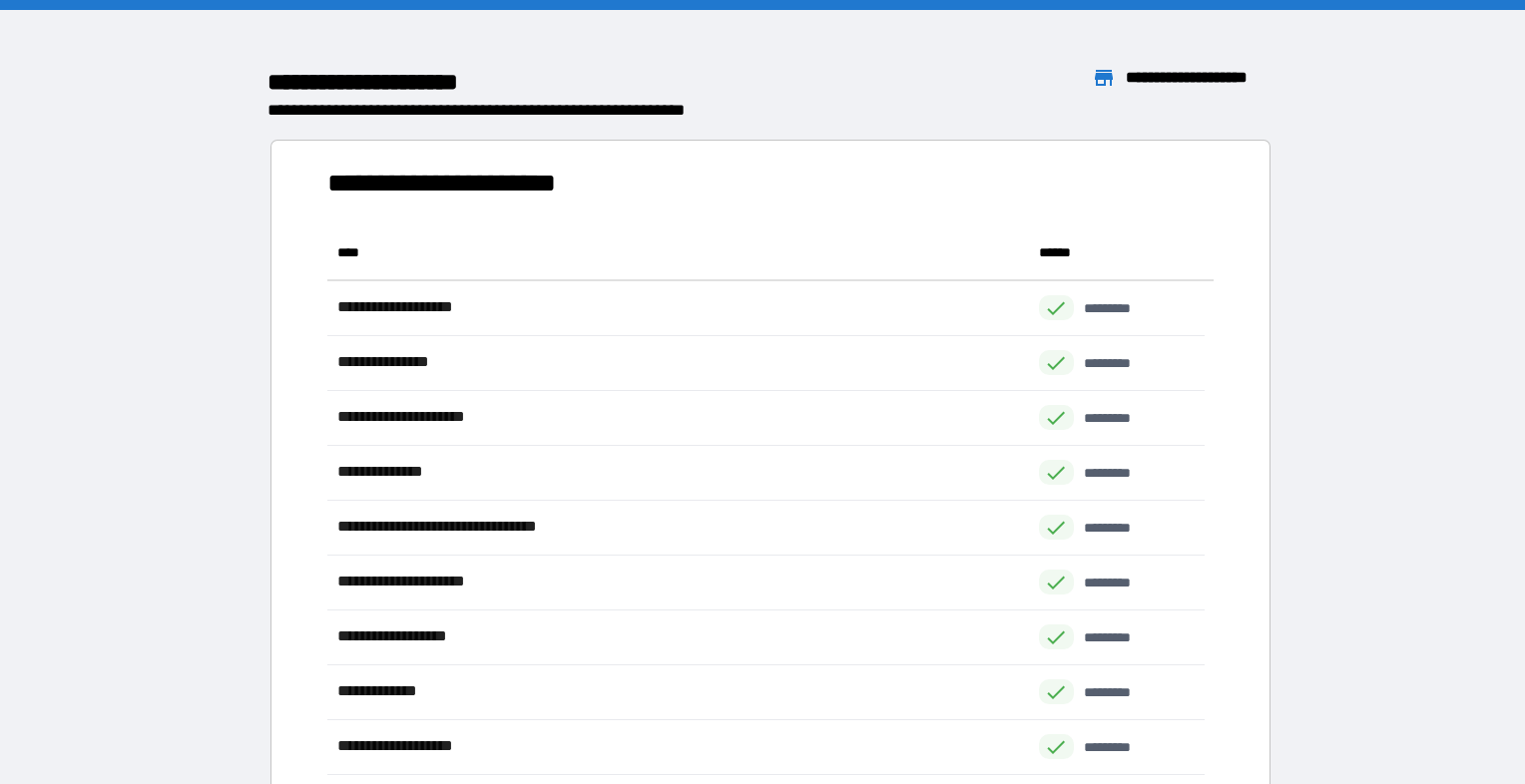 click on "**********" at bounding box center (1200, 78) 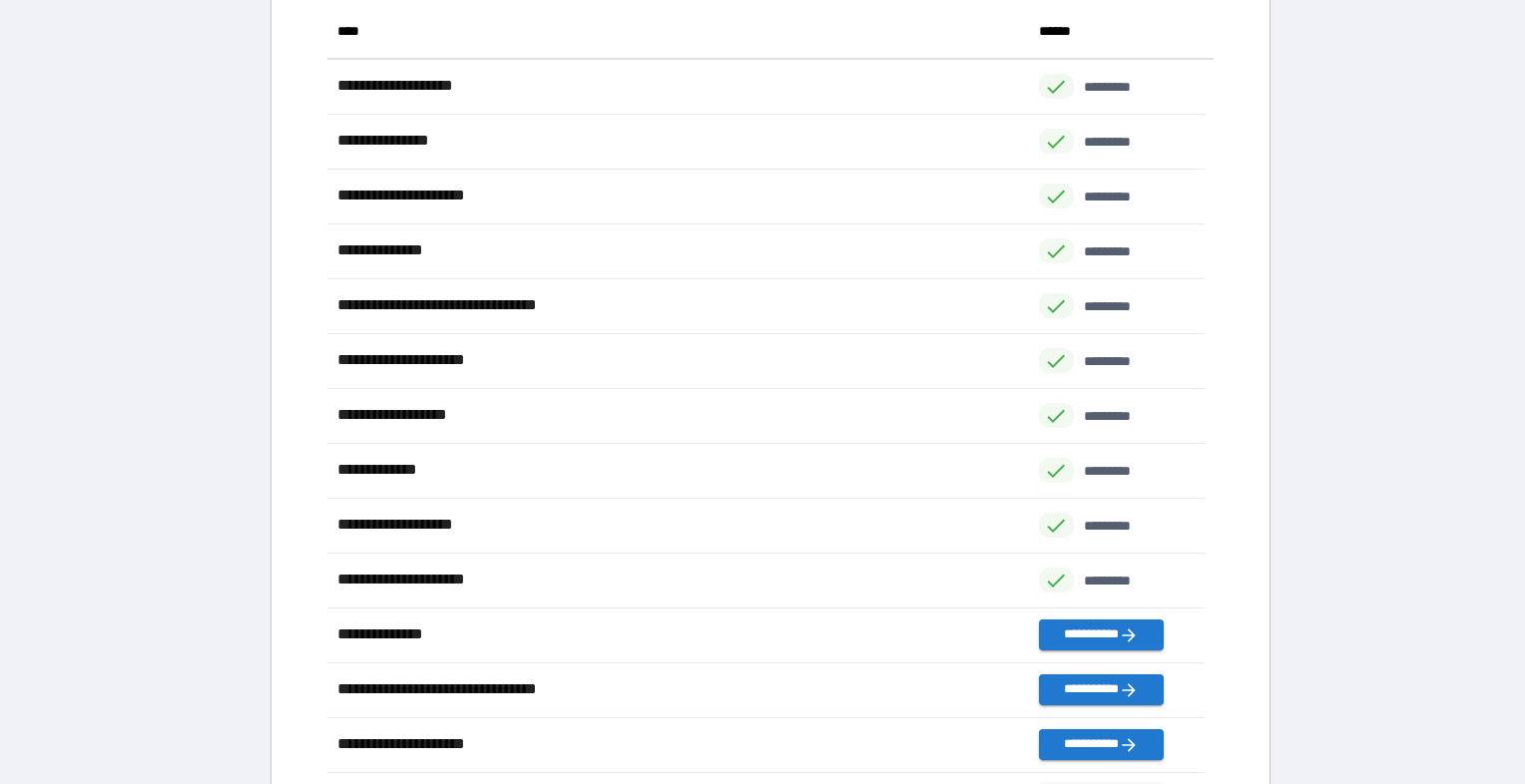 scroll, scrollTop: 0, scrollLeft: 0, axis: both 